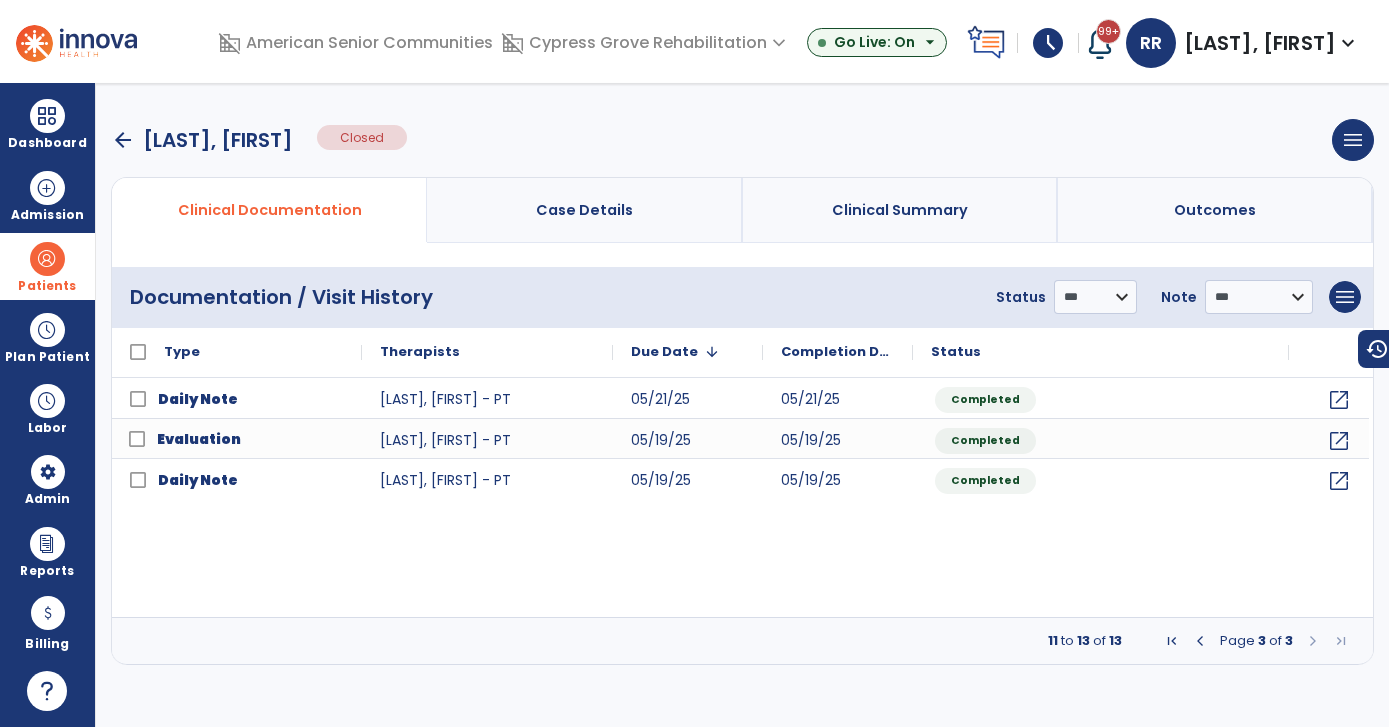 scroll, scrollTop: 0, scrollLeft: 0, axis: both 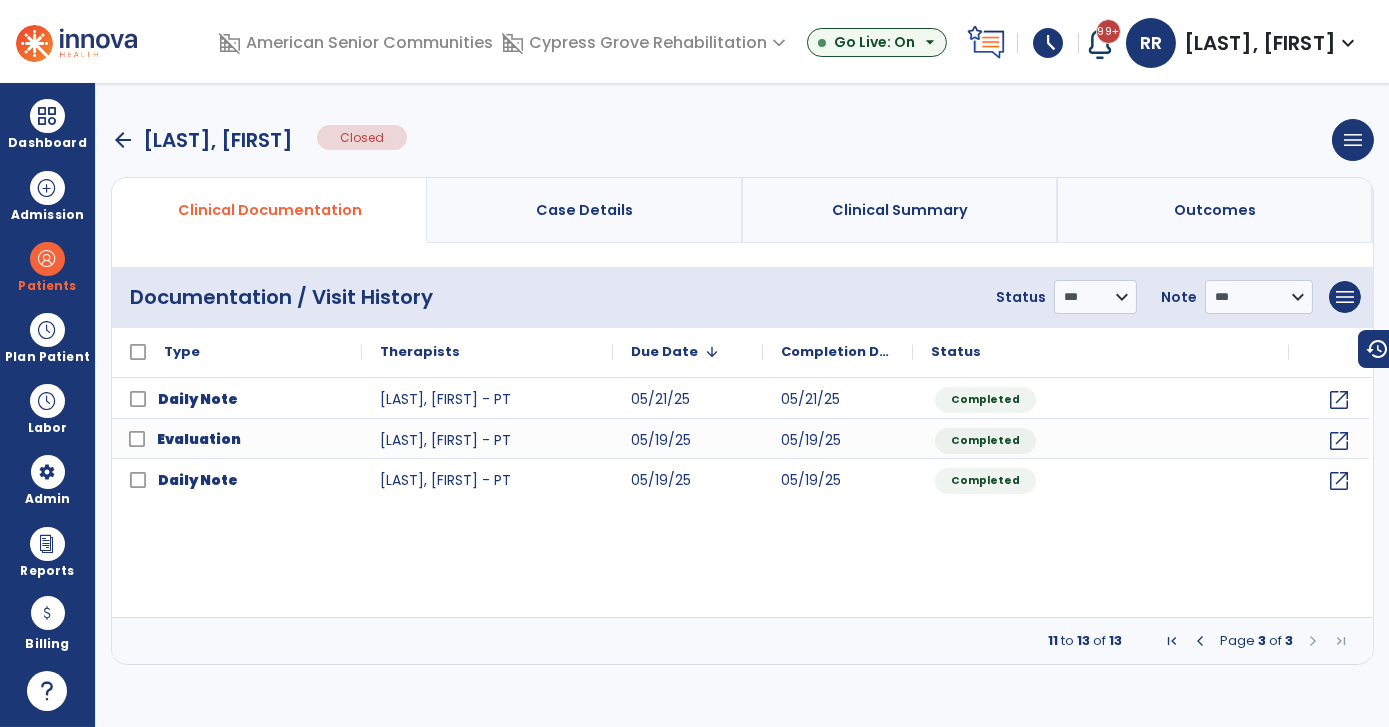 click on "arrow_back" at bounding box center [123, 140] 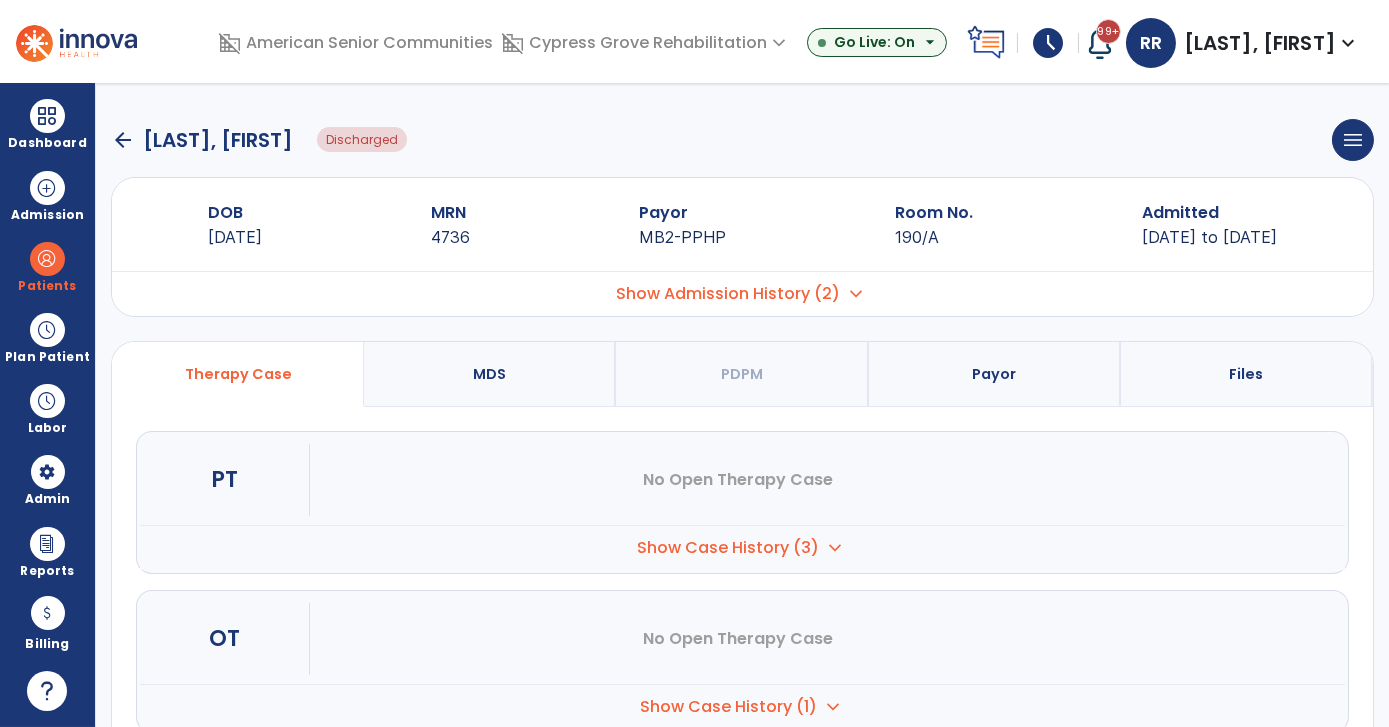 click on "arrow_back" 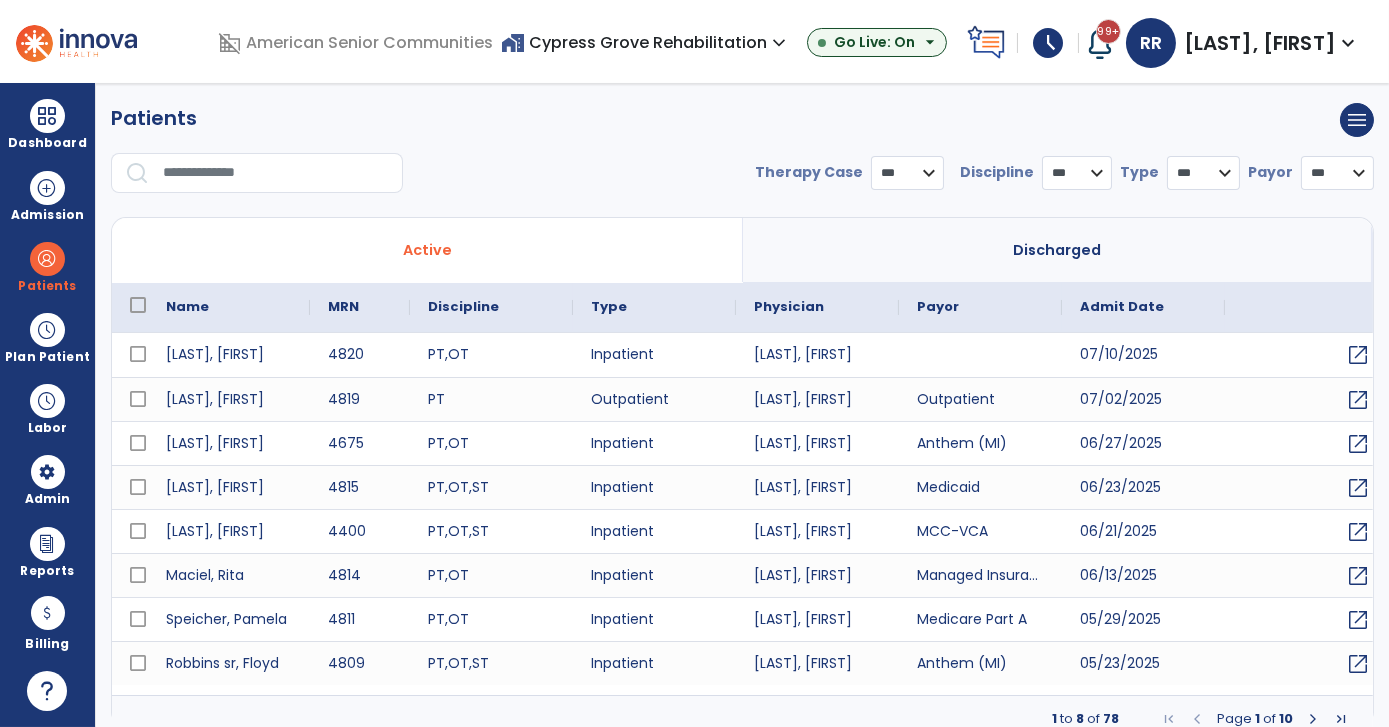 select on "***" 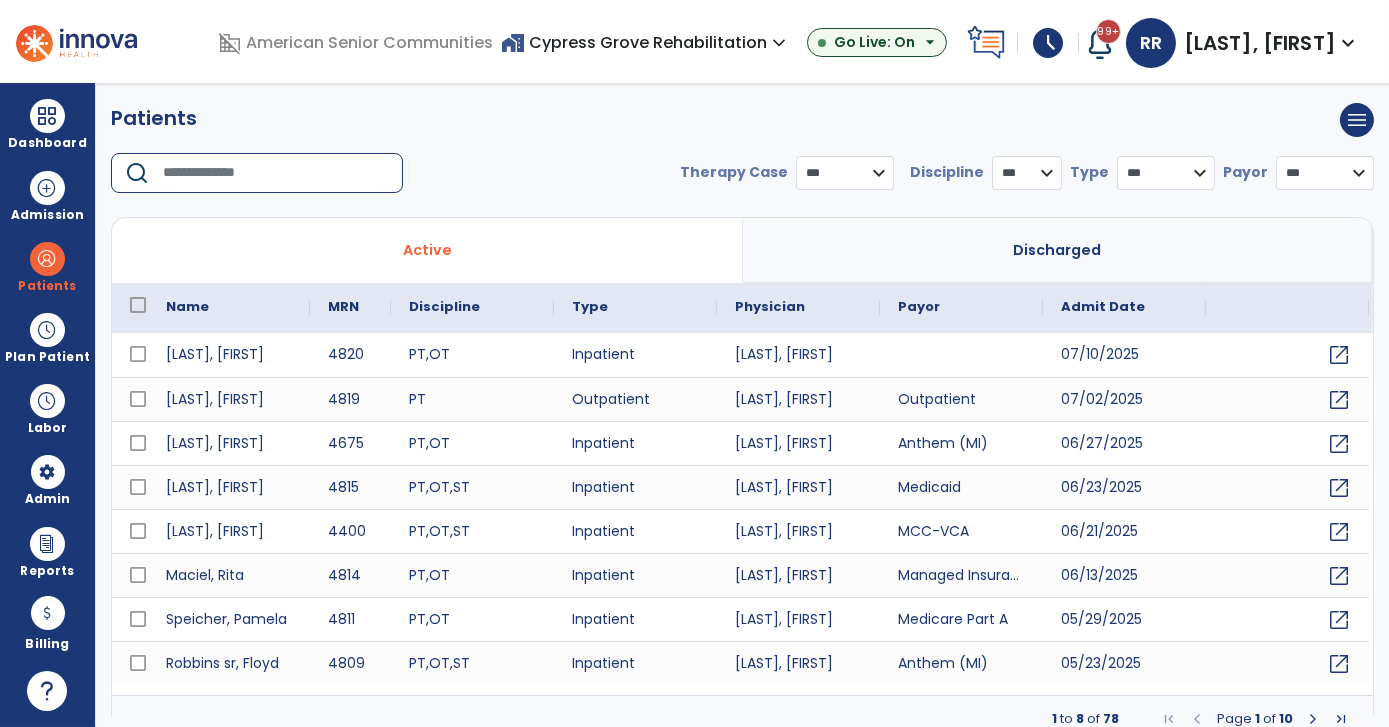 click at bounding box center (276, 173) 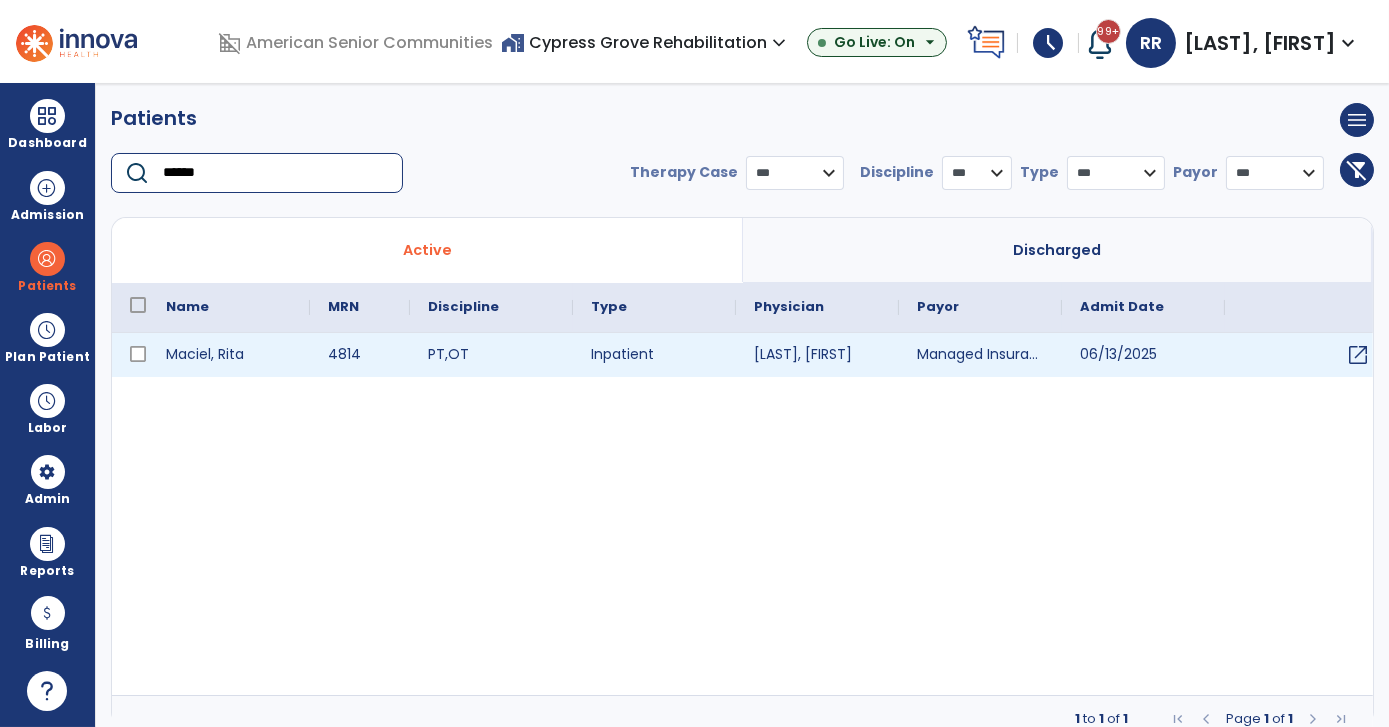 type on "******" 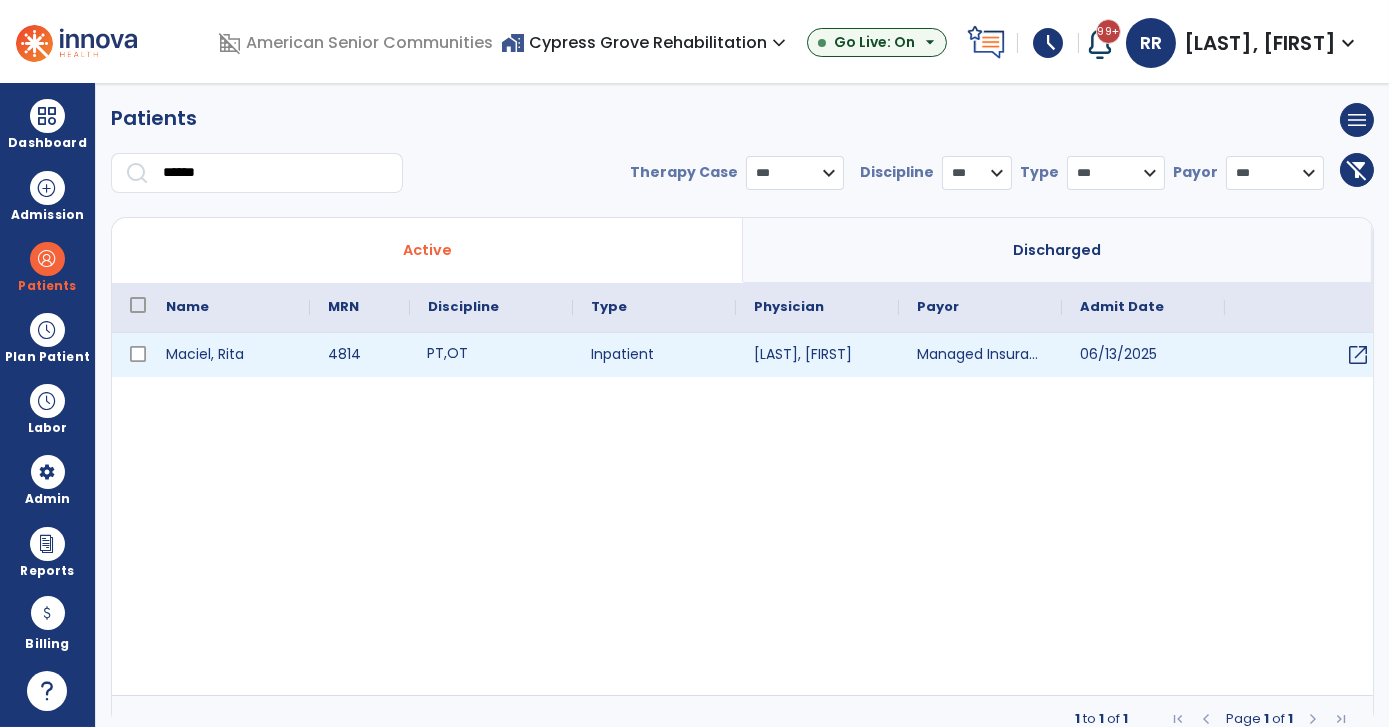 click on "PT , OT" at bounding box center [491, 355] 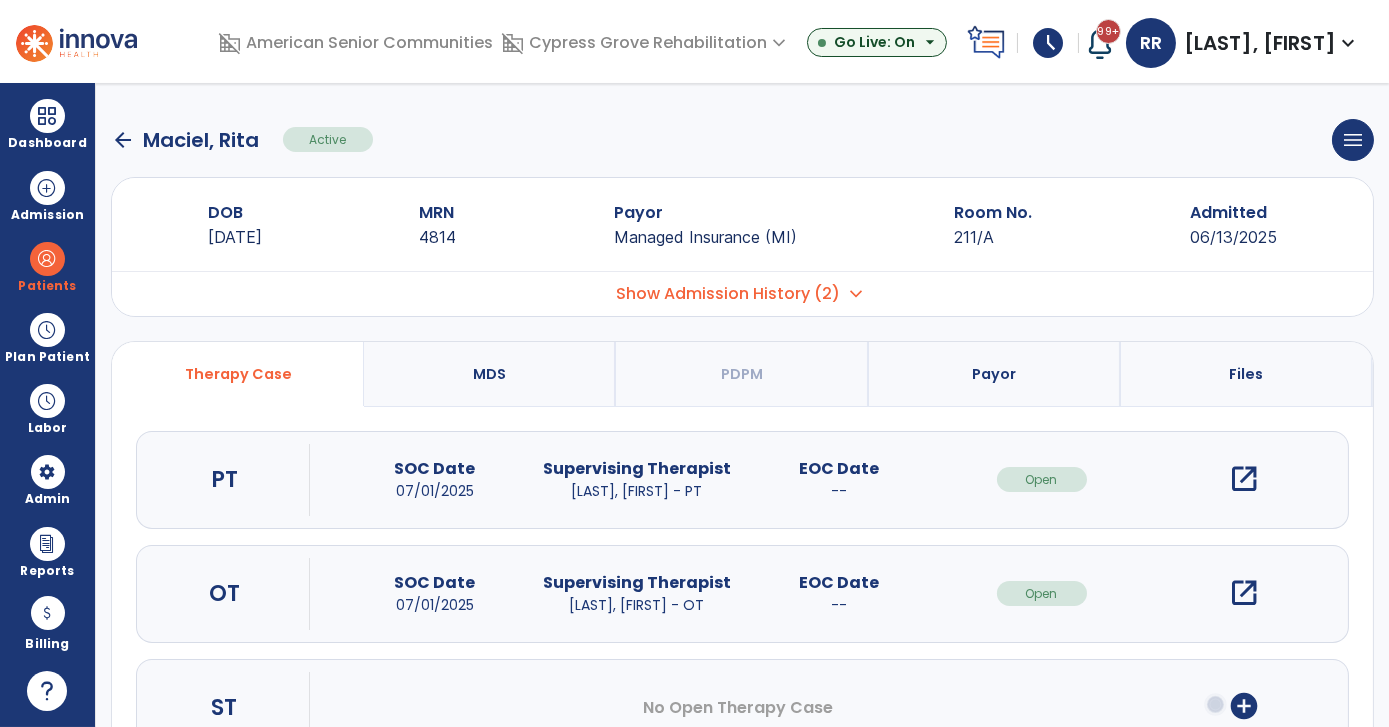 click on "open_in_new" at bounding box center [1244, 479] 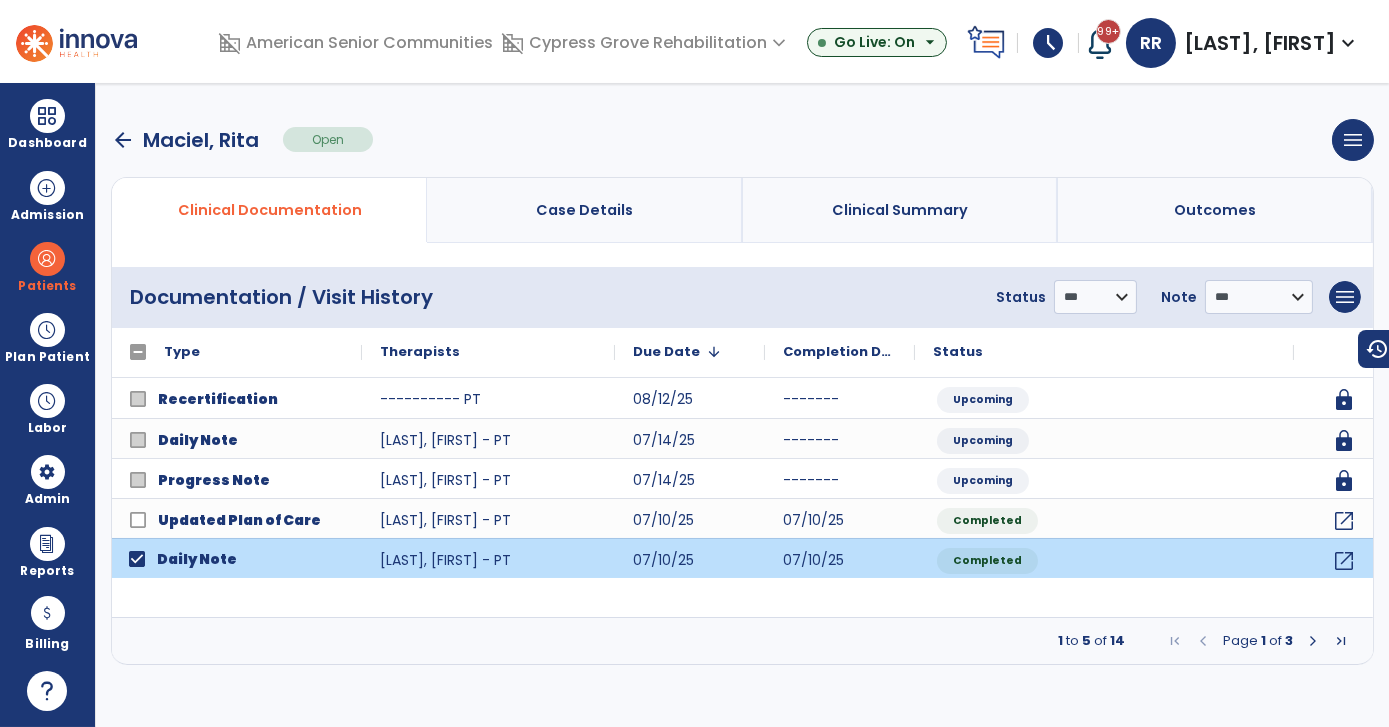 click at bounding box center (1313, 641) 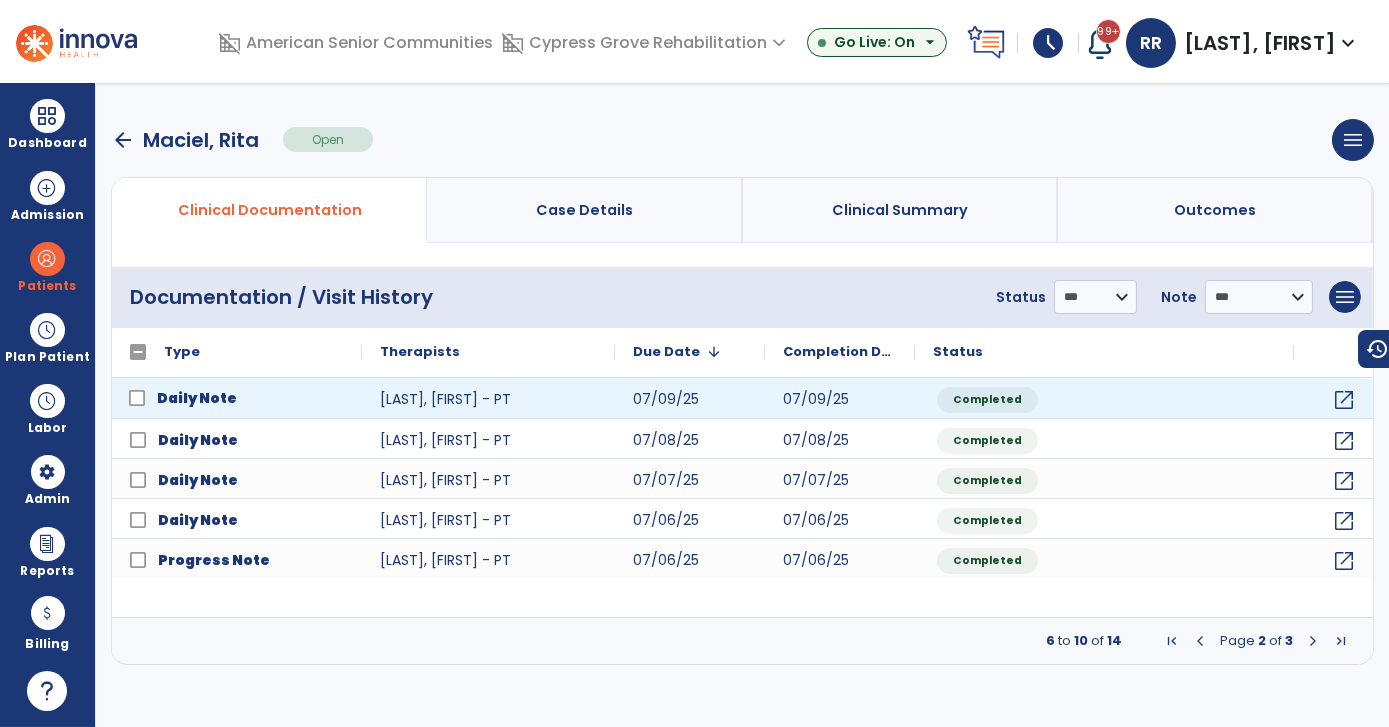 click 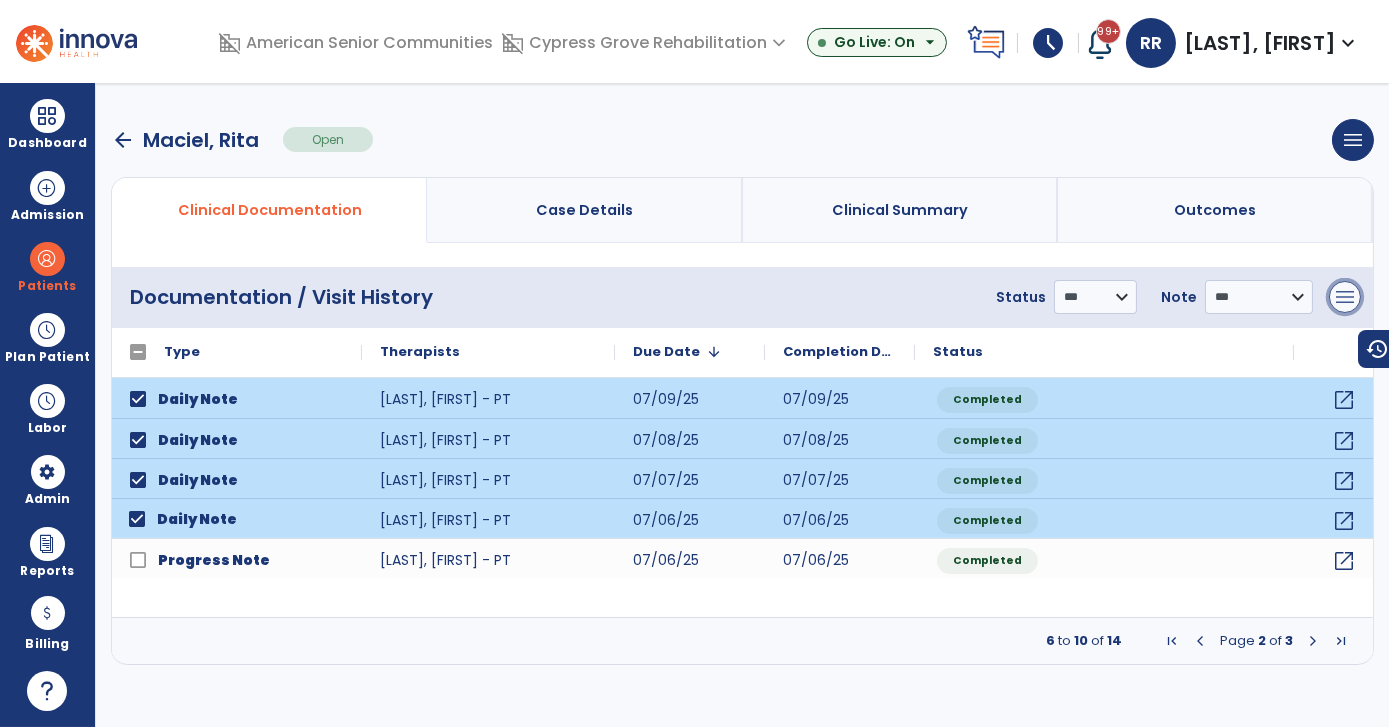 click on "menu" at bounding box center [1345, 297] 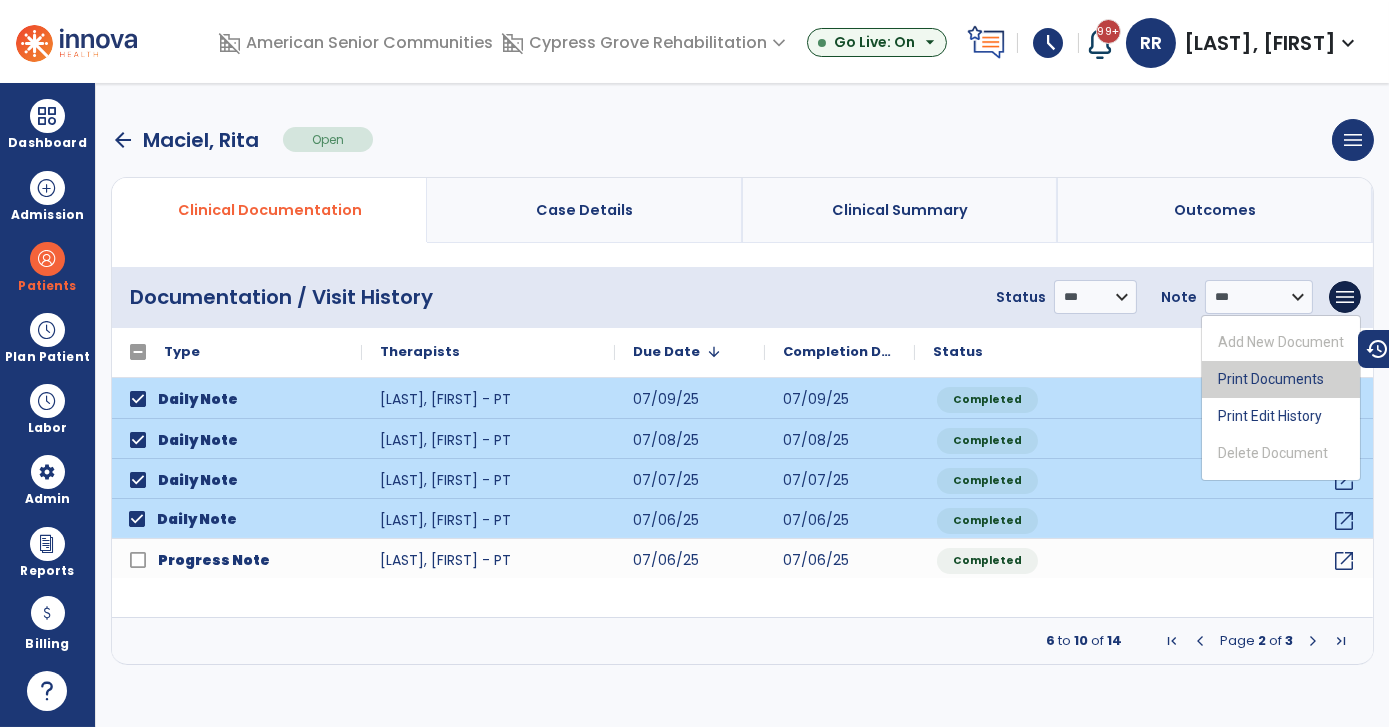 click on "Print Documents" at bounding box center [1281, 379] 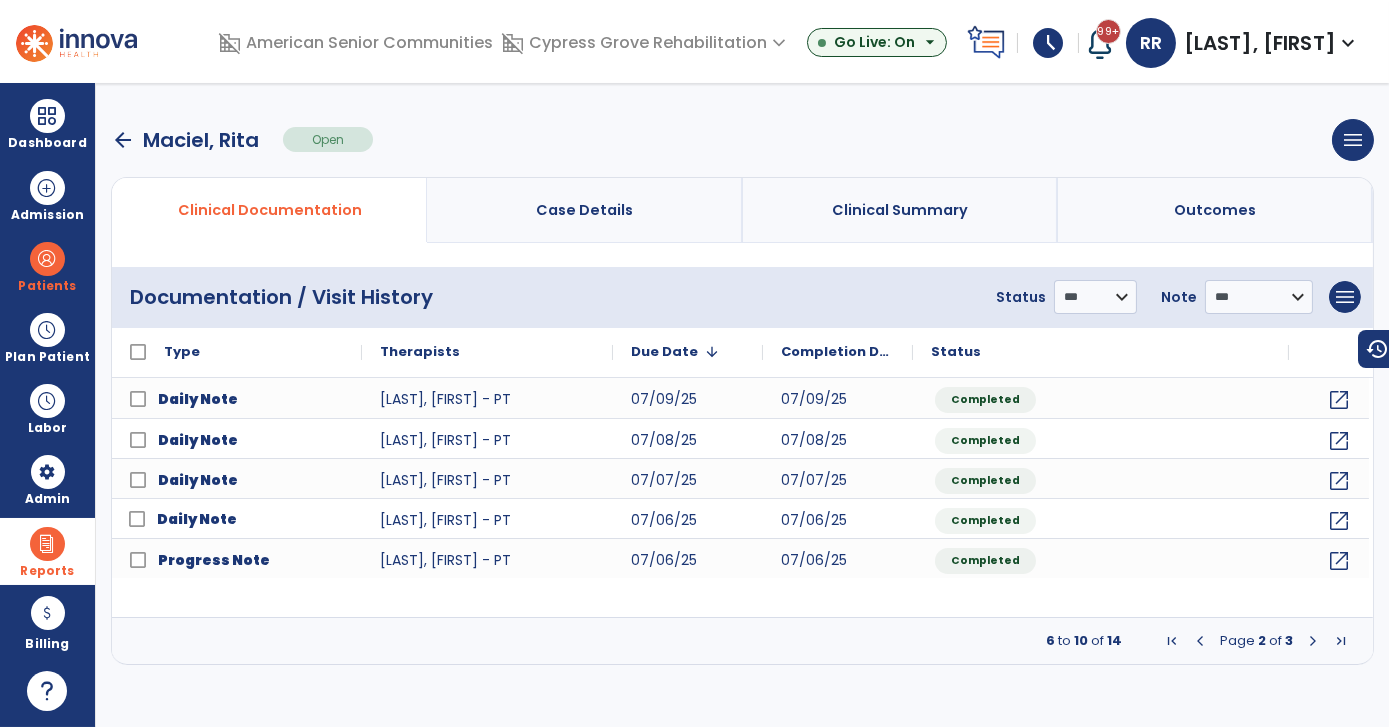 click on "Reports" at bounding box center (47, 551) 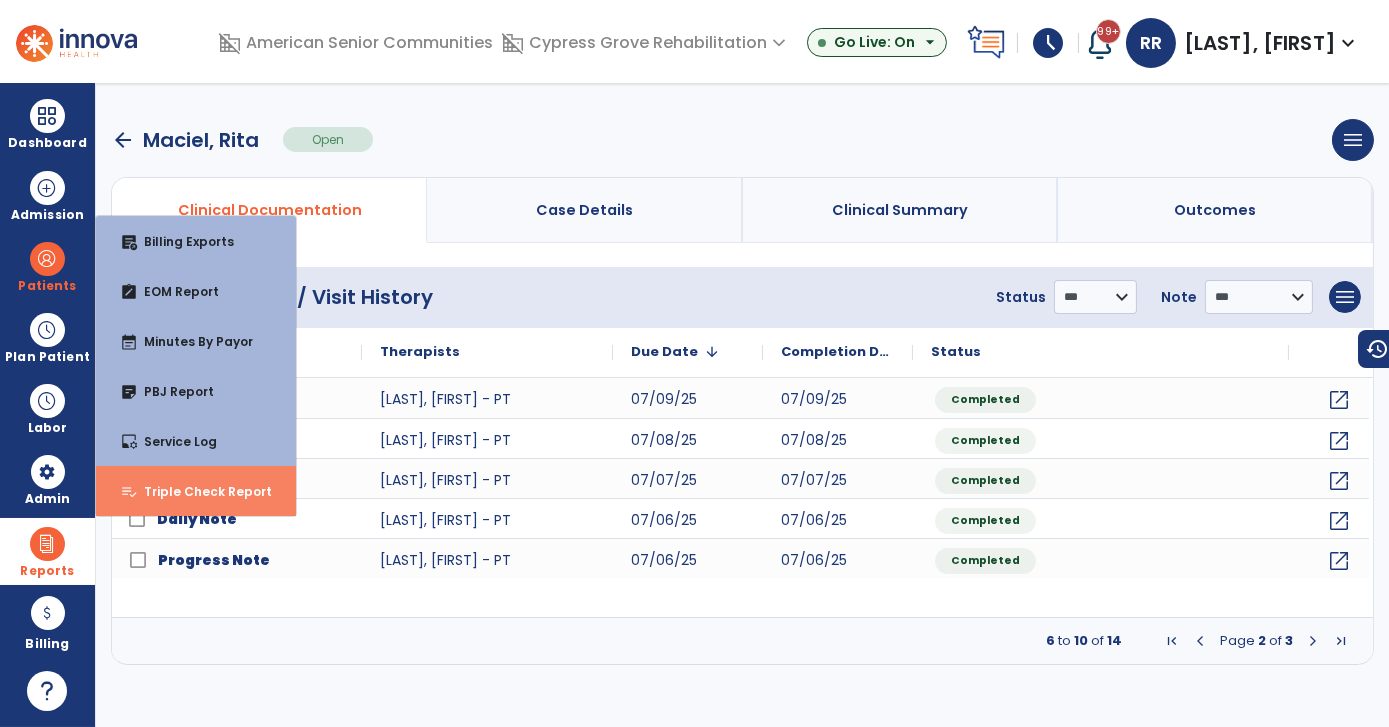 click on "Triple Check Report" at bounding box center (200, 491) 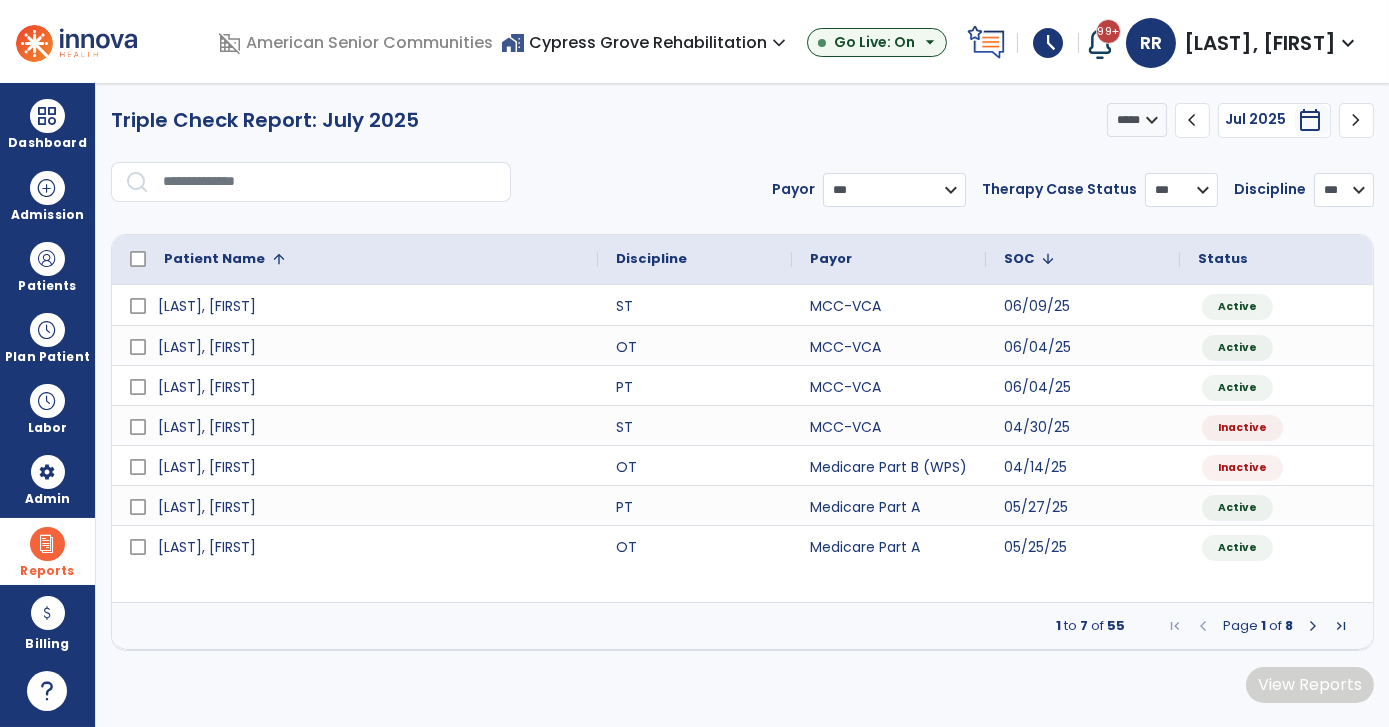 click on "chevron_left" at bounding box center [1193, 120] 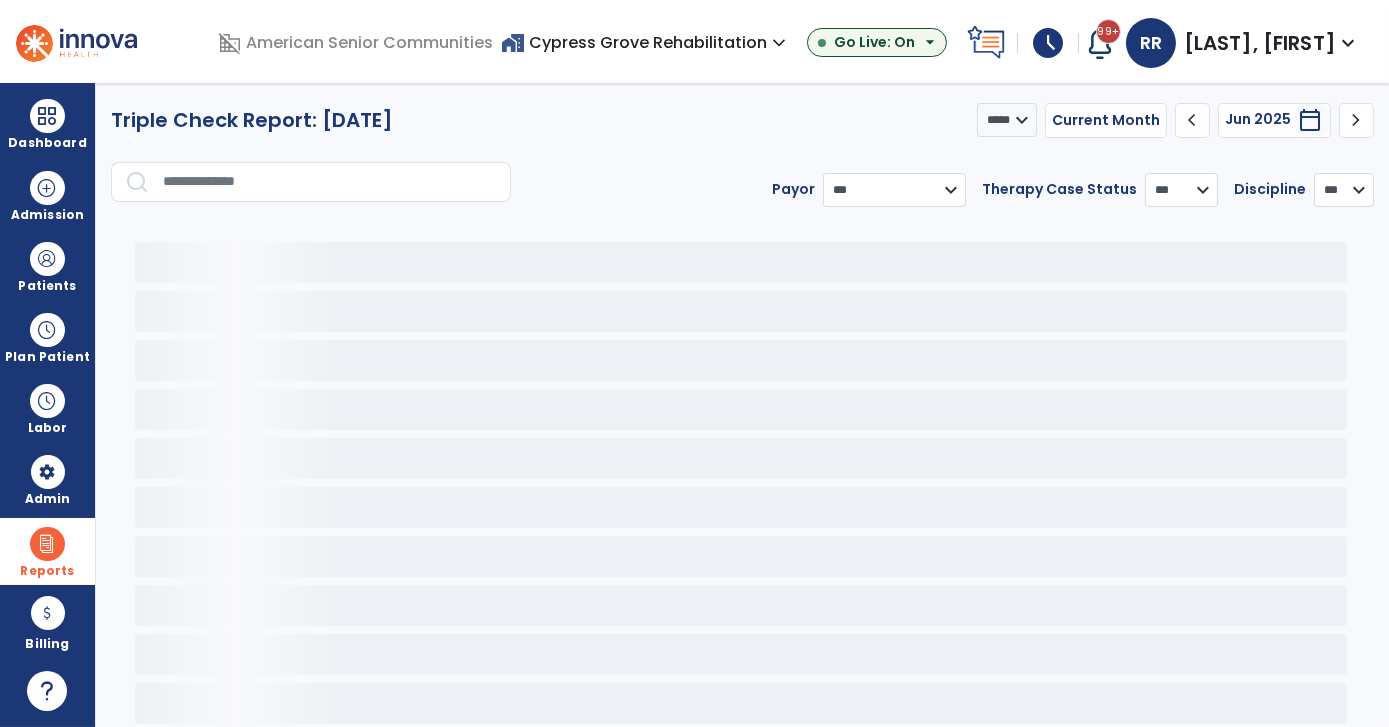 select on "***" 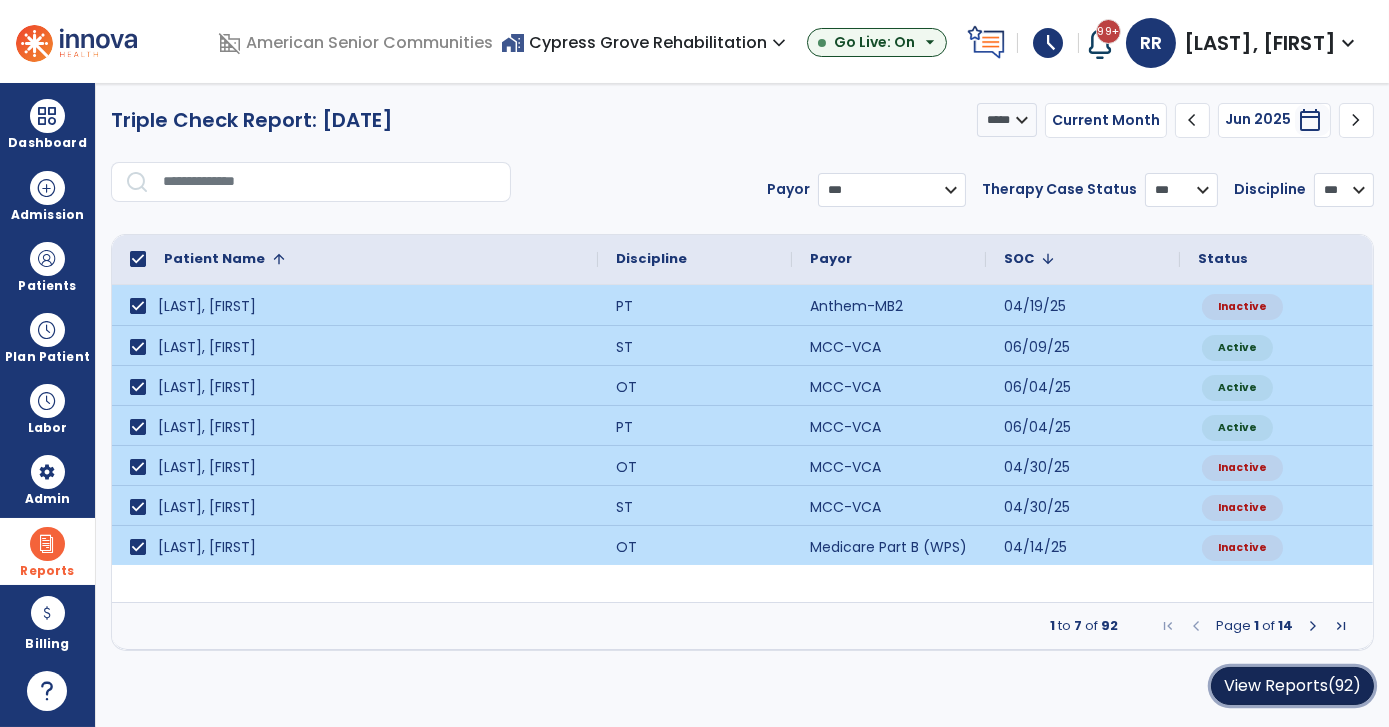 click on "View Reports  (92)" 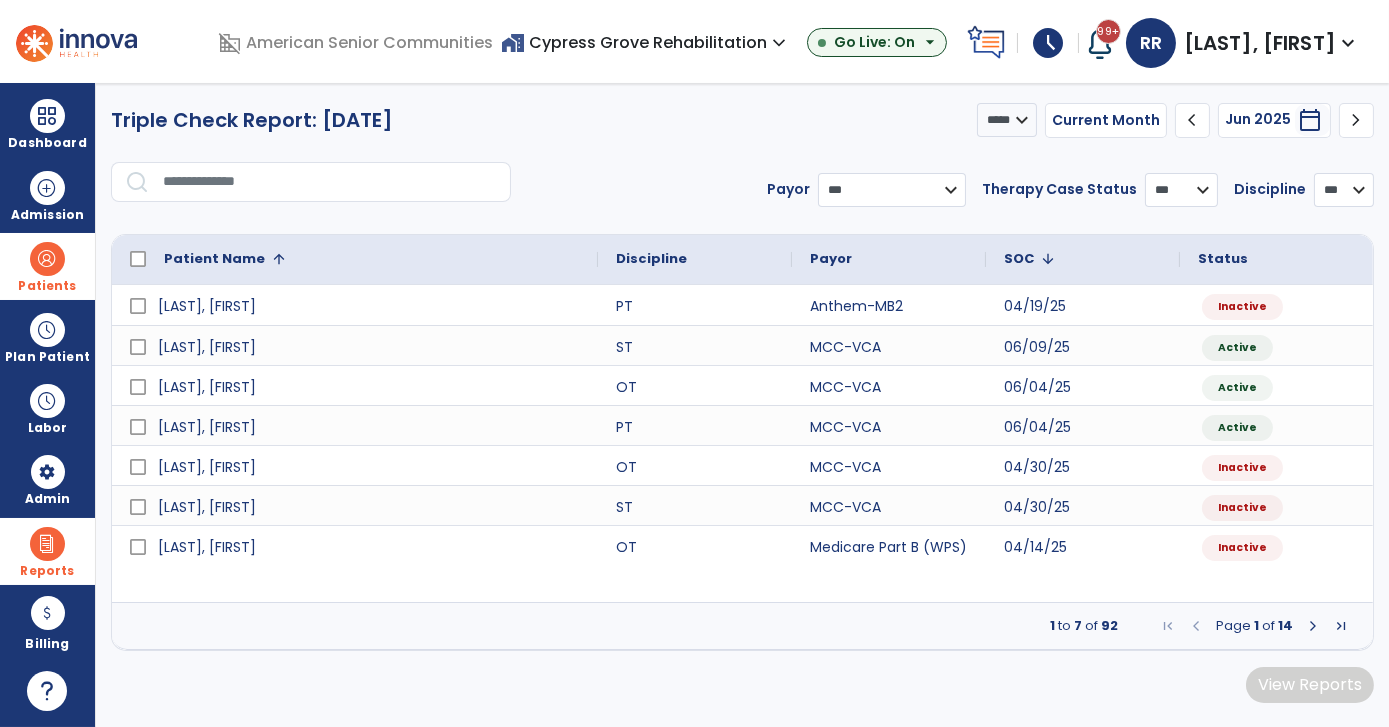 click on "Patients" at bounding box center (47, 266) 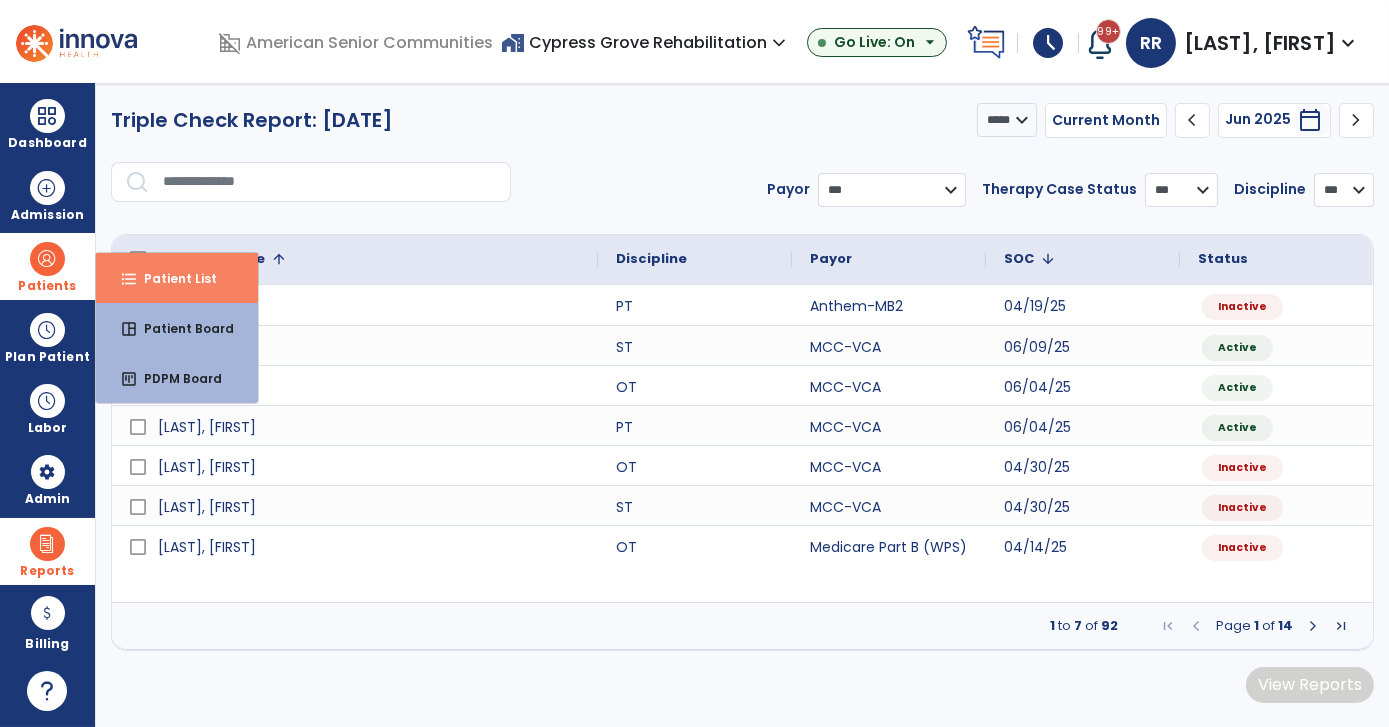 click on "Patient List" at bounding box center (172, 278) 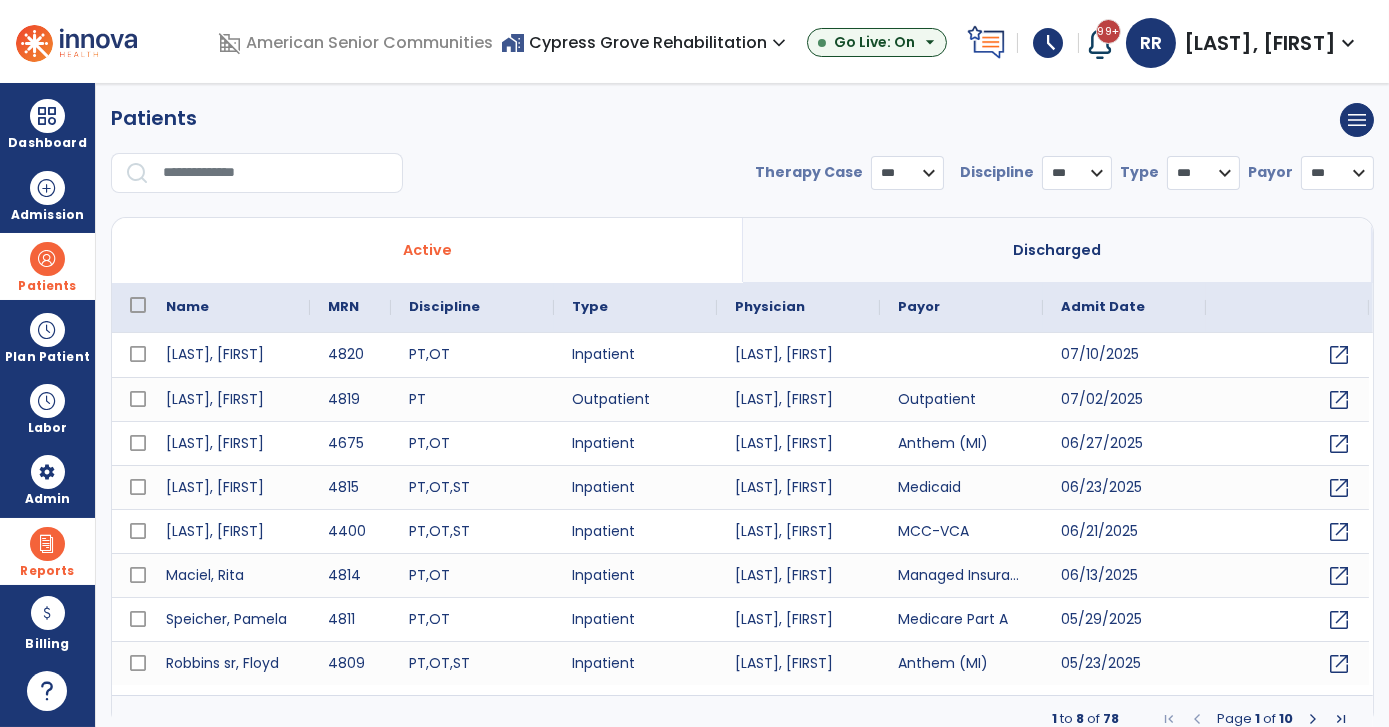 click at bounding box center [276, 173] 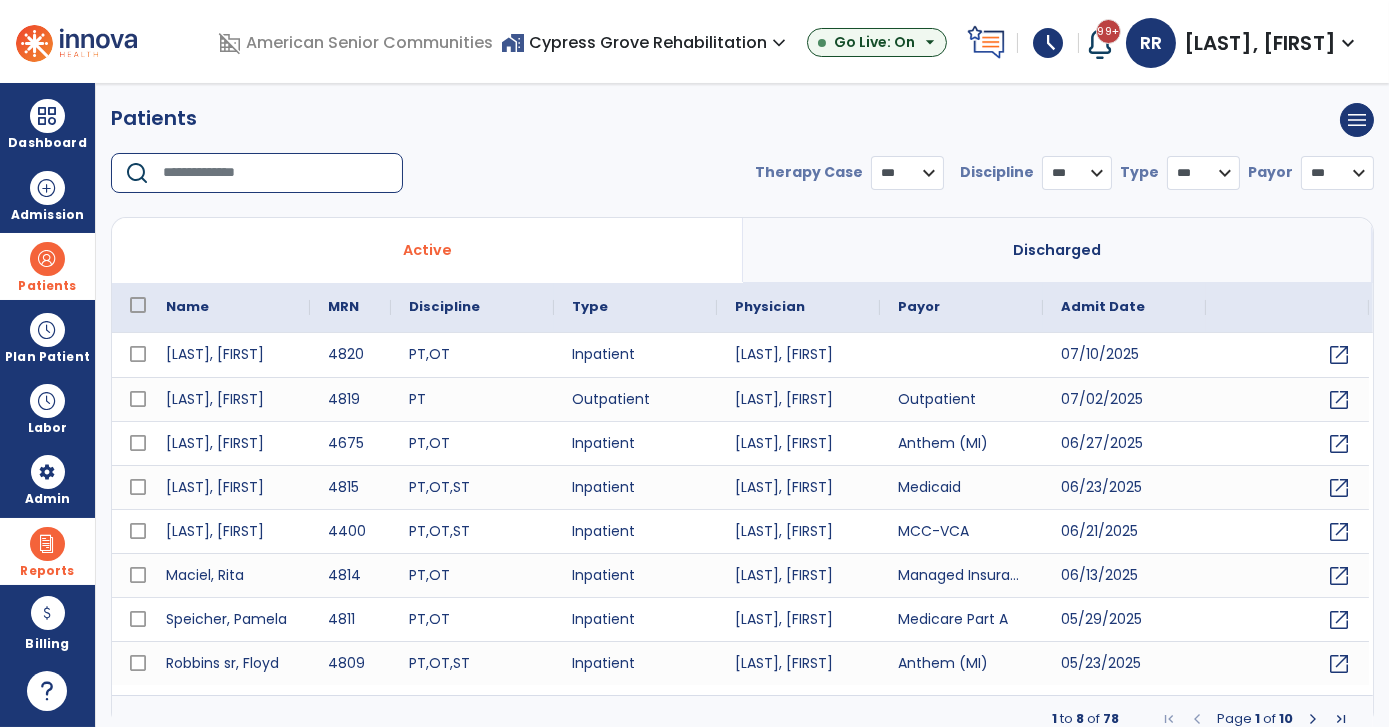 select on "***" 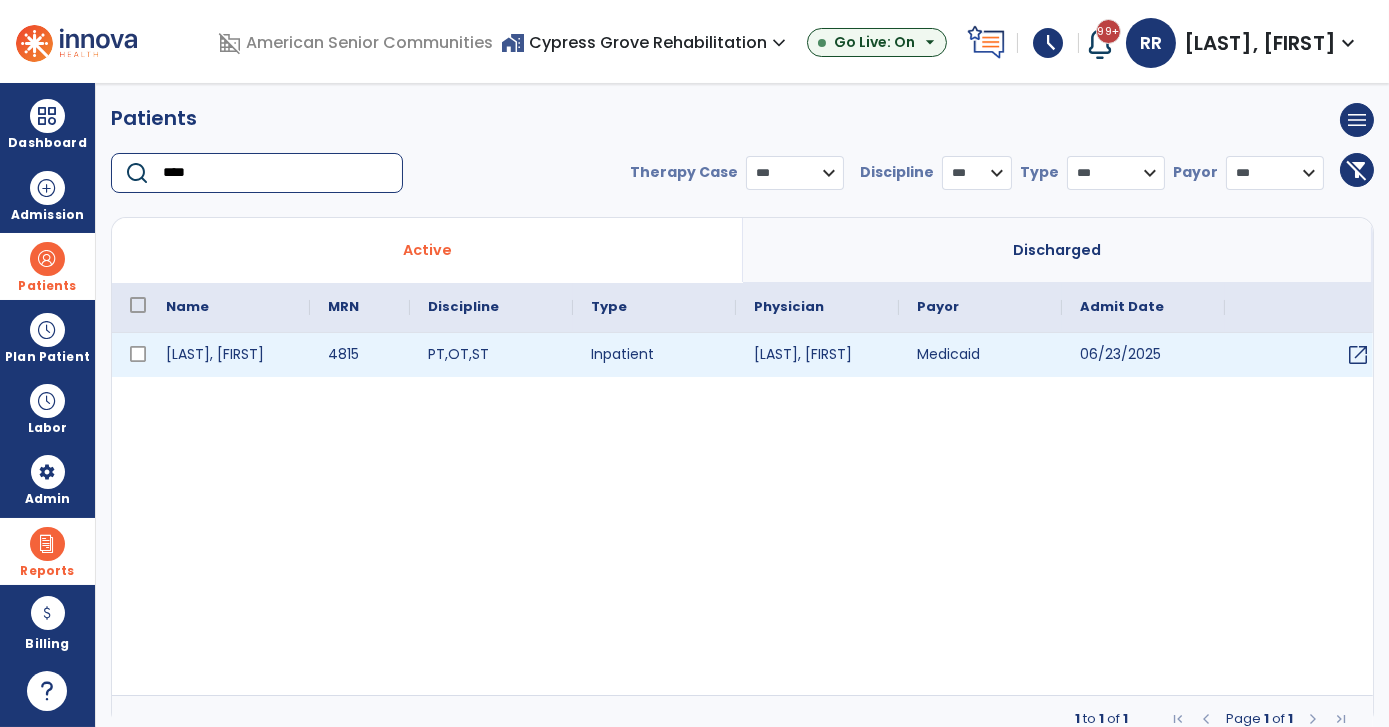 type on "****" 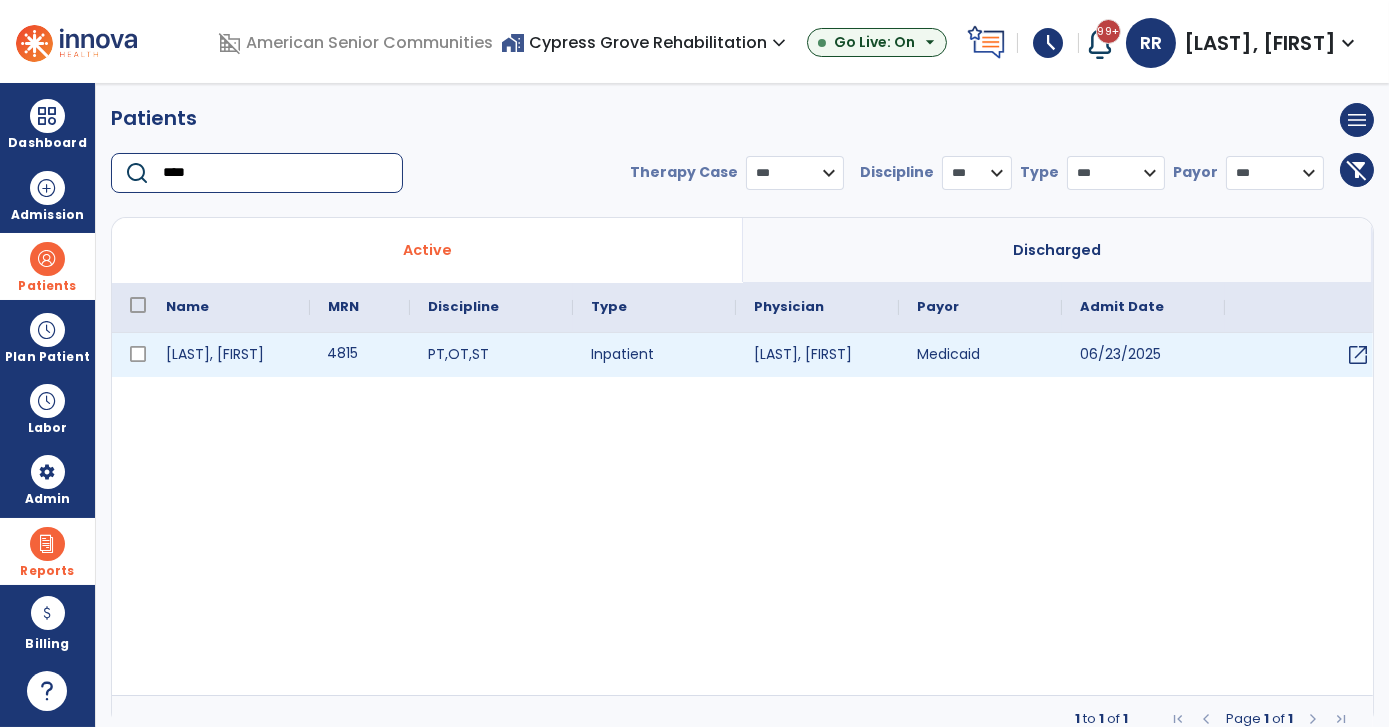 click on "4815" at bounding box center (360, 355) 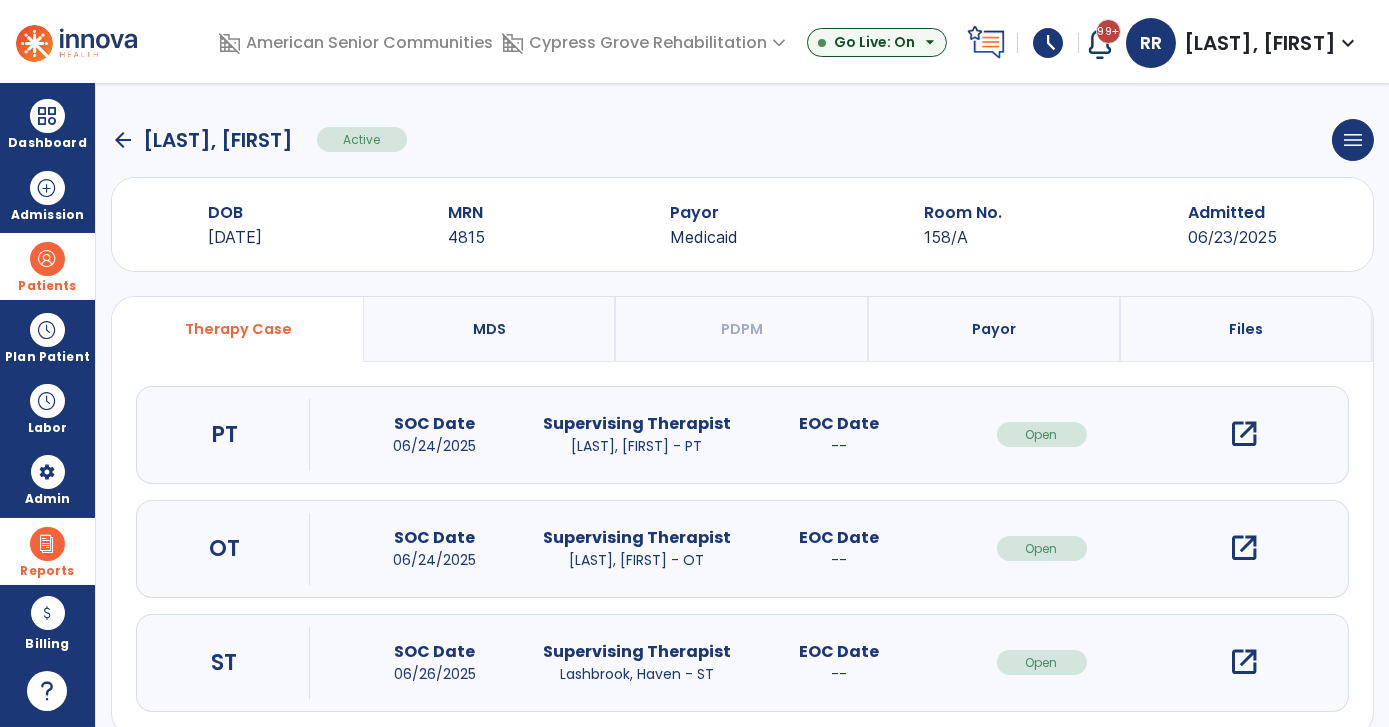 click on "open_in_new" at bounding box center [1244, 434] 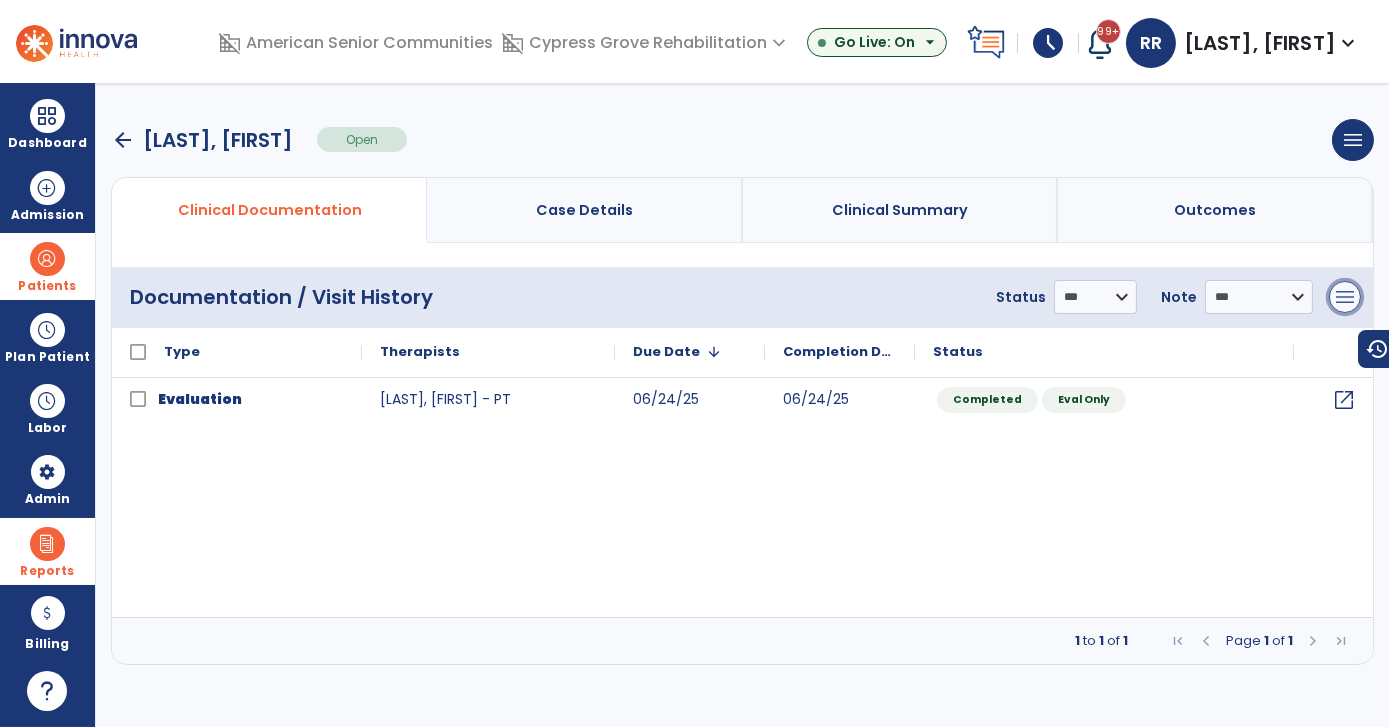 click on "menu" at bounding box center [1345, 297] 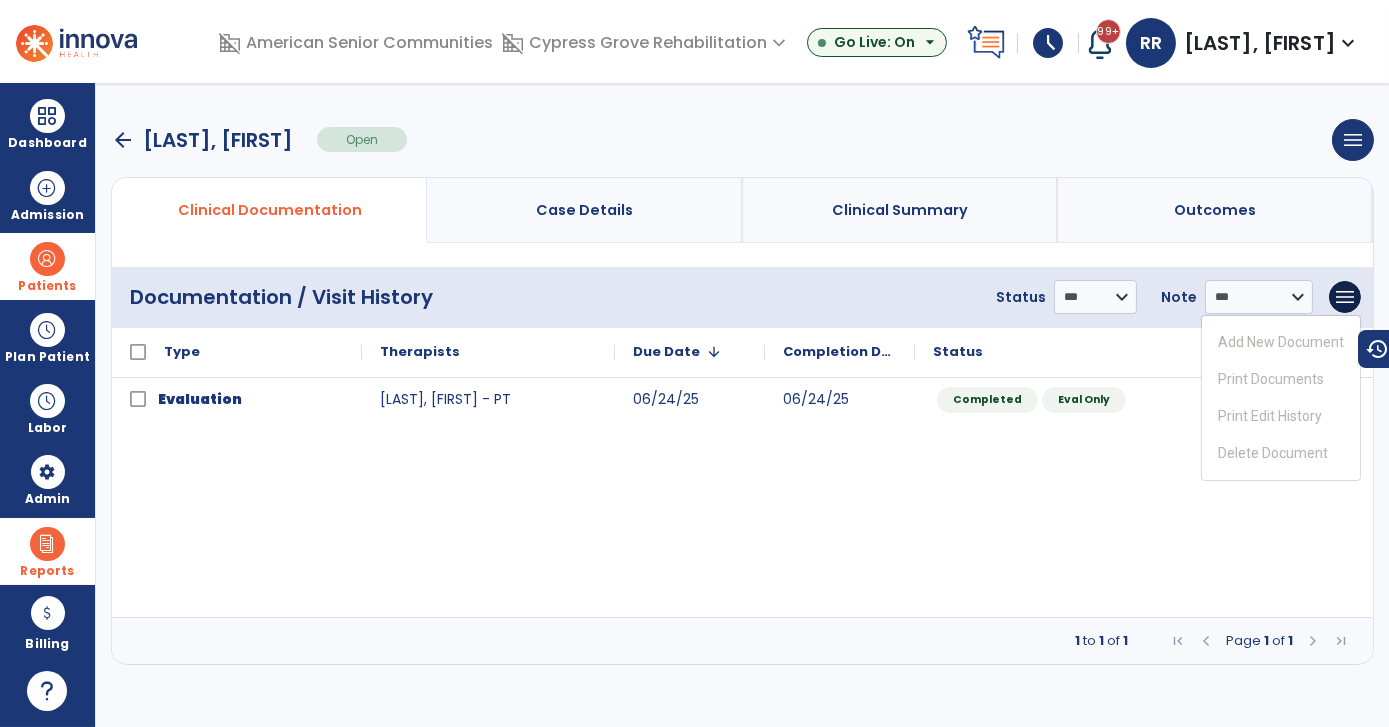 click on "arrow_back   [LAST], [FIRST]  Open  menu   Edit Therapy Case   Delete Therapy Case   Close Therapy Case" at bounding box center [742, 140] 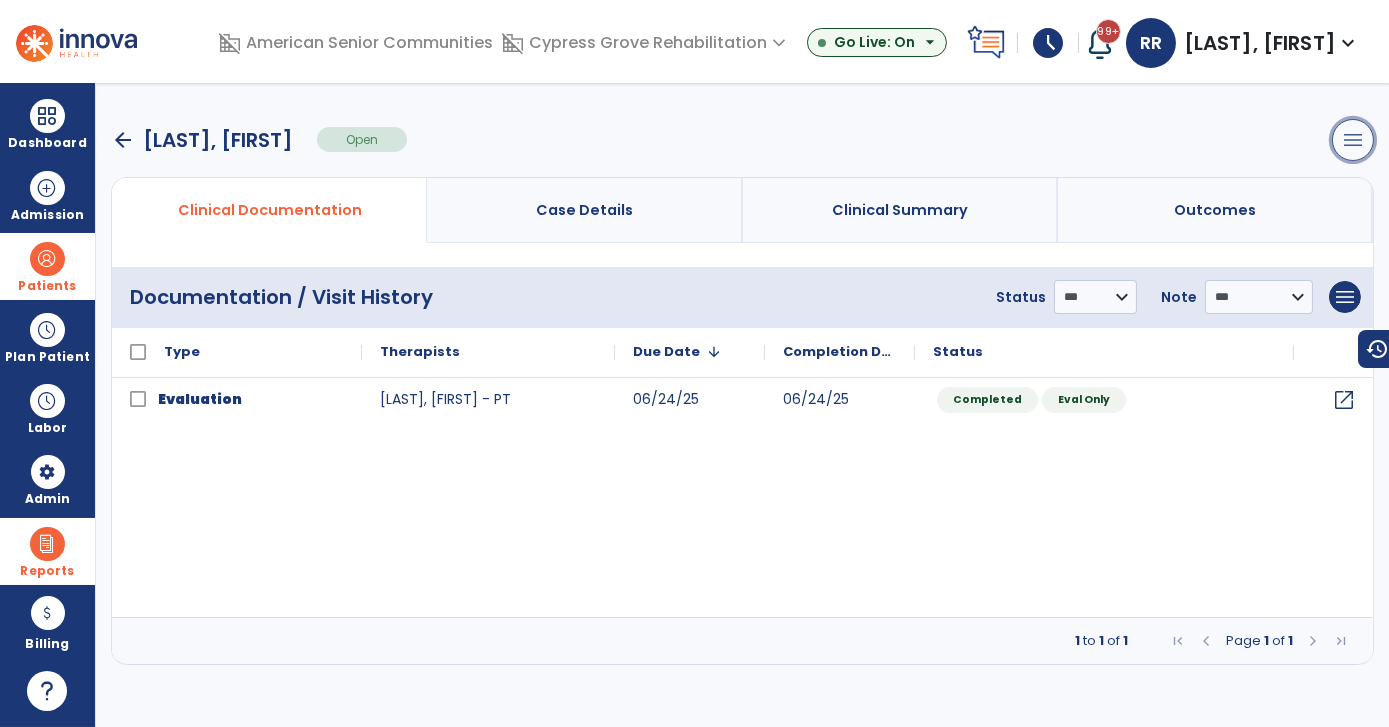click on "menu" at bounding box center (1353, 140) 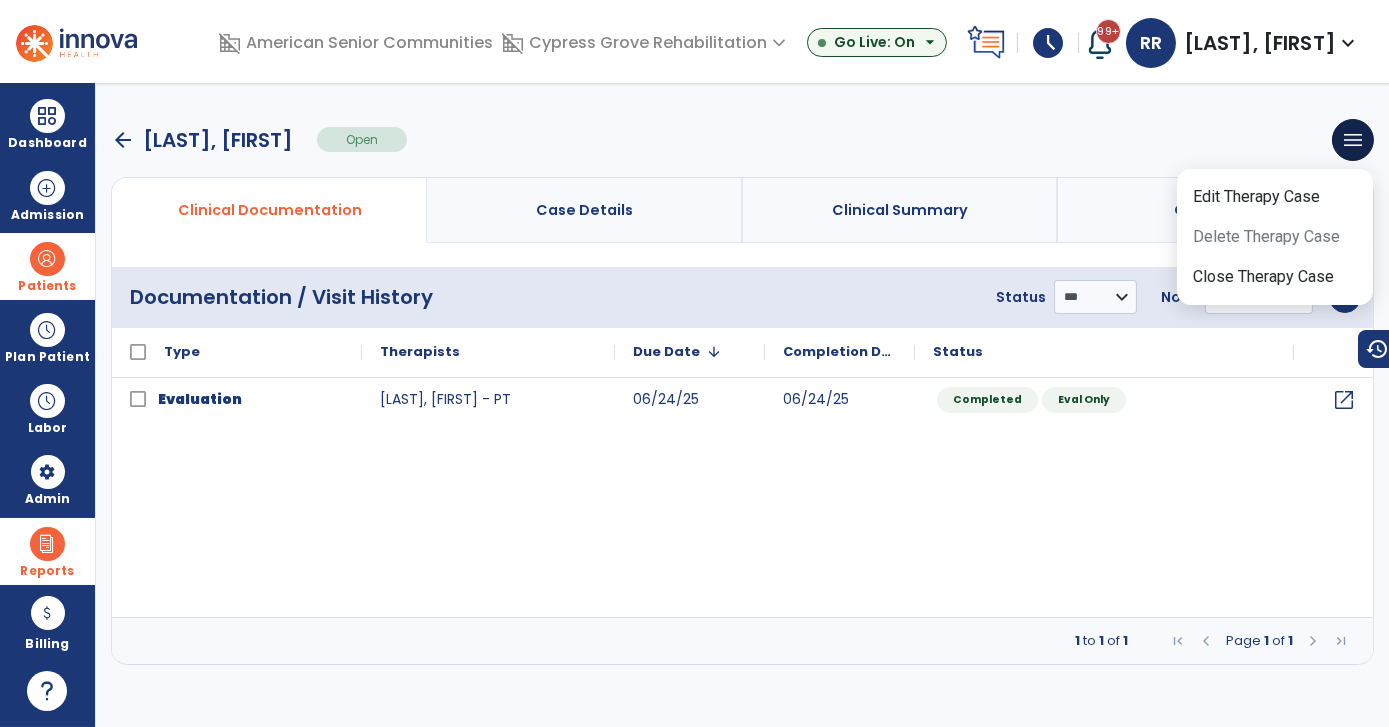 drag, startPoint x: 874, startPoint y: 152, endPoint x: 818, endPoint y: 136, distance: 58.24088 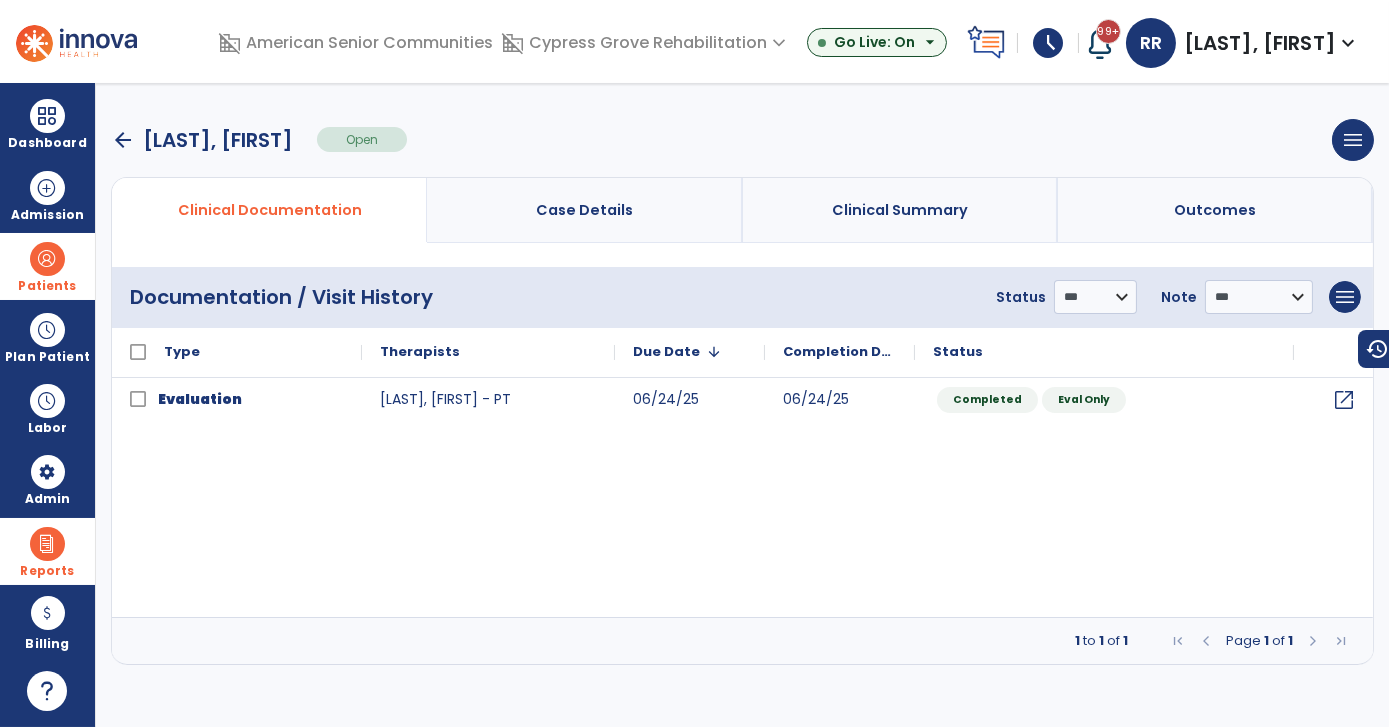 click on "arrow_back" at bounding box center (123, 140) 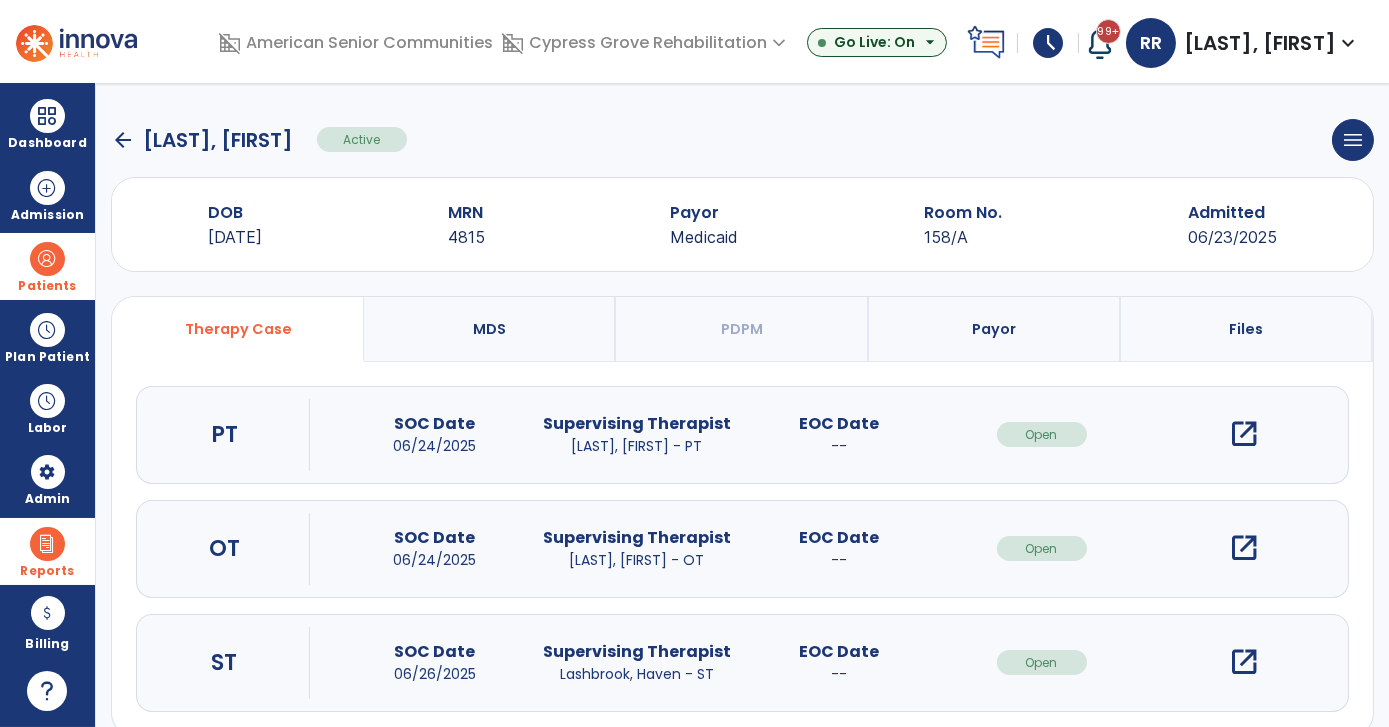 click on "open_in_new" at bounding box center [1244, 548] 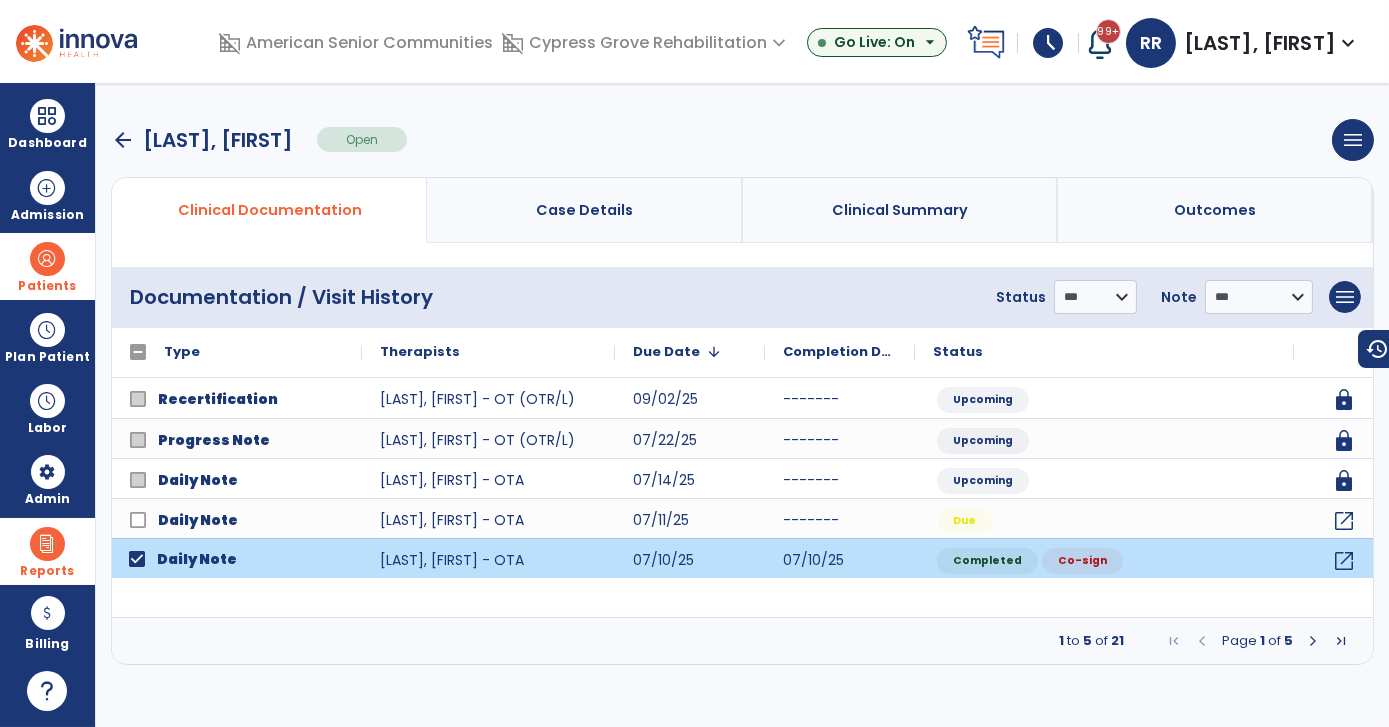 click at bounding box center [1313, 641] 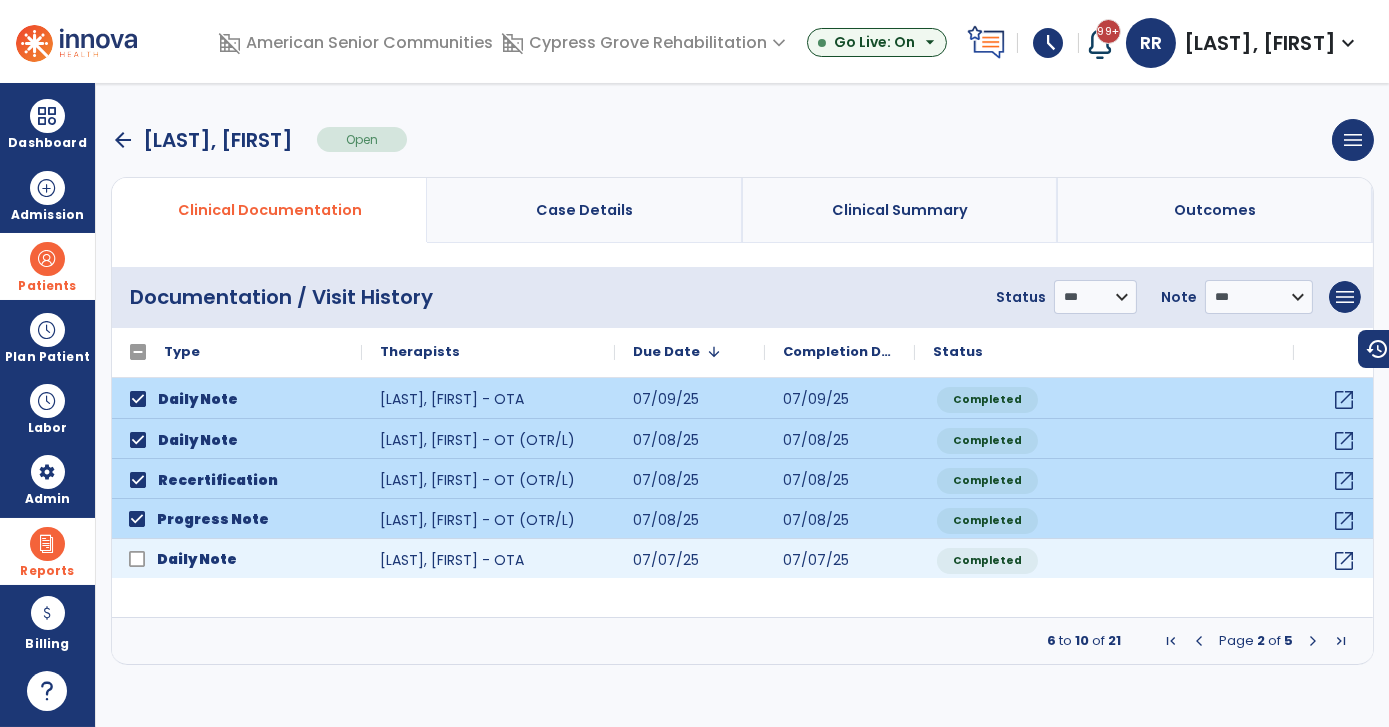 click on "Daily Note  [LAST], [FIRST] - OTA [DATE] [DATE] Completed open_in_new
Daily Note  [LAST], [FIRST] - OT (OTR/L) [DATE] [DATE] Completed open_in_new
Recertification  [LAST], [FIRST] - OT (OTR/L) [DATE] [DATE] Completed open_in_new
Progress Note  [LAST], [FIRST] - OT (OTR/L) [DATE] [DATE] Completed open_in_new
Daily Note  [LAST], [FIRST] - OTA [DATE] [DATE] Completed open_in_new" 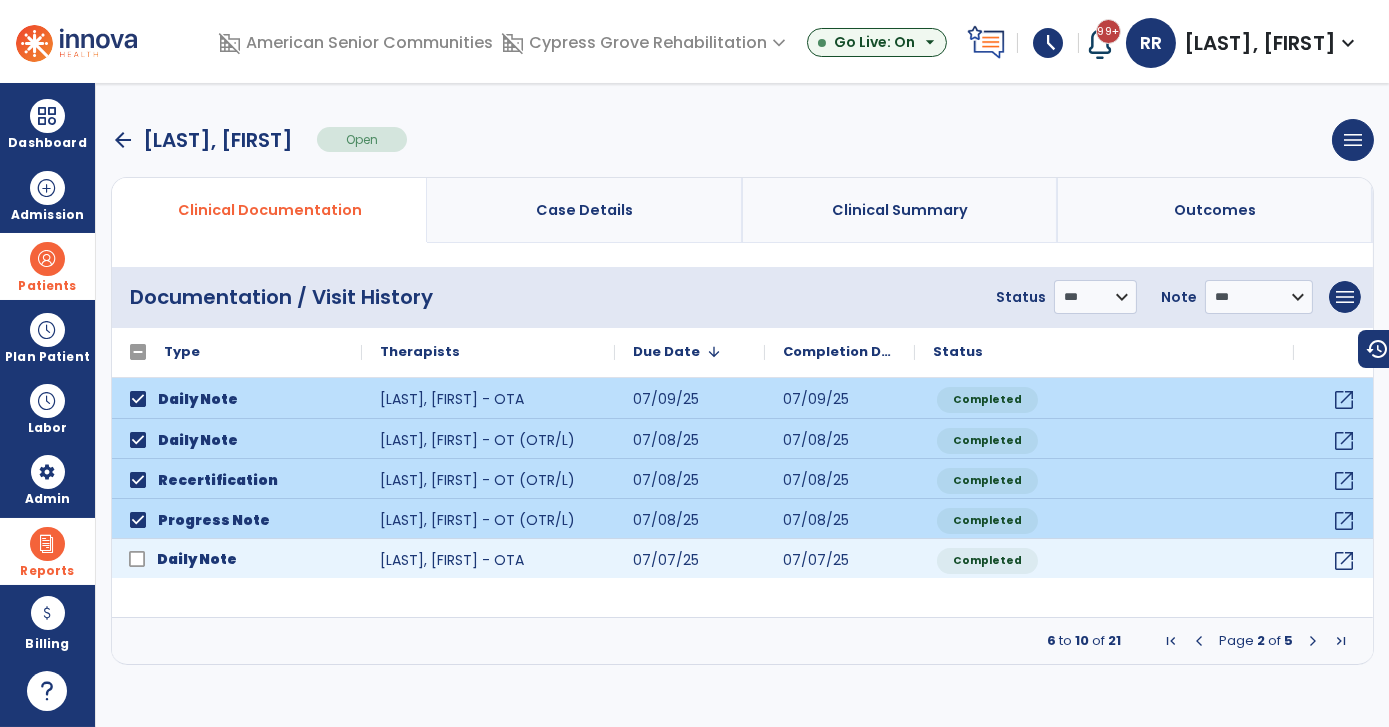 click on "Daily Note" 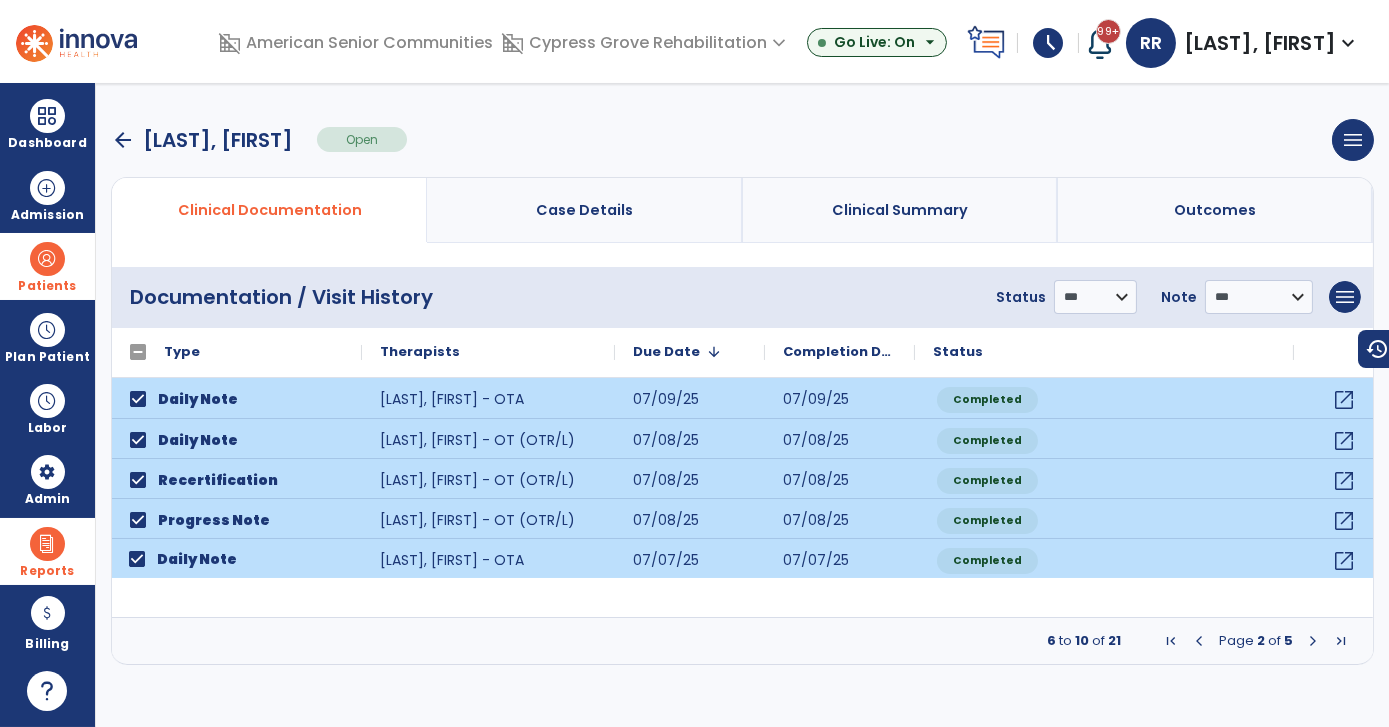 click at bounding box center (1313, 641) 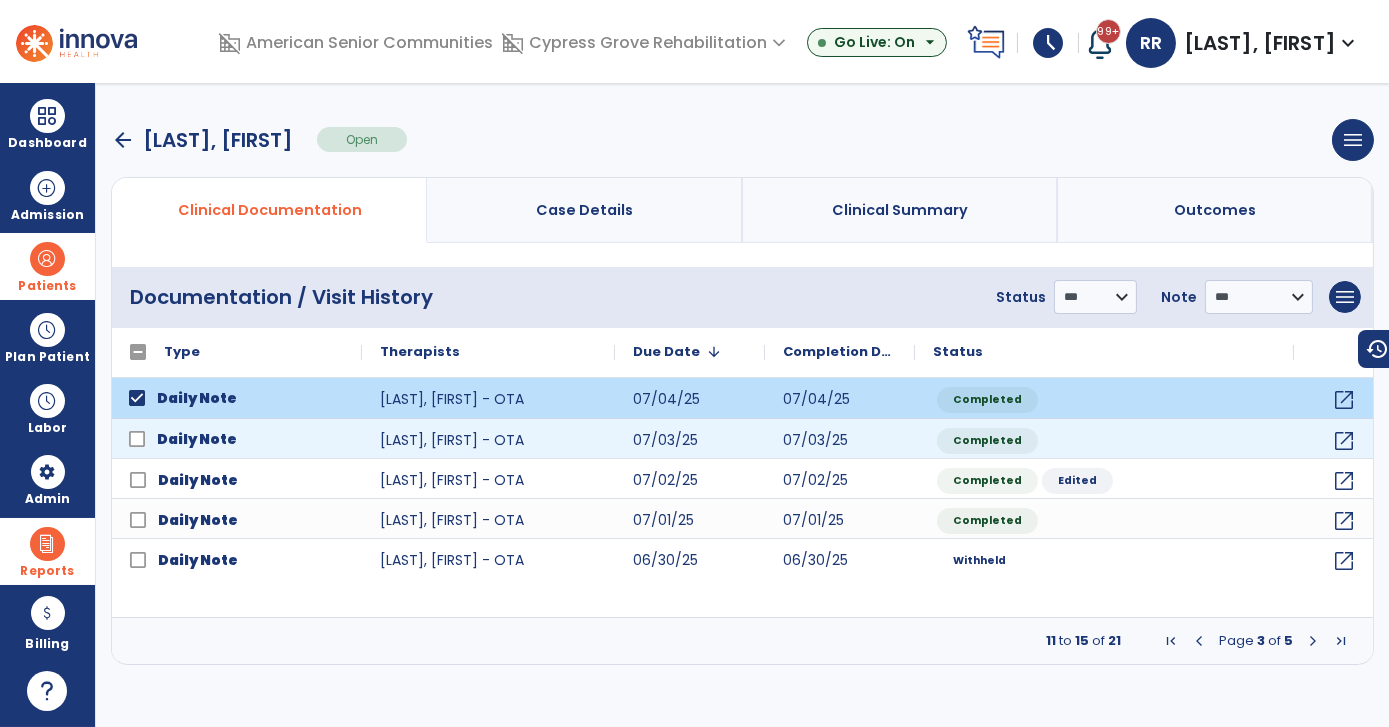click on "Daily Note" 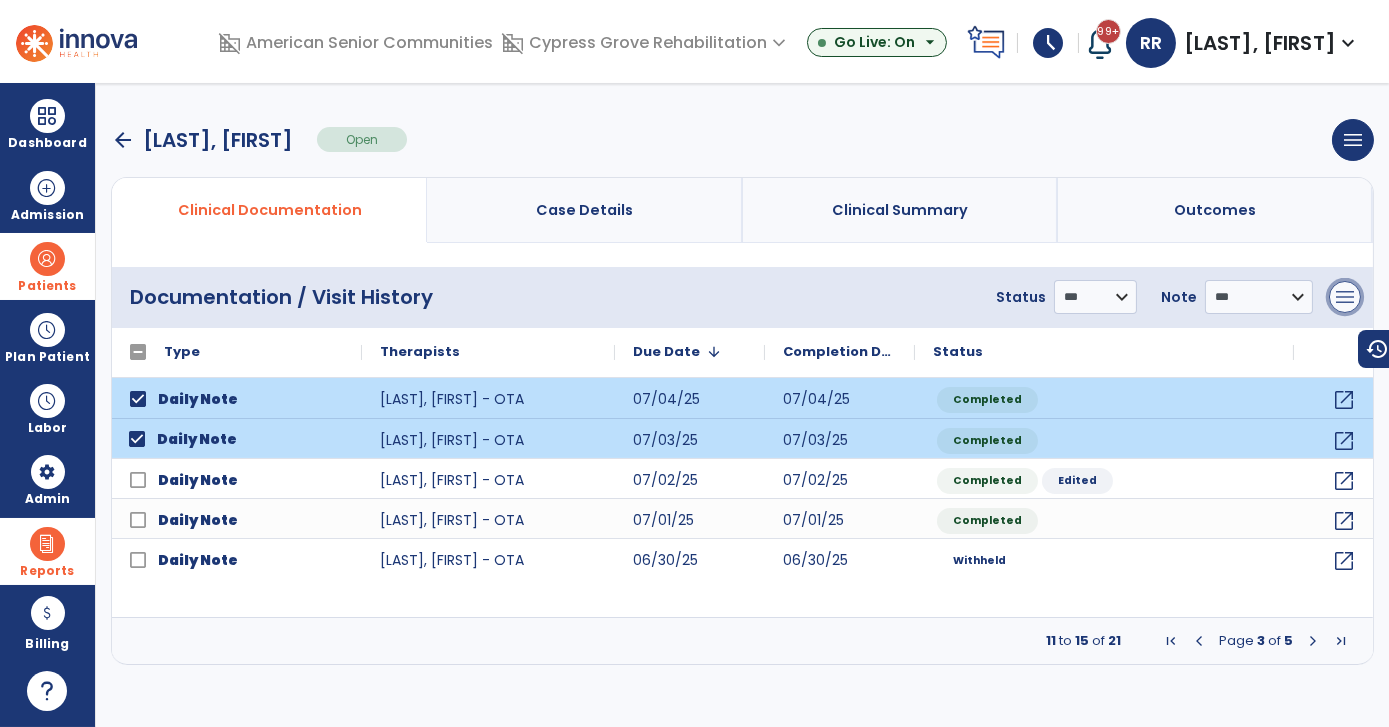 click on "menu" at bounding box center (1345, 297) 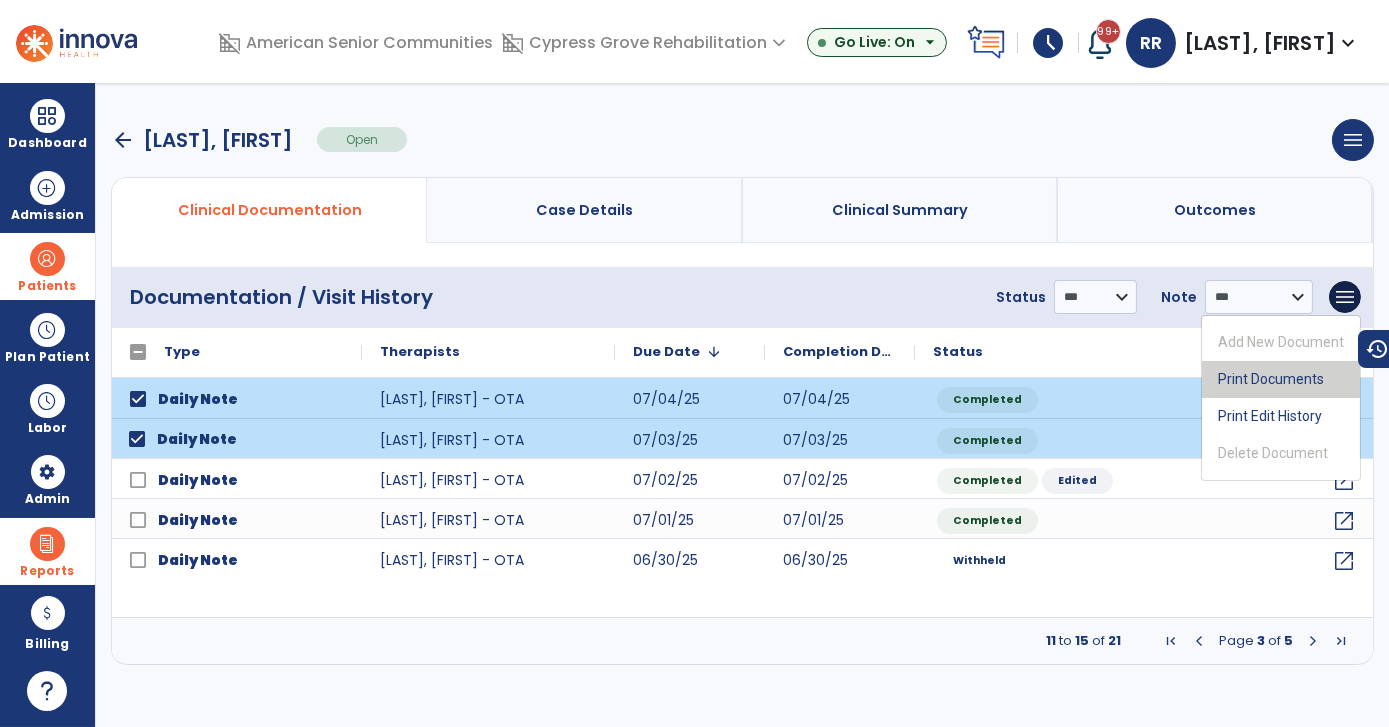 click on "Print Documents" at bounding box center [1281, 379] 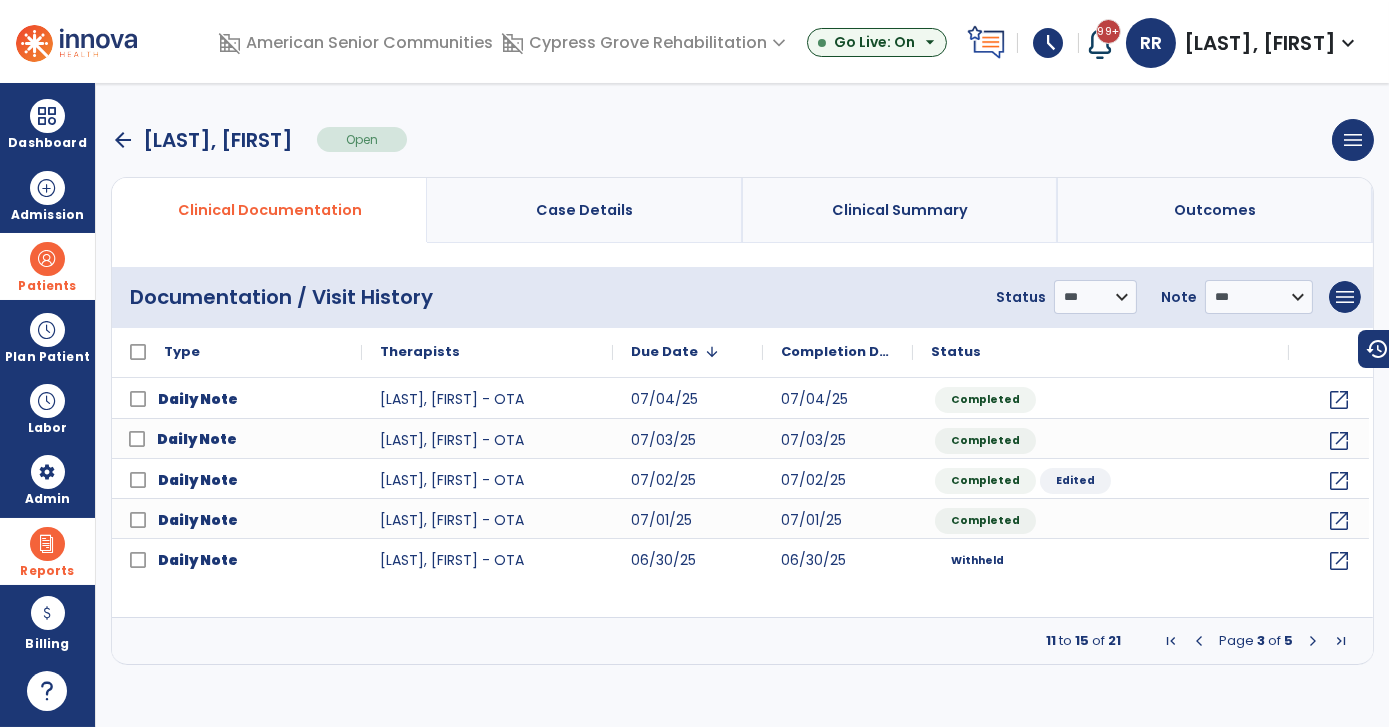 click on "arrow_back" at bounding box center (123, 140) 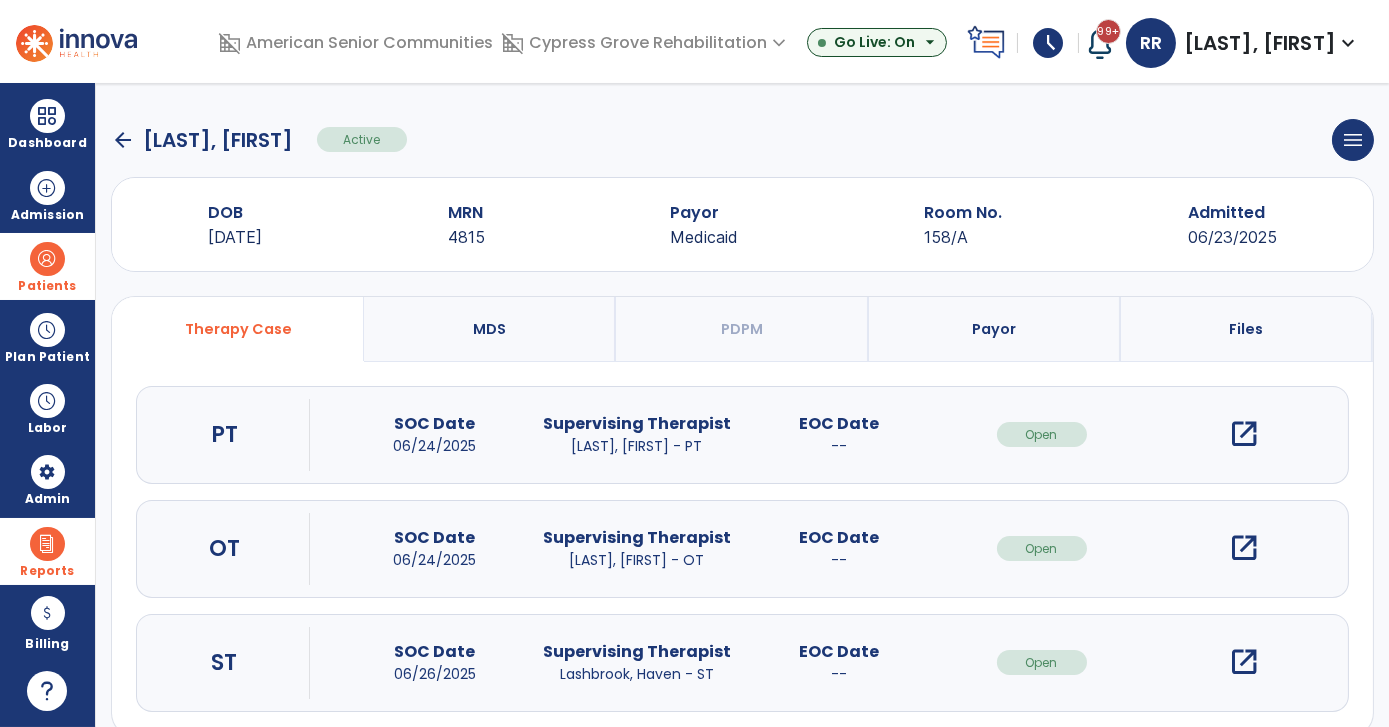 click on "arrow_back" 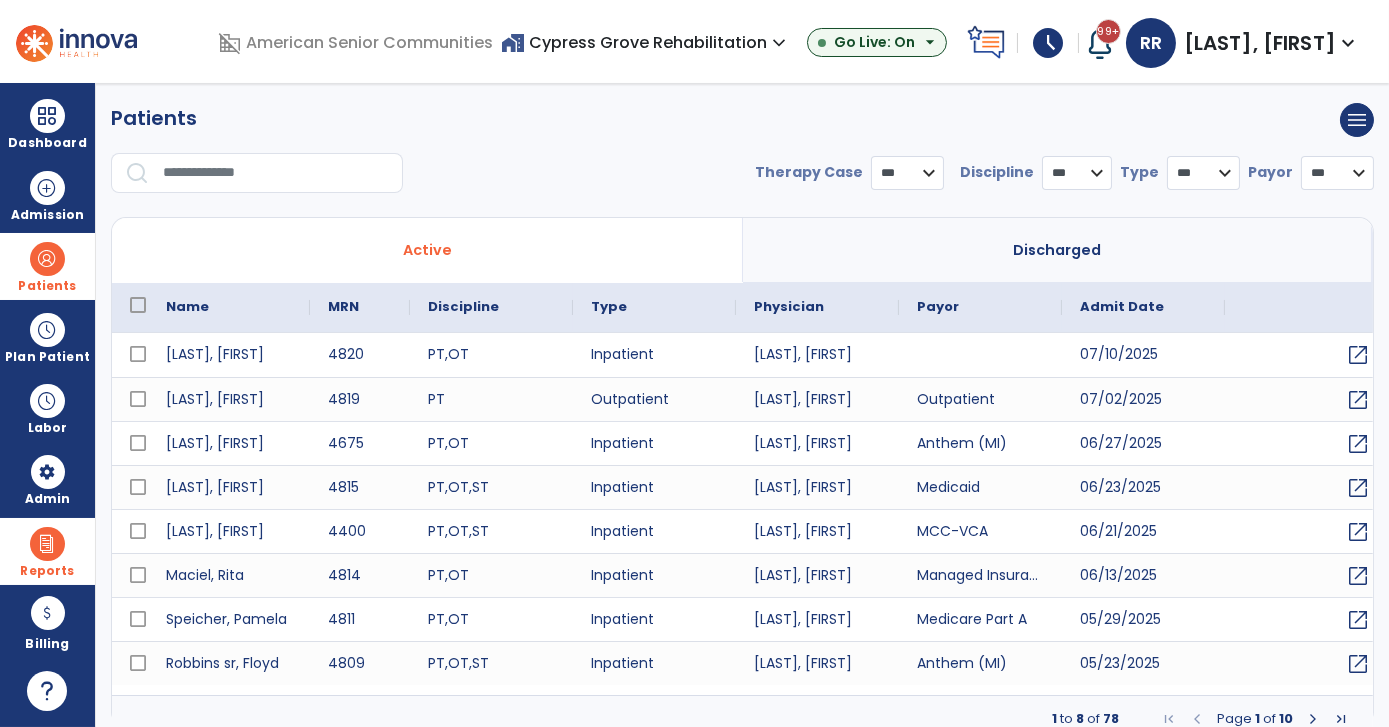 select on "***" 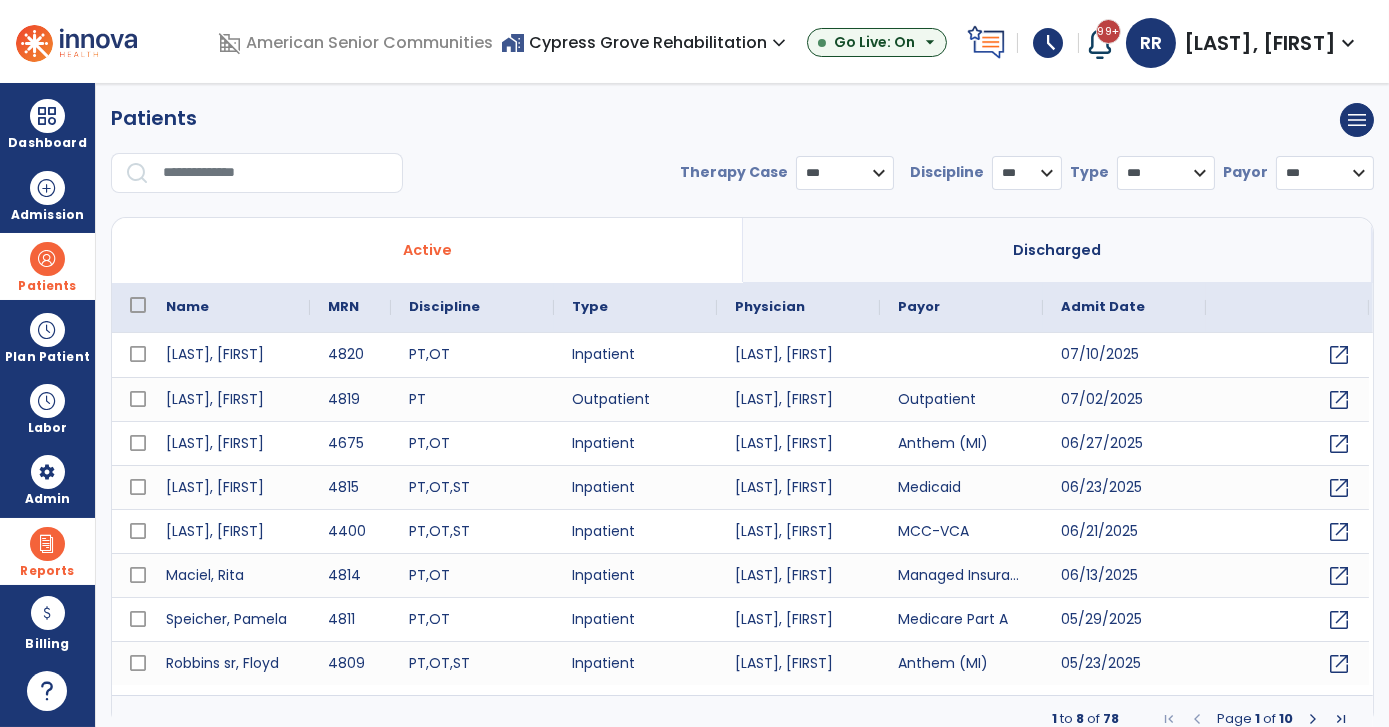 click at bounding box center [276, 173] 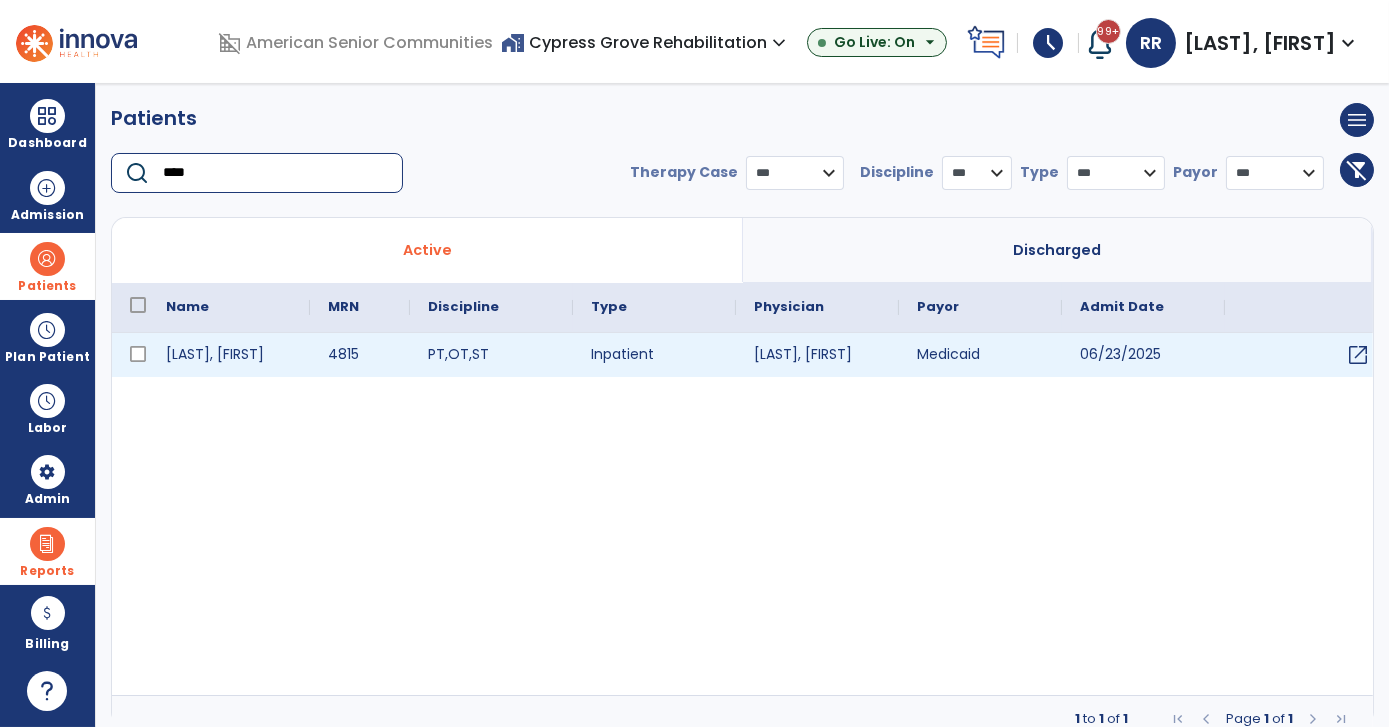 type on "****" 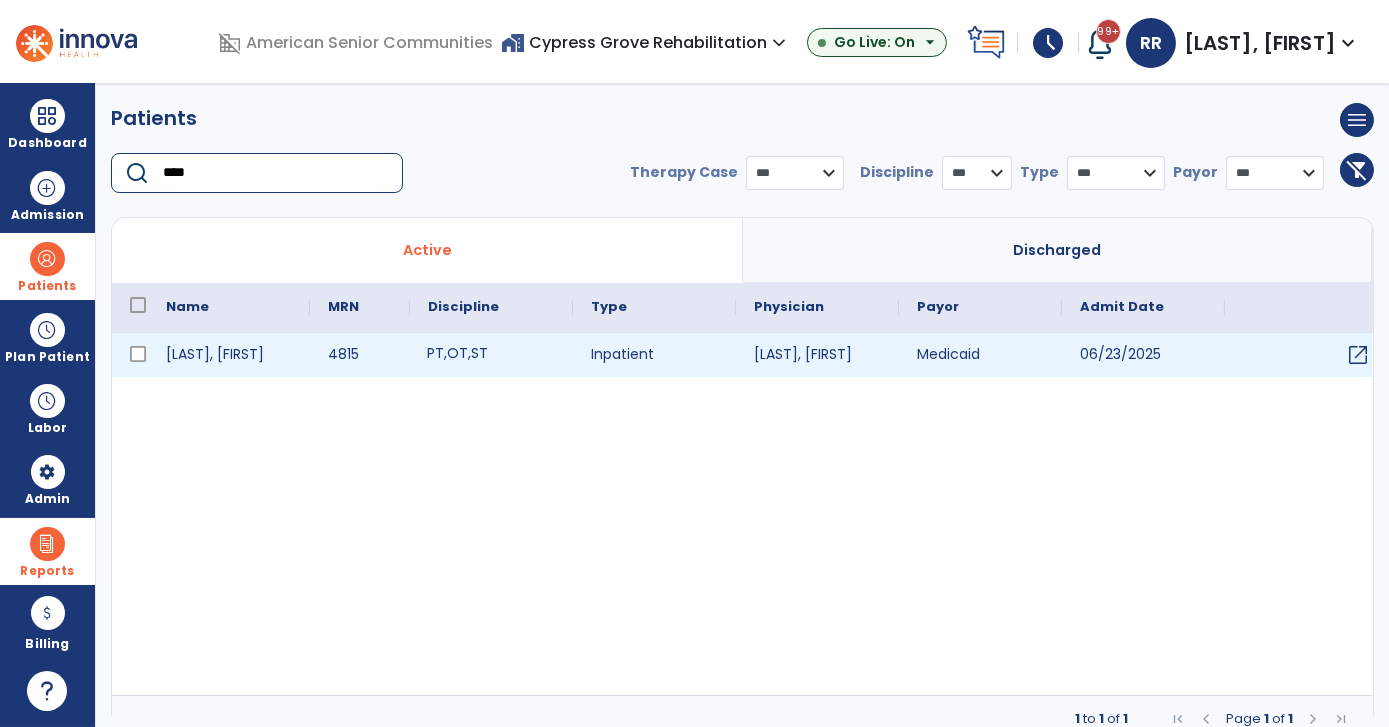 click on "ST" at bounding box center [479, 353] 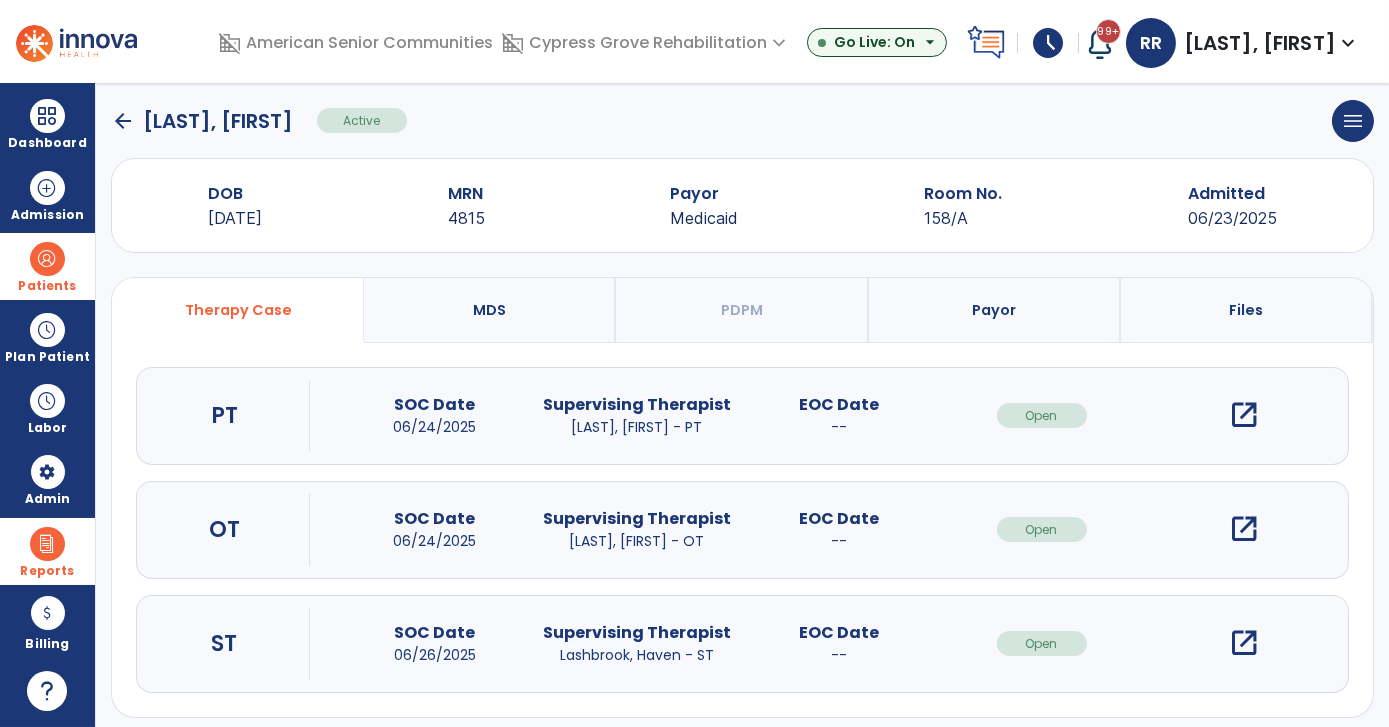 scroll, scrollTop: 29, scrollLeft: 0, axis: vertical 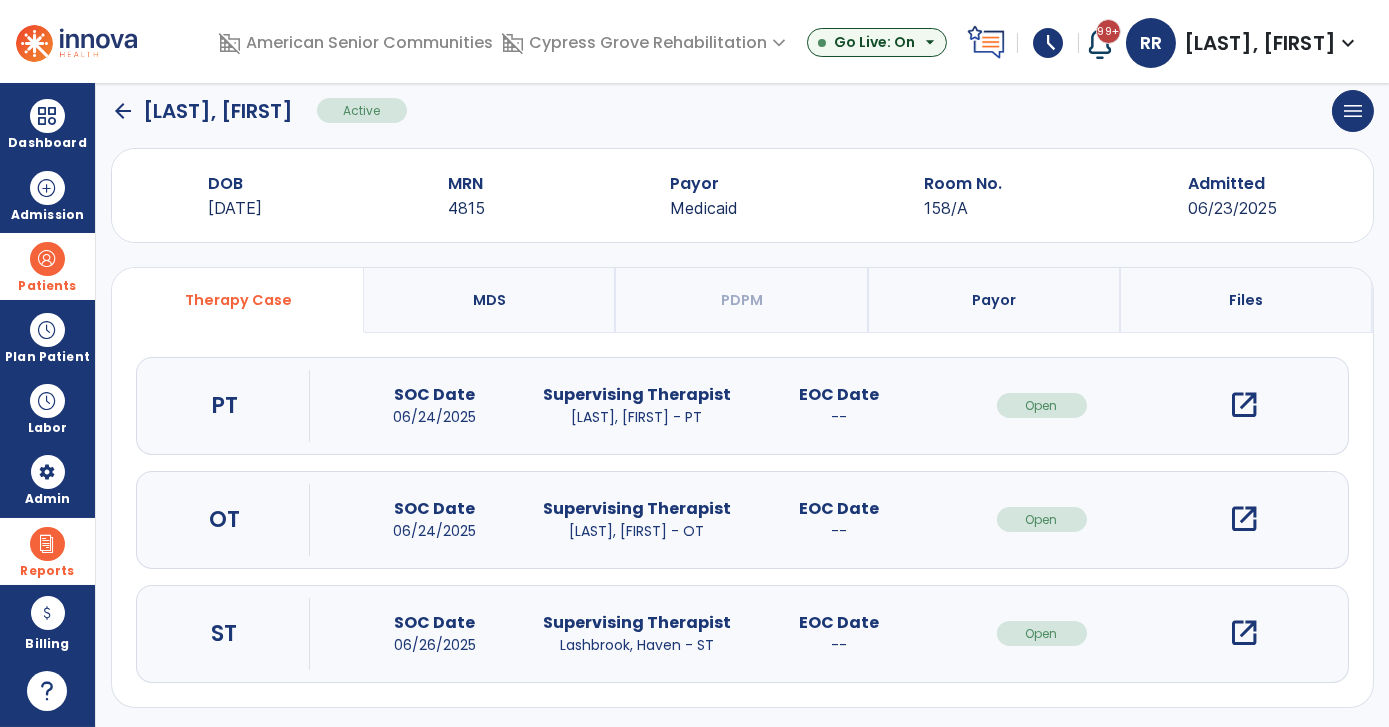 click on "open_in_new" at bounding box center (1244, 633) 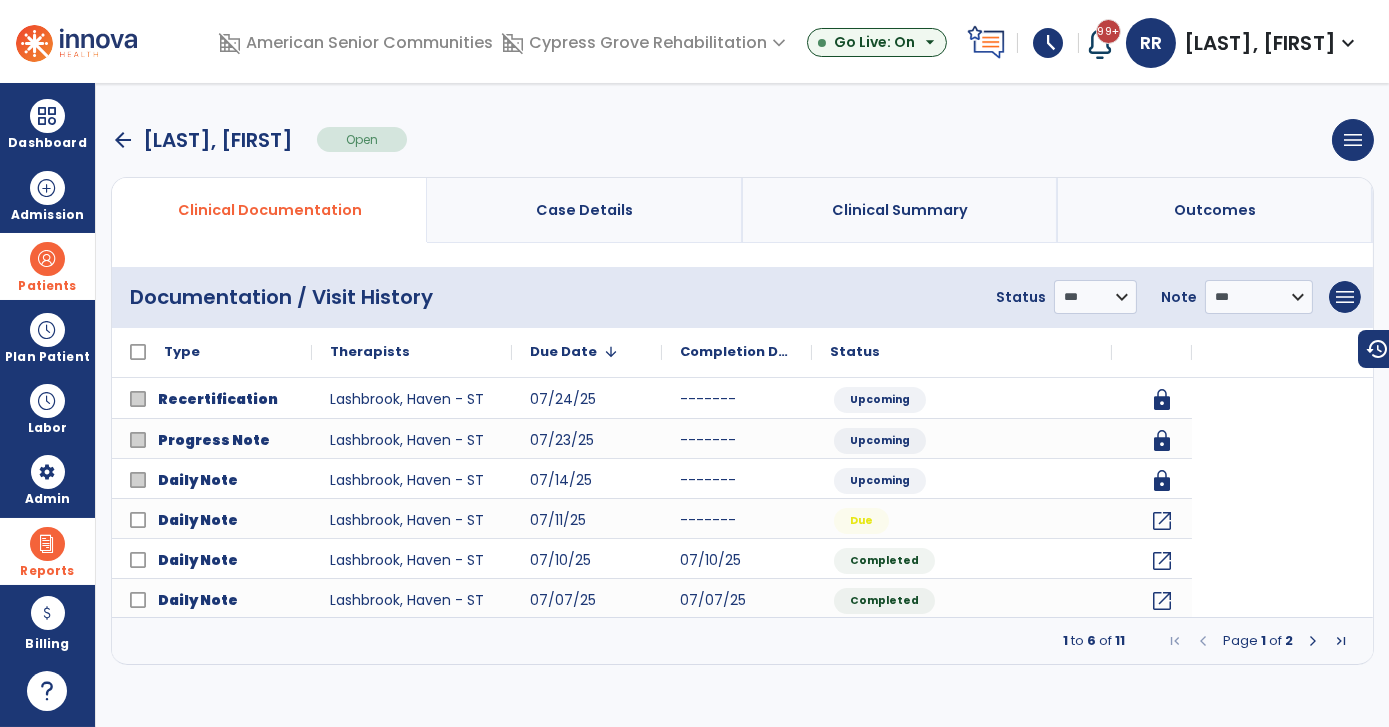 scroll, scrollTop: 0, scrollLeft: 0, axis: both 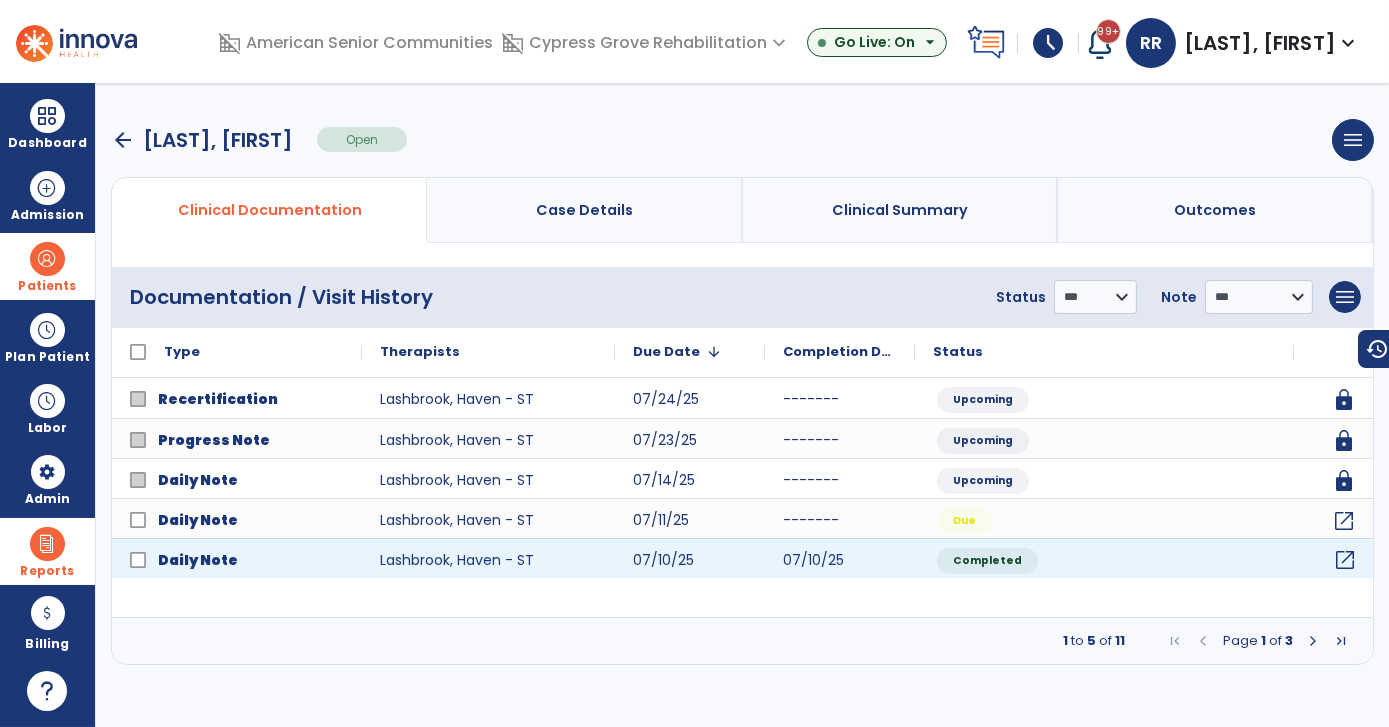 click on "open_in_new" 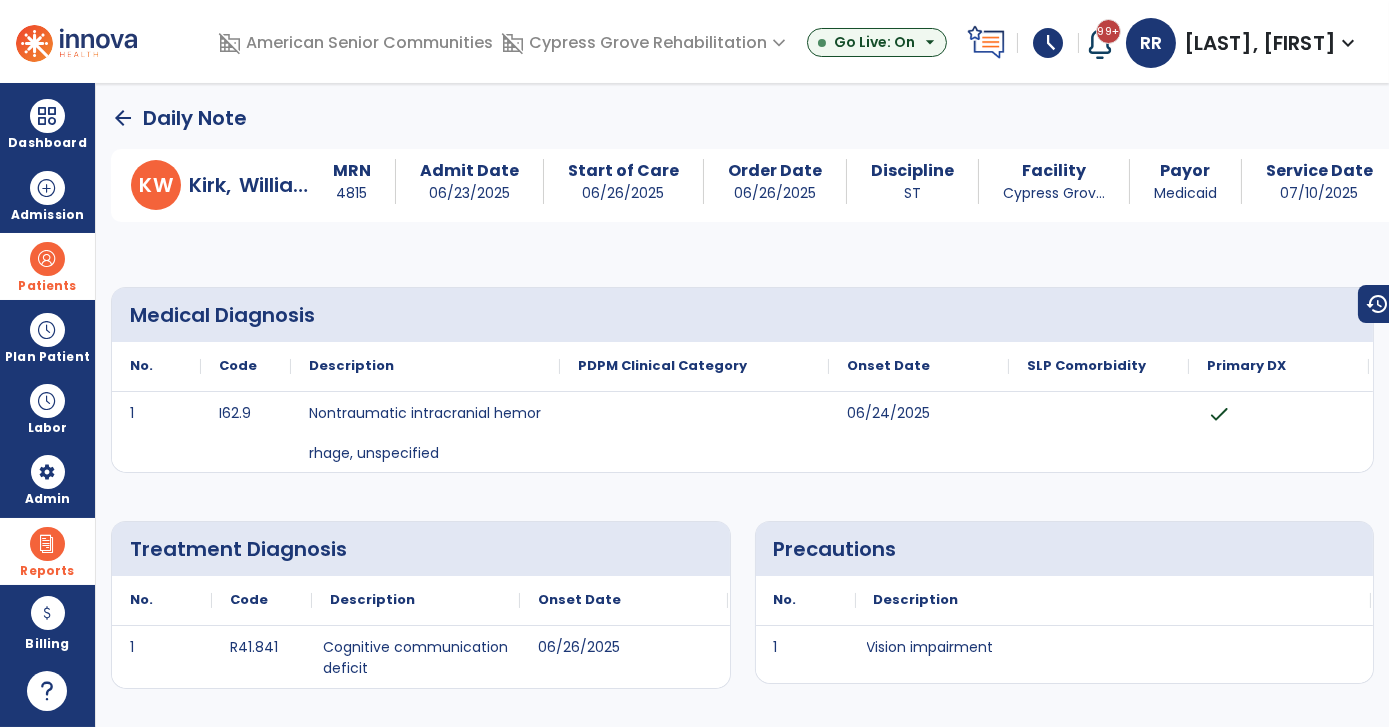 click on "arrow_back" 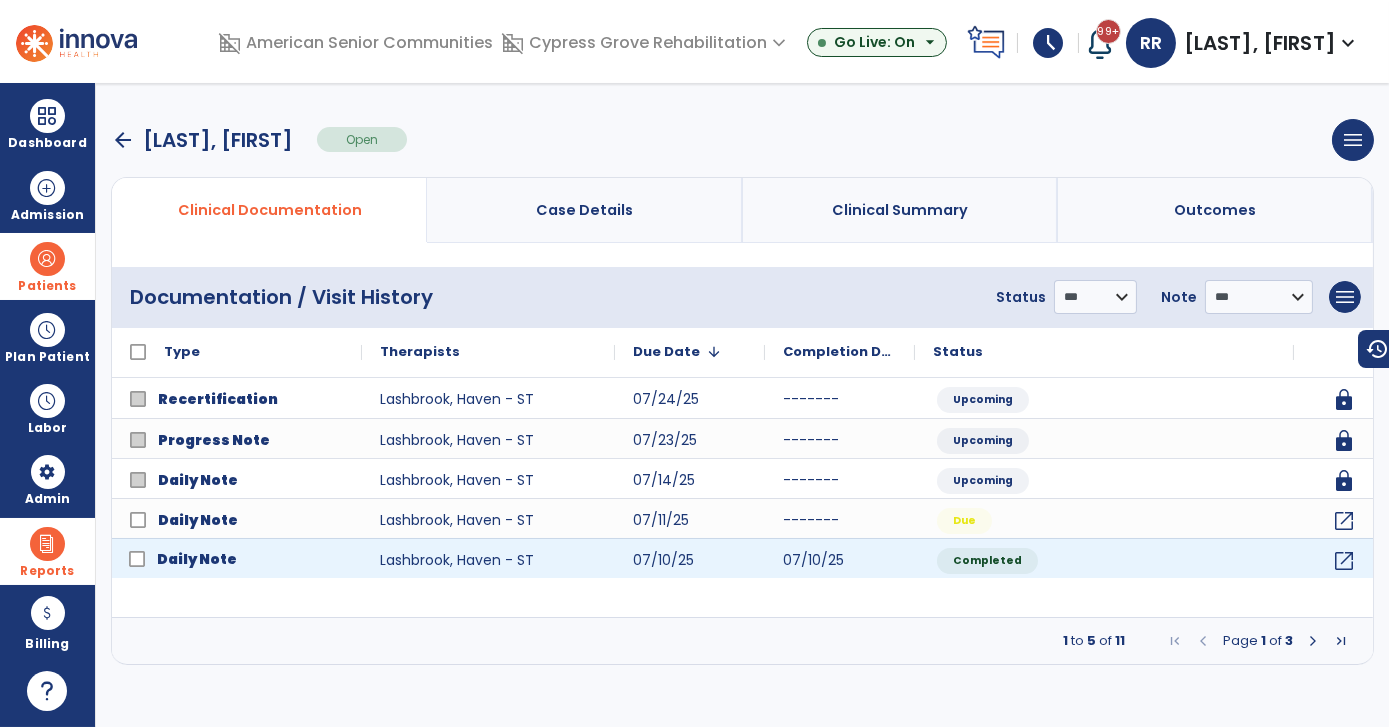 click on "Daily Note" 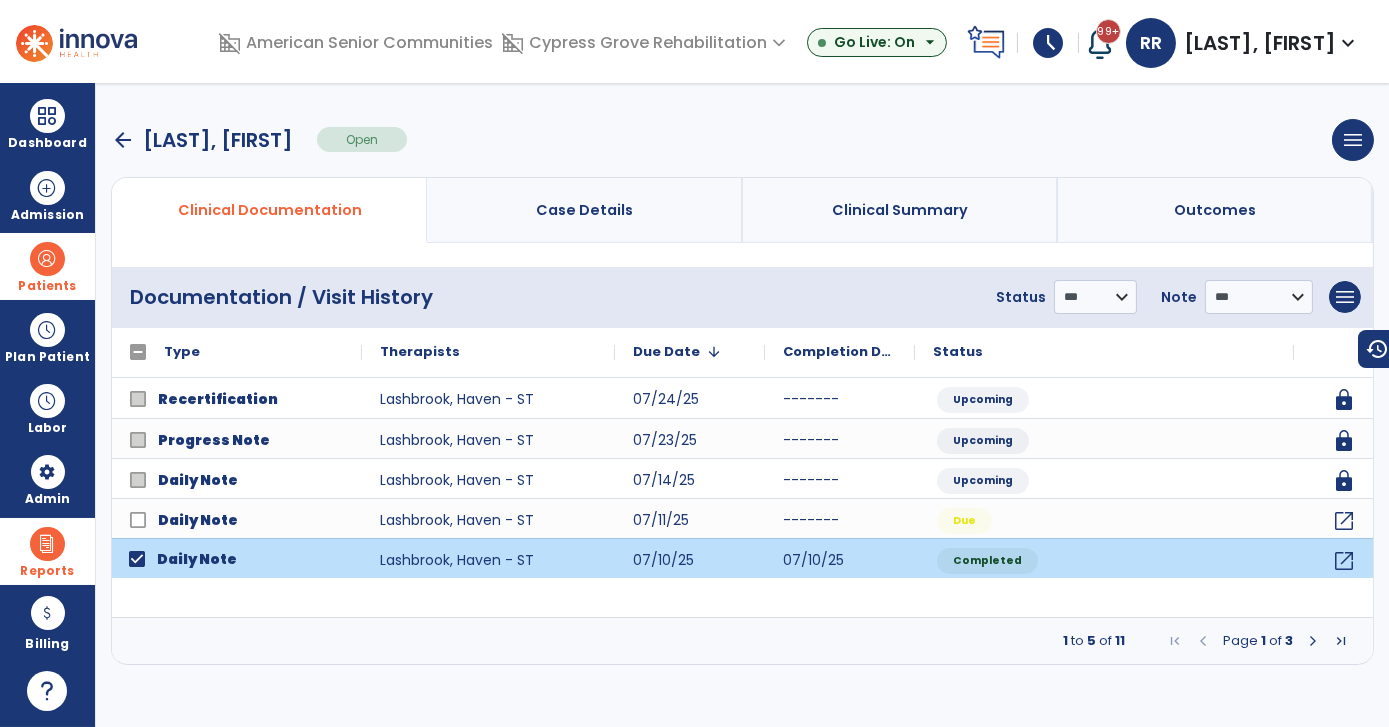 click at bounding box center [1313, 641] 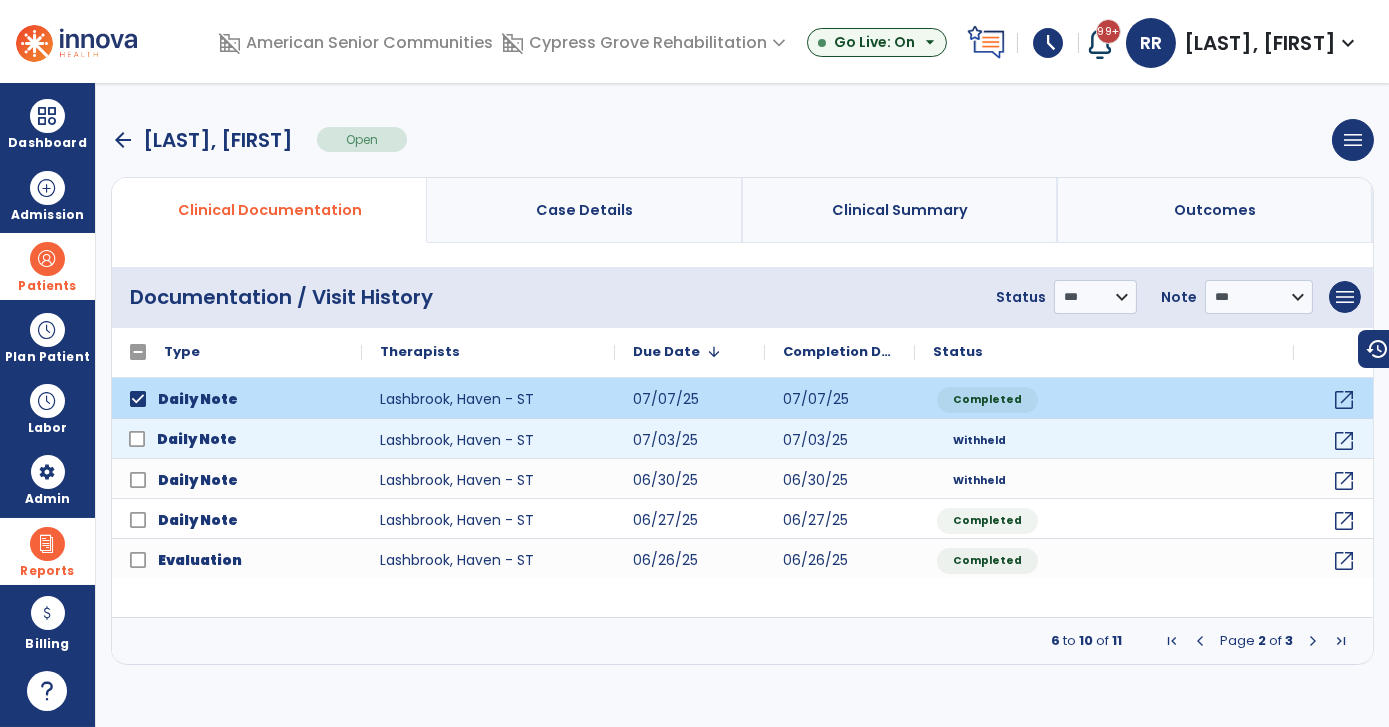 click 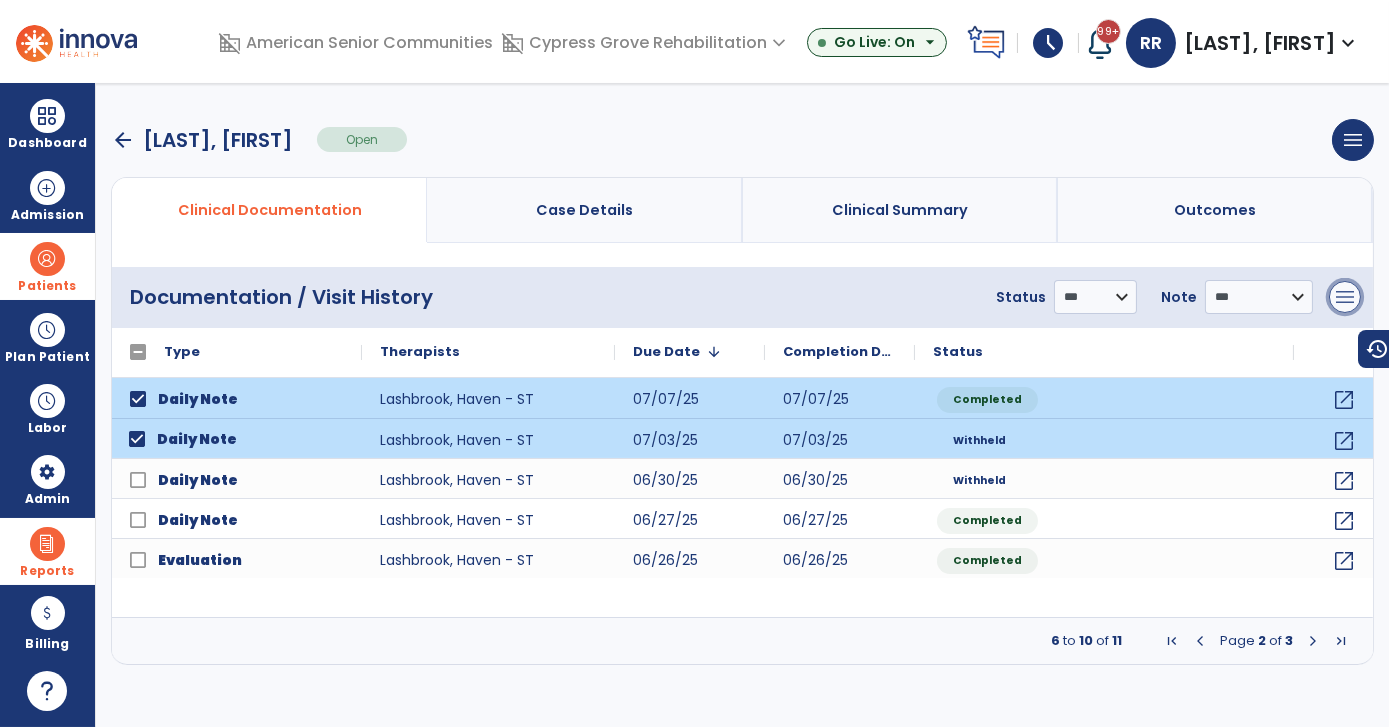 click on "menu" at bounding box center (1345, 297) 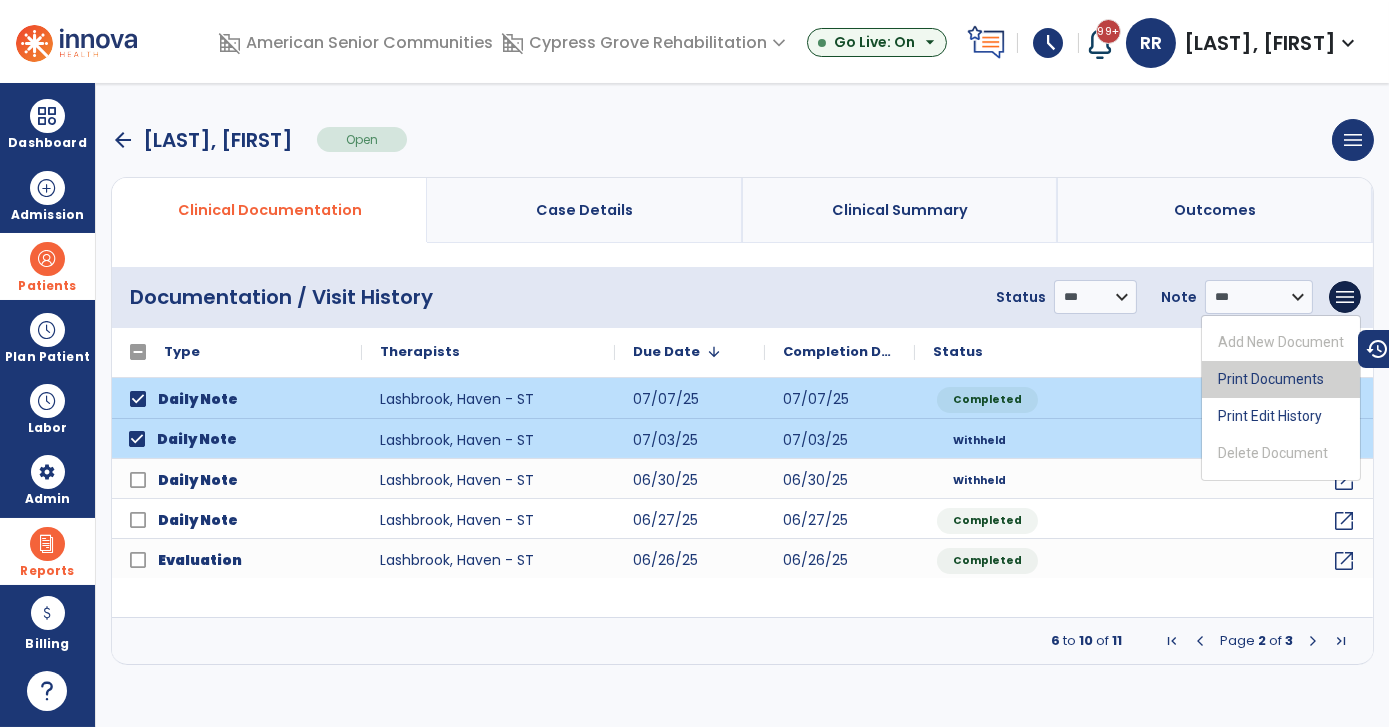 click on "Print Documents" at bounding box center (1281, 379) 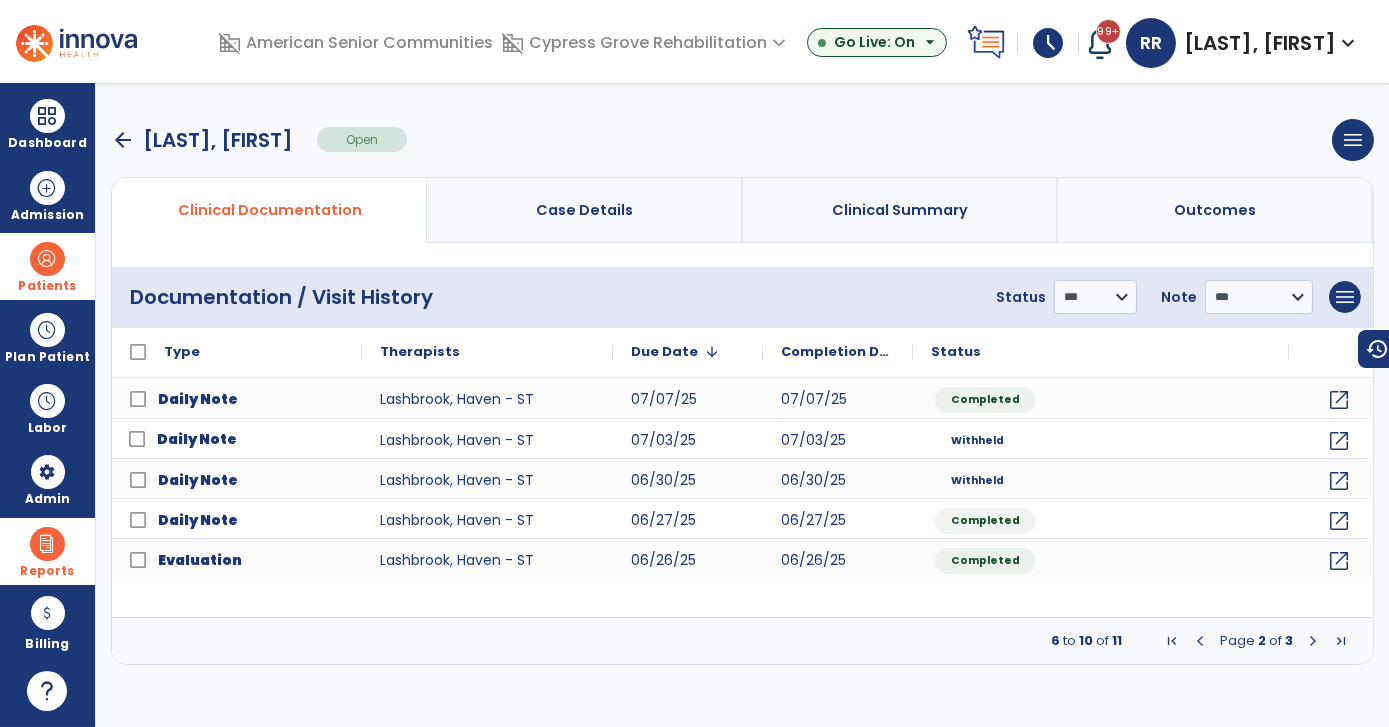click on "arrow_back" at bounding box center [123, 140] 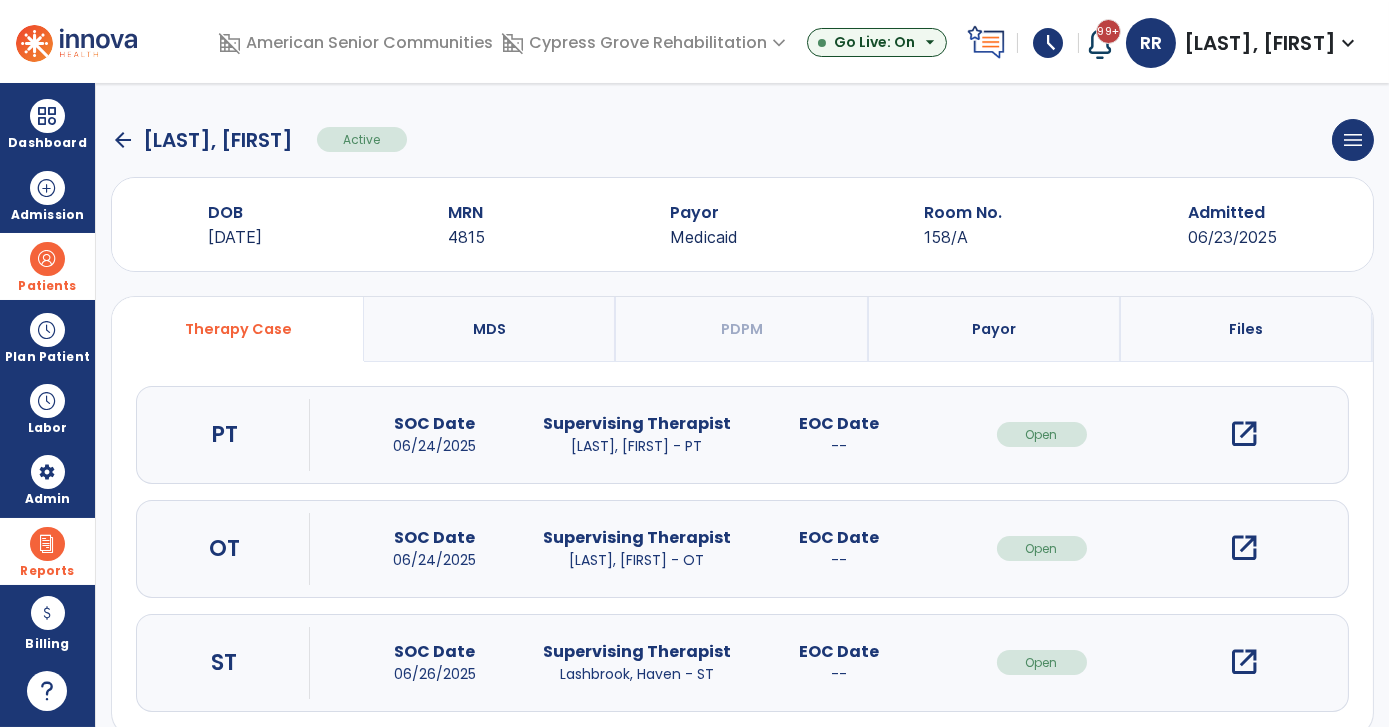 click on "arrow_back" 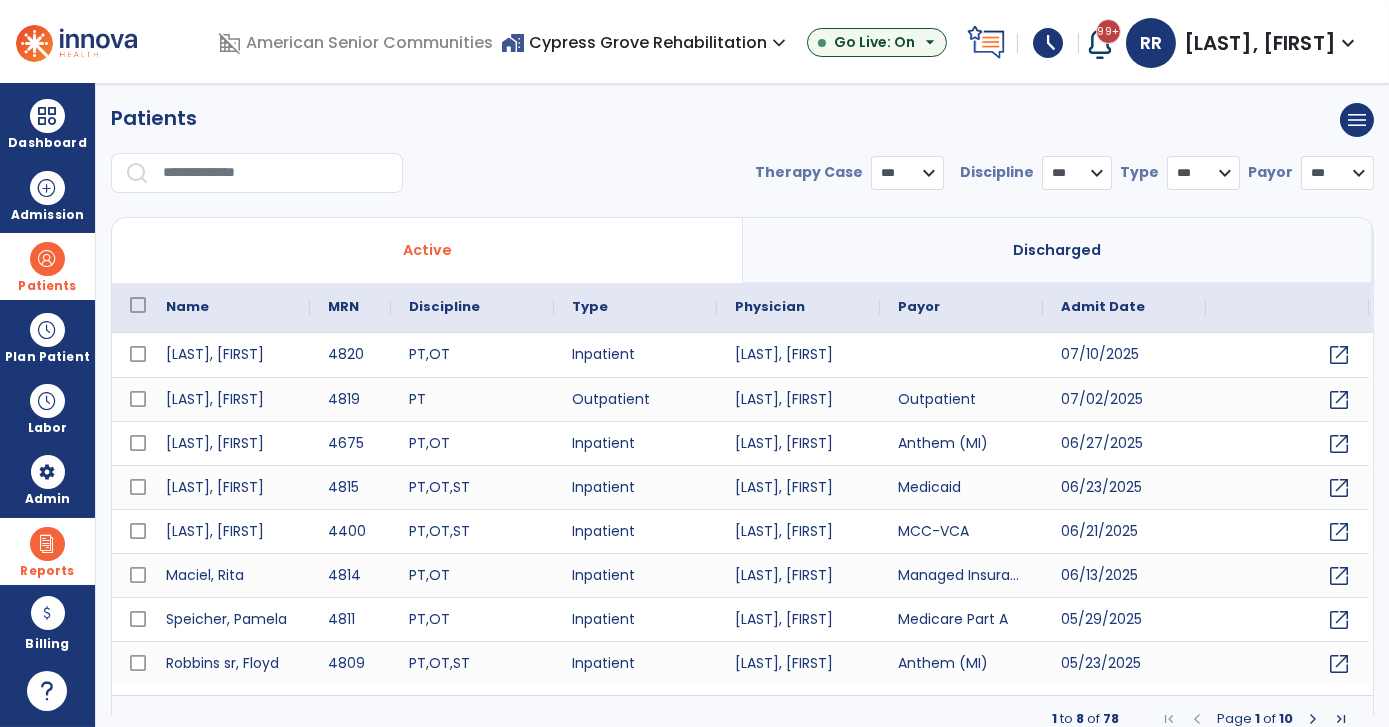 click on "**********" at bounding box center (742, 181) 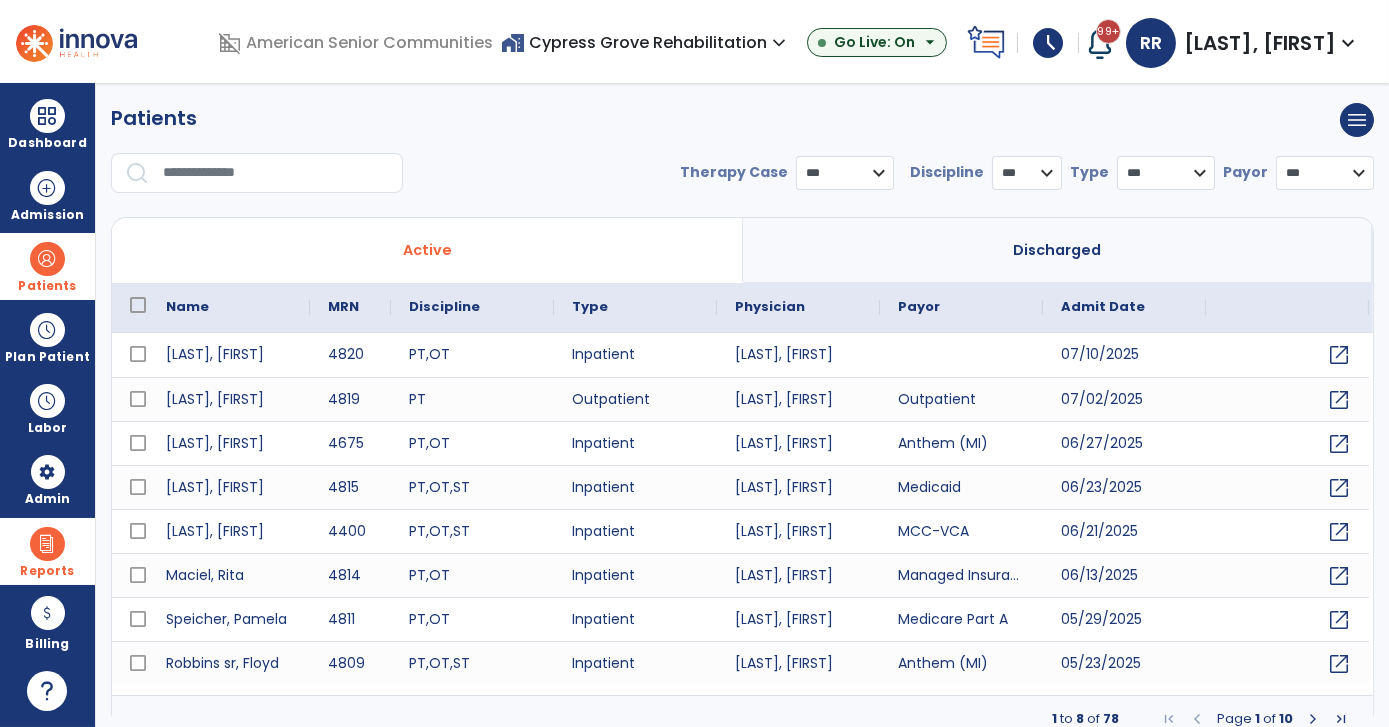 click at bounding box center (1313, 719) 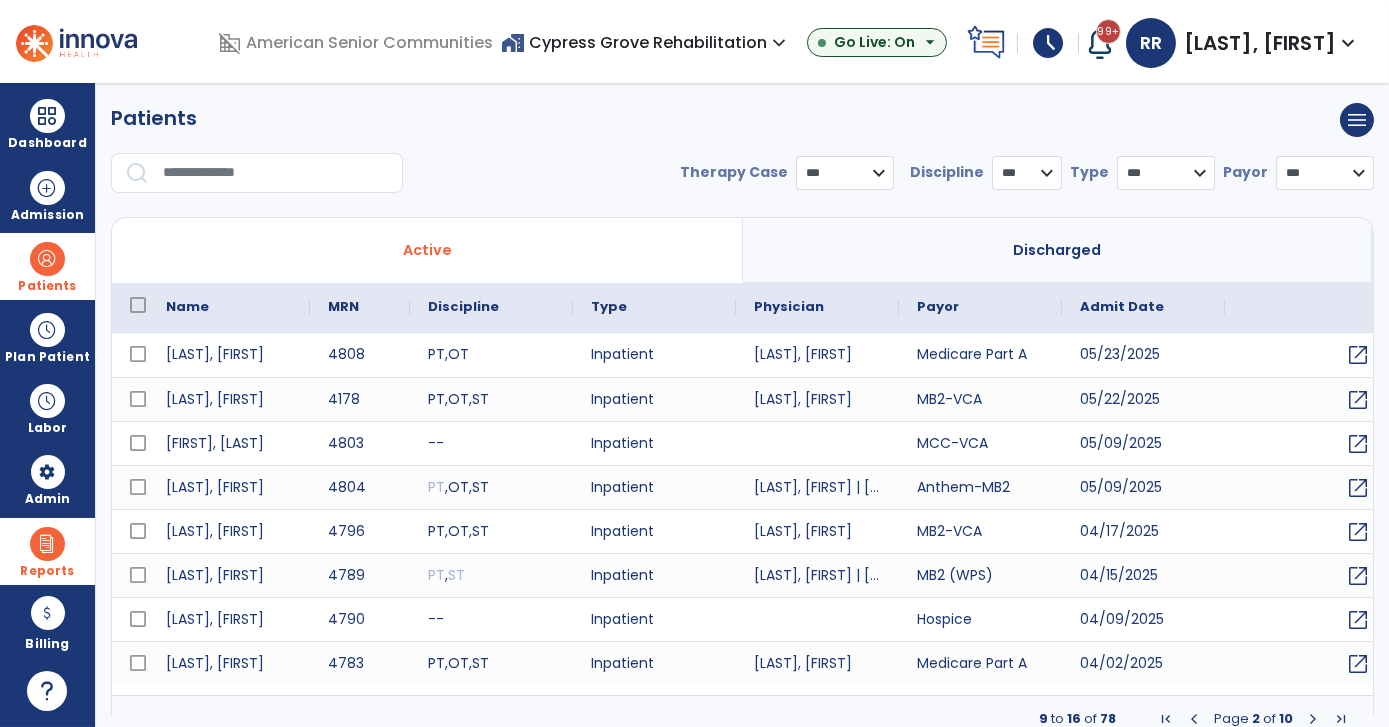 click on "Patients   menu   Add new patient   Print list   Export list" at bounding box center (742, 120) 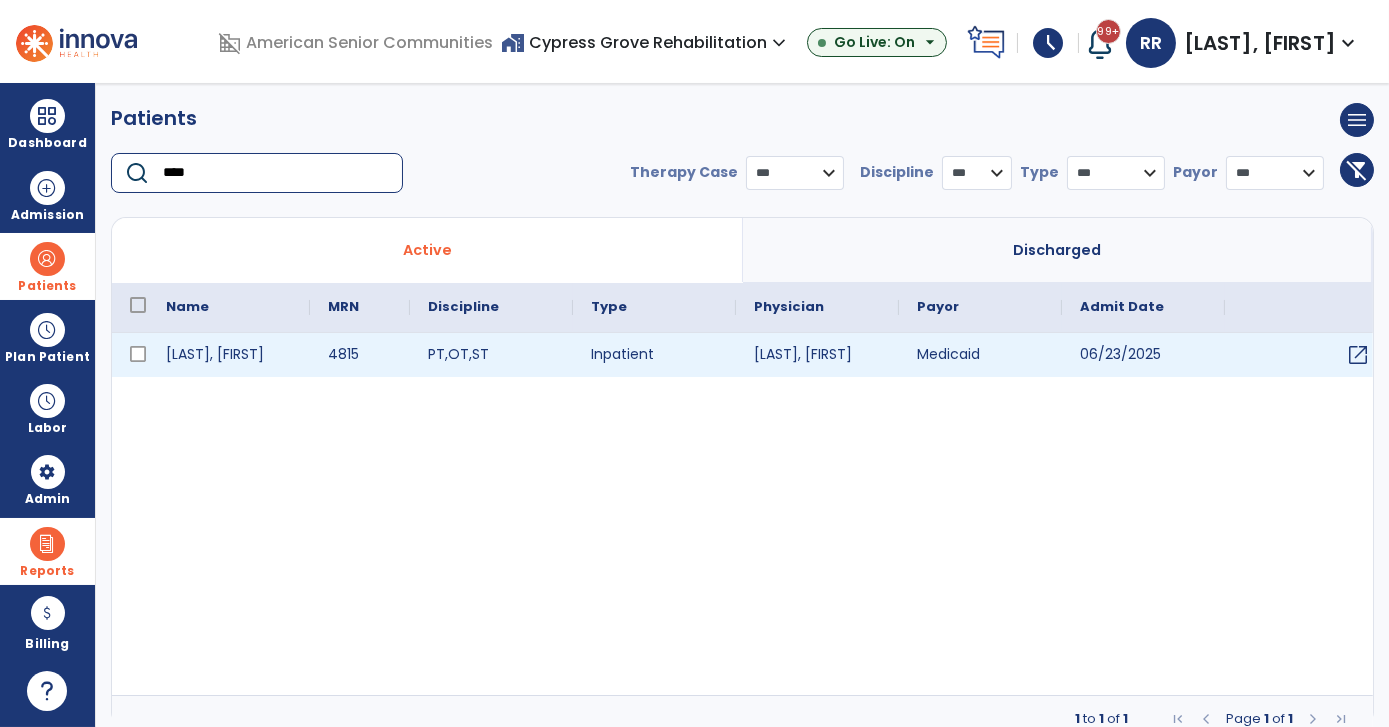 type on "****" 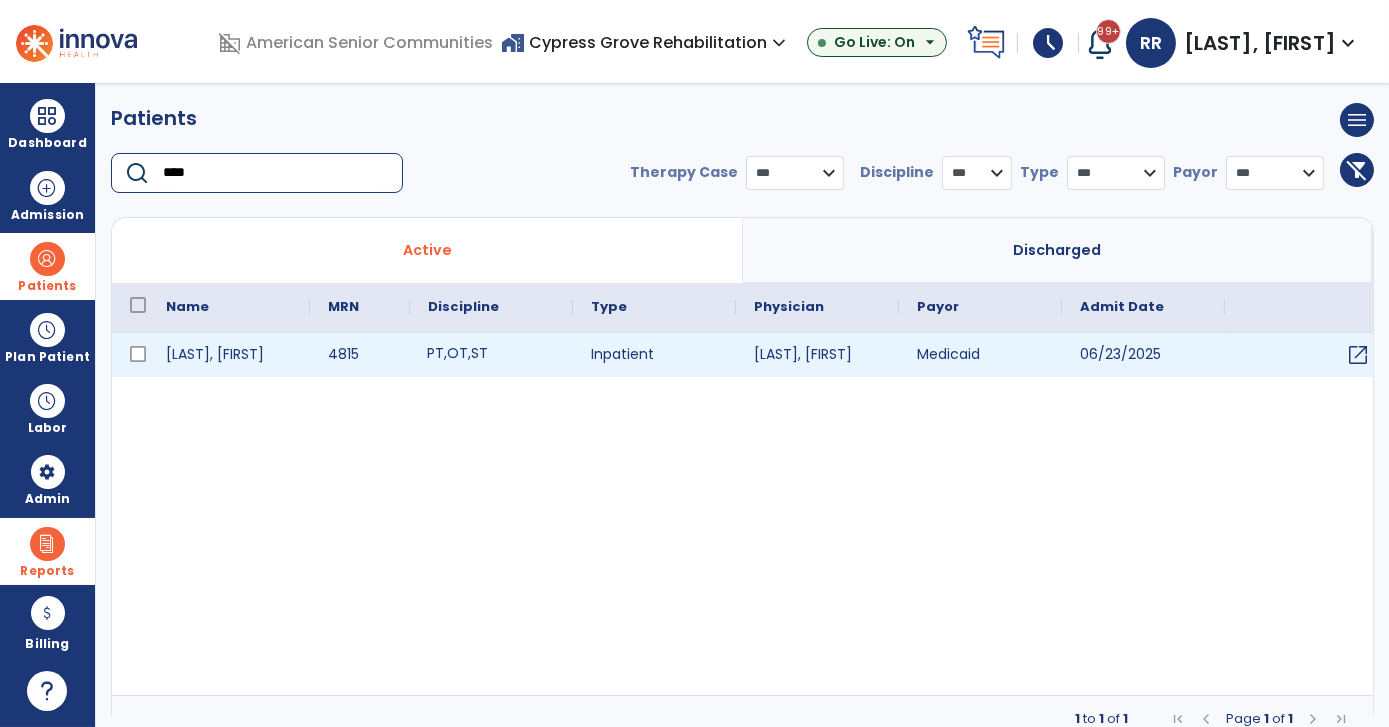 click on "ST" at bounding box center [479, 353] 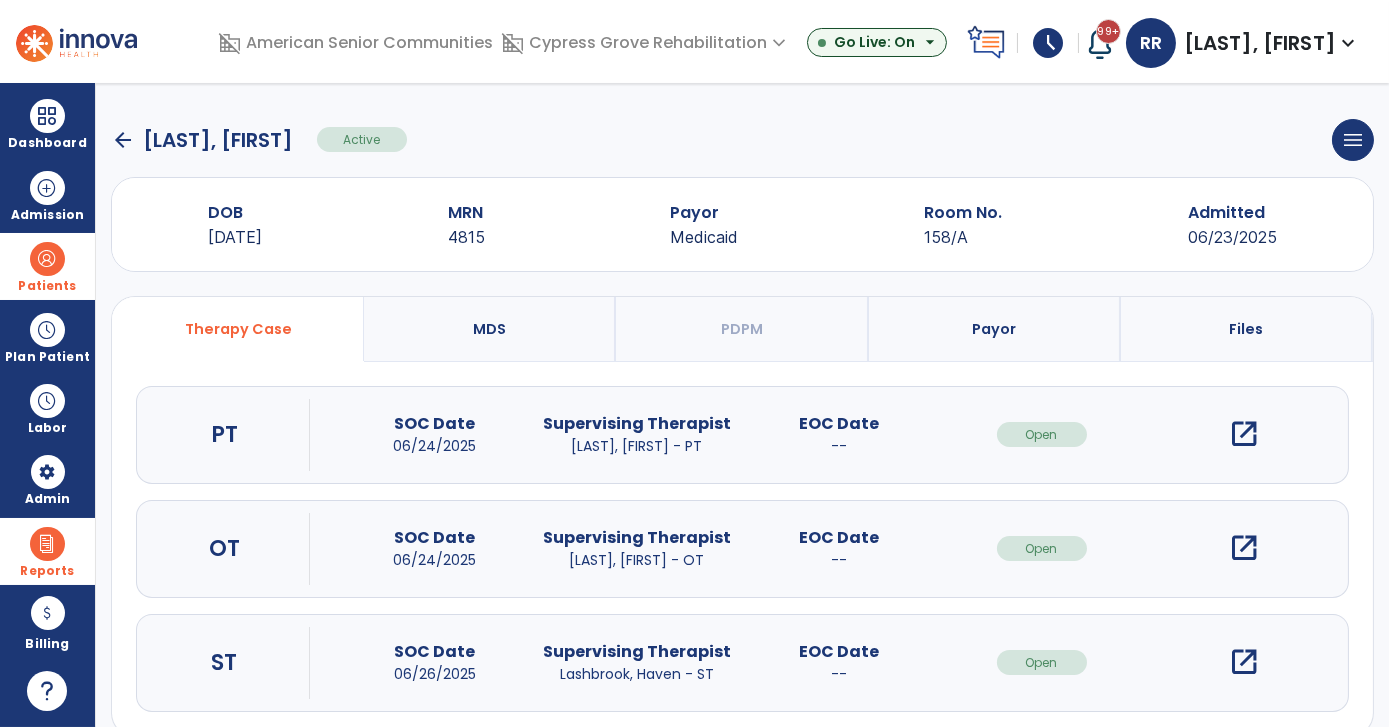 click on "open_in_new" at bounding box center (1244, 662) 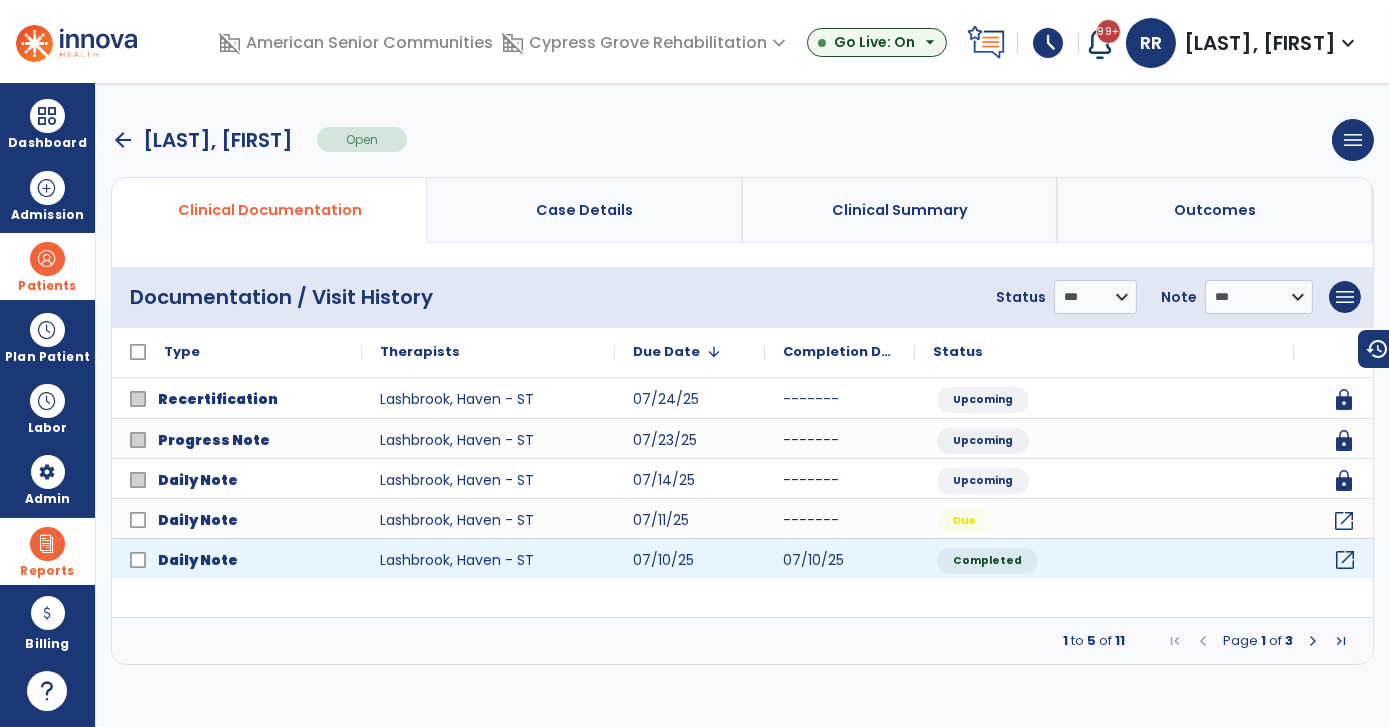 click on "open_in_new" 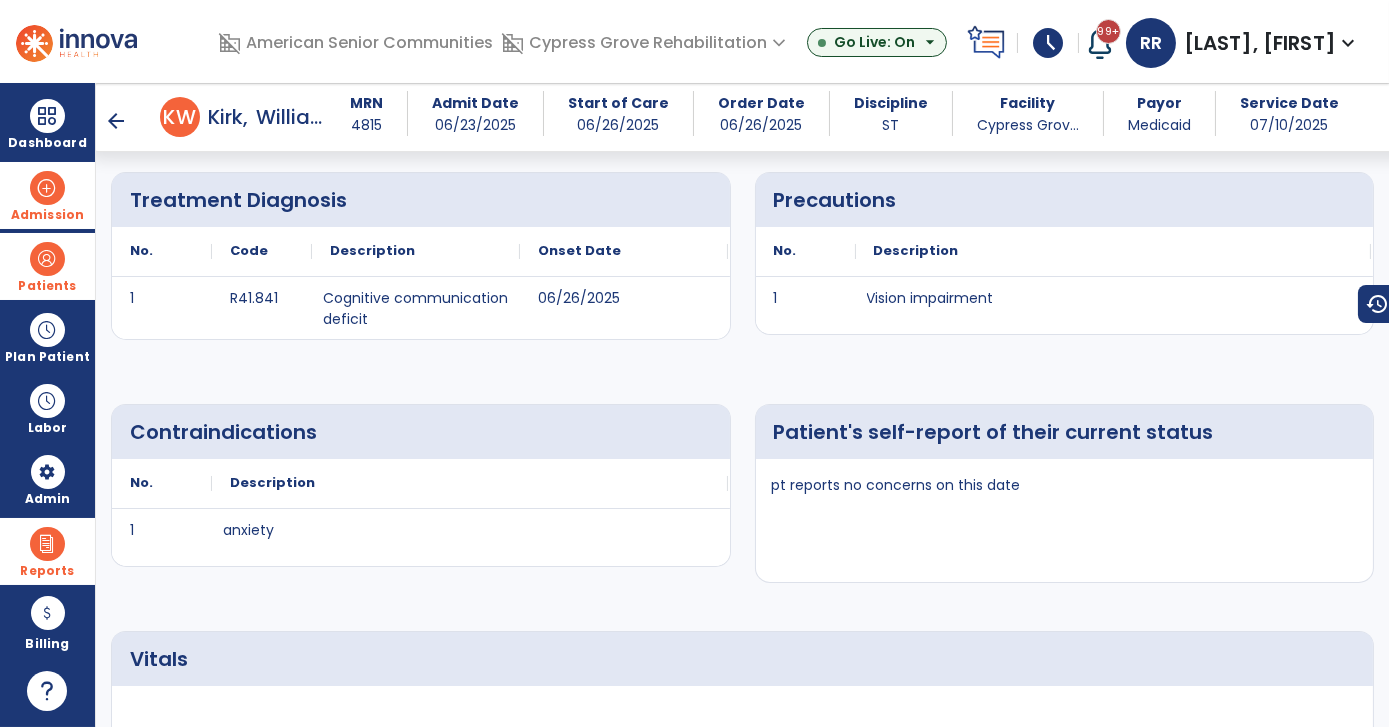 scroll, scrollTop: 90, scrollLeft: 0, axis: vertical 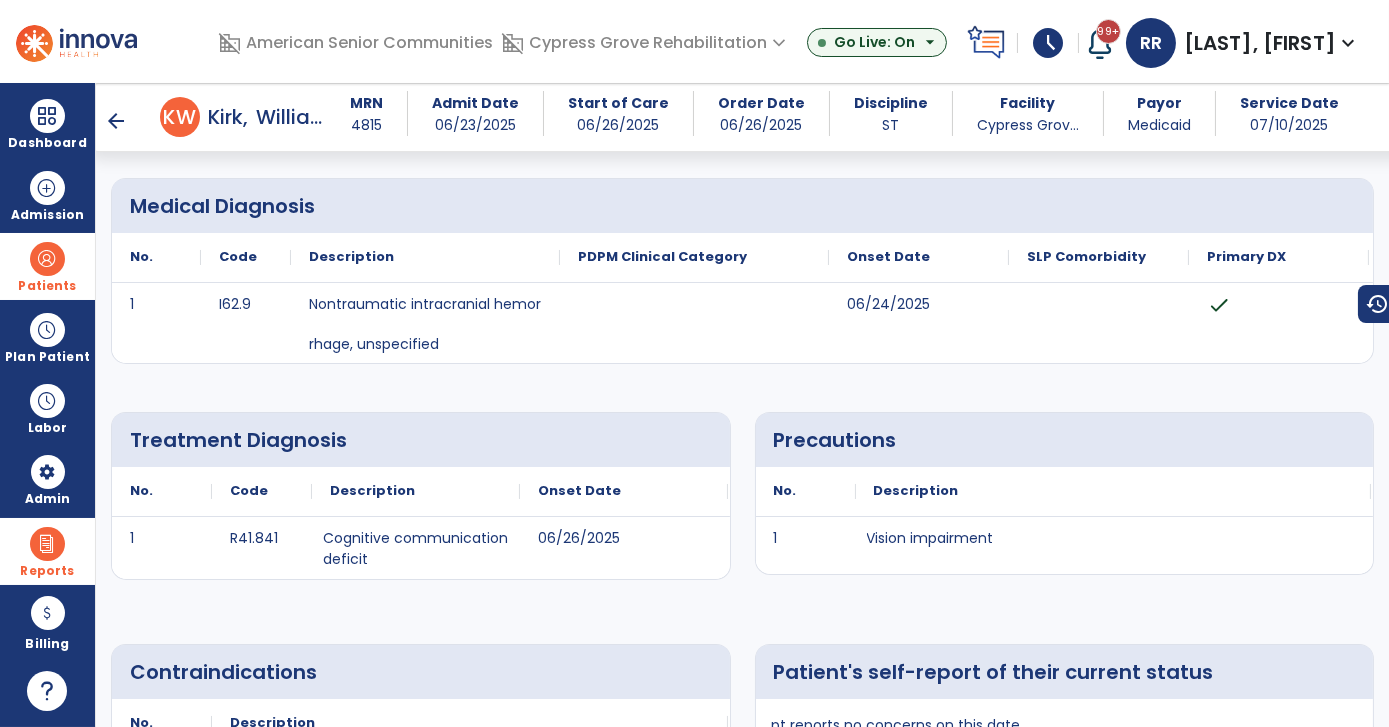 click on "arrow_back" at bounding box center [116, 121] 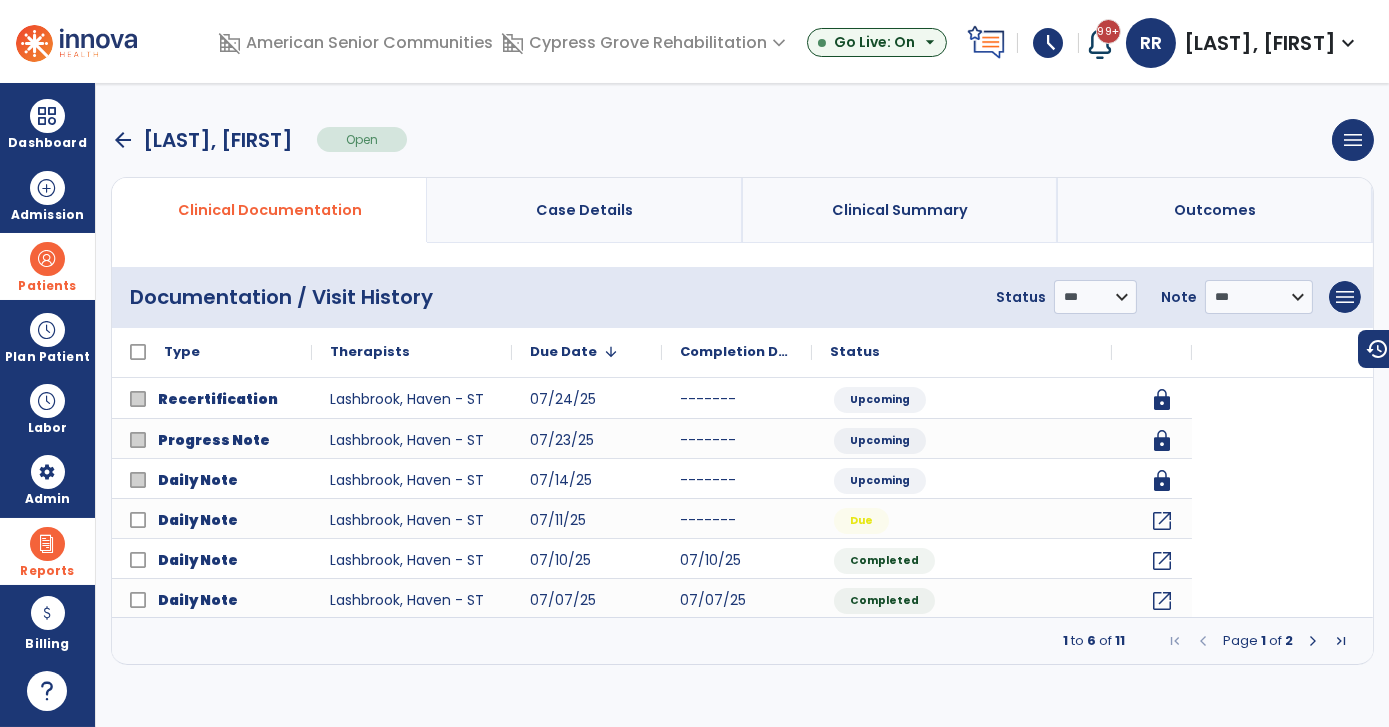 scroll, scrollTop: 0, scrollLeft: 0, axis: both 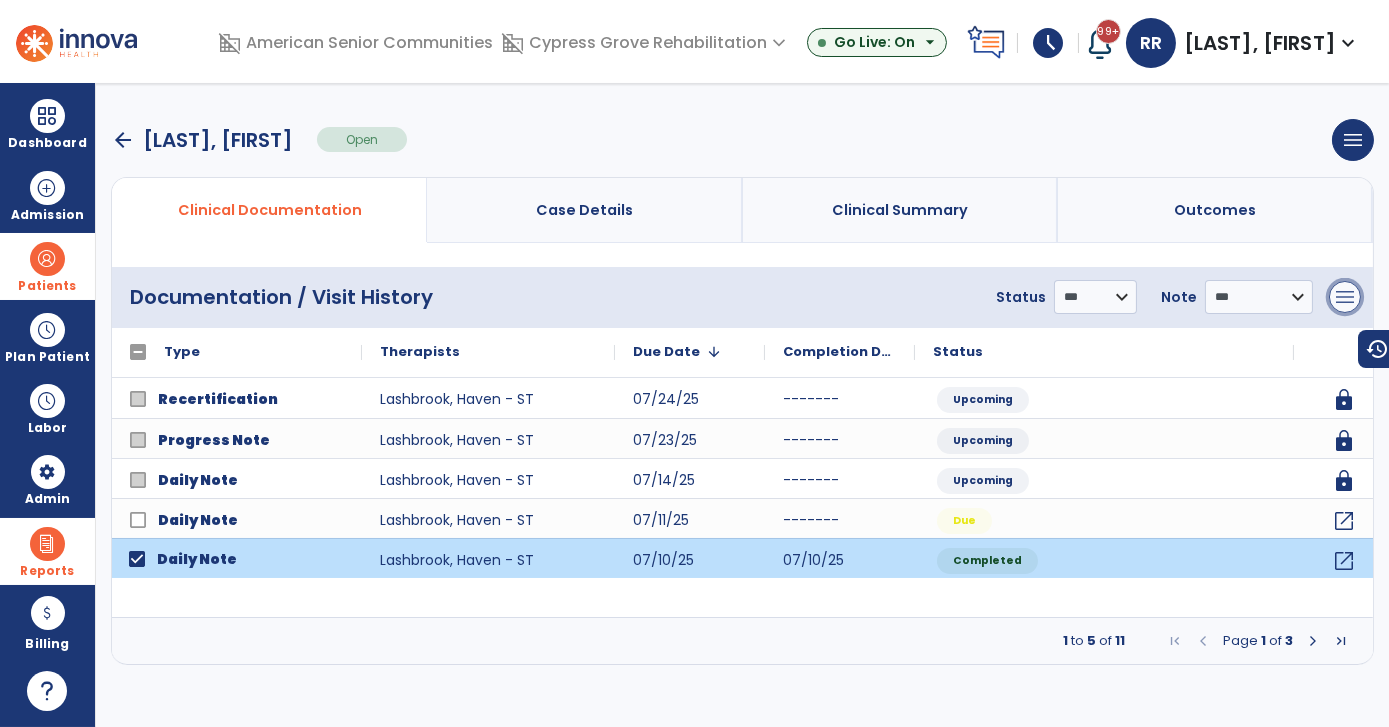 click on "menu" at bounding box center [1345, 297] 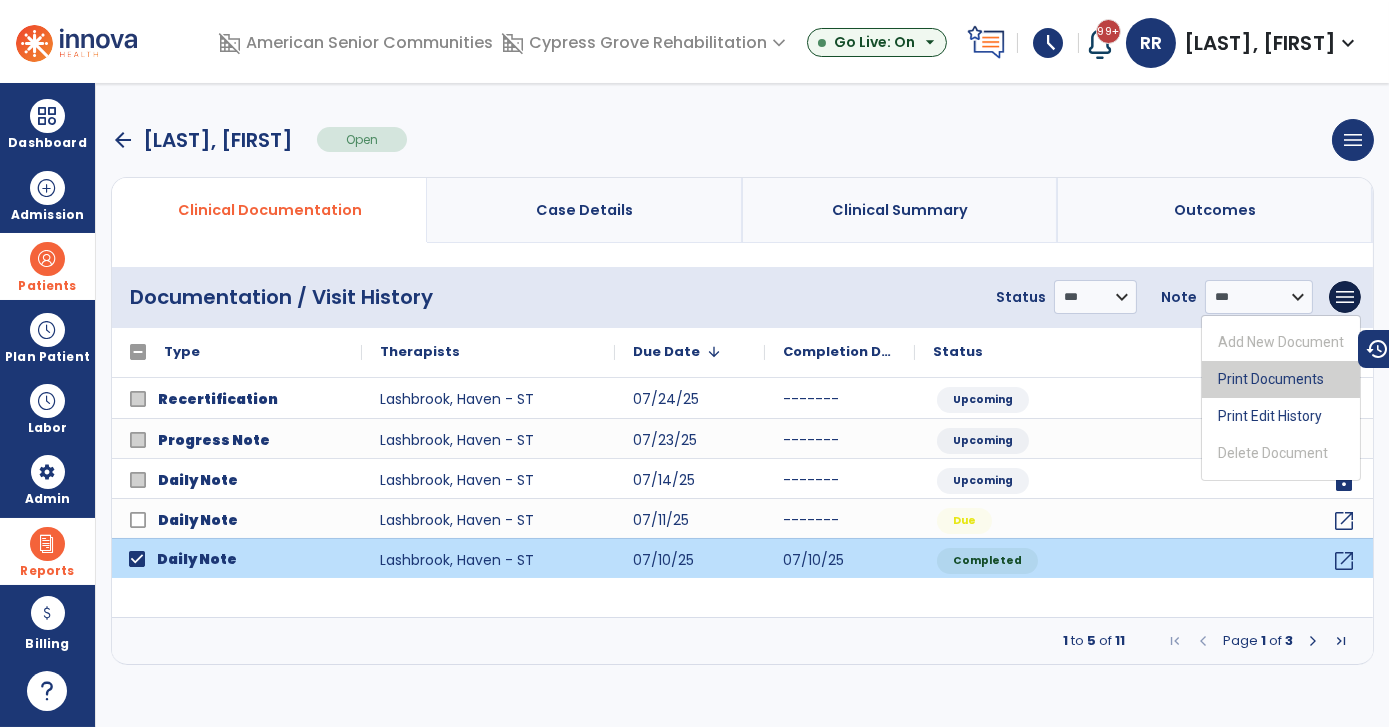 click on "Print Documents" at bounding box center [1281, 379] 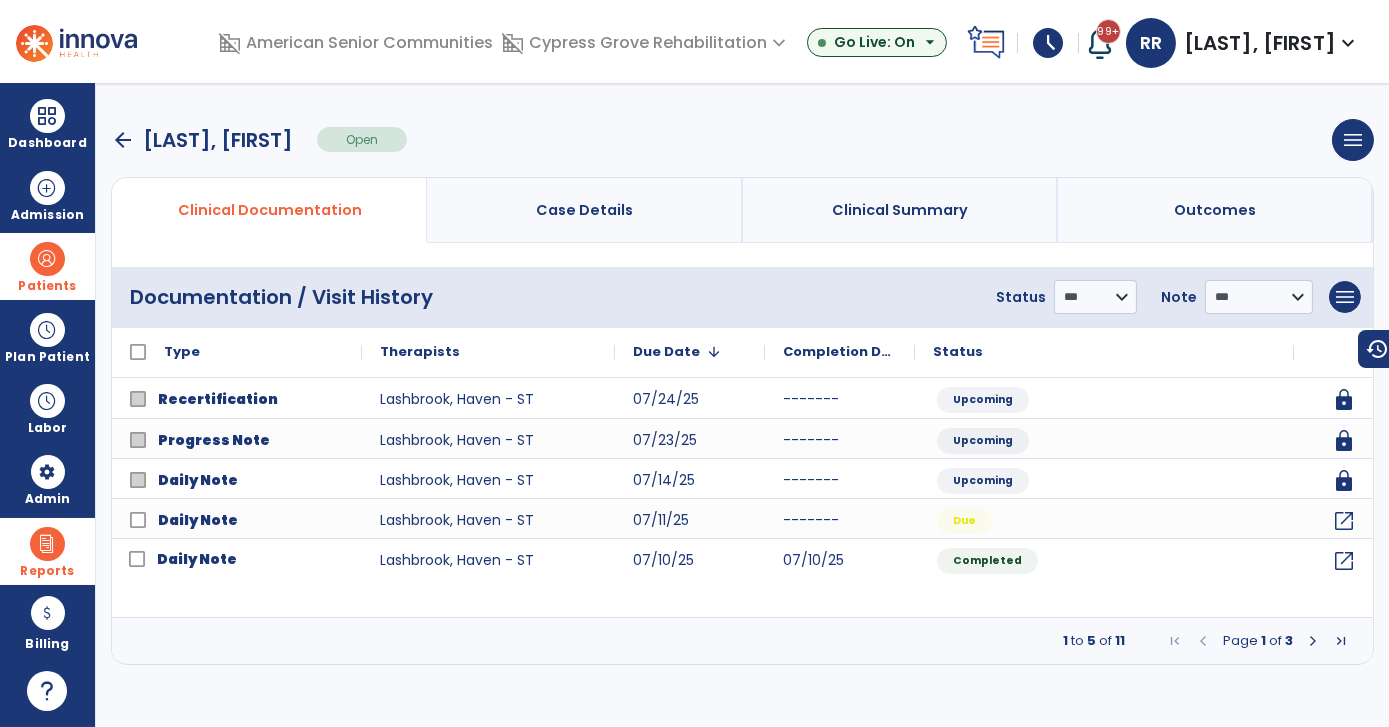 click on "arrow_back   [LAST], [FIRST]  Open  menu   Edit Therapy Case   Delete Therapy Case   Close Therapy Case" at bounding box center (742, 140) 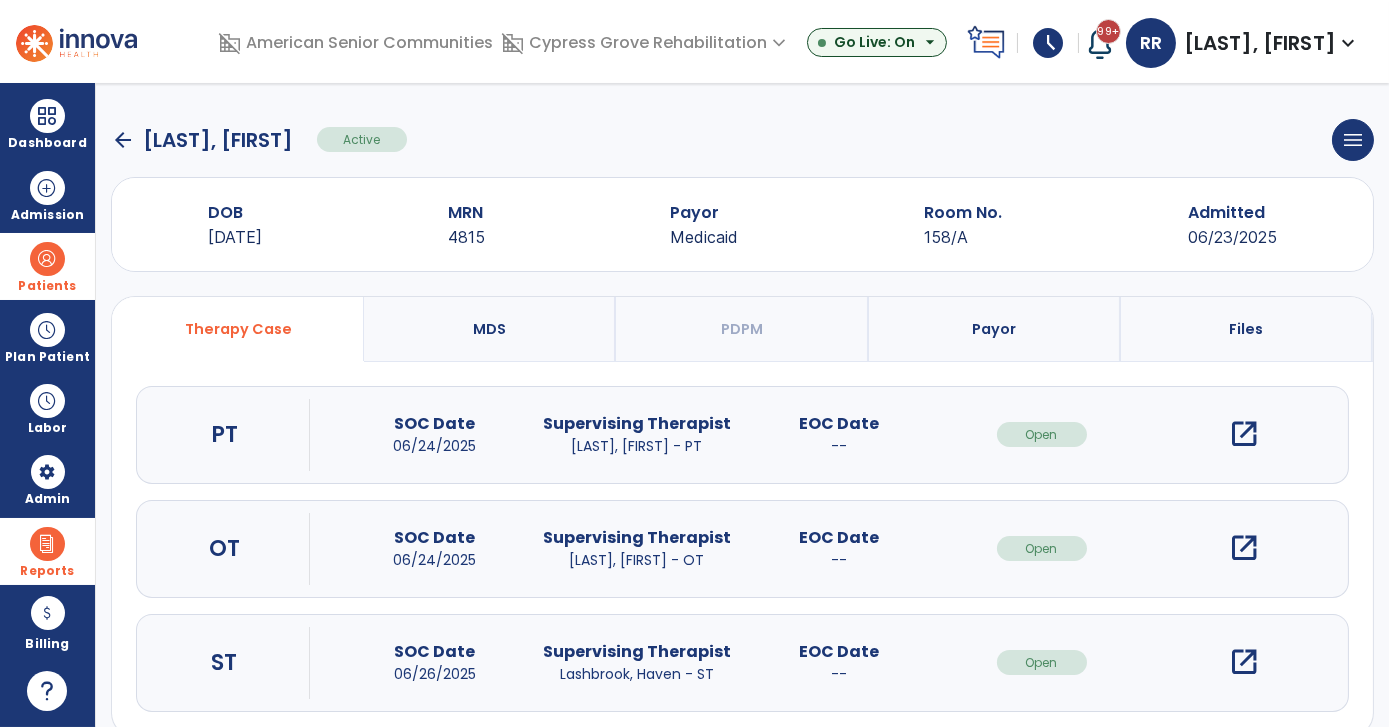click on "arrow_back   [LAST], [FIRST]  Active  menu   Edit Admission   View OBRA Report   Discharge Patient" 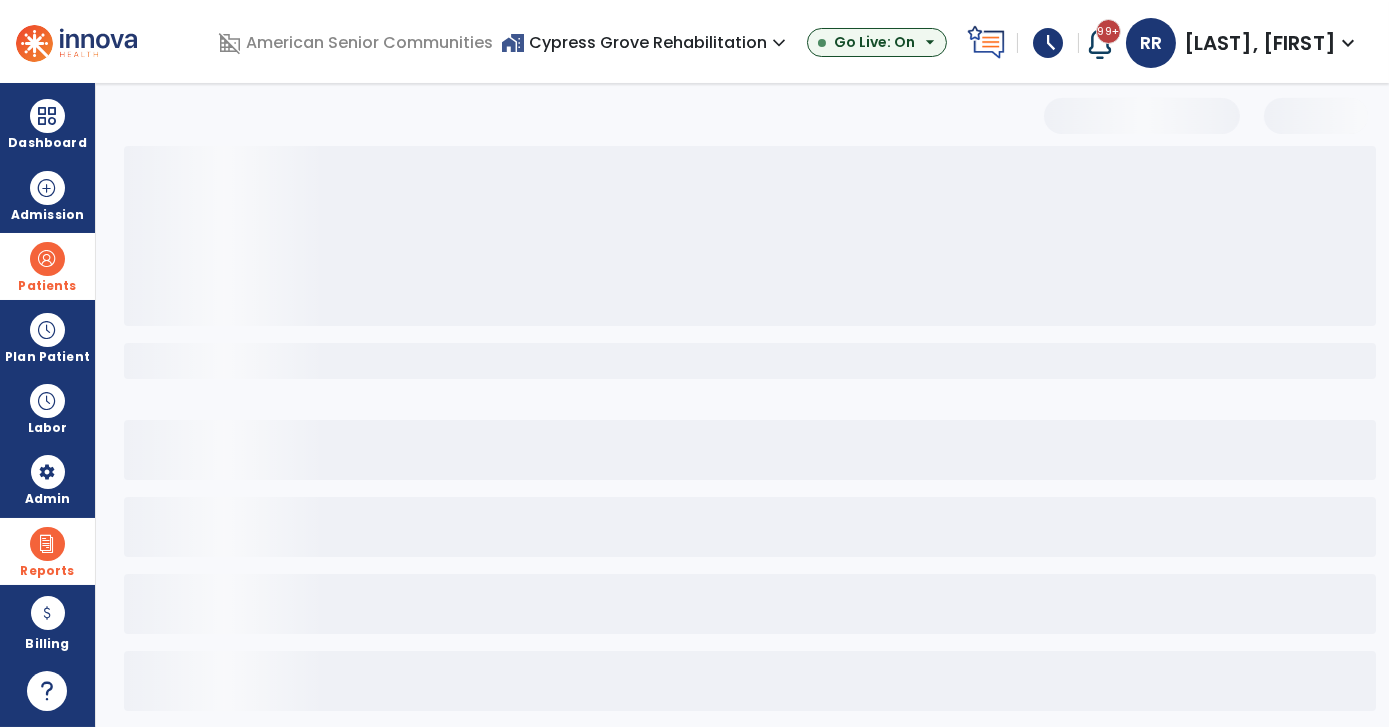 select on "***" 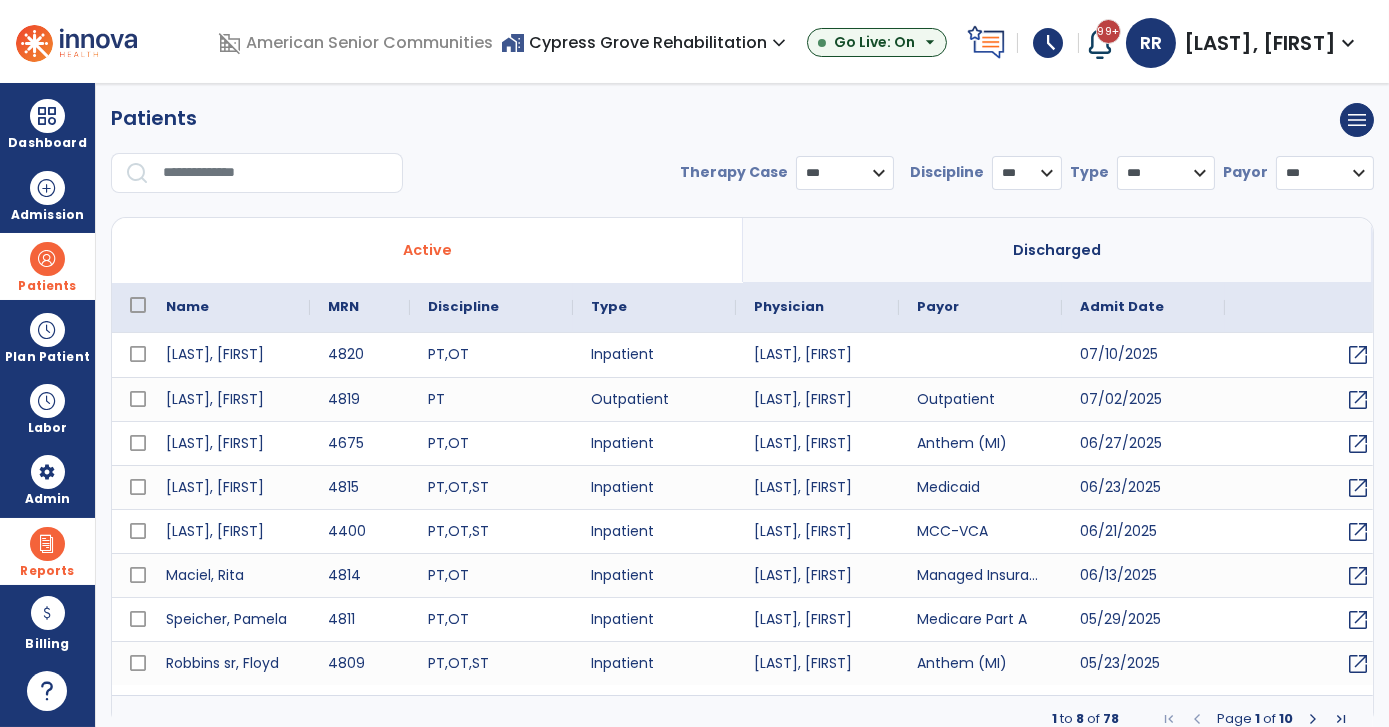 click on "Patients   menu   Add new patient   Print list   Export list" at bounding box center [742, 120] 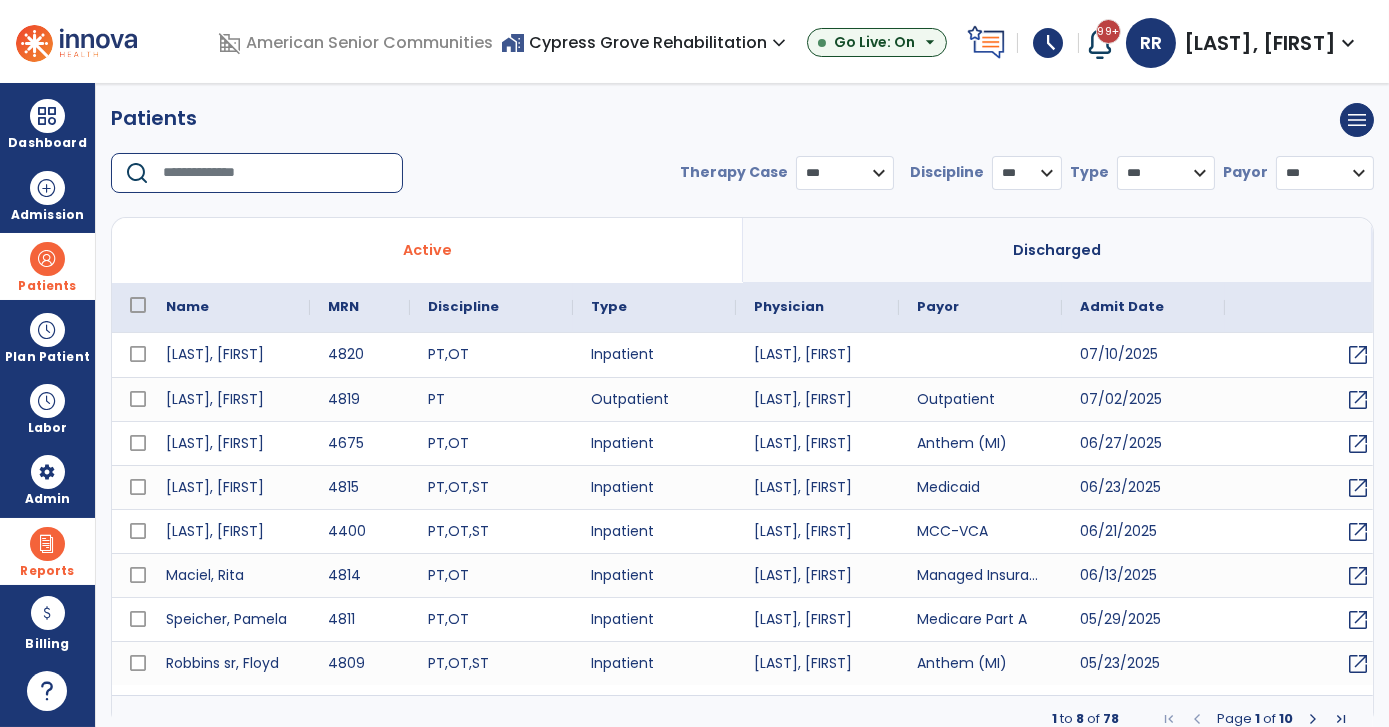 click at bounding box center (276, 173) 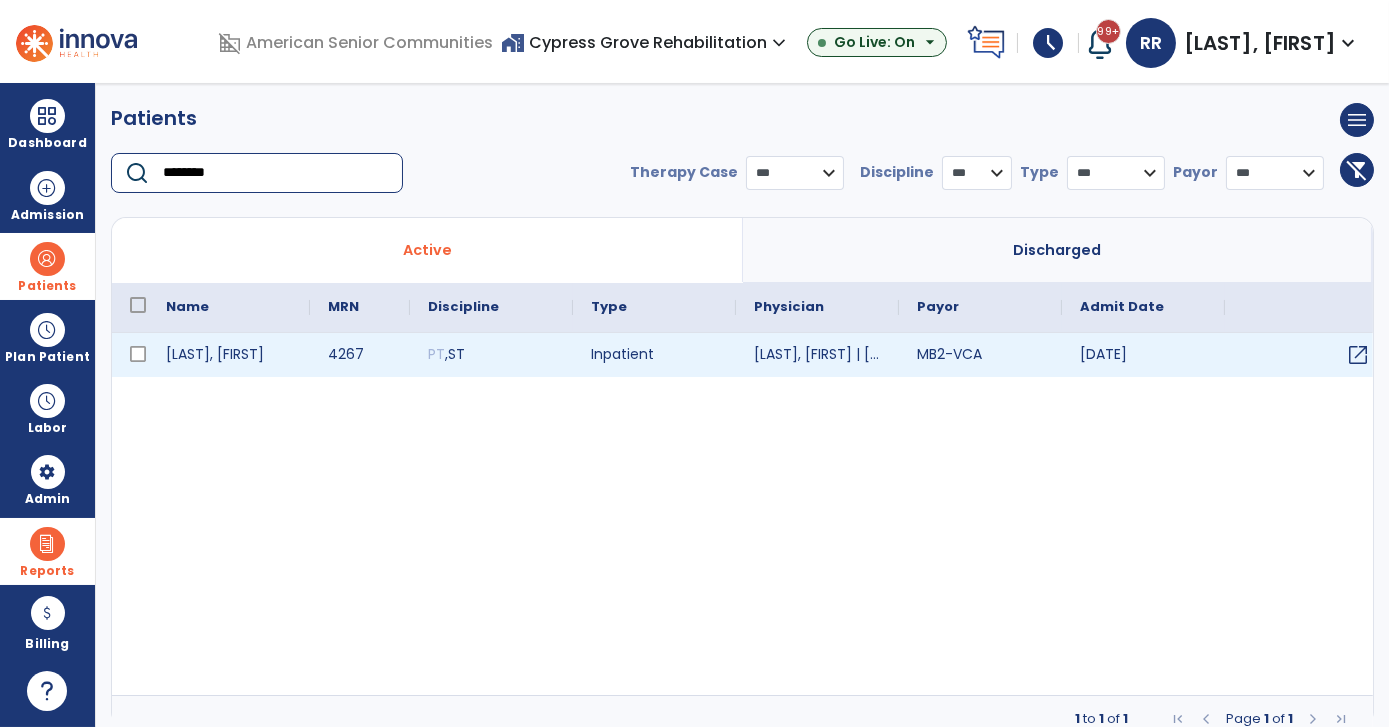 type on "********" 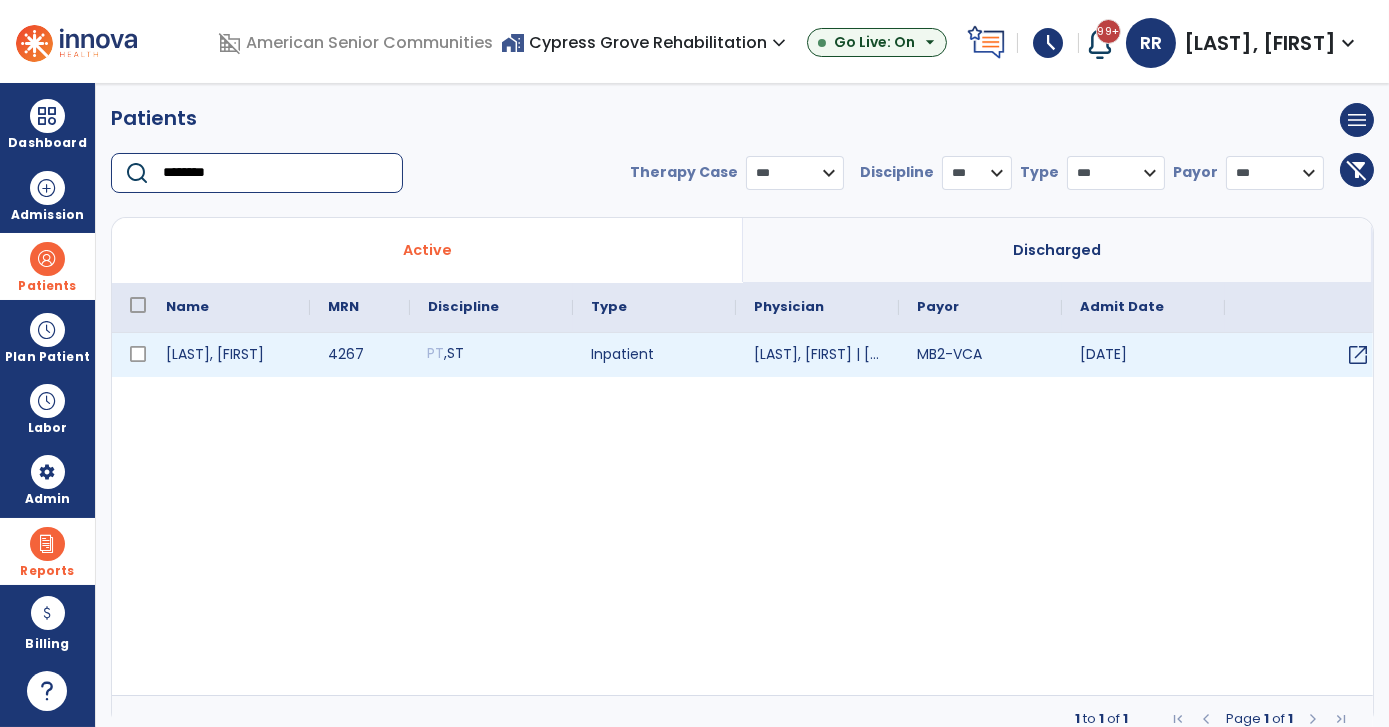 click on "PT , ST" at bounding box center (491, 355) 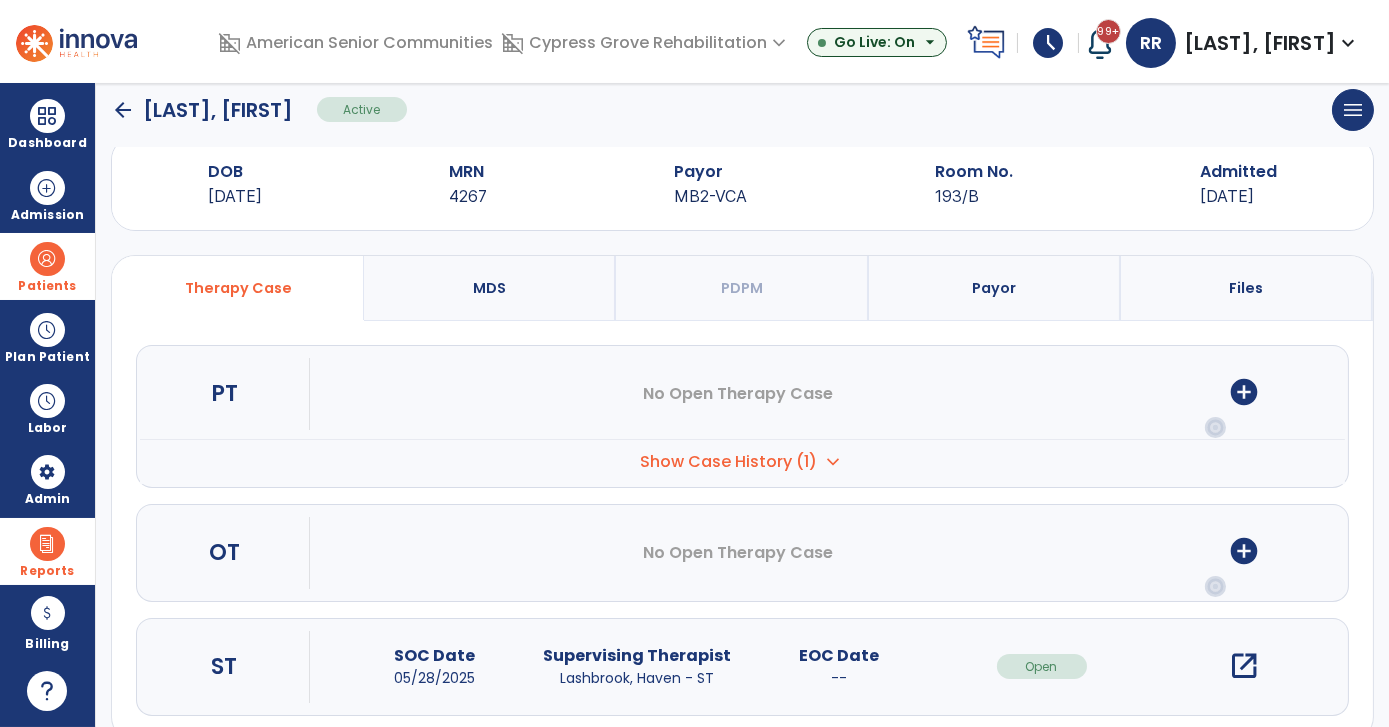 scroll, scrollTop: 74, scrollLeft: 0, axis: vertical 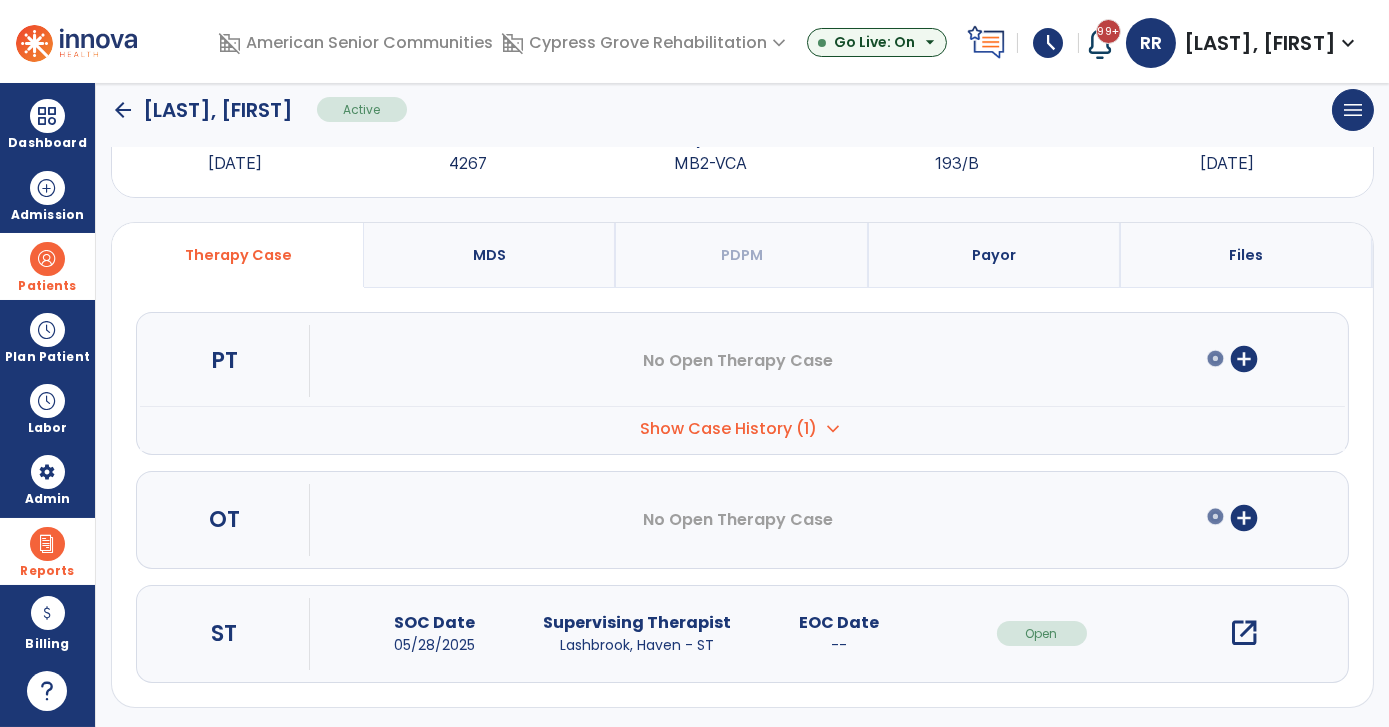 click on "open_in_new" at bounding box center [1244, 633] 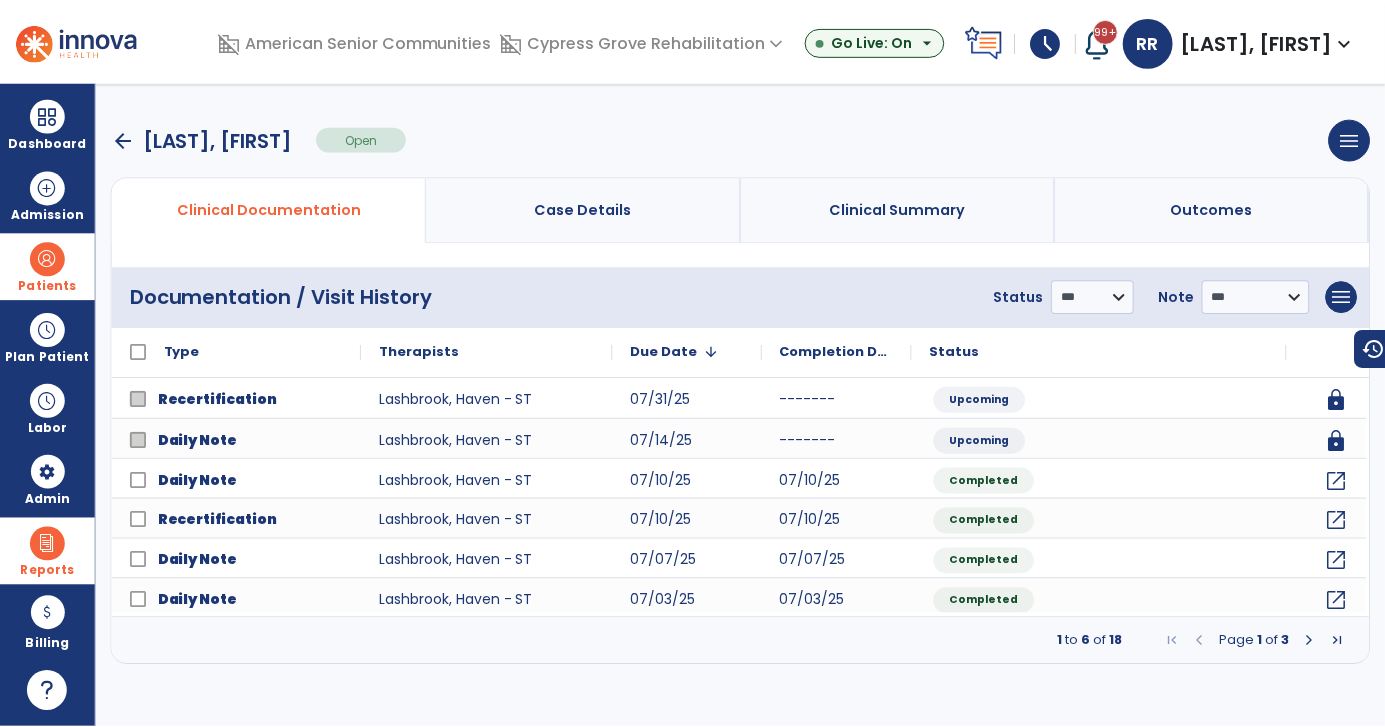 scroll, scrollTop: 0, scrollLeft: 0, axis: both 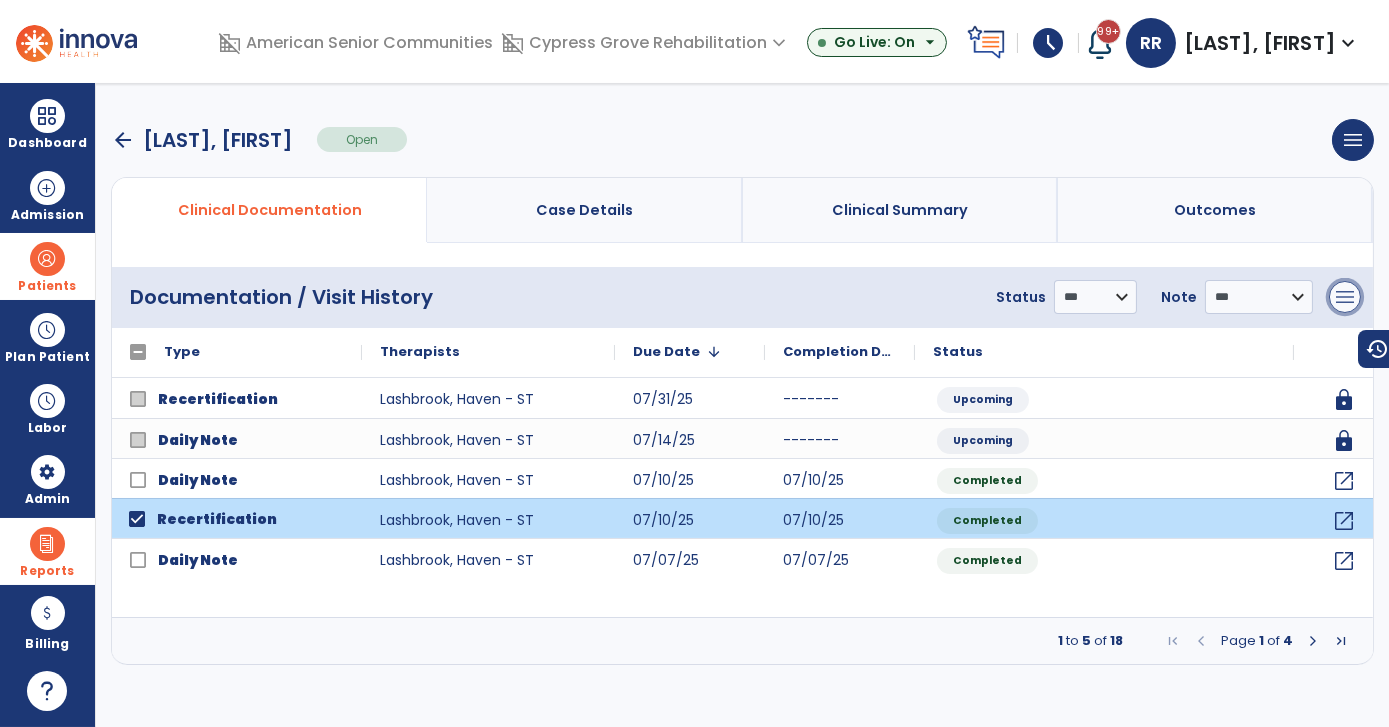 click on "menu" at bounding box center [1345, 297] 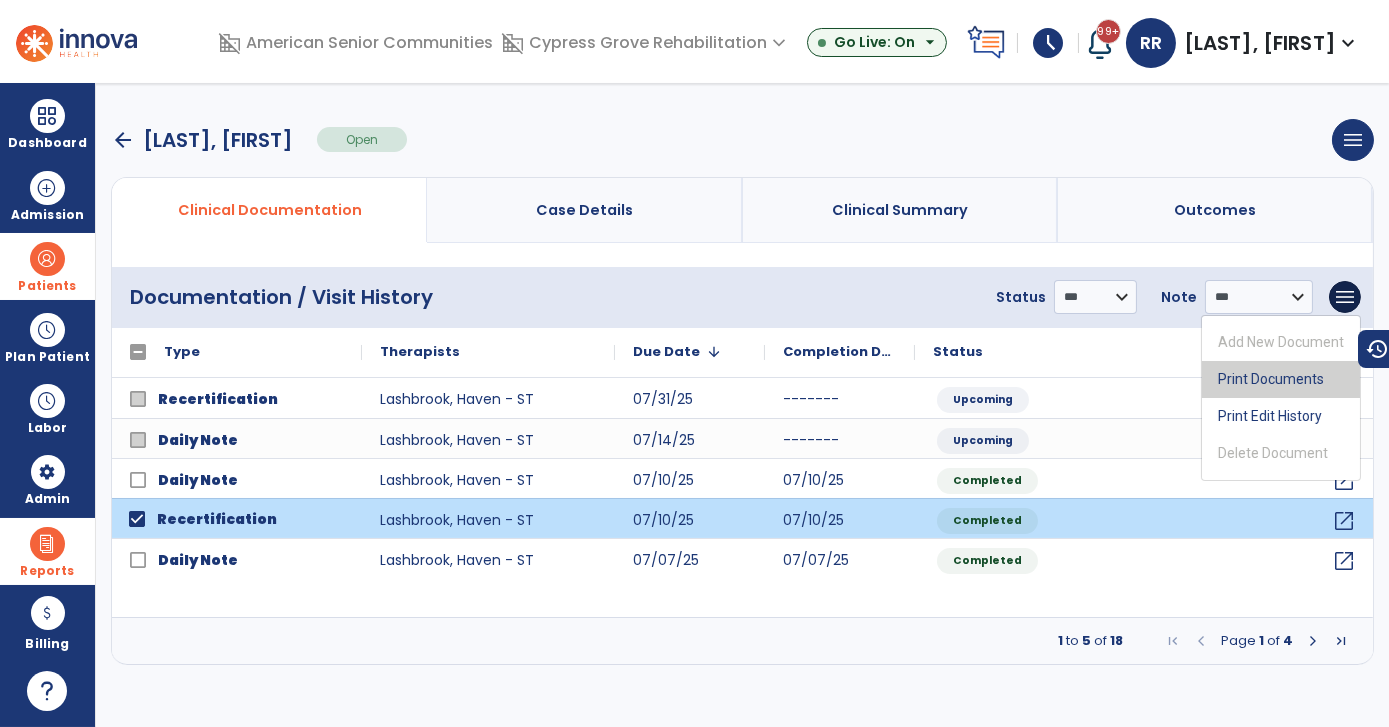 click on "Print Documents" at bounding box center (1281, 379) 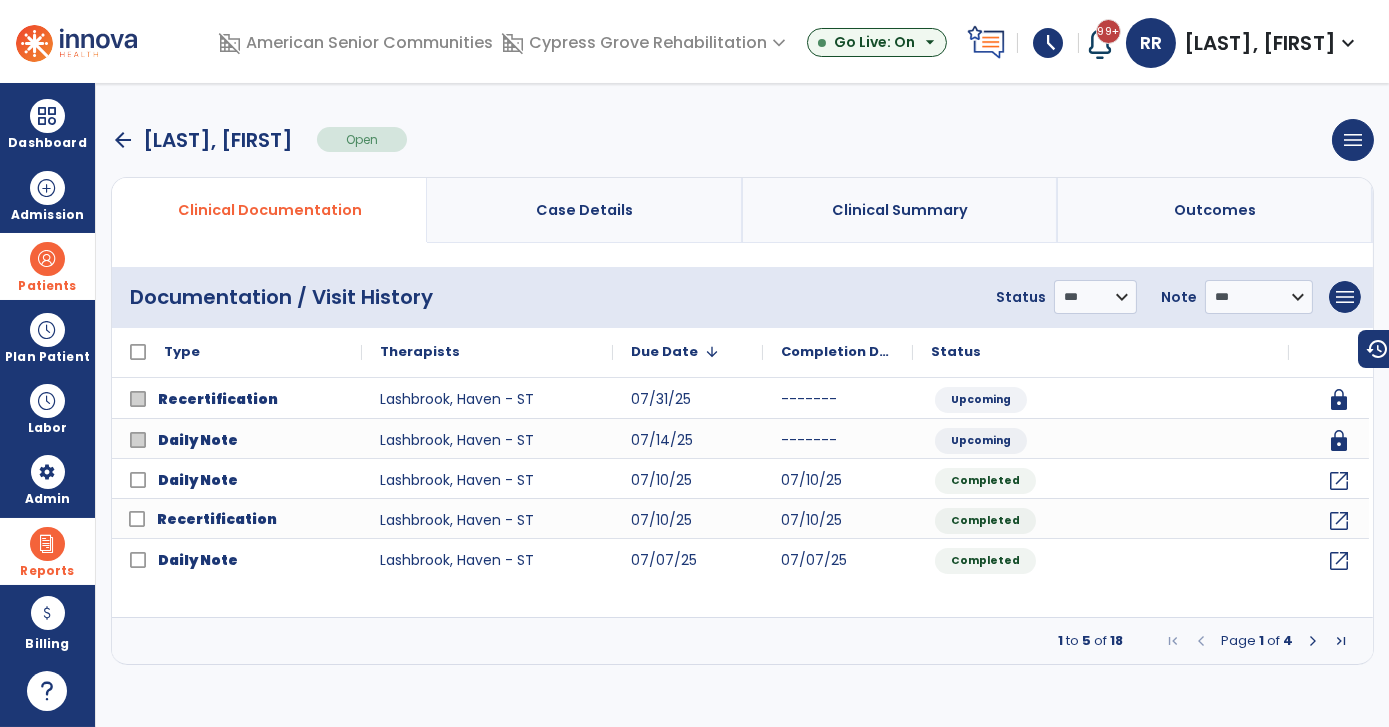 click on "arrow_back" at bounding box center [123, 140] 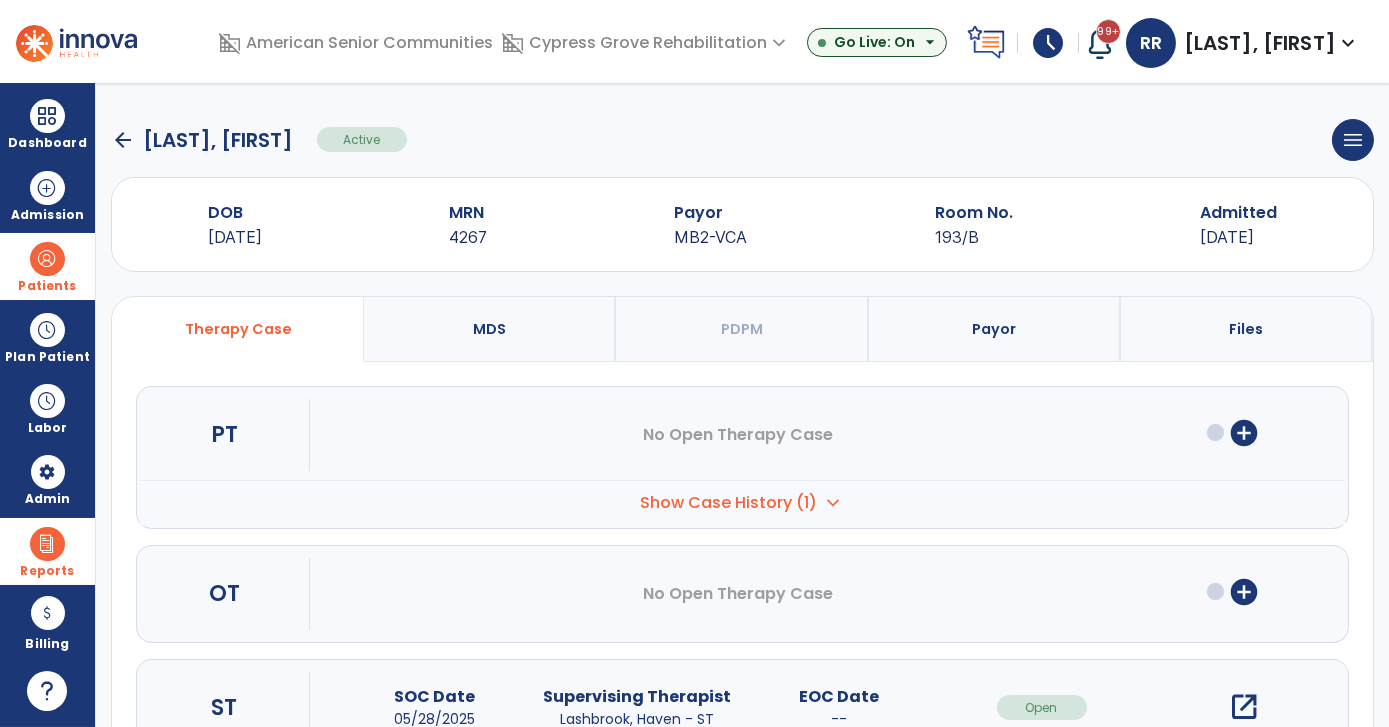 click on "arrow_back" 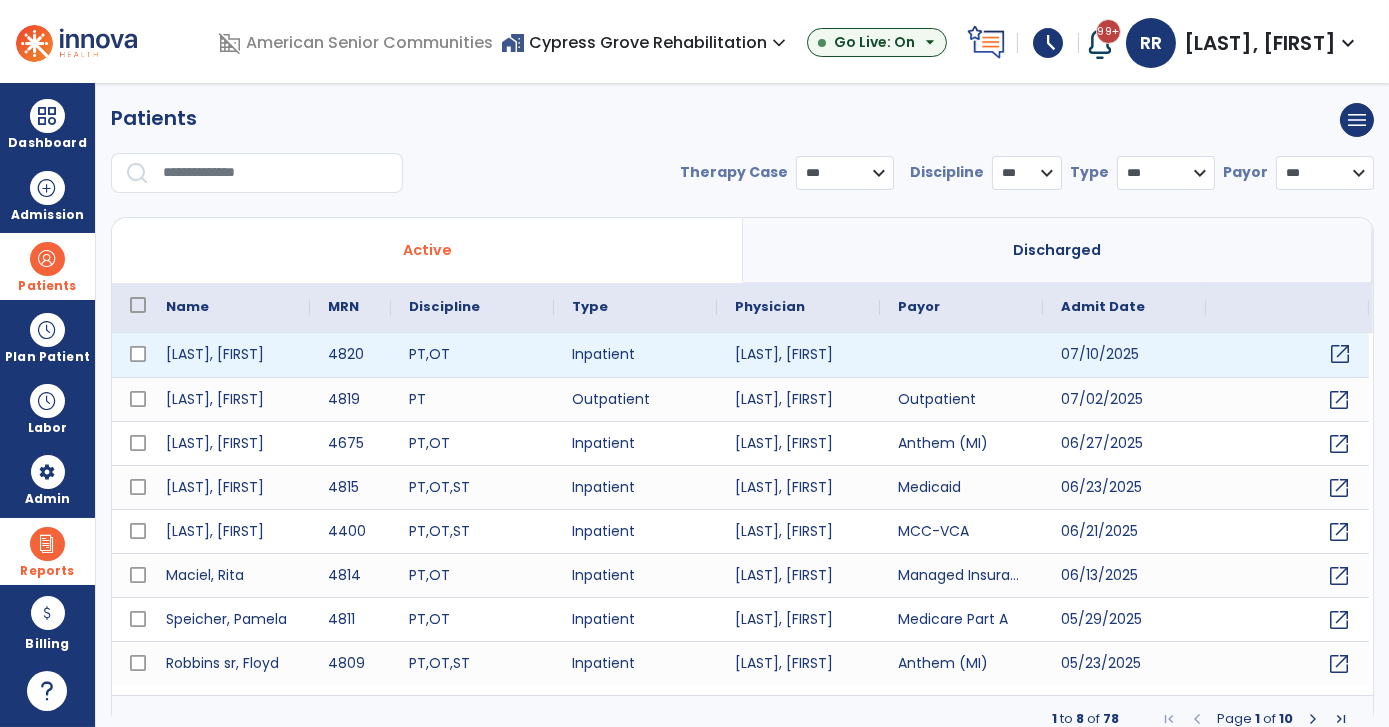 click on "open_in_new" at bounding box center [1340, 354] 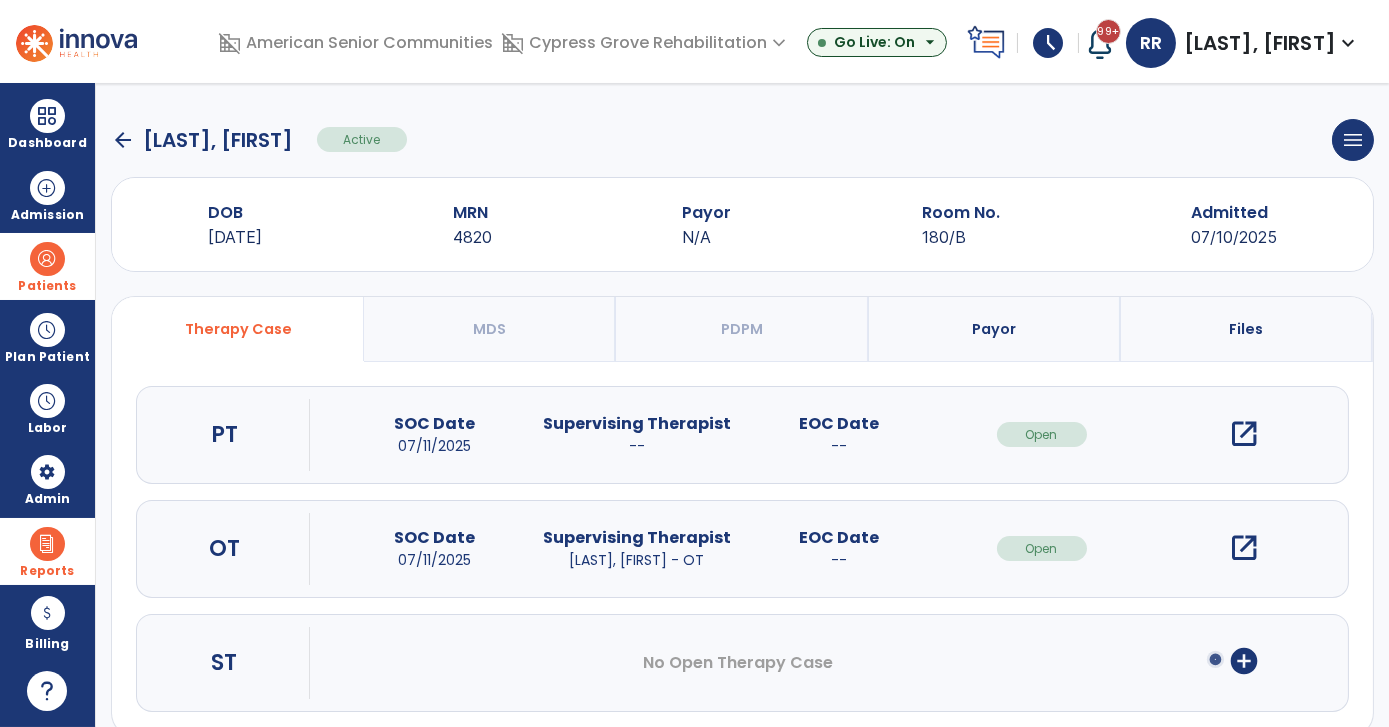click on "Payor" at bounding box center (994, 329) 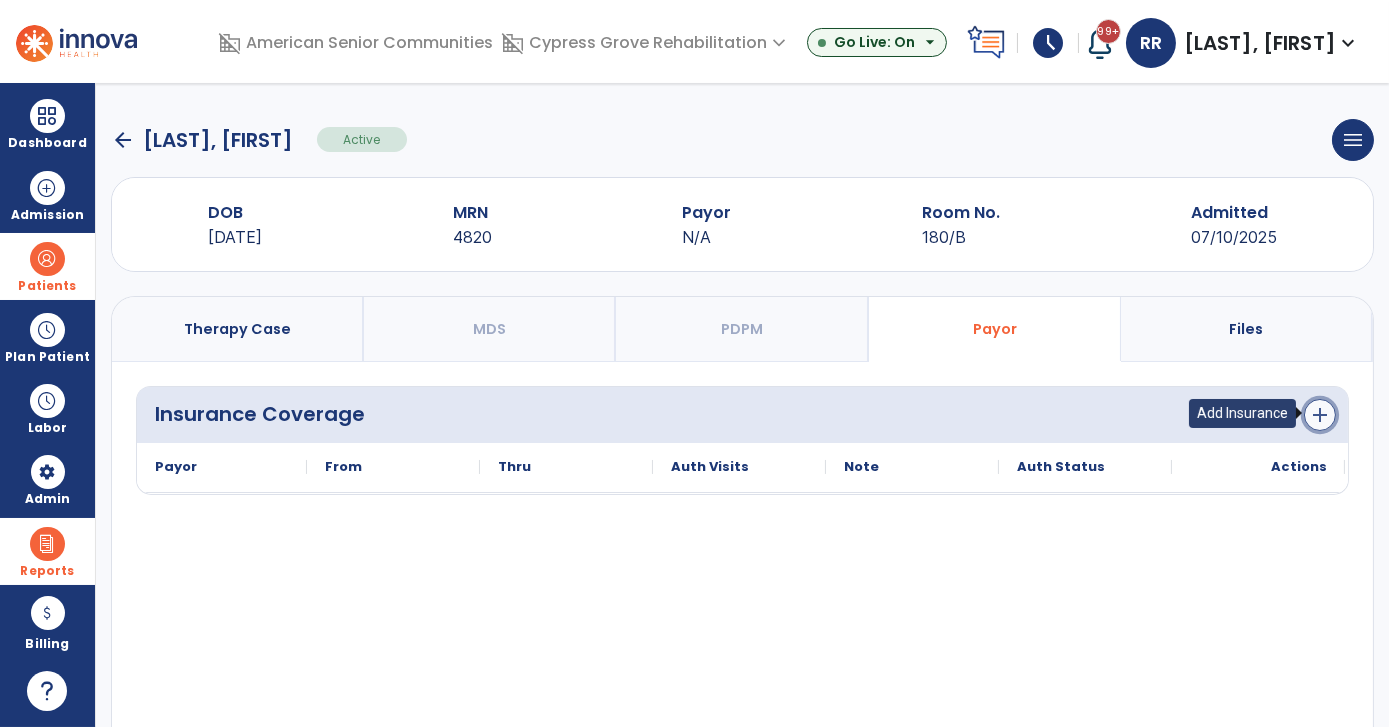 click on "add" 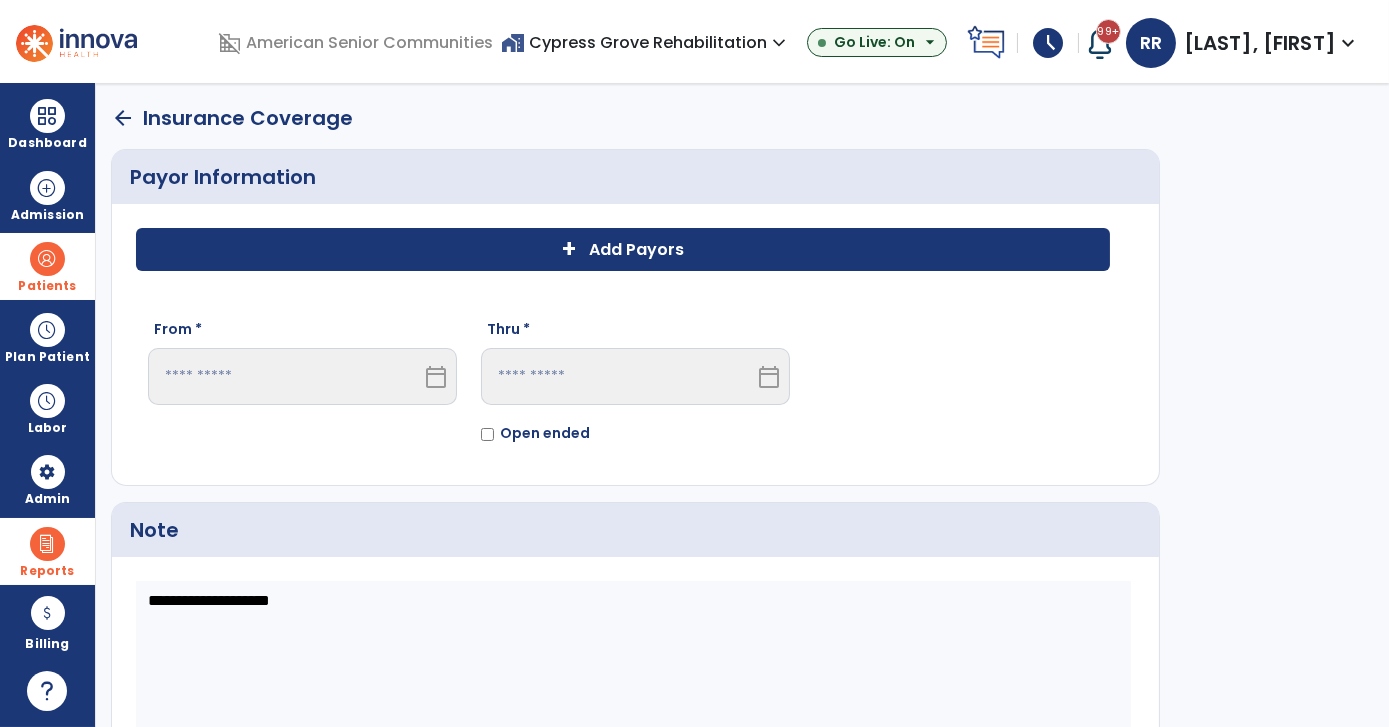 click on "+ Add Payors" 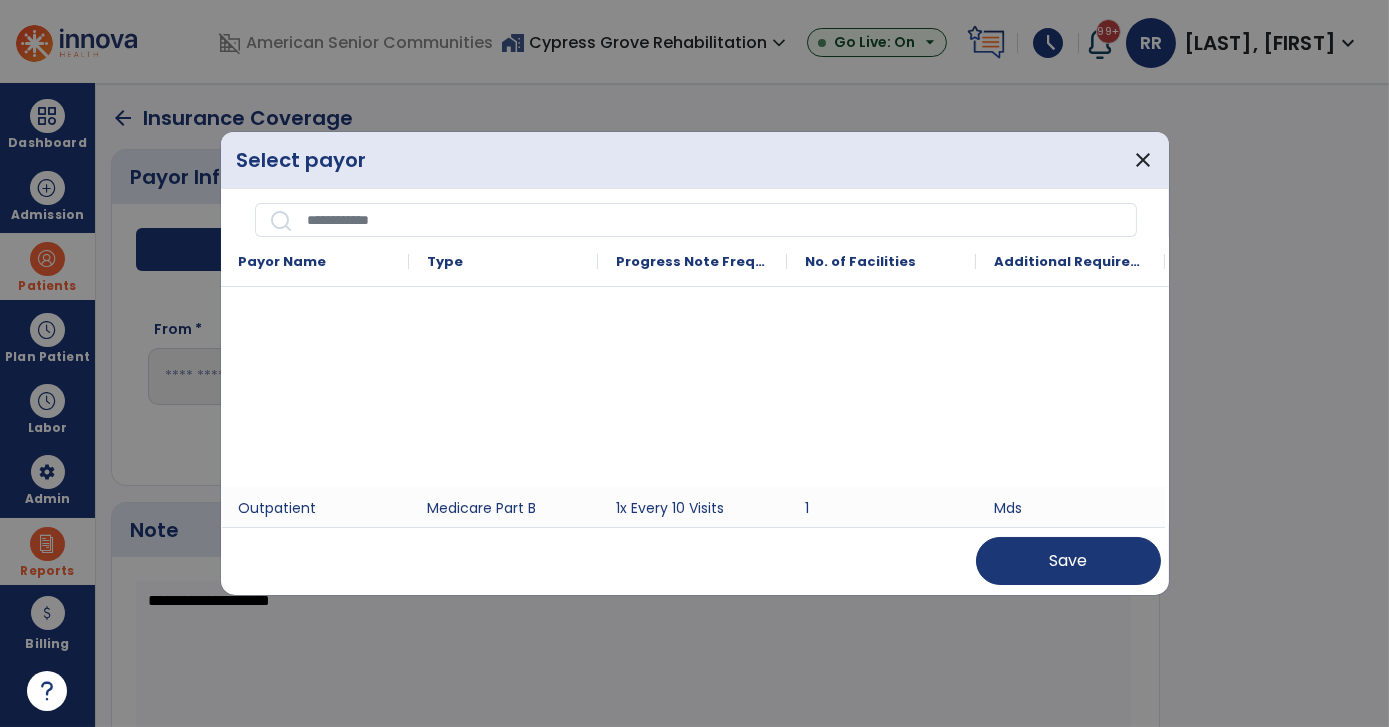 click on "MCC" at bounding box center [315, 1147] 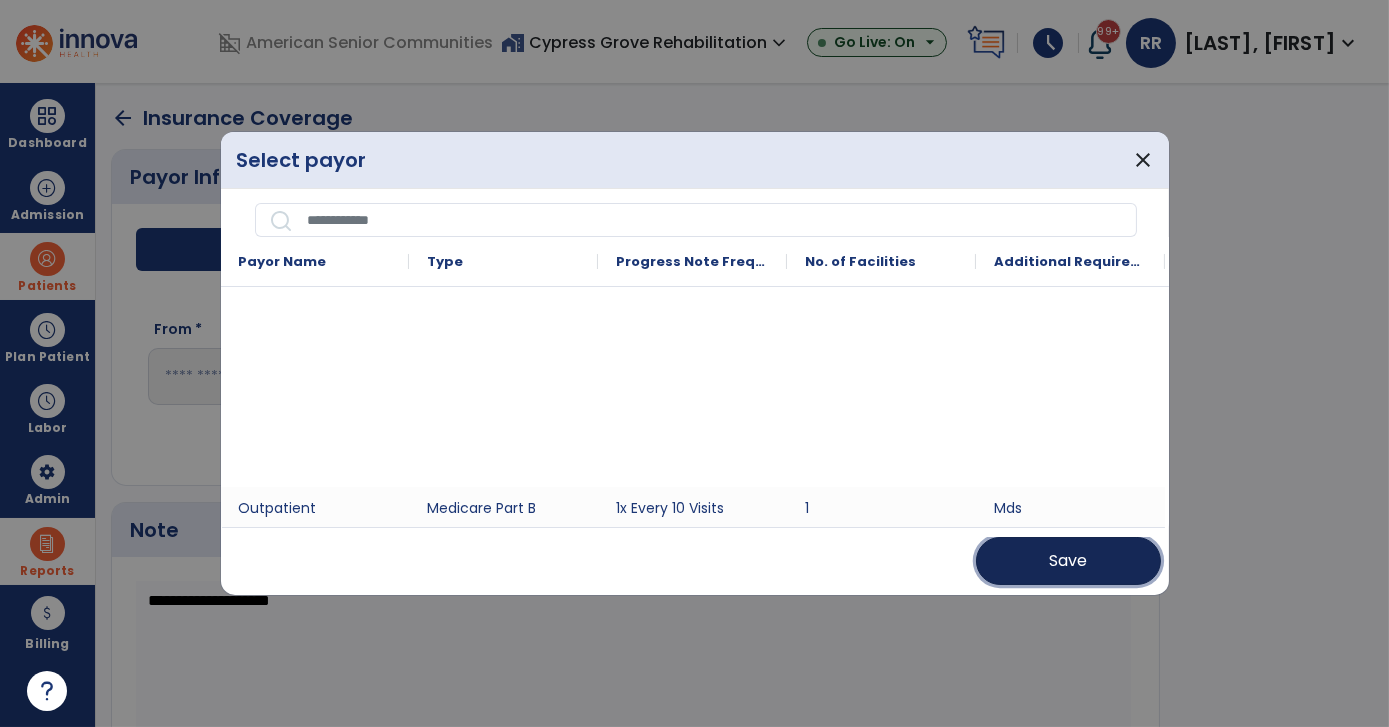 click on "Save" at bounding box center (1068, 561) 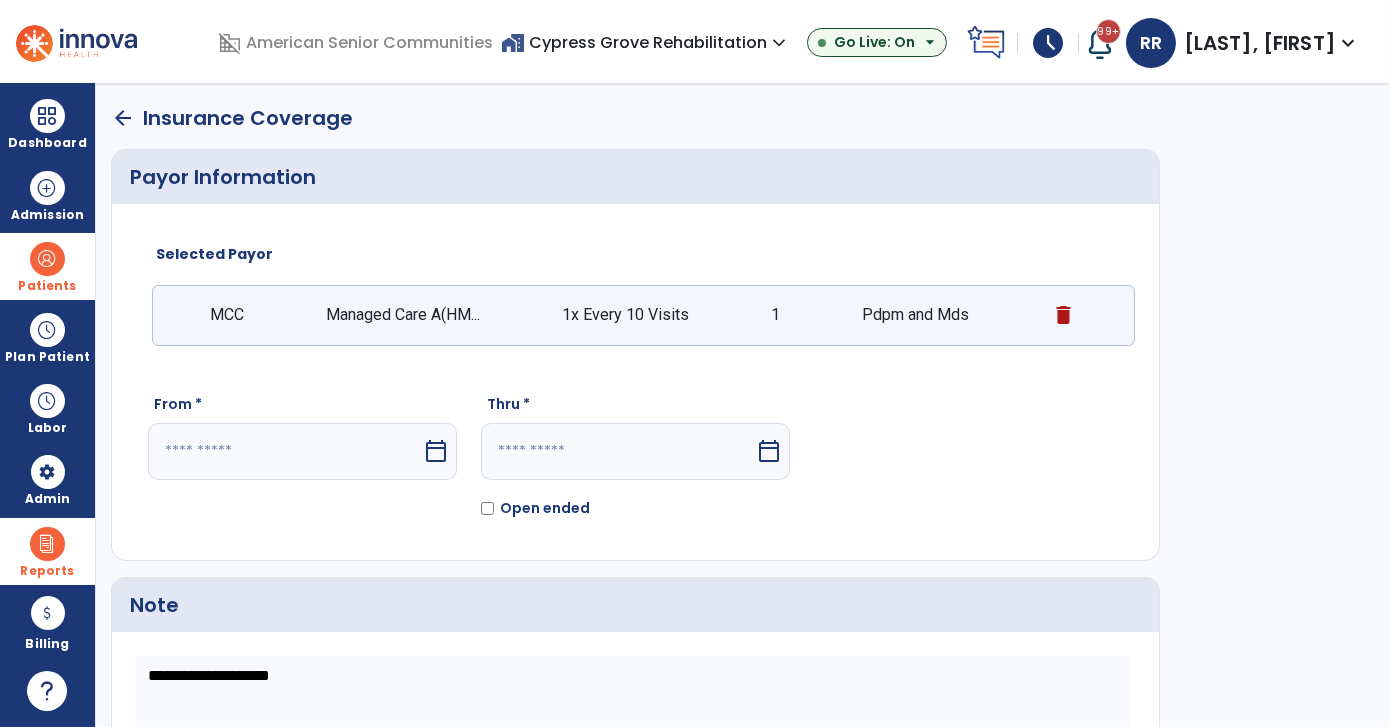click on "calendar_today" at bounding box center (436, 451) 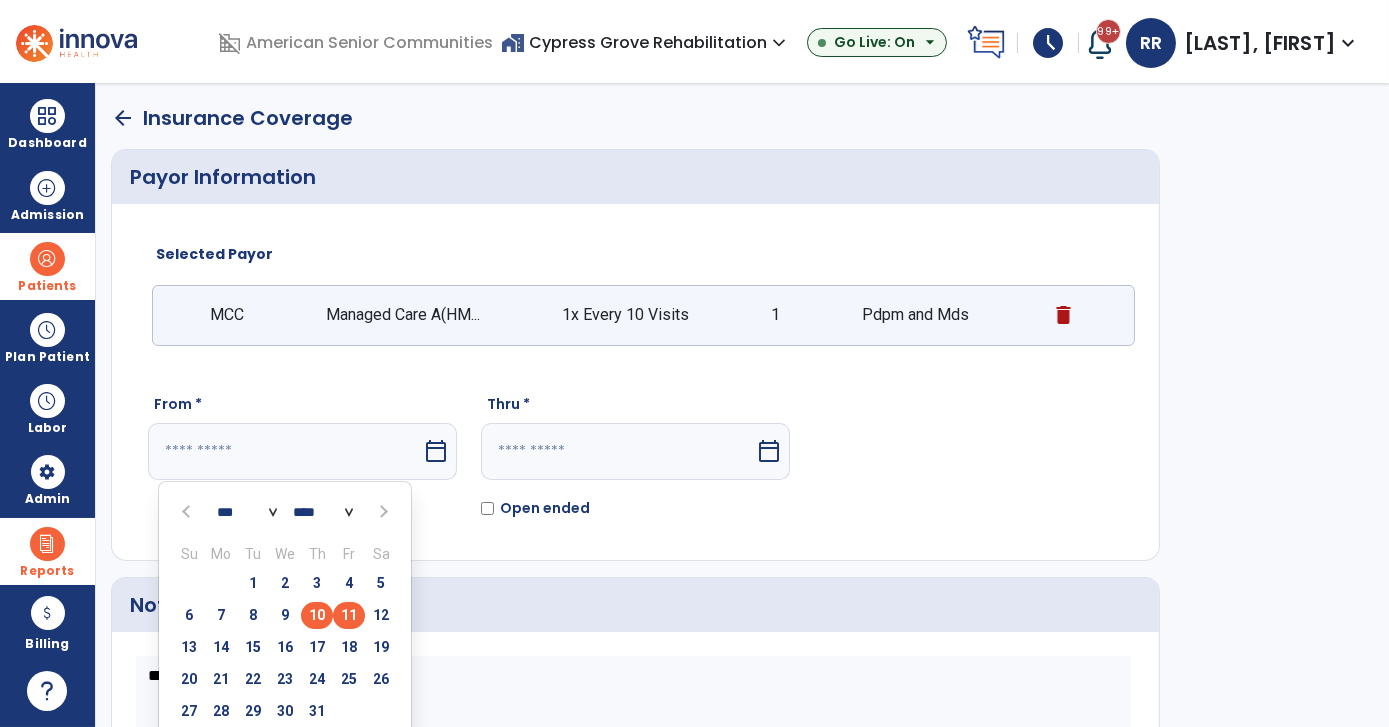 click on "10" at bounding box center (317, 615) 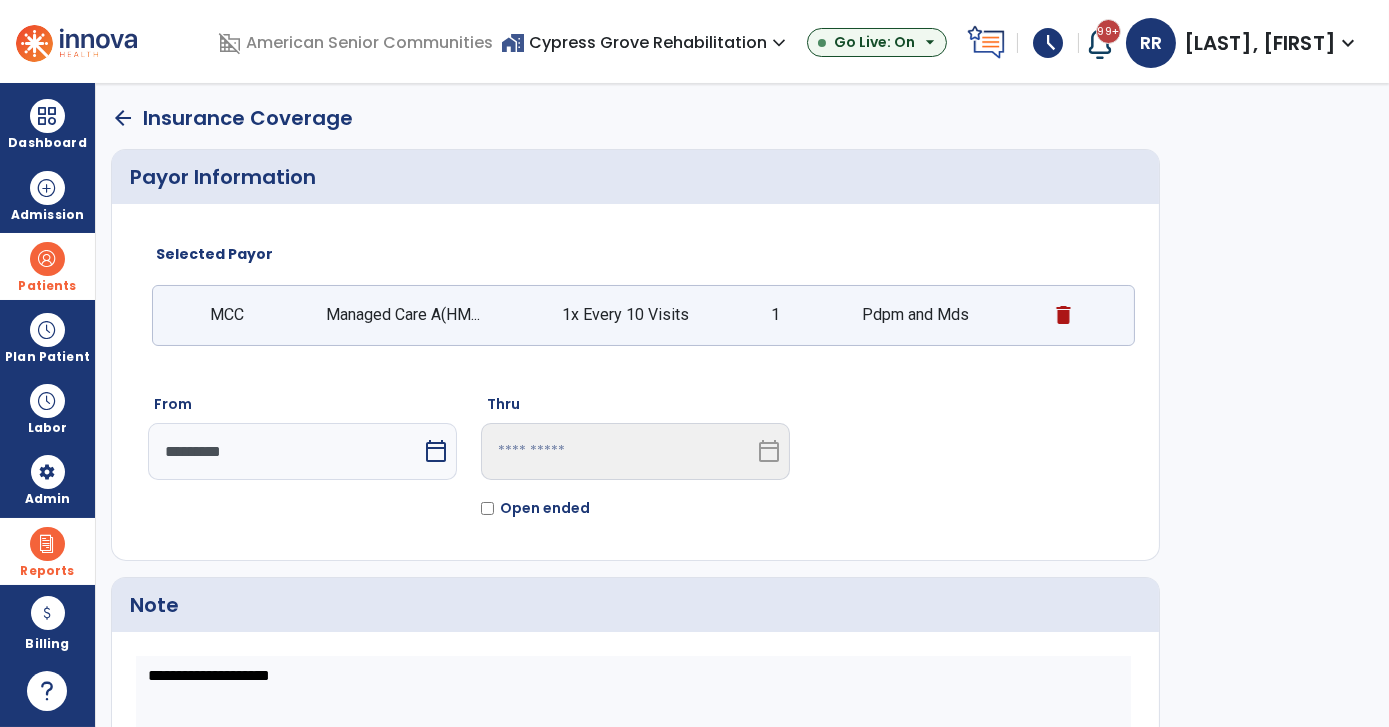 click on "From  *********  calendar_today  Thru   calendar_today   Open ended" 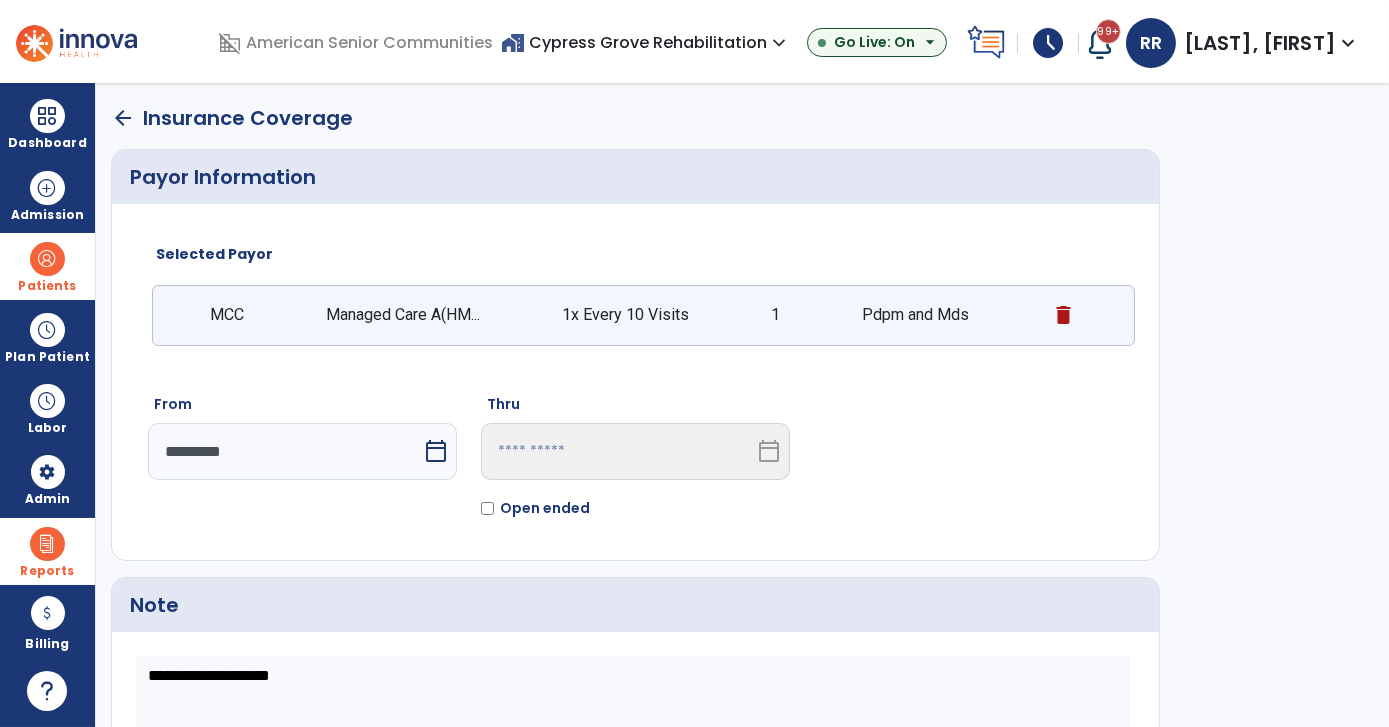 click on "Save" 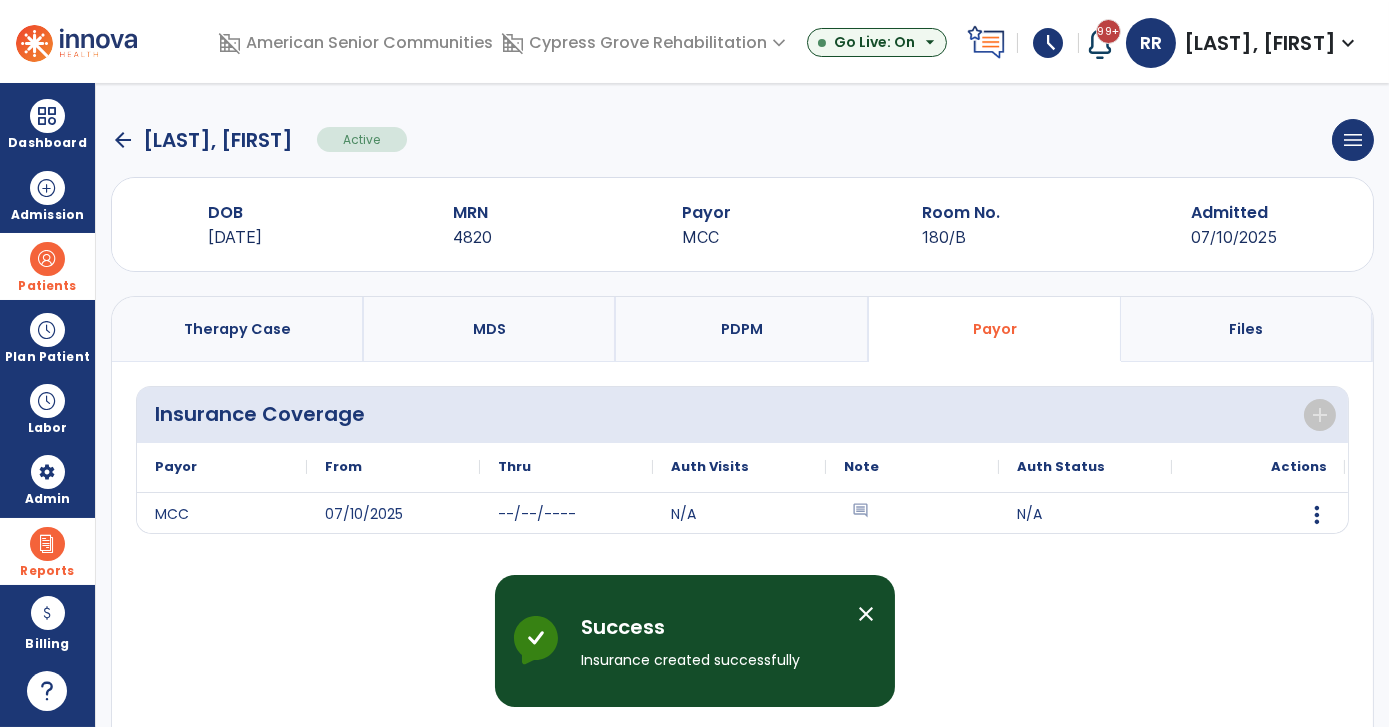 click on "arrow_back" 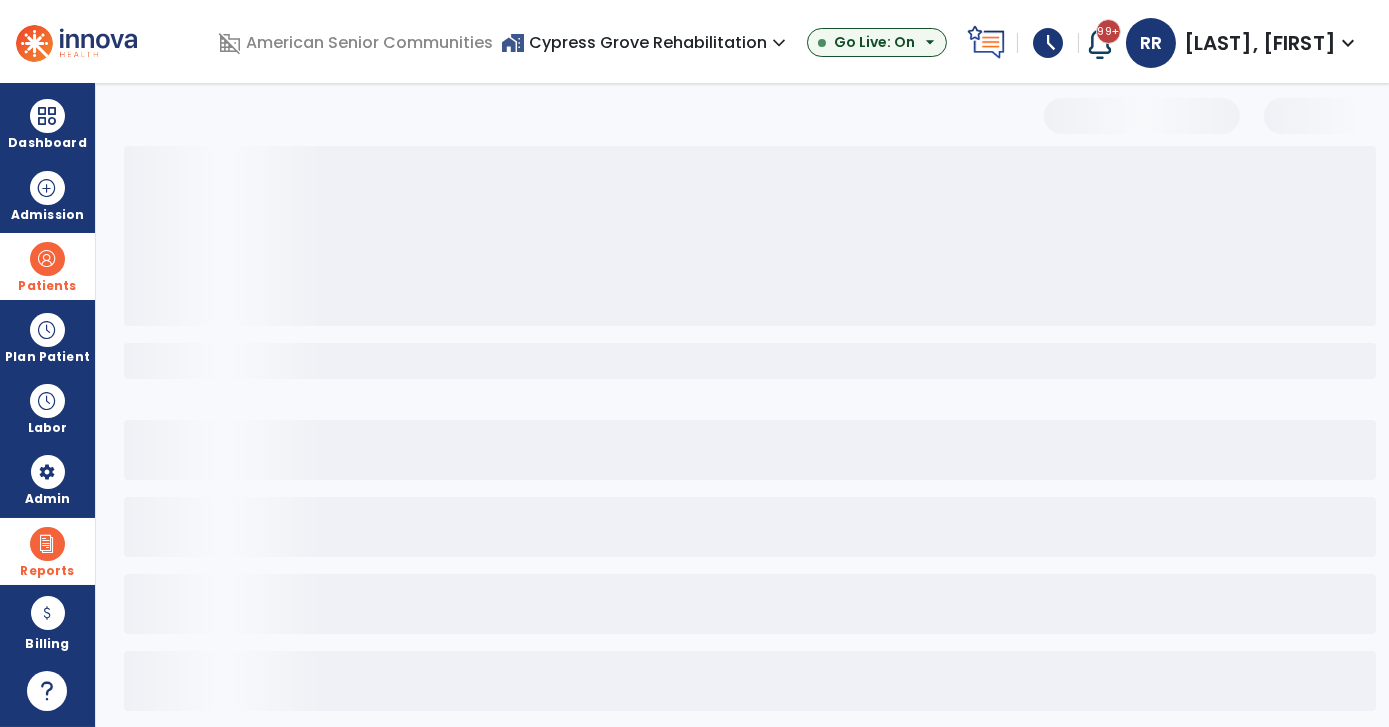 select on "***" 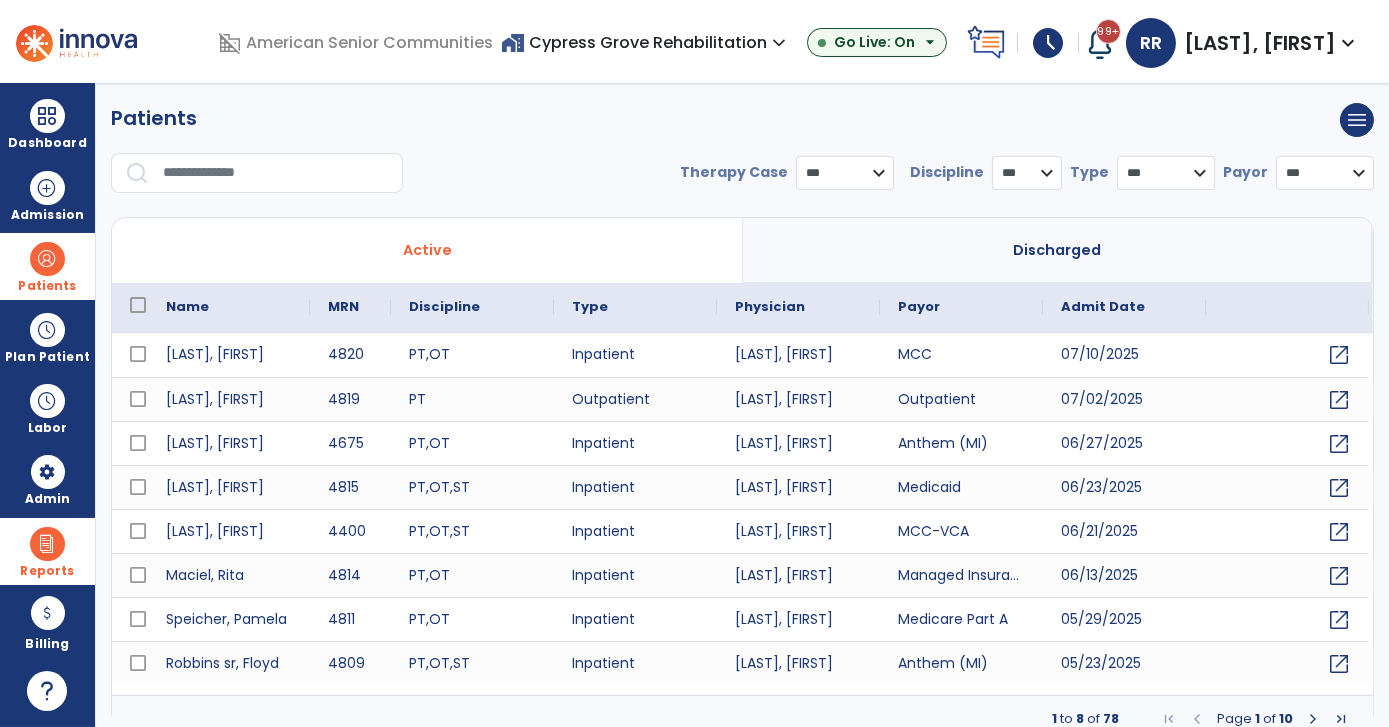 click on "**********" at bounding box center [742, 181] 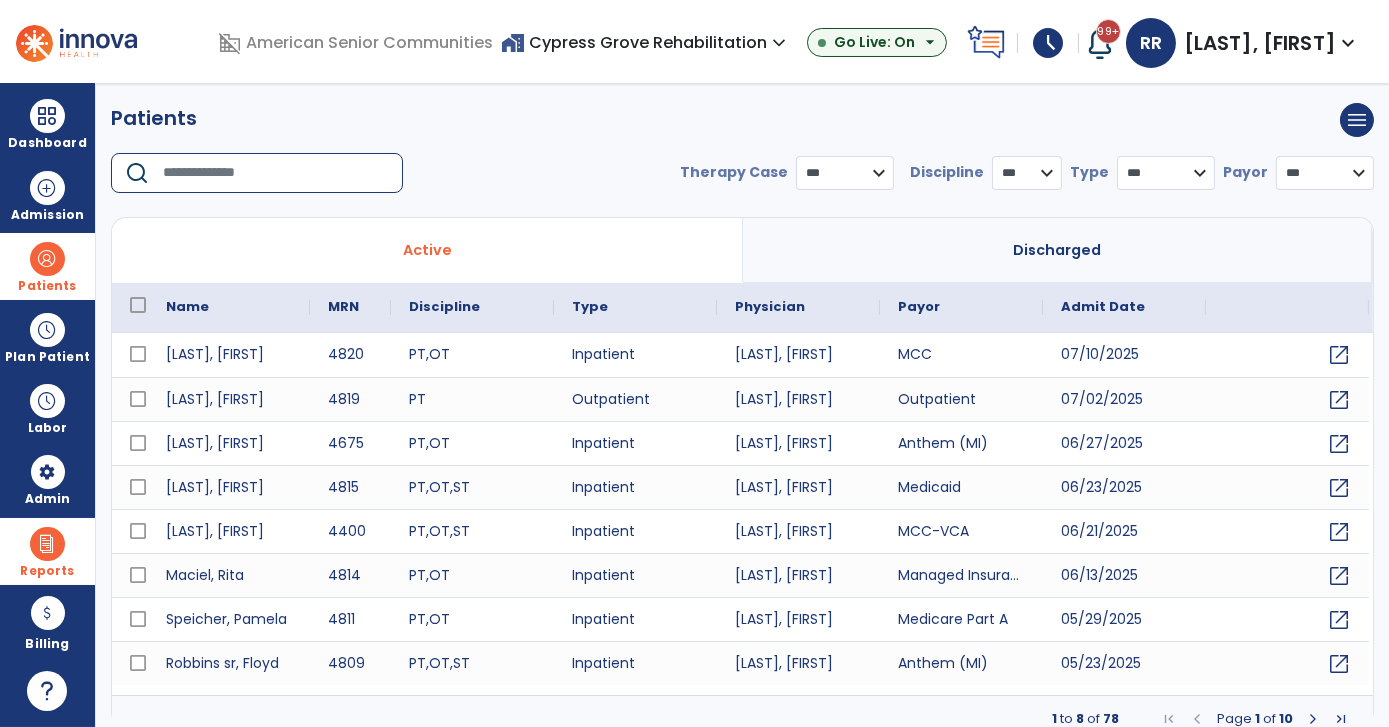click at bounding box center [276, 173] 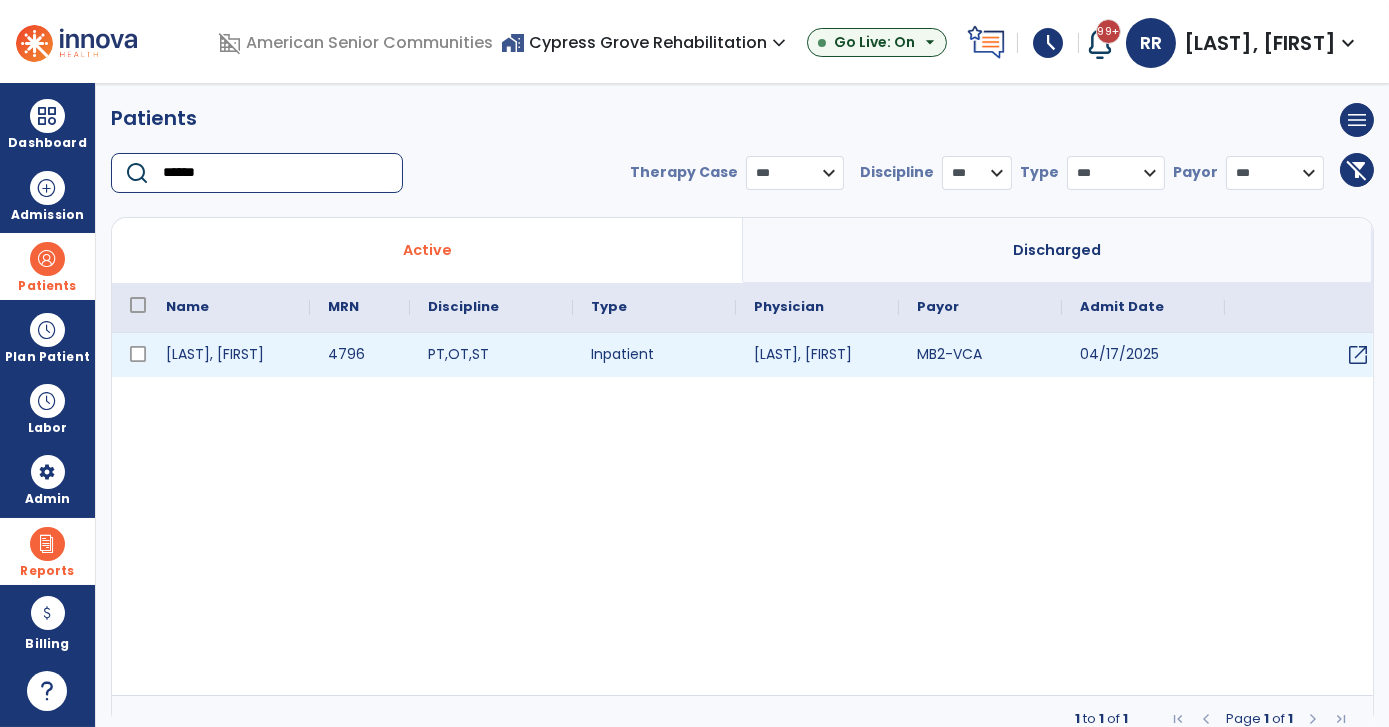 type on "******" 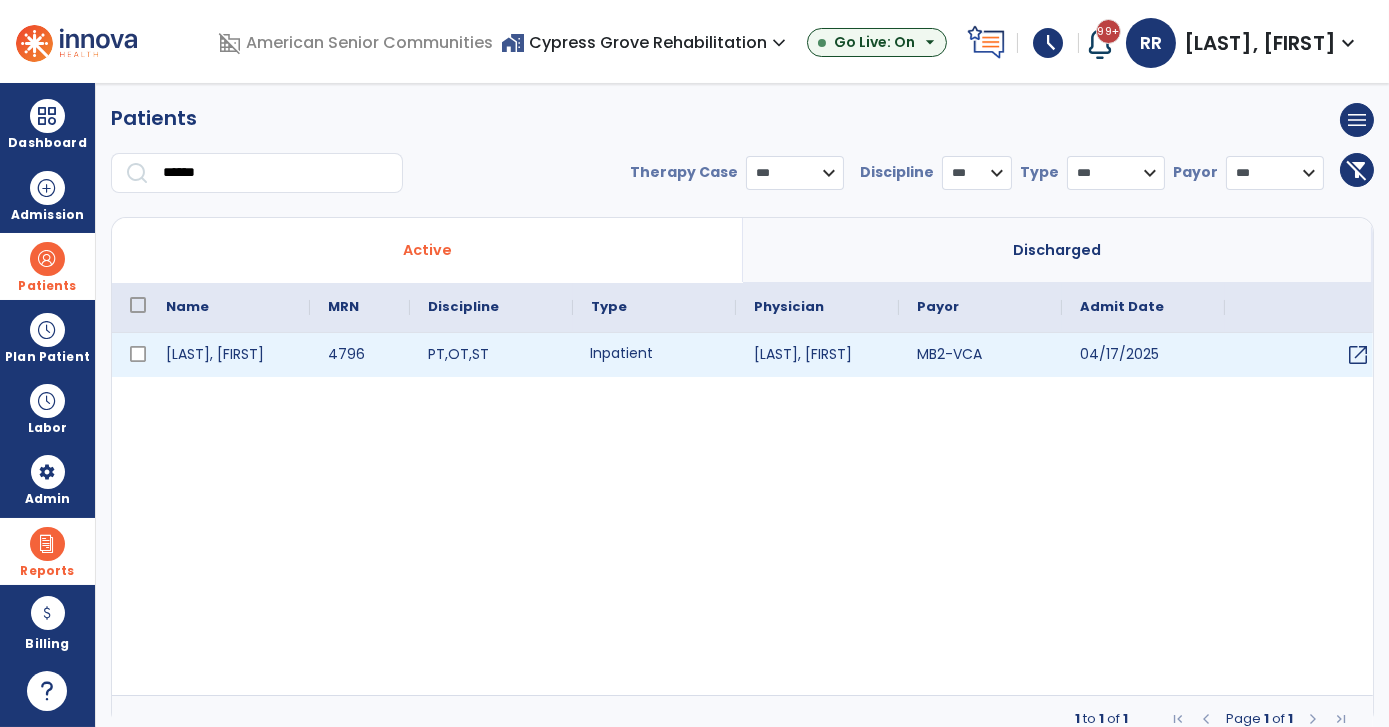 click on "Inpatient" at bounding box center (654, 355) 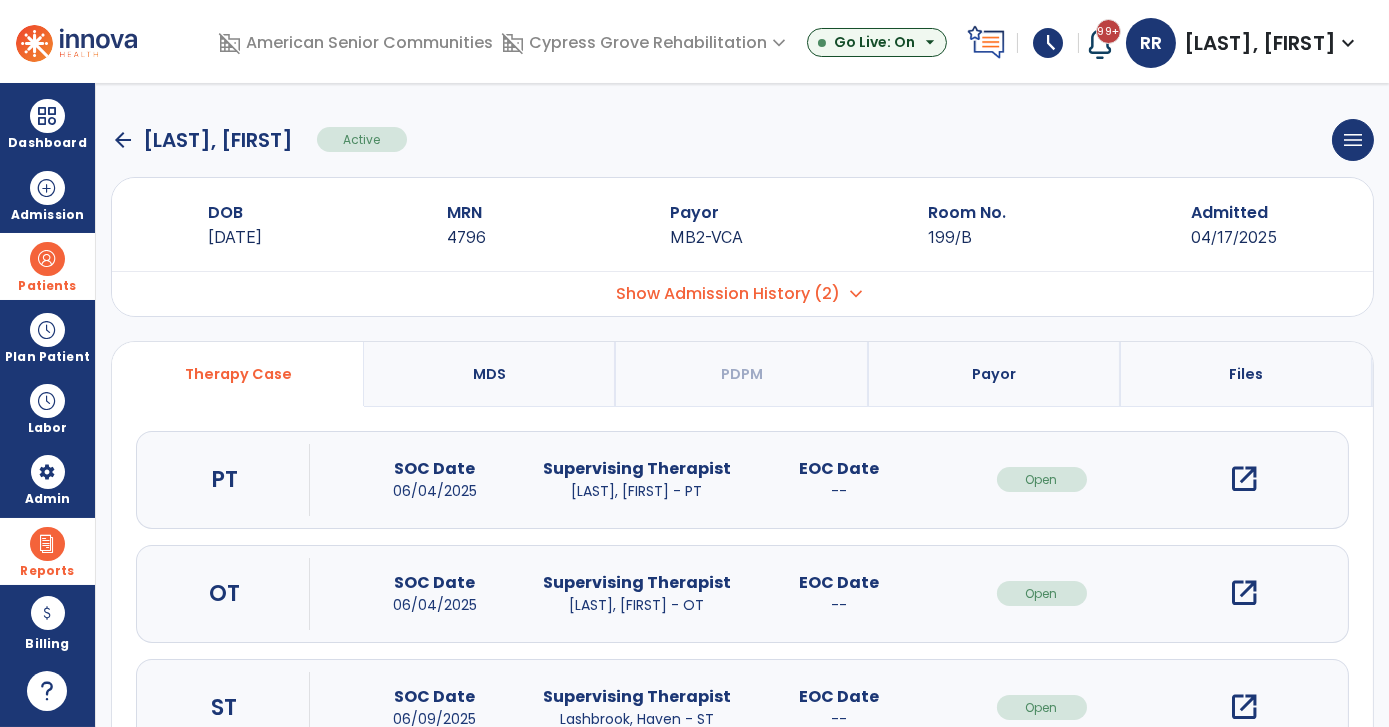 click on "open_in_new" at bounding box center (1244, 593) 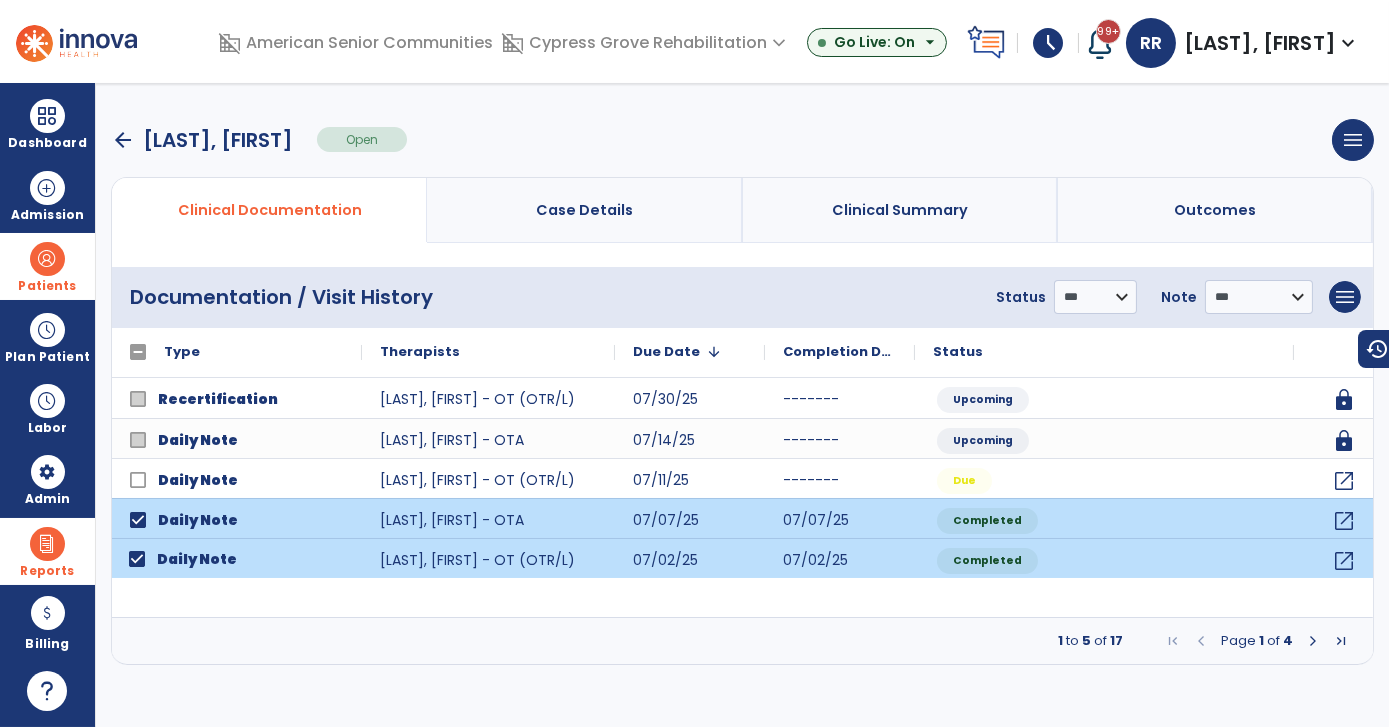 click at bounding box center (1313, 641) 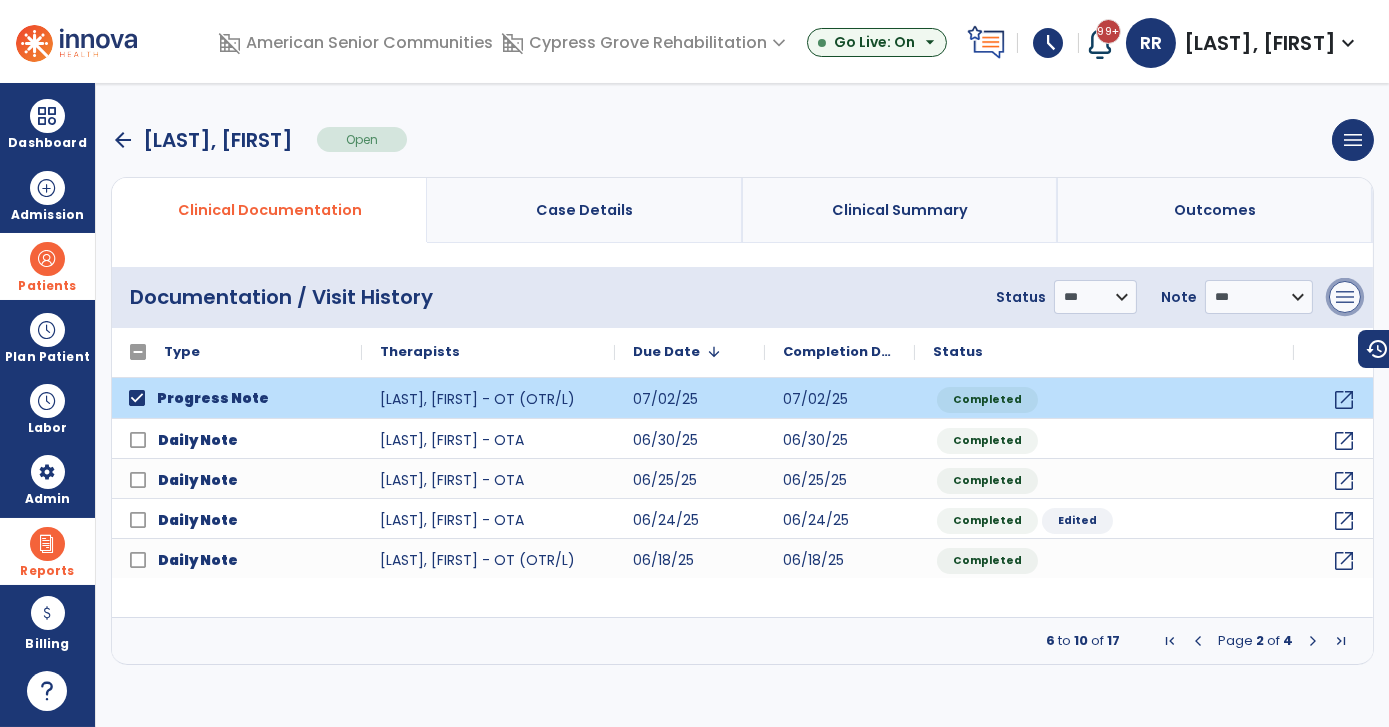 click on "menu" at bounding box center [1345, 297] 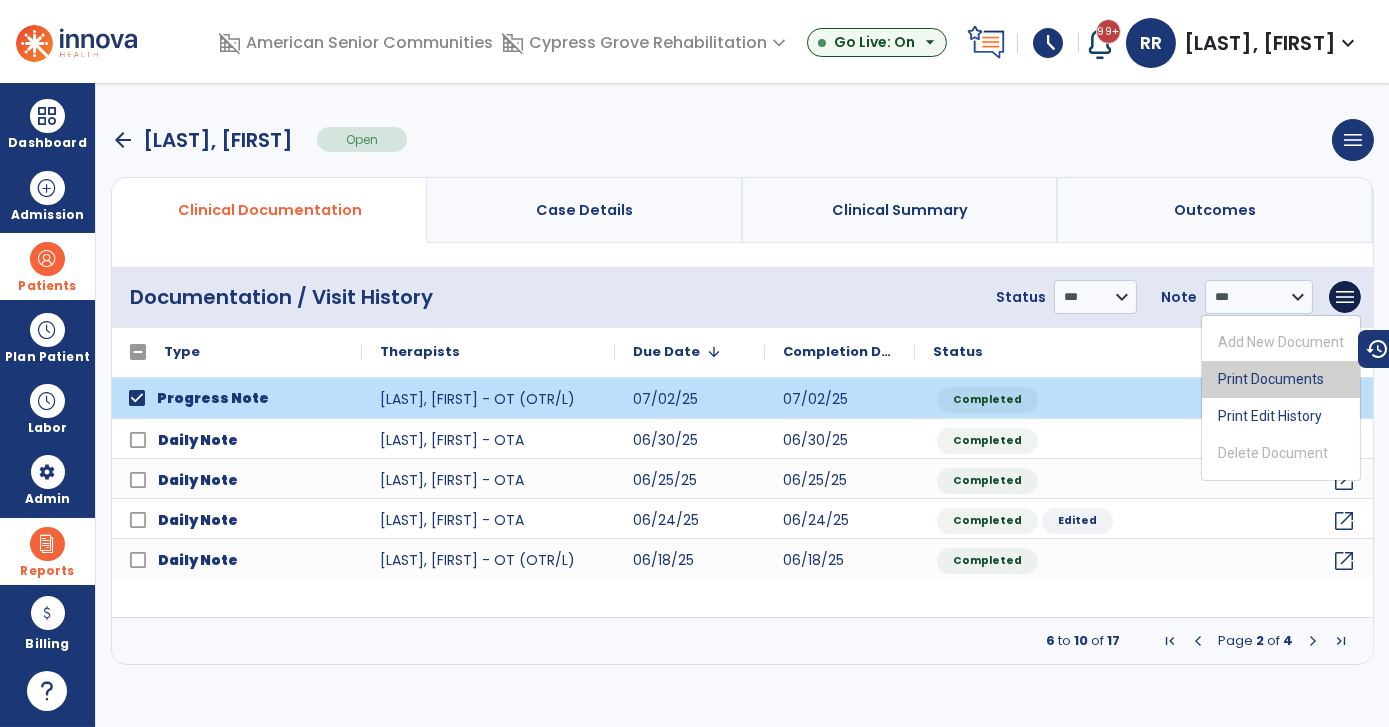click on "Print Documents" at bounding box center [1281, 379] 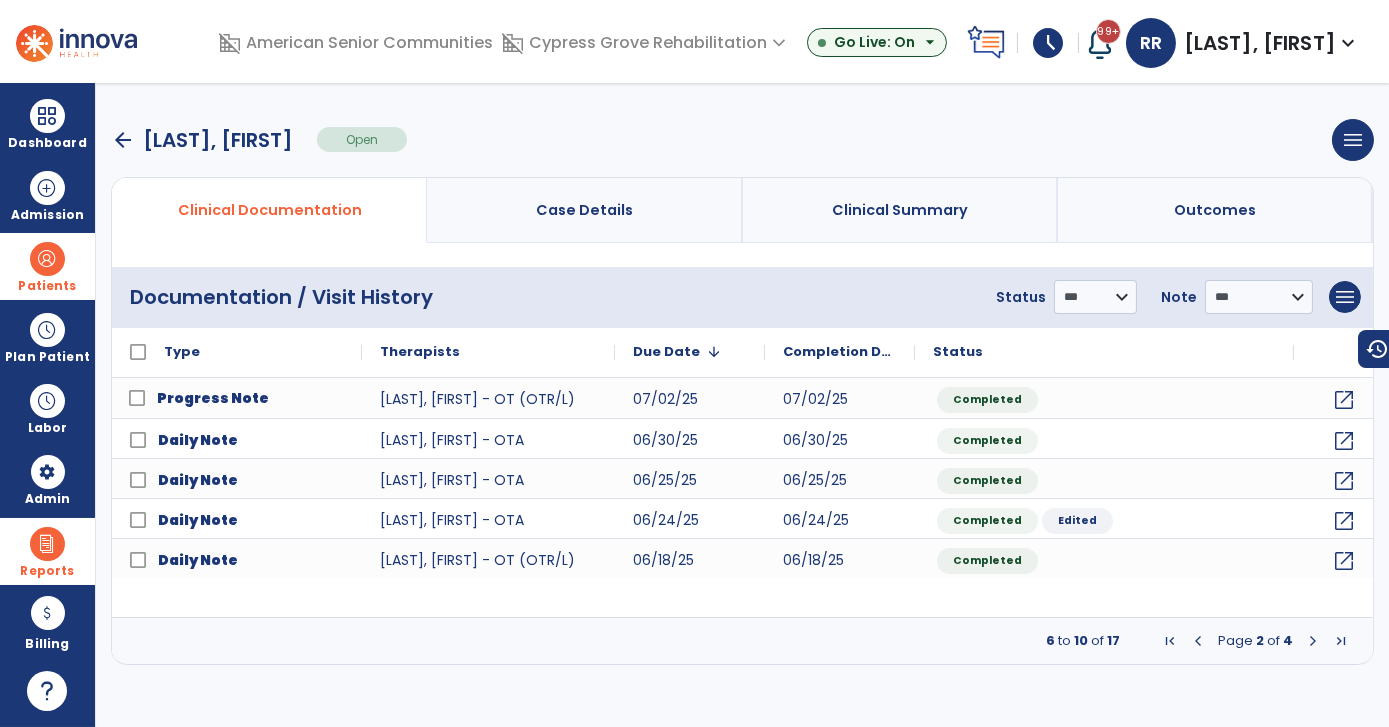 click on "arrow_back" at bounding box center (123, 140) 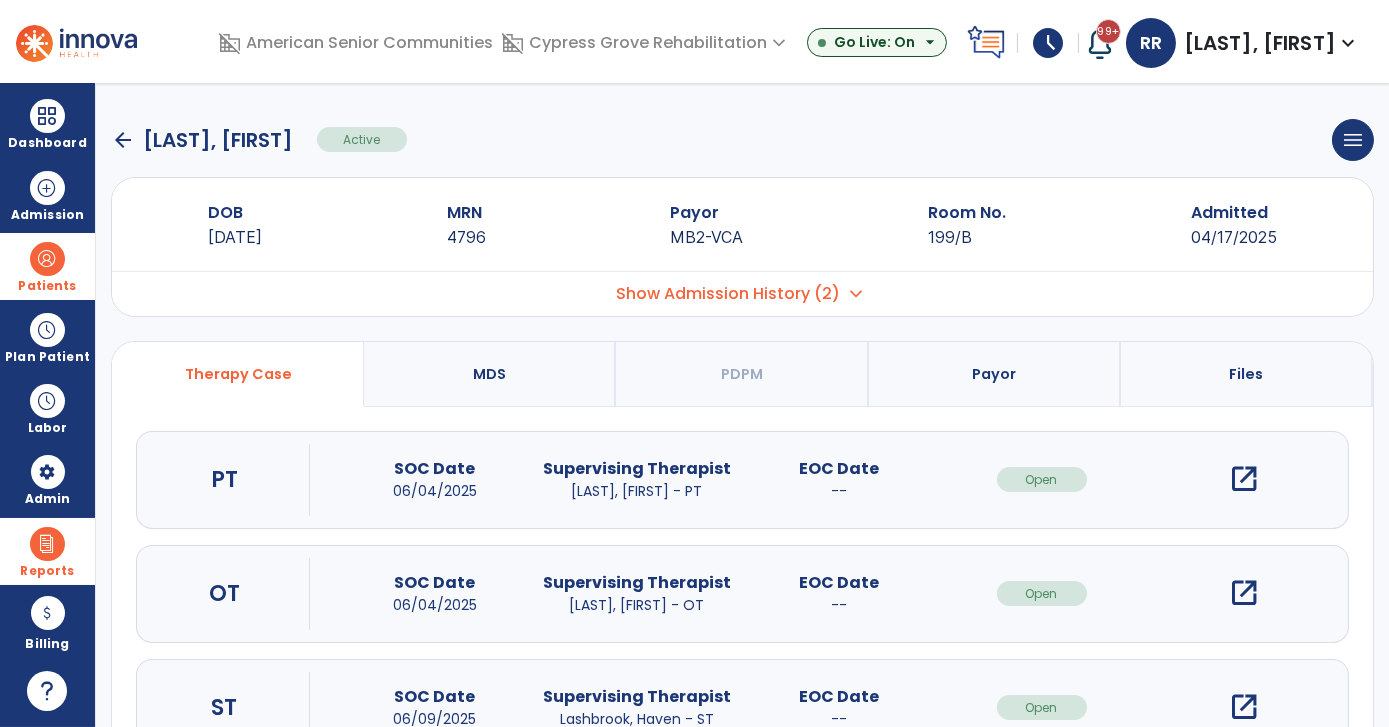 click on "open_in_new" at bounding box center [1244, 593] 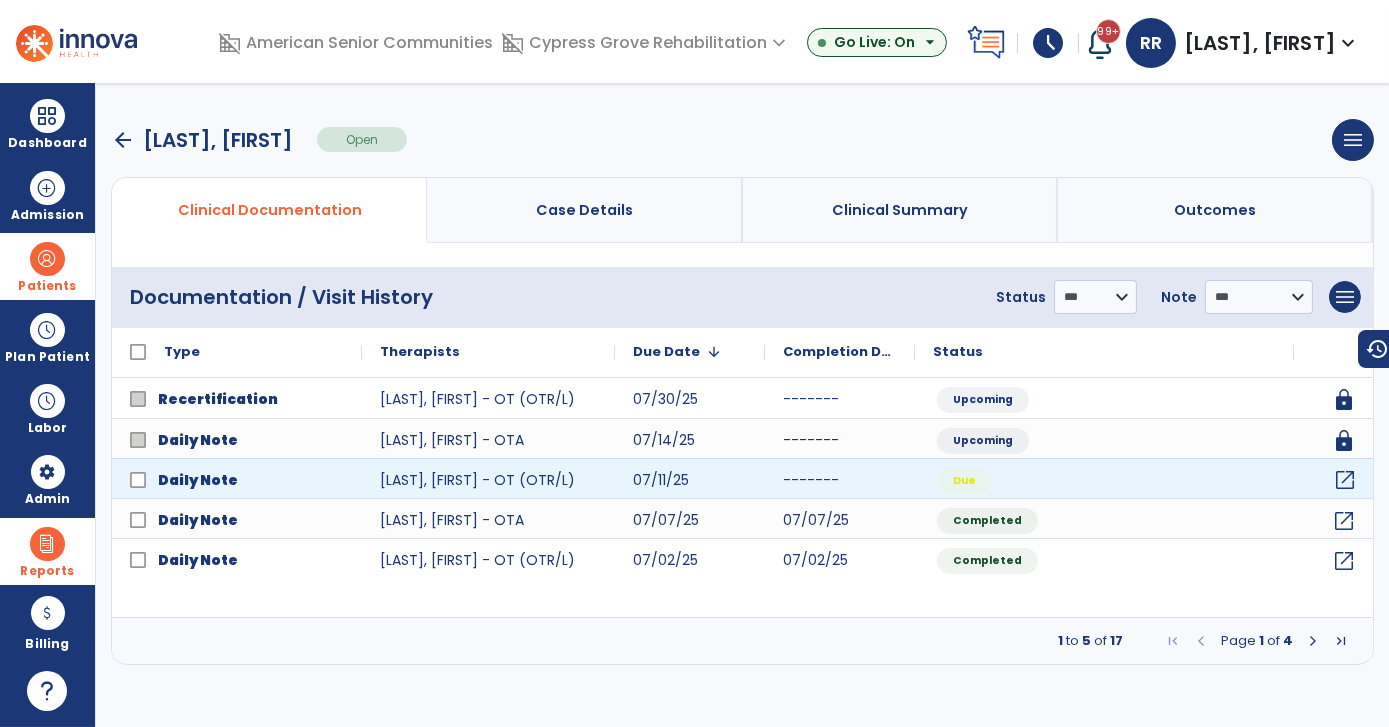 click on "open_in_new" 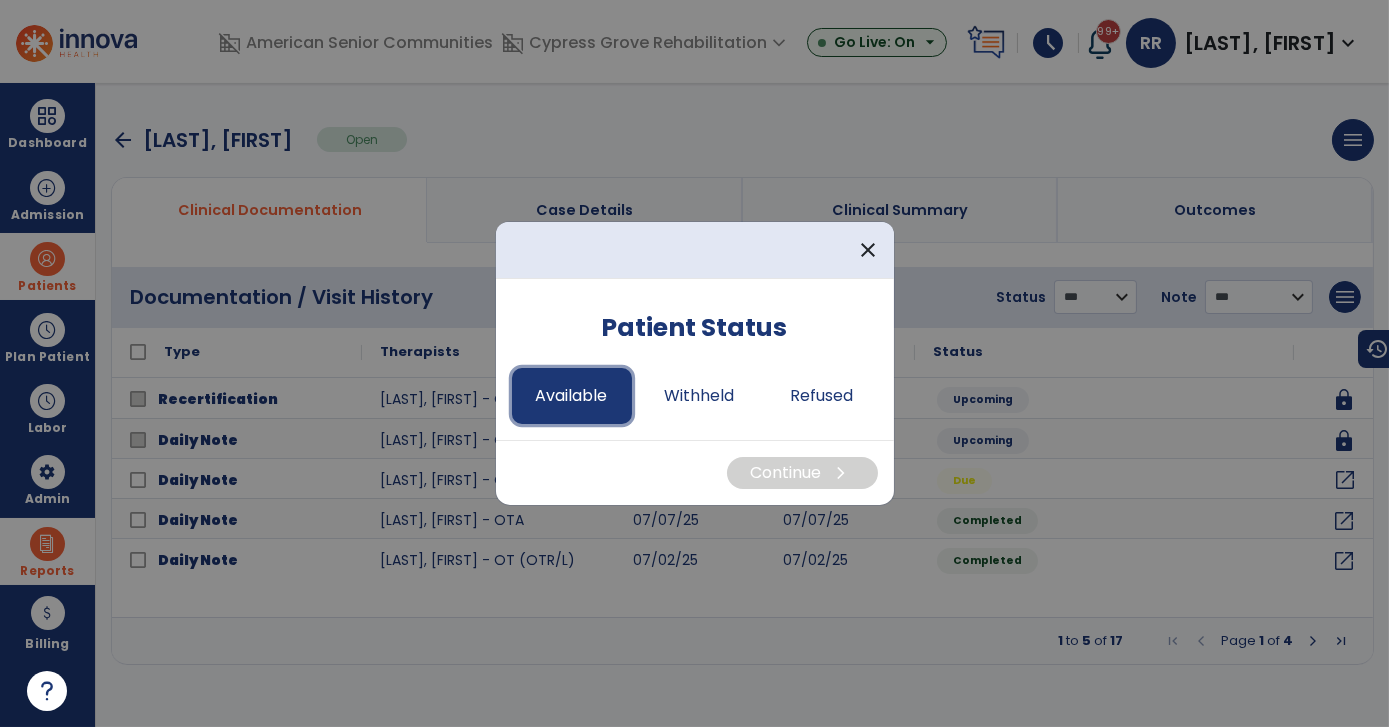 click on "Available" at bounding box center [572, 396] 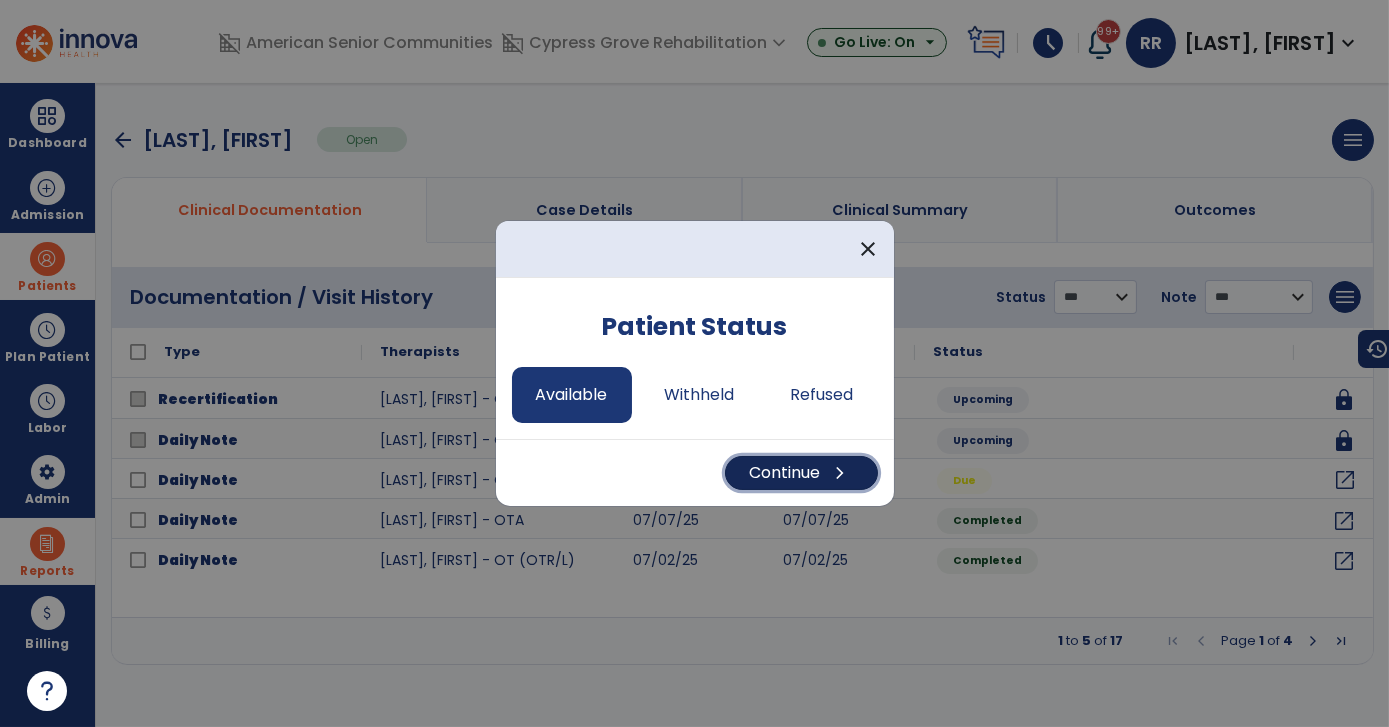 click on "Continue   chevron_right" at bounding box center (801, 473) 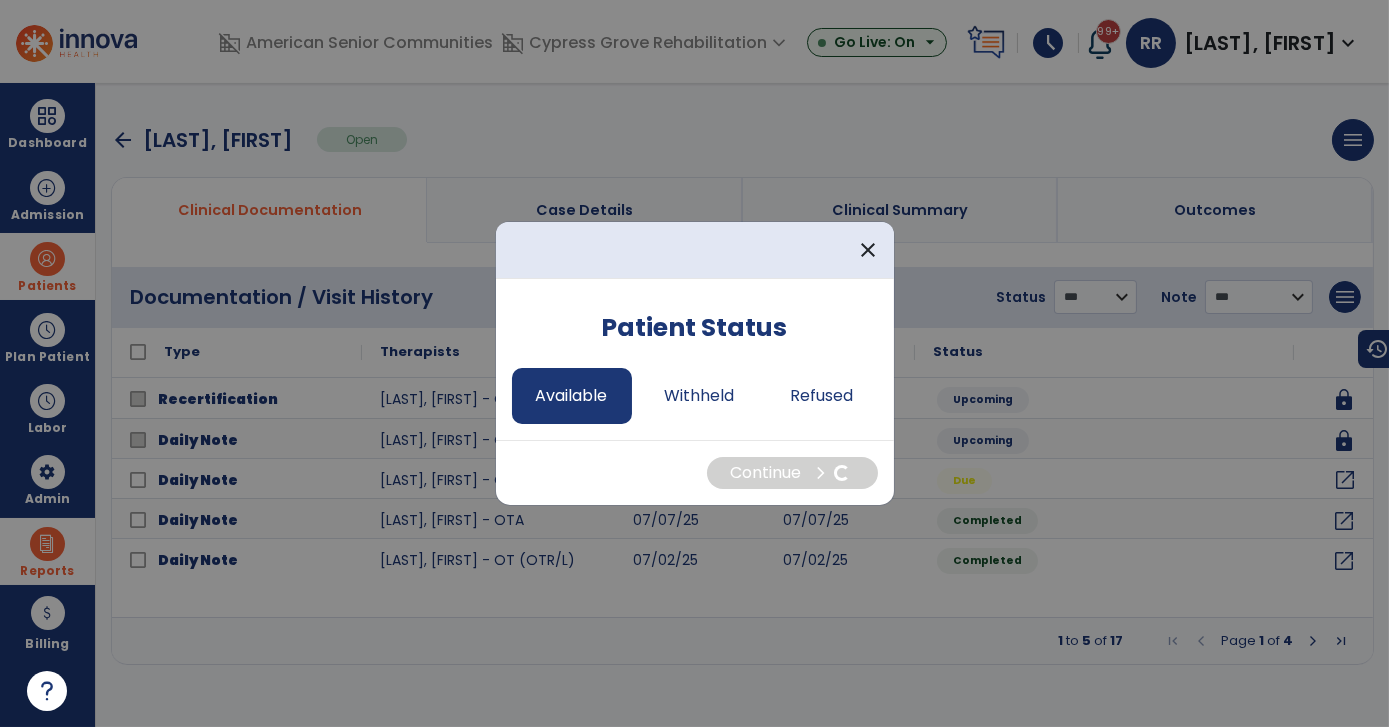 select on "*" 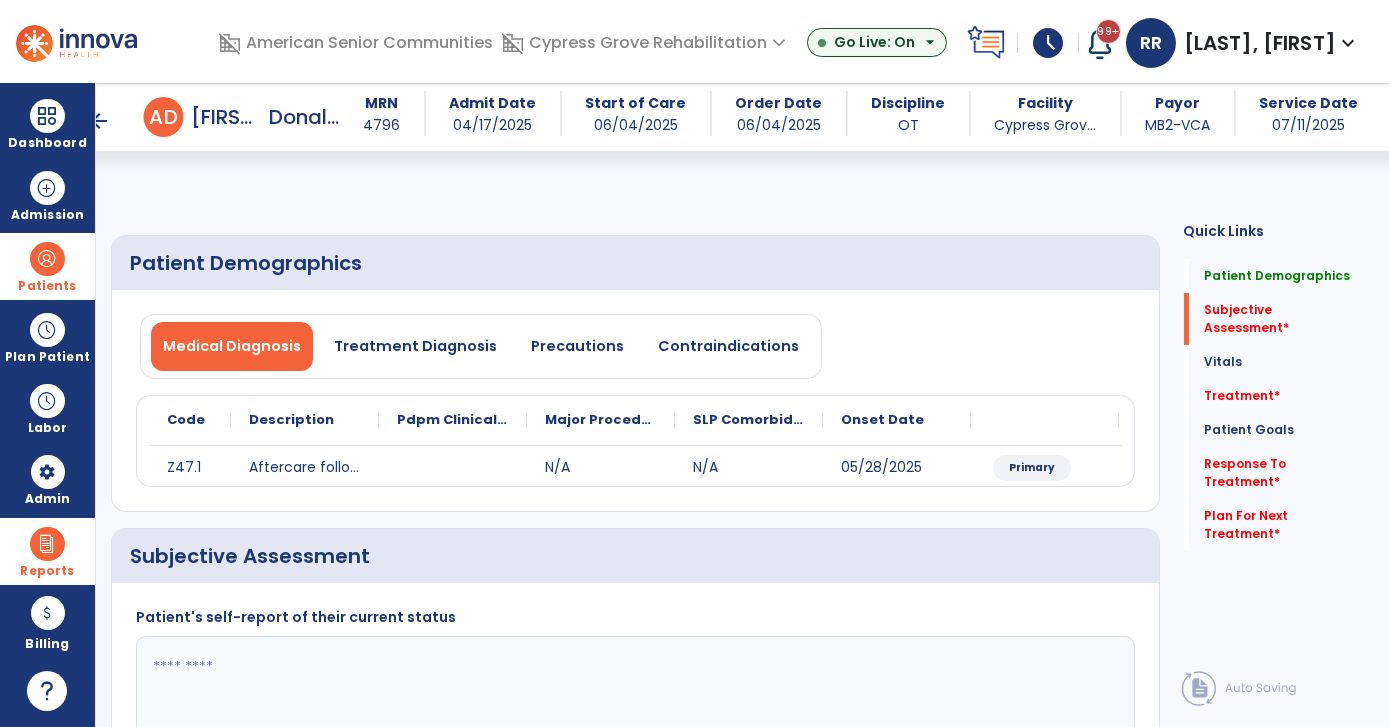 click 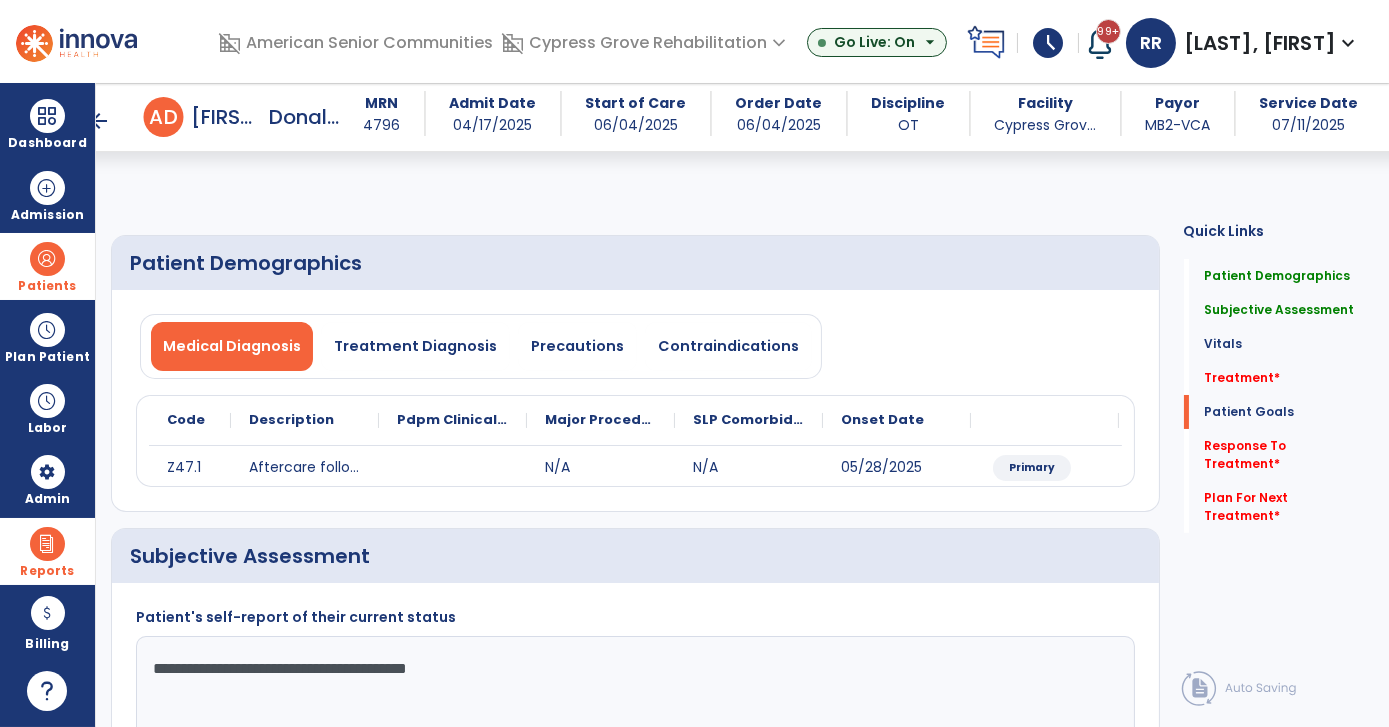 type on "**********" 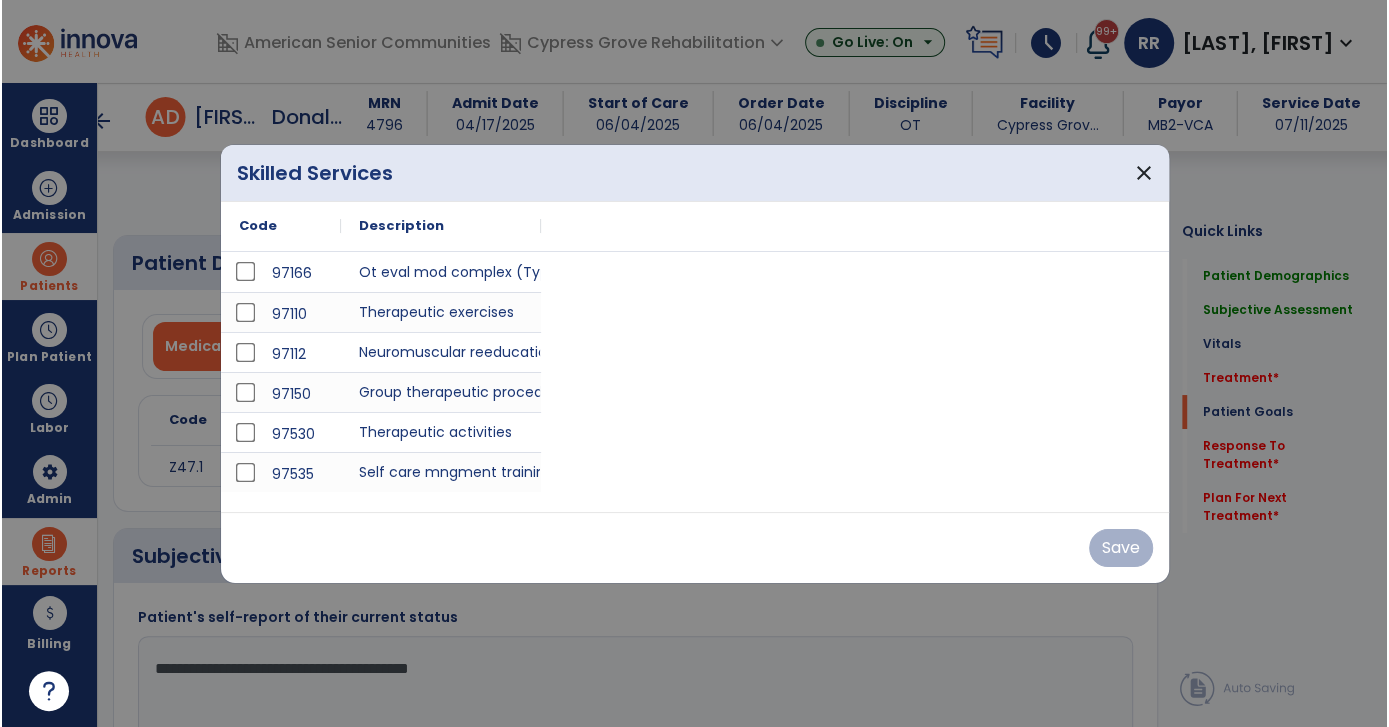 scroll, scrollTop: 1181, scrollLeft: 0, axis: vertical 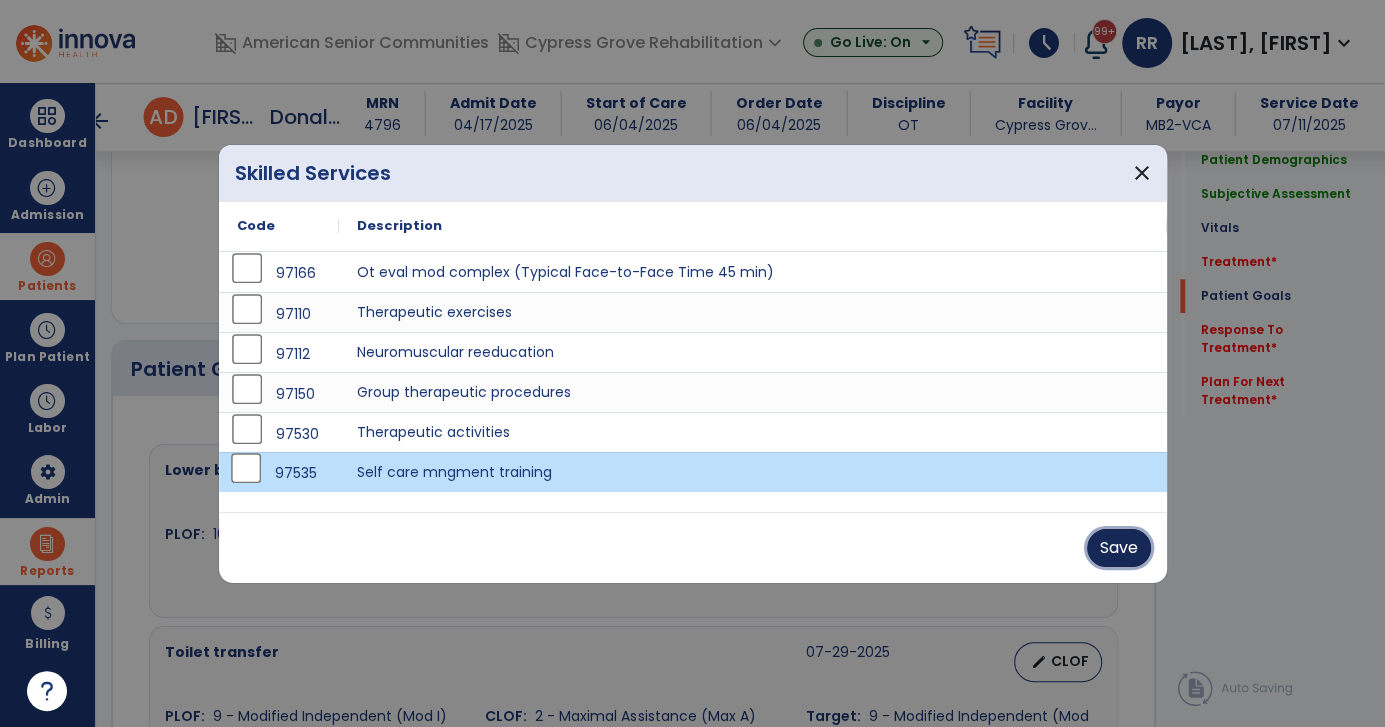 click on "Save" at bounding box center [1119, 548] 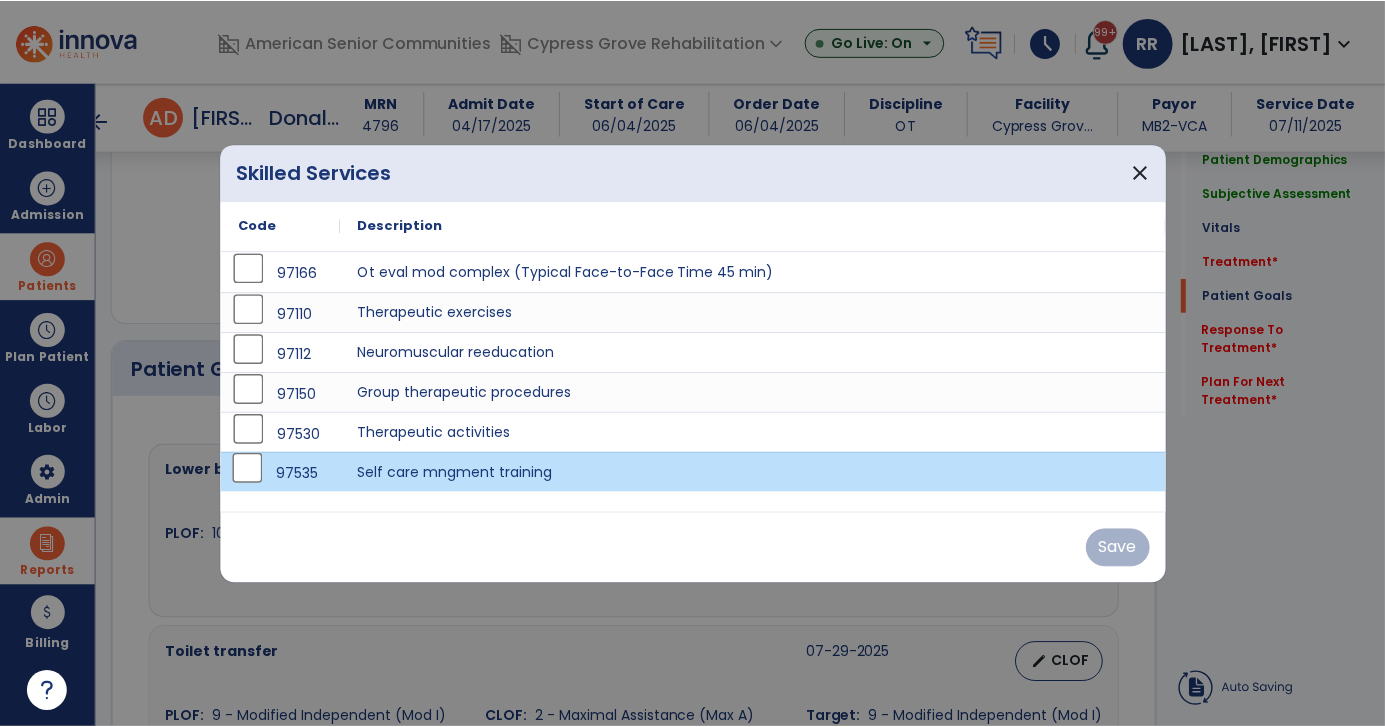scroll, scrollTop: 1183, scrollLeft: 0, axis: vertical 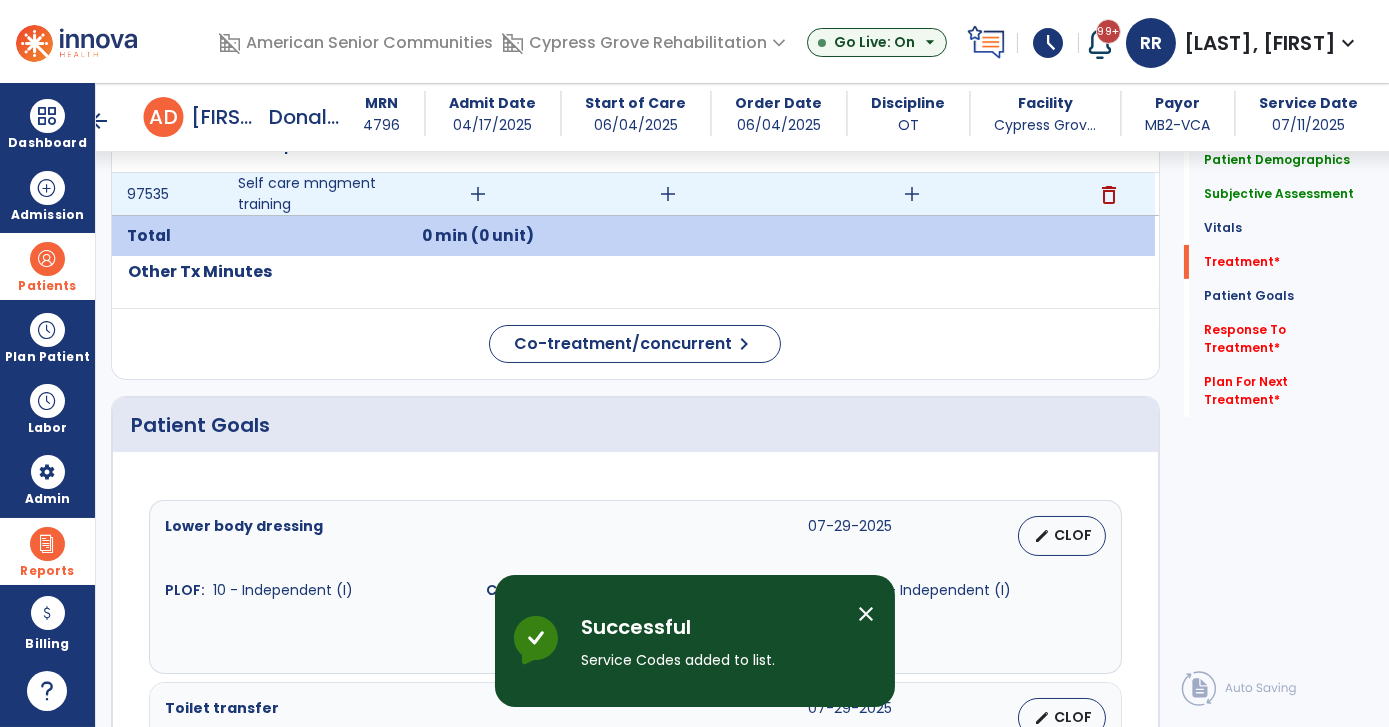 click on "add" at bounding box center [478, 194] 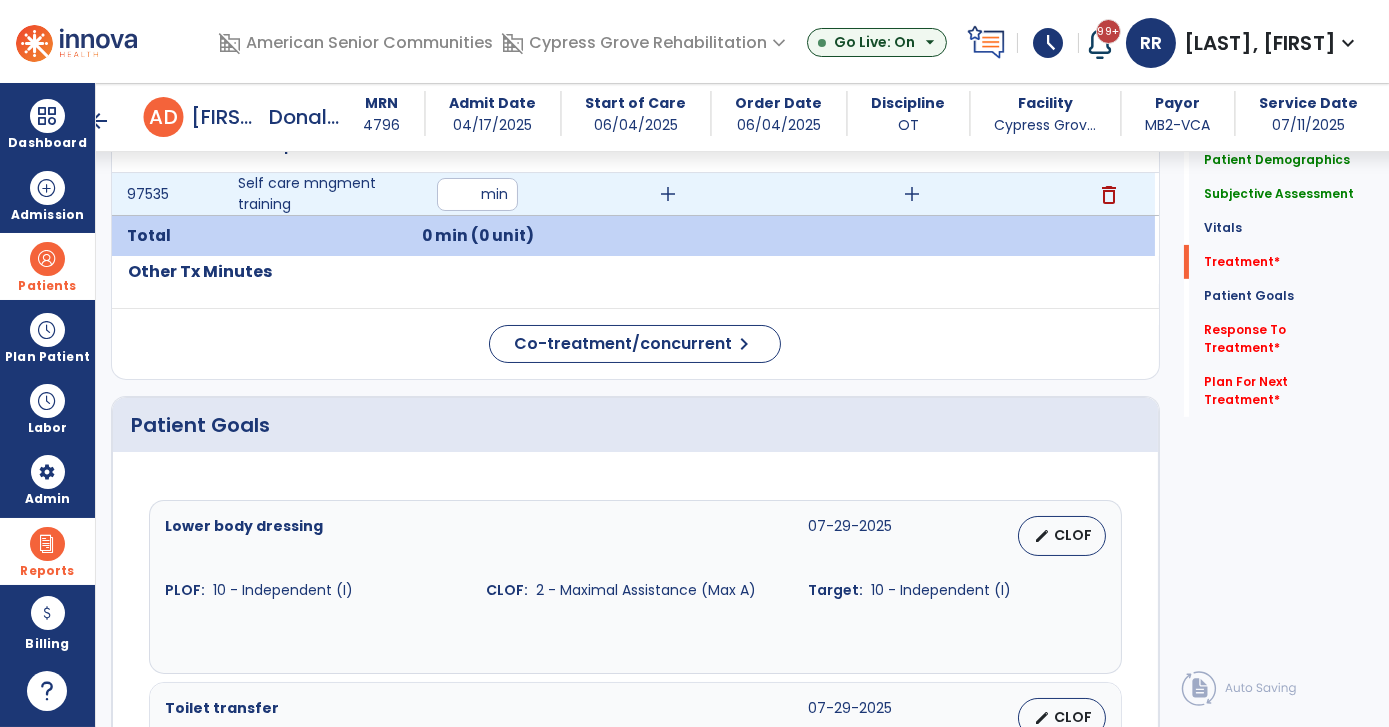 type on "**" 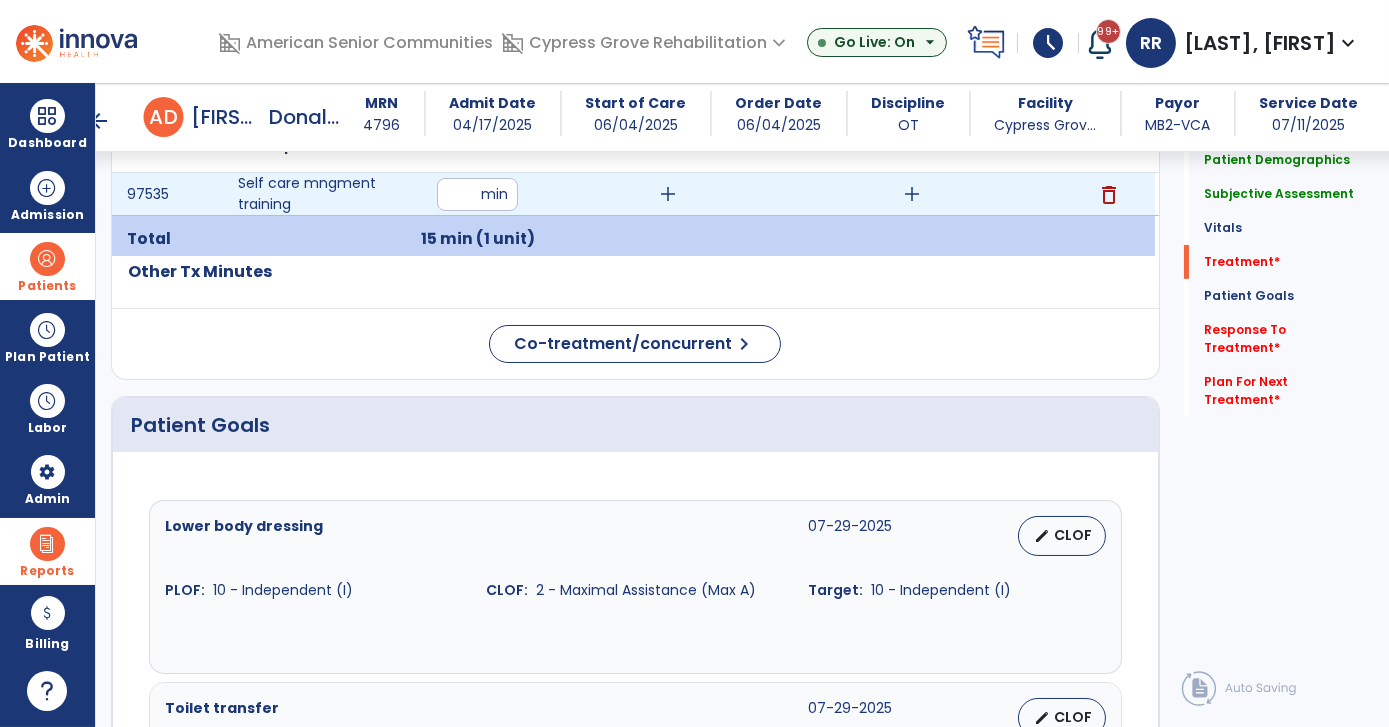 click on "add" at bounding box center (912, 194) 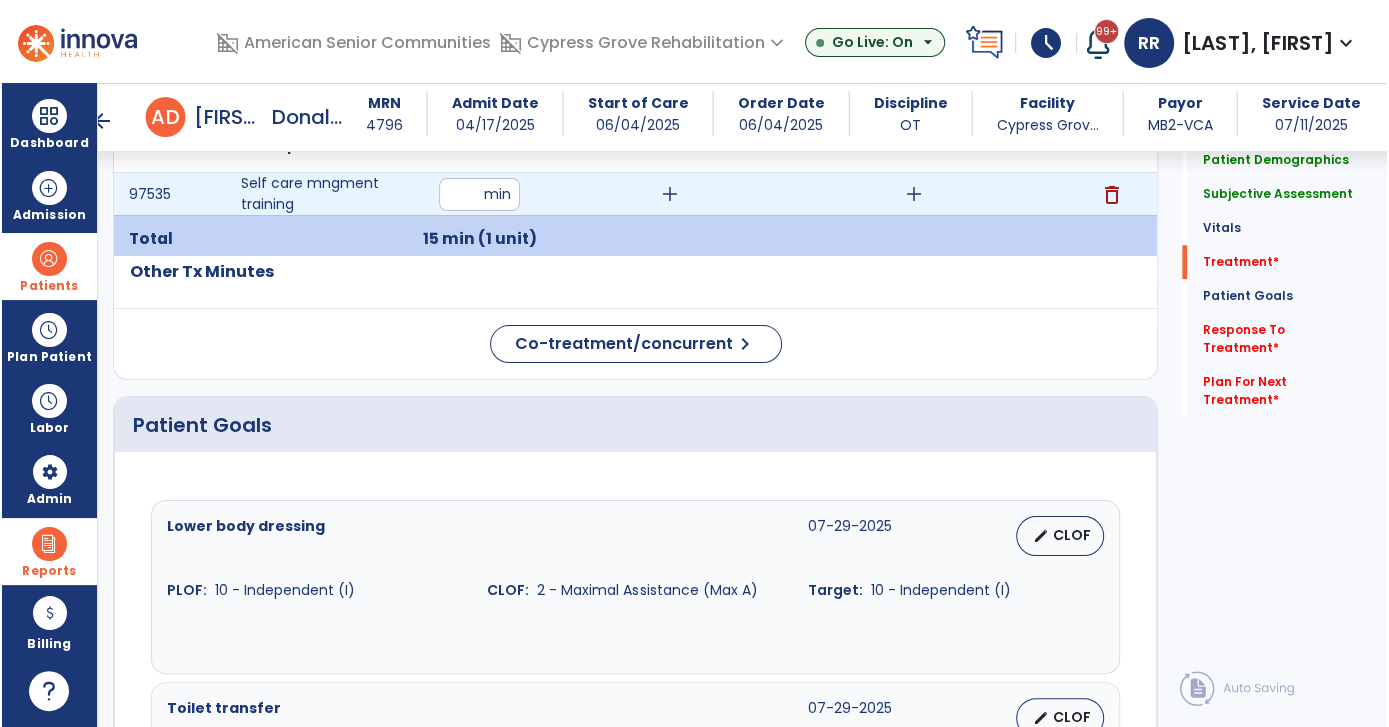 scroll, scrollTop: 1183, scrollLeft: 0, axis: vertical 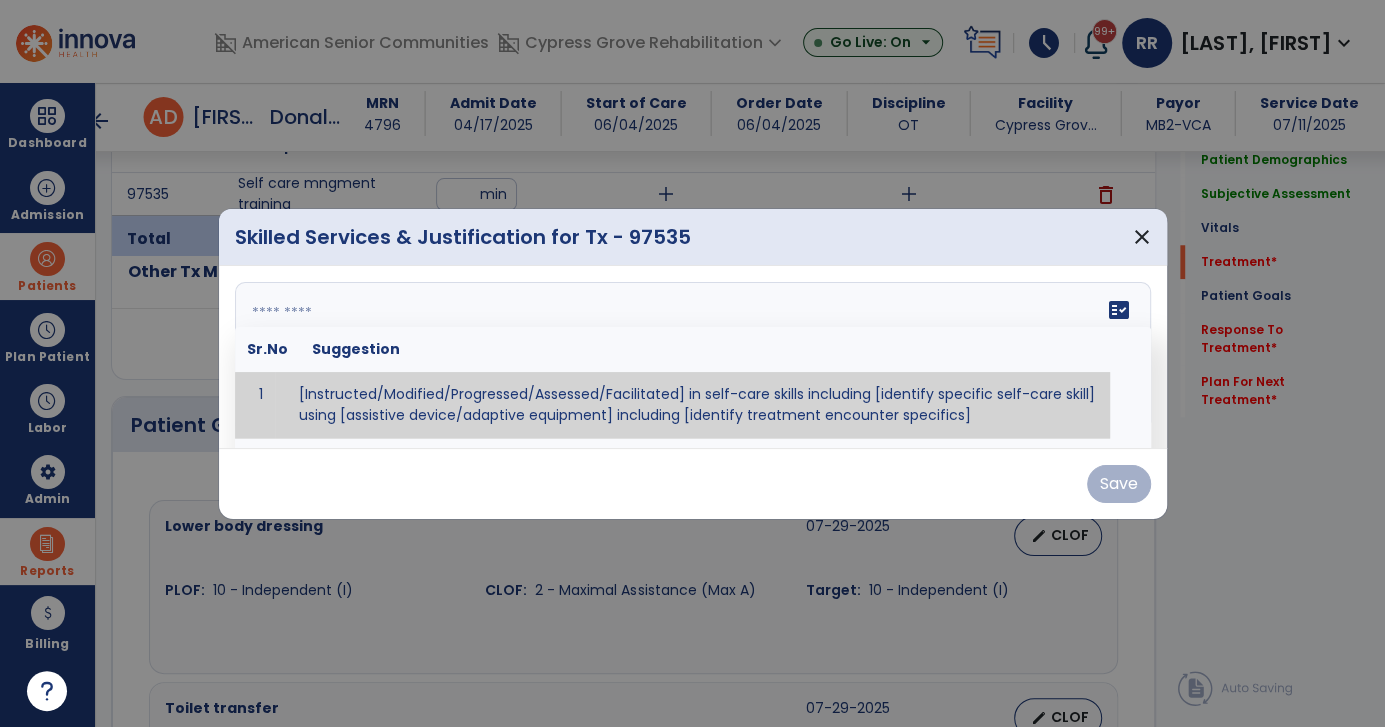 click on "fact_check  Sr.No Suggestion 1 [Instructed/Modified/Progressed/Assessed/Facilitated] in self-care skills including [identify specific self-care skill] using [assistive device/adaptive equipment] including [identify treatment encounter specifics]" at bounding box center [693, 357] 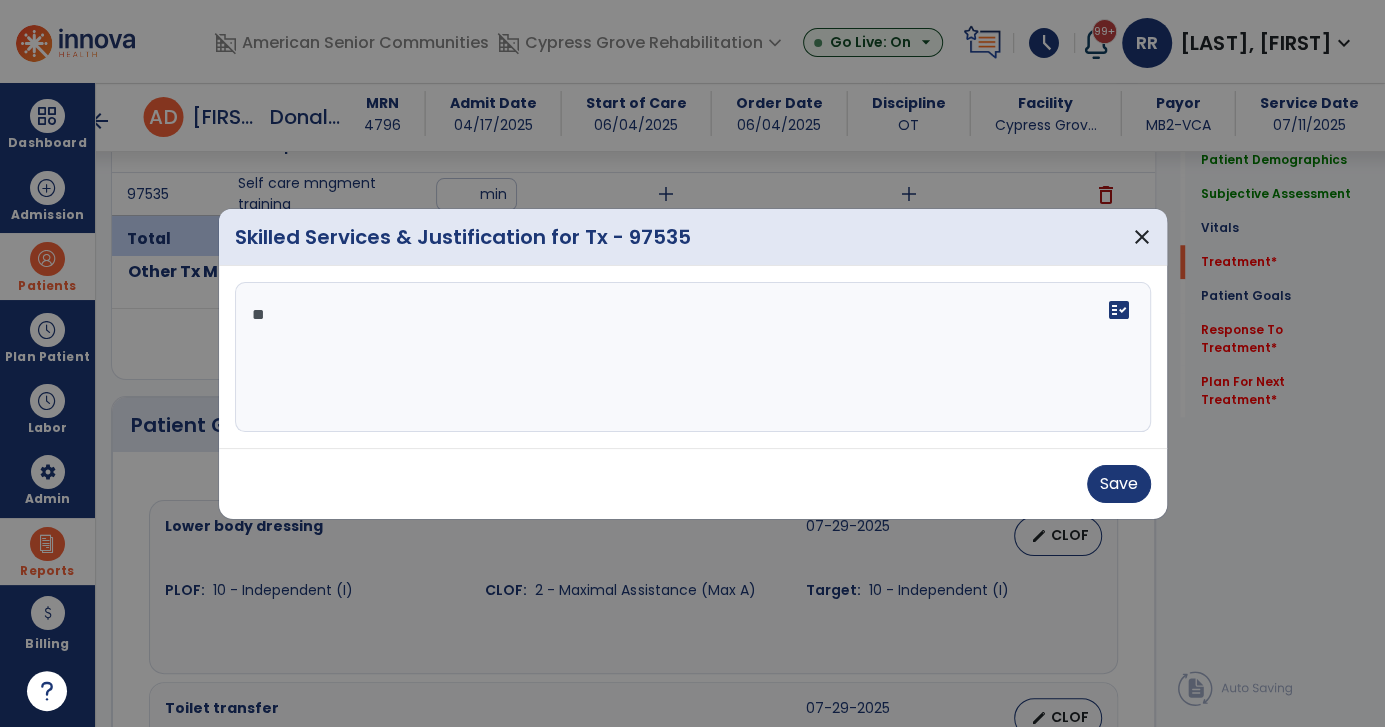 type on "*" 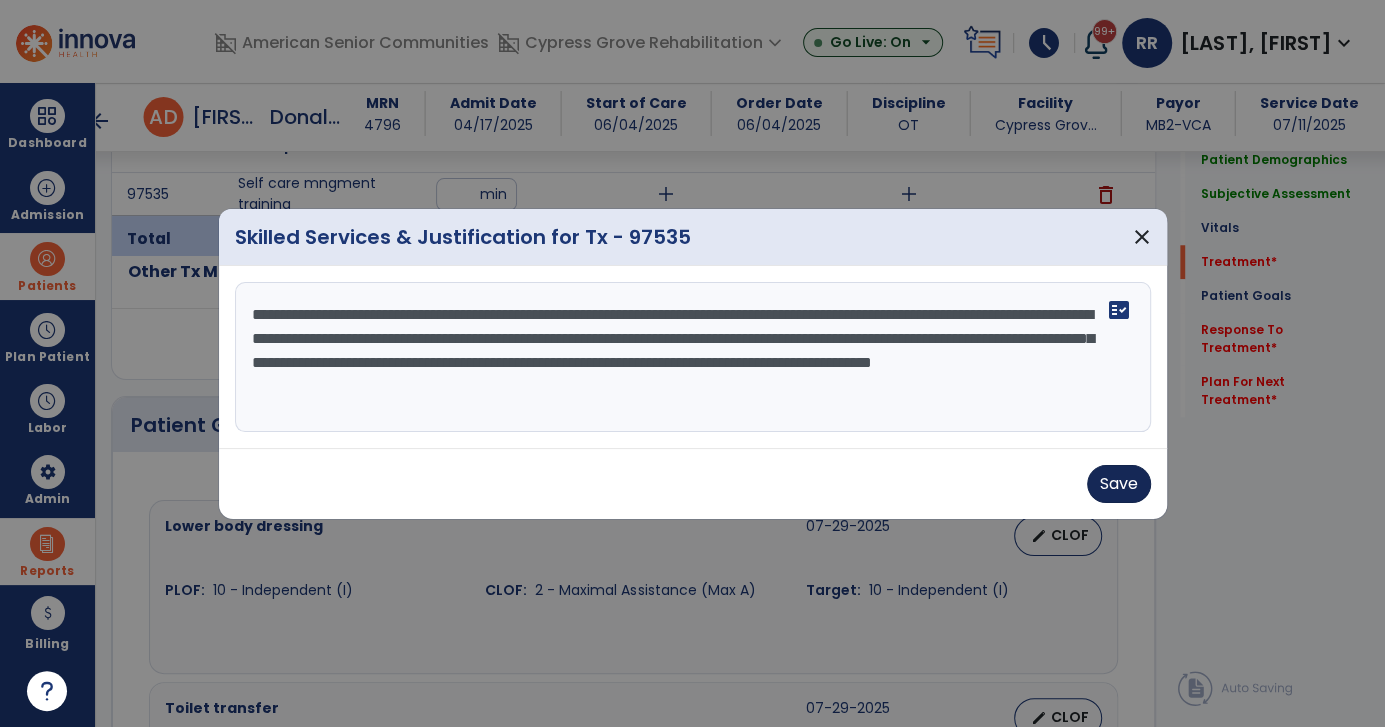 type on "**********" 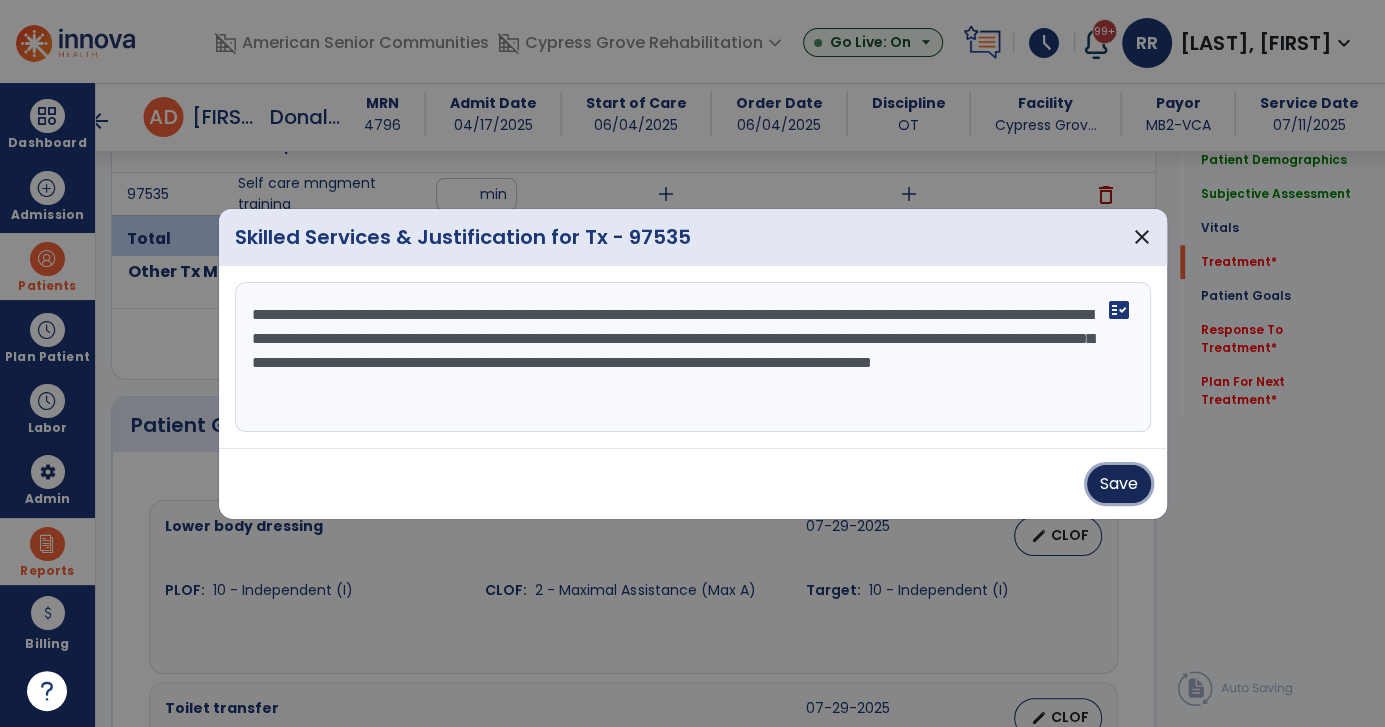 click on "Save" at bounding box center (1119, 484) 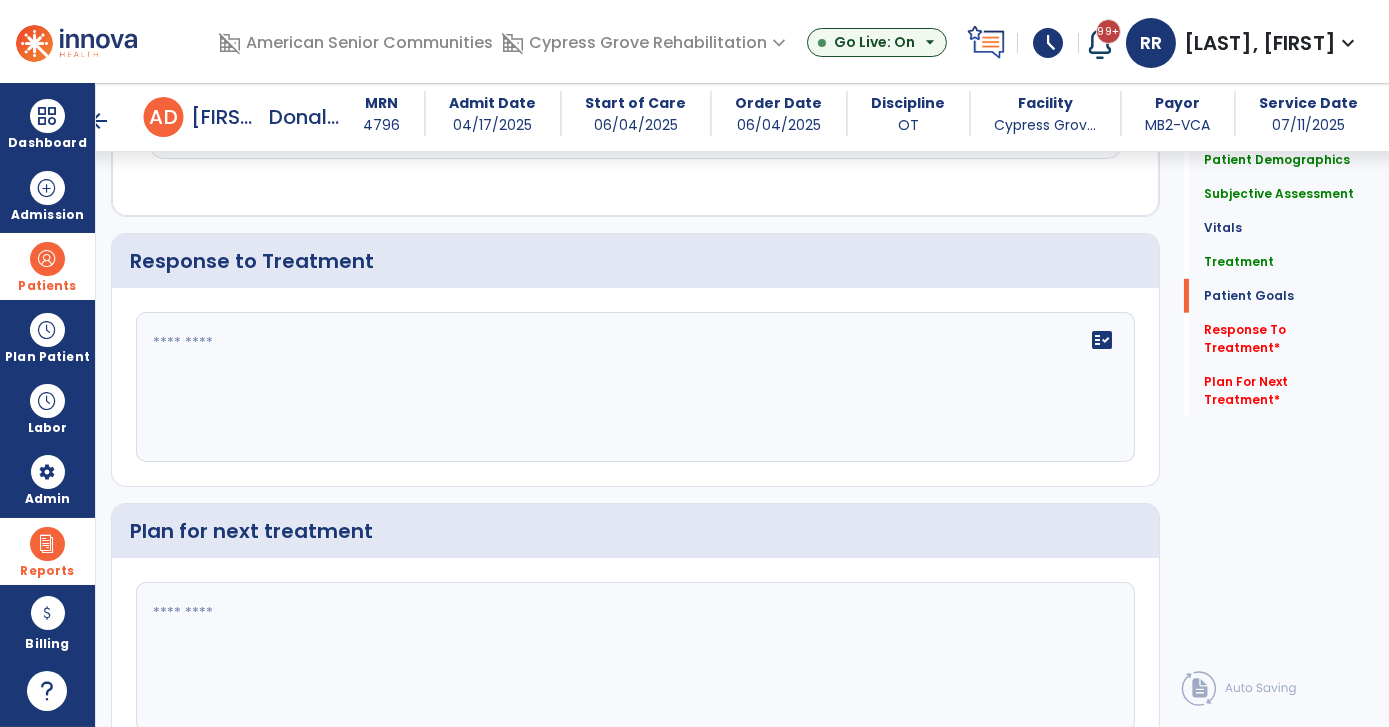 scroll, scrollTop: 2802, scrollLeft: 0, axis: vertical 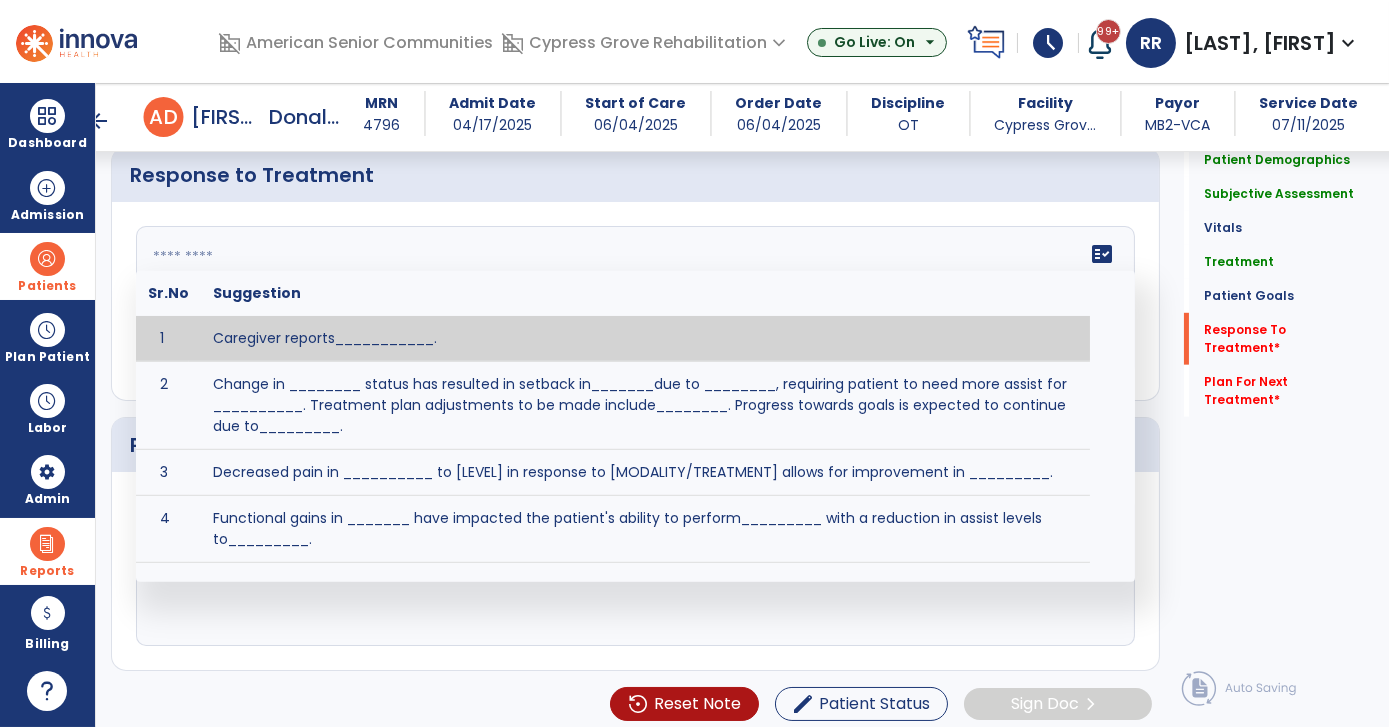 click 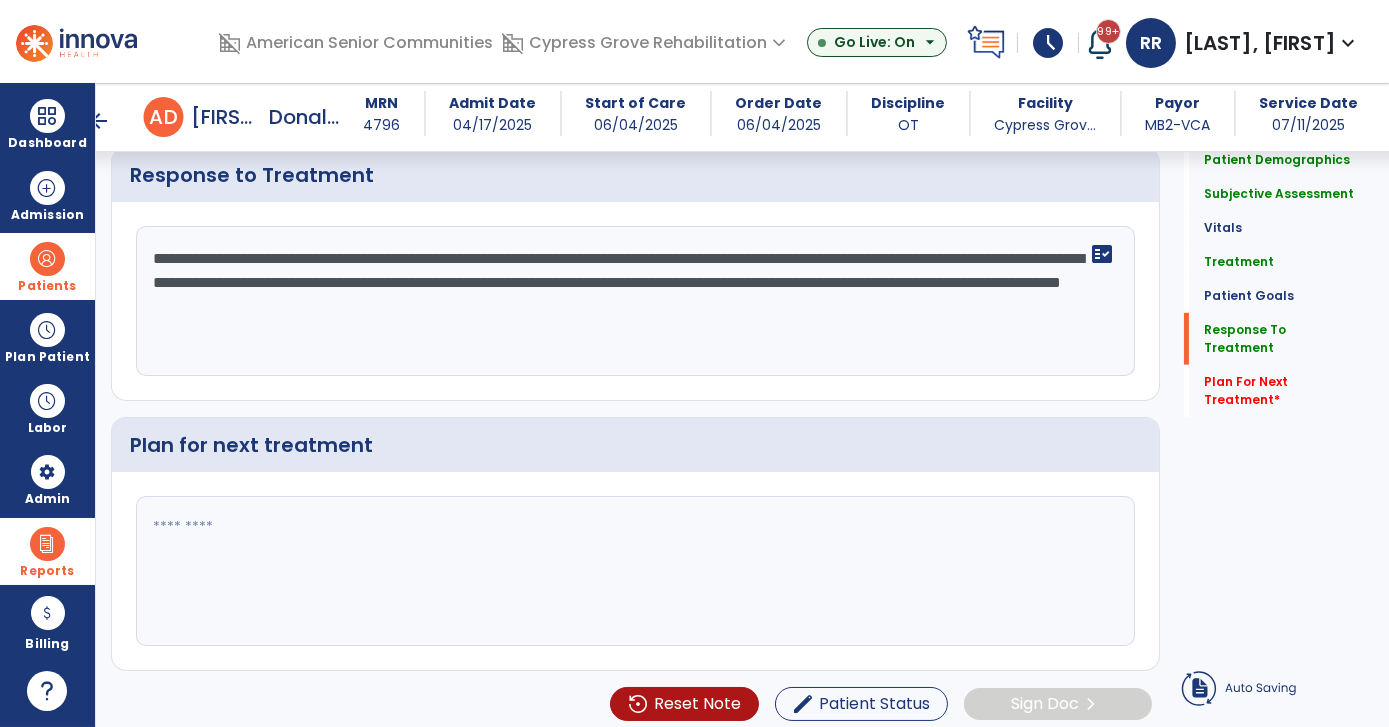 type on "**********" 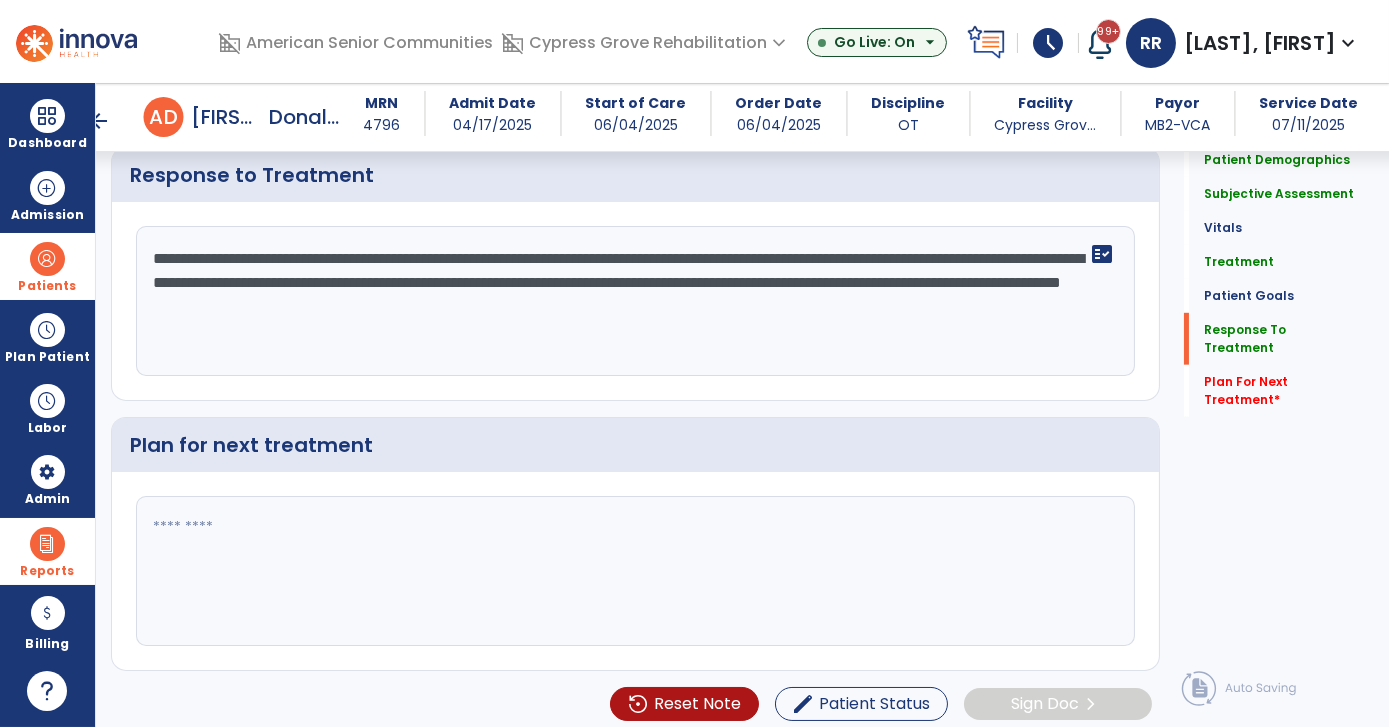 scroll, scrollTop: 2802, scrollLeft: 0, axis: vertical 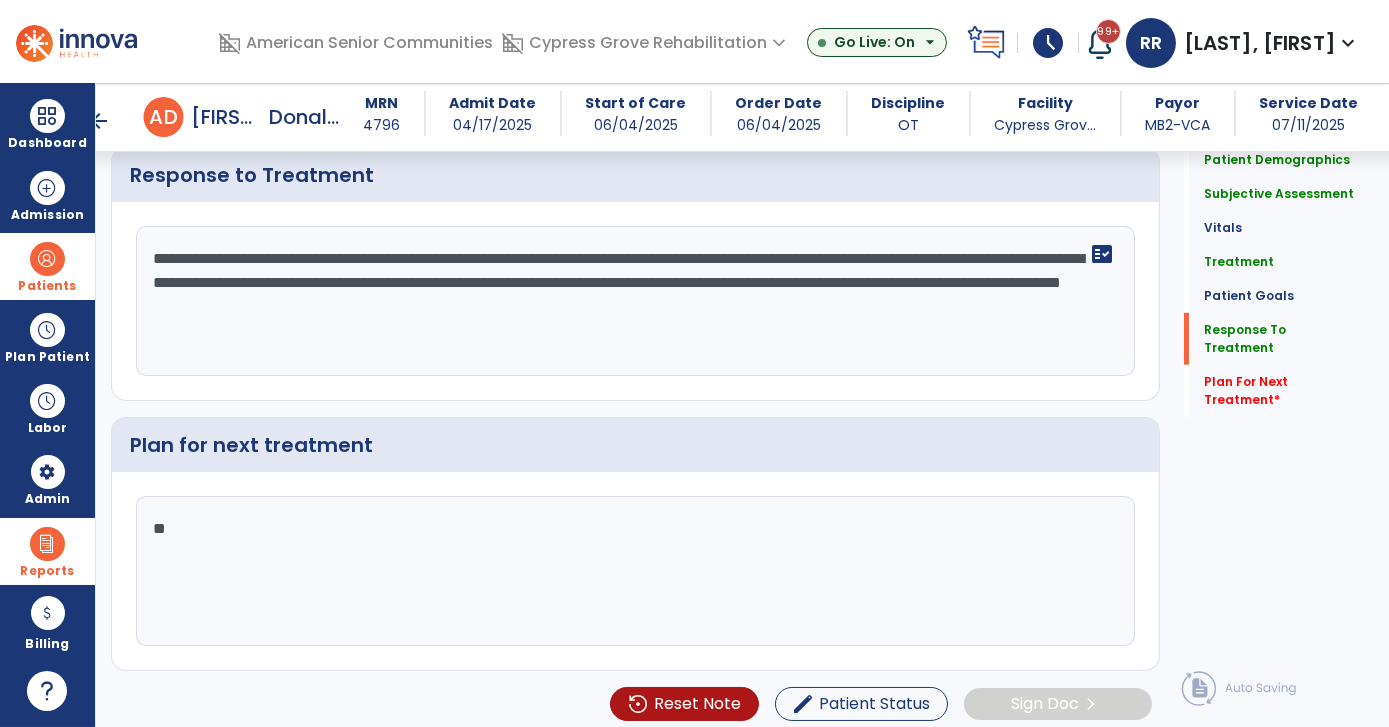type on "*" 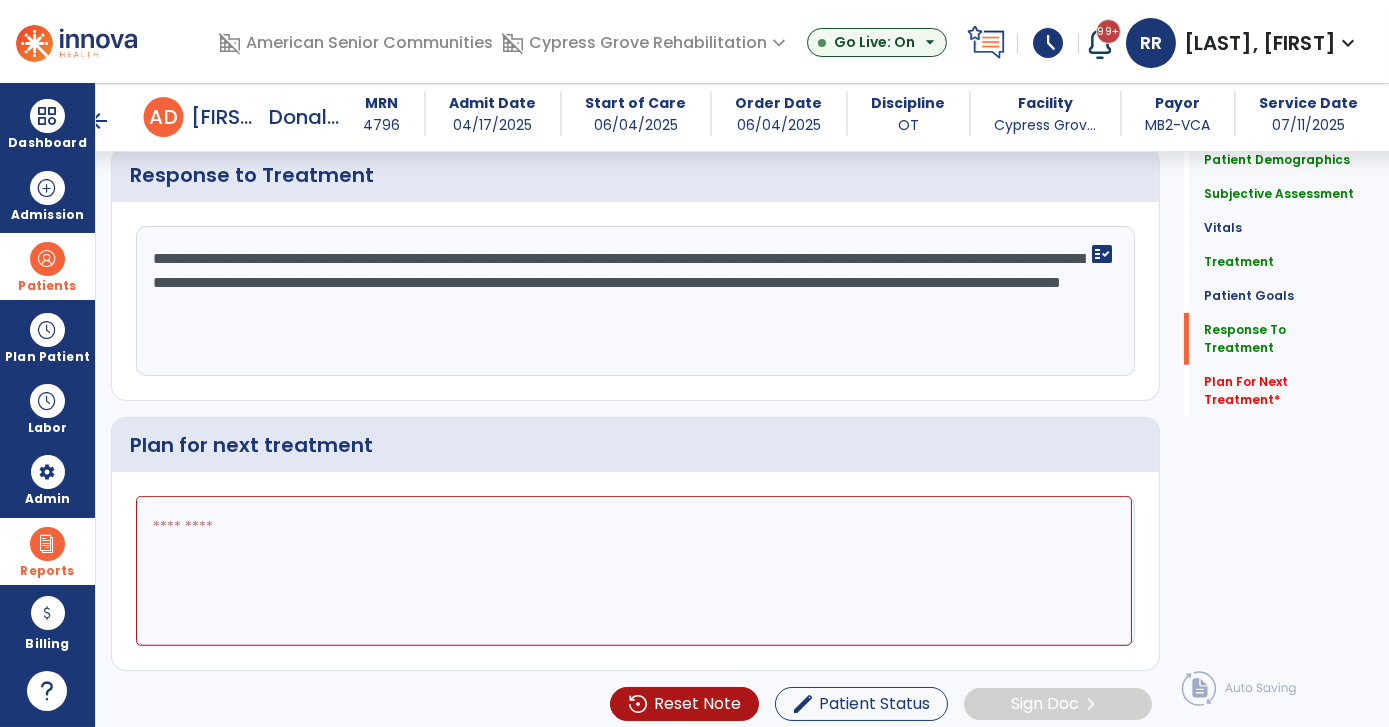 scroll, scrollTop: 2802, scrollLeft: 0, axis: vertical 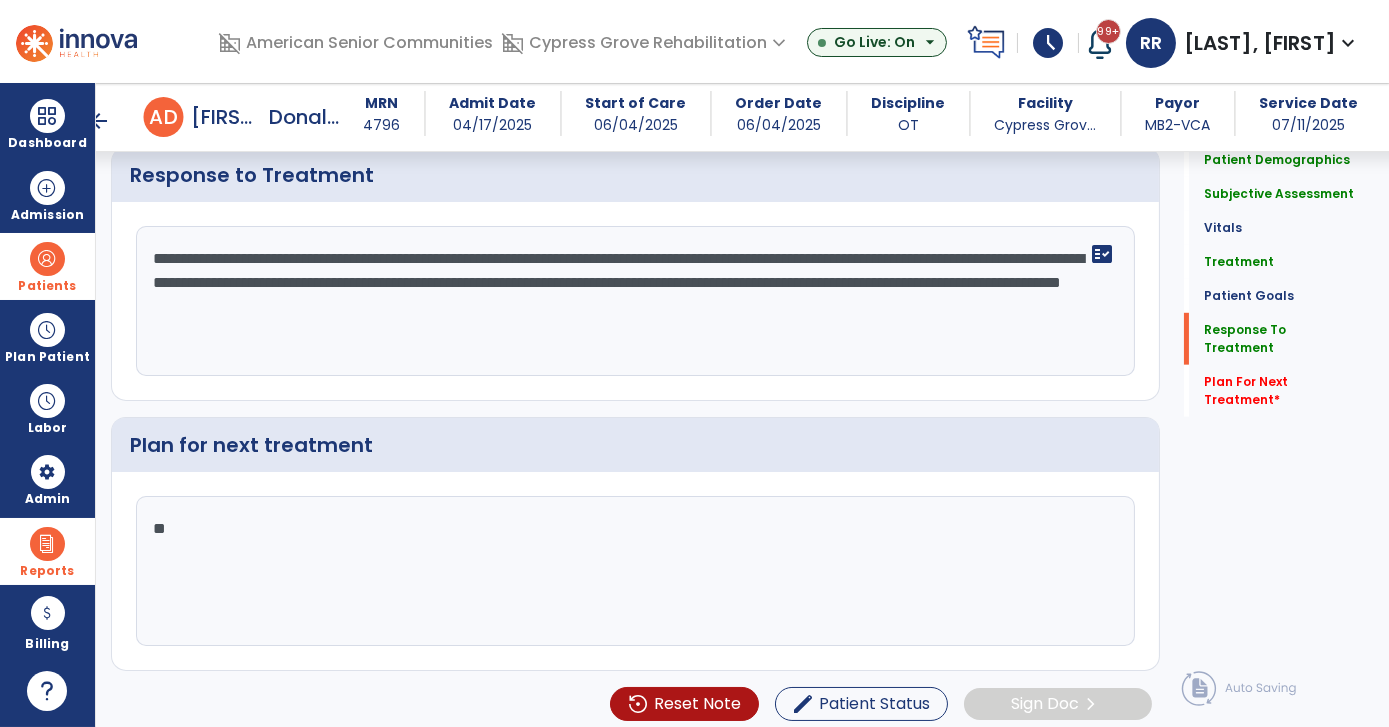 type on "*" 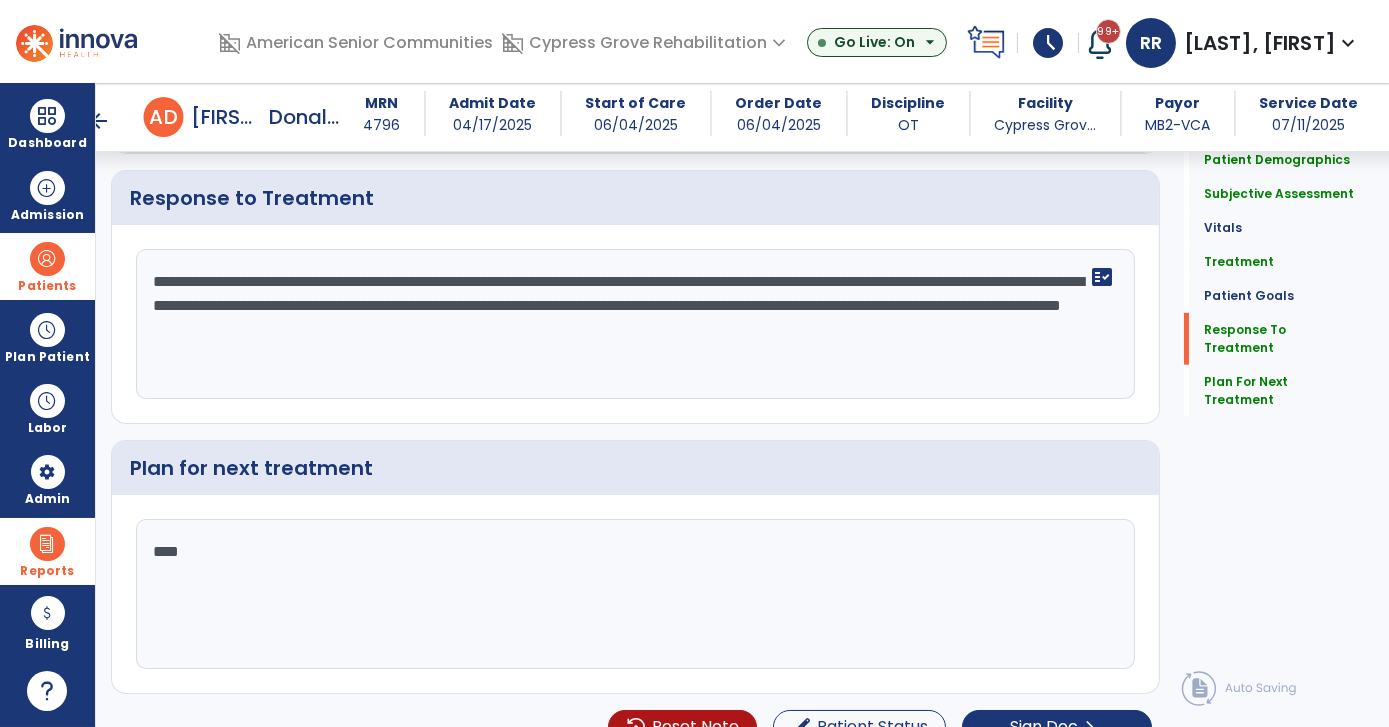 scroll, scrollTop: 2802, scrollLeft: 0, axis: vertical 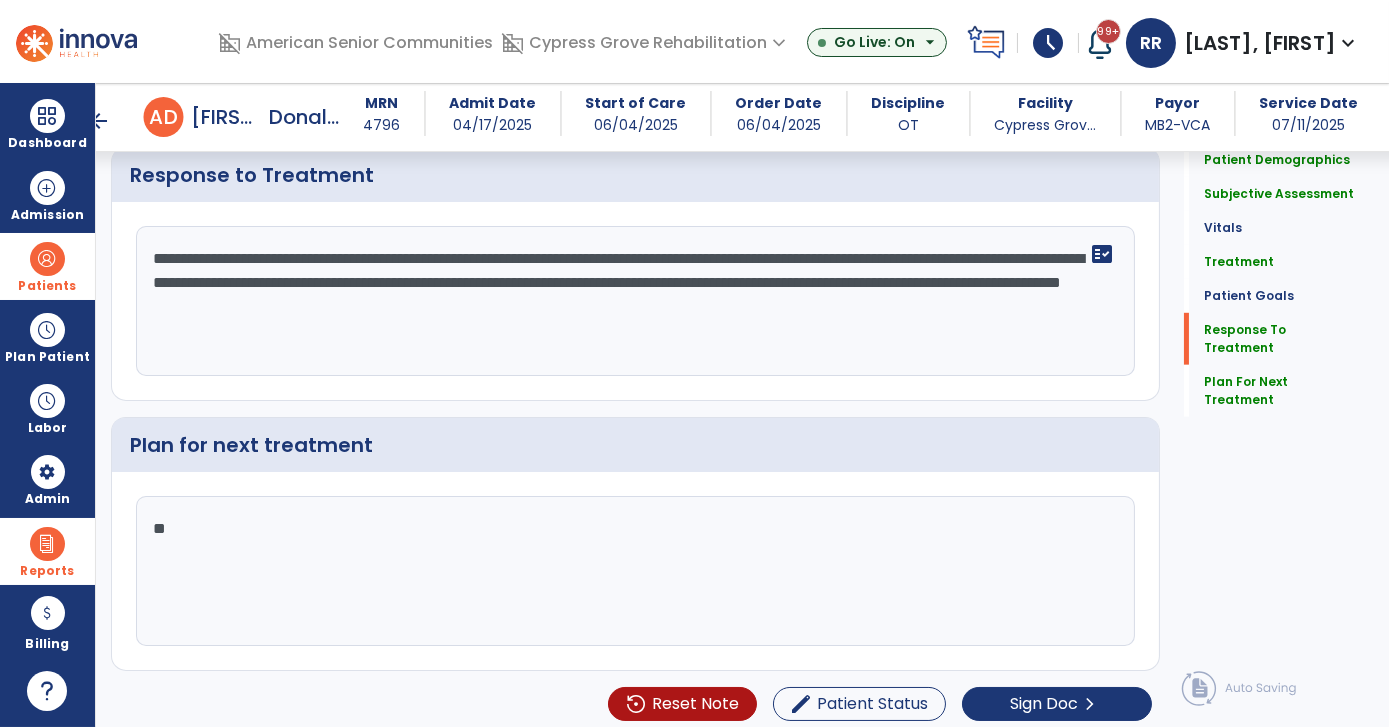 type on "*" 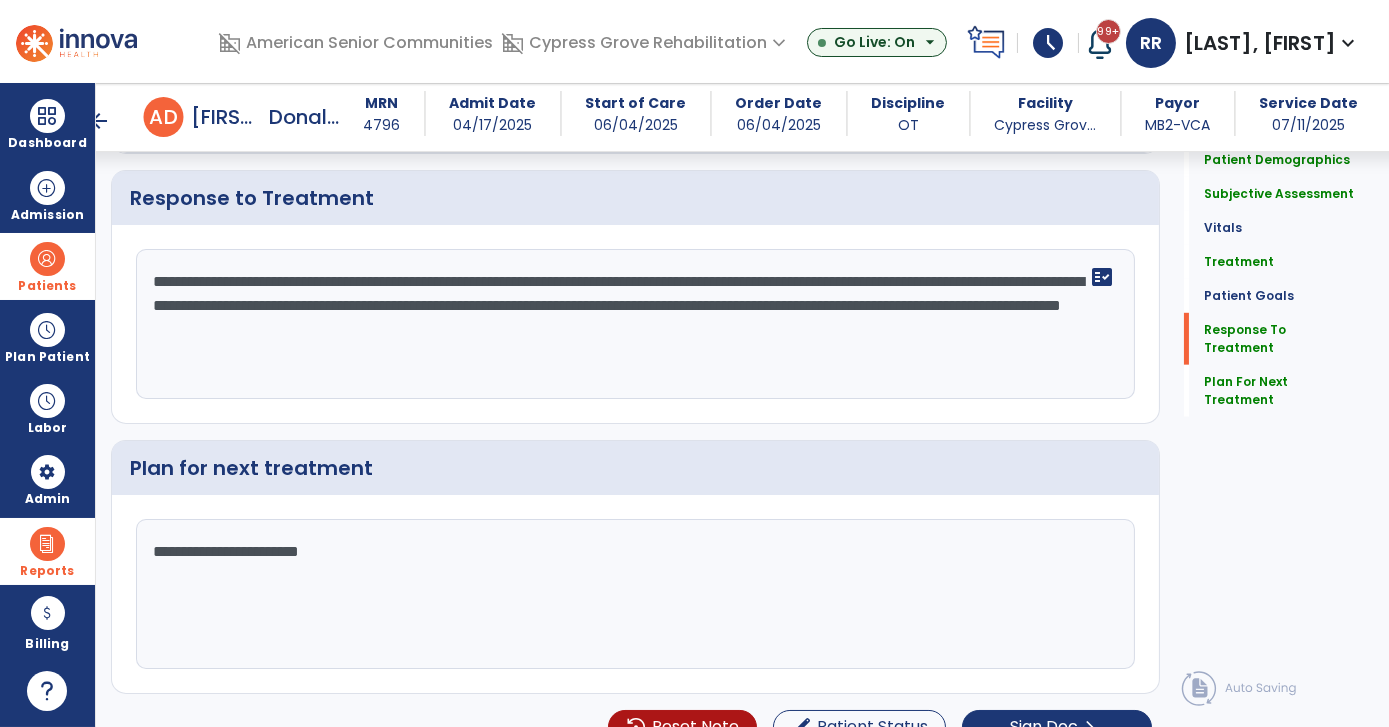 scroll, scrollTop: 2802, scrollLeft: 0, axis: vertical 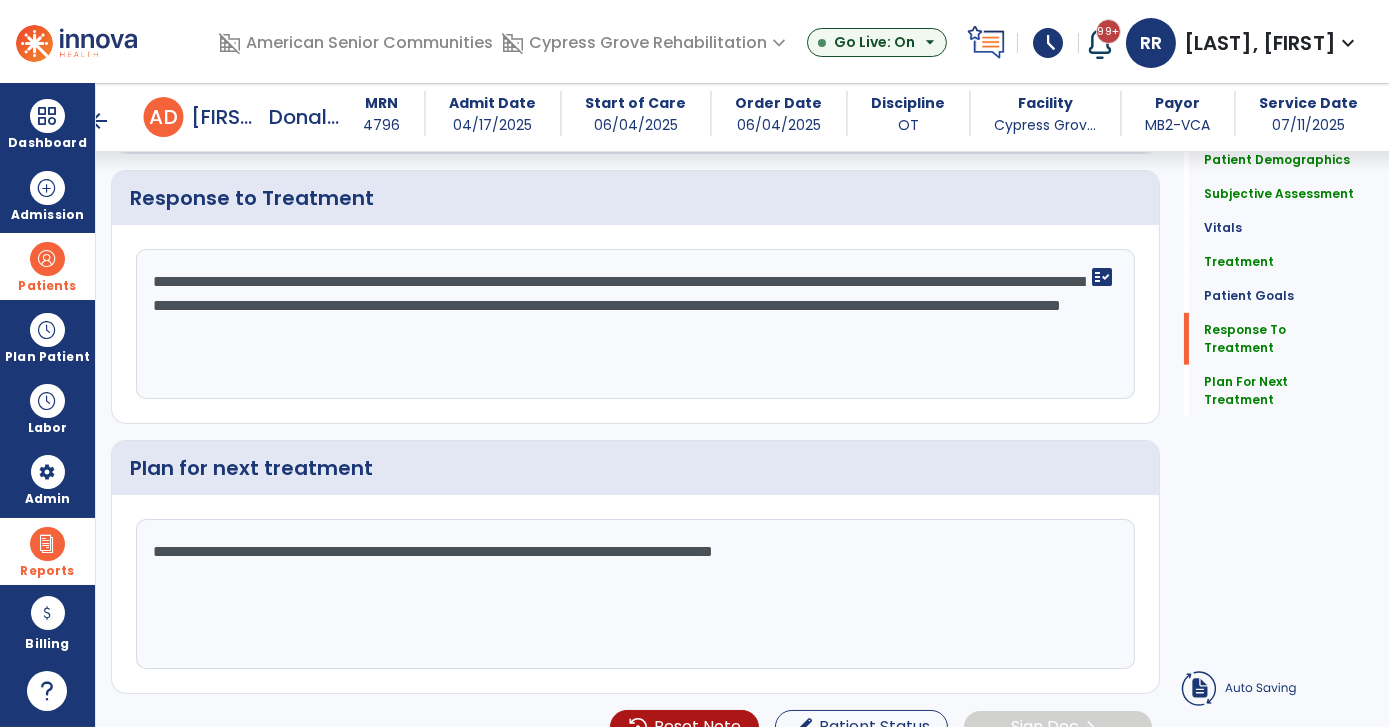 type on "**********" 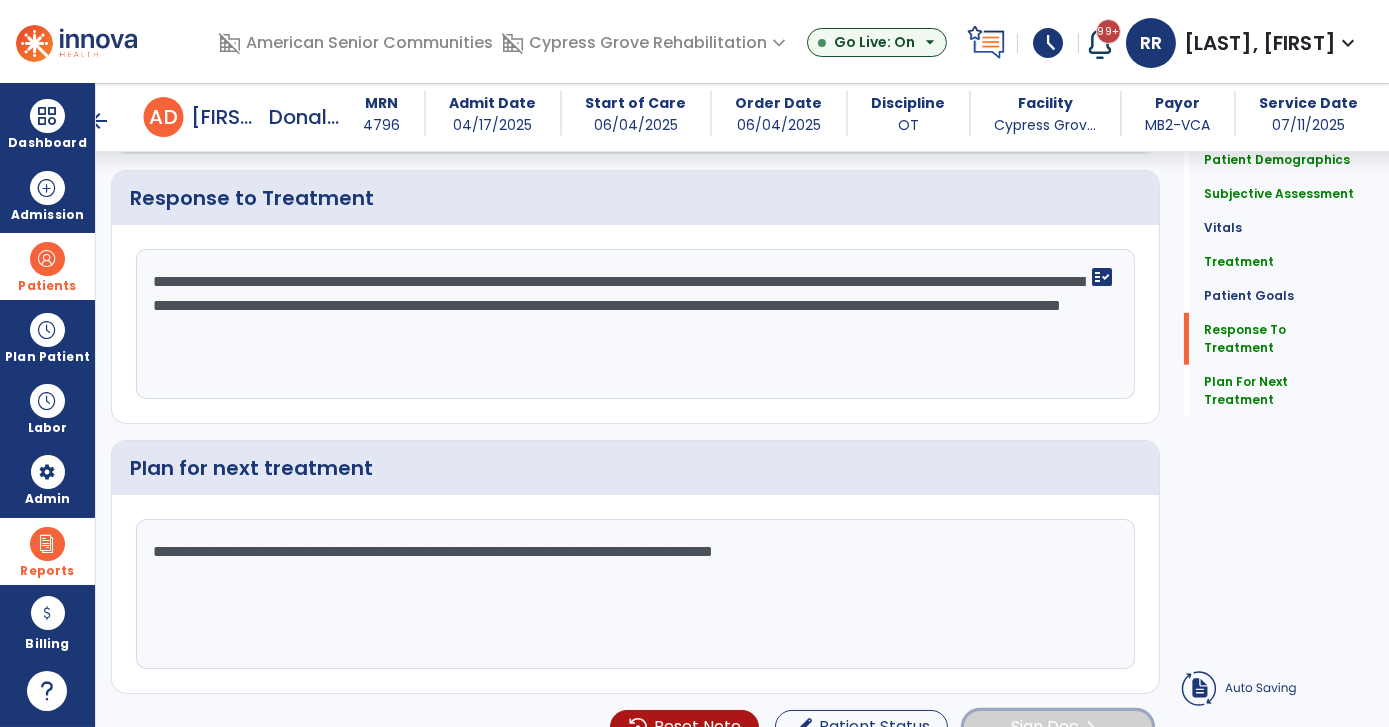 click on "Sign Doc" 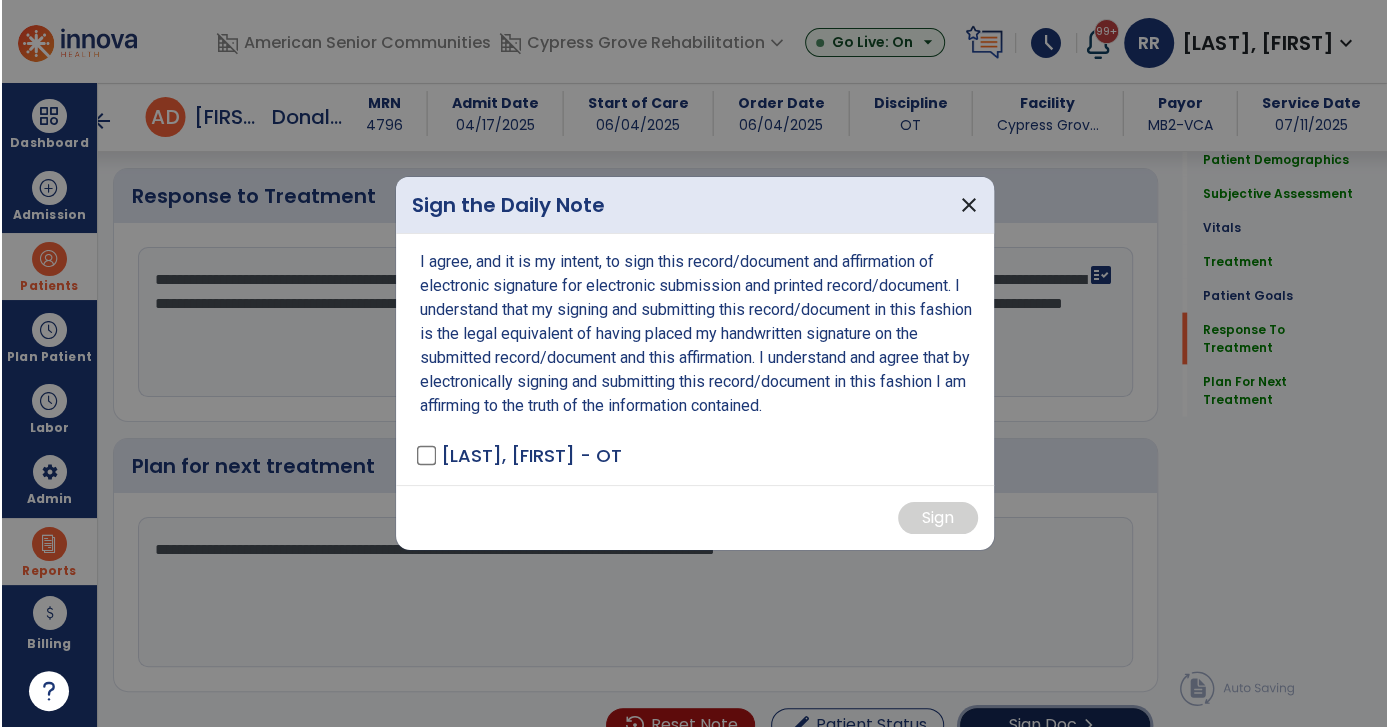 scroll, scrollTop: 2802, scrollLeft: 0, axis: vertical 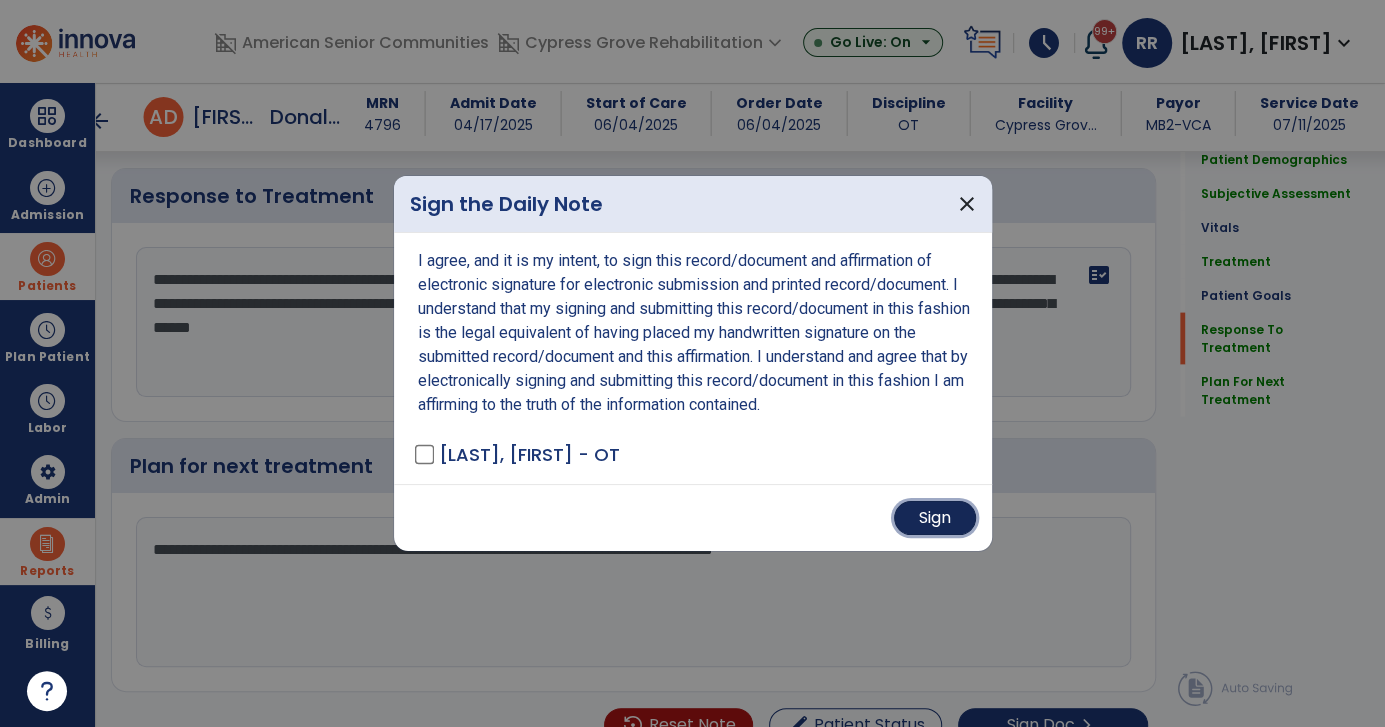 click on "Sign" at bounding box center (935, 518) 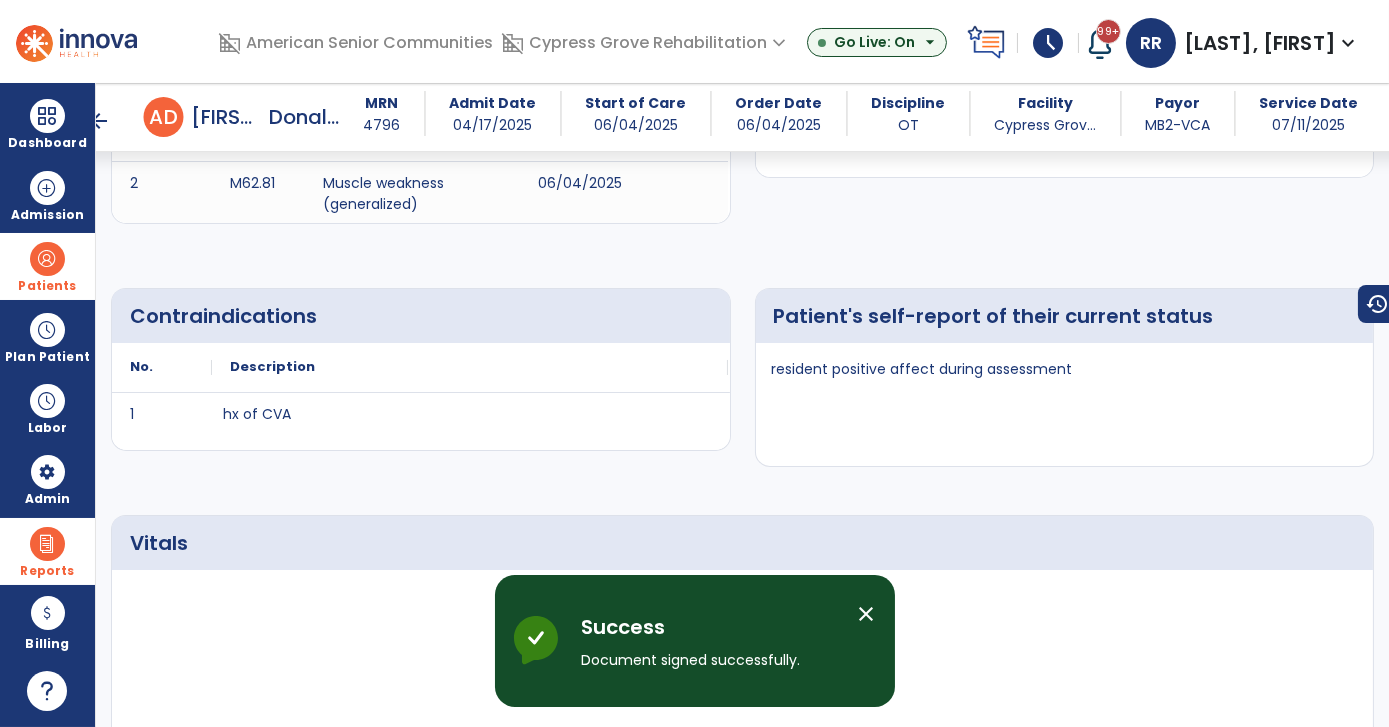 scroll, scrollTop: 0, scrollLeft: 0, axis: both 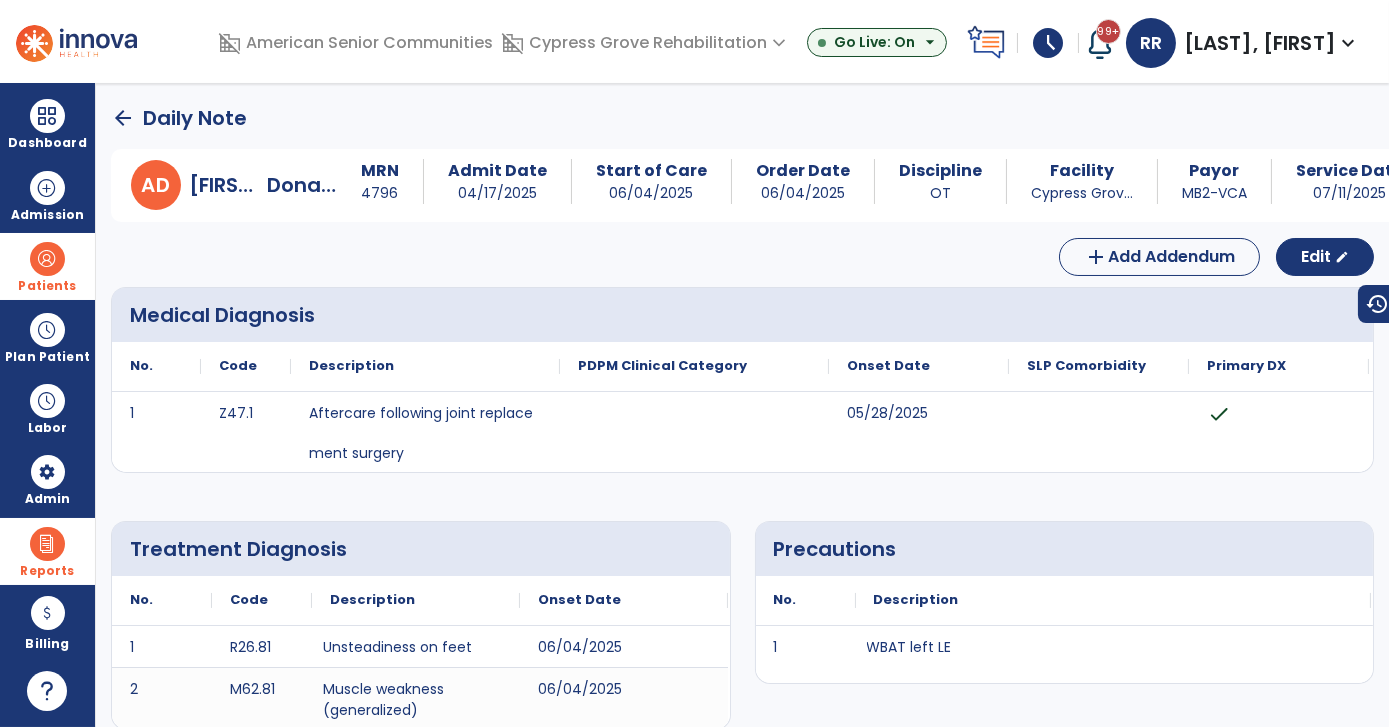 click on "arrow_back" 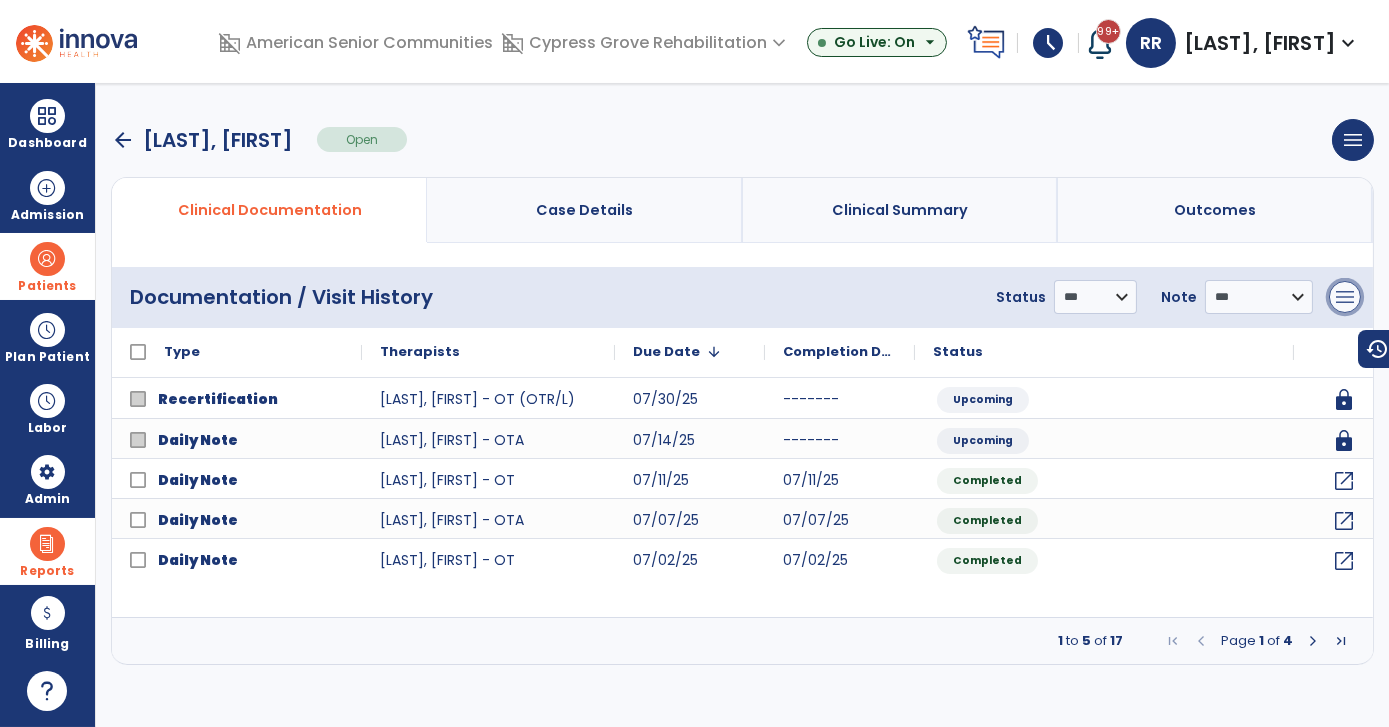 click on "menu" at bounding box center (1345, 297) 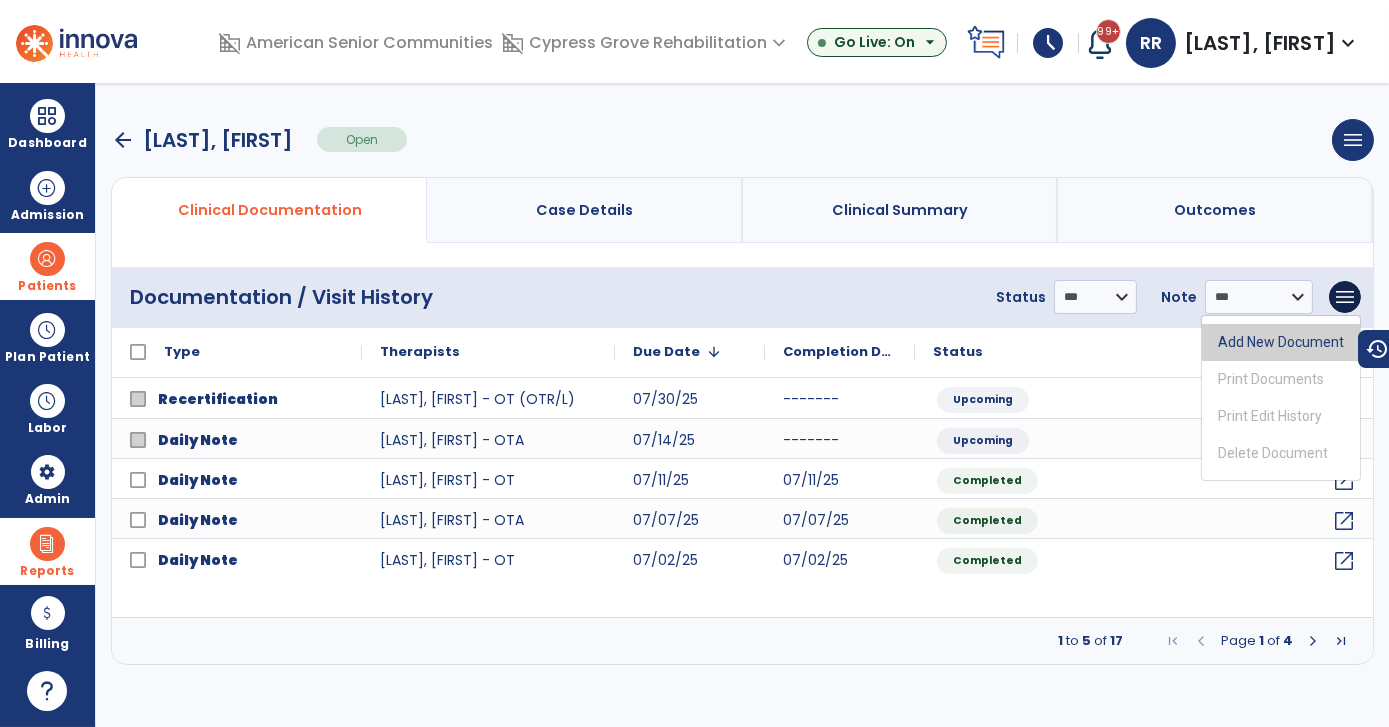 click on "Add New Document" at bounding box center (1281, 342) 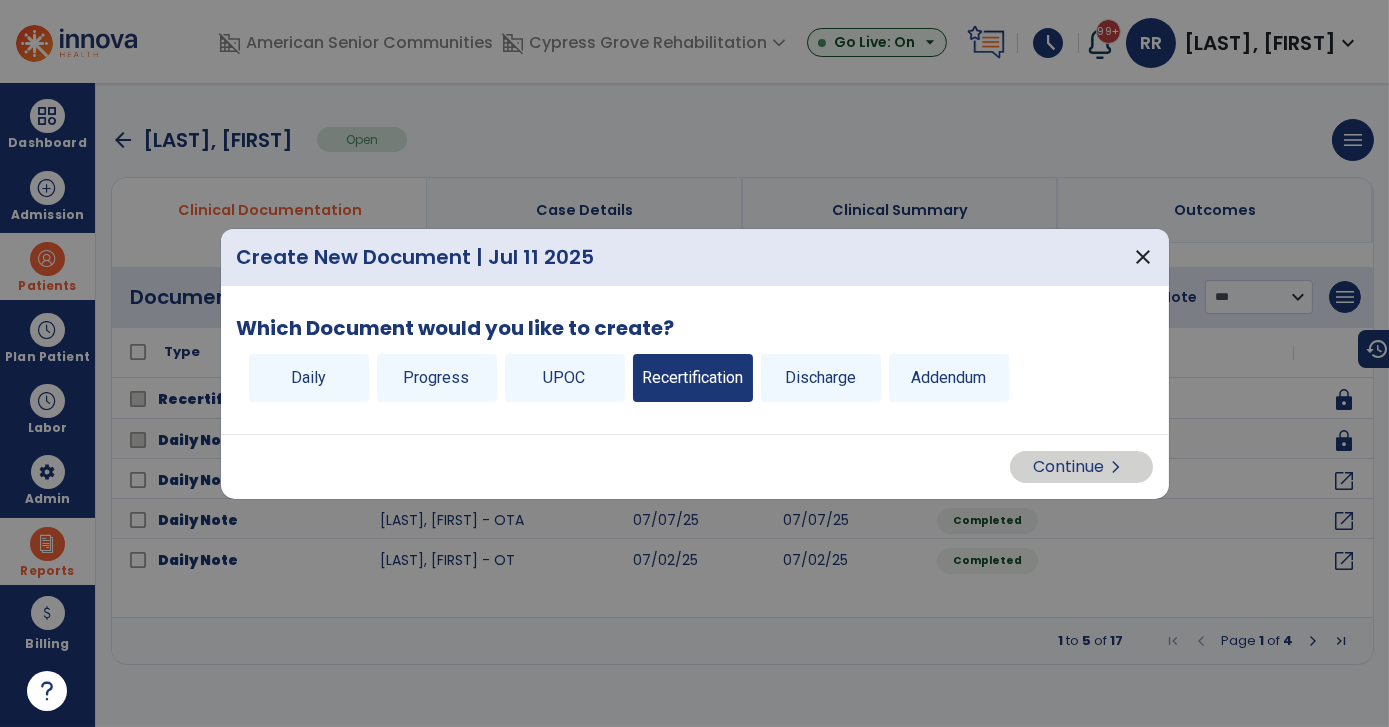 click on "Recertification" at bounding box center (693, 378) 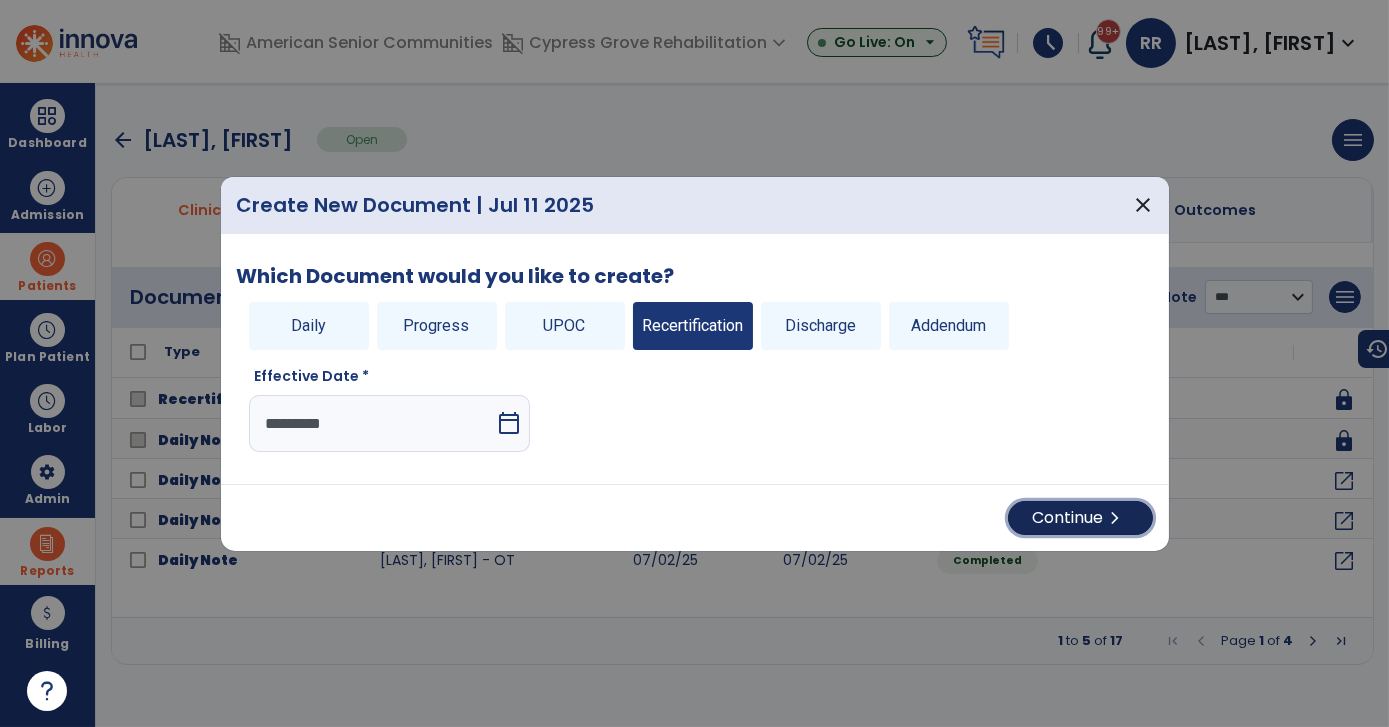 click on "chevron_right" at bounding box center (1116, 518) 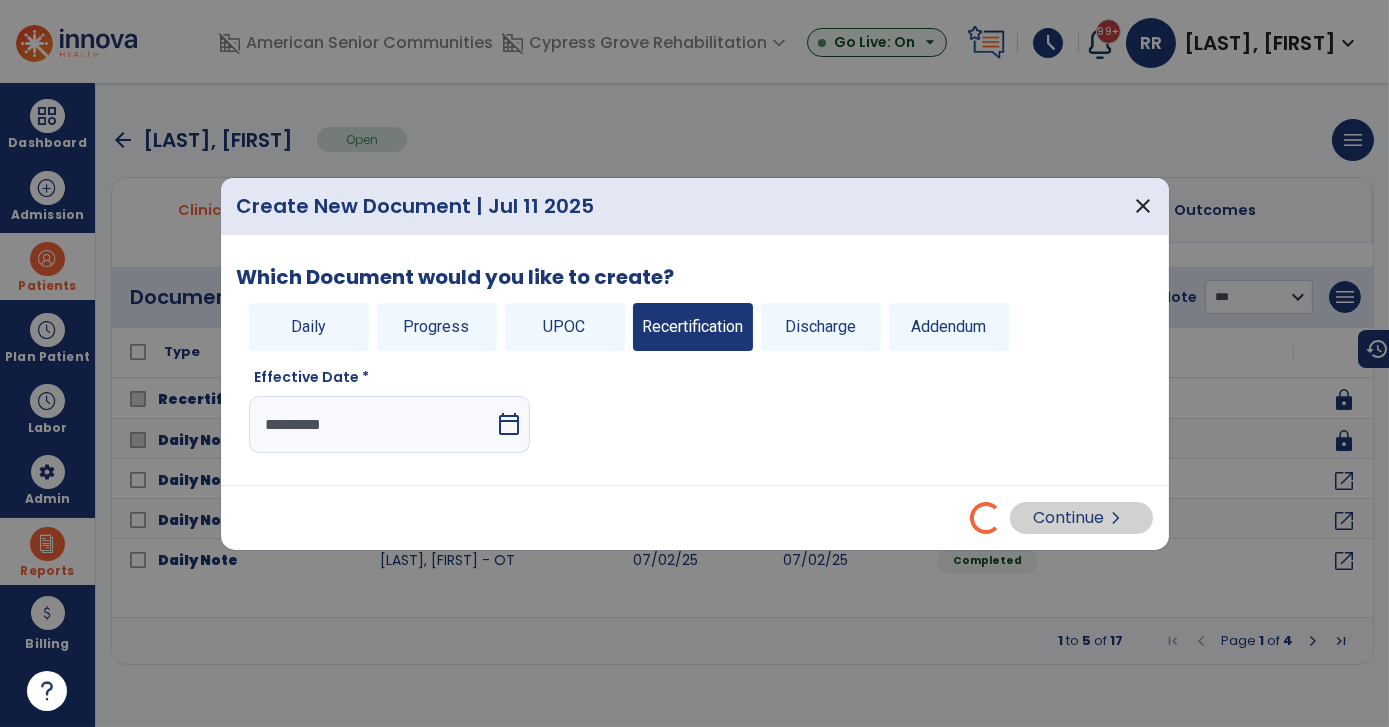 select on "**" 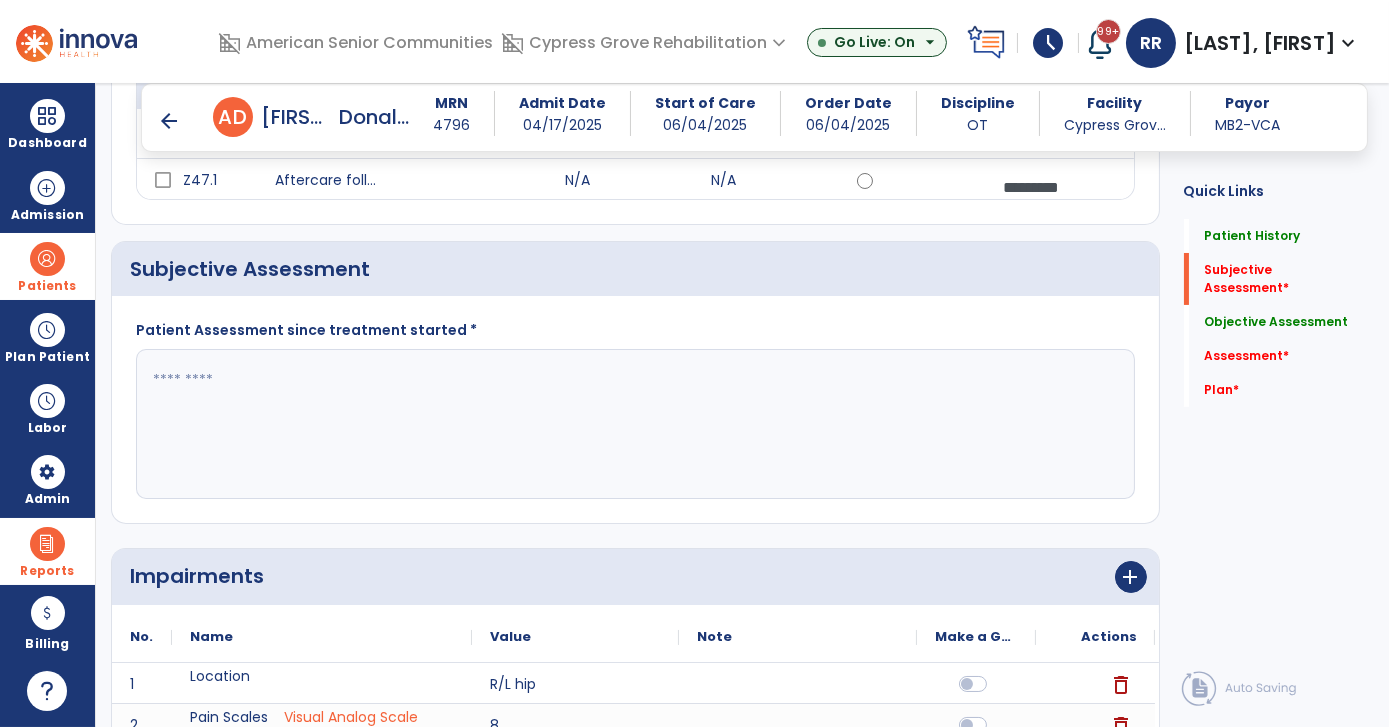 scroll, scrollTop: 454, scrollLeft: 0, axis: vertical 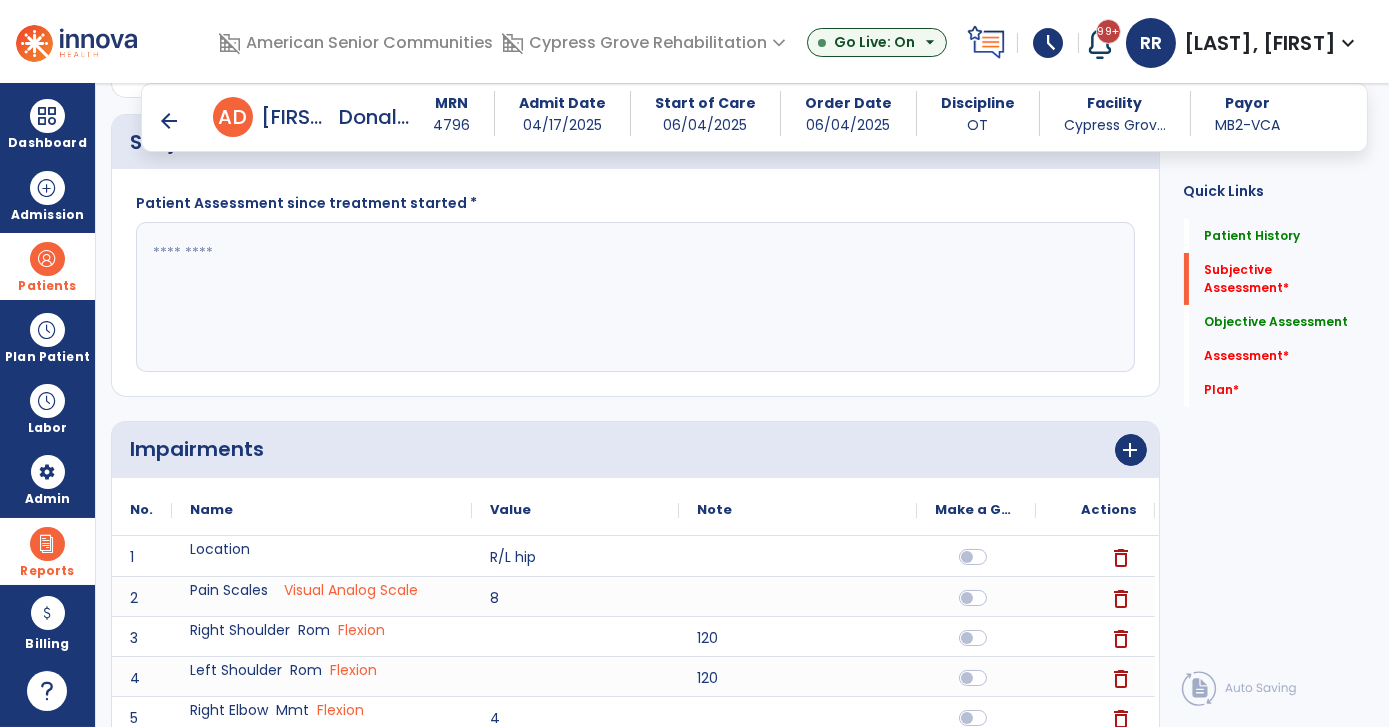 click 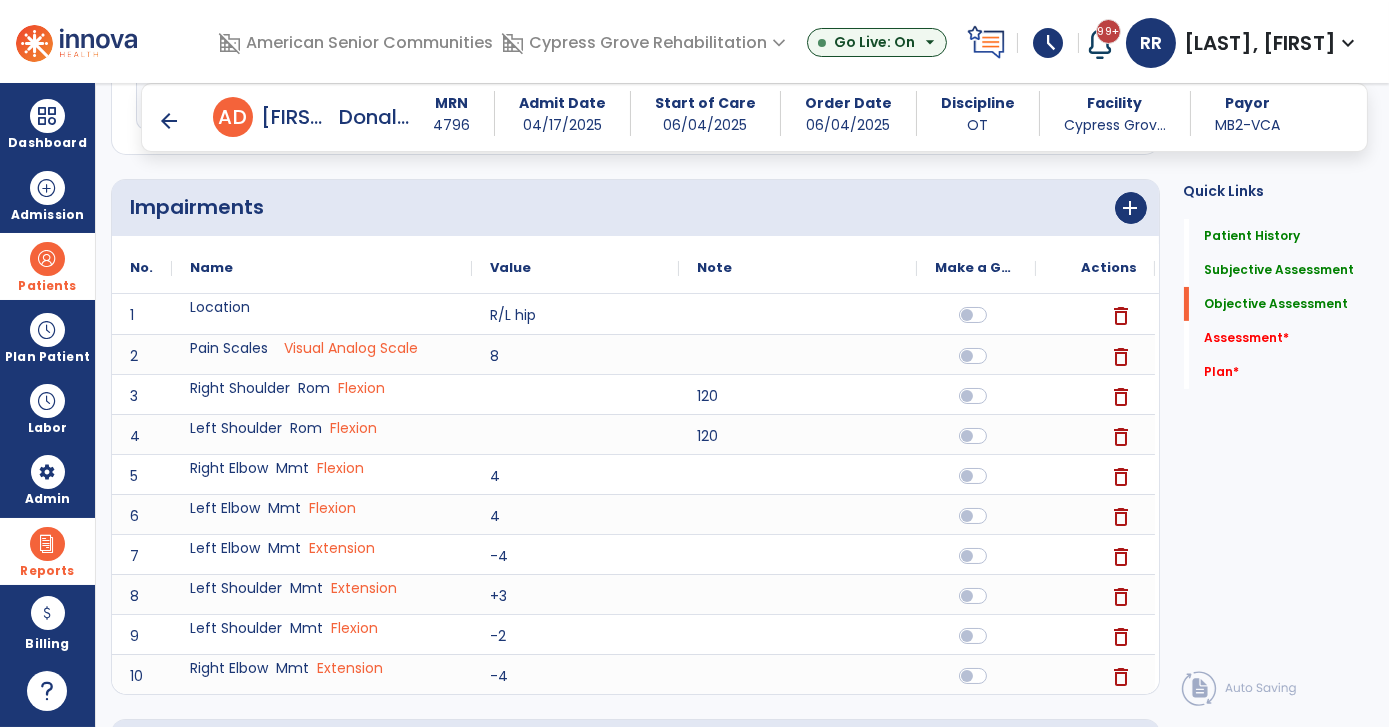 scroll, scrollTop: 727, scrollLeft: 0, axis: vertical 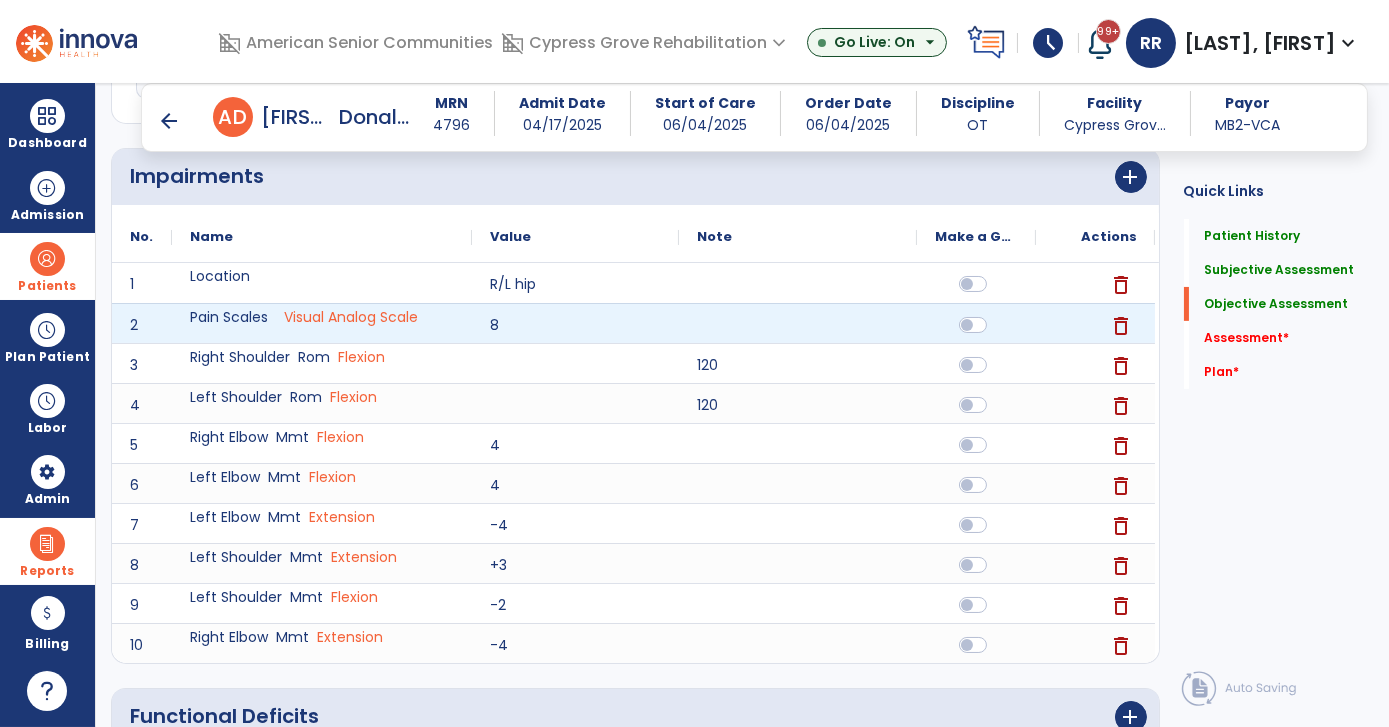 type on "**********" 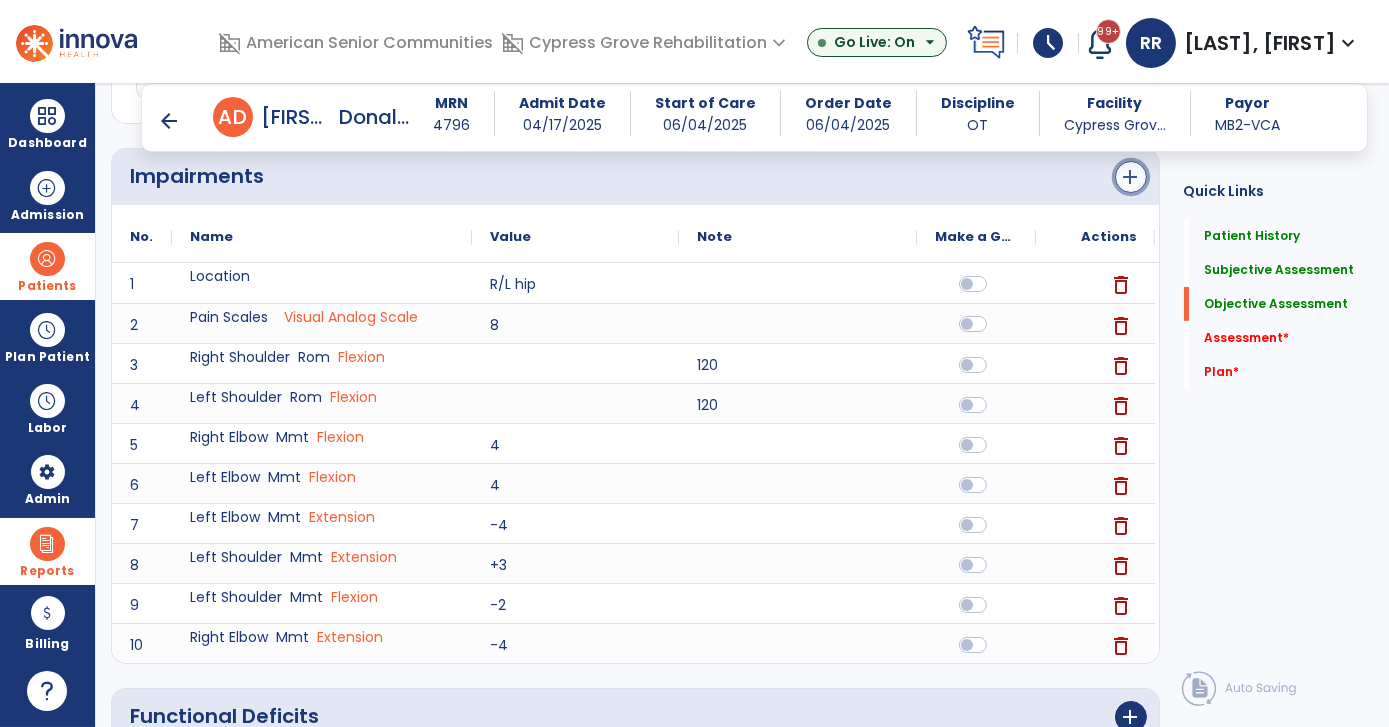 click on "add" 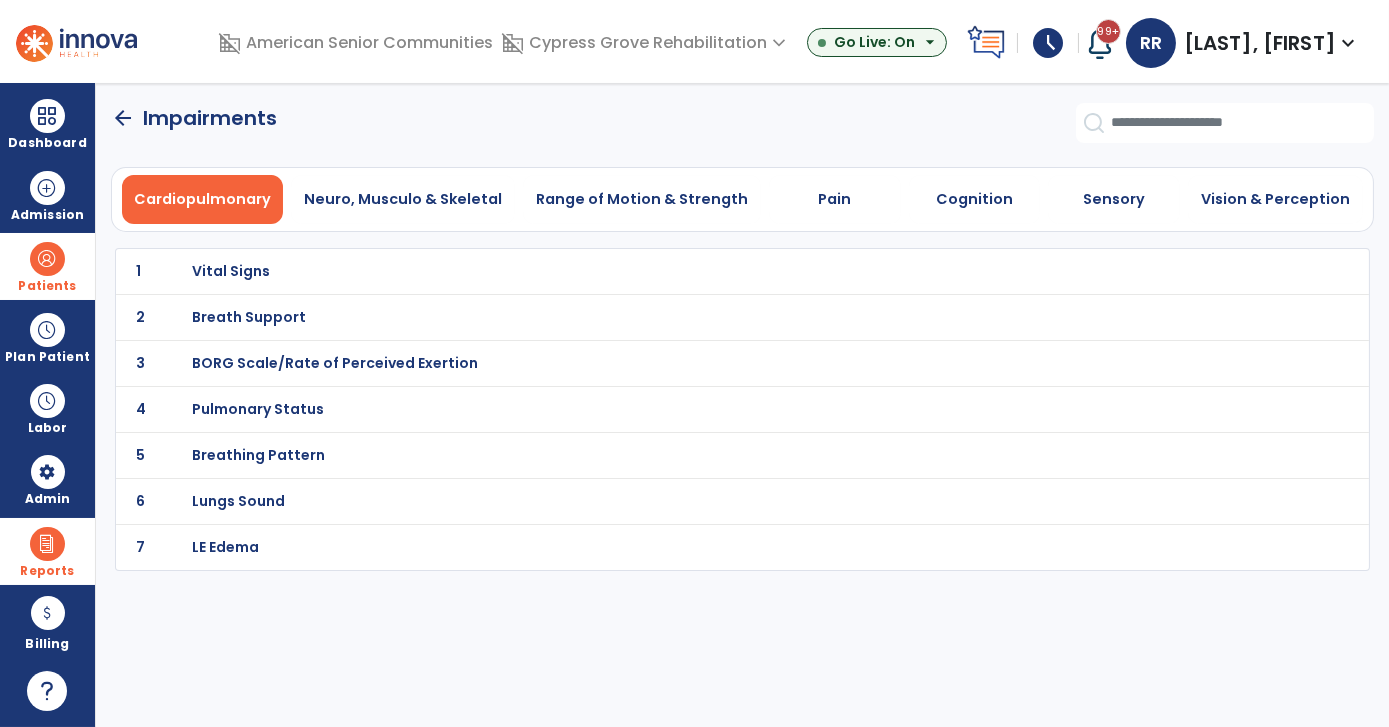 scroll, scrollTop: 0, scrollLeft: 0, axis: both 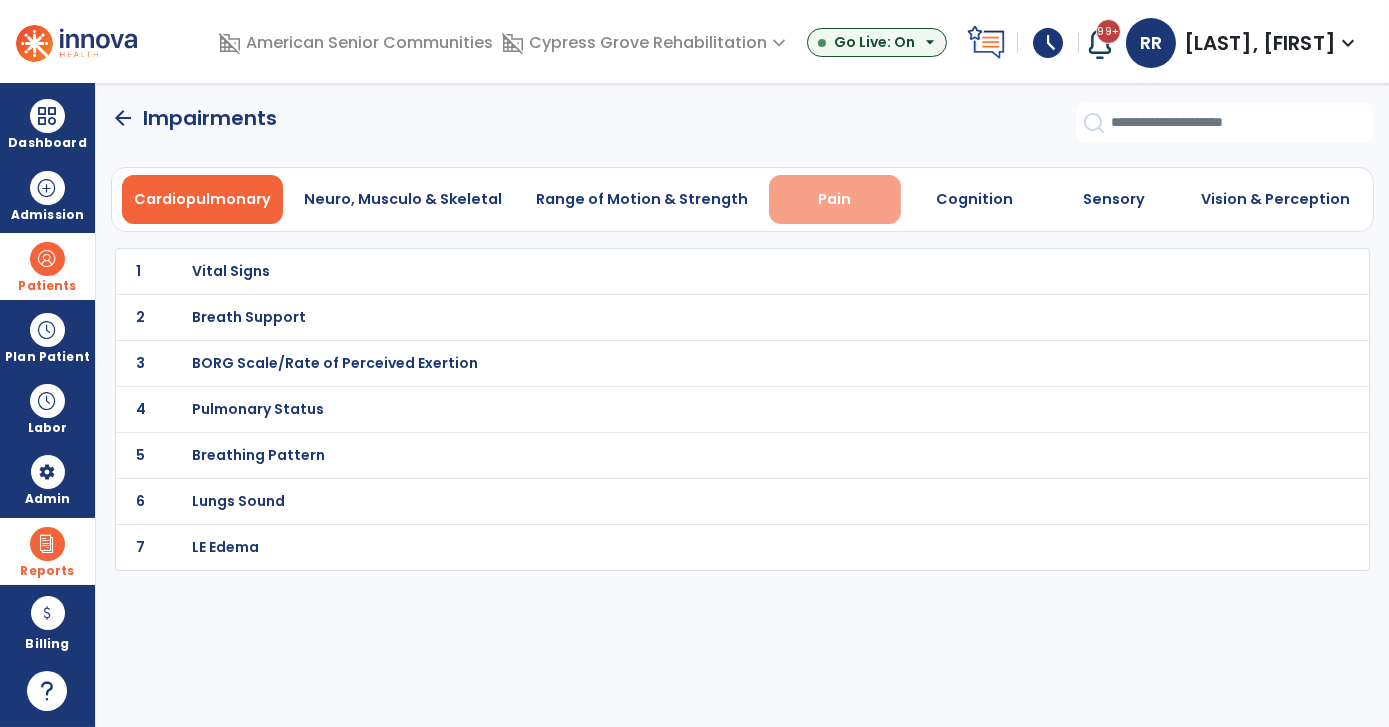 click on "Pain" at bounding box center (835, 199) 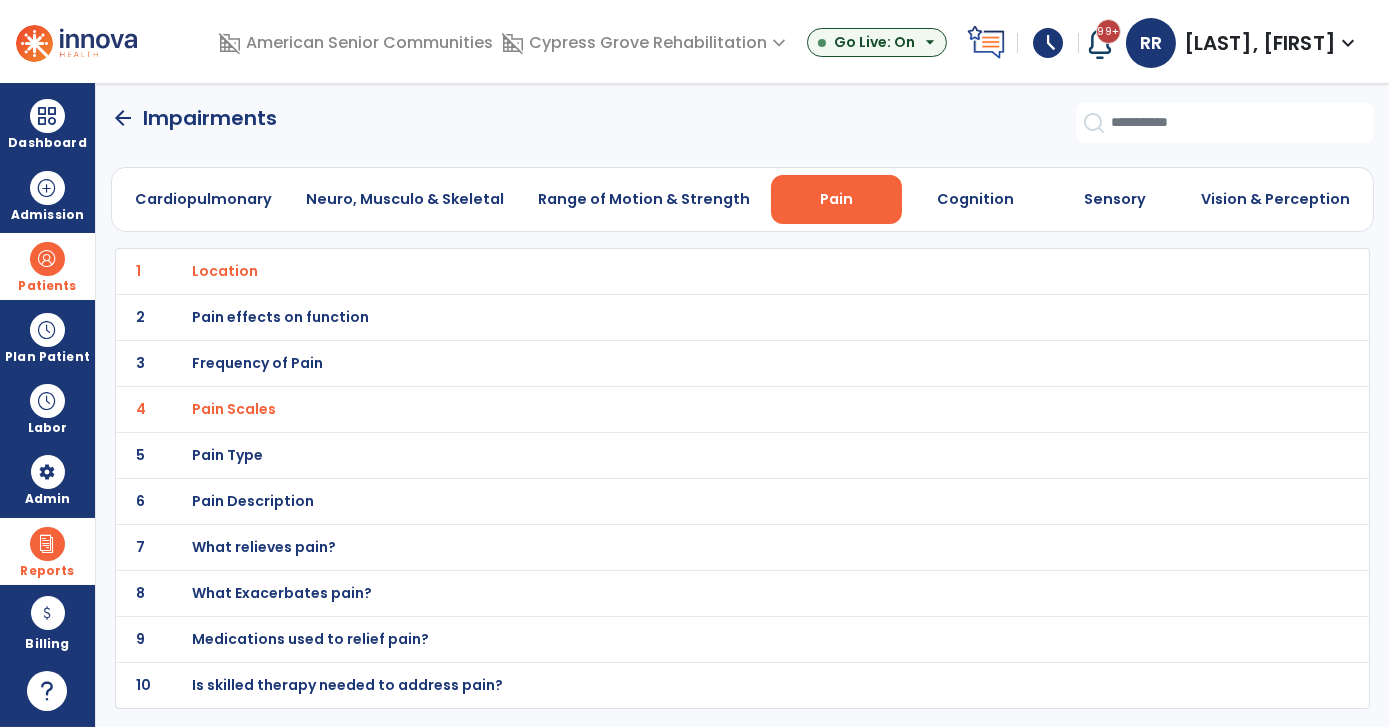 click on "Pain effects on function" at bounding box center (225, 271) 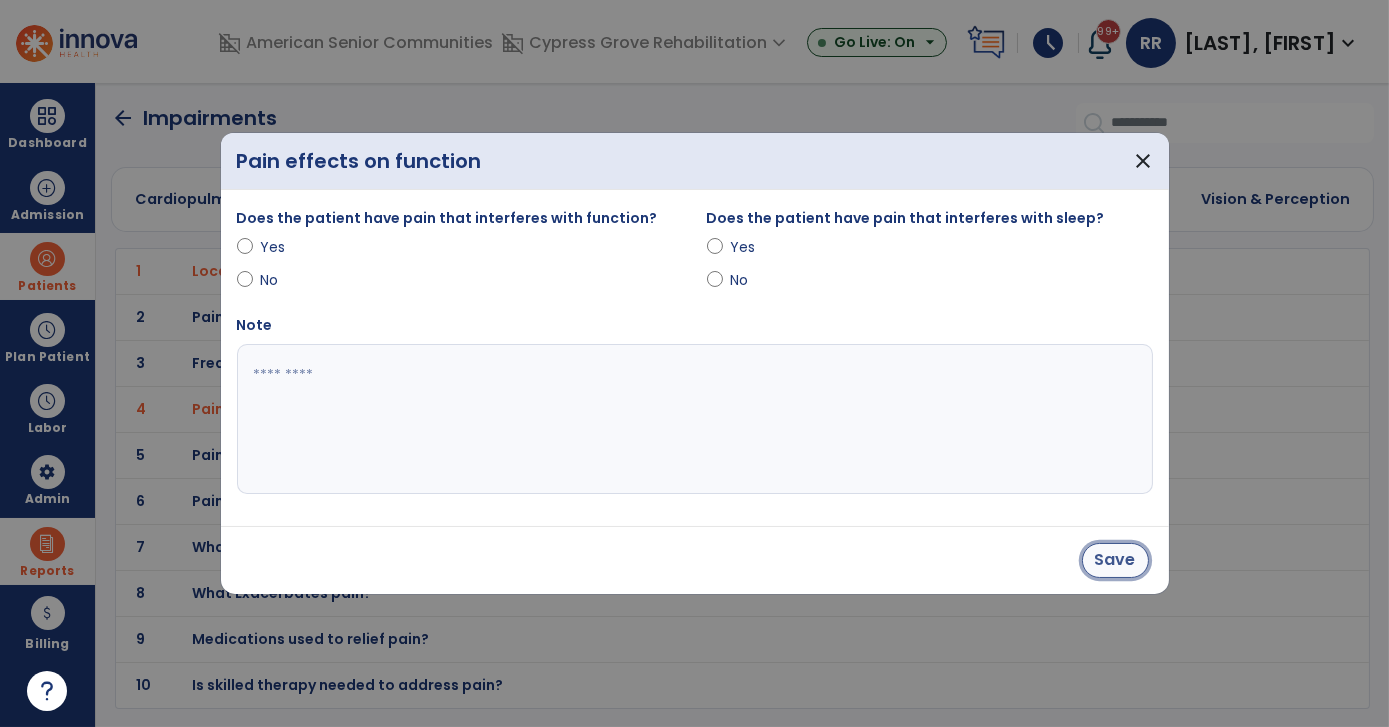 click on "Save" at bounding box center (1115, 560) 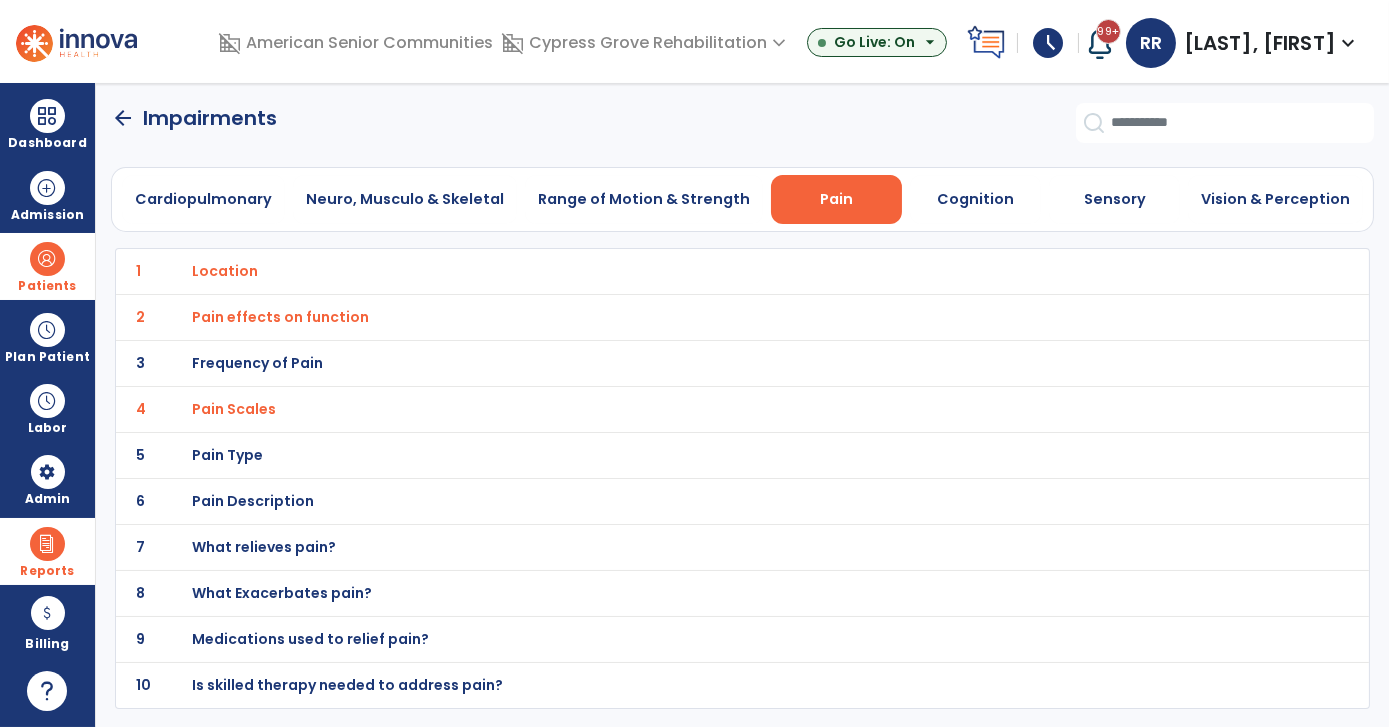 click on "Pain Scales" at bounding box center (225, 271) 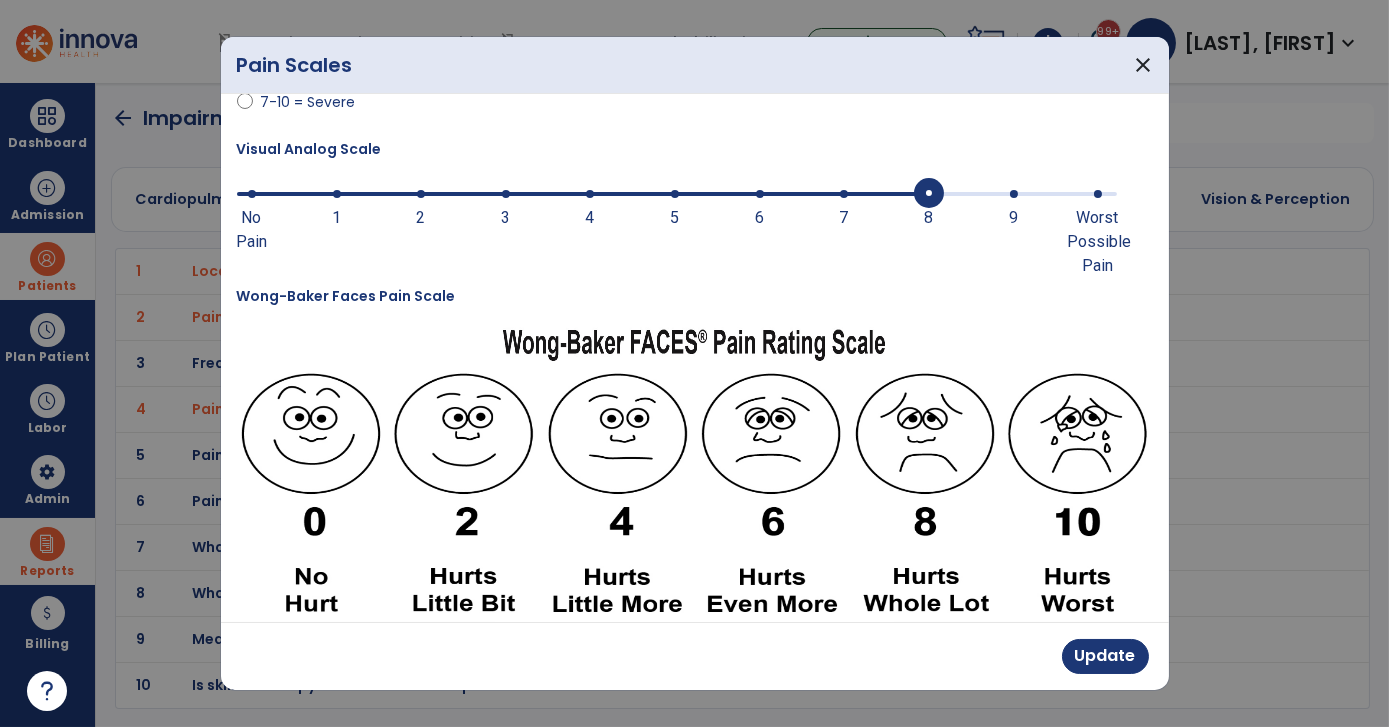 scroll, scrollTop: 146, scrollLeft: 0, axis: vertical 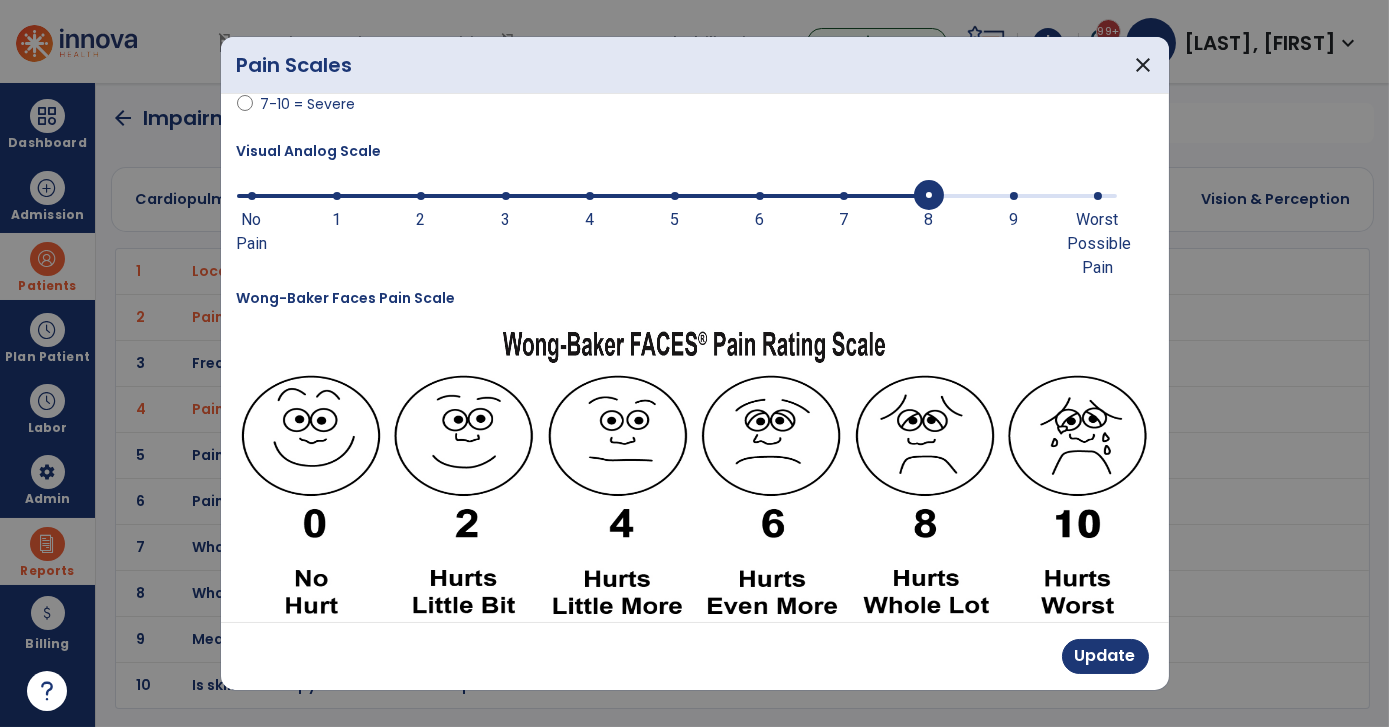 click at bounding box center [618, 495] 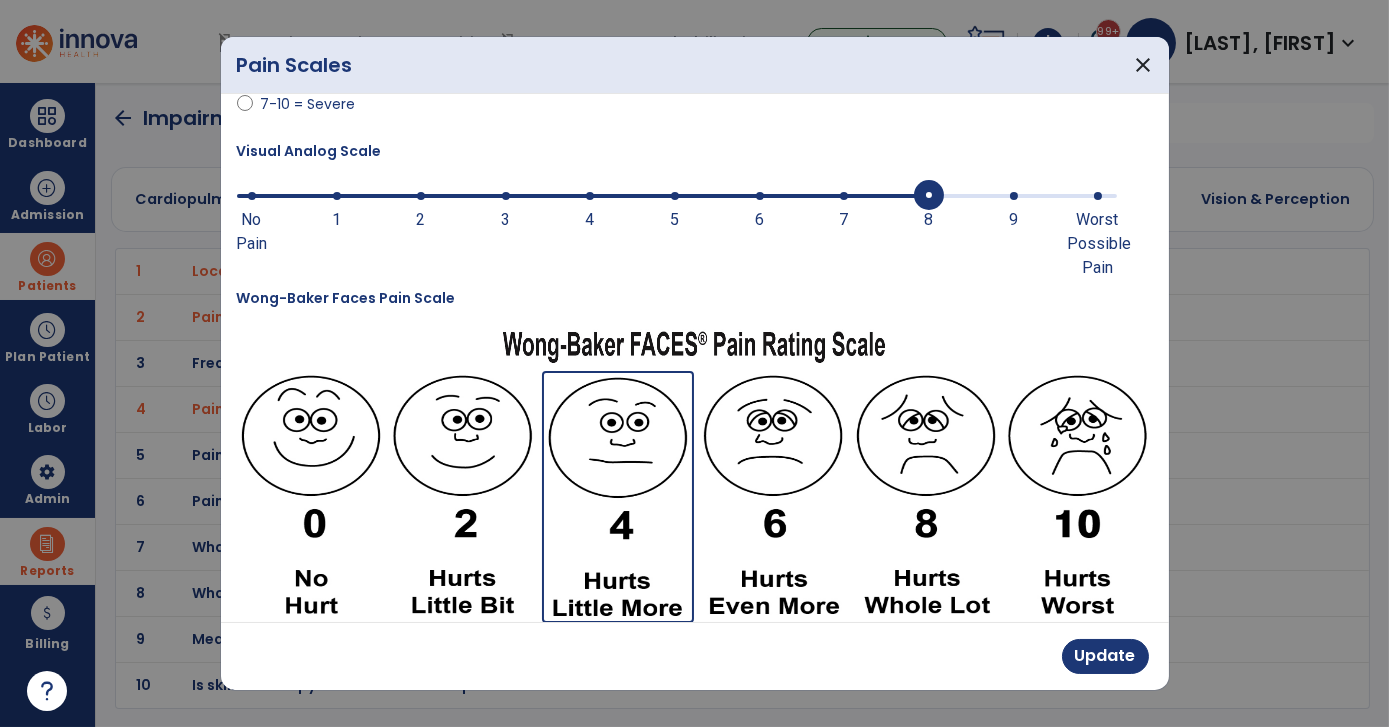 click at bounding box center (929, 195) 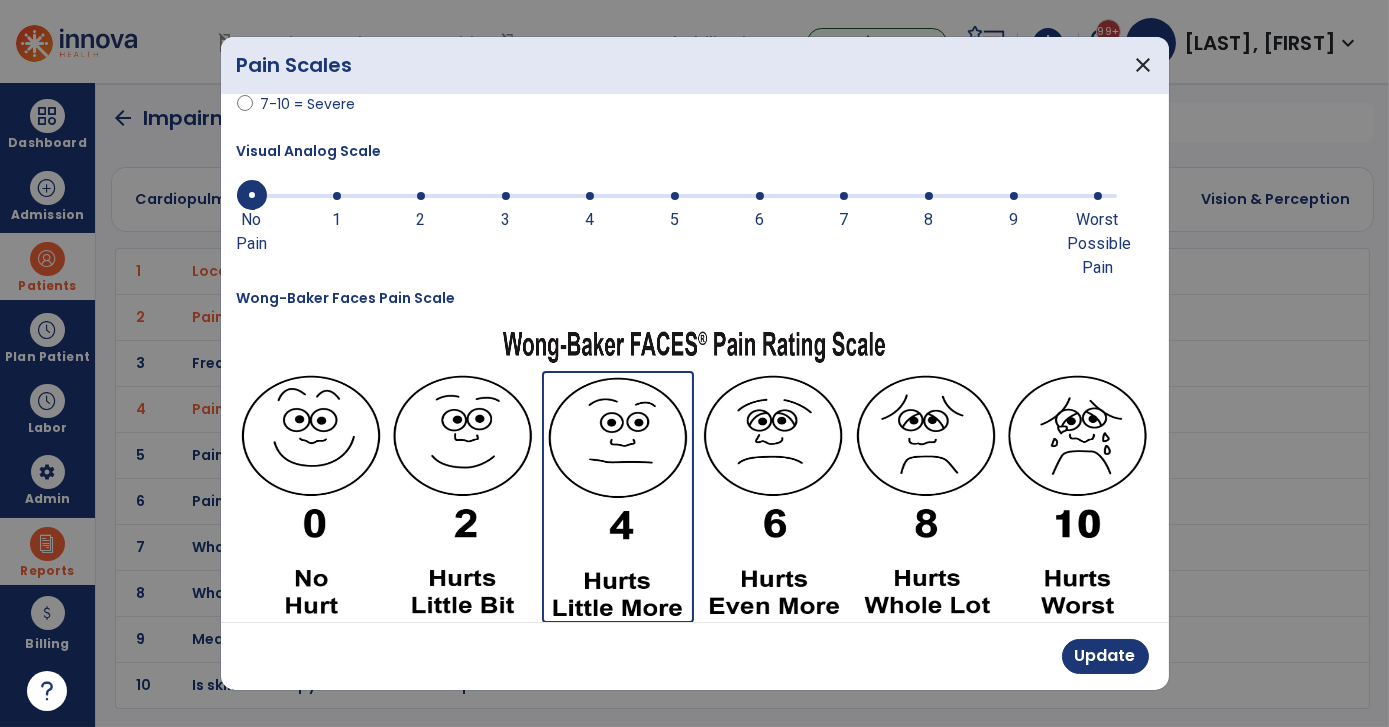 drag, startPoint x: 931, startPoint y: 192, endPoint x: 143, endPoint y: 208, distance: 788.1624 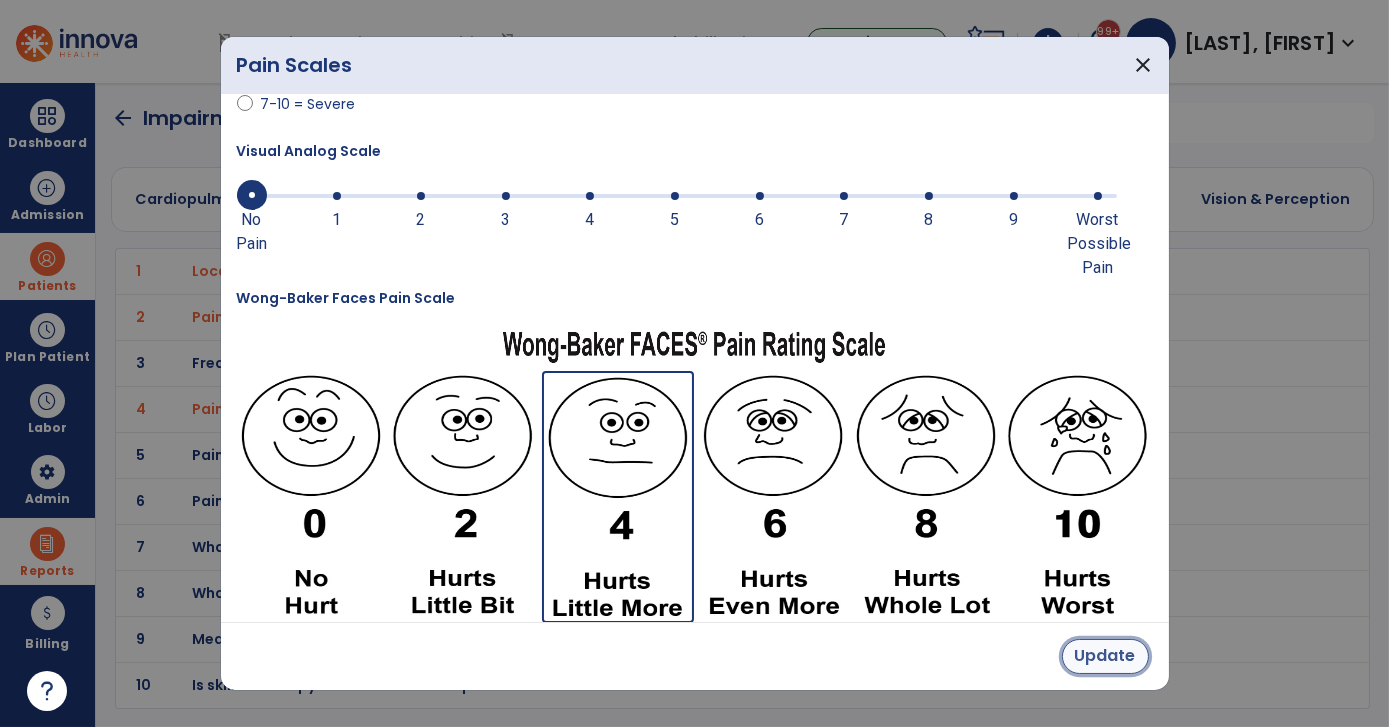 click on "Update" at bounding box center (1105, 656) 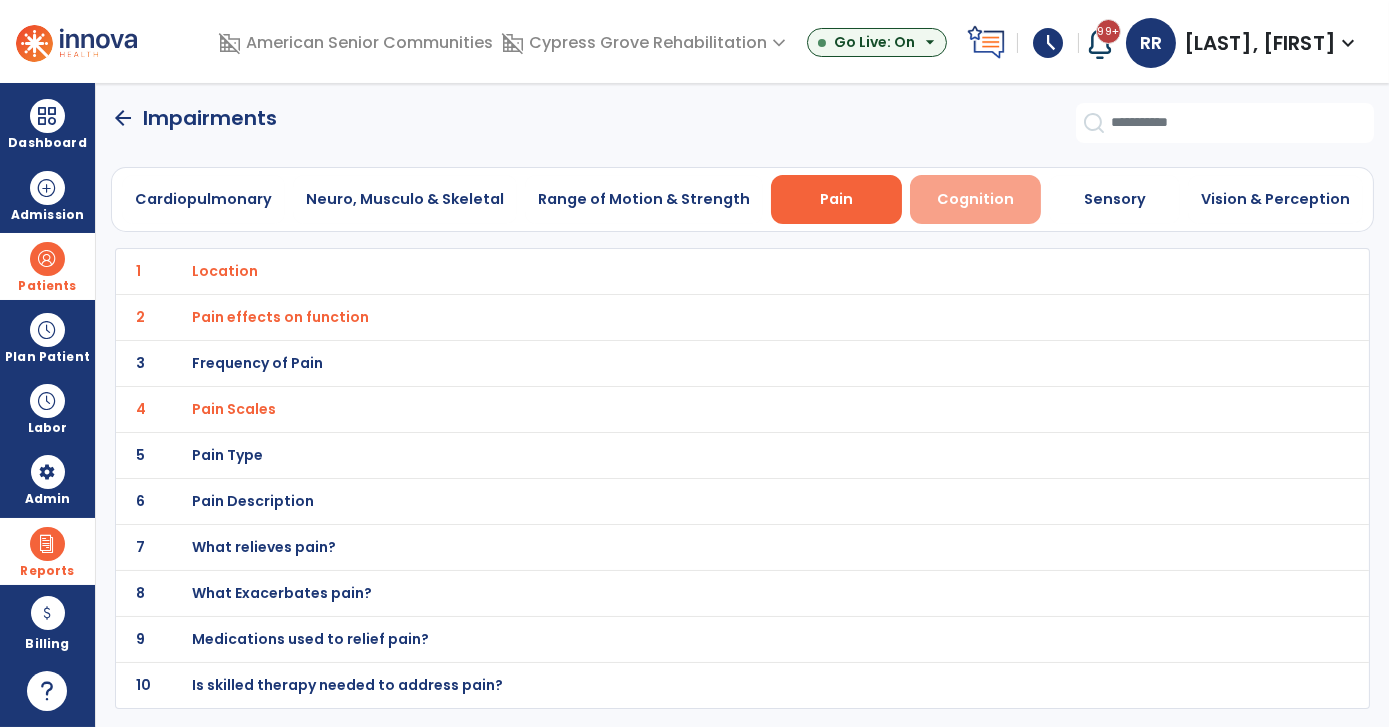 click on "Cognition" at bounding box center (975, 199) 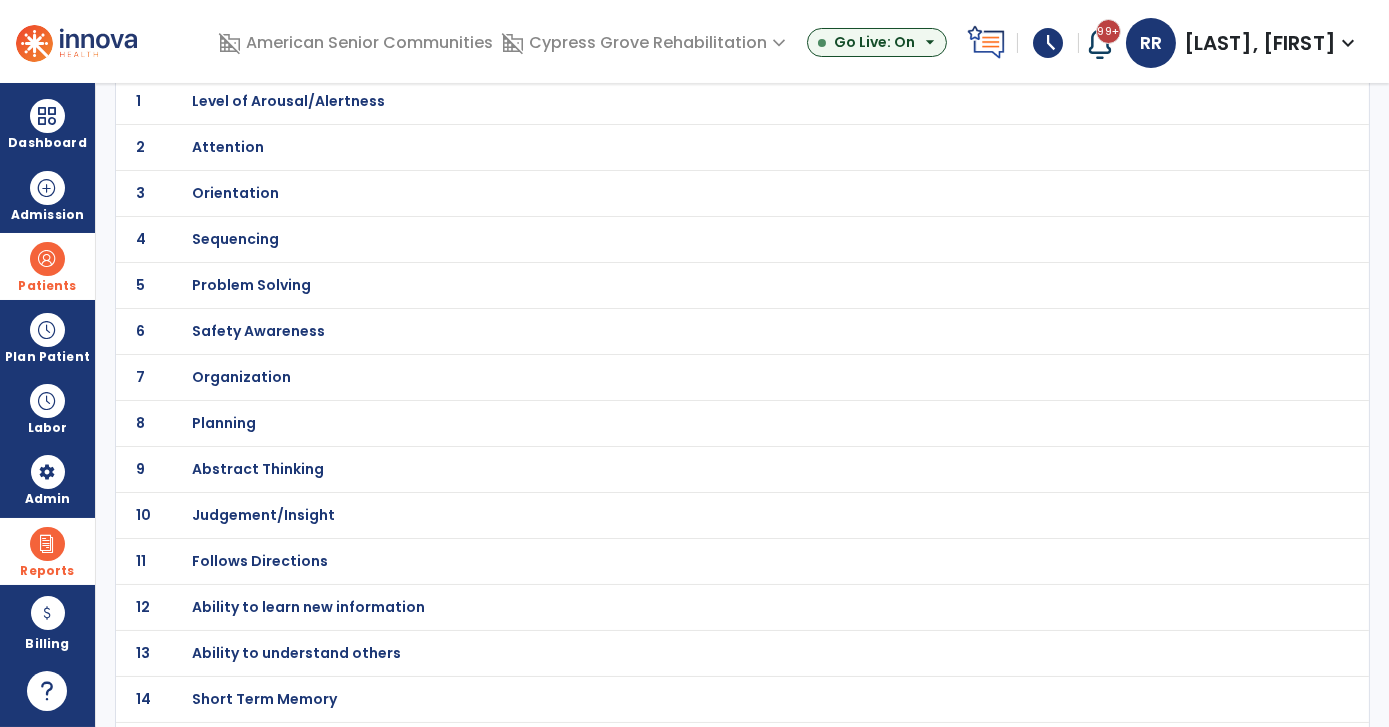 scroll, scrollTop: 181, scrollLeft: 0, axis: vertical 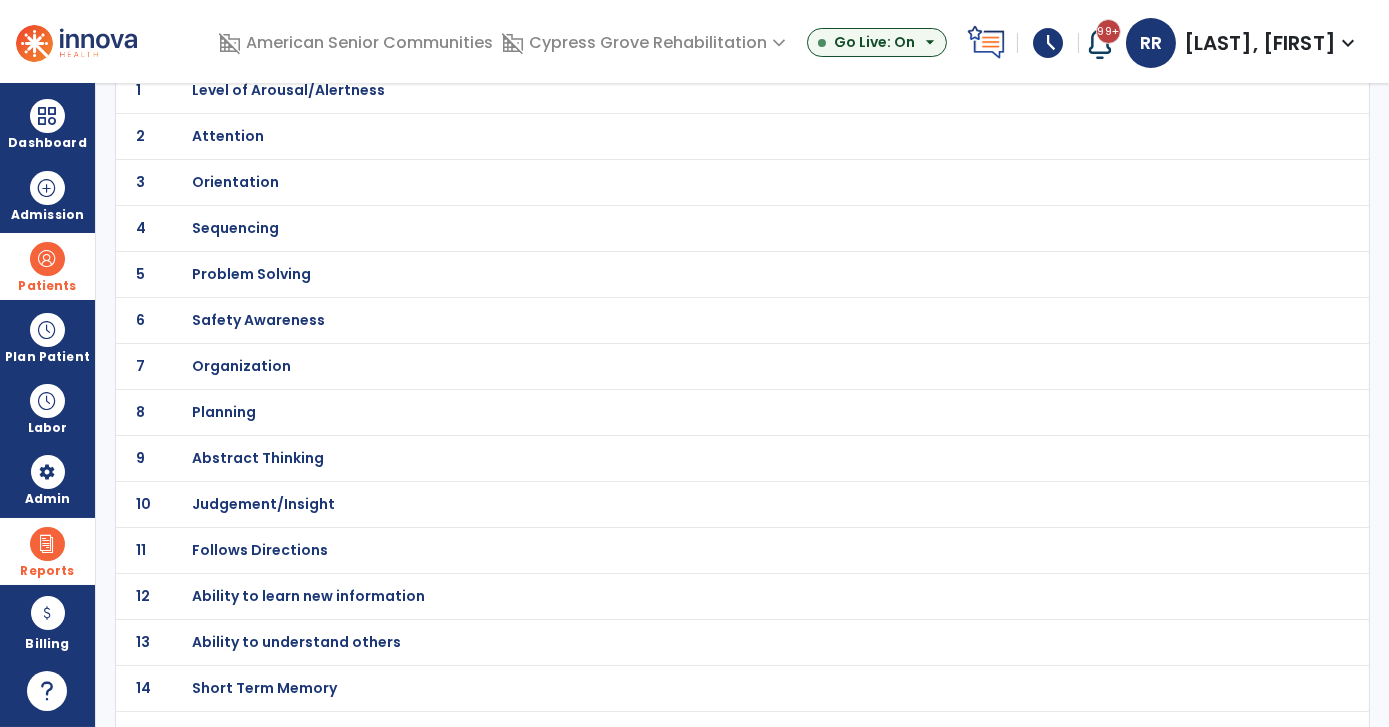 click on "Sequencing" at bounding box center (288, 90) 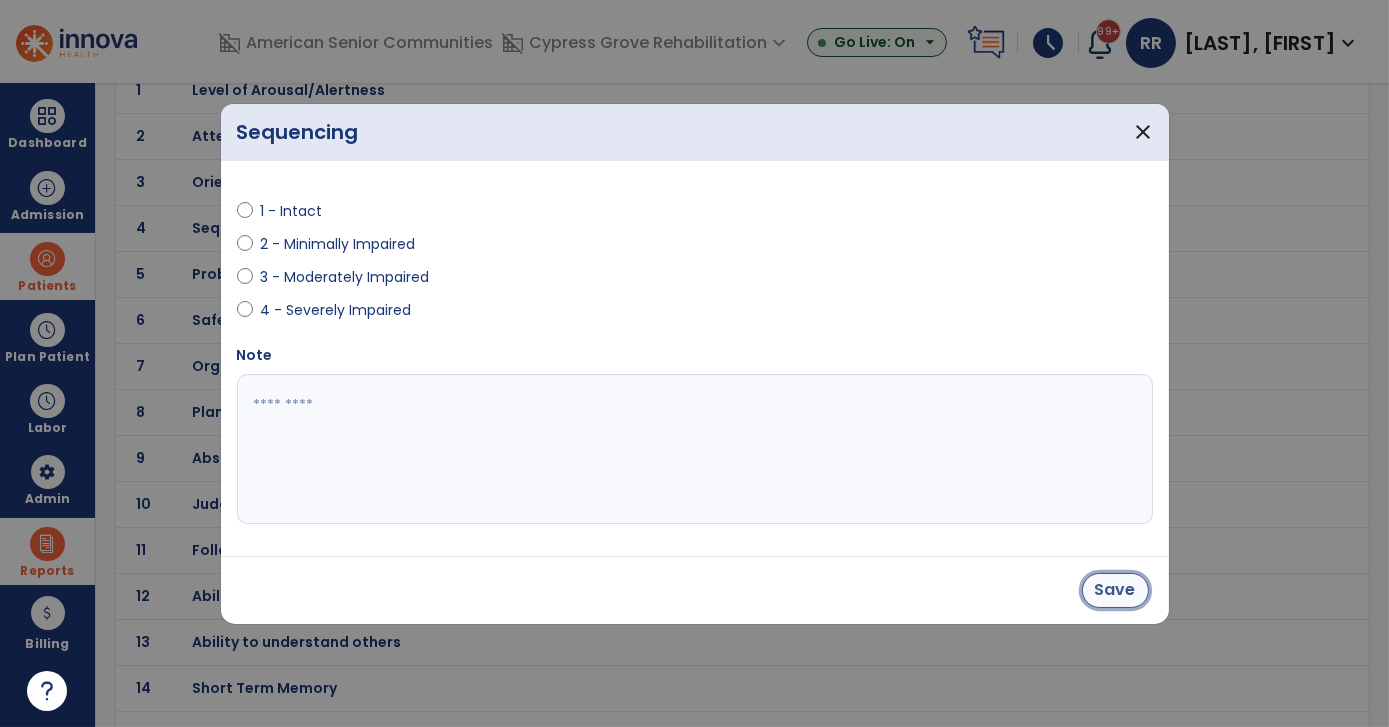 click on "Save" at bounding box center [1115, 590] 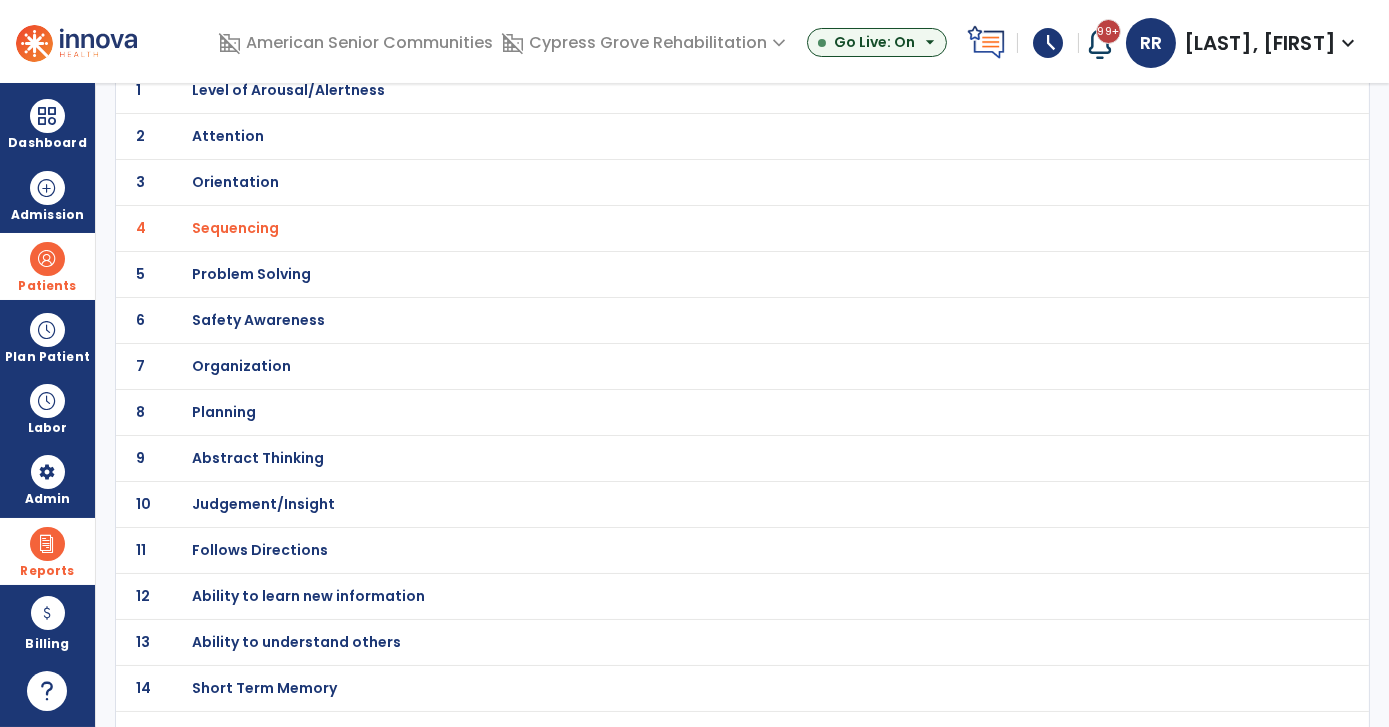 click on "Problem Solving" at bounding box center (288, 90) 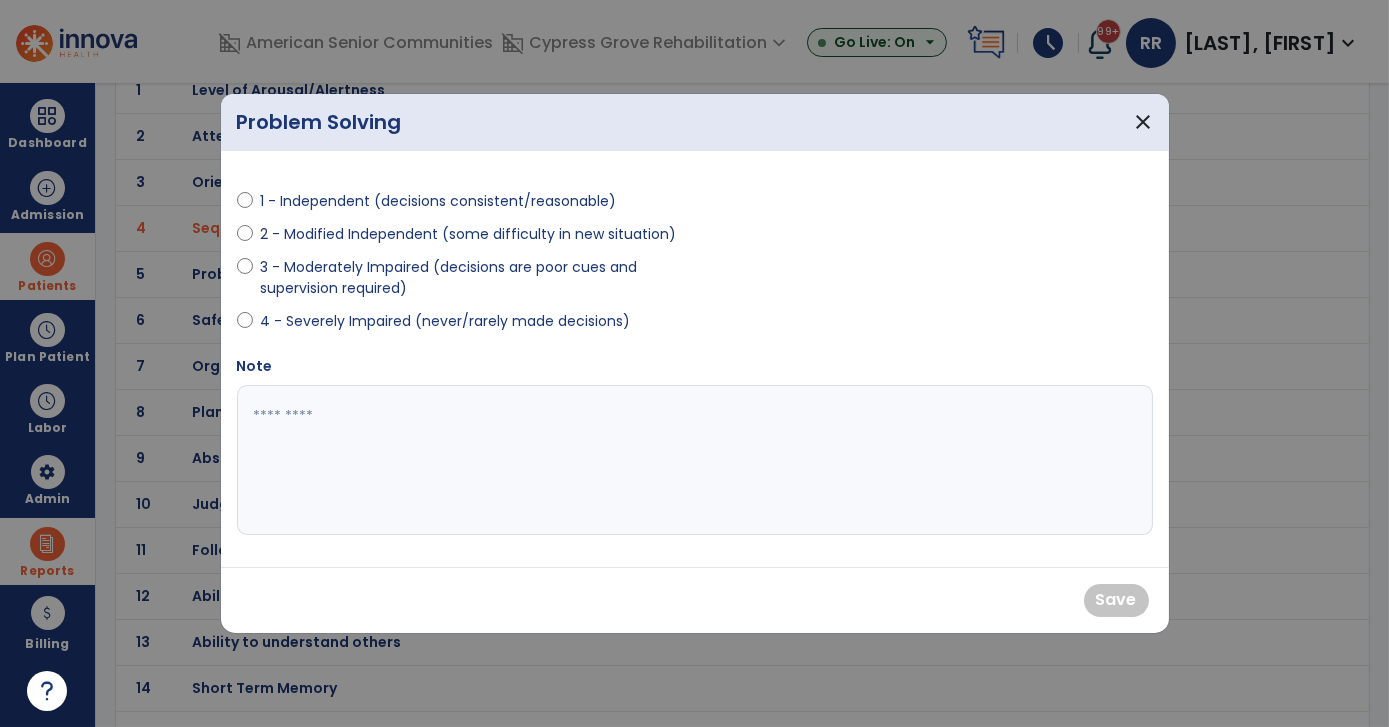 click on "4 - Severely Impaired (never/rarely made decisions)" at bounding box center (460, 325) 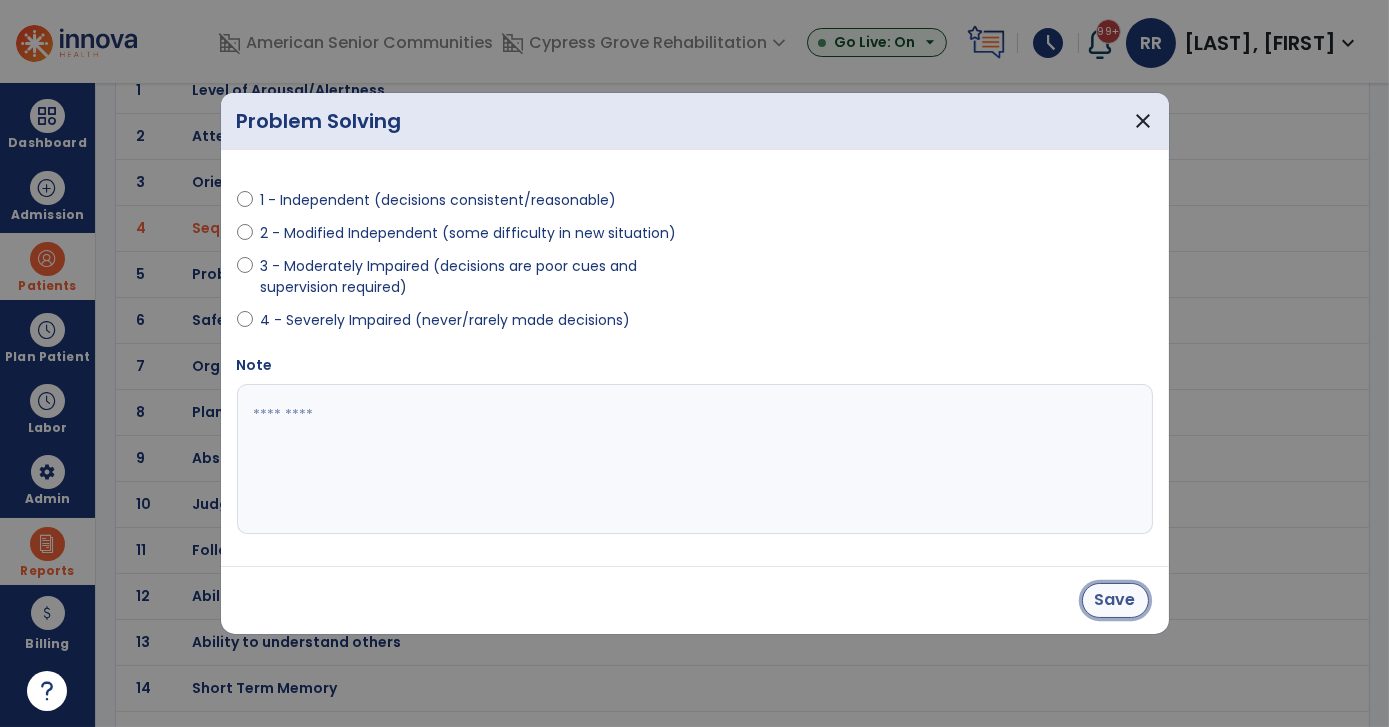 click on "Save" at bounding box center [1115, 600] 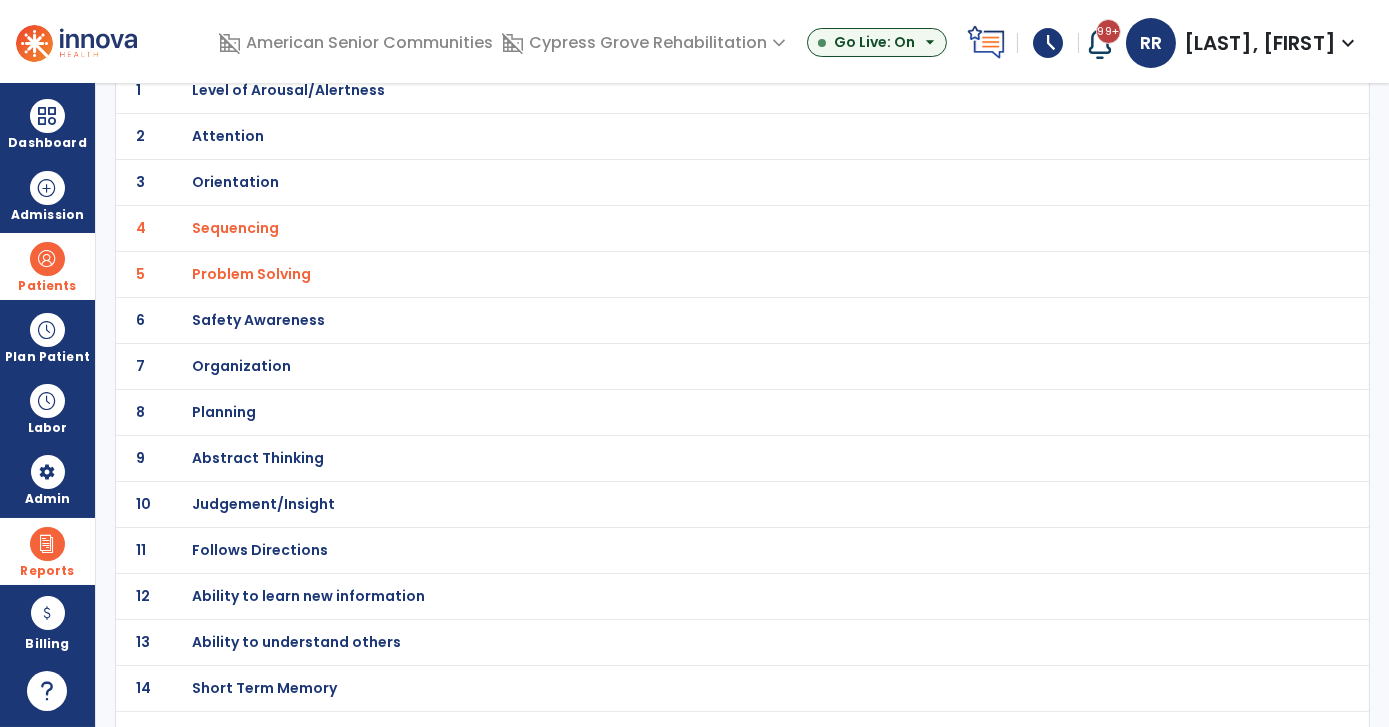 click on "Safety Awareness" at bounding box center (288, 90) 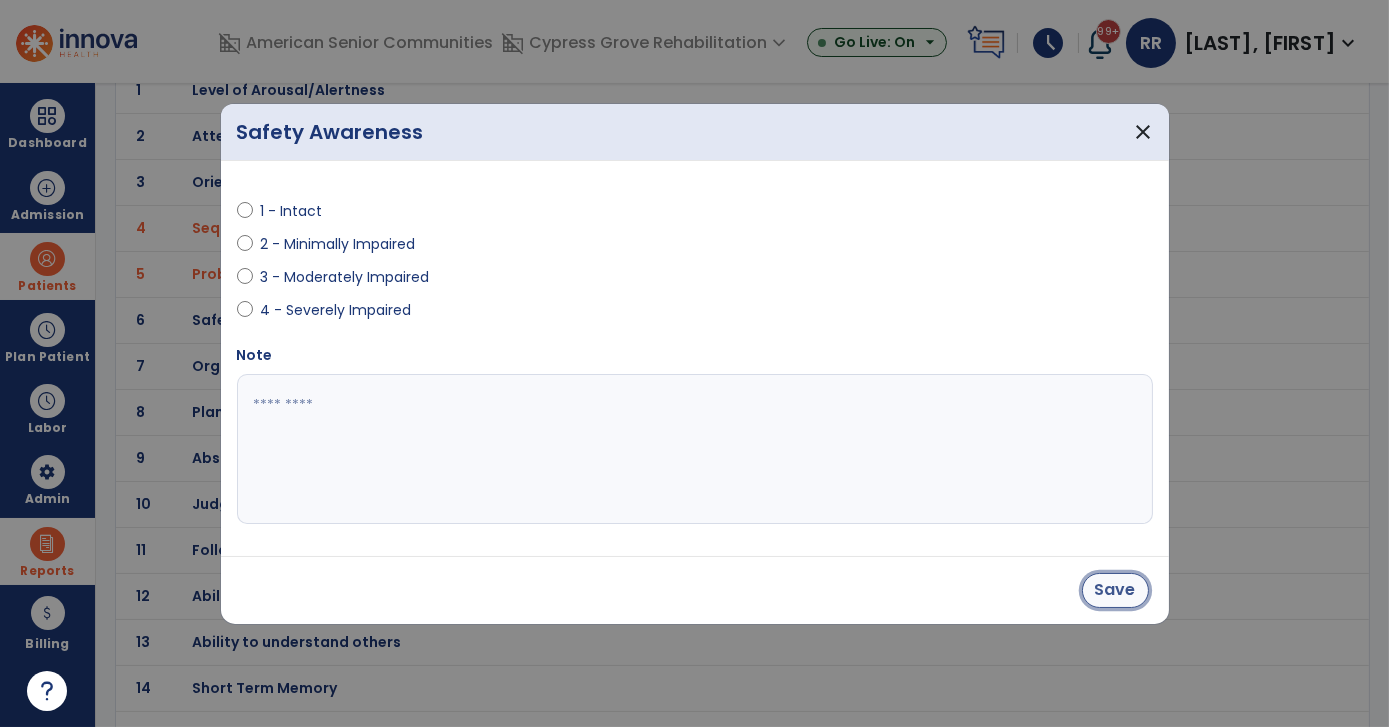 click on "Save" at bounding box center [1115, 590] 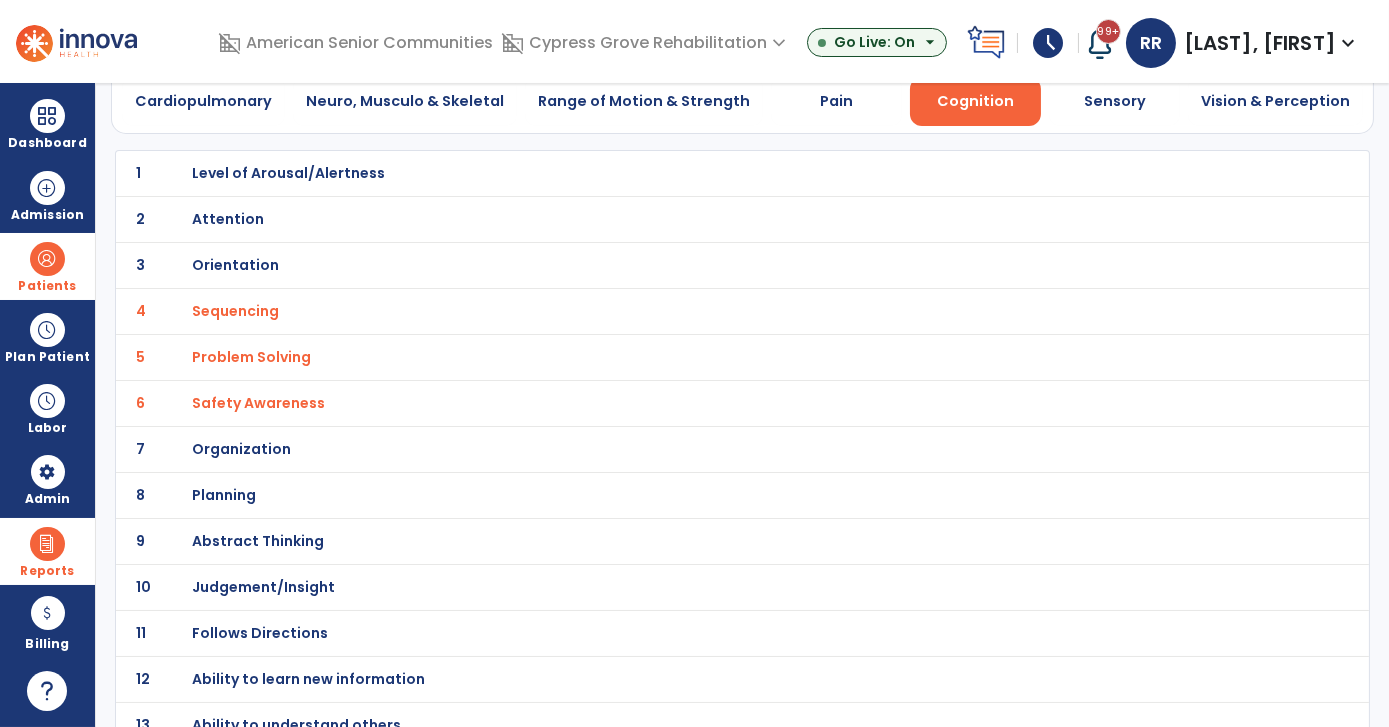 scroll, scrollTop: 0, scrollLeft: 0, axis: both 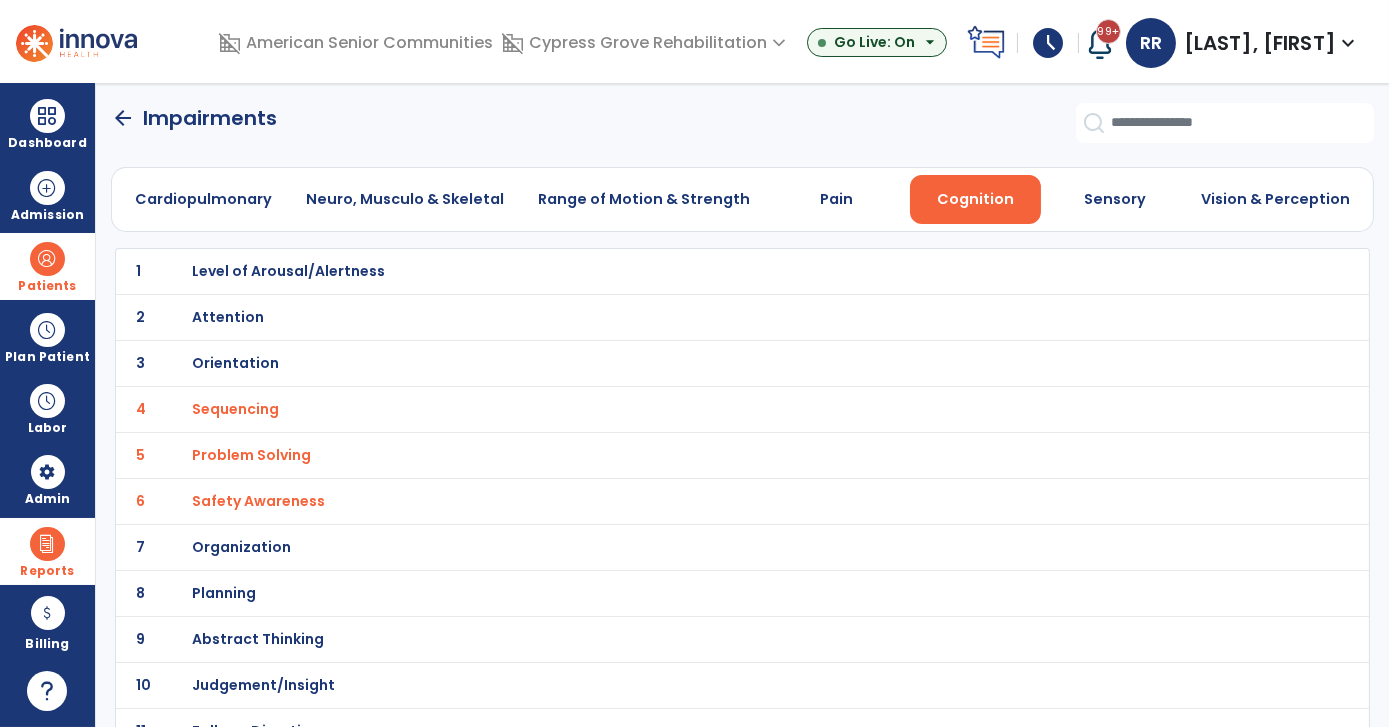 click on "arrow_back" 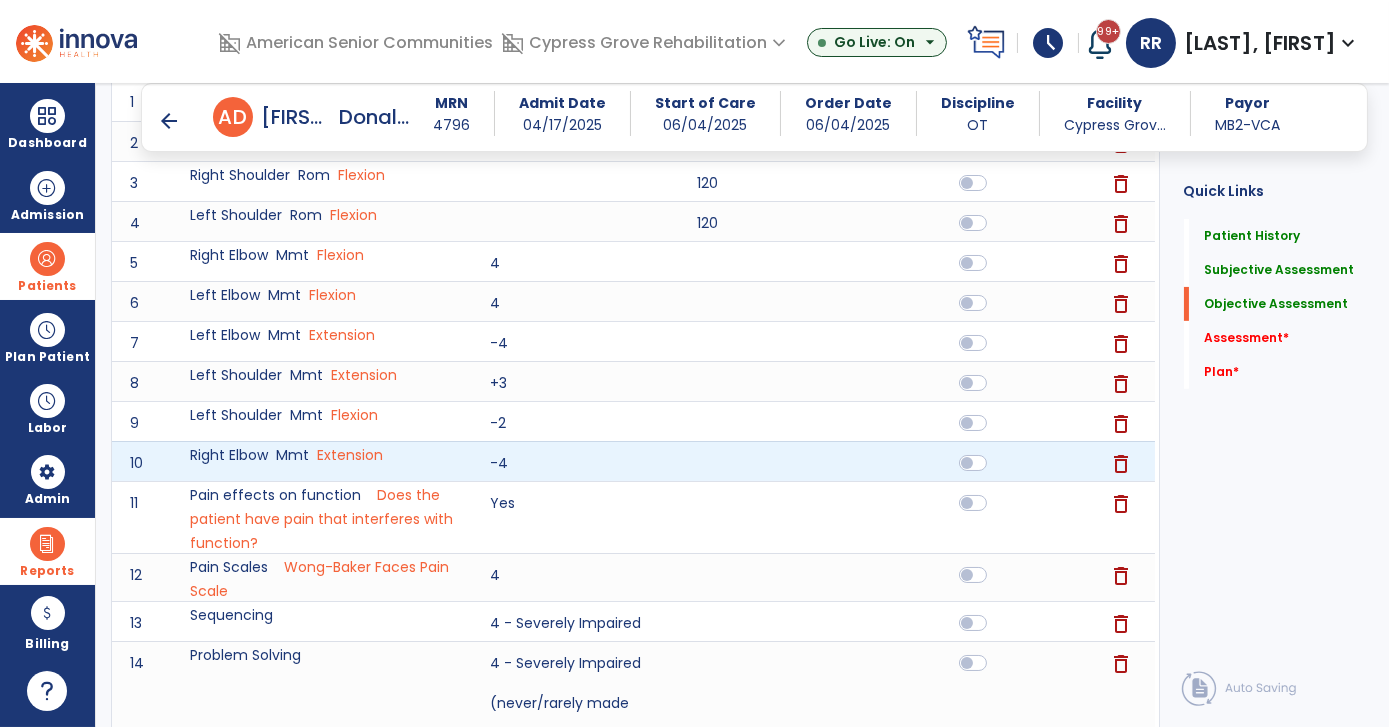 scroll, scrollTop: 727, scrollLeft: 0, axis: vertical 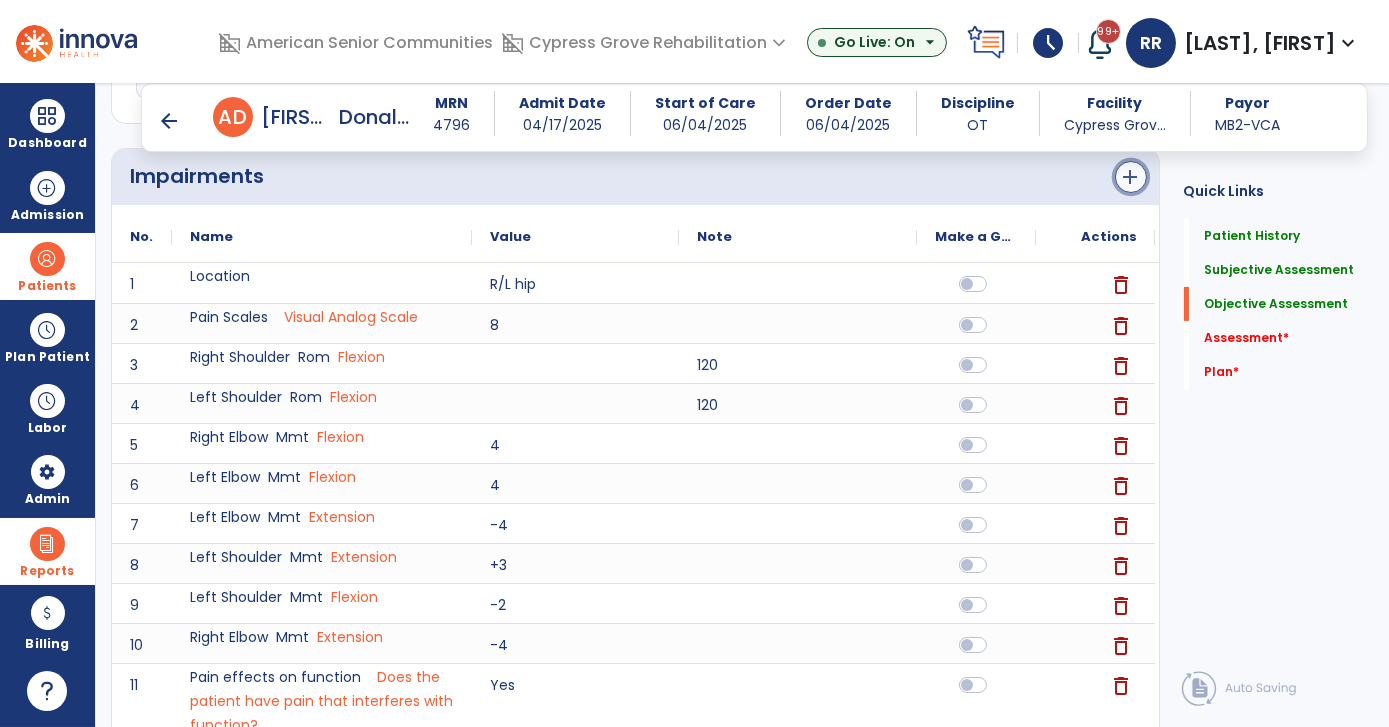 click on "add" 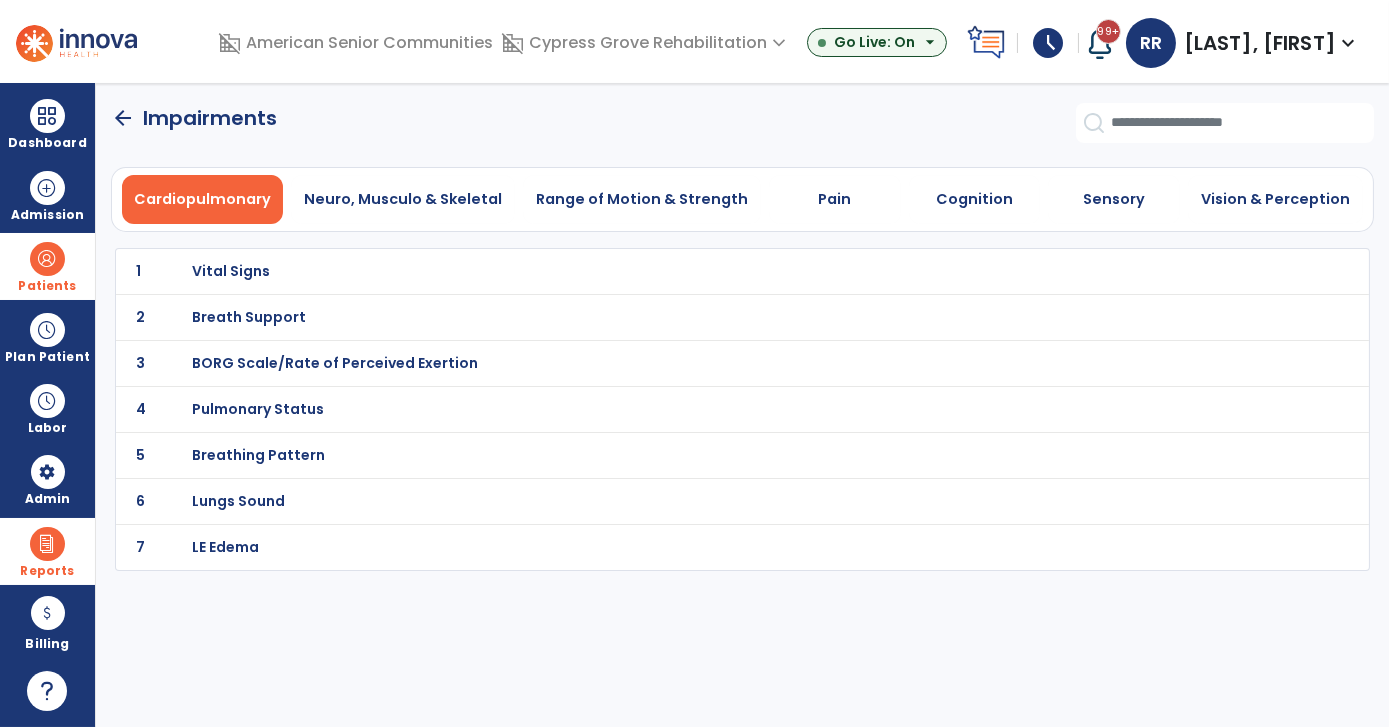 scroll, scrollTop: 0, scrollLeft: 0, axis: both 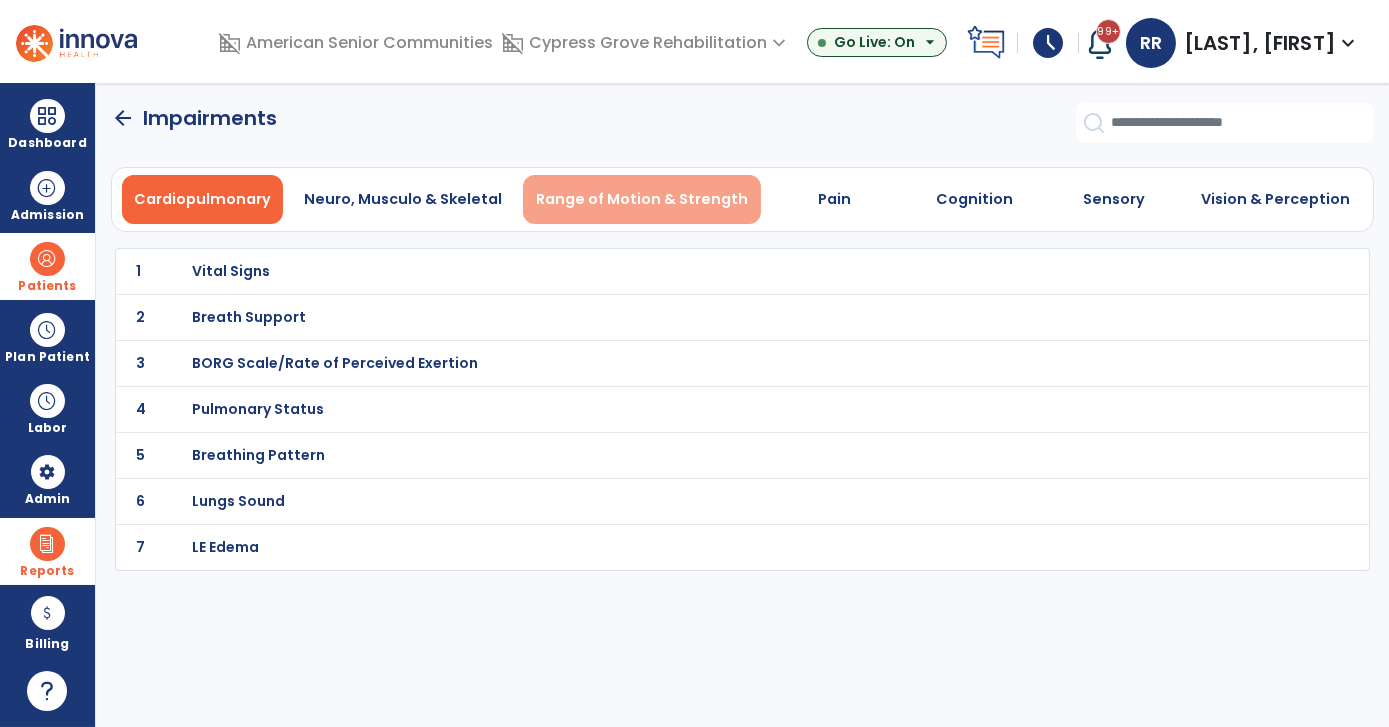 click on "Range of Motion & Strength" at bounding box center [642, 199] 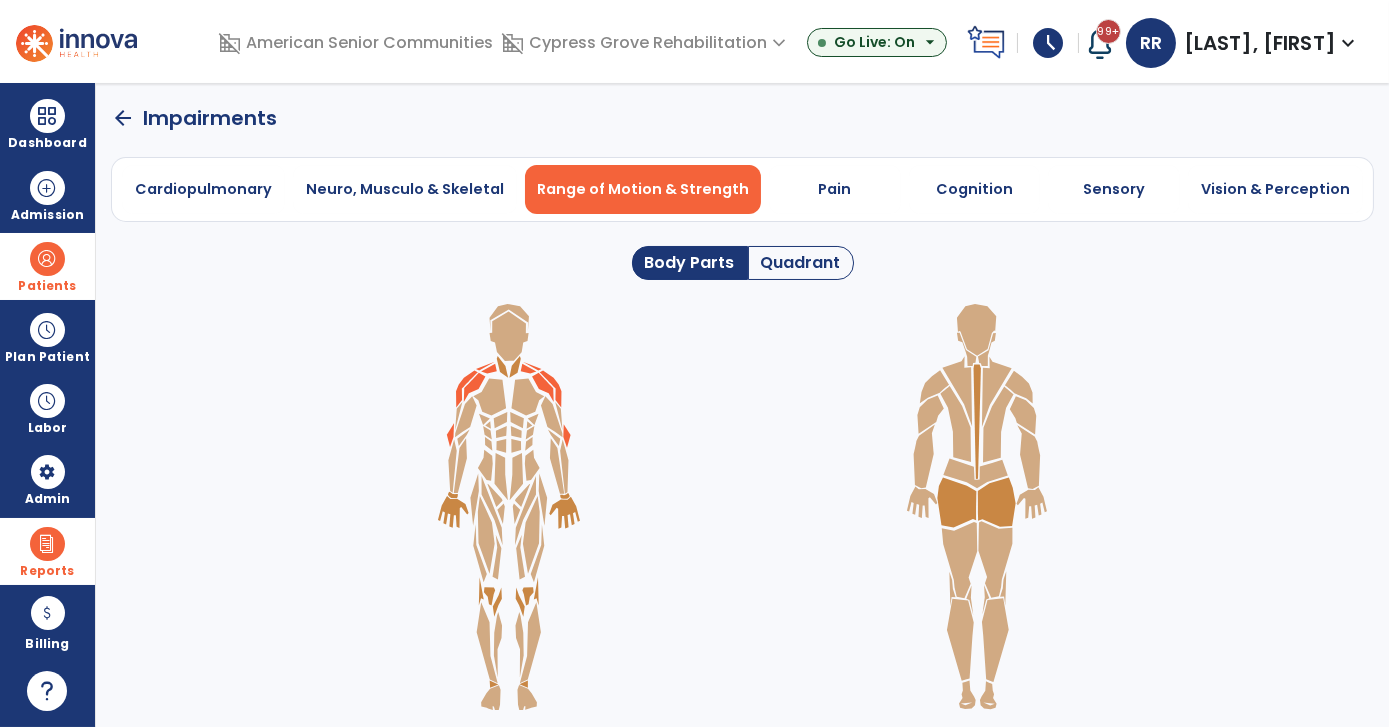 click 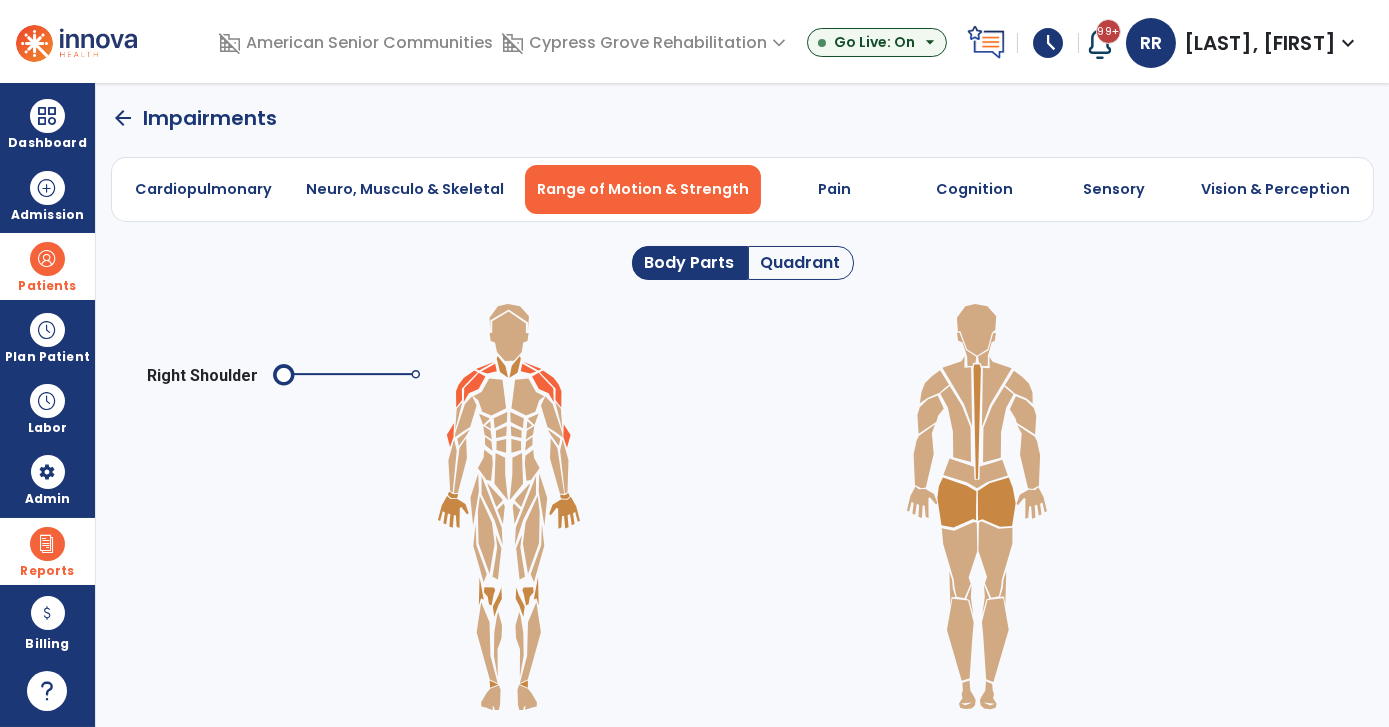 click 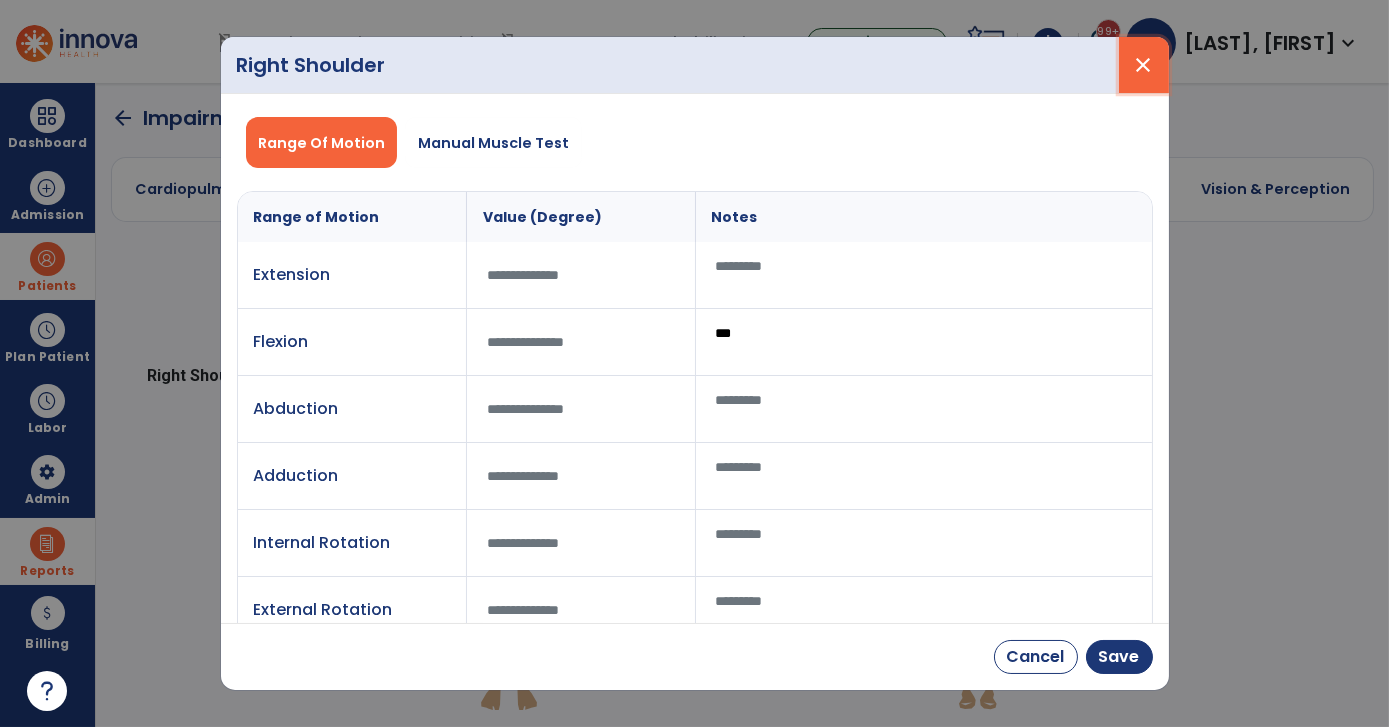 click on "close" at bounding box center (1144, 65) 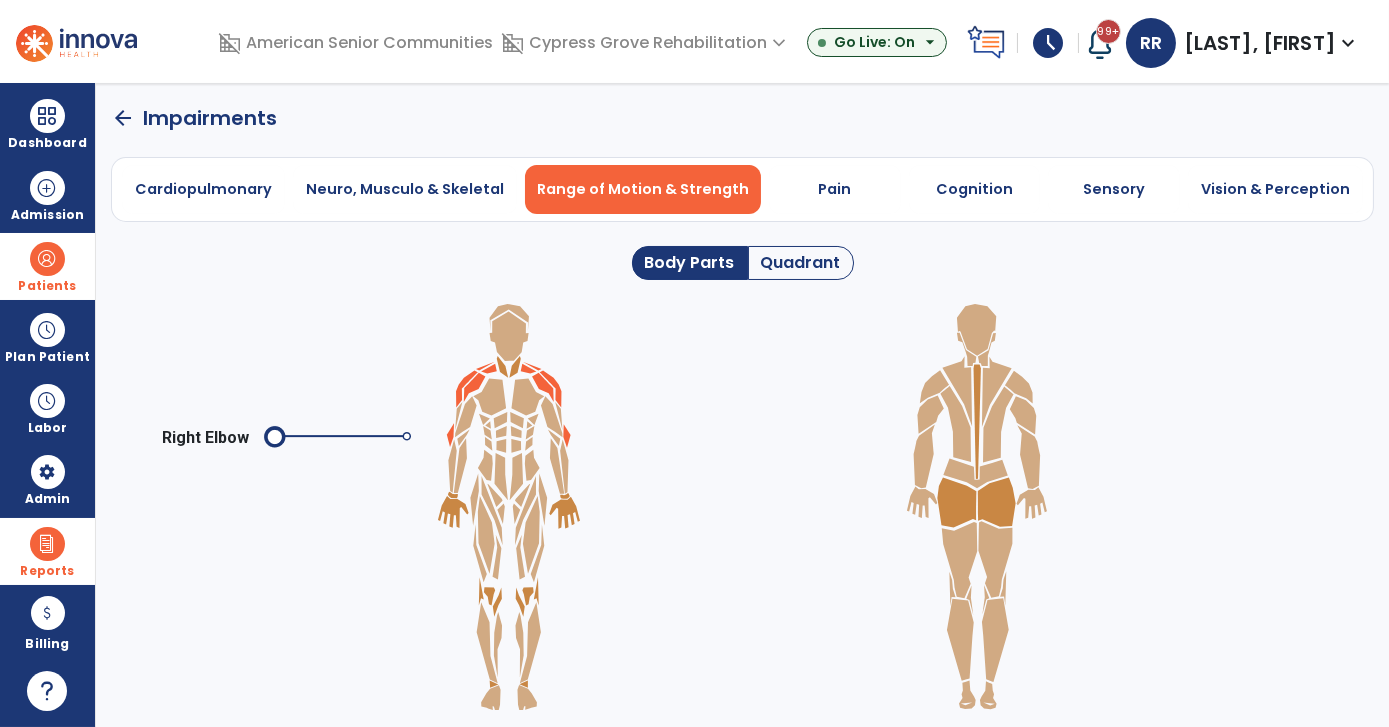 click 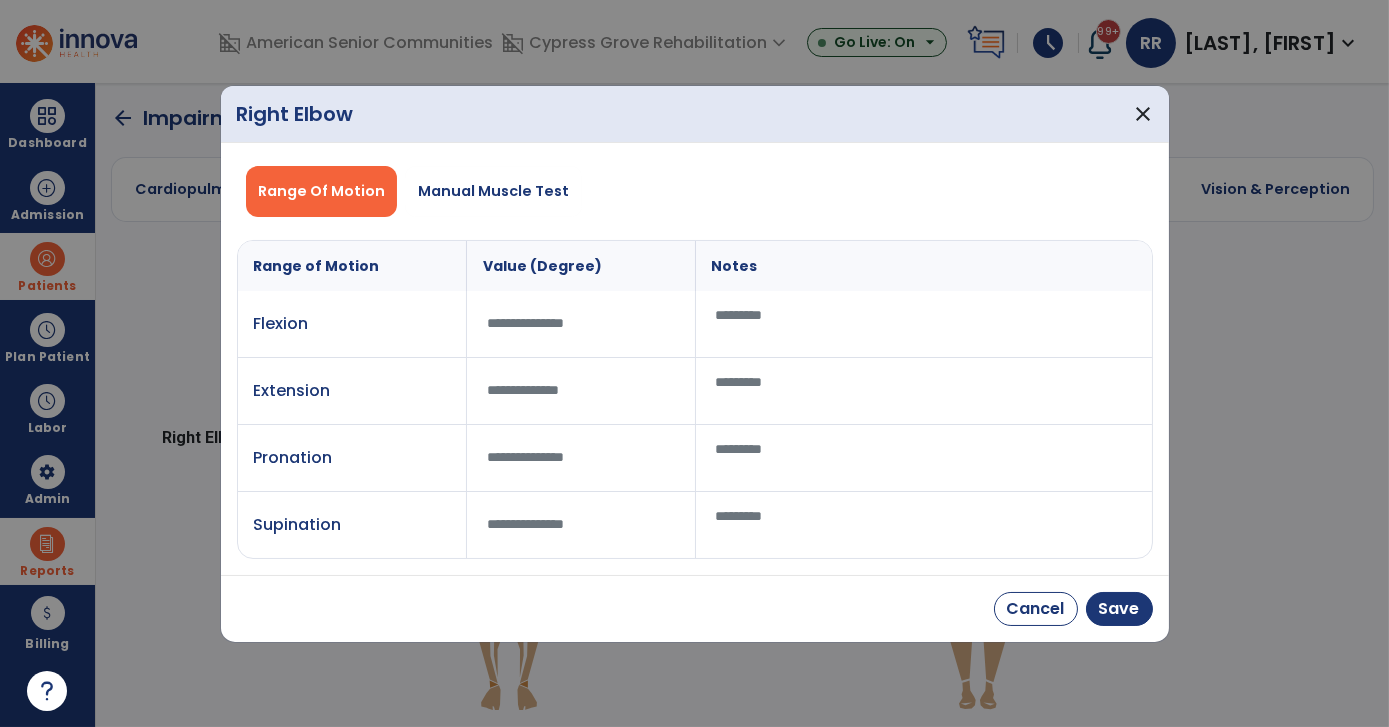 click on "Range Of Motion   Manual Muscle Test" at bounding box center [695, 191] 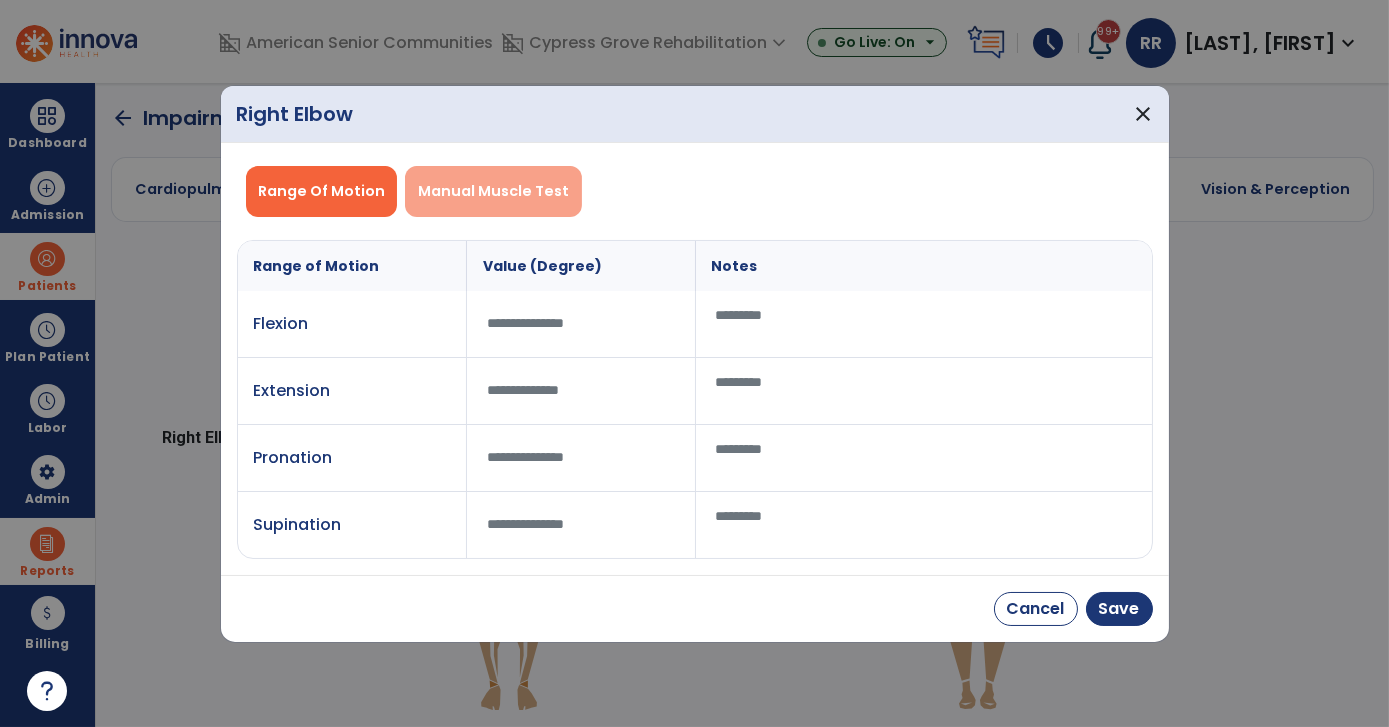 click on "Manual Muscle Test" at bounding box center (493, 191) 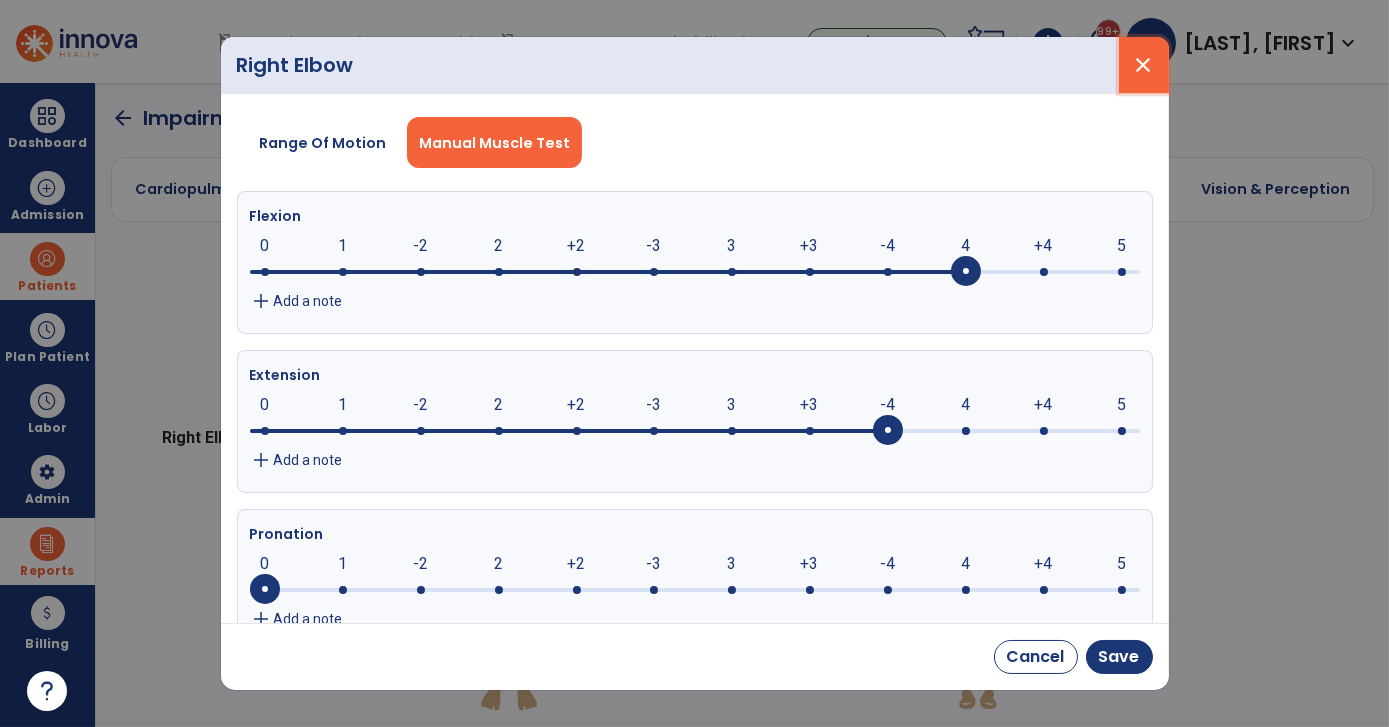 click on "close" at bounding box center (1144, 65) 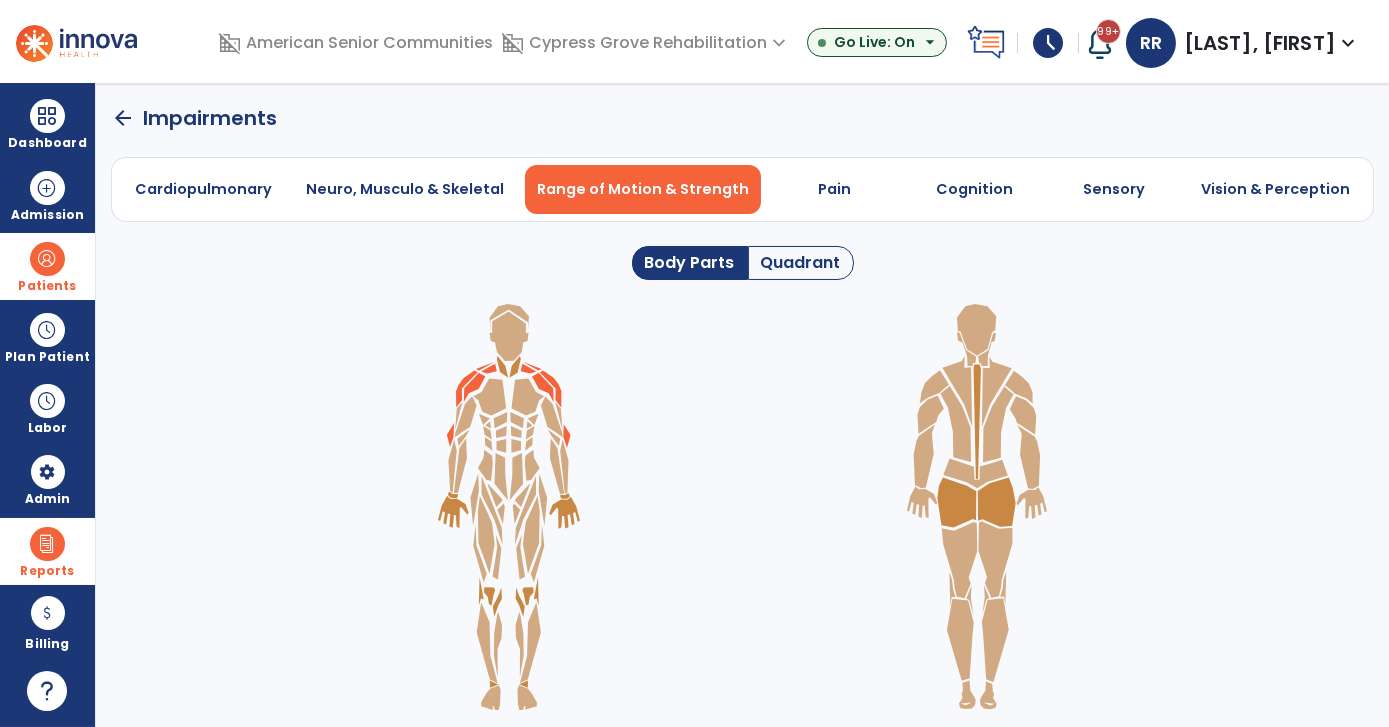click on "arrow_back" 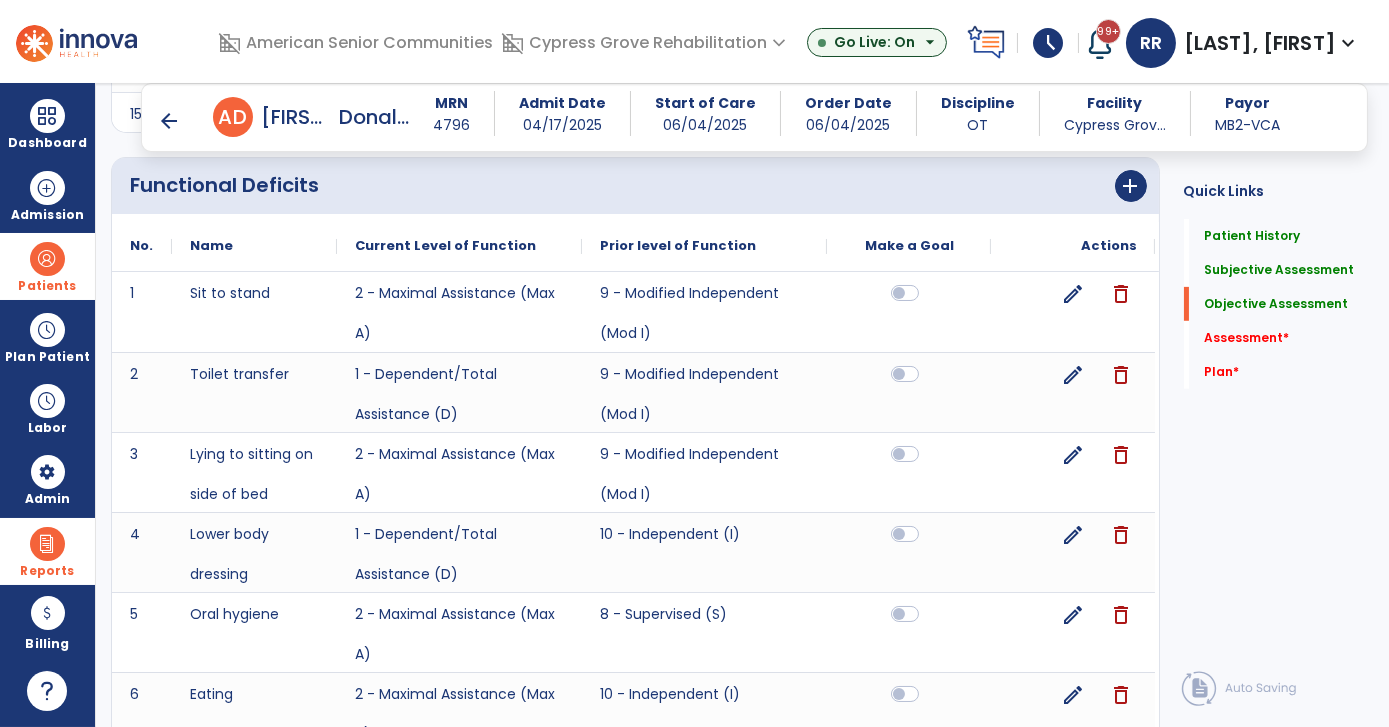 scroll, scrollTop: 1545, scrollLeft: 0, axis: vertical 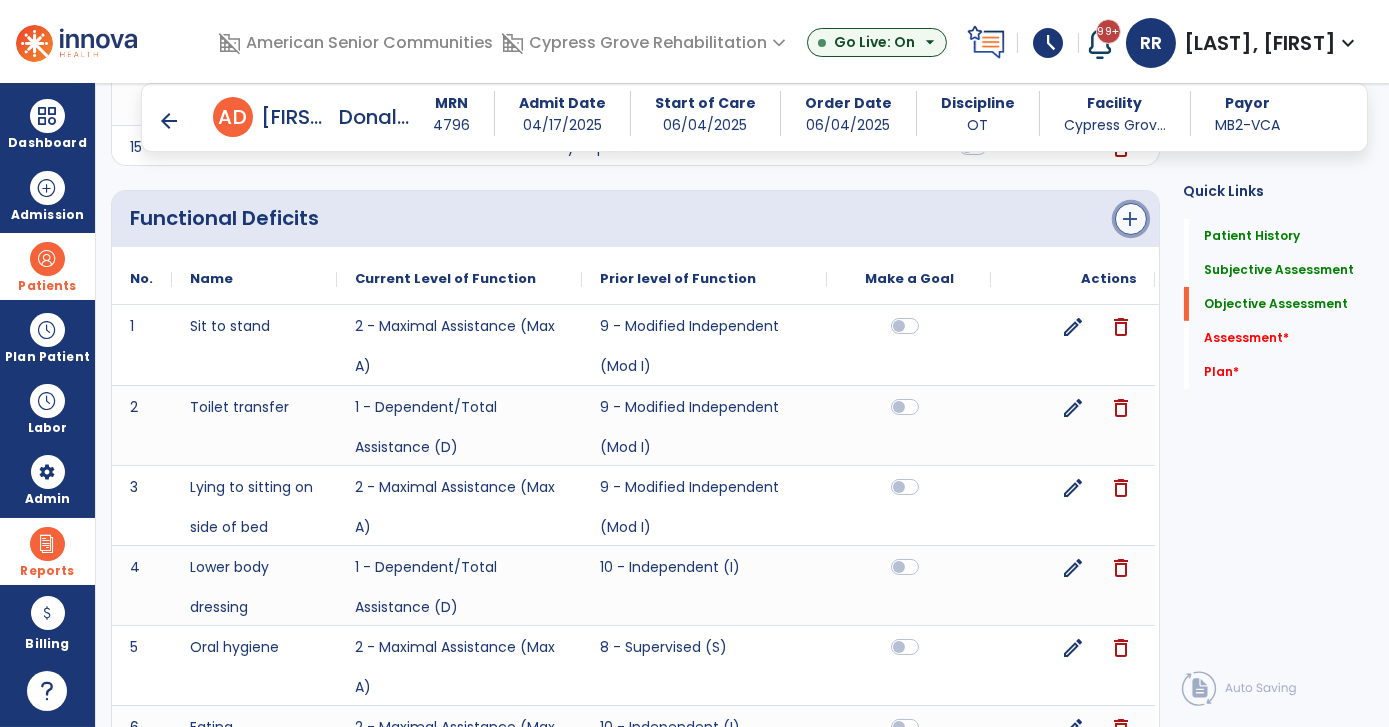 click on "add" 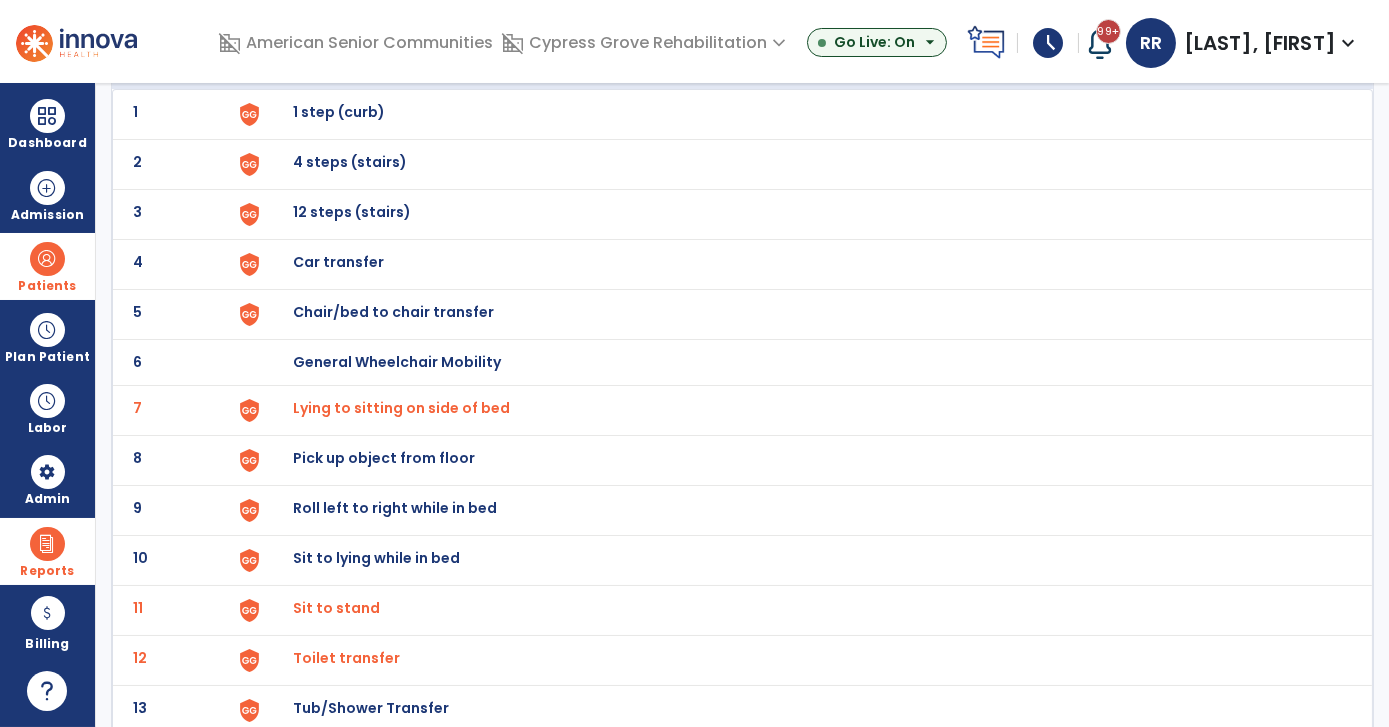 scroll, scrollTop: 181, scrollLeft: 0, axis: vertical 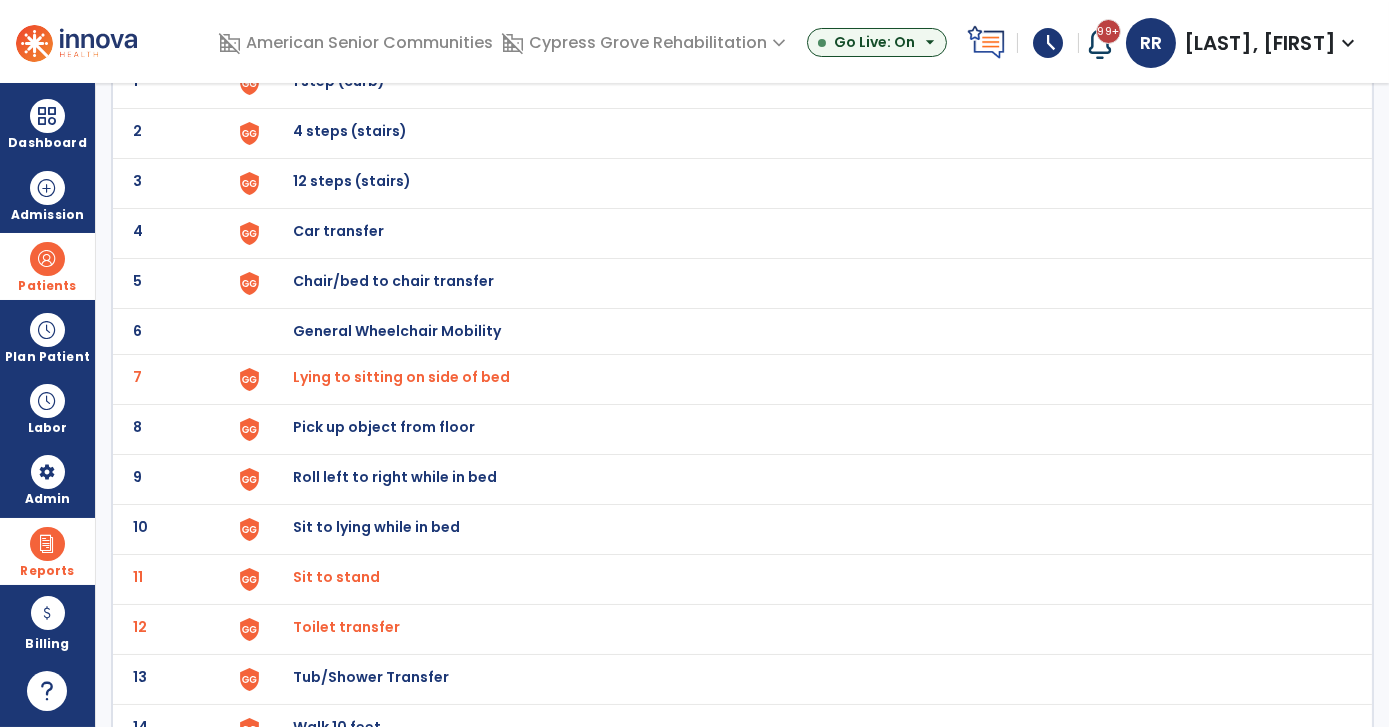 click on "Lying to sitting on side of bed" at bounding box center [402, 377] 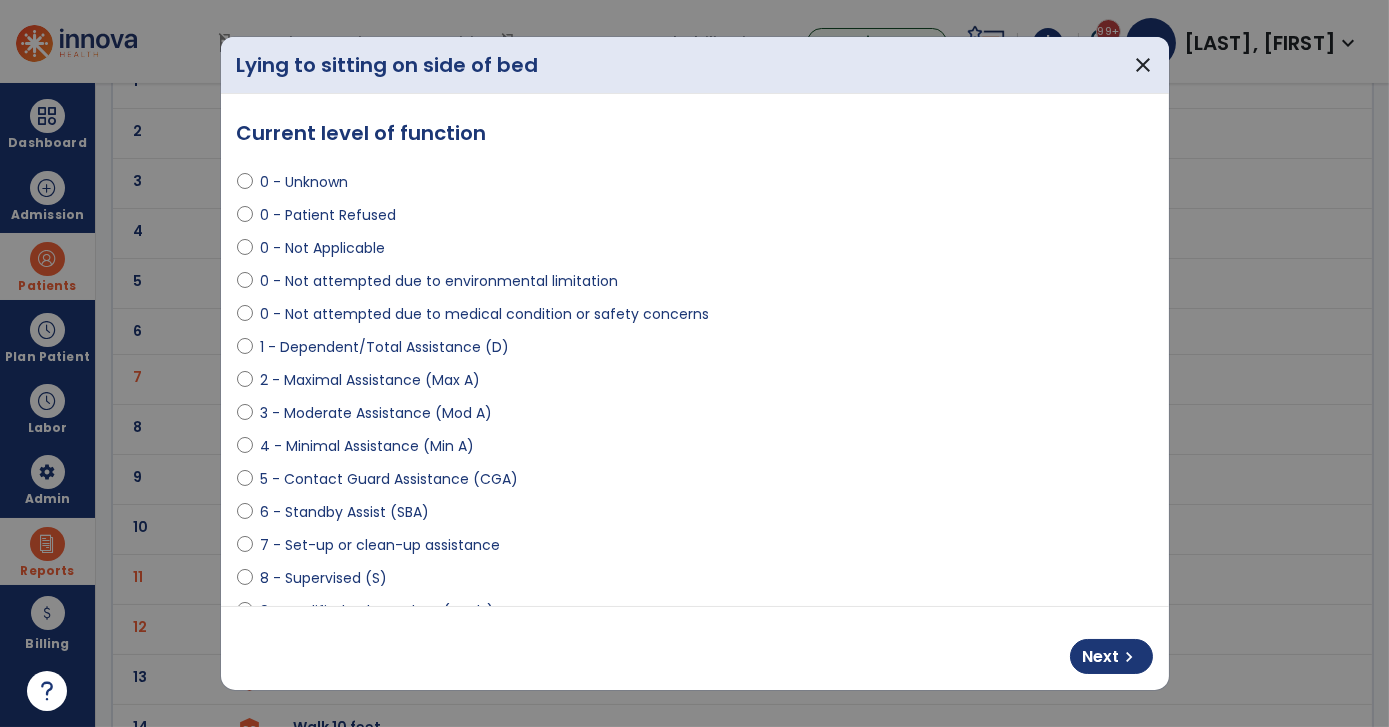 select on "**********" 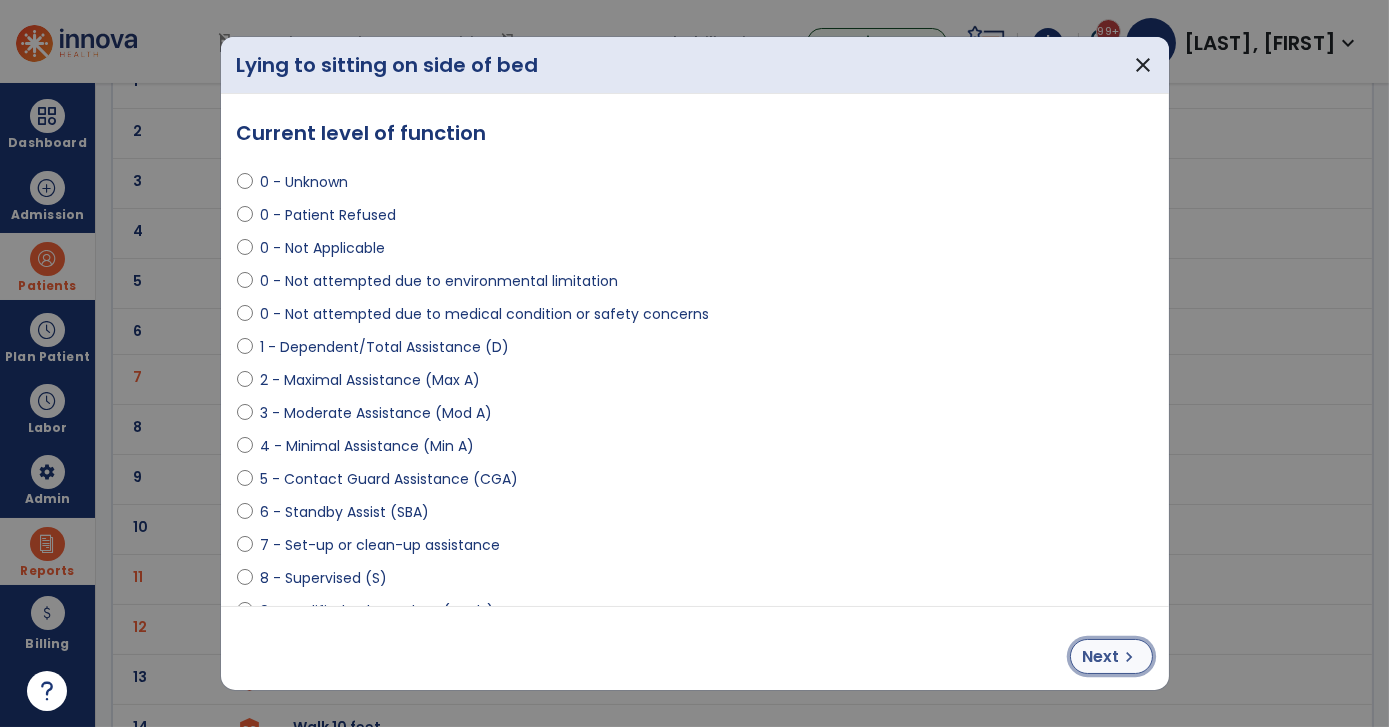 click on "Next  chevron_right" at bounding box center [1111, 656] 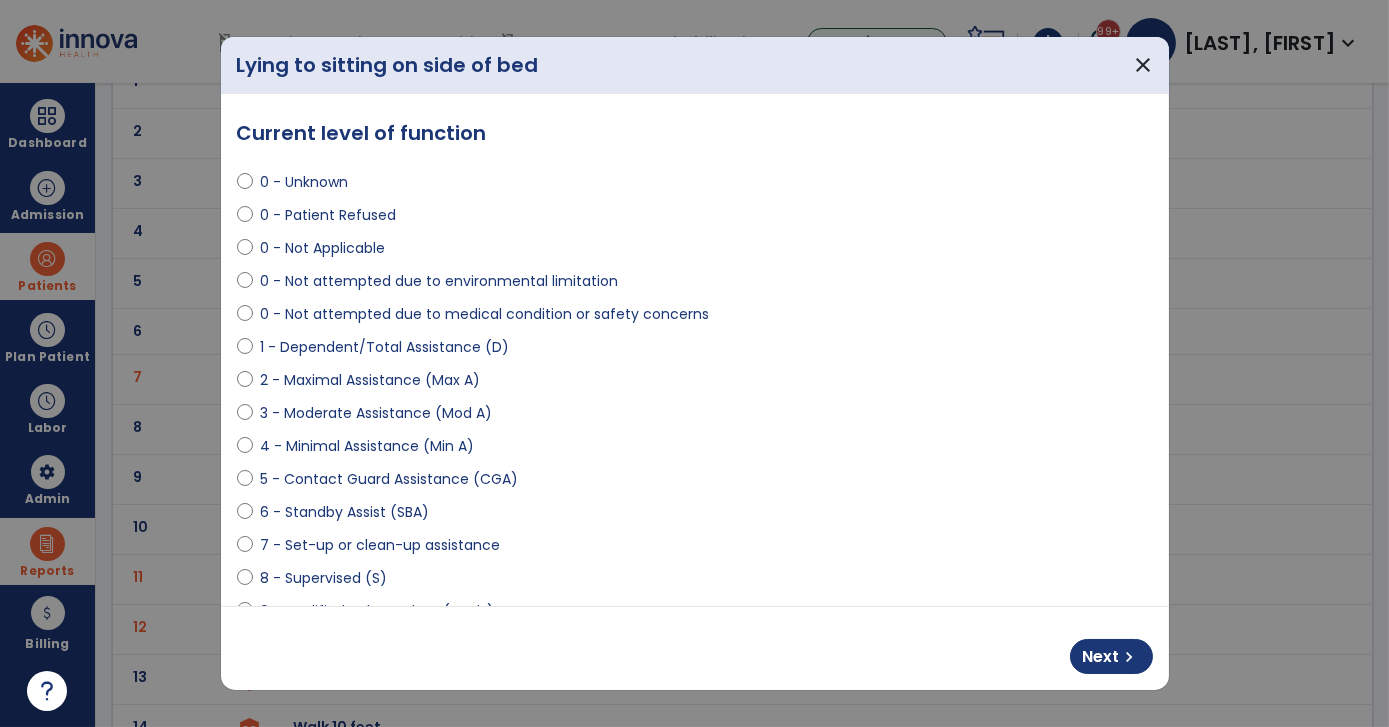 select on "**********" 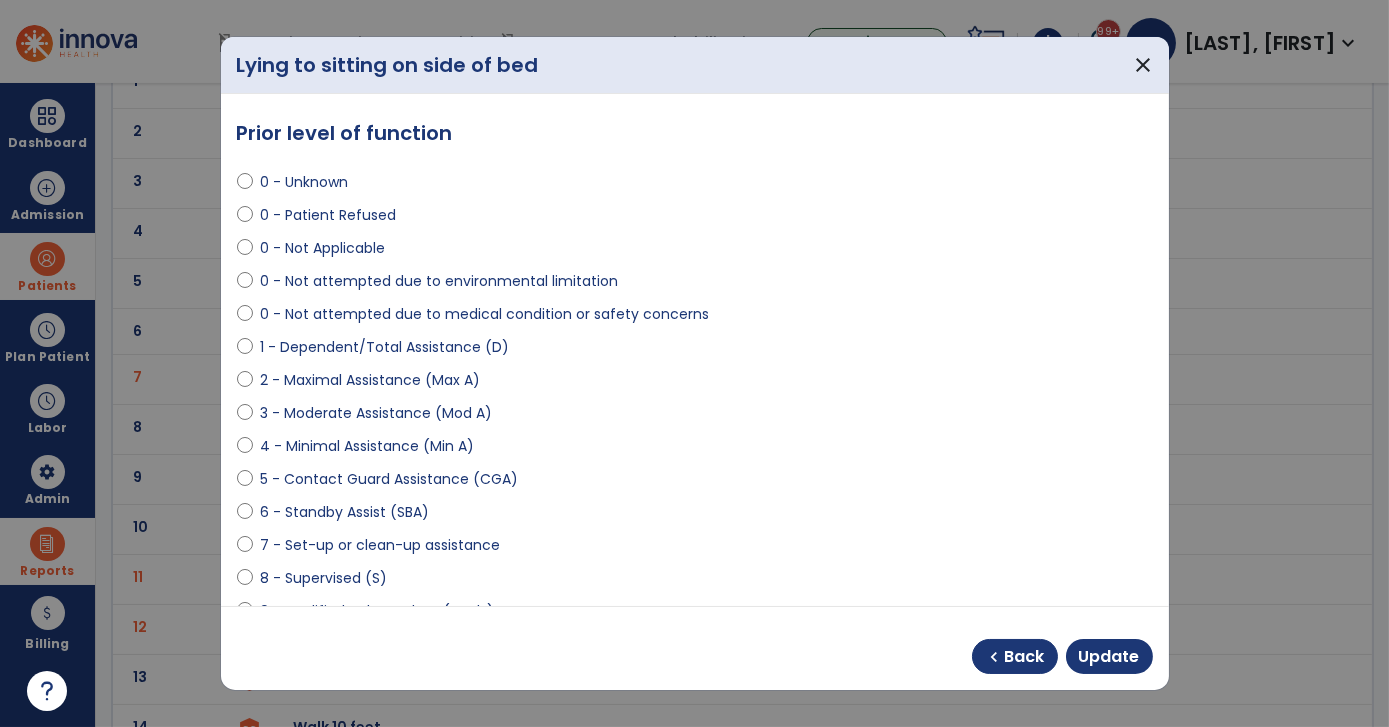 scroll, scrollTop: 272, scrollLeft: 0, axis: vertical 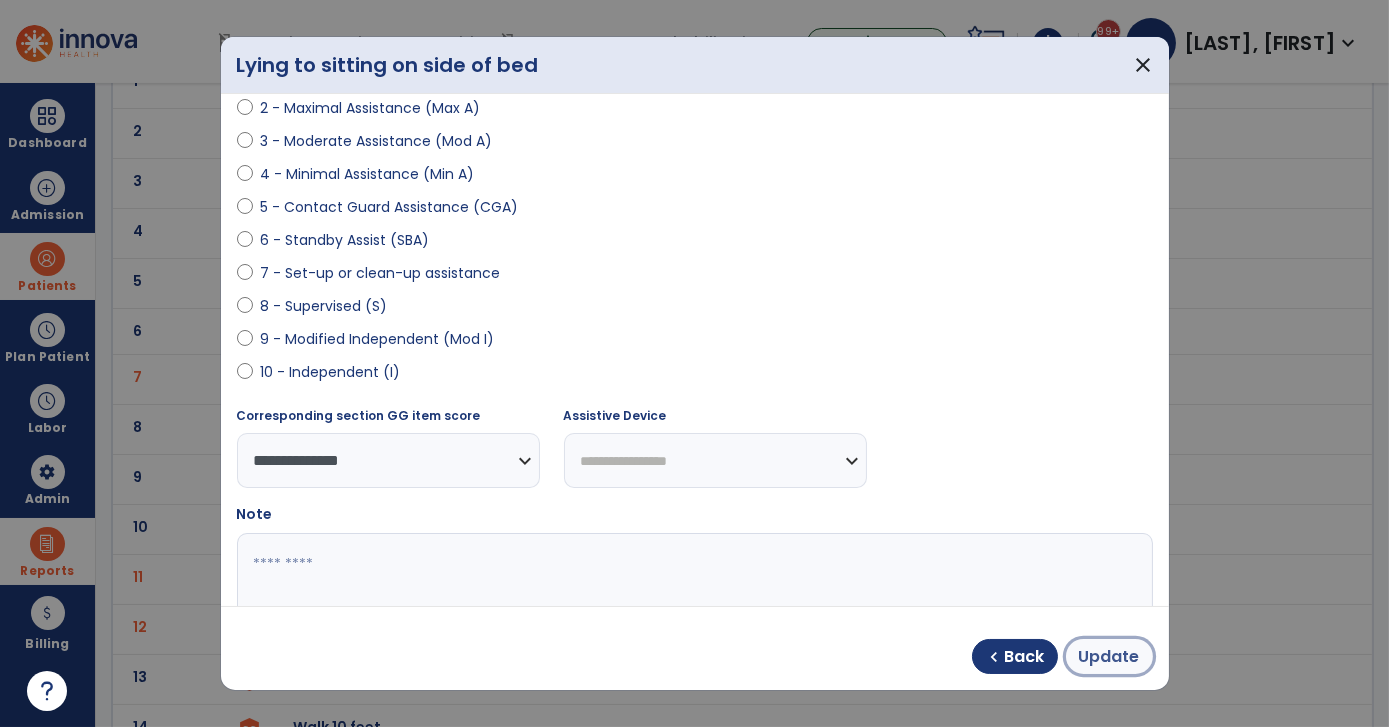 click on "Update" at bounding box center [1109, 657] 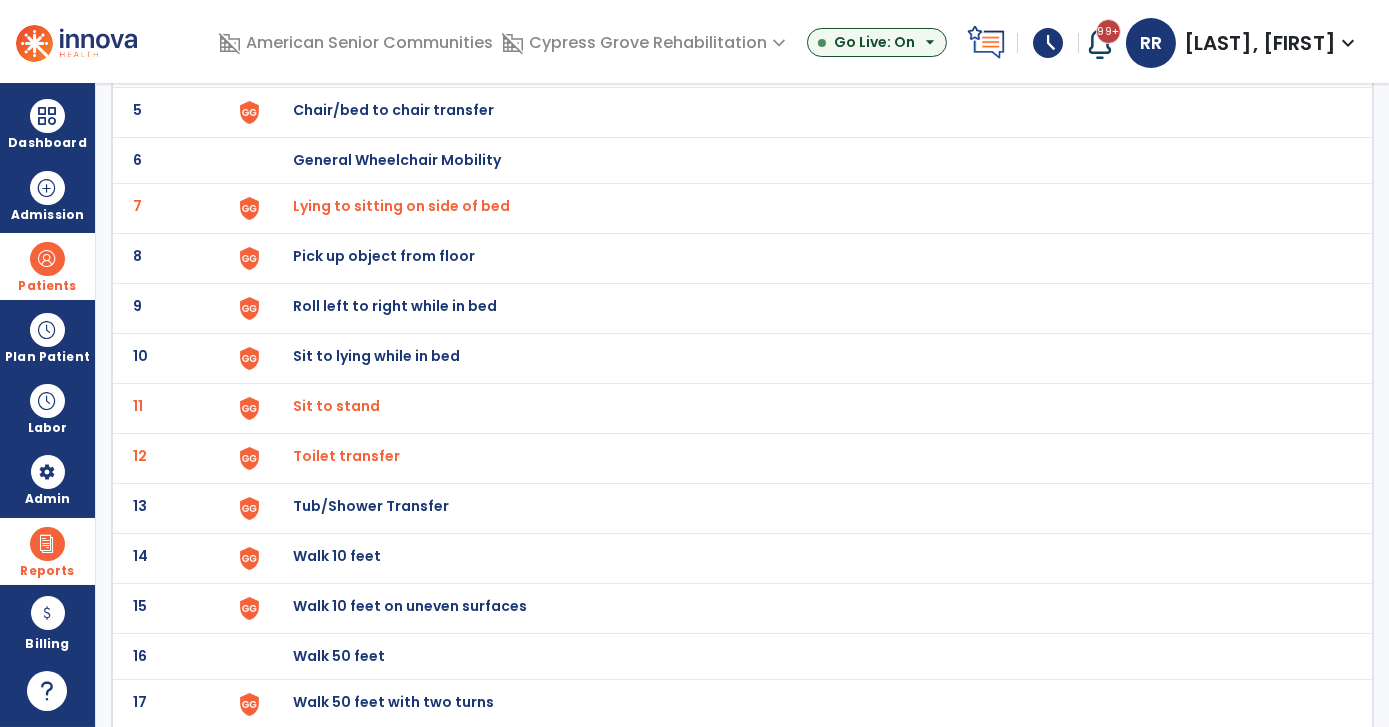 scroll, scrollTop: 363, scrollLeft: 0, axis: vertical 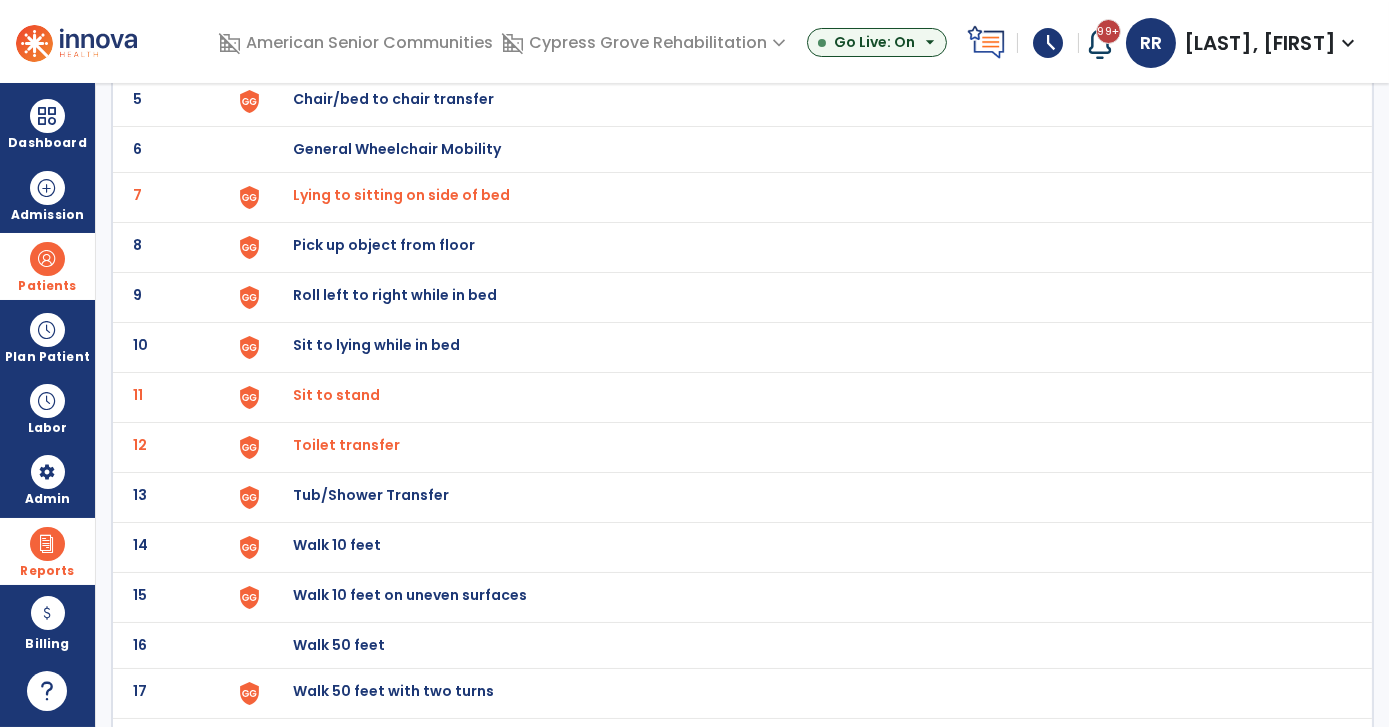click on "Sit to stand" at bounding box center (402, 195) 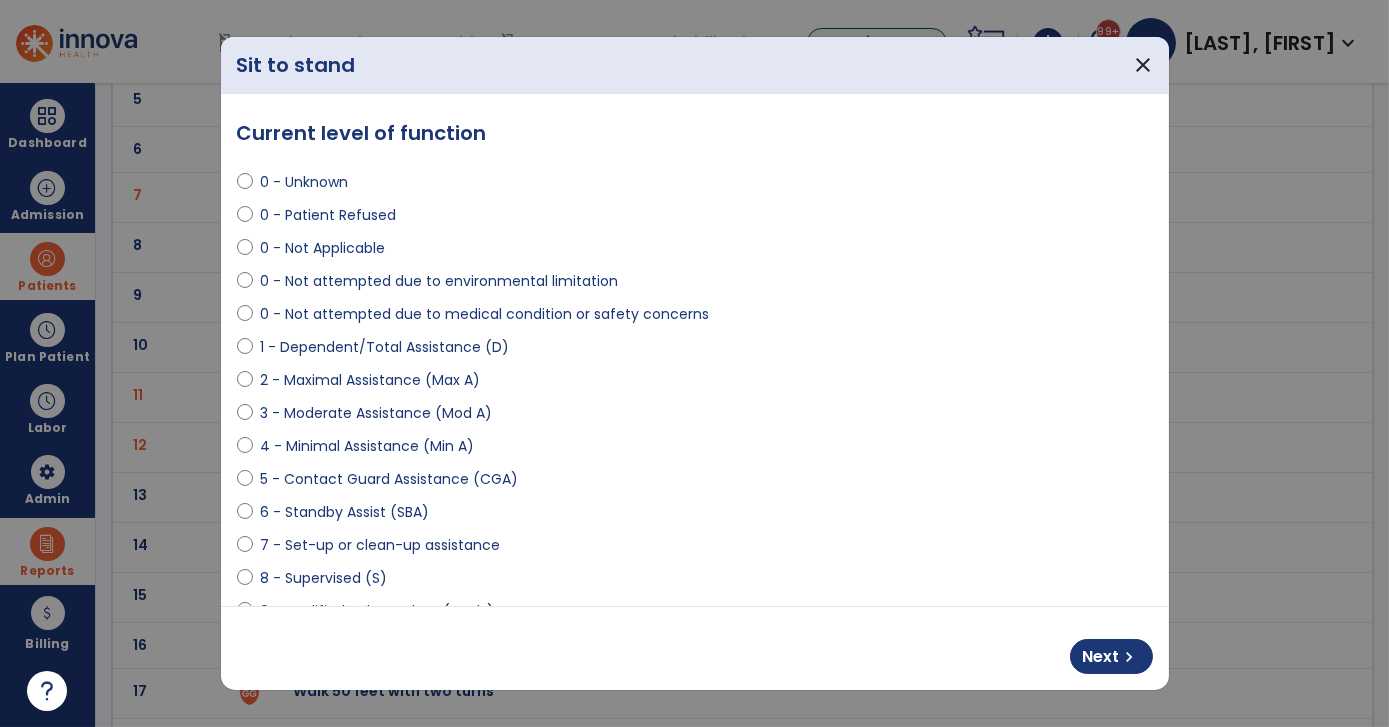 select on "**********" 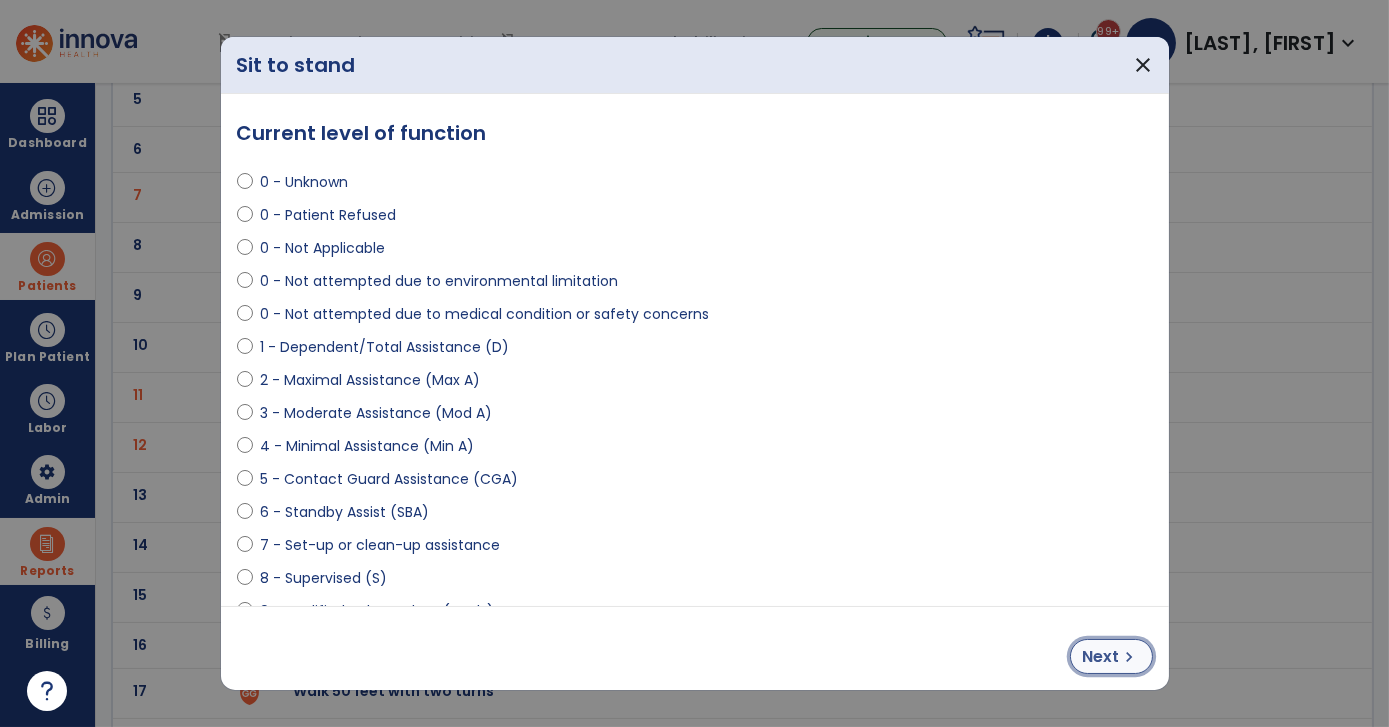 click on "Next" at bounding box center (1101, 657) 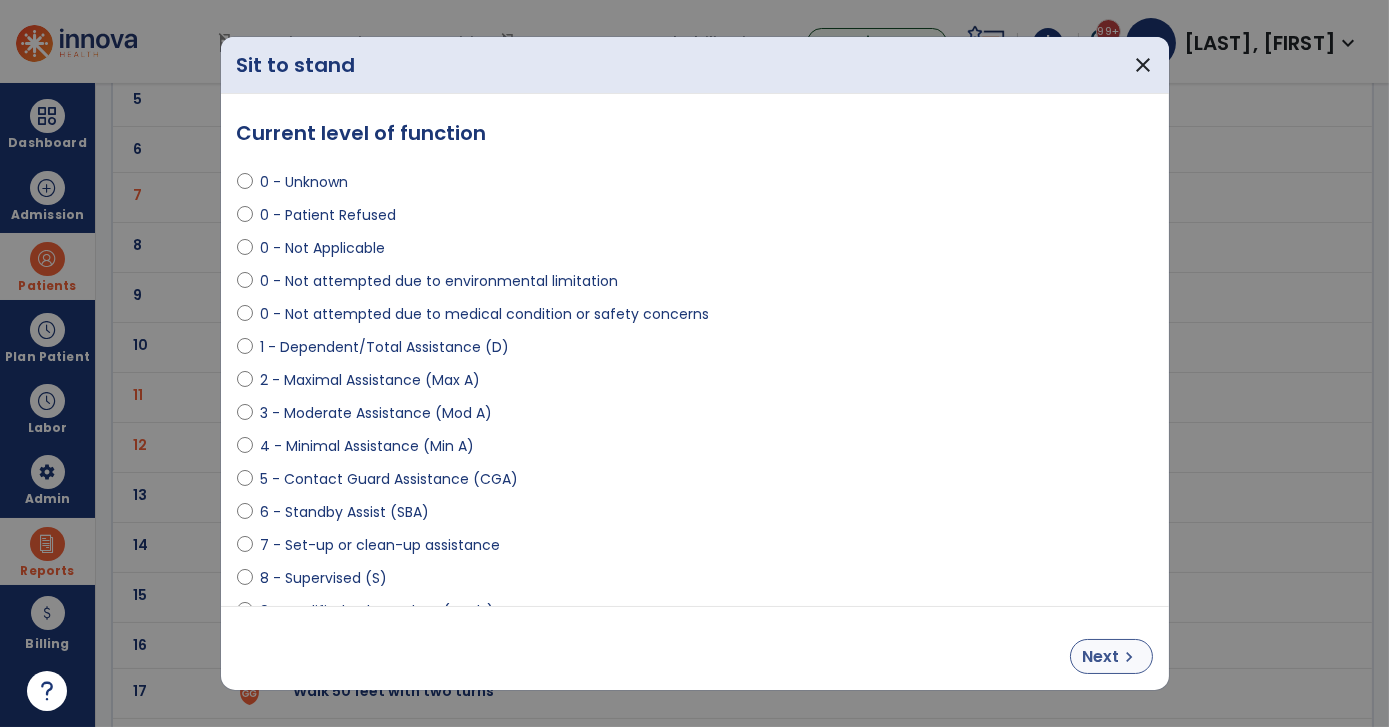 select on "**********" 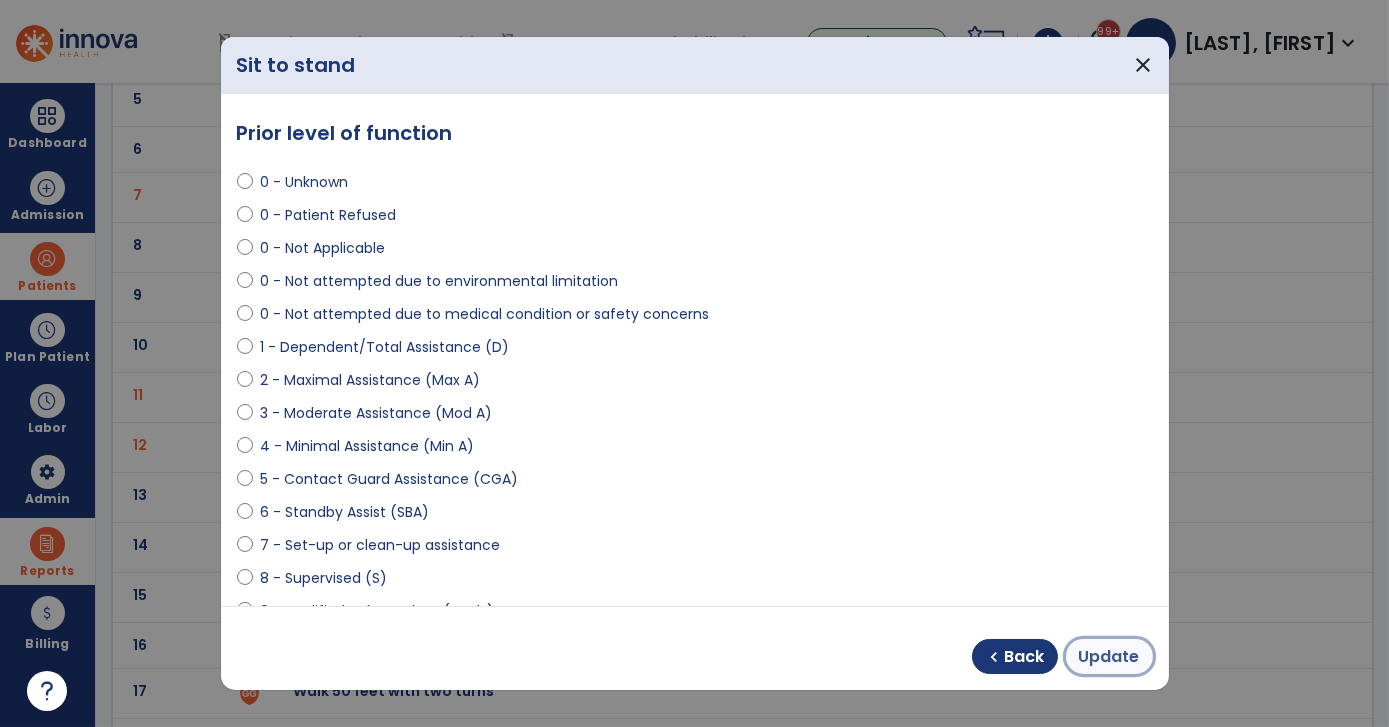 click on "Update" at bounding box center (1109, 657) 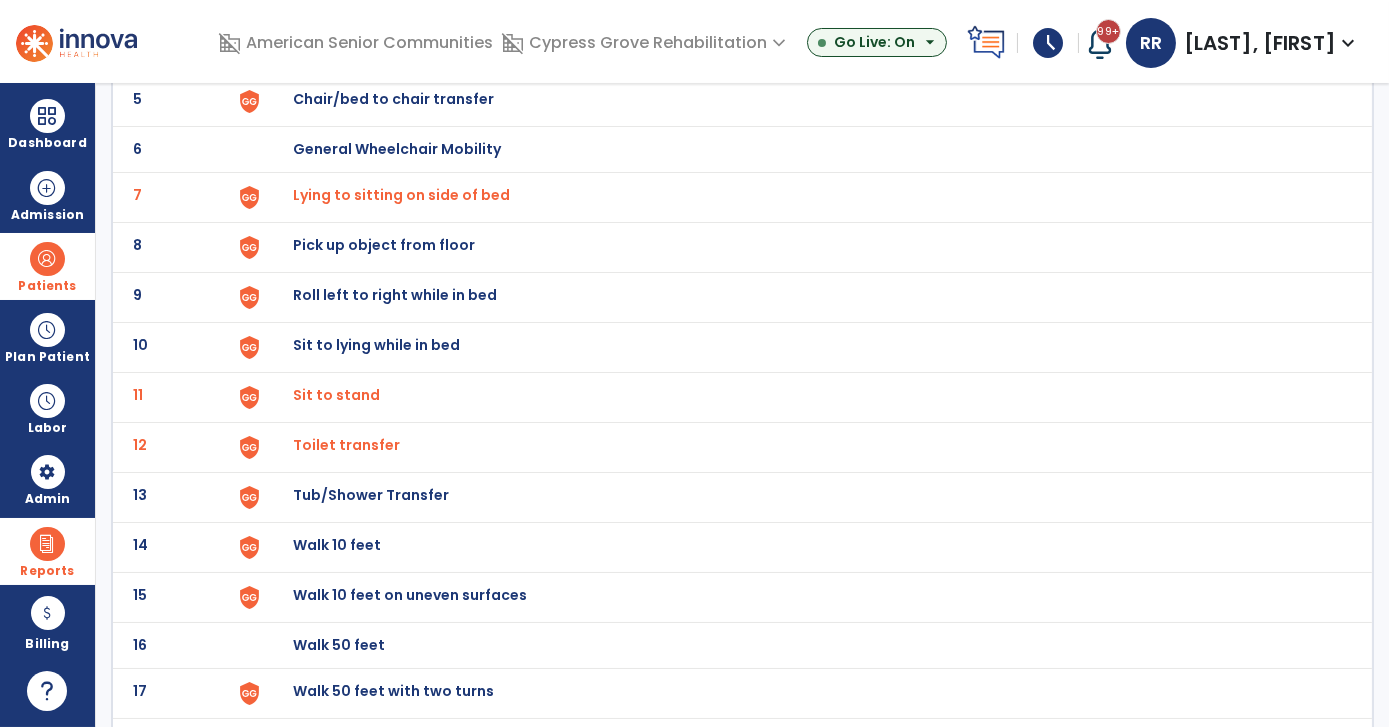 click on "Toilet transfer" at bounding box center [402, 195] 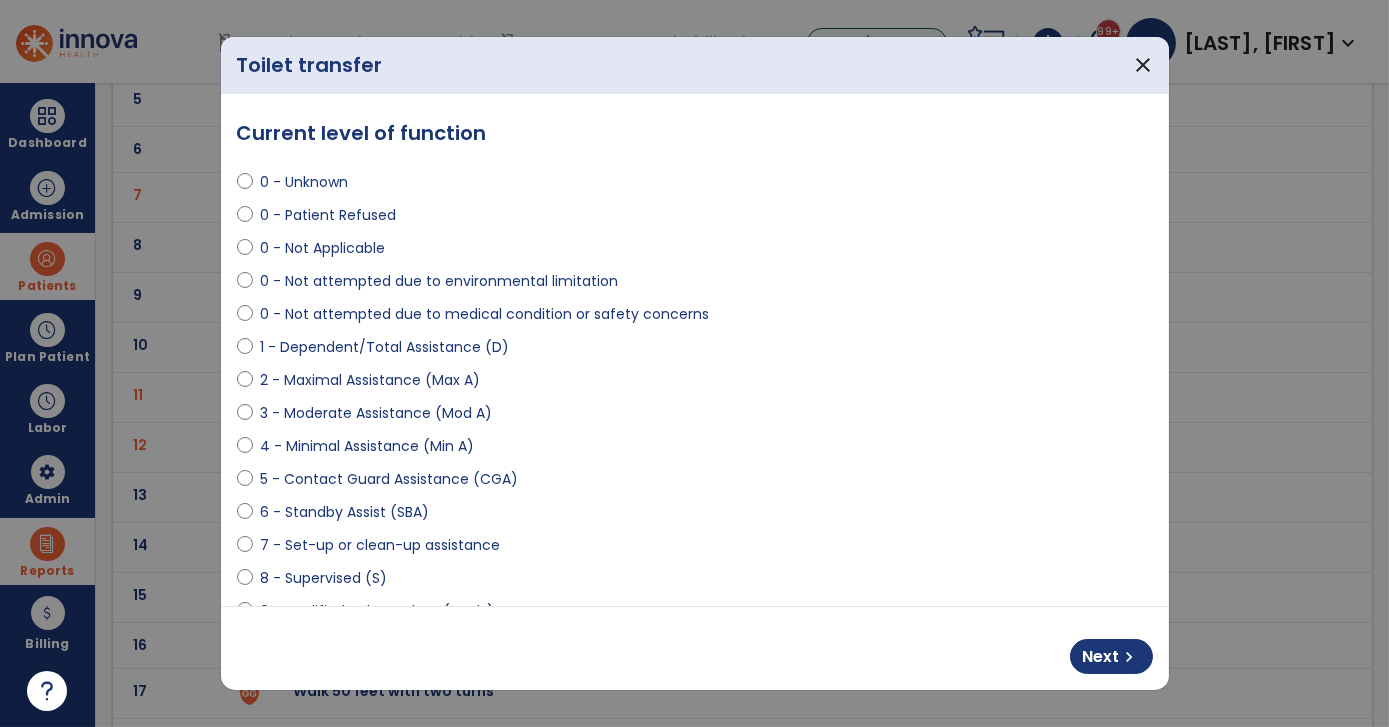 select on "**********" 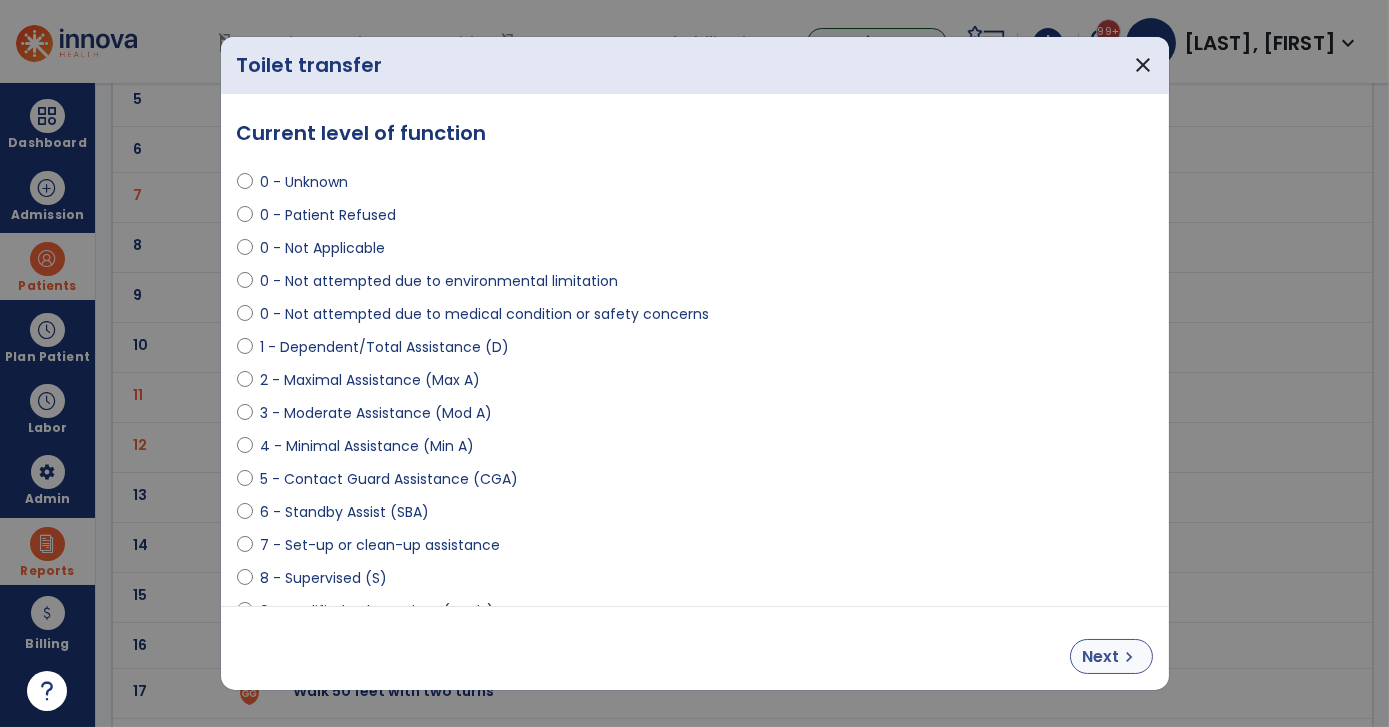 click on "Next  chevron_right" at bounding box center [695, 648] 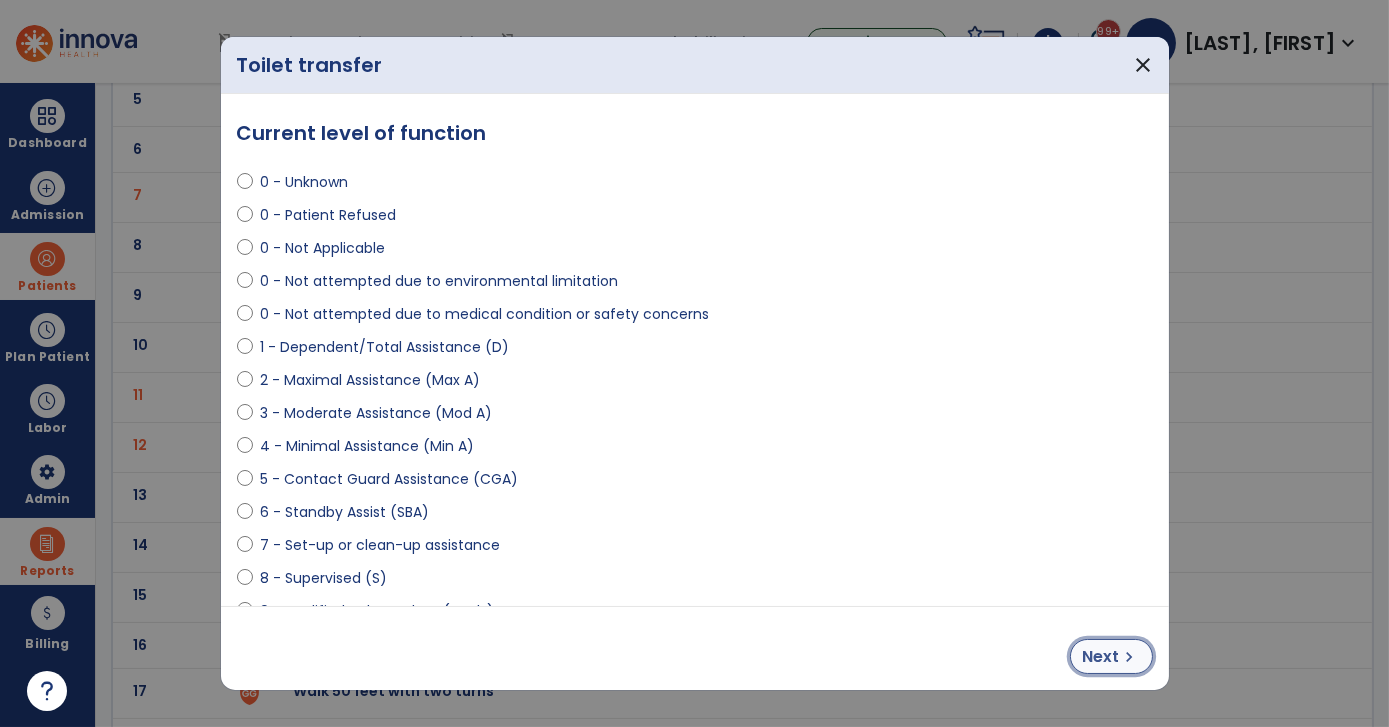 click on "chevron_right" at bounding box center [1130, 657] 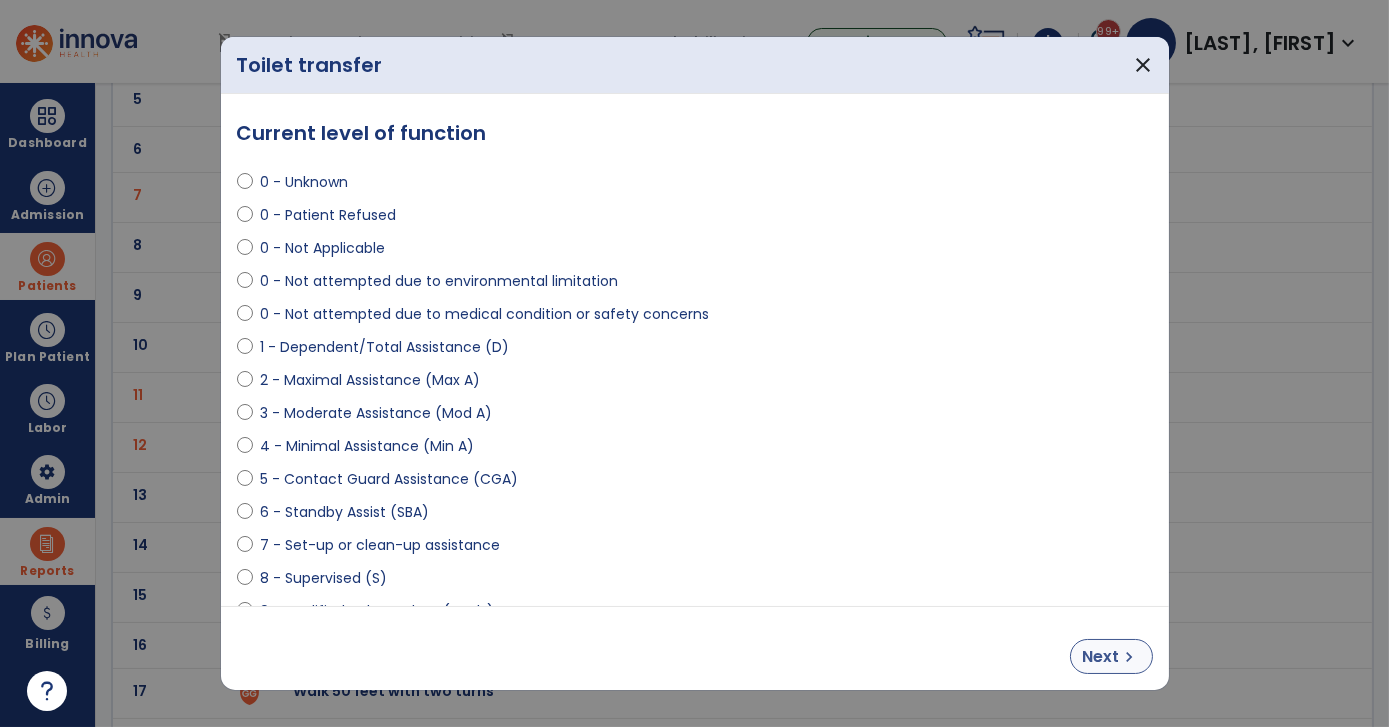 select on "**********" 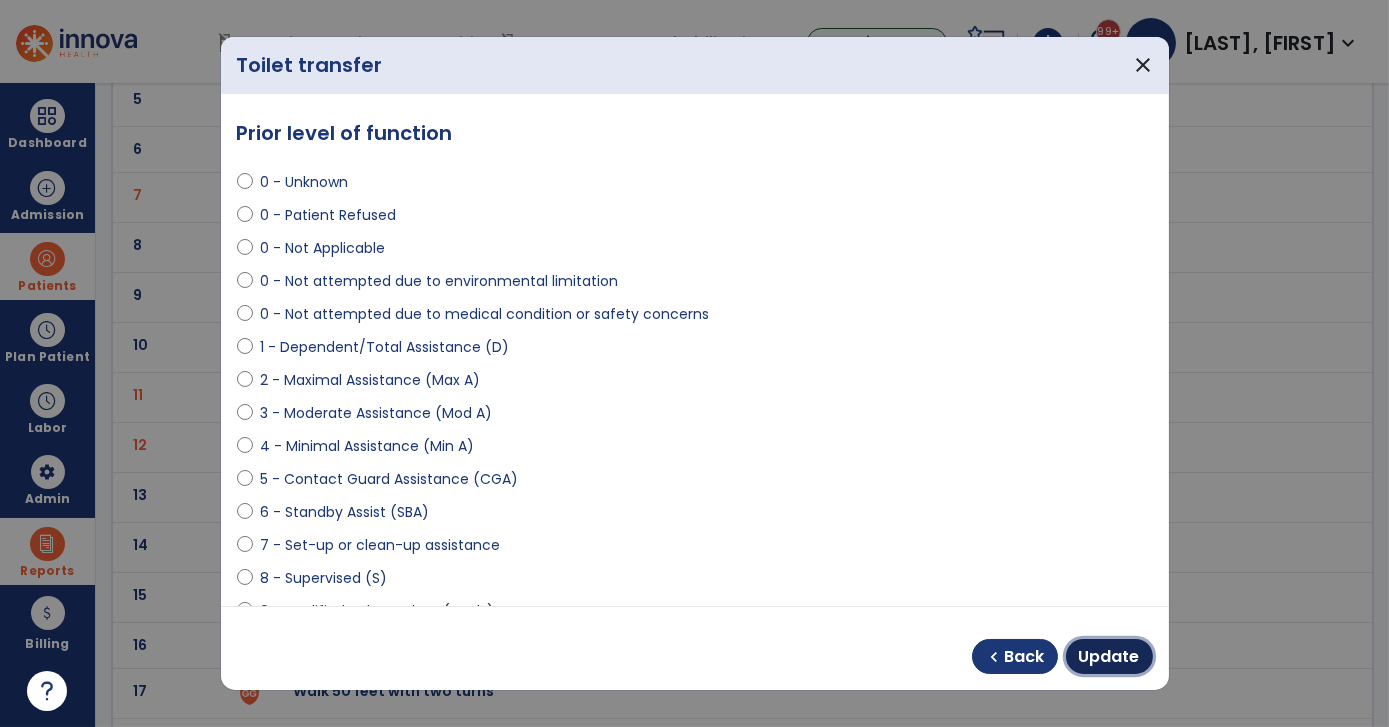 click on "Update" at bounding box center [1109, 657] 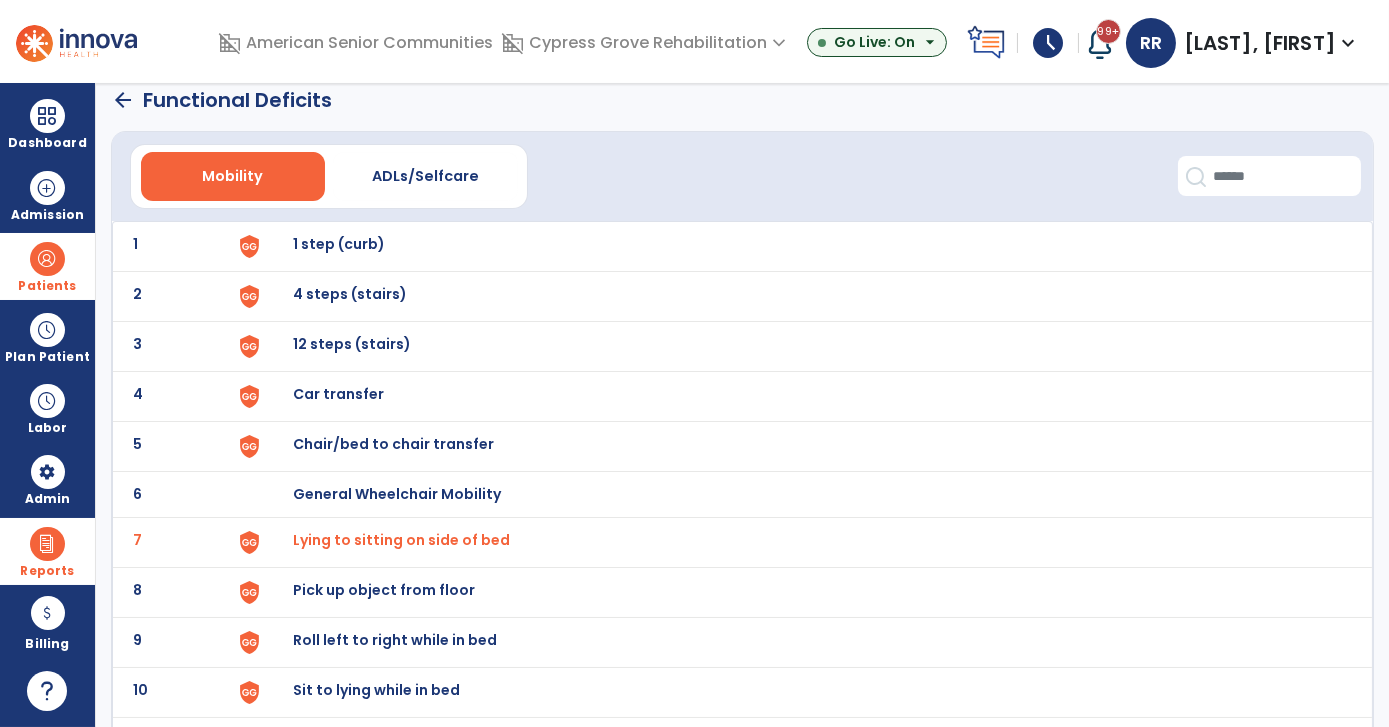 scroll, scrollTop: 0, scrollLeft: 0, axis: both 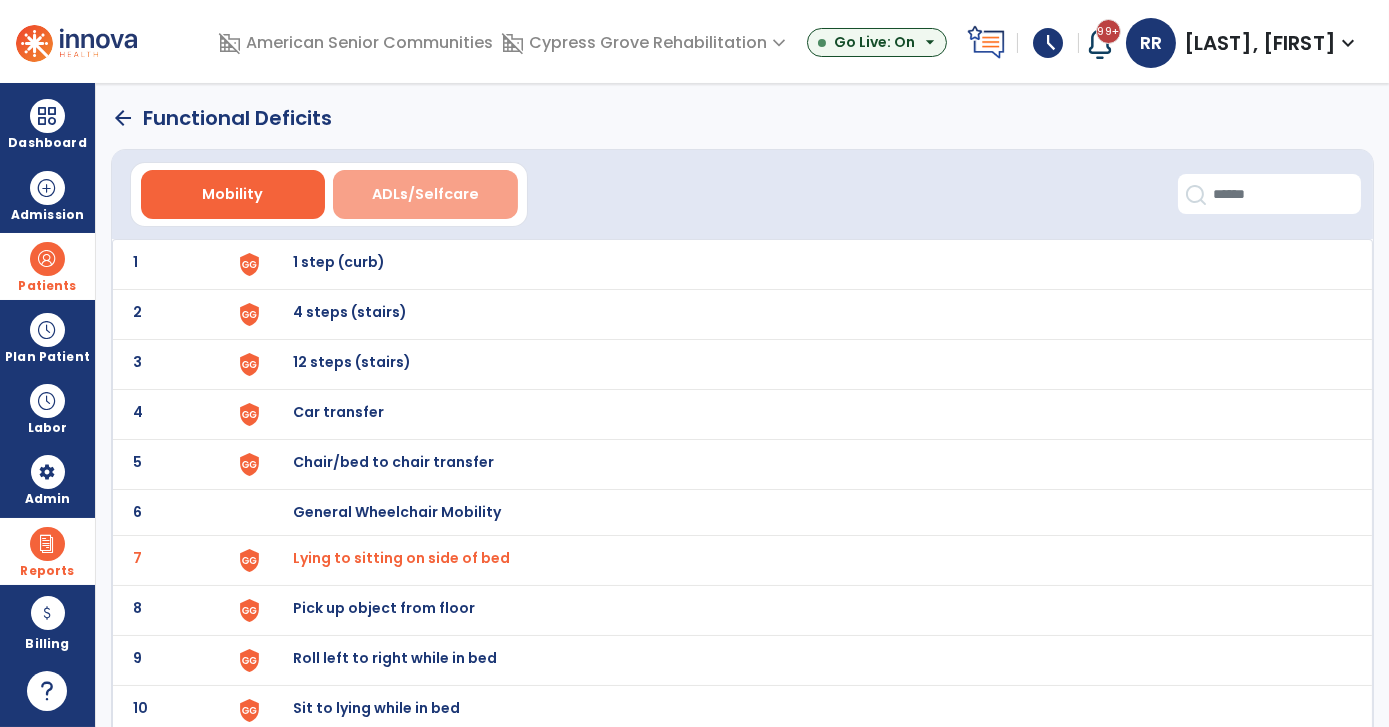 click on "ADLs/Selfcare" at bounding box center (425, 194) 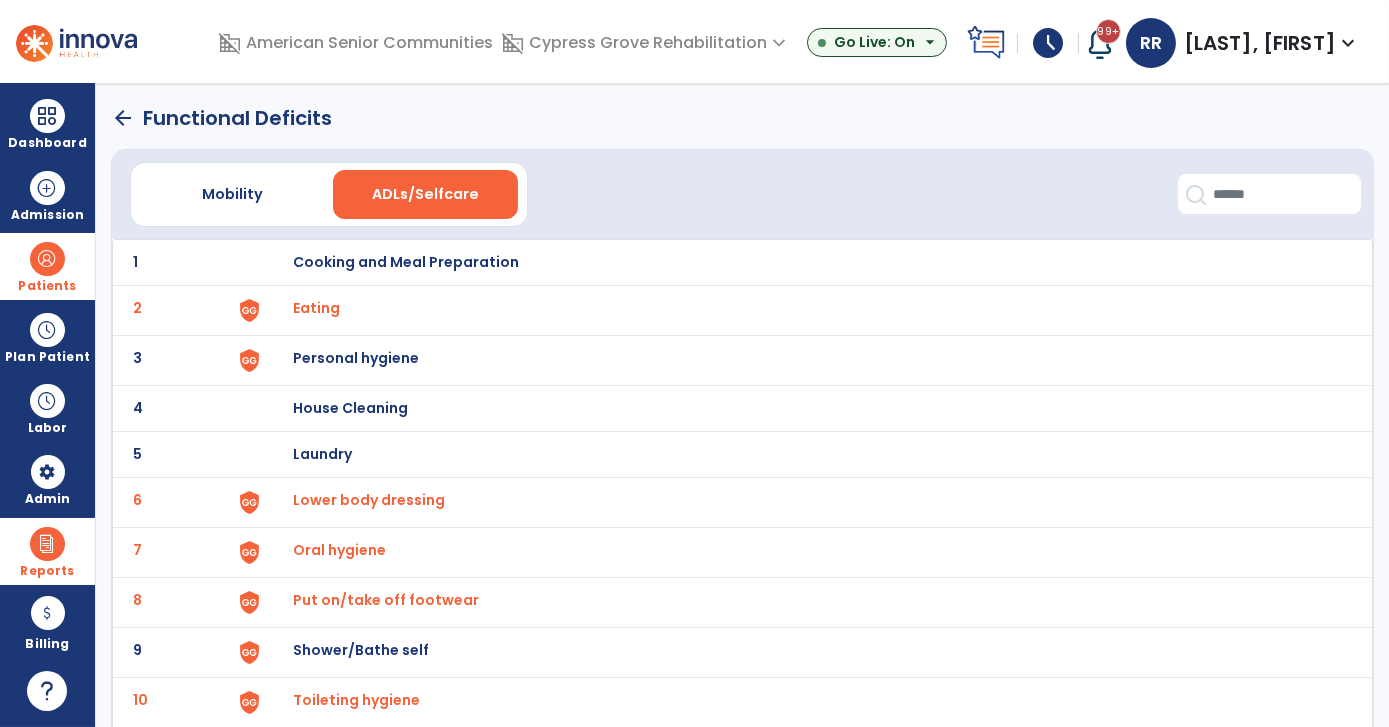 click on "Lower body dressing" at bounding box center [317, 308] 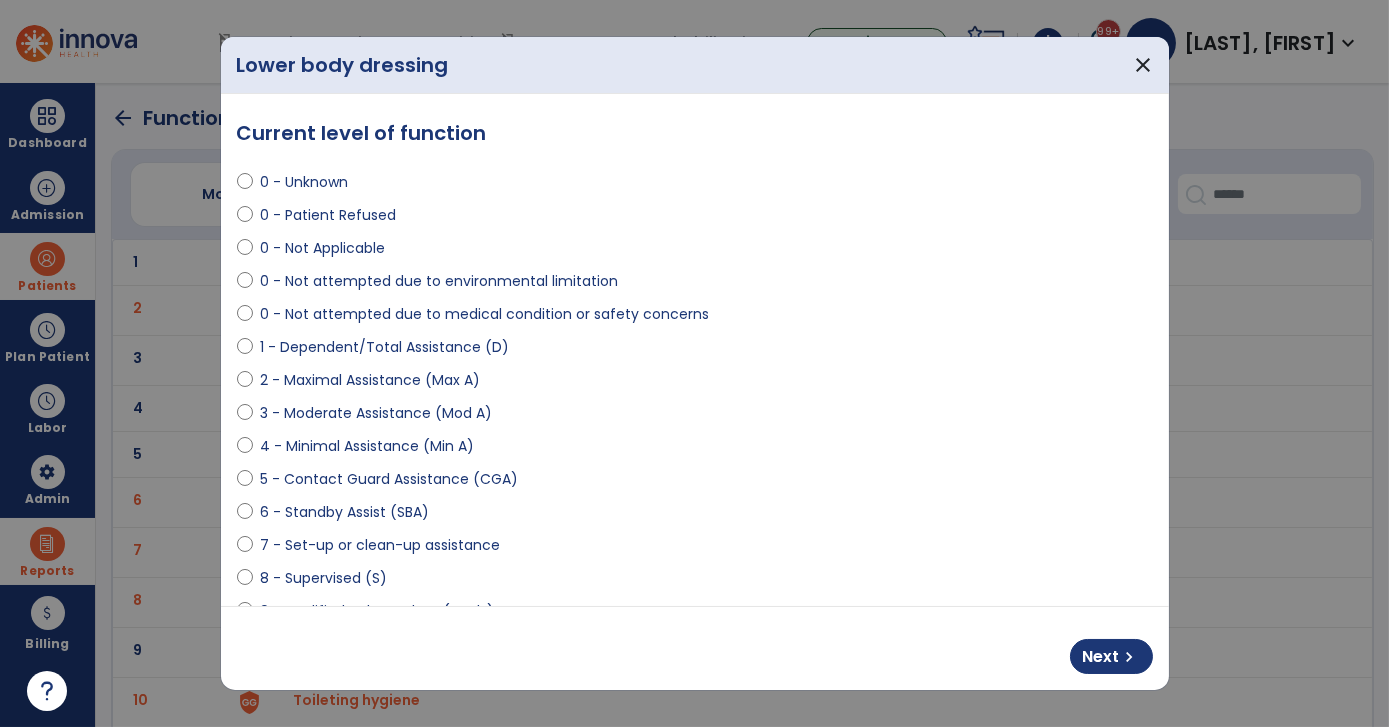 select on "**********" 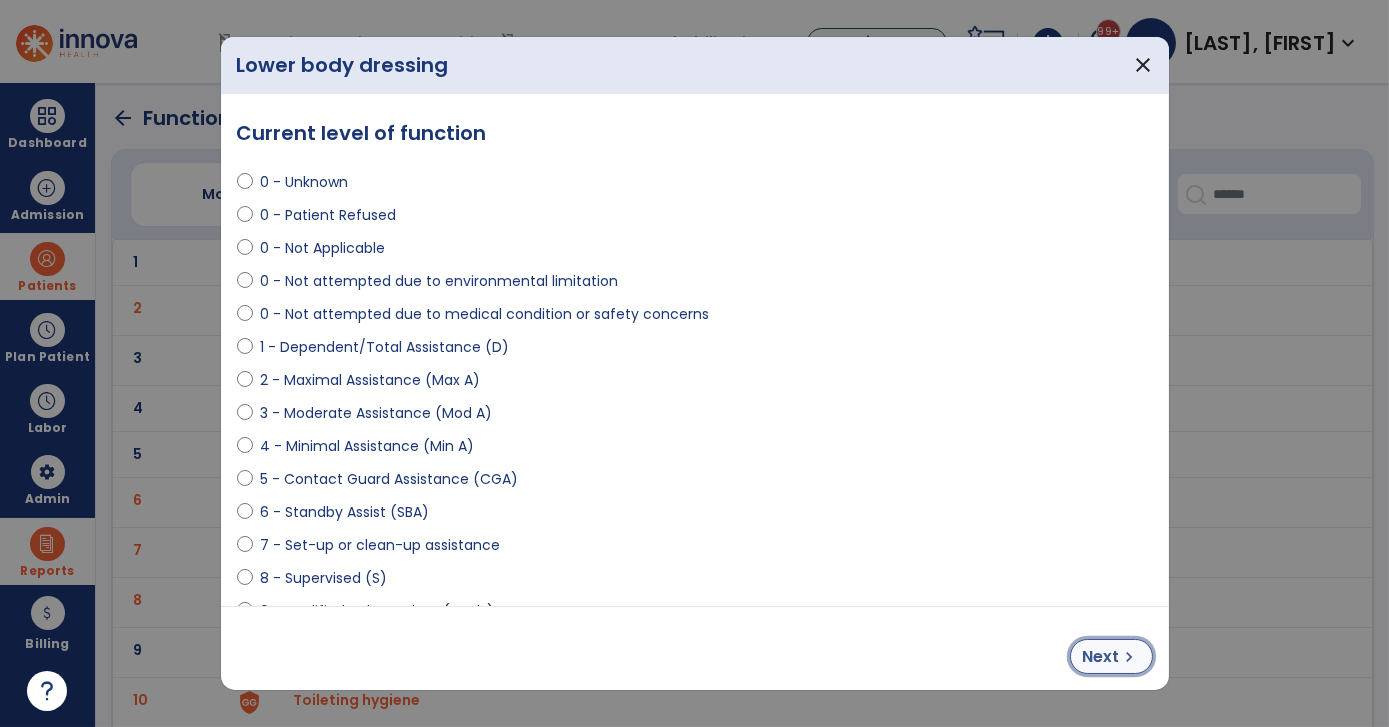 click on "chevron_right" at bounding box center (1130, 657) 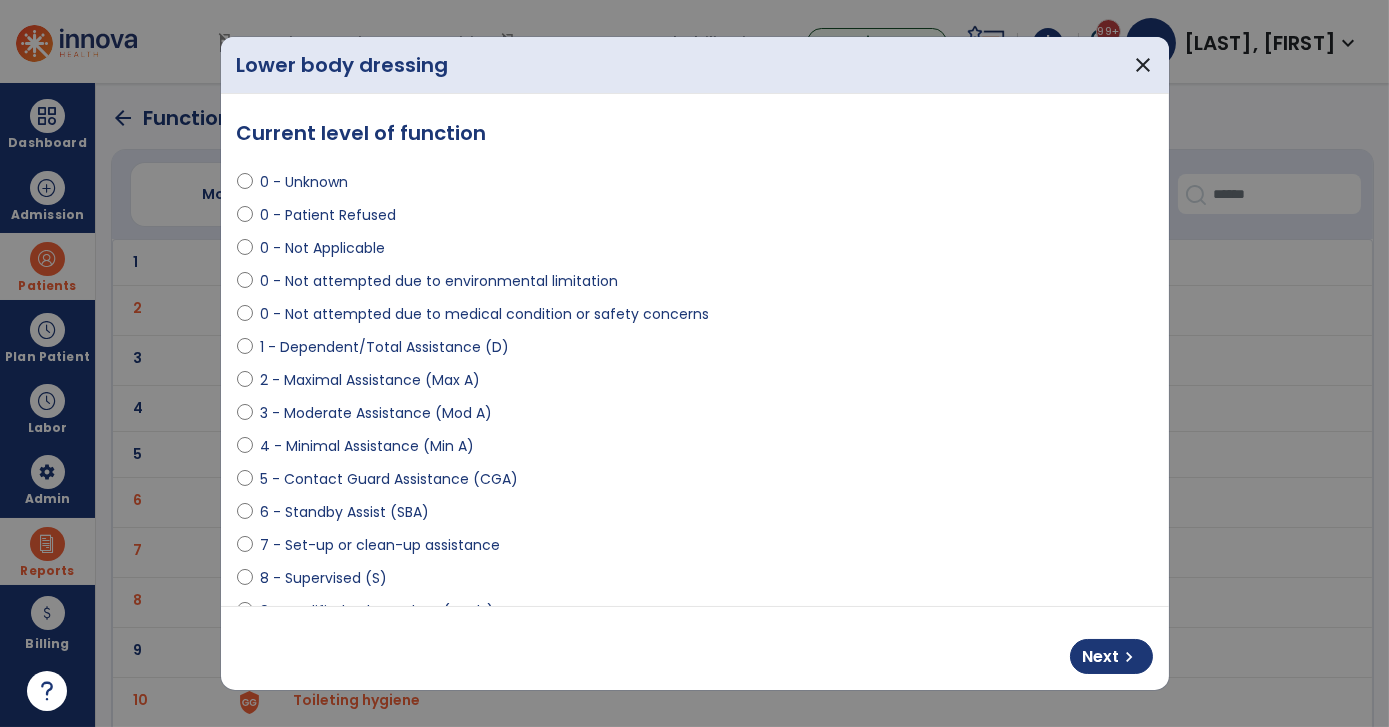 select on "**********" 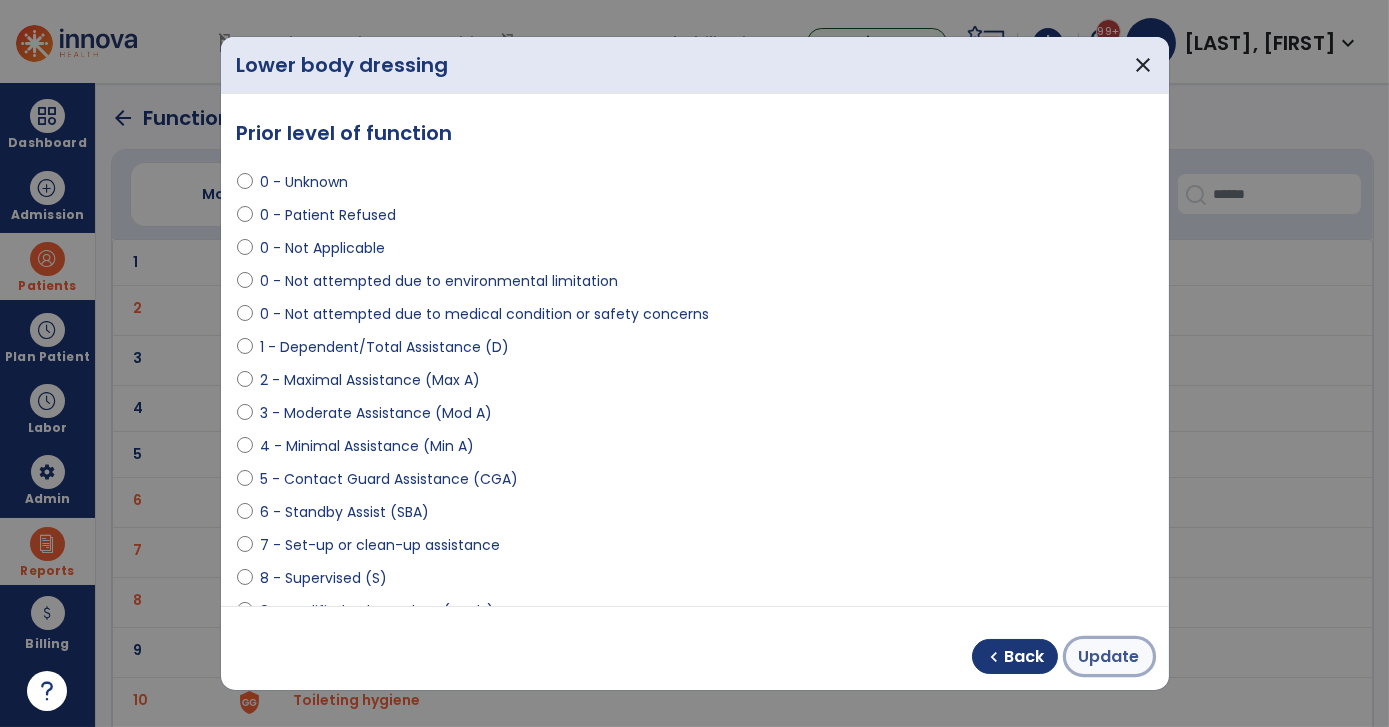 click on "Update" at bounding box center [1109, 656] 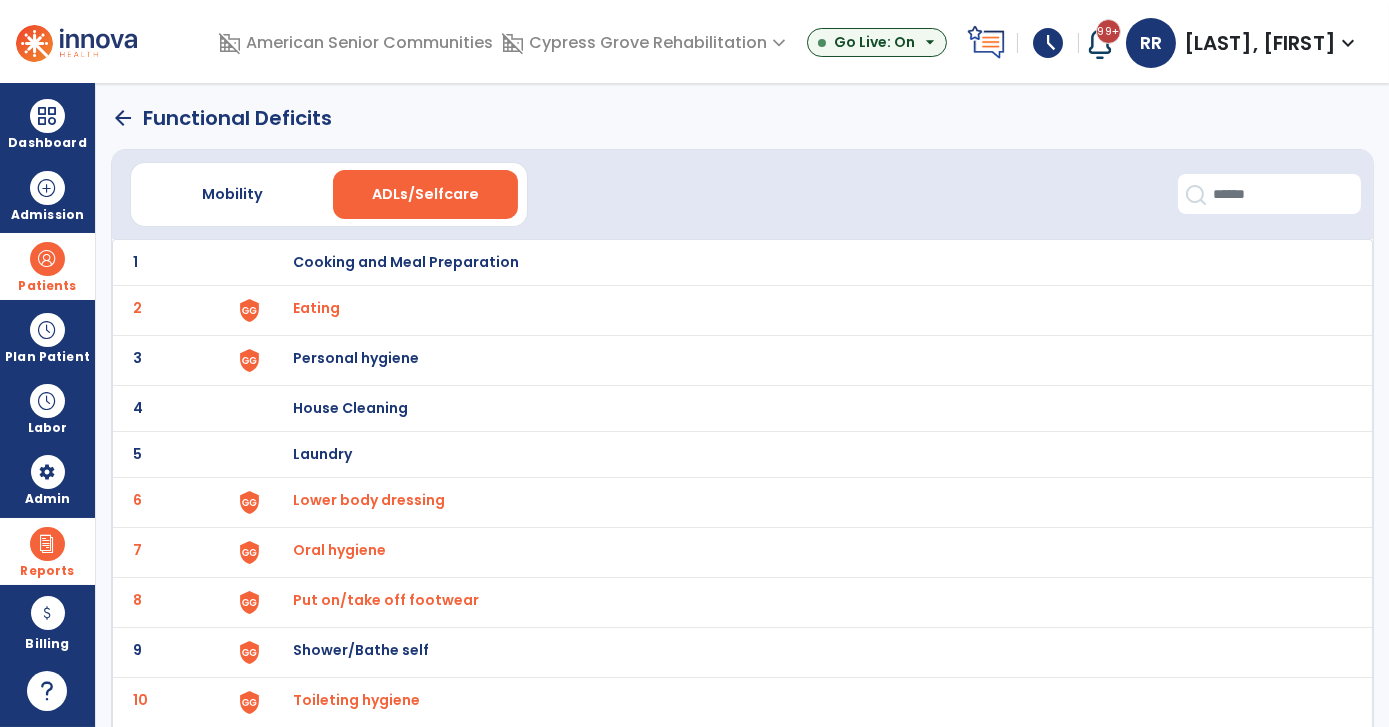 click on "Oral hygiene" at bounding box center (317, 308) 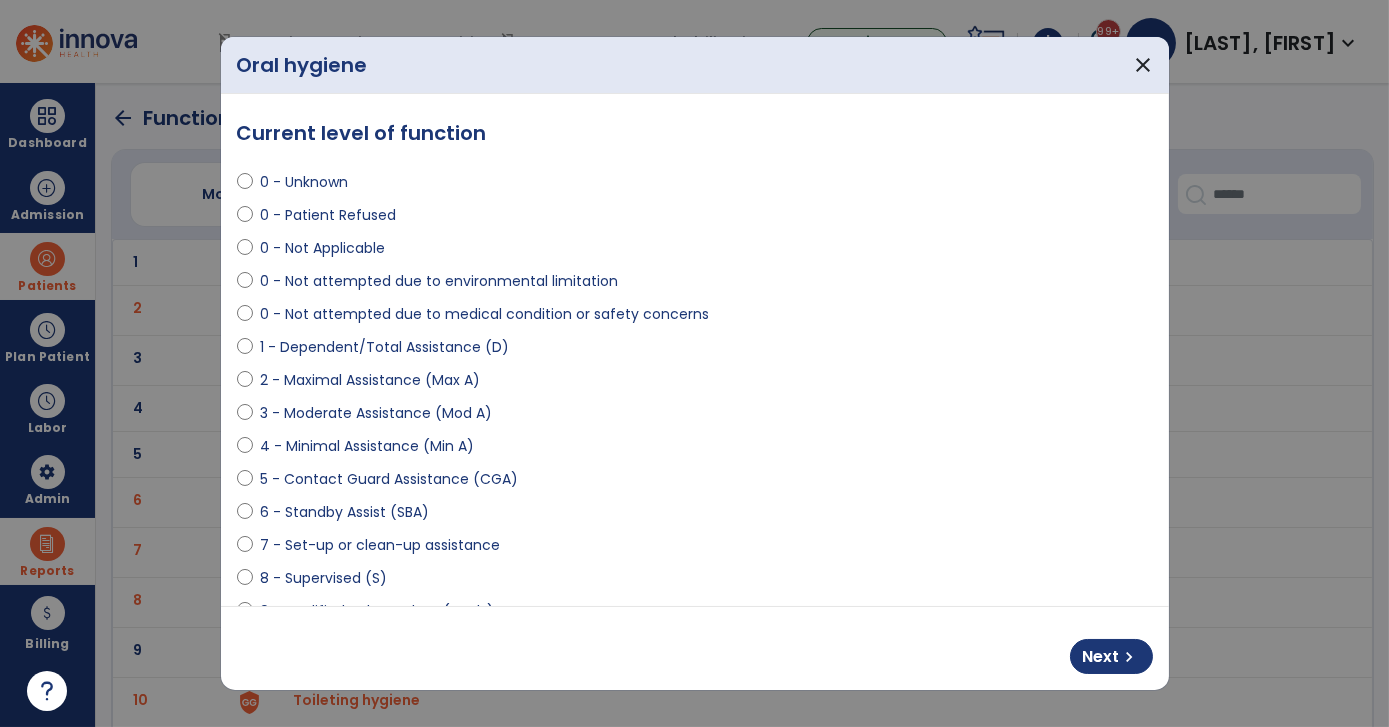 select on "**********" 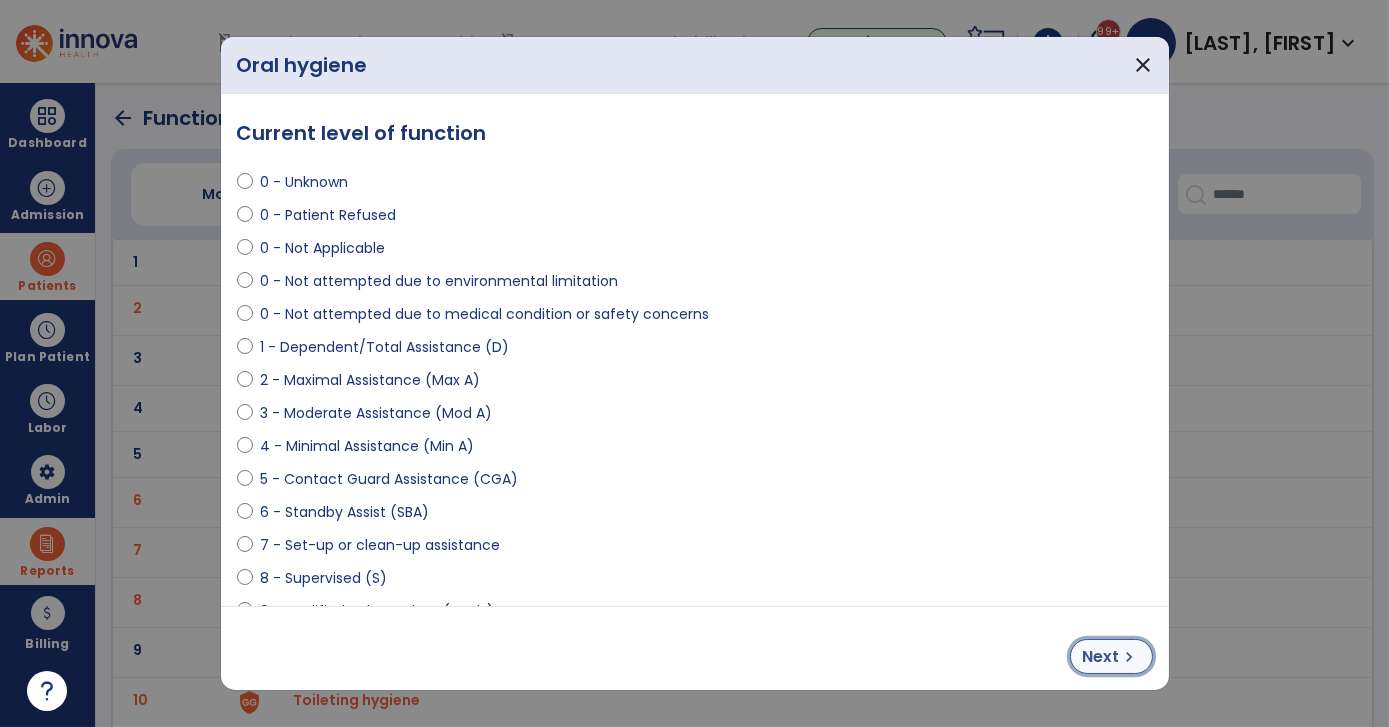 click on "Next" at bounding box center [1101, 657] 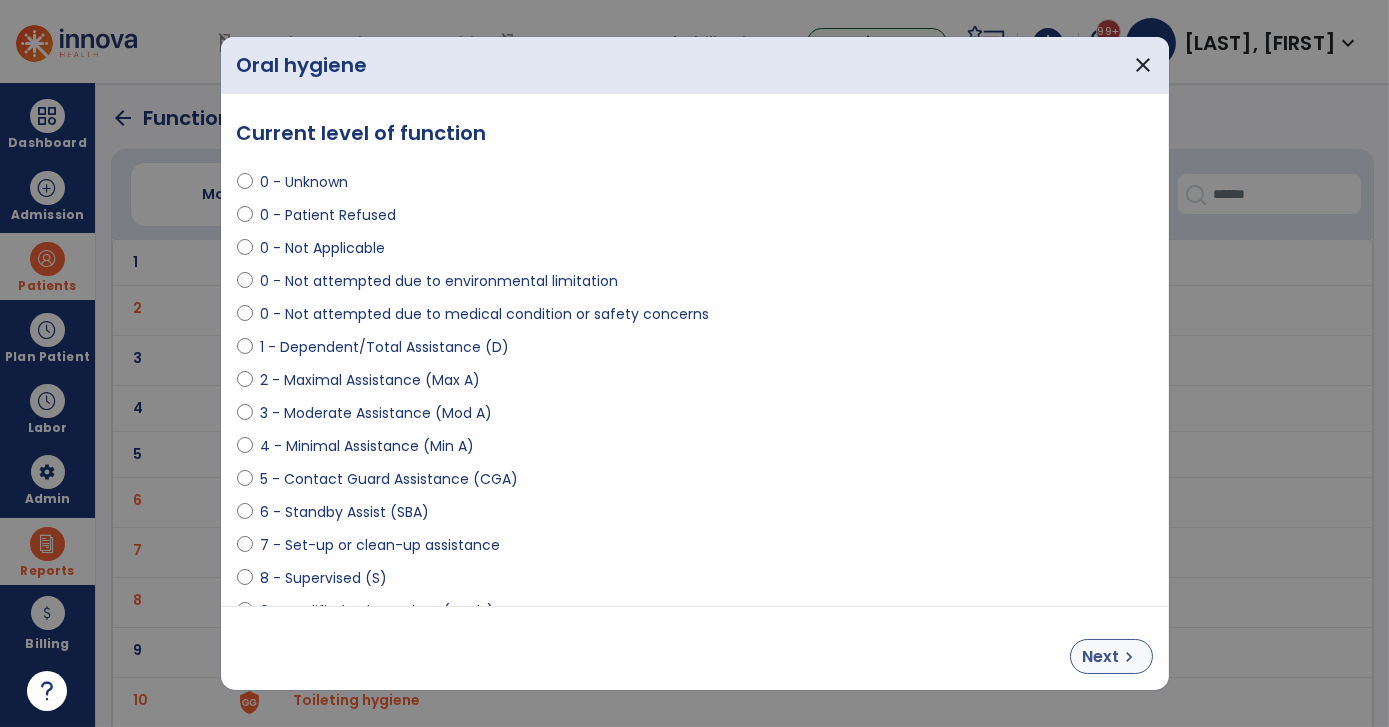 select on "**********" 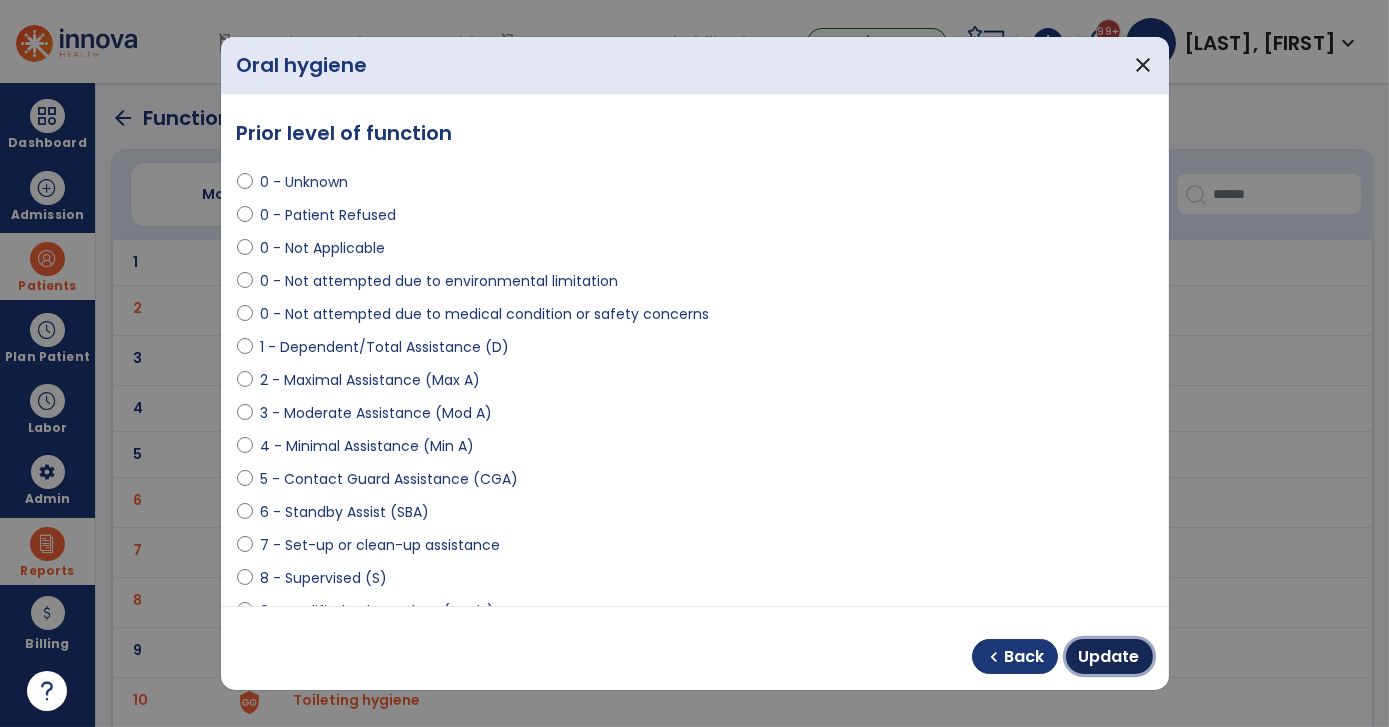click on "Update" at bounding box center [1109, 657] 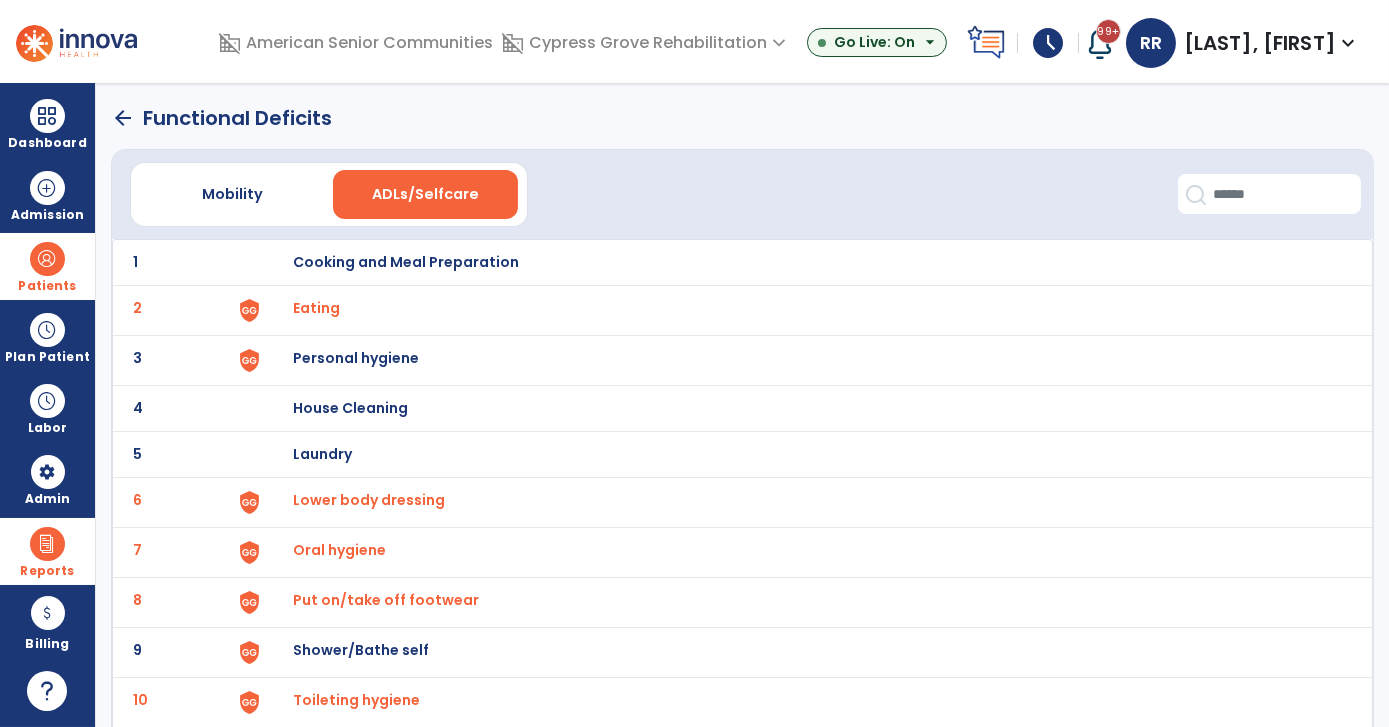 click on "Put on/take off footwear" at bounding box center [803, 262] 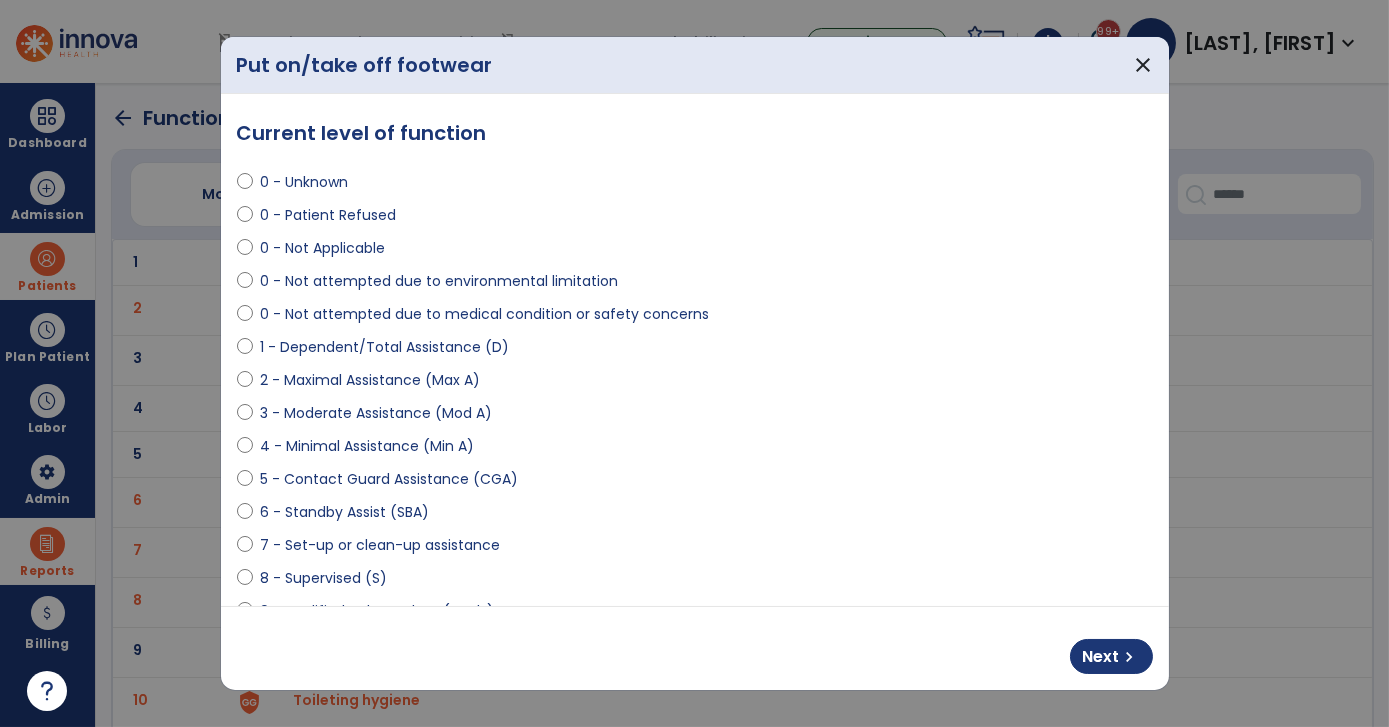 select on "**********" 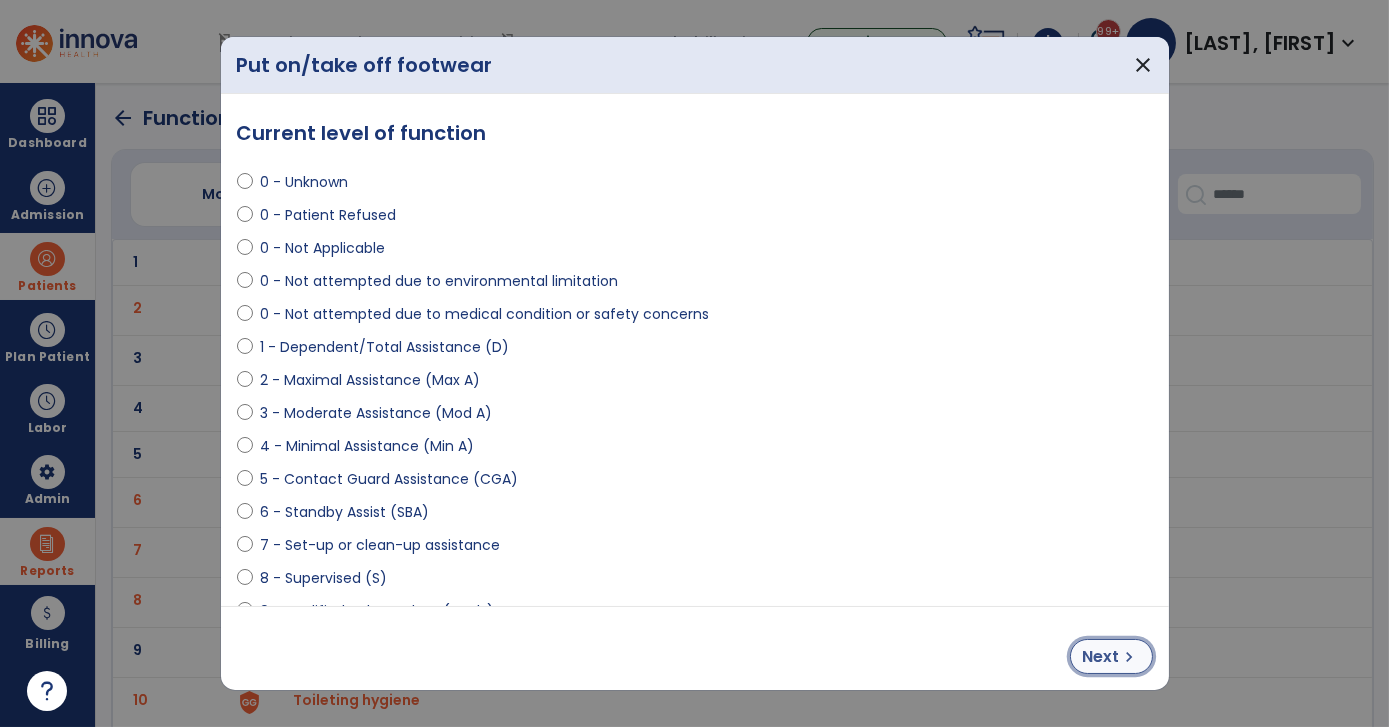 click on "Next" at bounding box center [1101, 657] 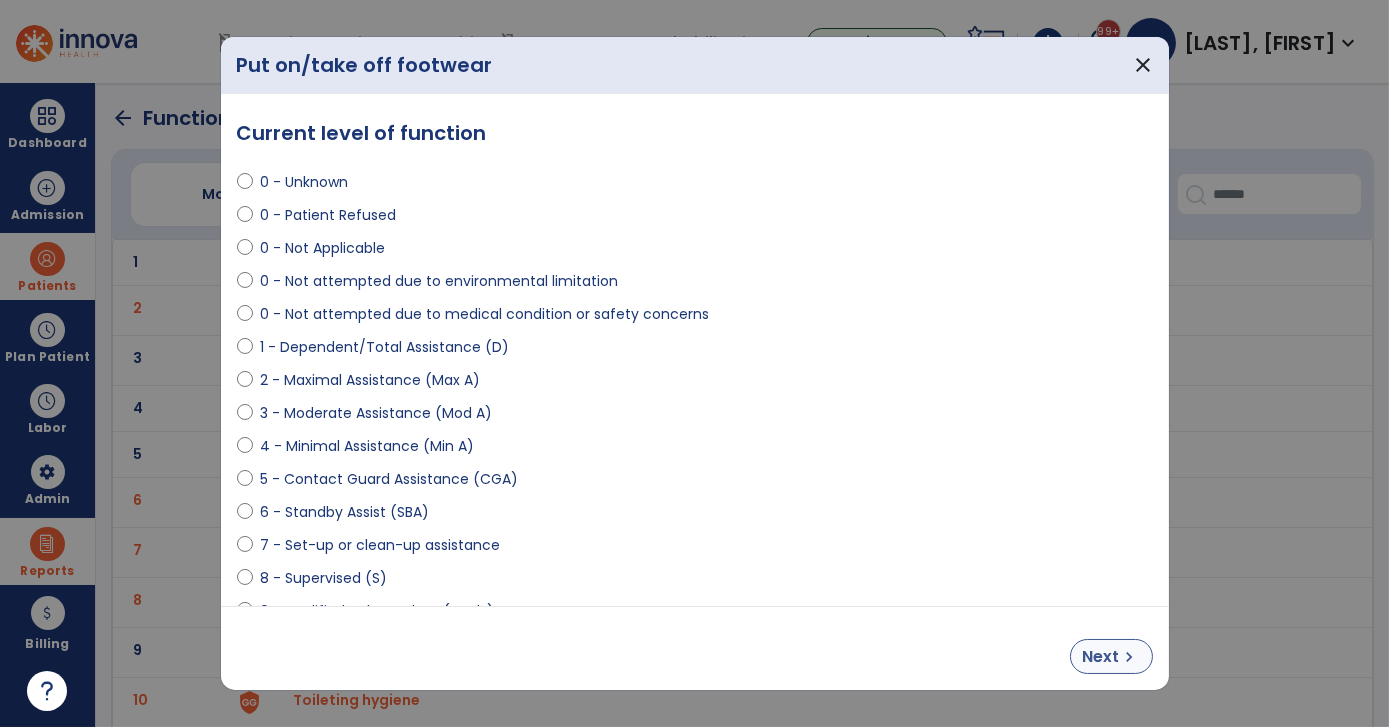 select on "**********" 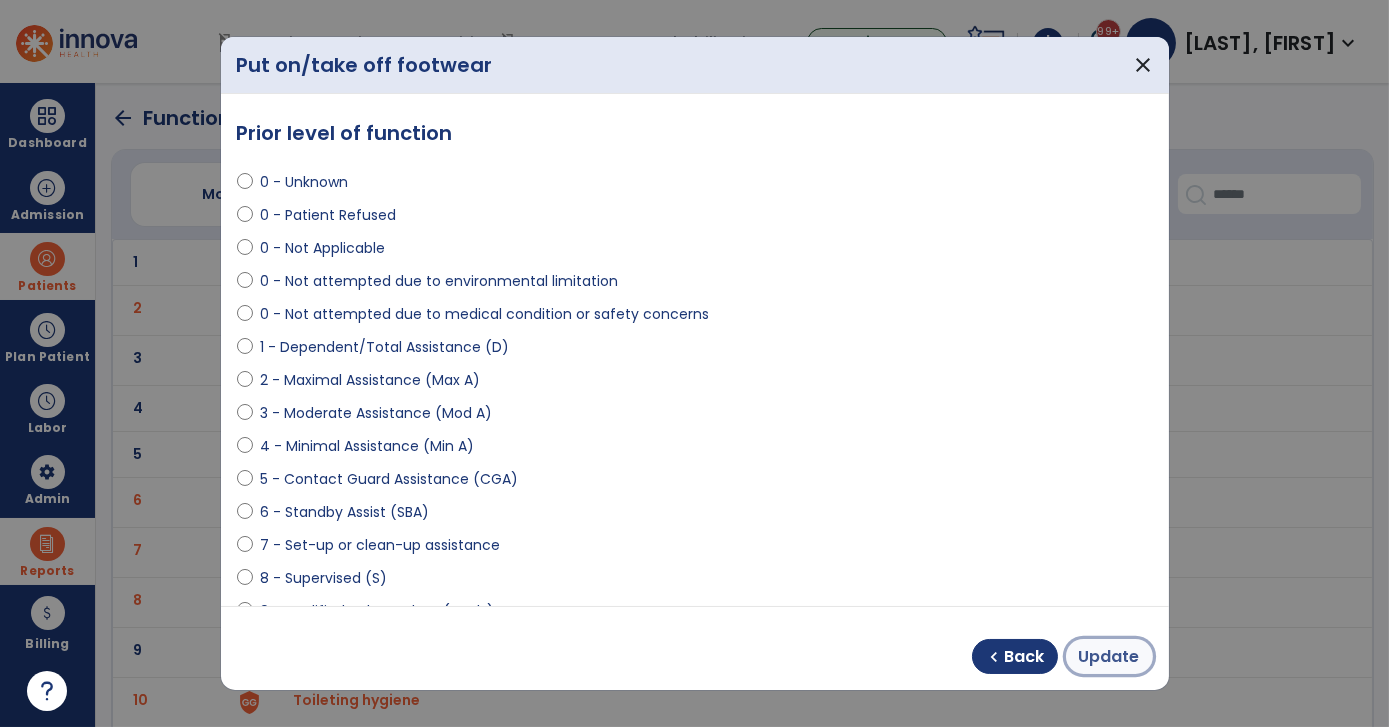 click on "Update" at bounding box center (1109, 657) 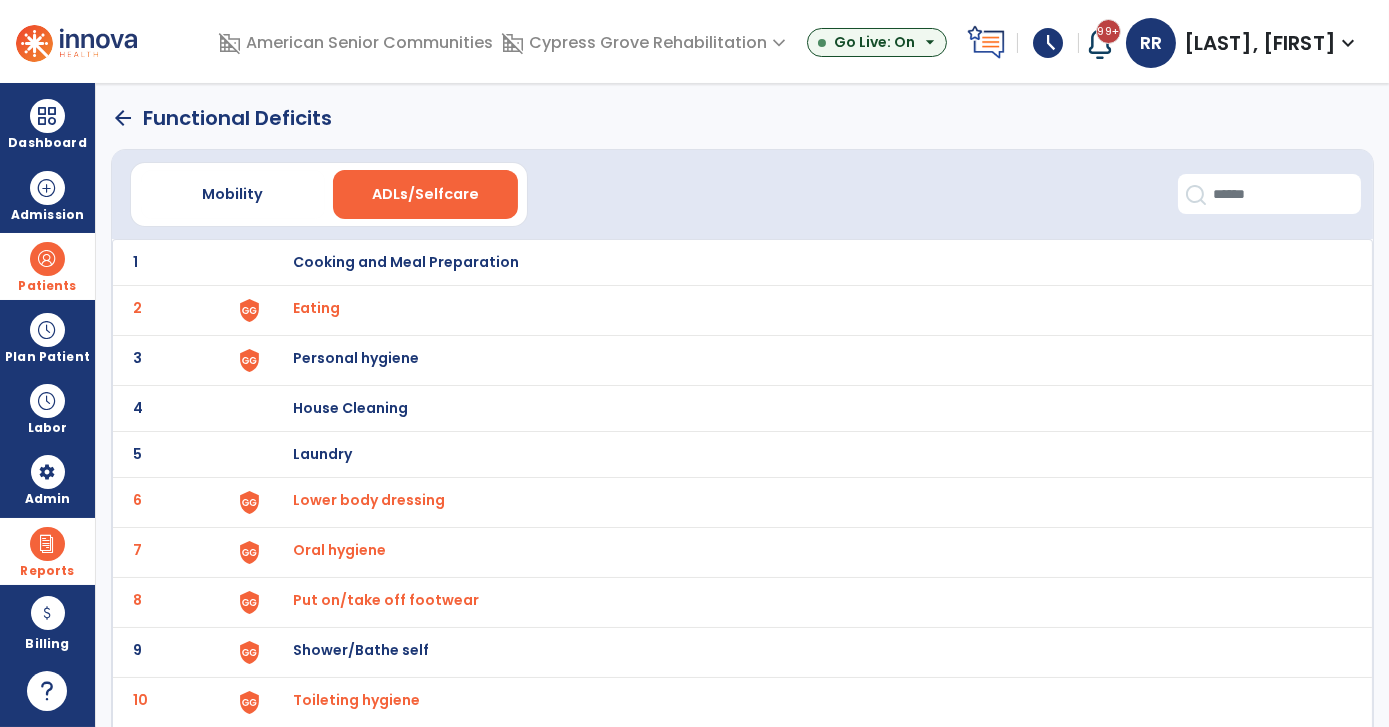 scroll, scrollTop: 0, scrollLeft: 0, axis: both 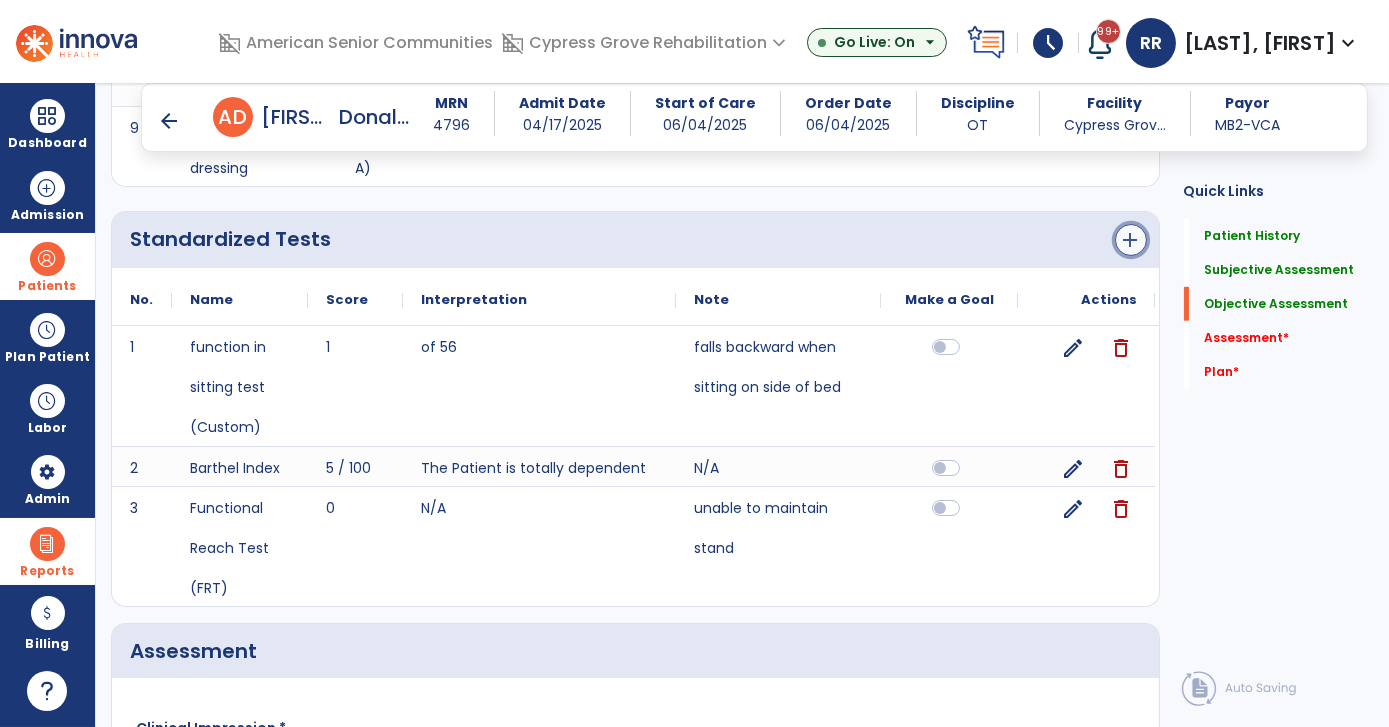 click on "add" 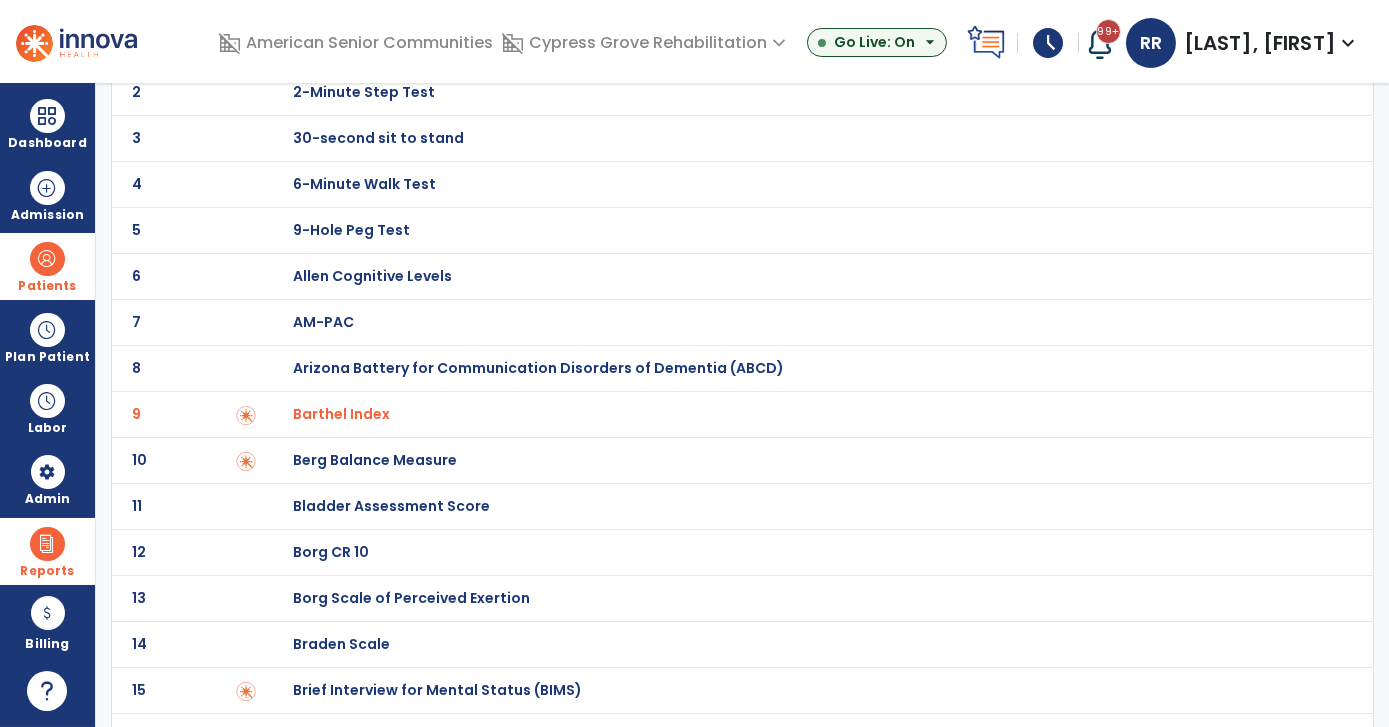 scroll, scrollTop: 0, scrollLeft: 0, axis: both 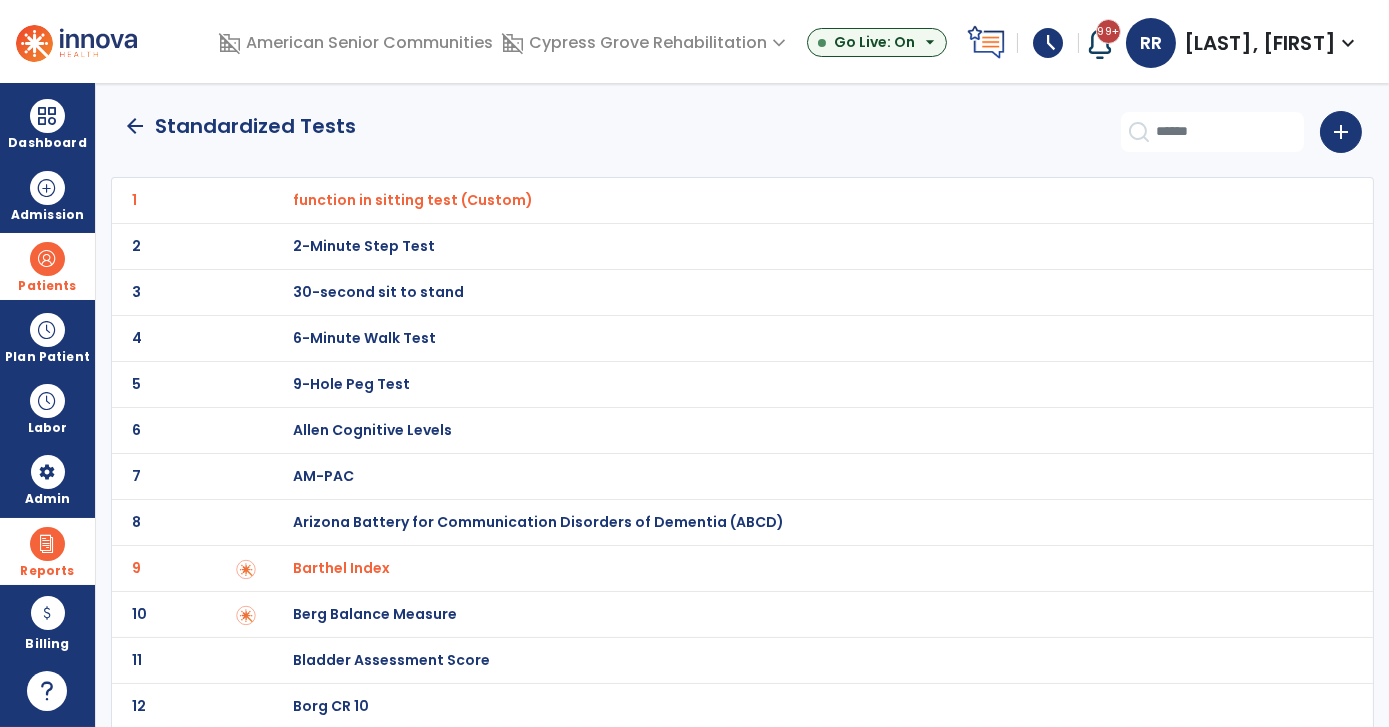 click on "1 function in sitting test (Custom)" 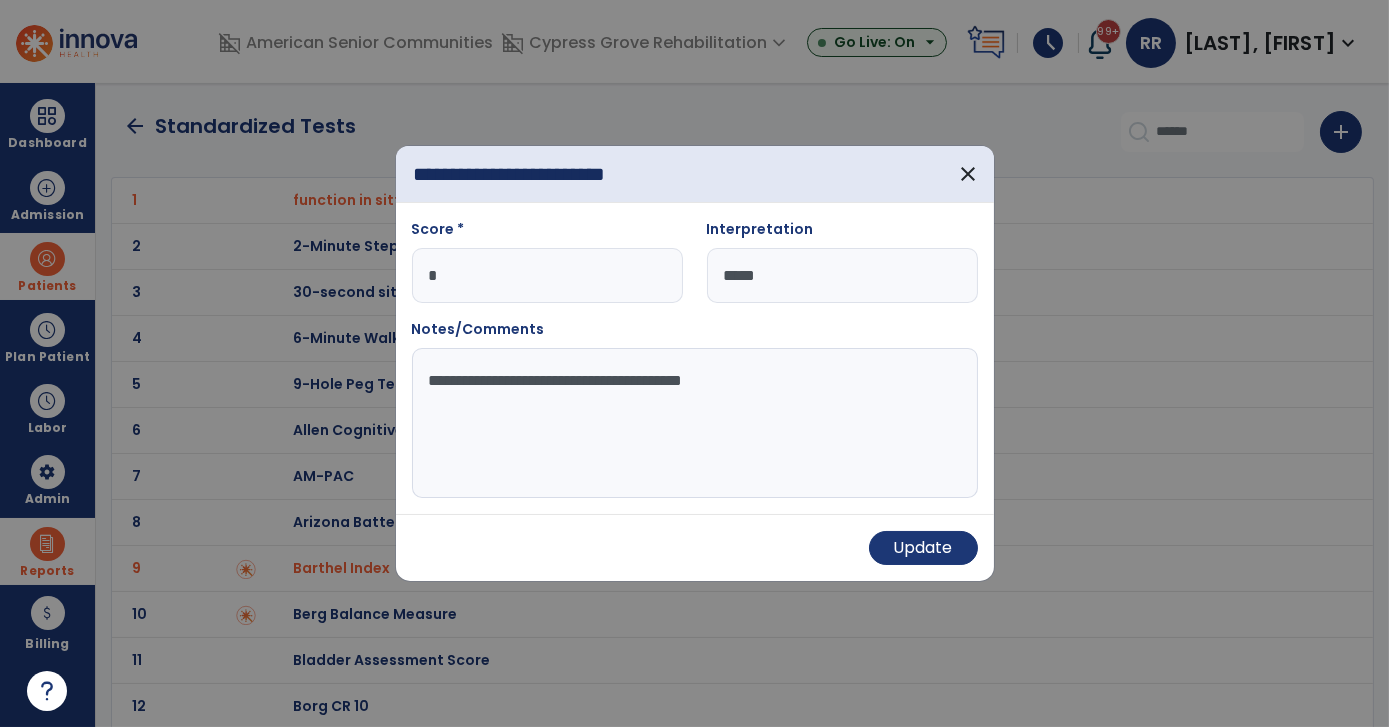 click on "*" at bounding box center (547, 275) 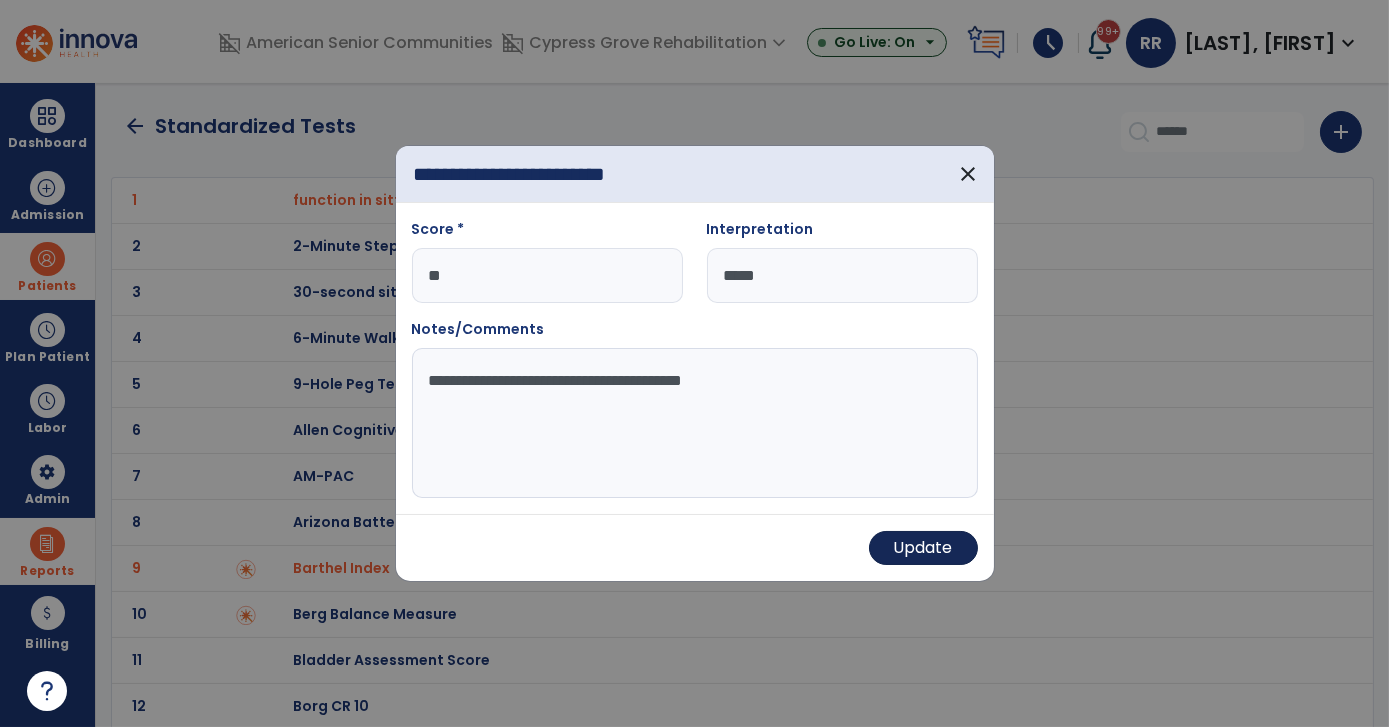 type on "**" 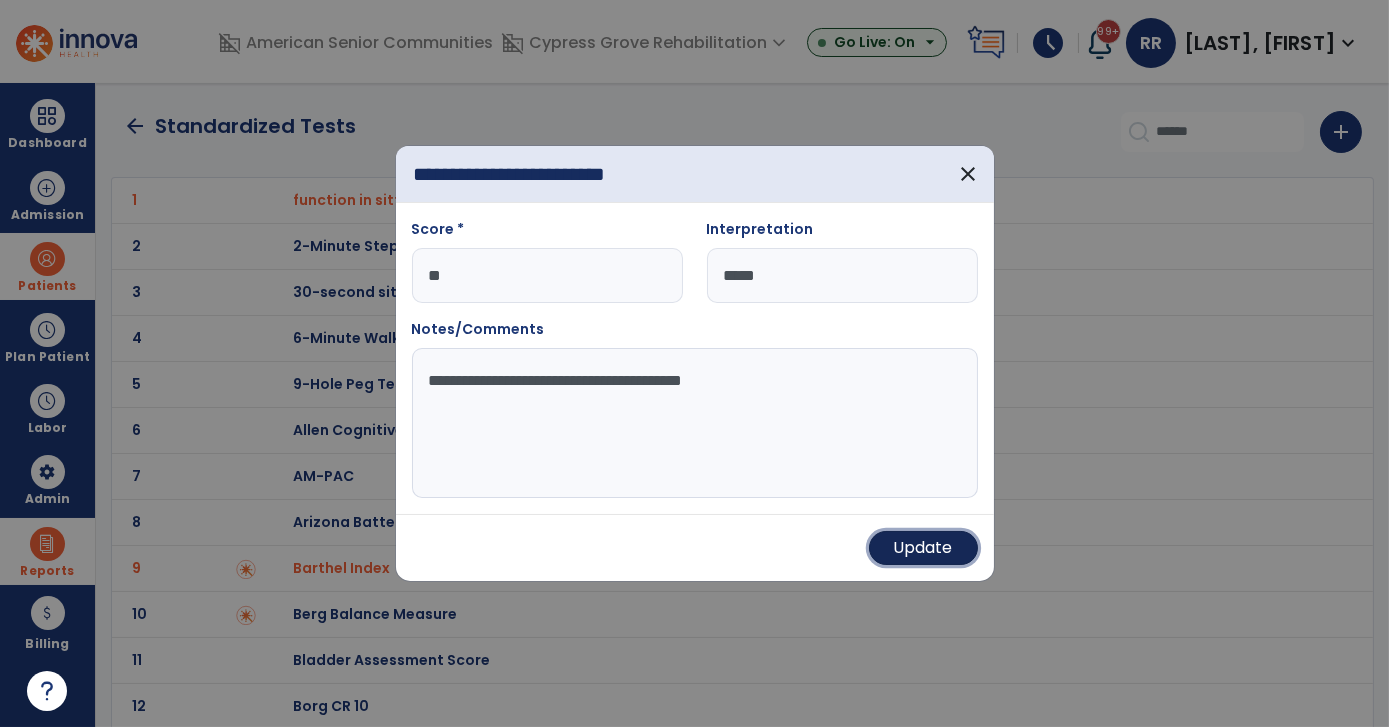 click on "Update" at bounding box center [923, 548] 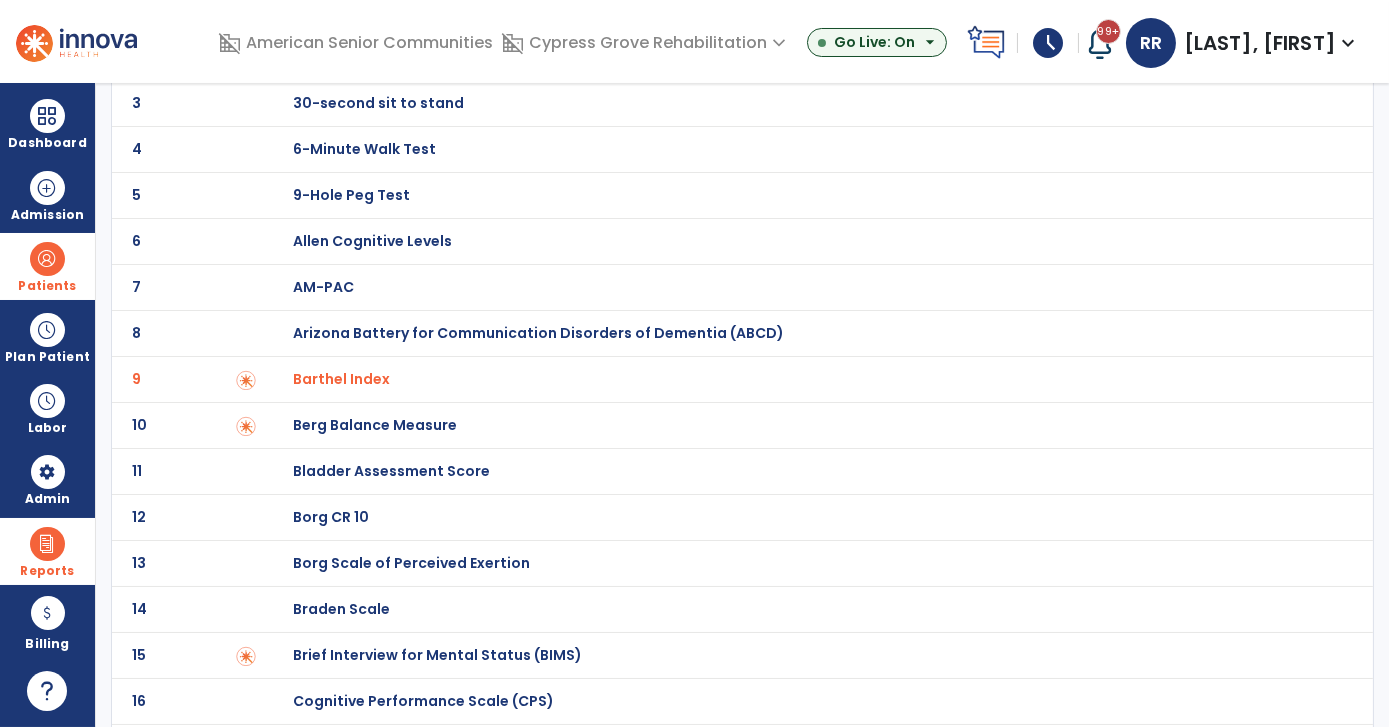 scroll, scrollTop: 0, scrollLeft: 0, axis: both 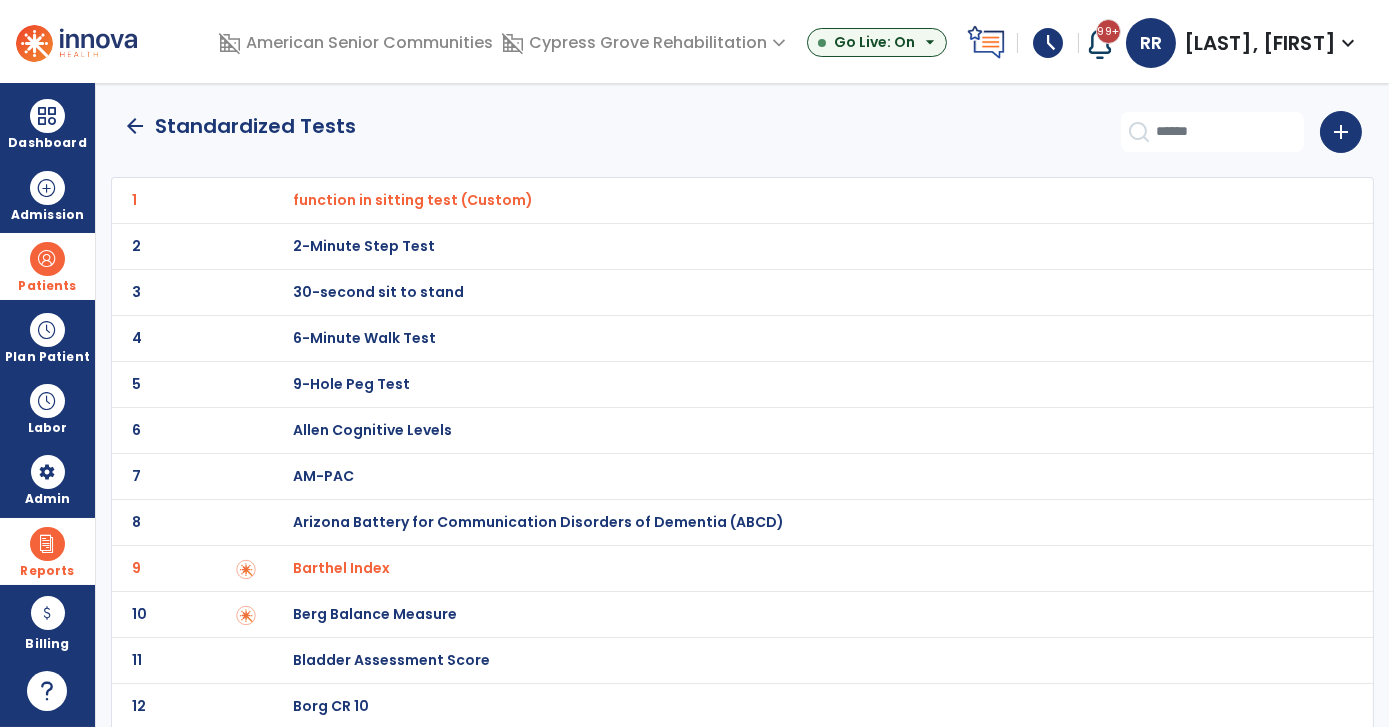 click on "arrow_back" 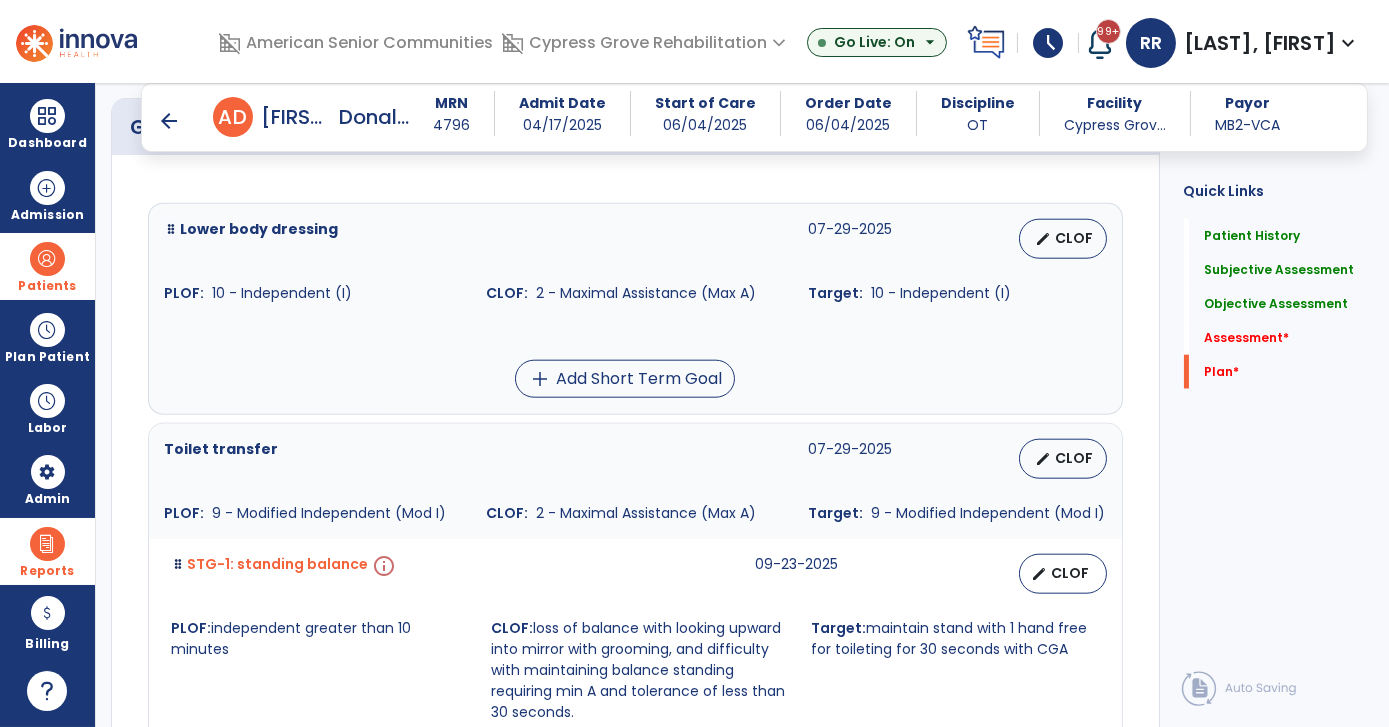 scroll, scrollTop: 4565, scrollLeft: 0, axis: vertical 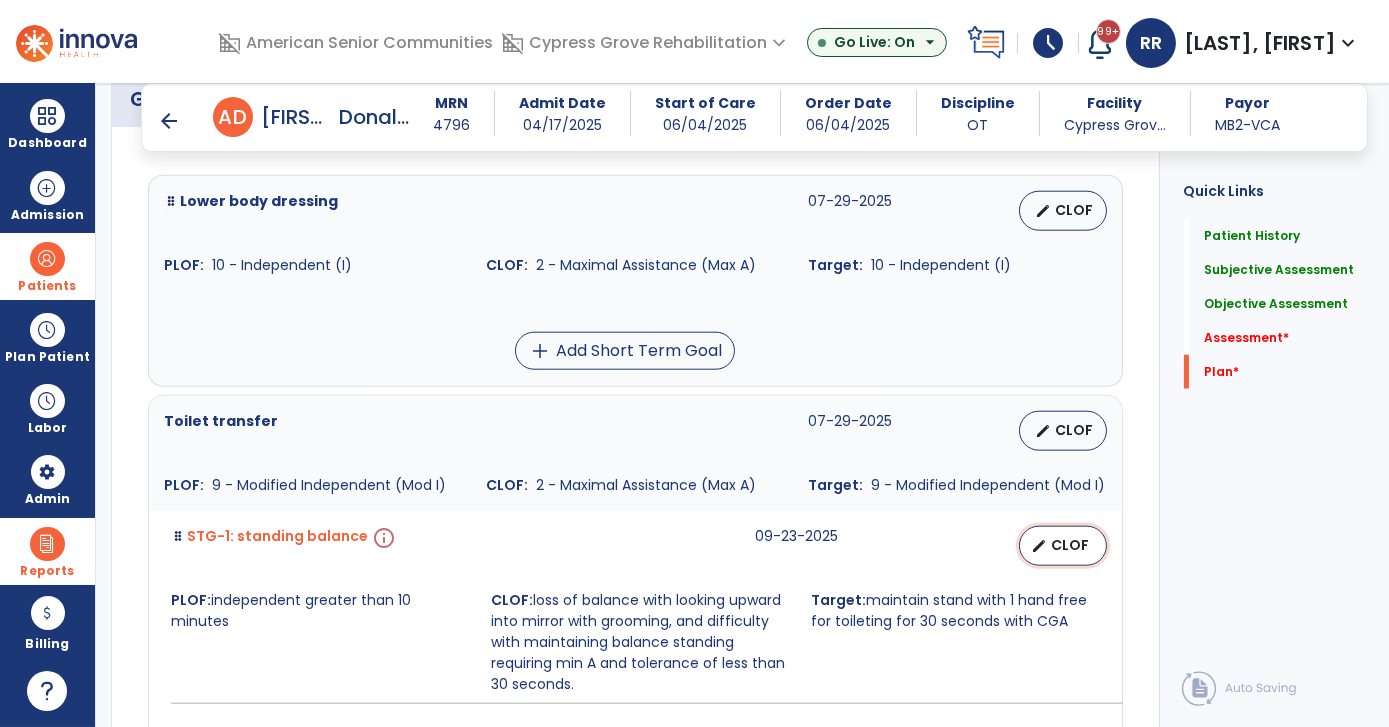 click on "CLOF" at bounding box center [1071, 545] 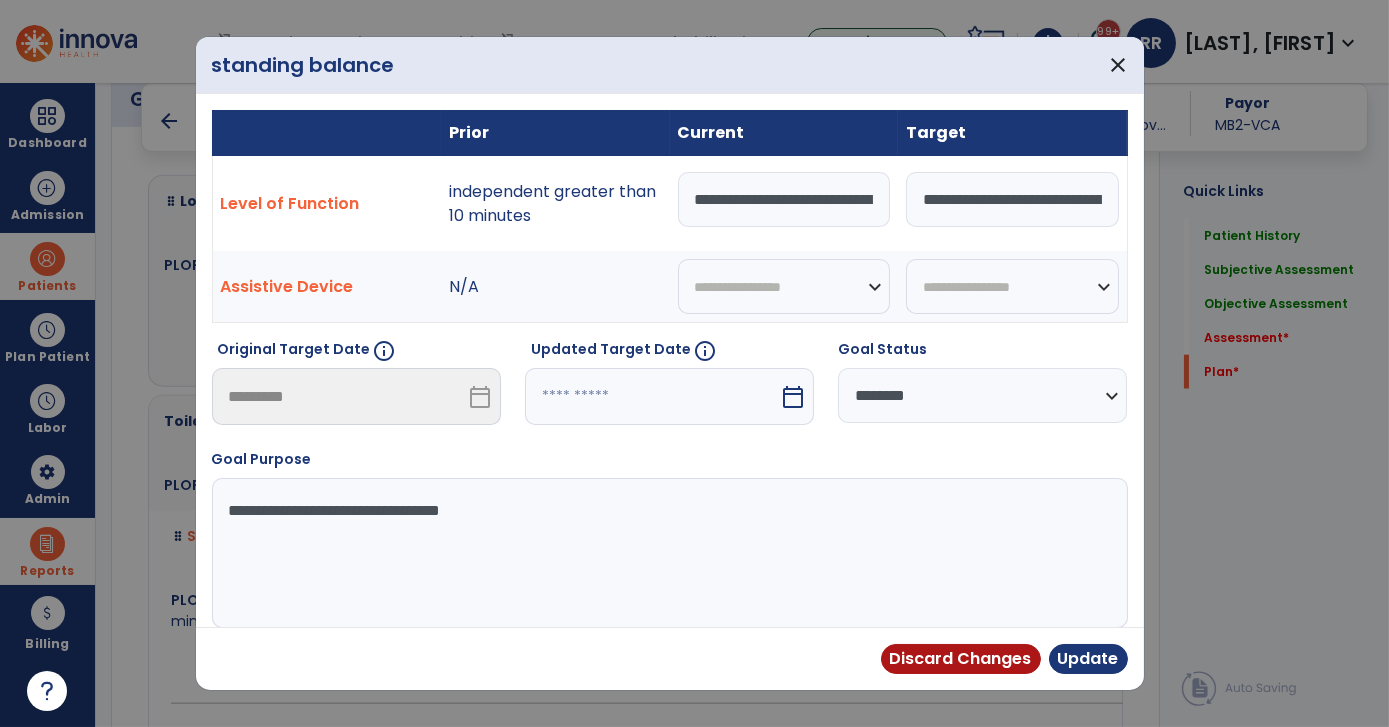 click on "**********" at bounding box center [784, 199] 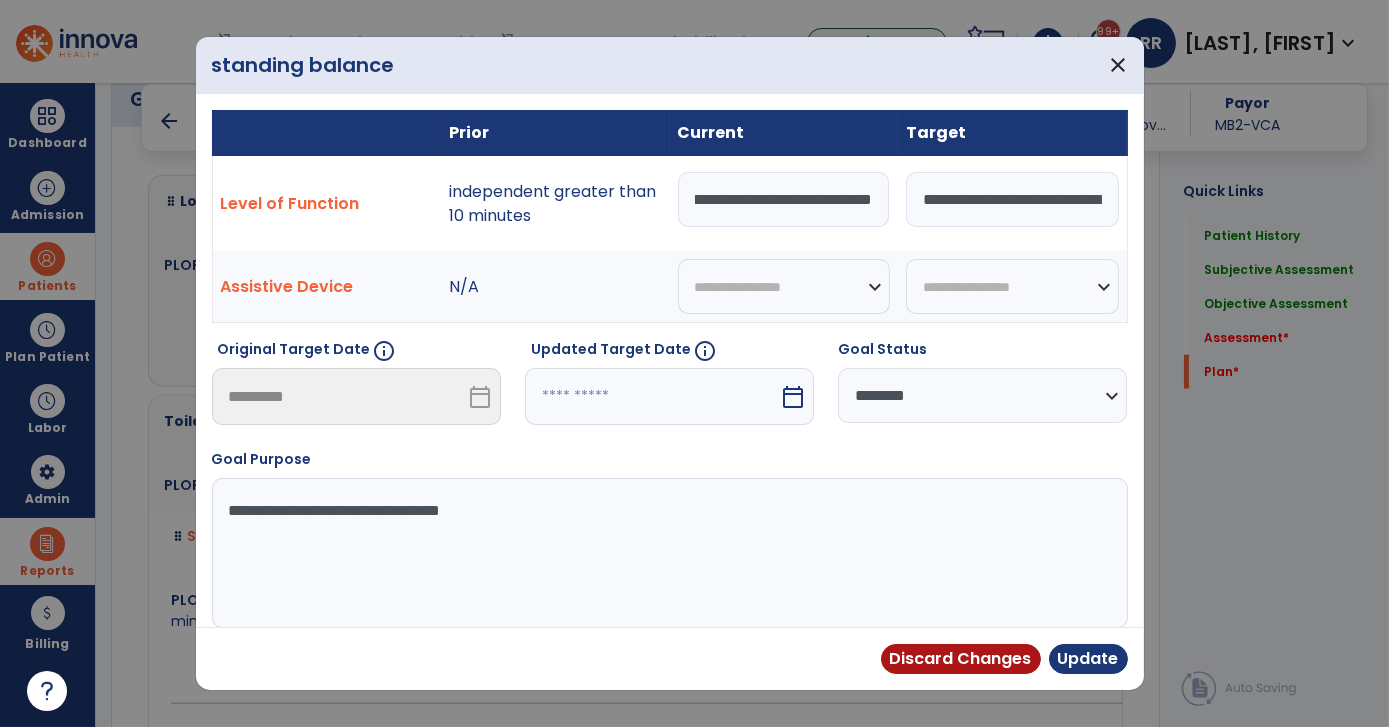 scroll, scrollTop: 0, scrollLeft: 1088, axis: horizontal 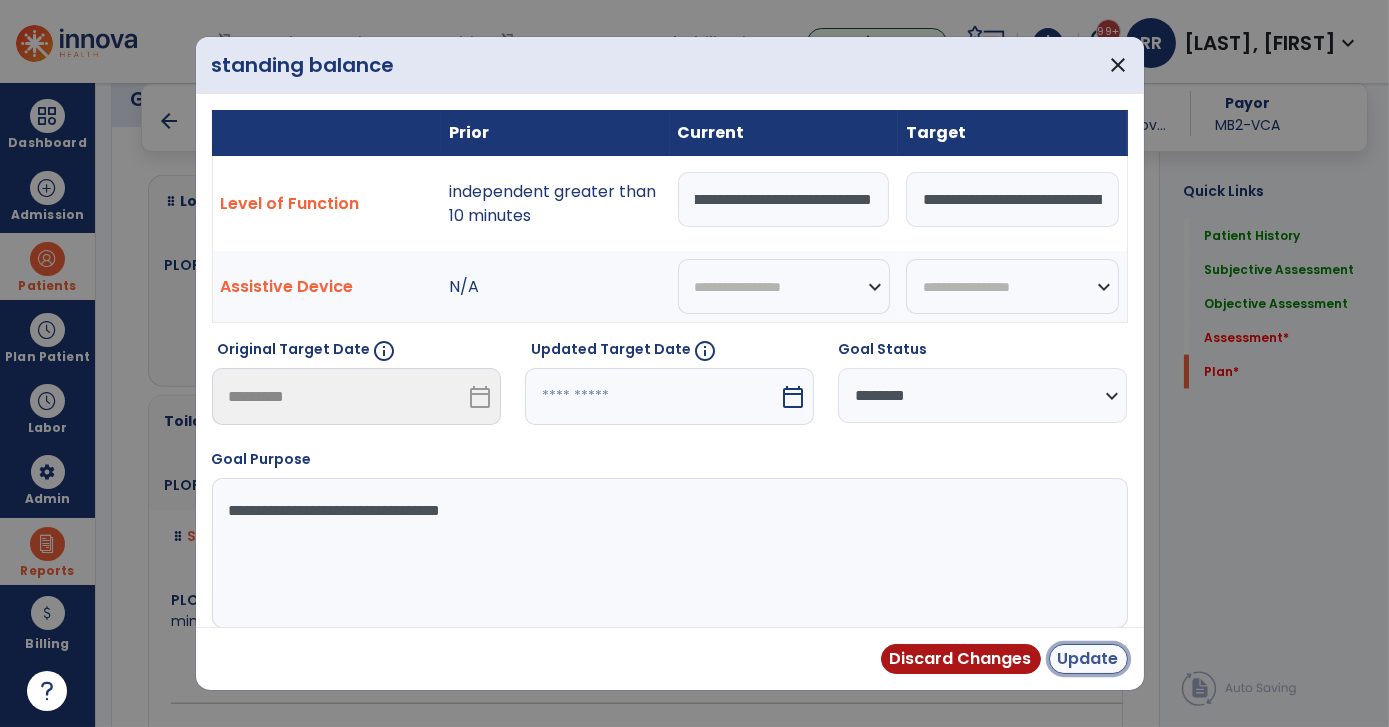 click on "Update" at bounding box center [1088, 659] 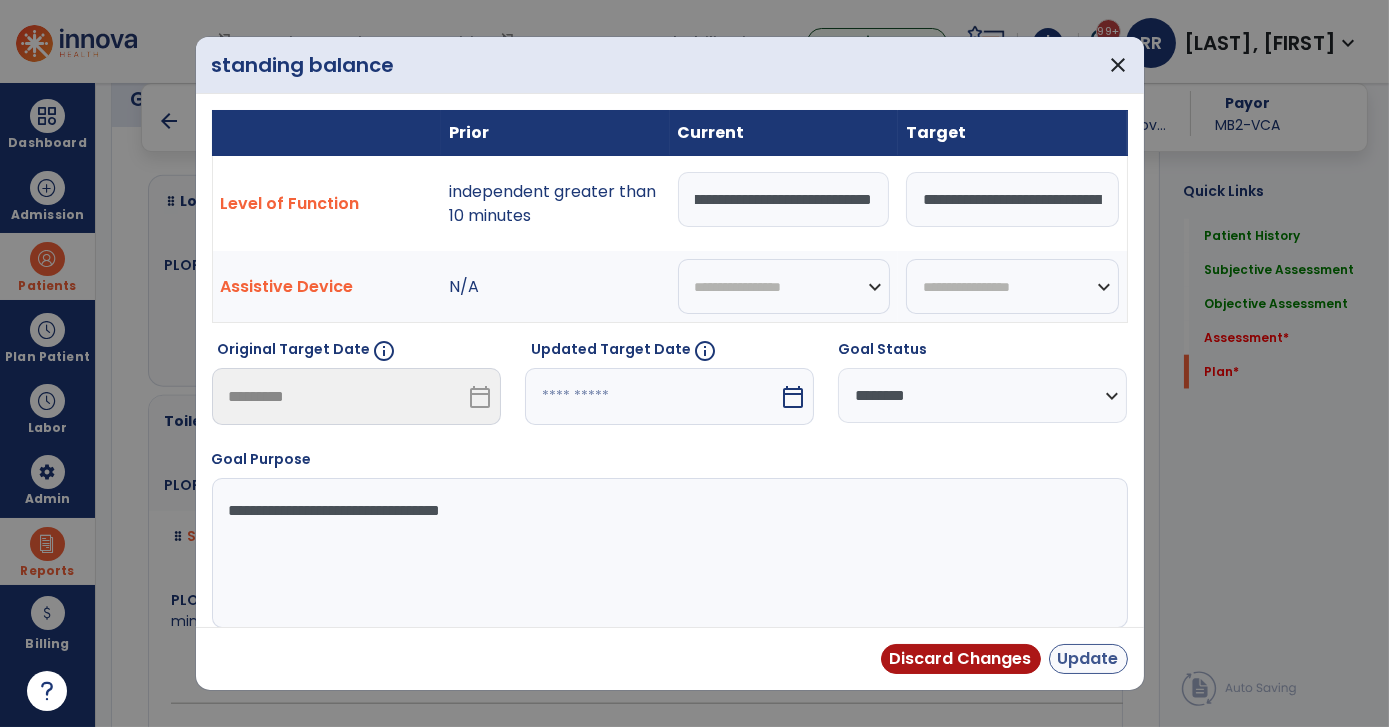 scroll, scrollTop: 0, scrollLeft: 0, axis: both 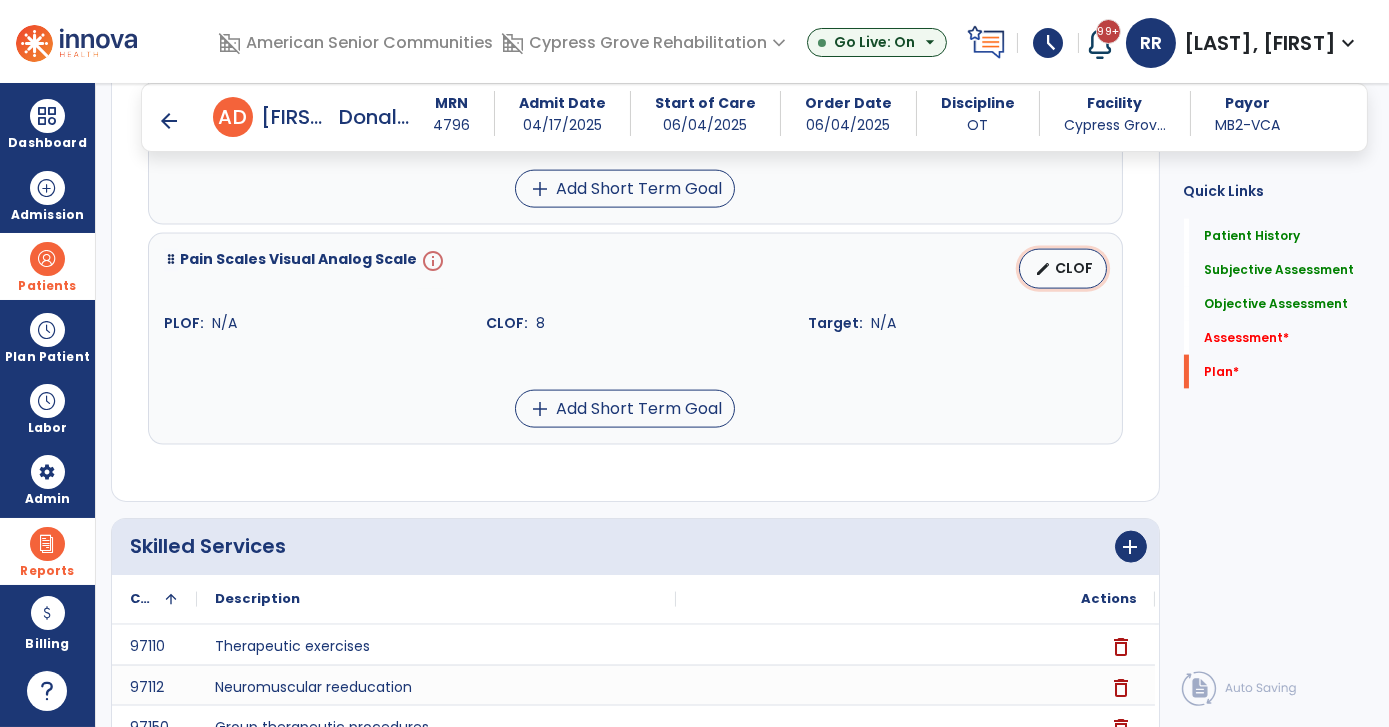 click on "CLOF" at bounding box center (1075, 268) 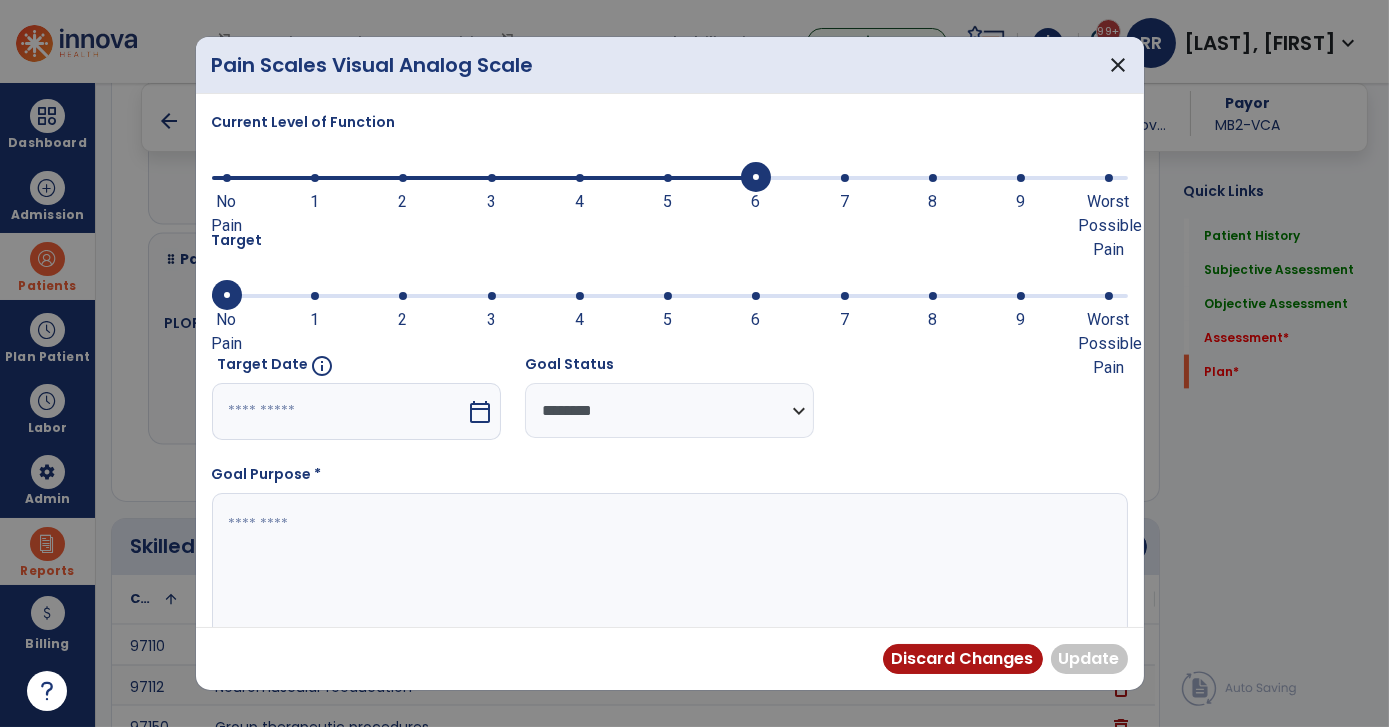 drag, startPoint x: 922, startPoint y: 185, endPoint x: 748, endPoint y: 205, distance: 175.14566 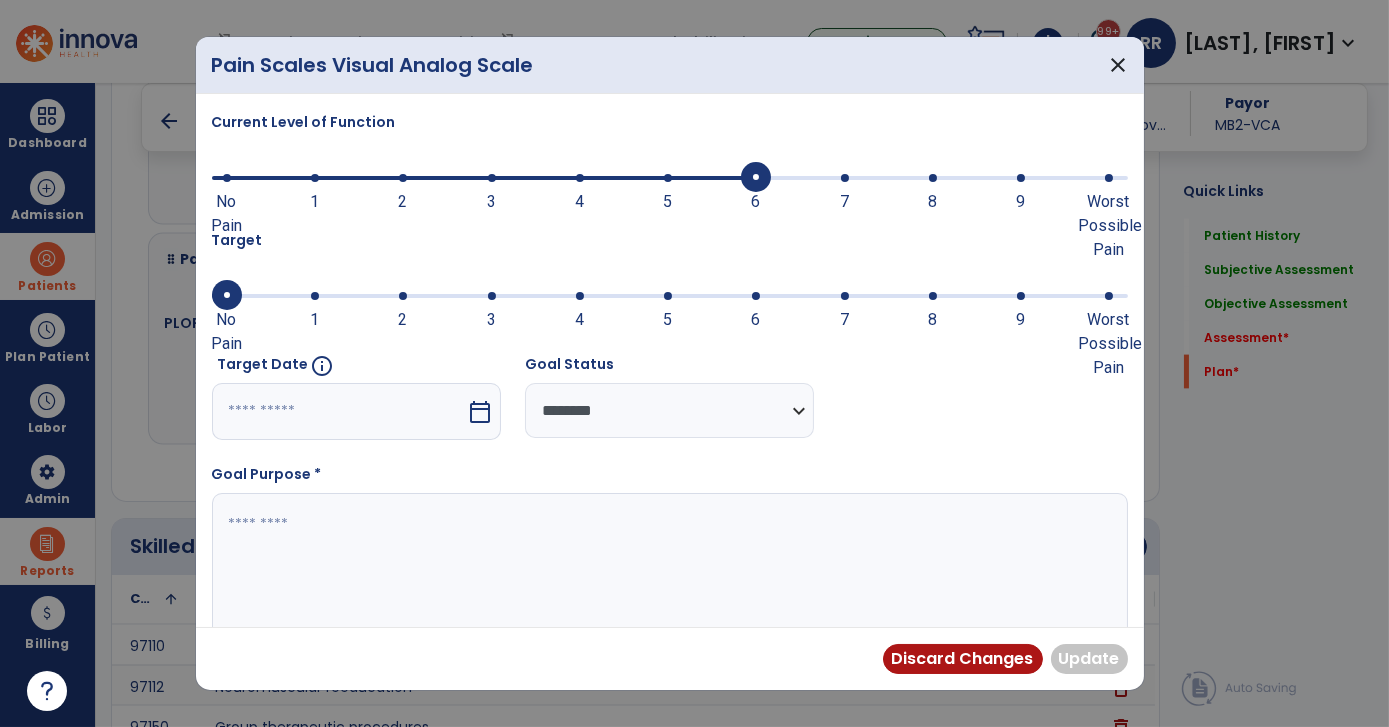 click on "6    No Pain    1    2    3    4    5    6    7    8    9    Worst Possible Pain" at bounding box center (670, 180) 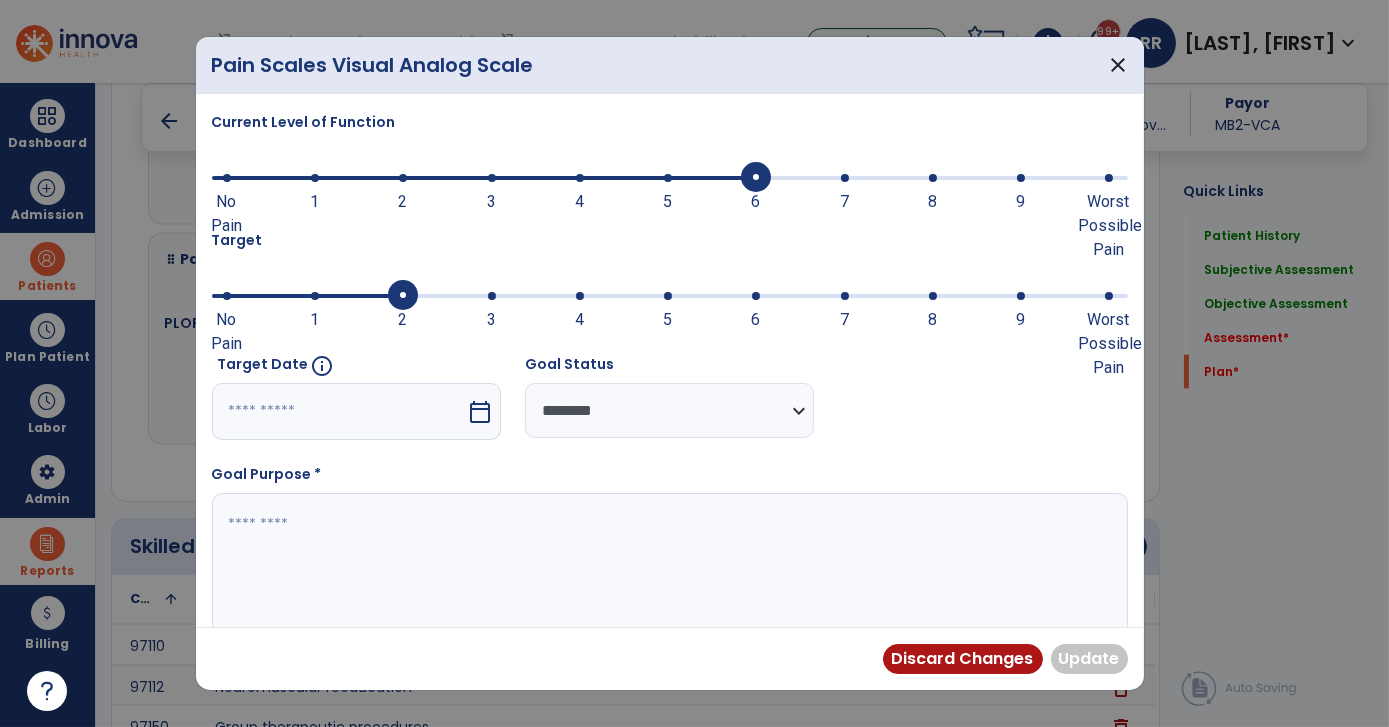 drag, startPoint x: 232, startPoint y: 298, endPoint x: 394, endPoint y: 316, distance: 162.99693 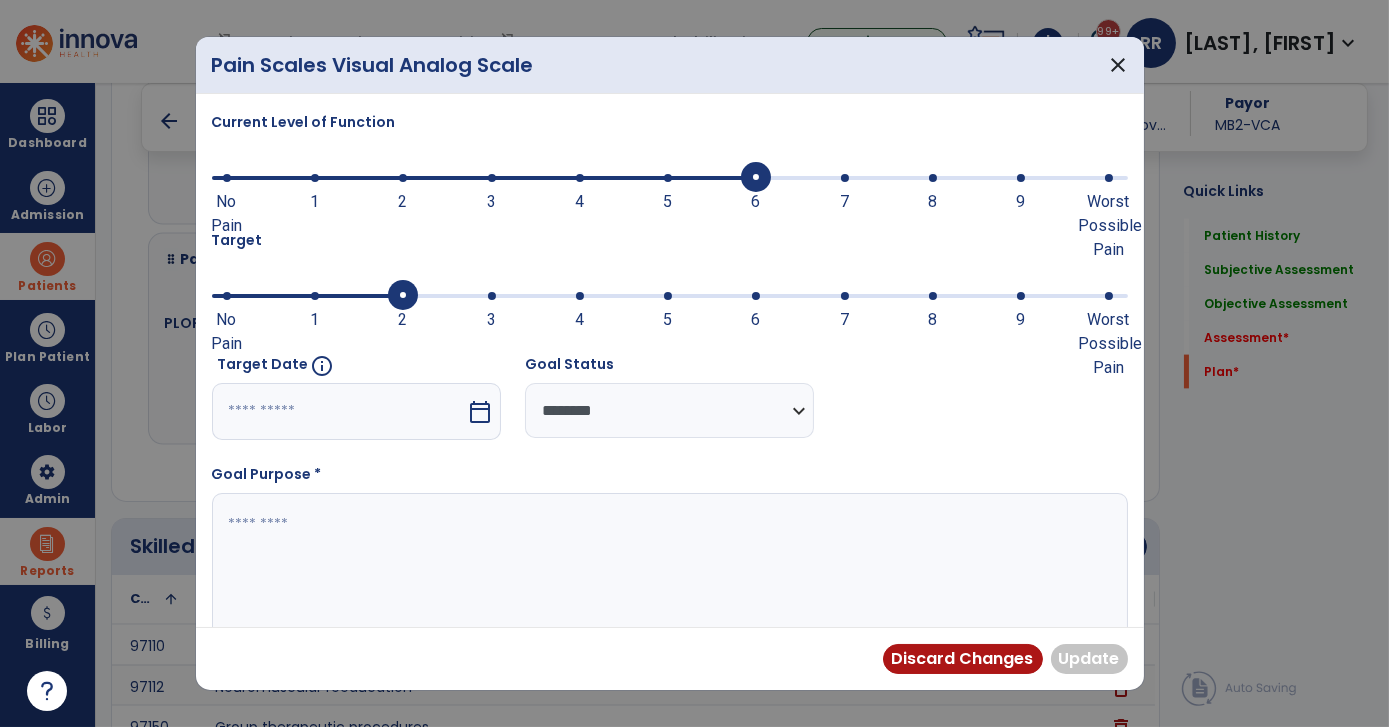 click on "2    No Pain    1    2    3    4    5    6    7    8    9    Worst Possible Pain" at bounding box center [670, 298] 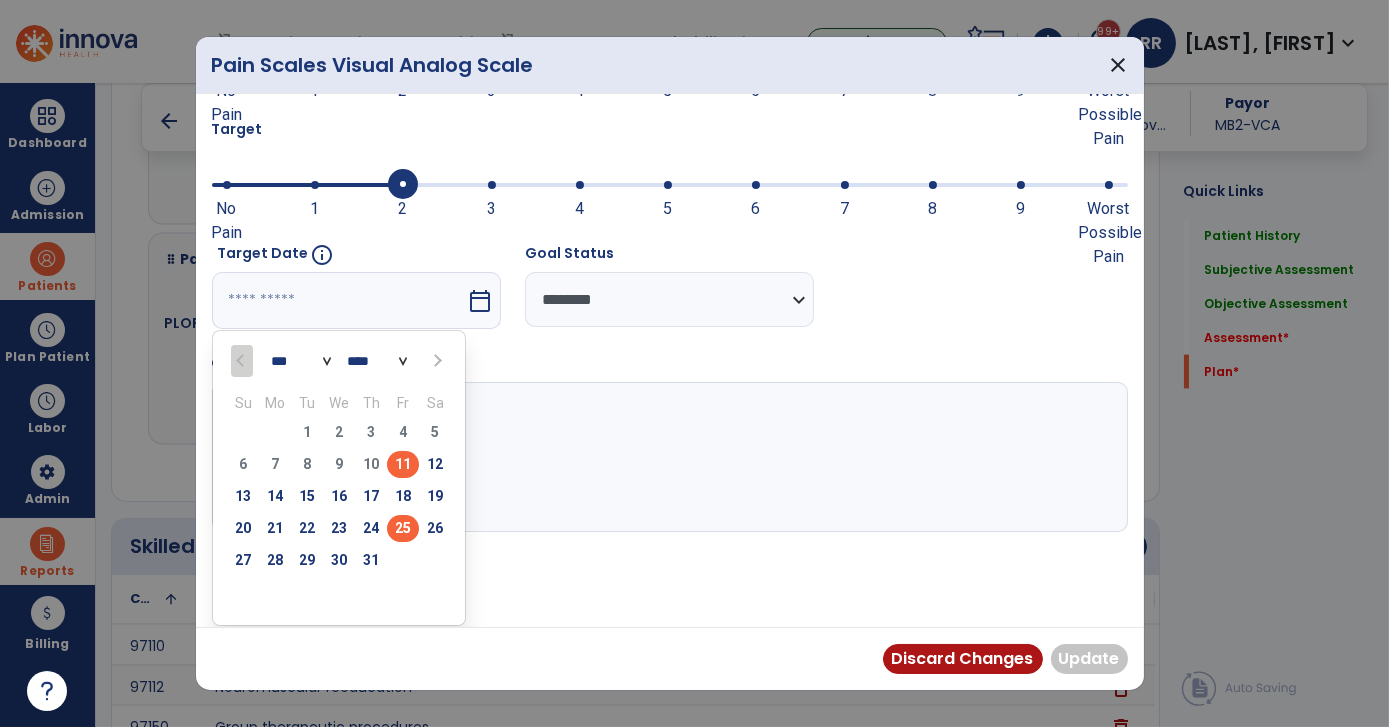 click on "25" at bounding box center (403, 528) 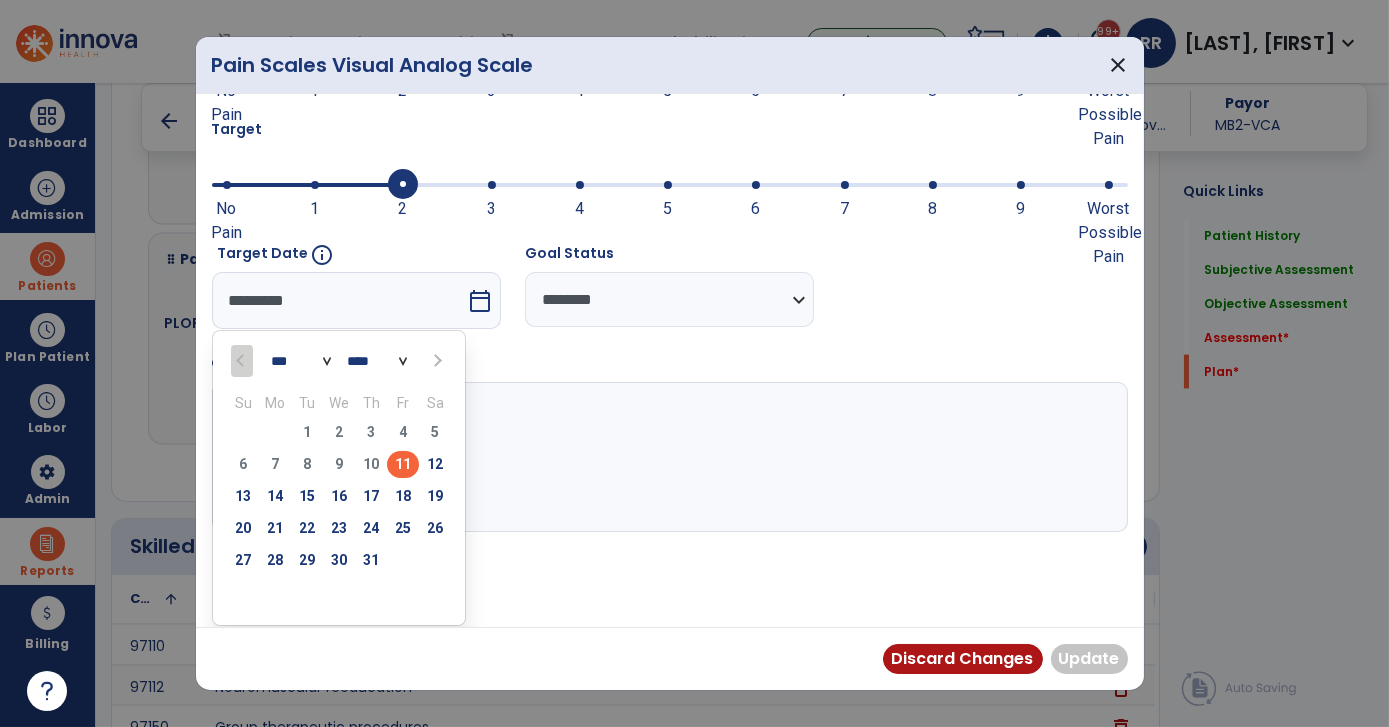 scroll, scrollTop: 32, scrollLeft: 0, axis: vertical 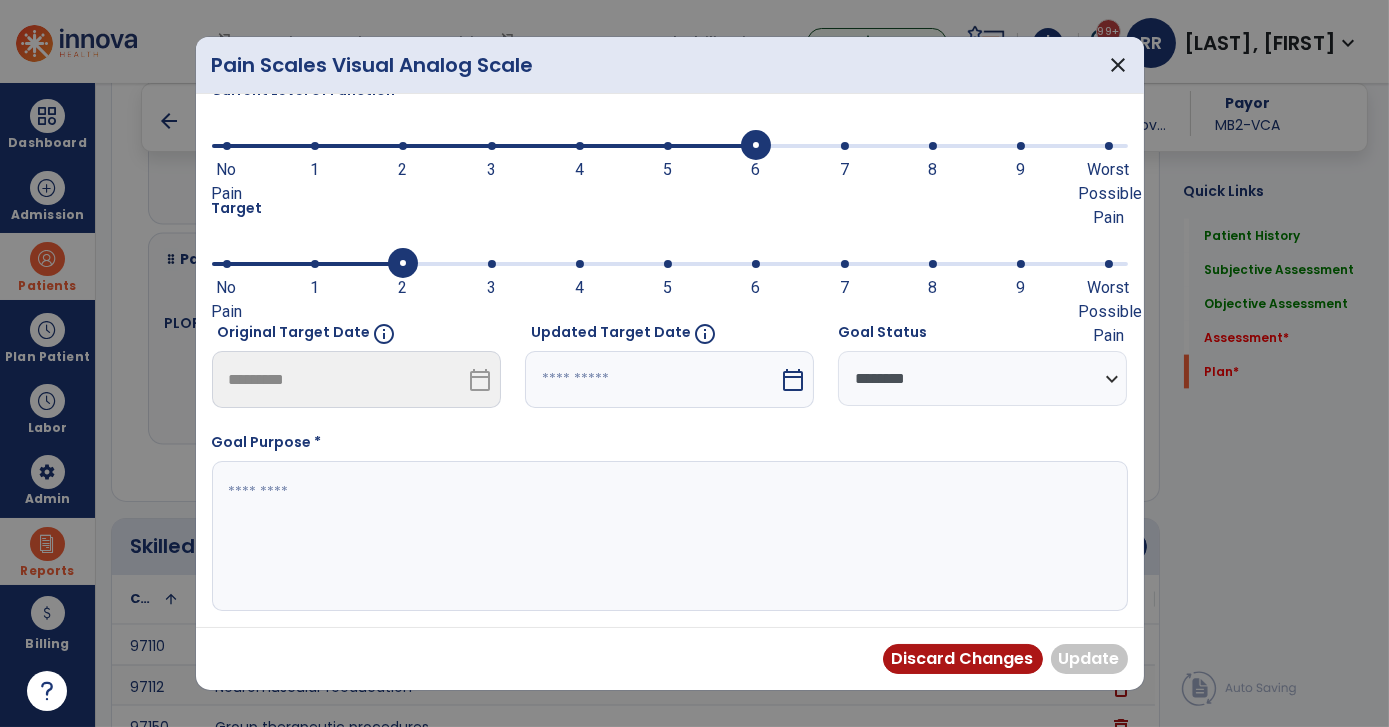 click at bounding box center [668, 536] 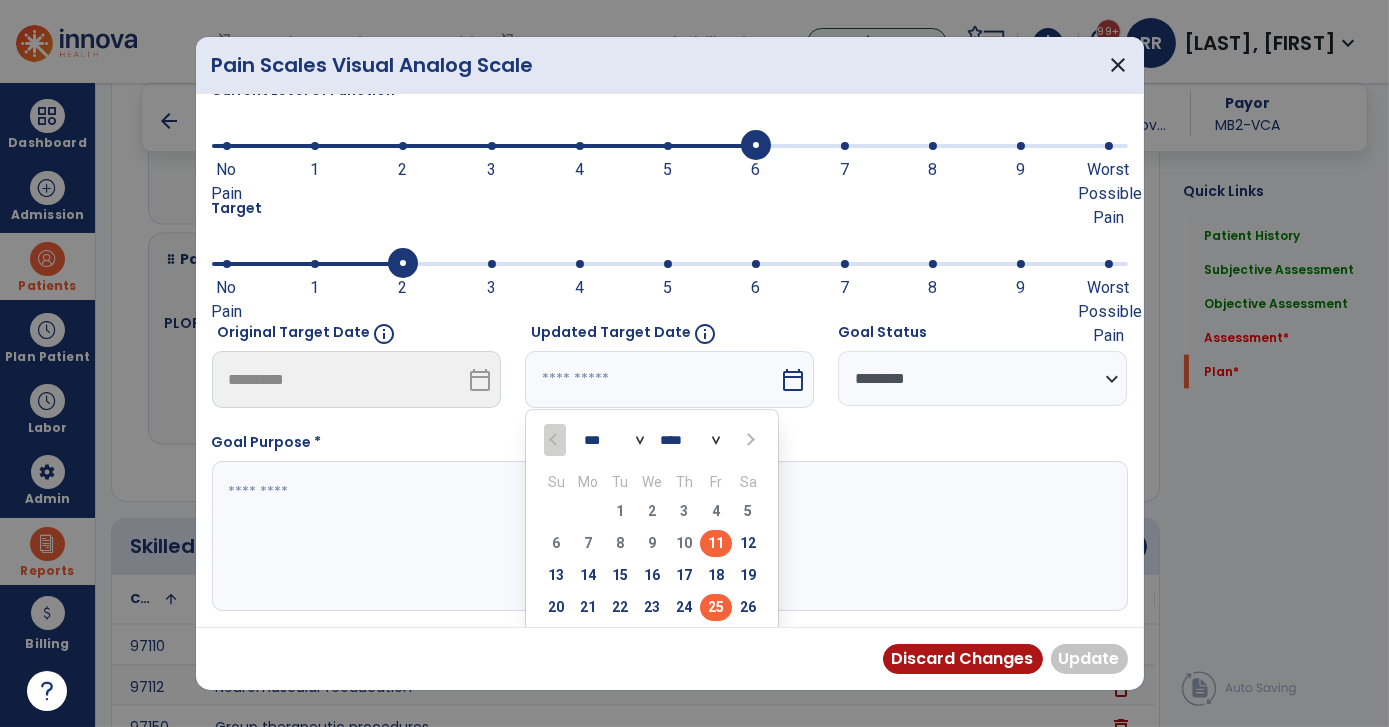click on "25" at bounding box center [716, 607] 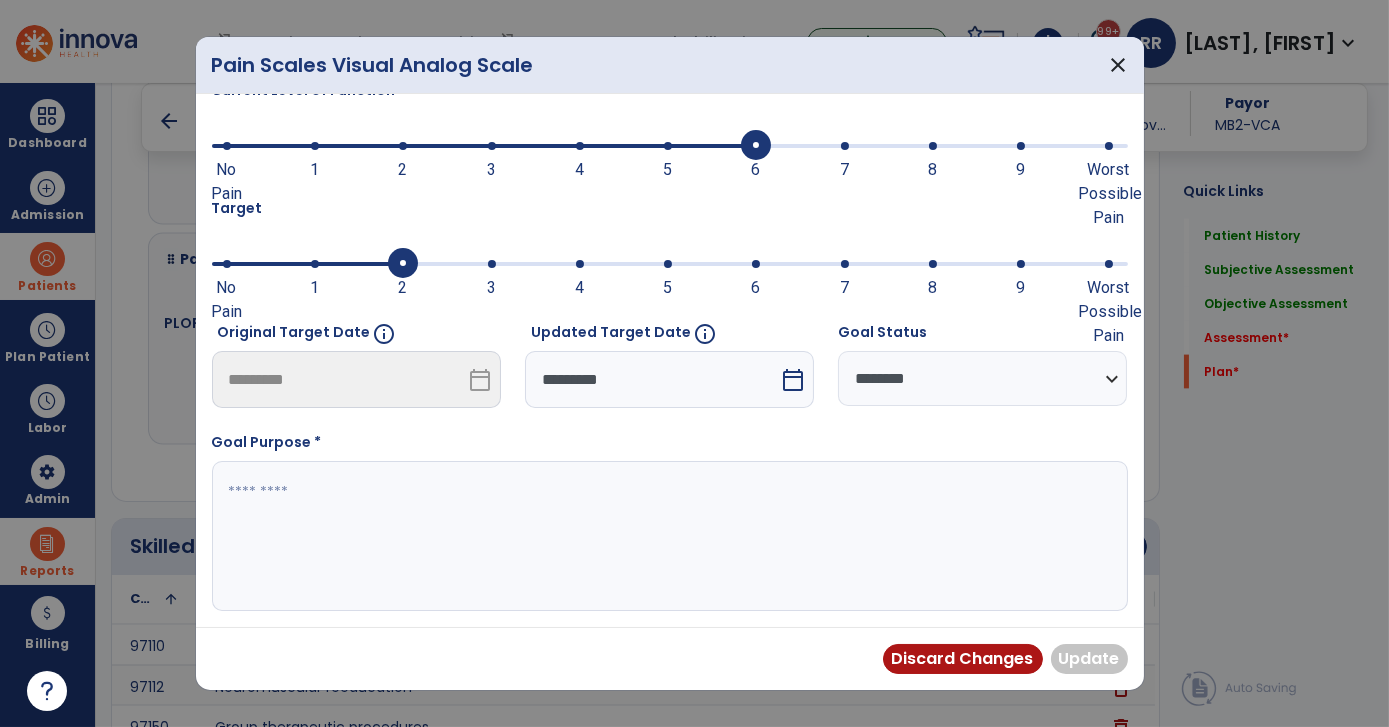 click at bounding box center (668, 536) 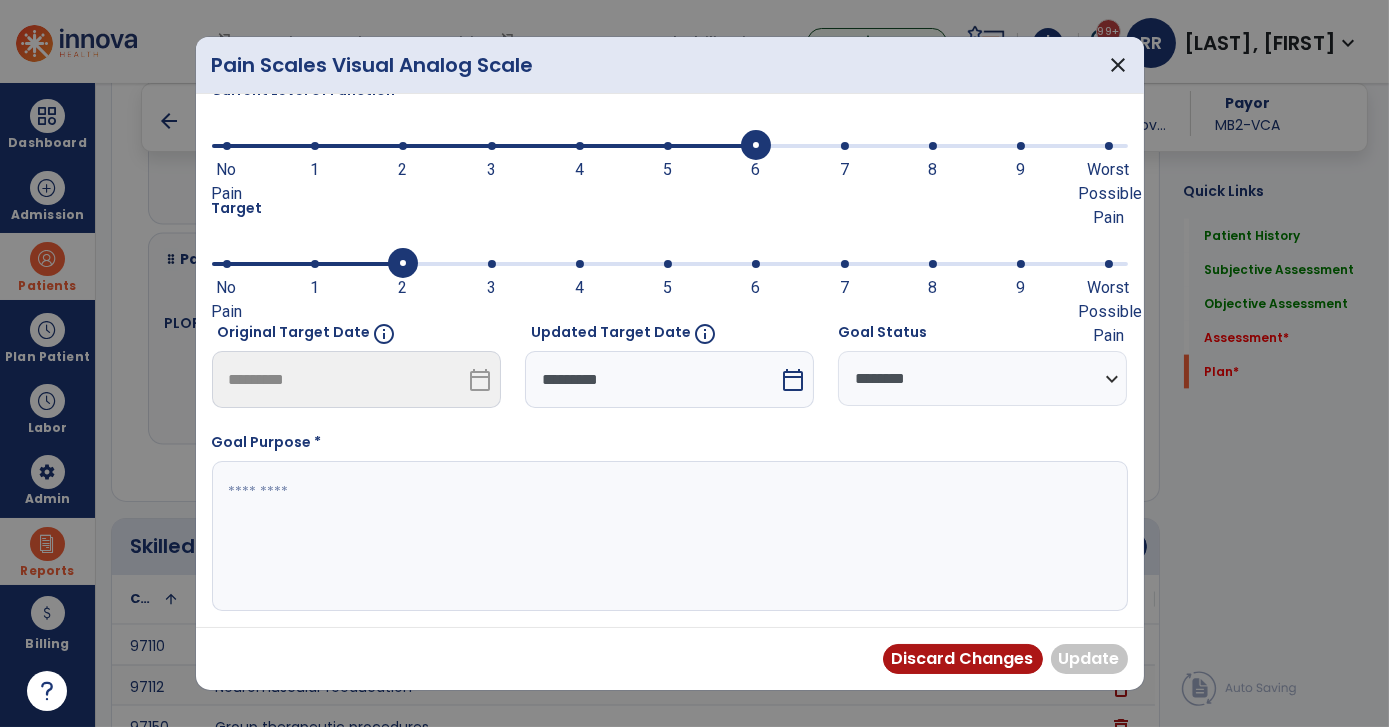 type on "*" 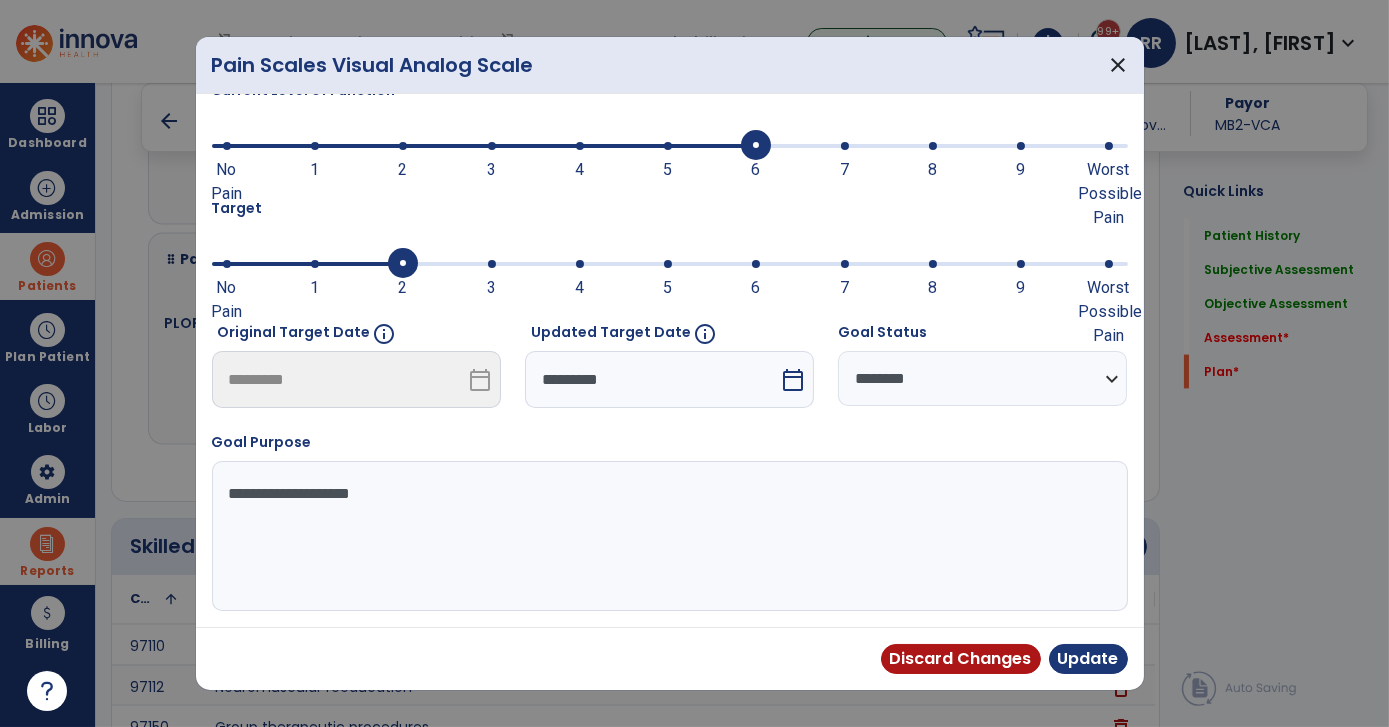 click on "**********" at bounding box center (668, 536) 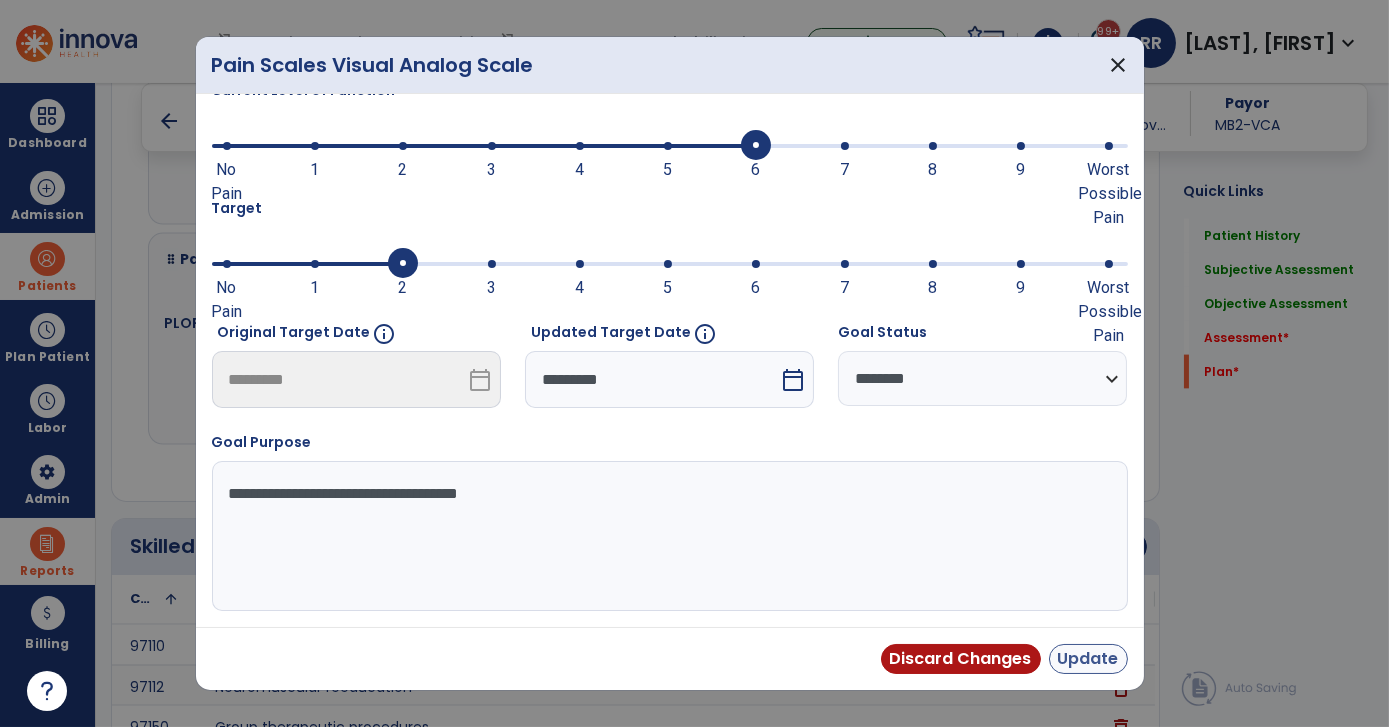 type on "**********" 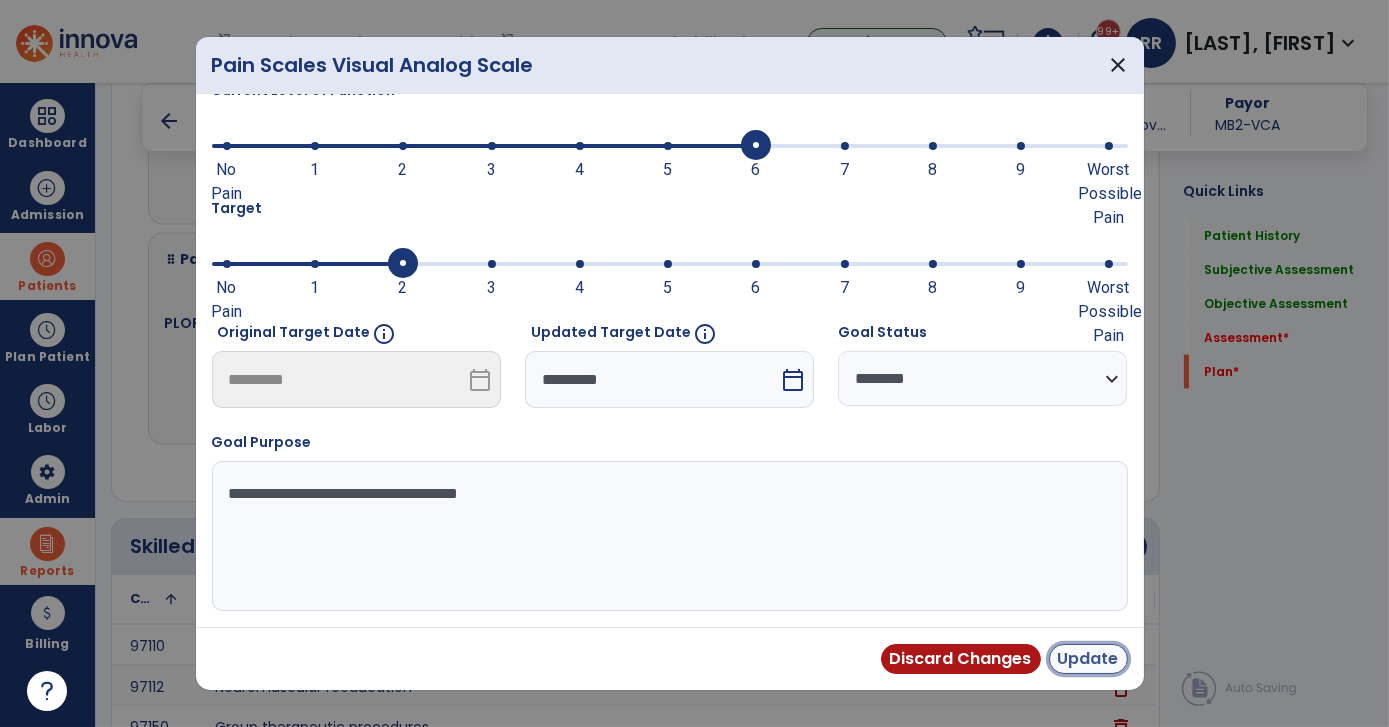 click on "Update" at bounding box center (1088, 659) 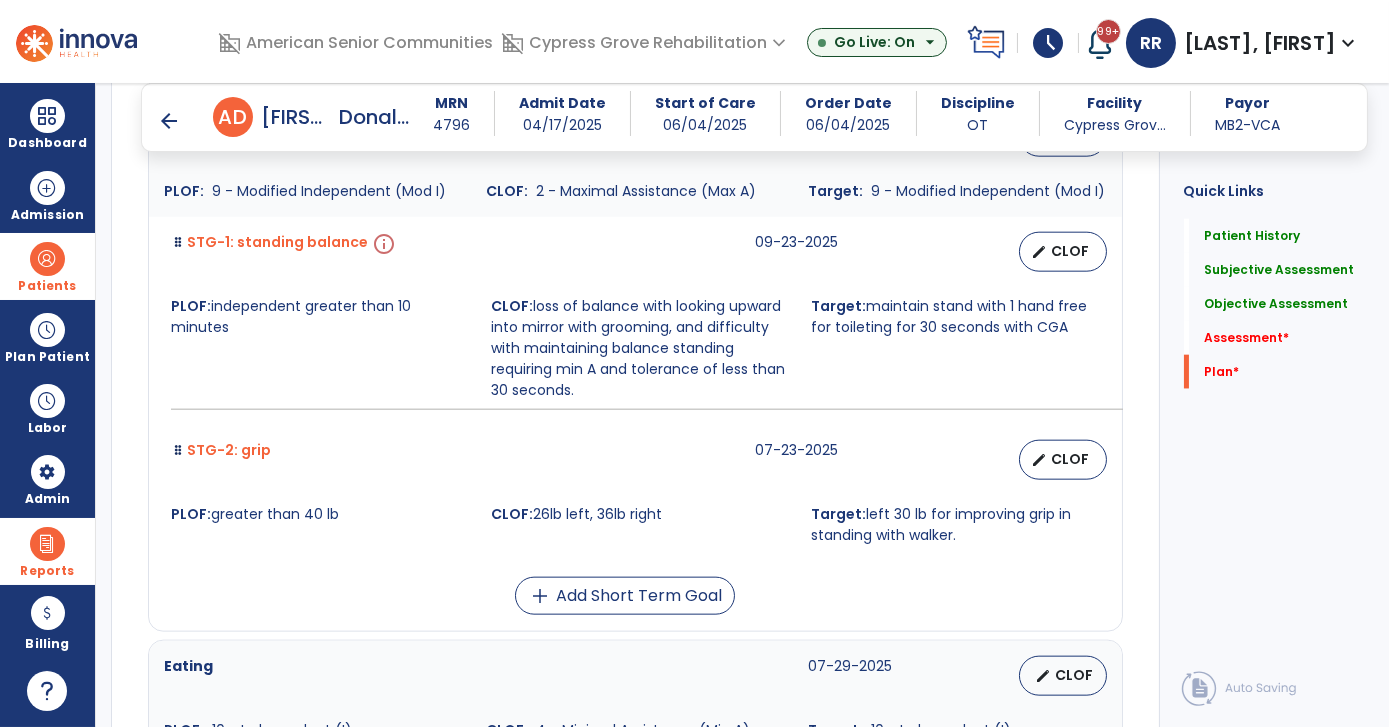 scroll, scrollTop: 4565, scrollLeft: 0, axis: vertical 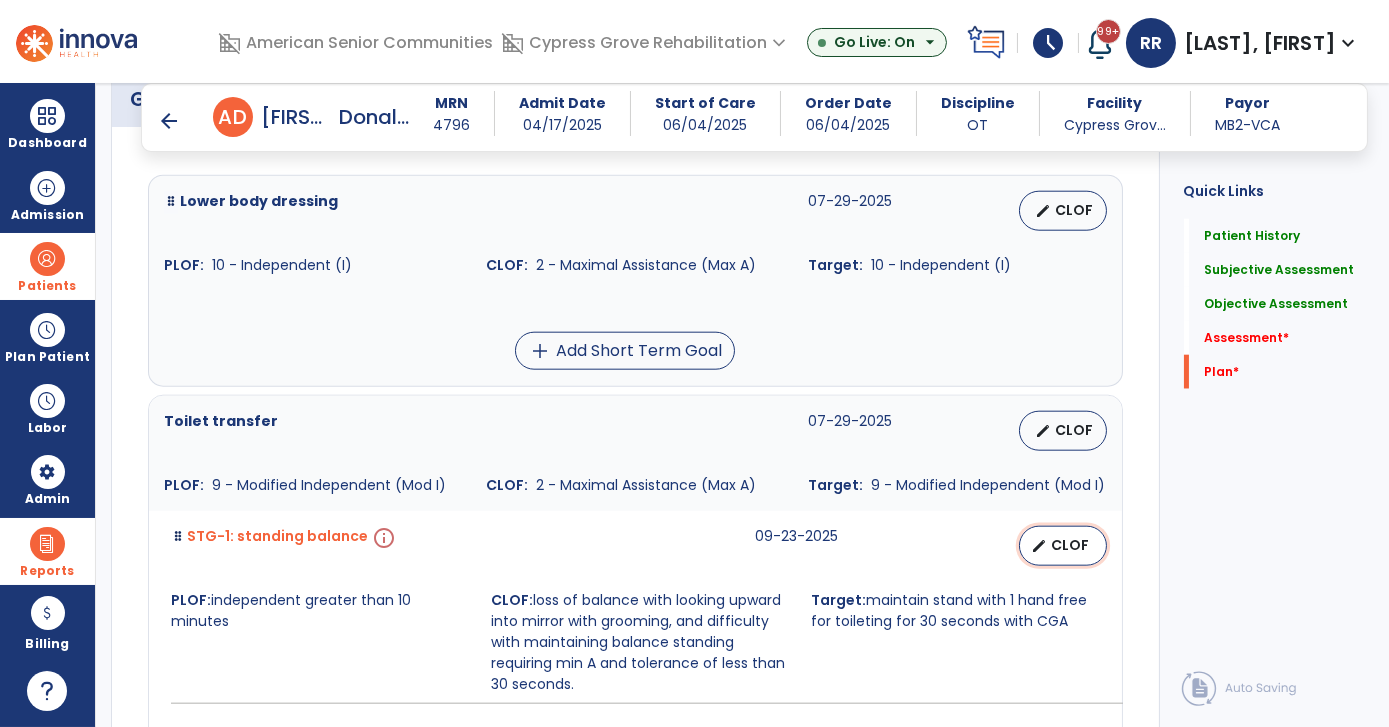 click on "CLOF" at bounding box center [1071, 545] 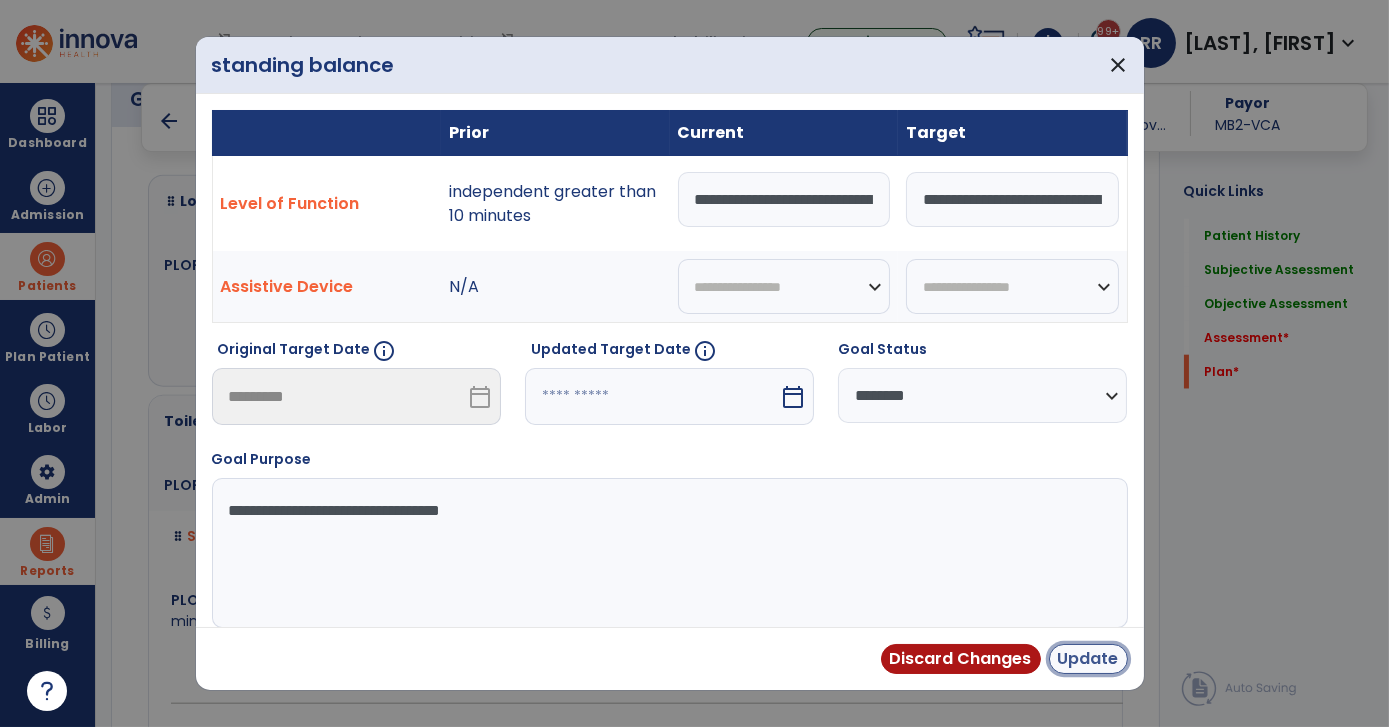 click on "Update" at bounding box center (1088, 659) 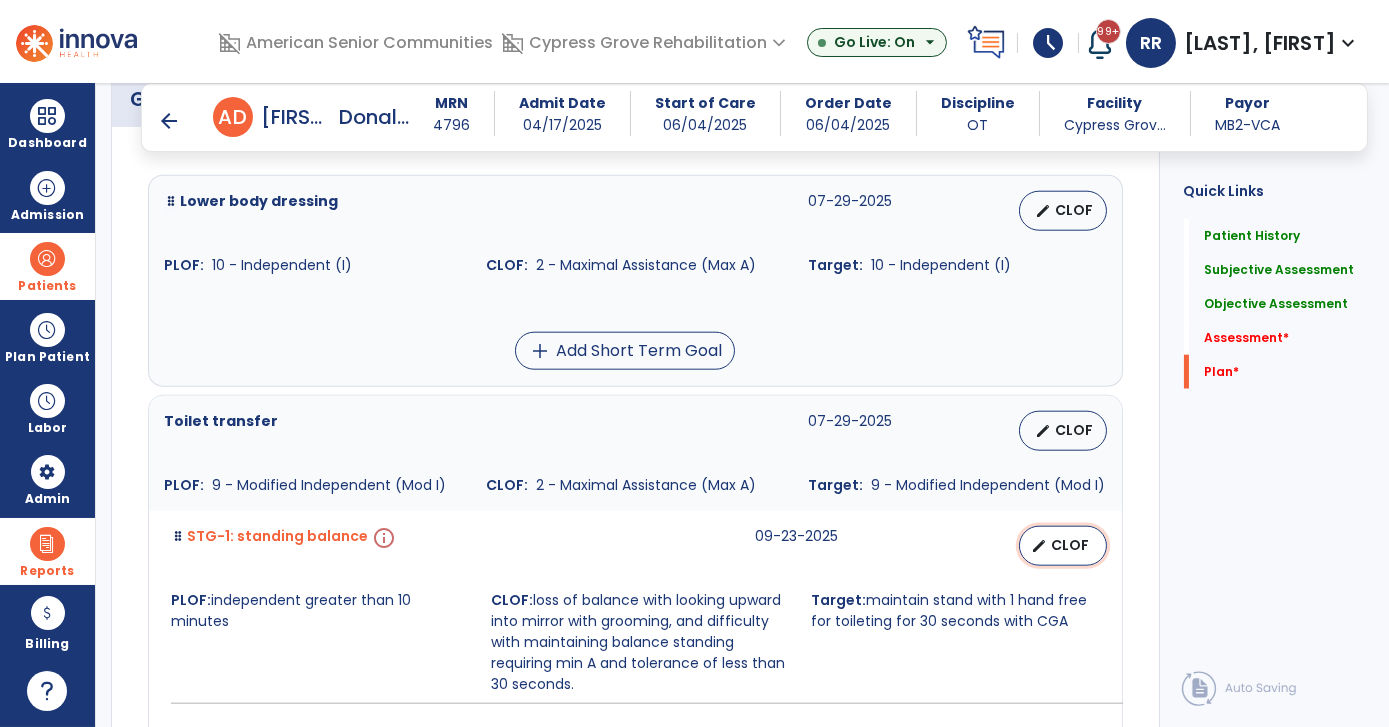 click on "CLOF" at bounding box center (1071, 545) 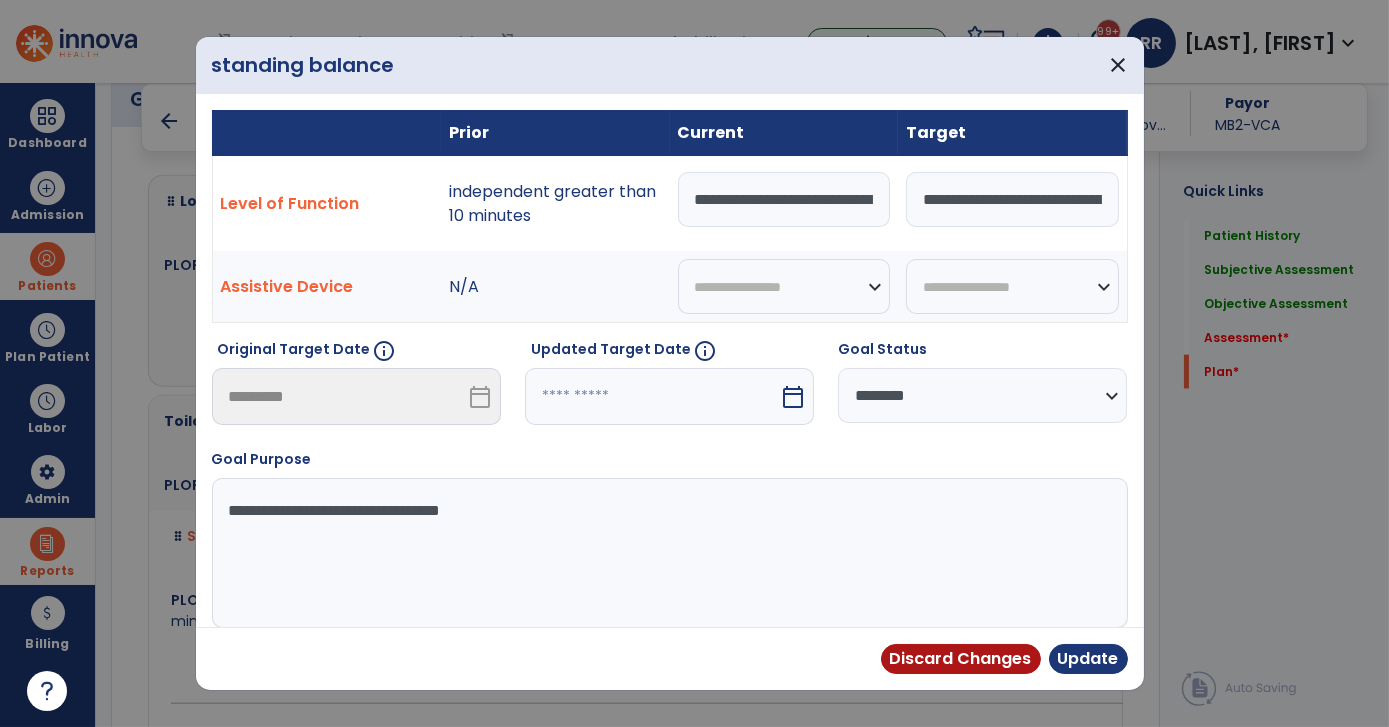 click on "calendar_today" at bounding box center [793, 397] 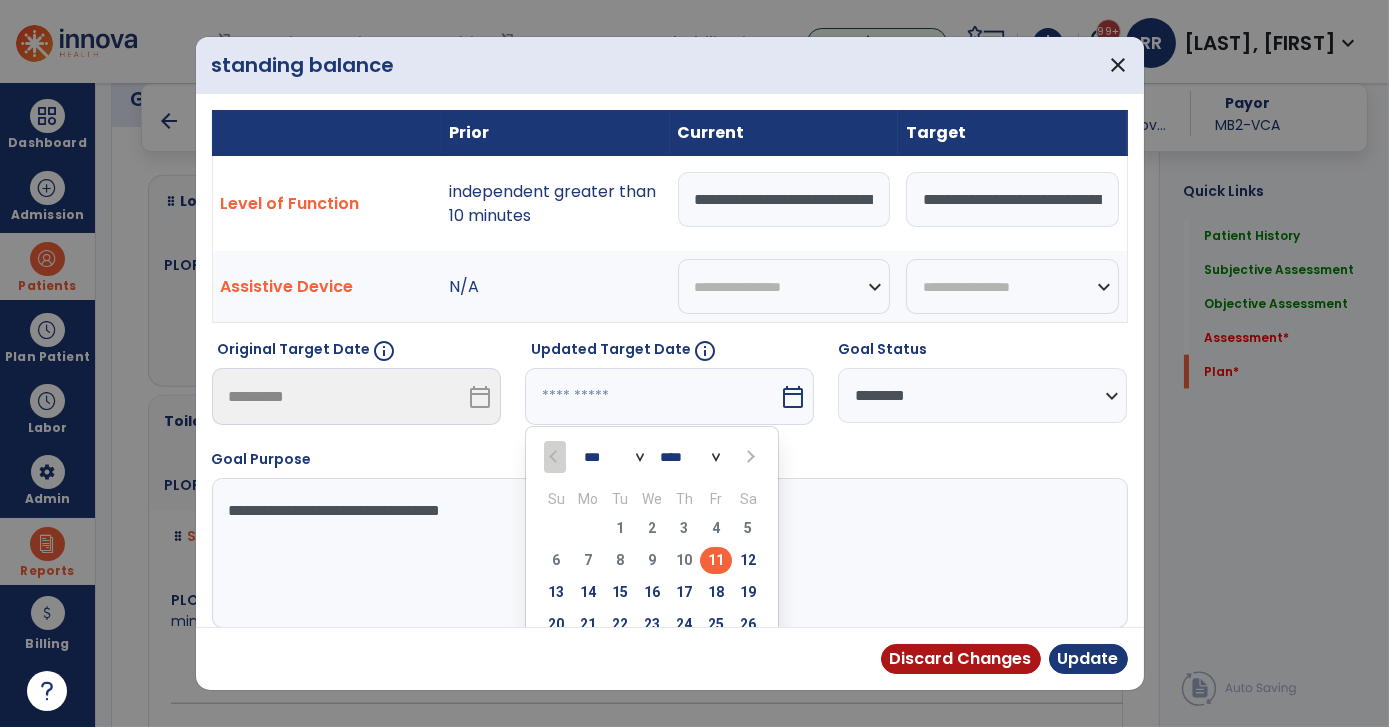 click at bounding box center (749, 457) 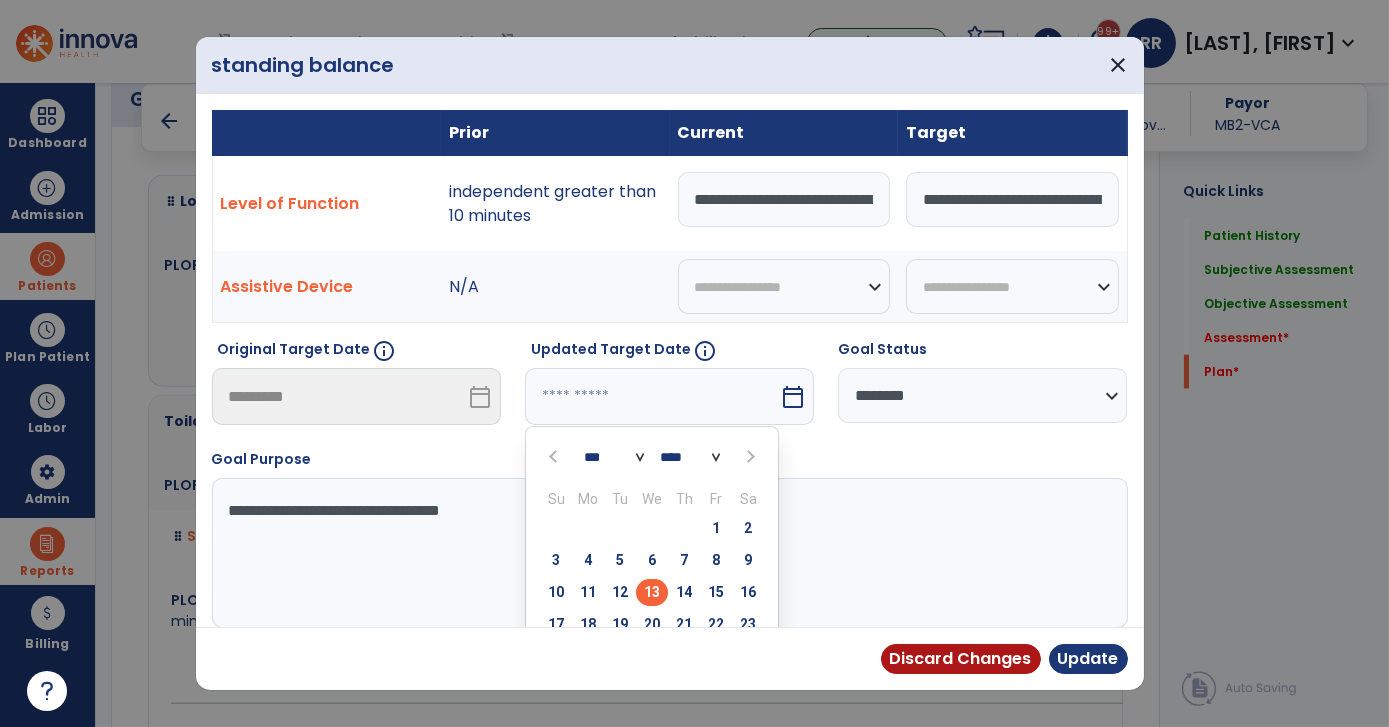 click on "13" at bounding box center (652, 592) 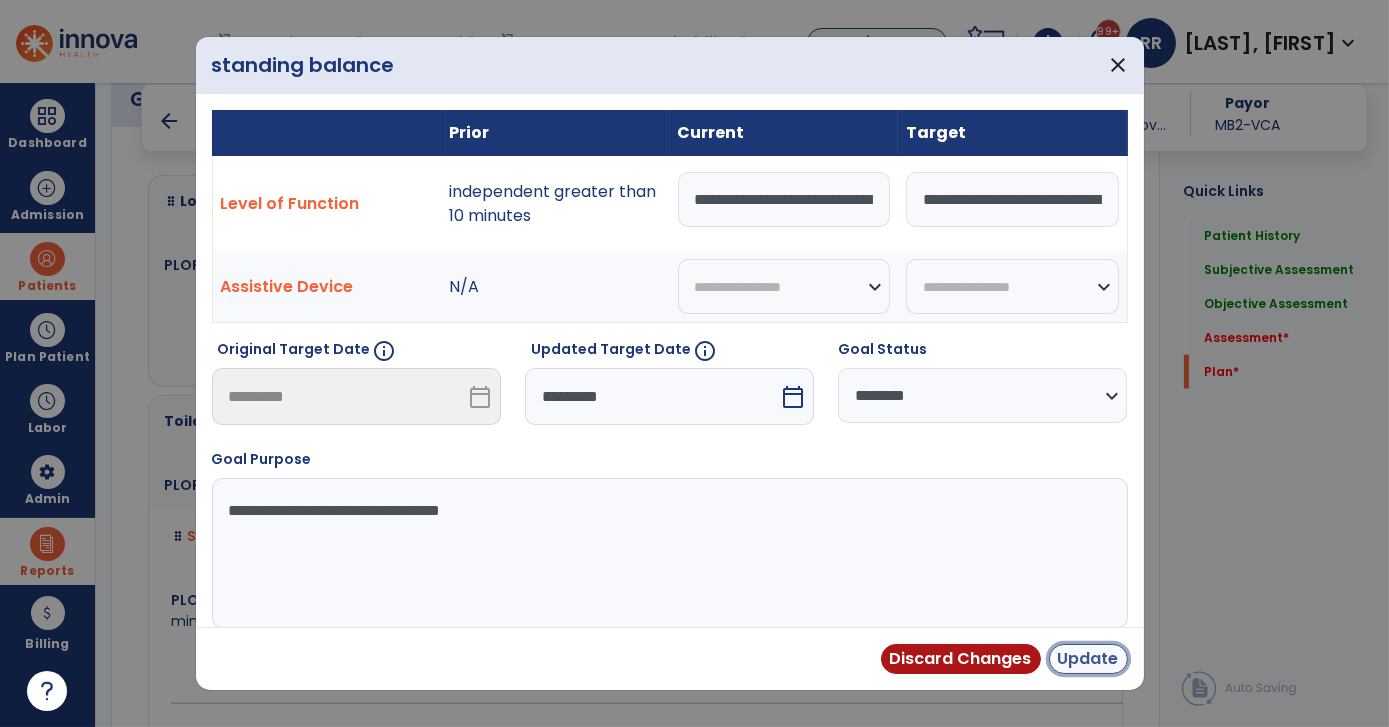 click on "Update" at bounding box center (1088, 659) 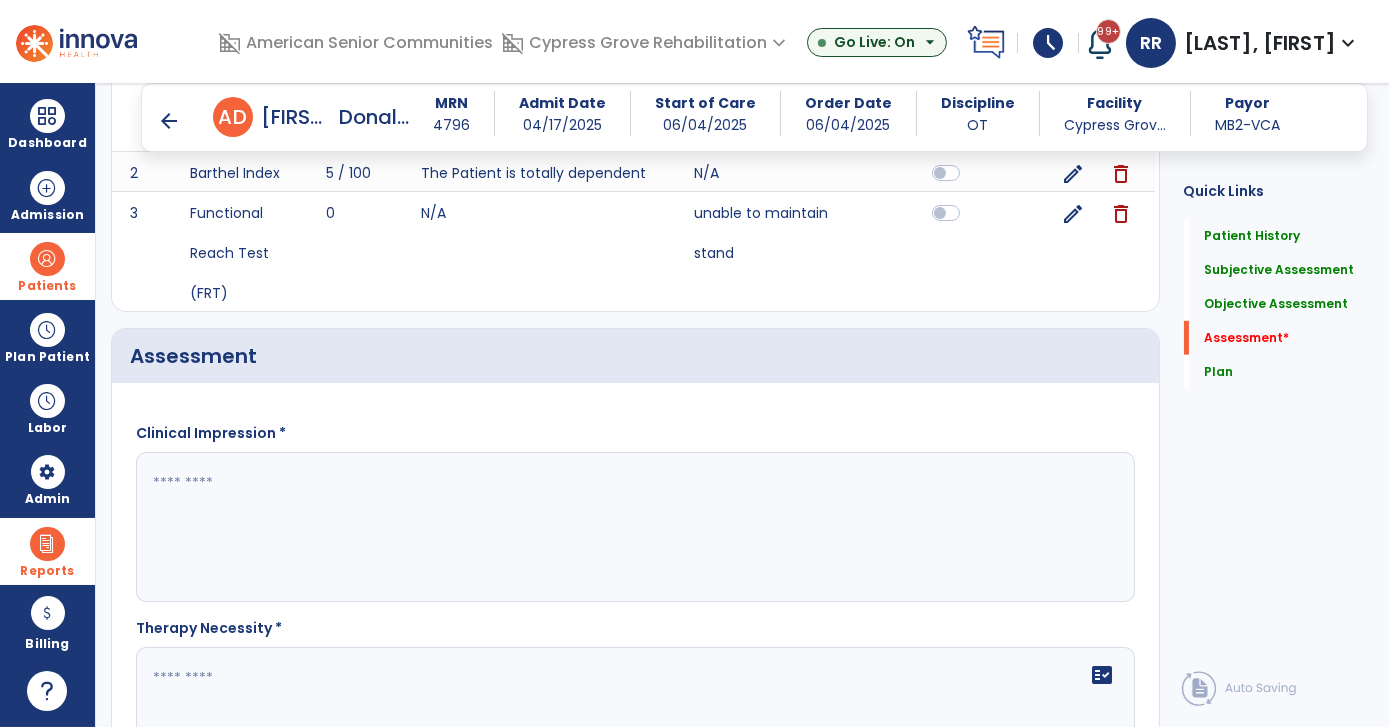 scroll, scrollTop: 2671, scrollLeft: 0, axis: vertical 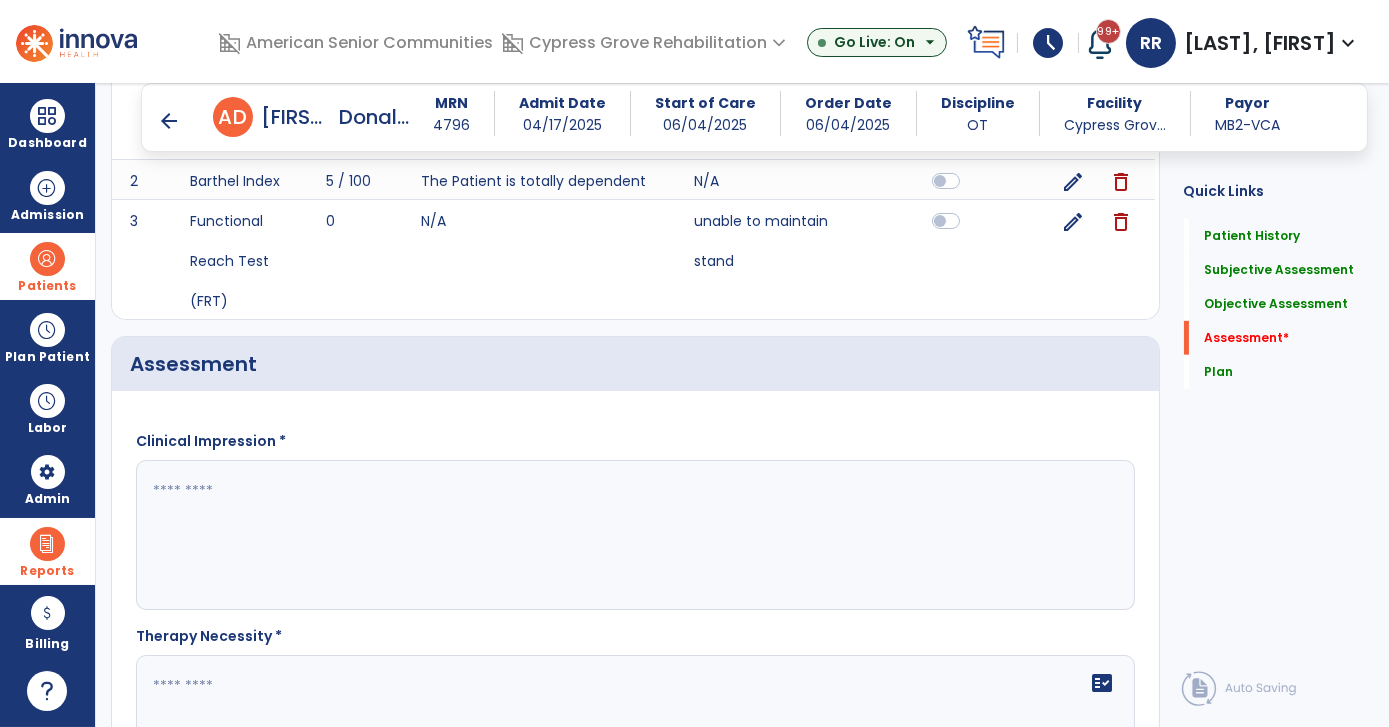 click 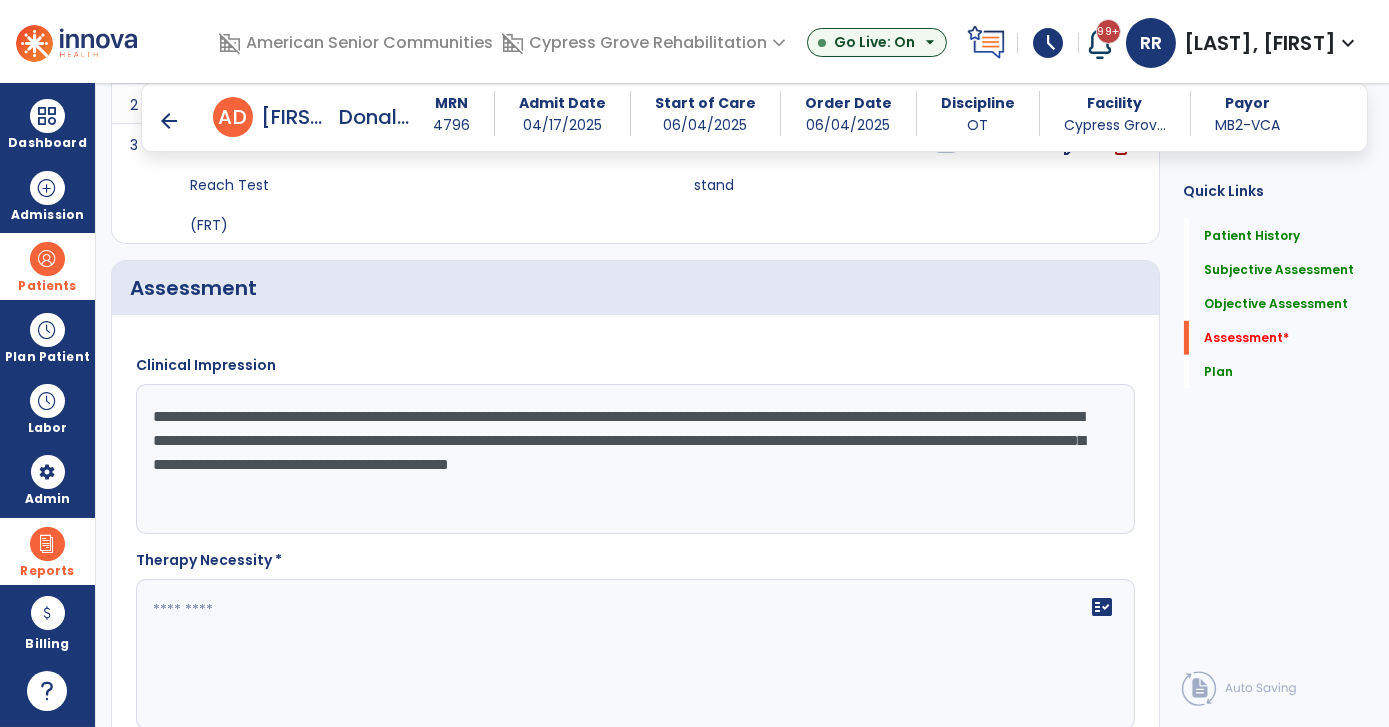 scroll, scrollTop: 2944, scrollLeft: 0, axis: vertical 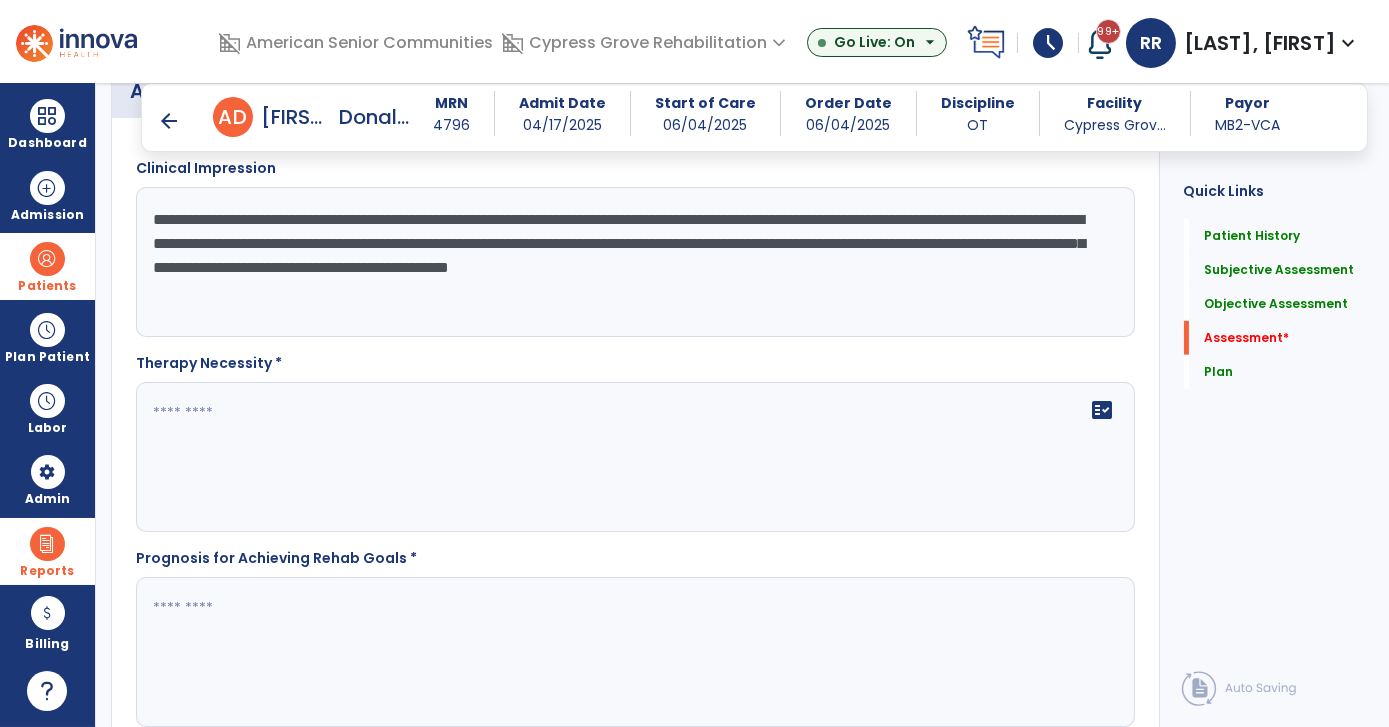 type on "**********" 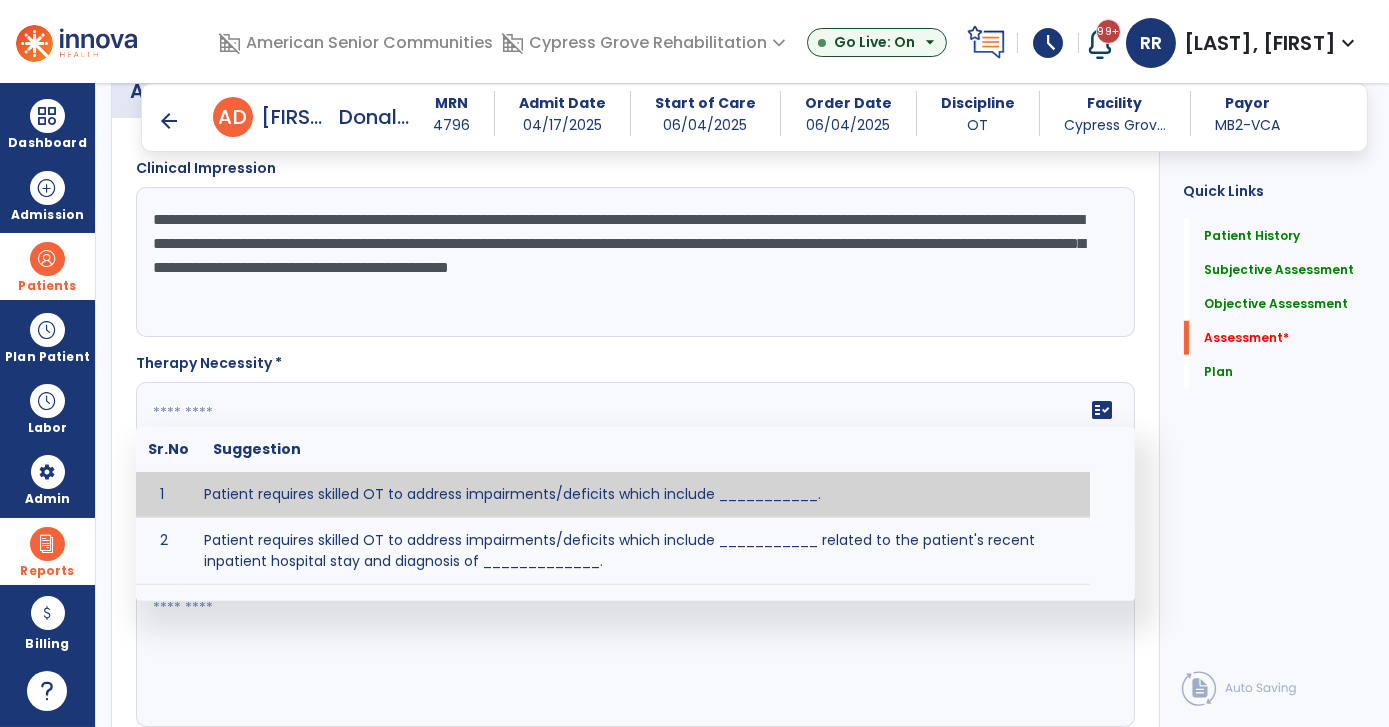 click 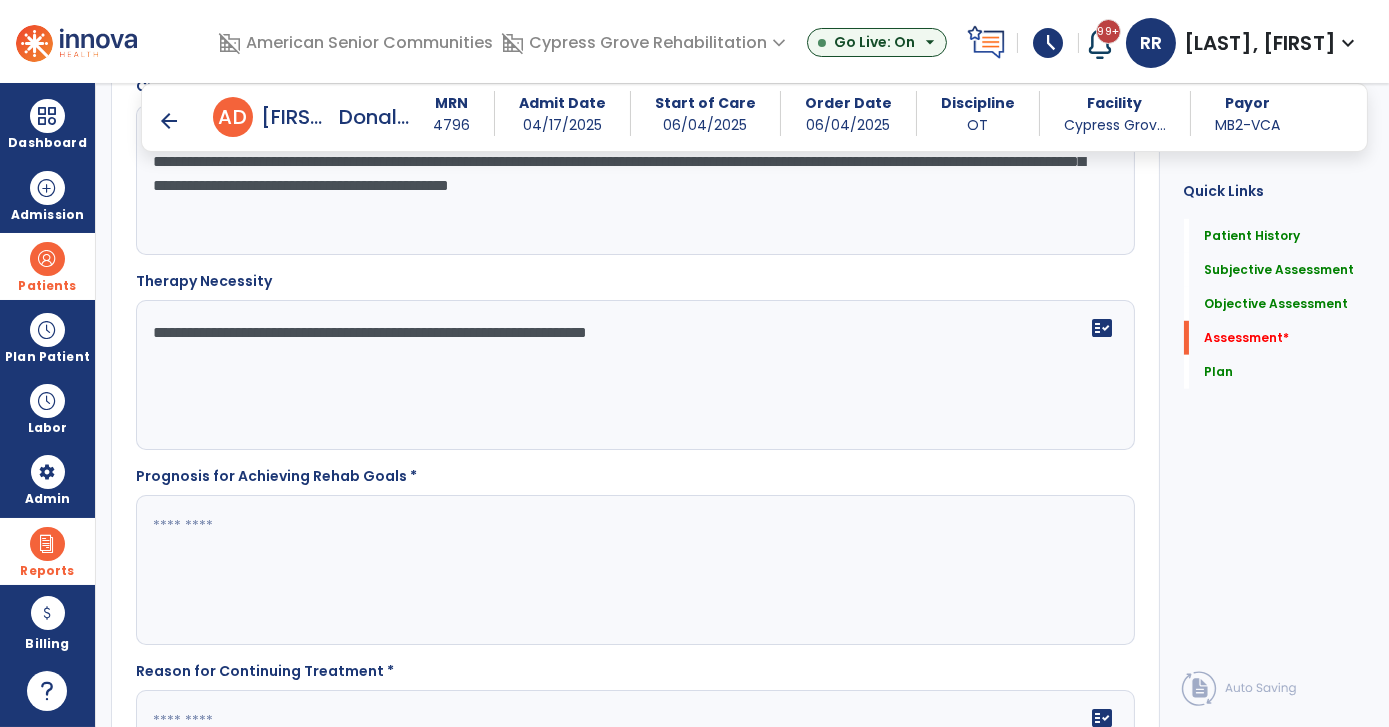 scroll, scrollTop: 3125, scrollLeft: 0, axis: vertical 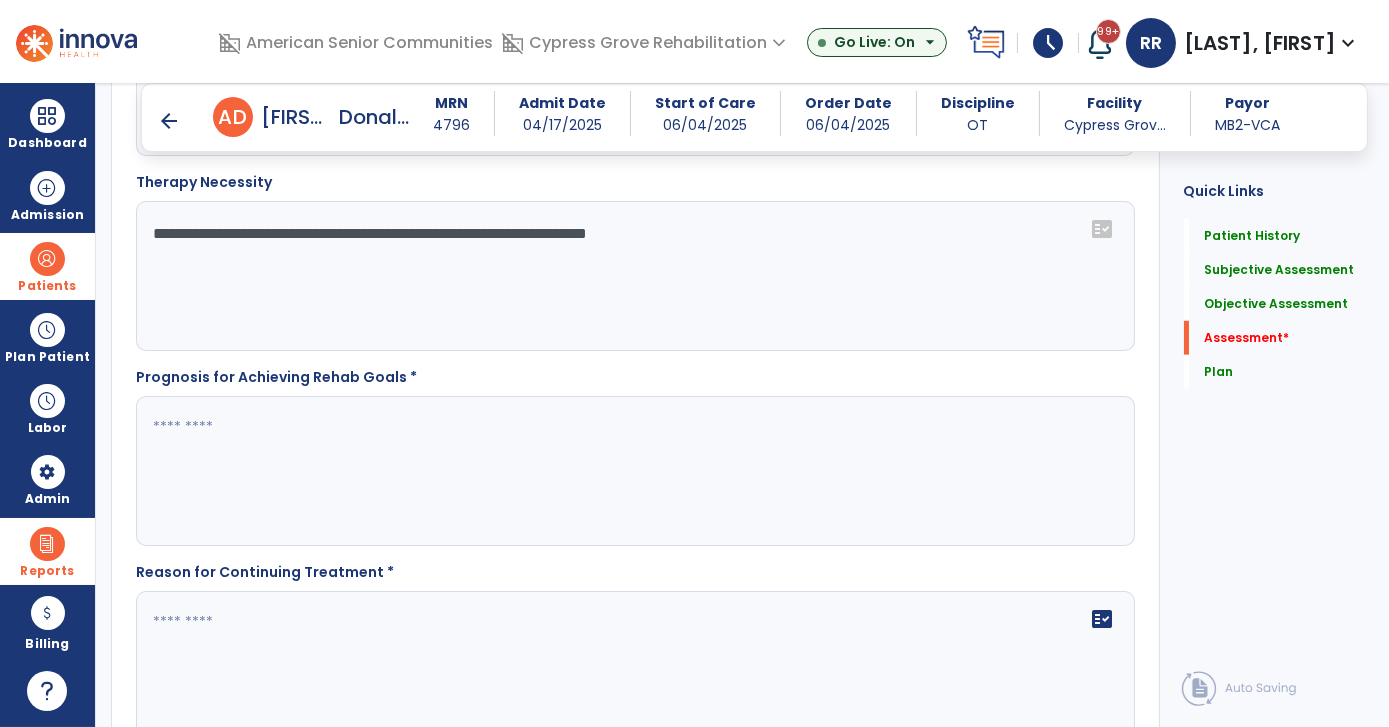 click on "**********" 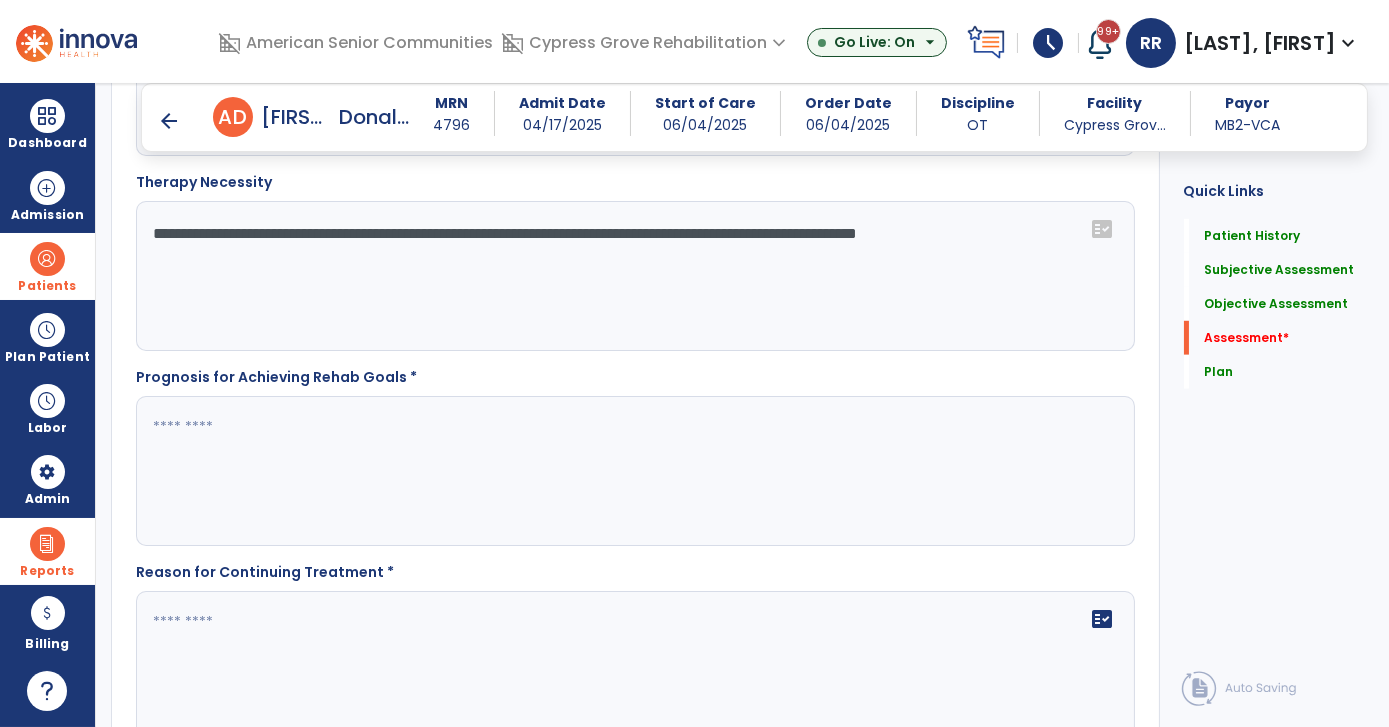 type on "**********" 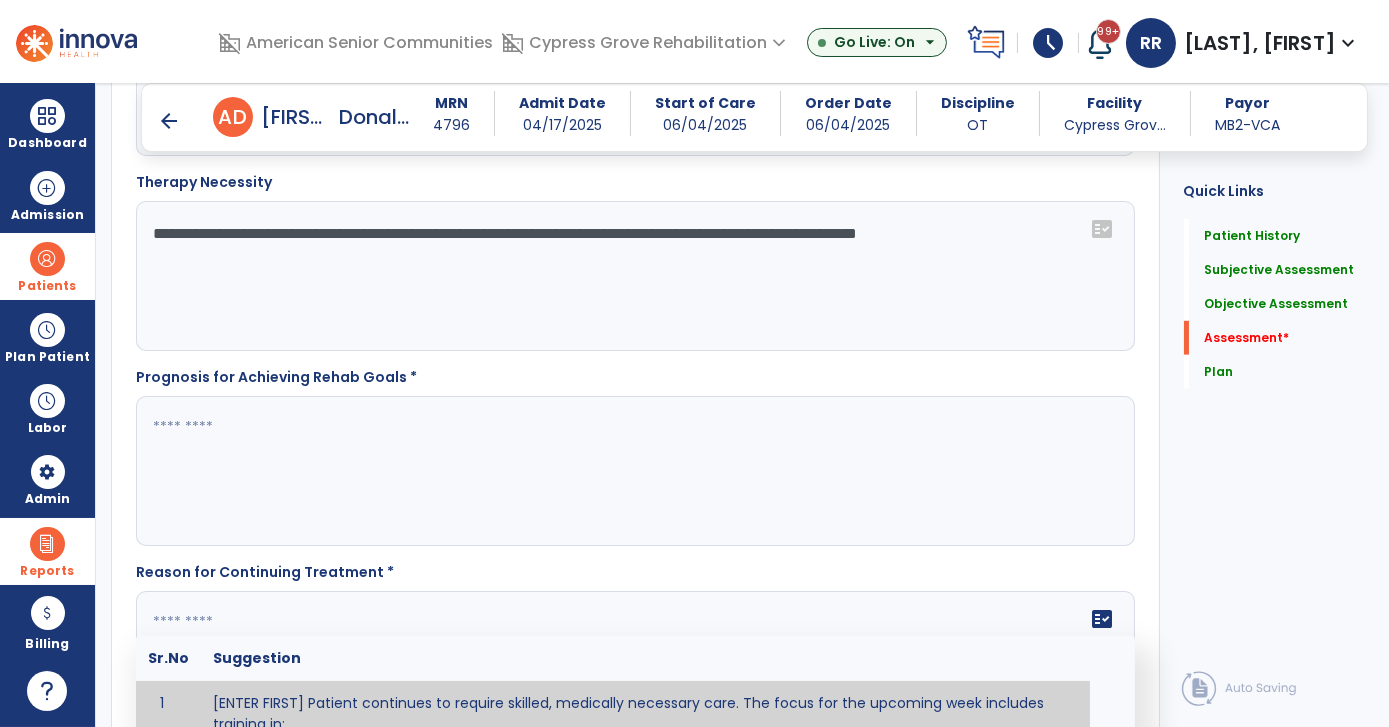 click 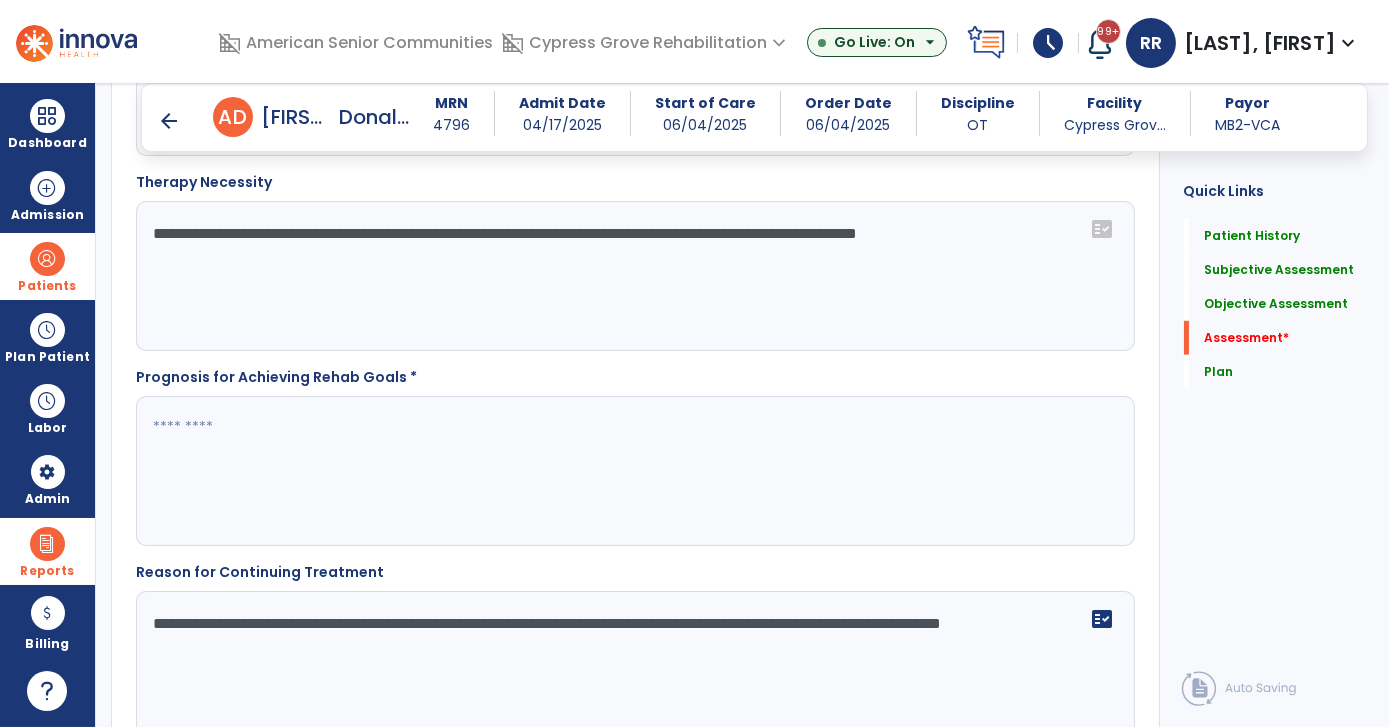 type on "**********" 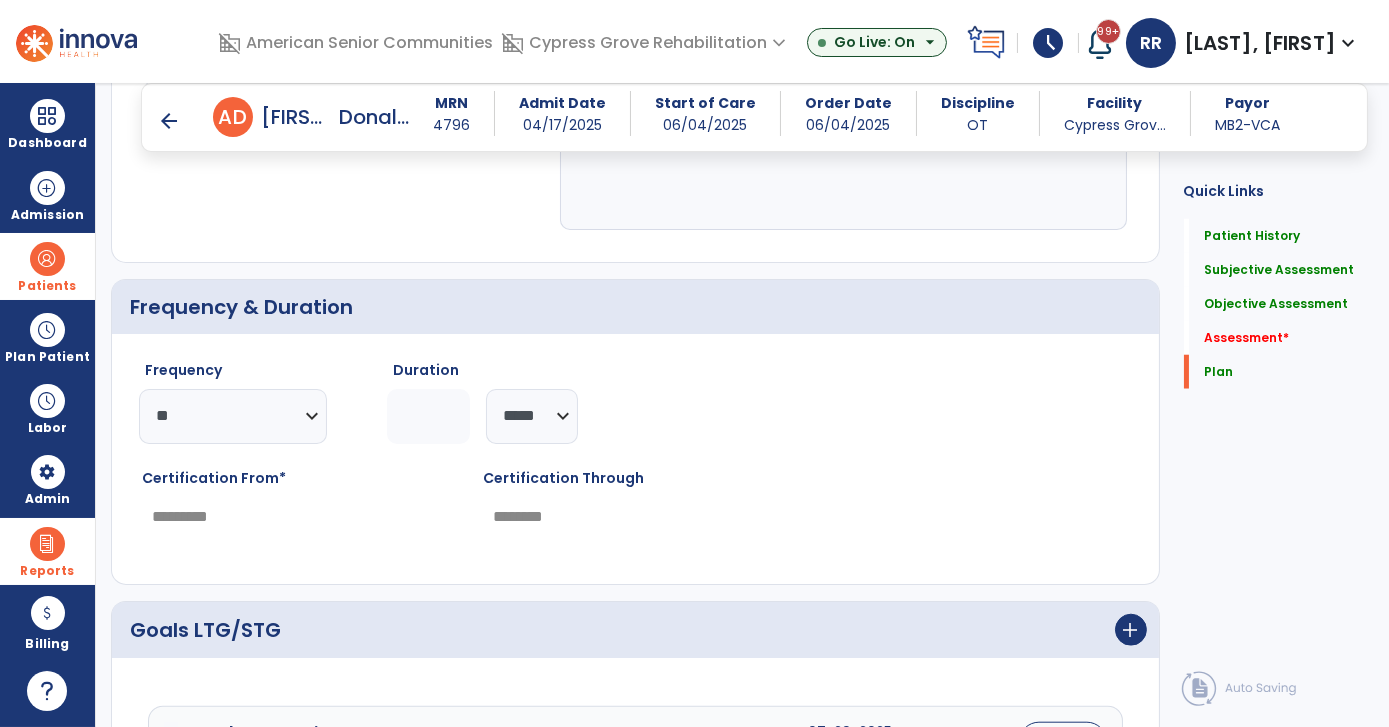 scroll, scrollTop: 3762, scrollLeft: 0, axis: vertical 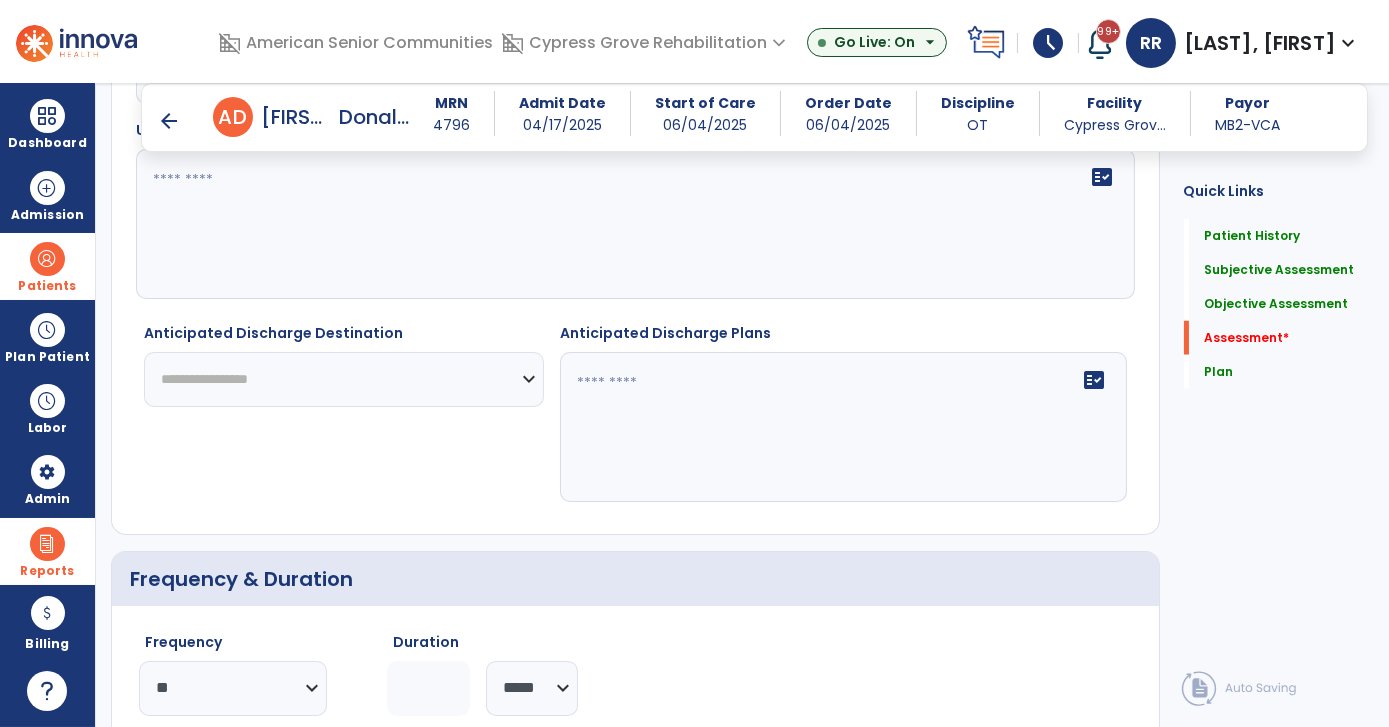 type on "**********" 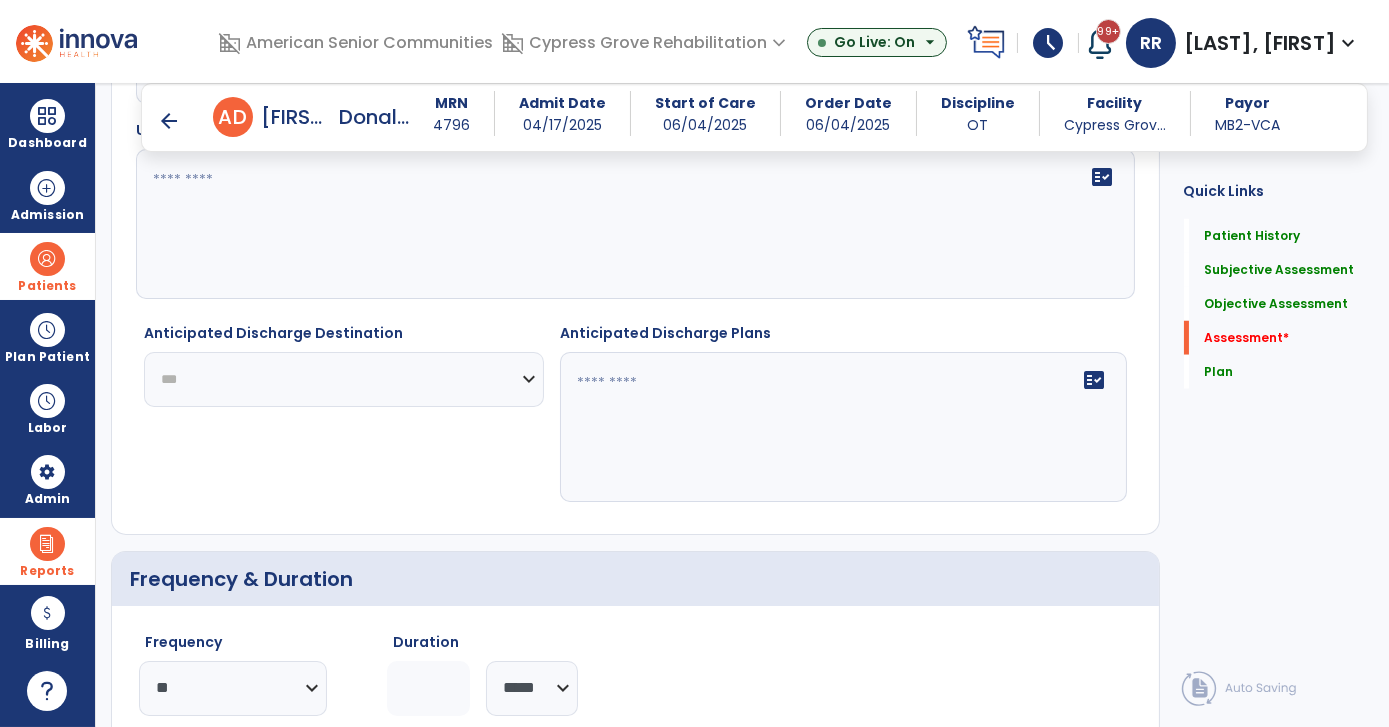 click on "**********" 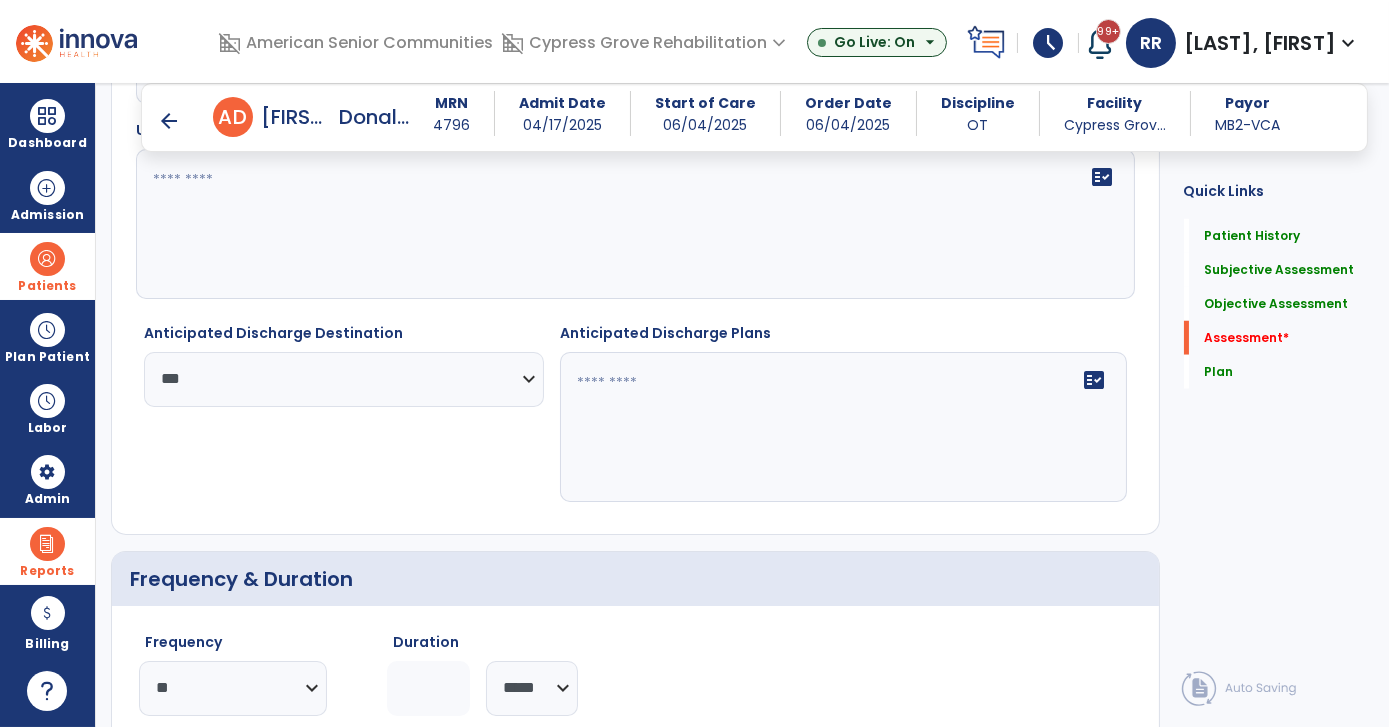 click 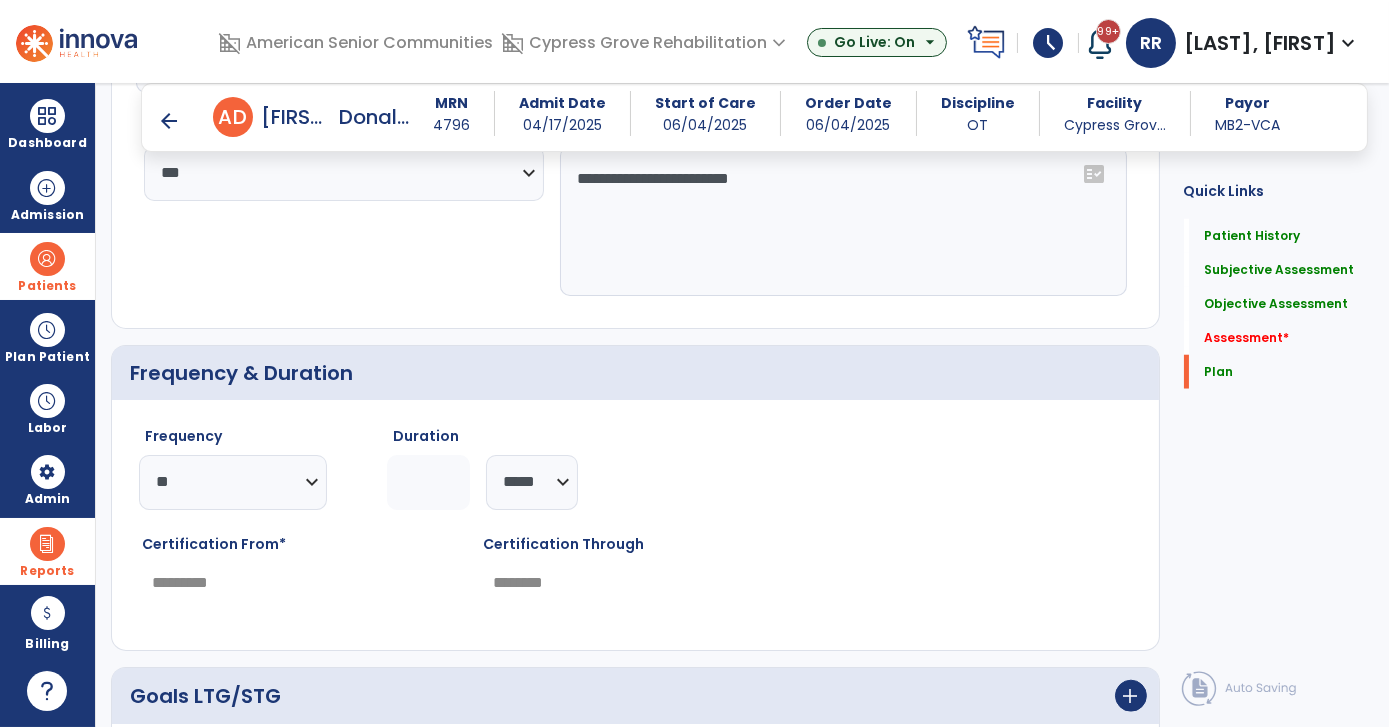 scroll, scrollTop: 3944, scrollLeft: 0, axis: vertical 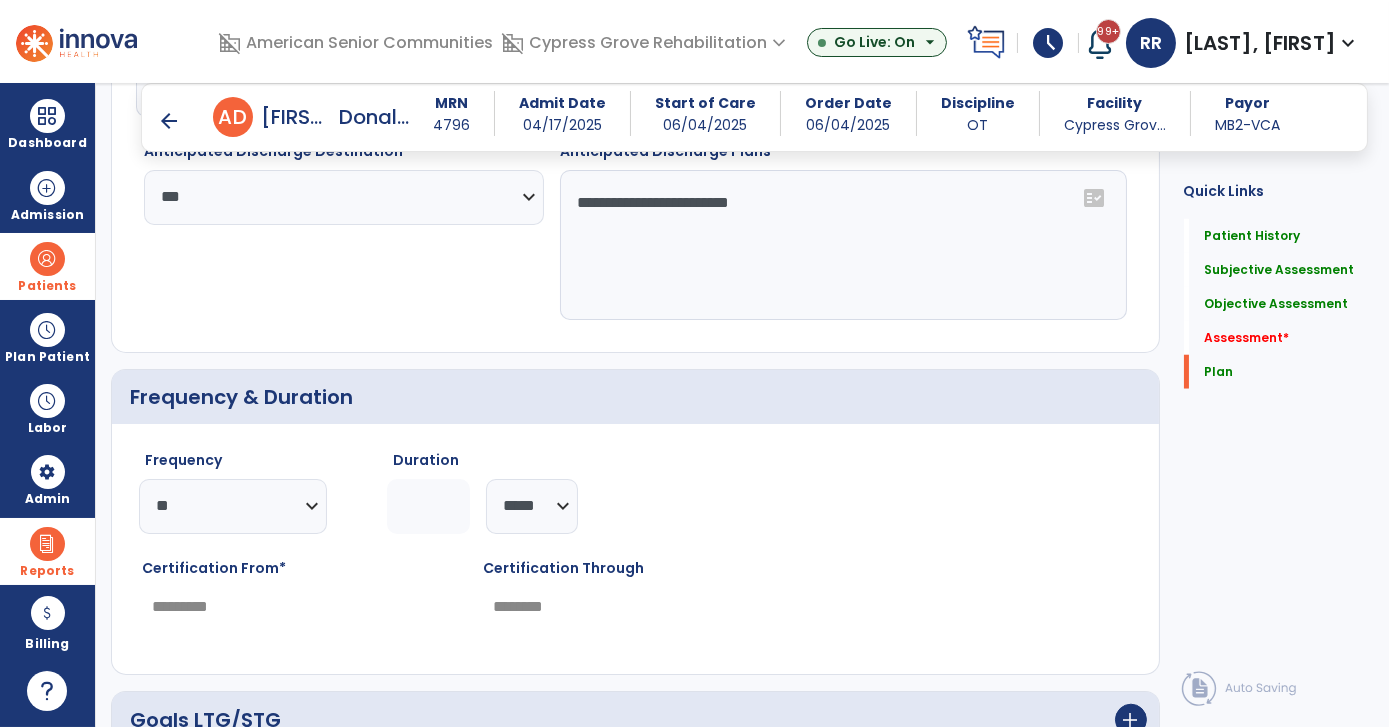 type on "**********" 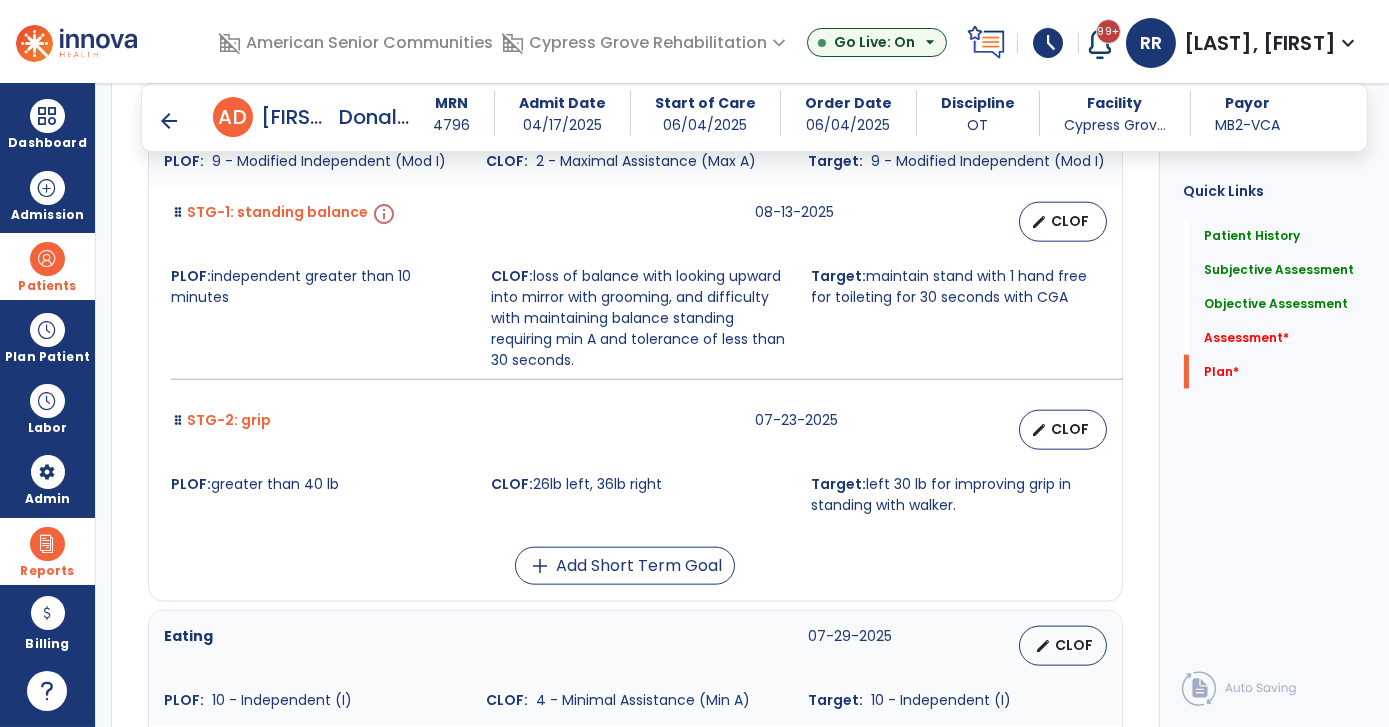 scroll, scrollTop: 4853, scrollLeft: 0, axis: vertical 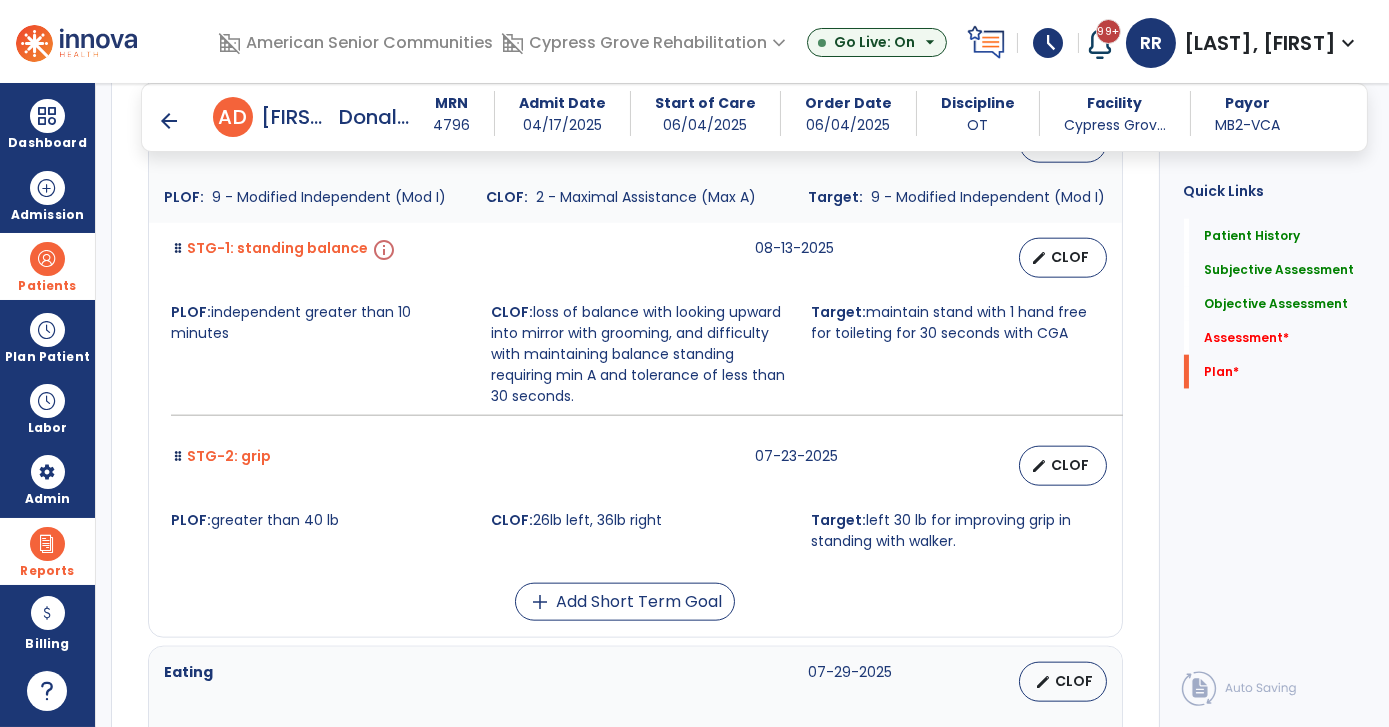 type on "*" 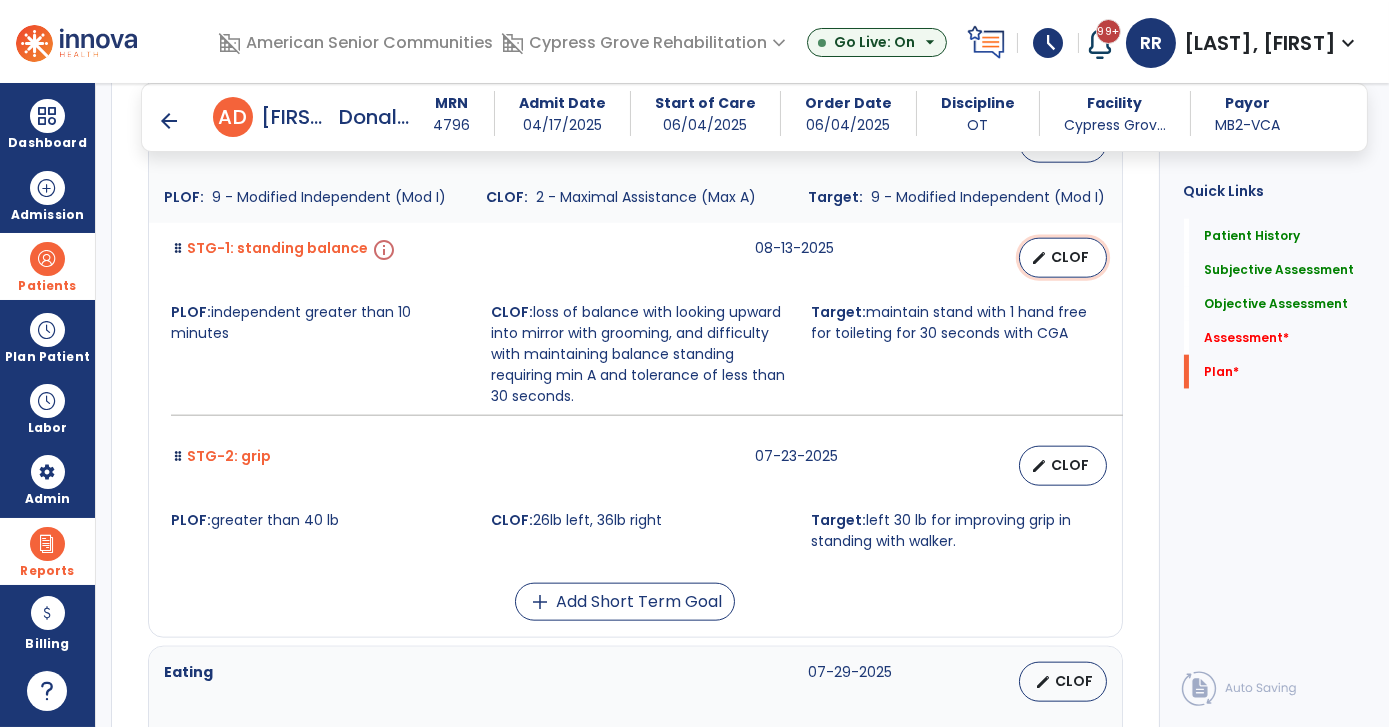 click on "edit   CLOF" at bounding box center (1063, 258) 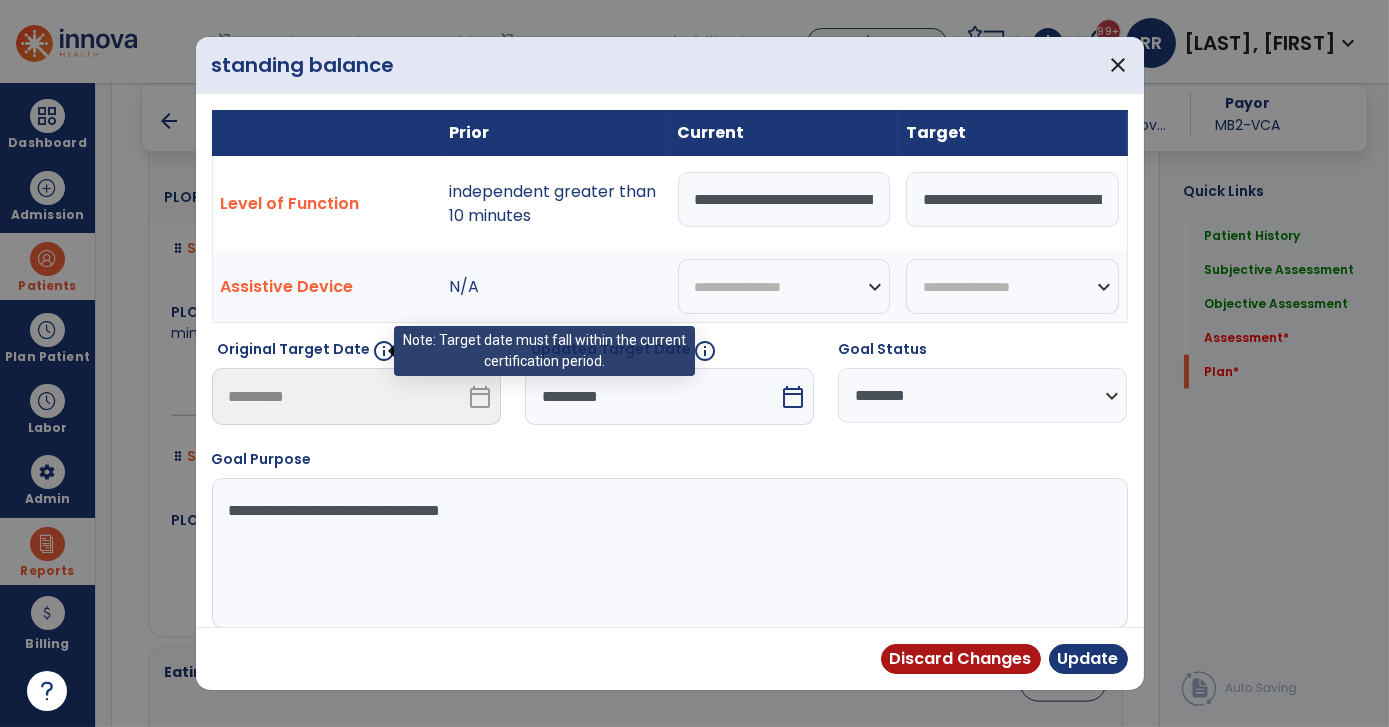 click on "info" at bounding box center [385, 351] 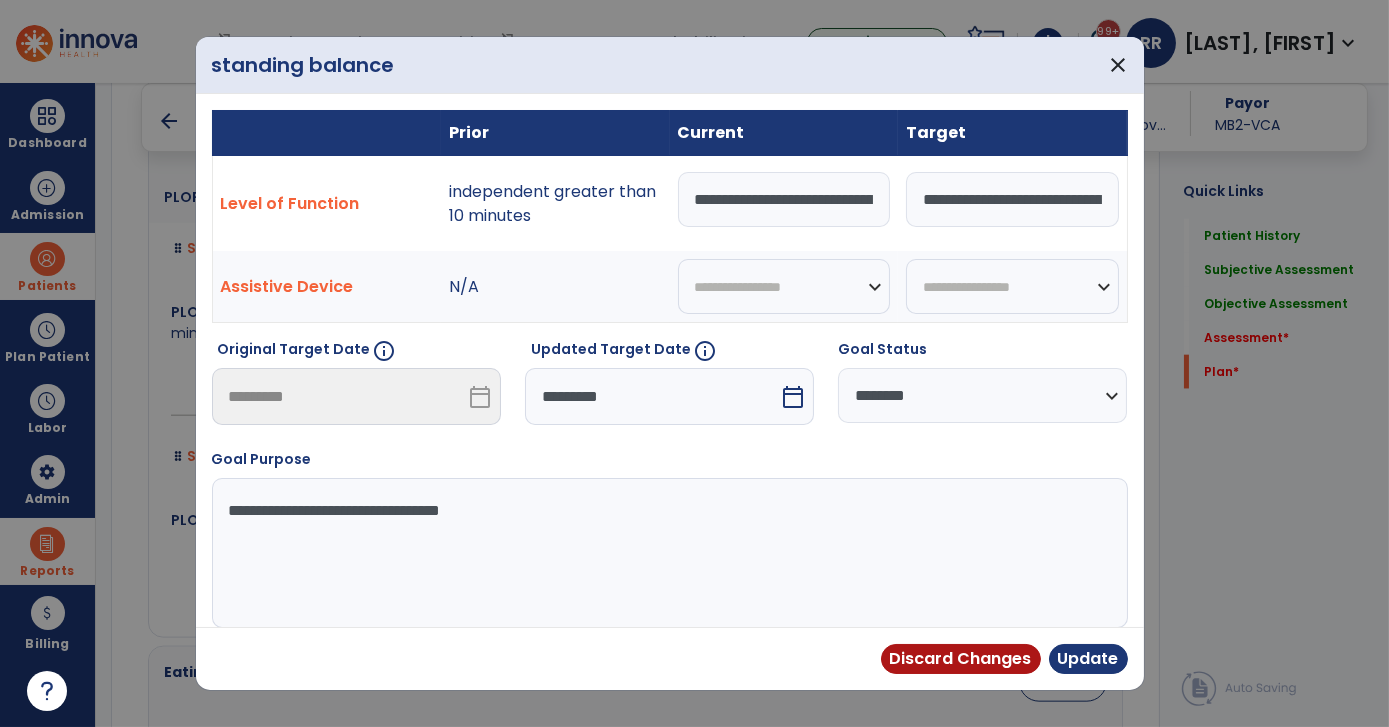 click on "Updated Target Date   info  *********  calendar_today" at bounding box center [669, 390] 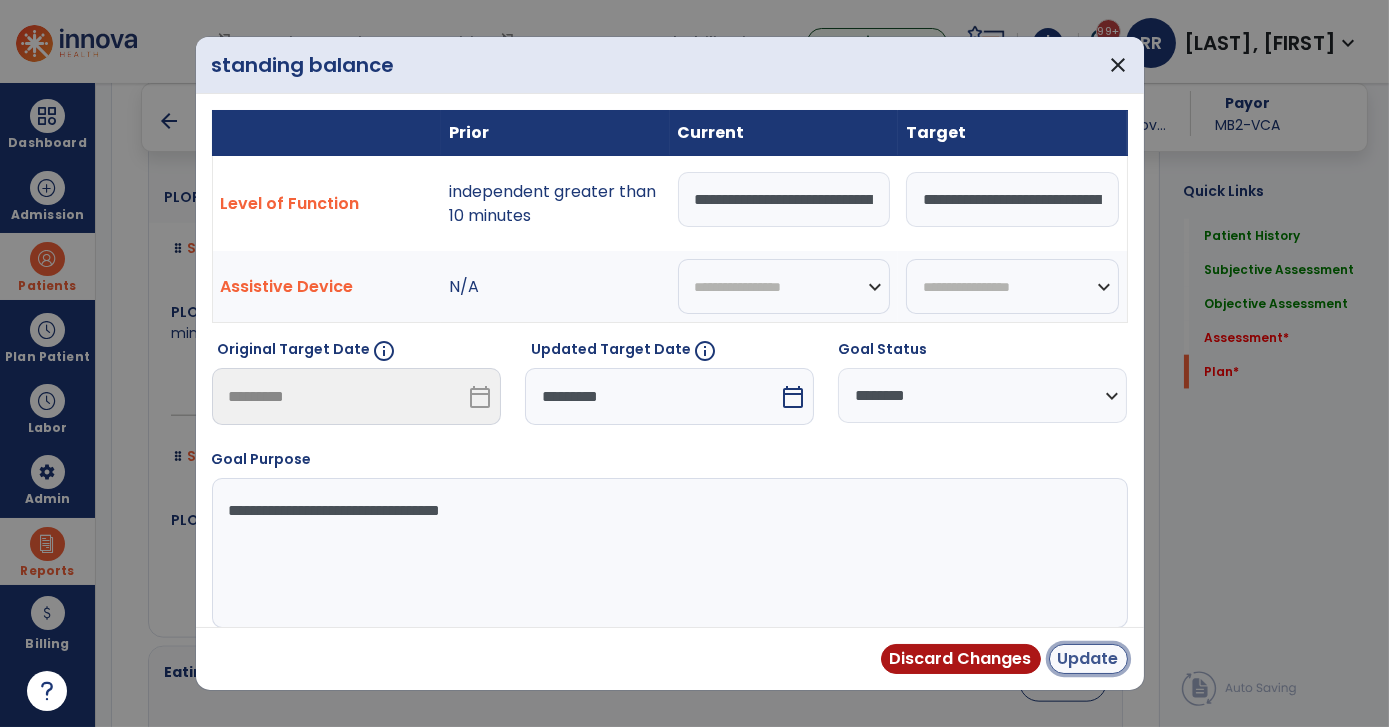 click on "Update" at bounding box center [1088, 659] 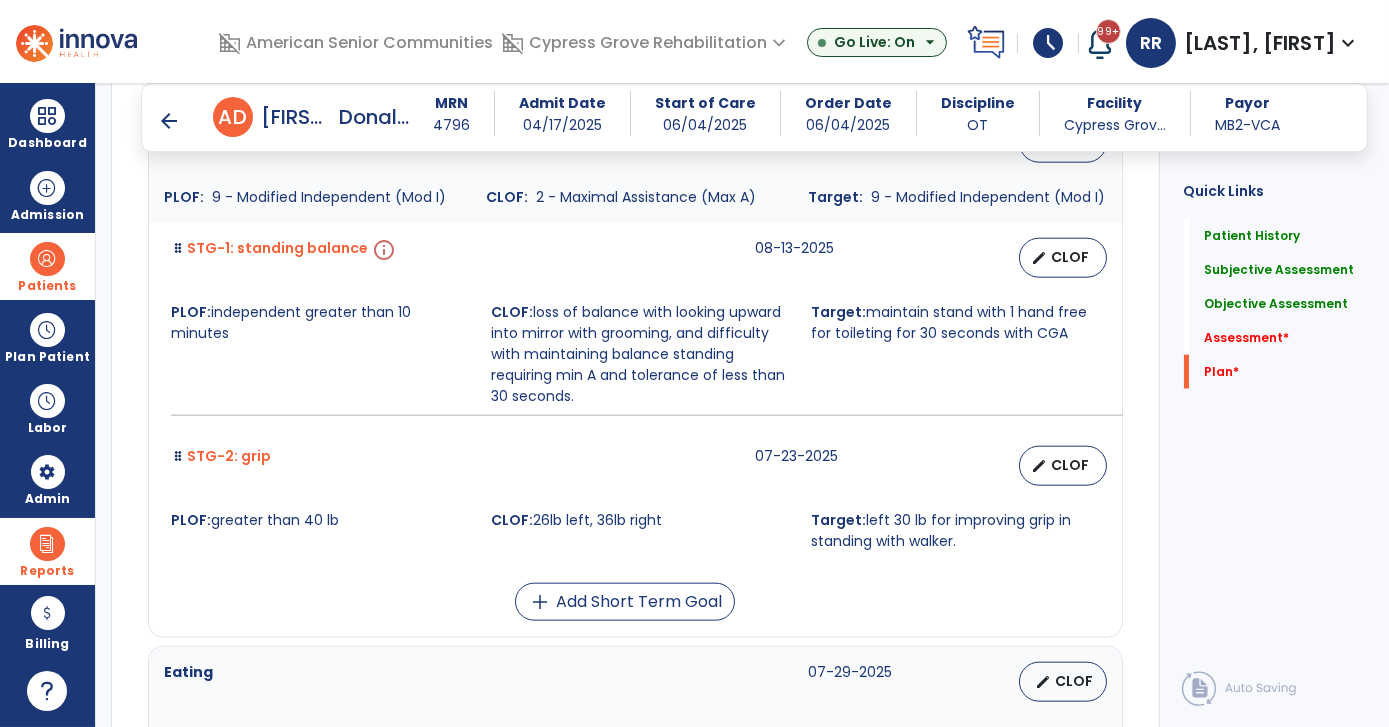 click on "08-13-2025" at bounding box center (823, 258) 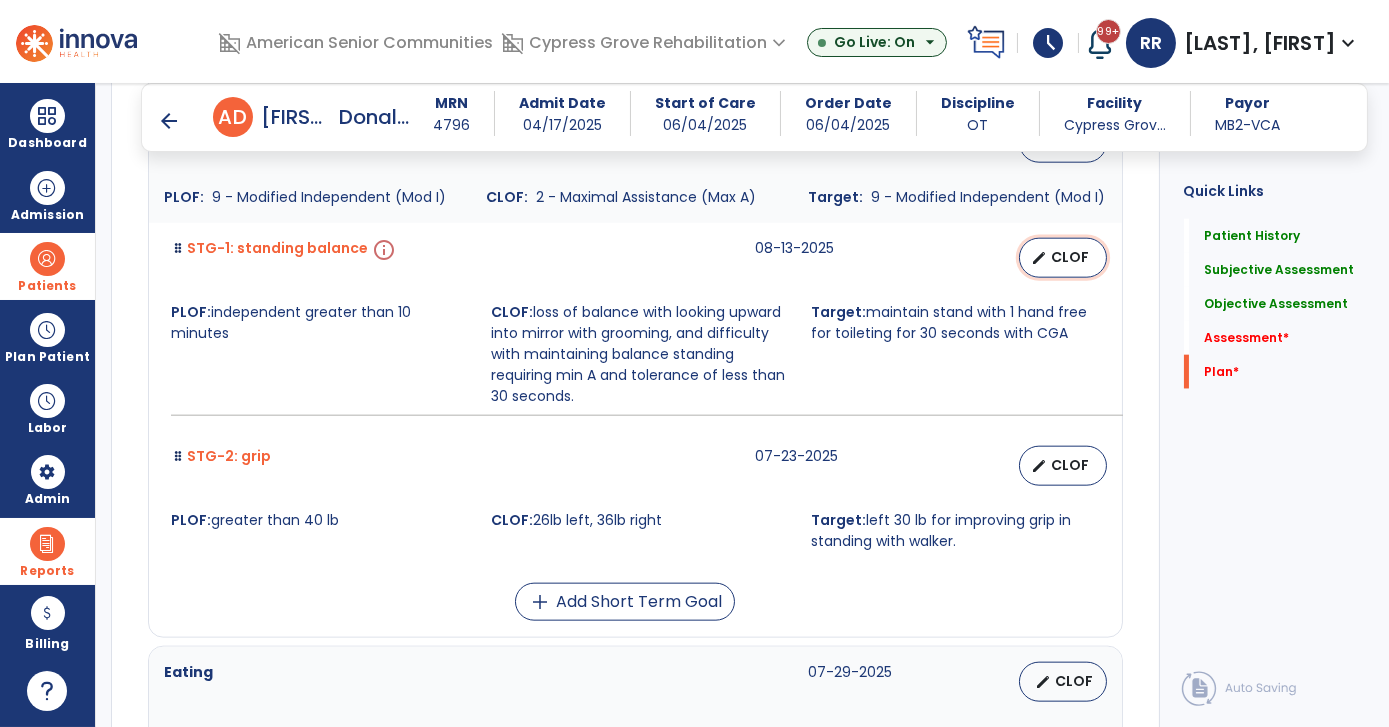 click on "edit" at bounding box center [1040, 258] 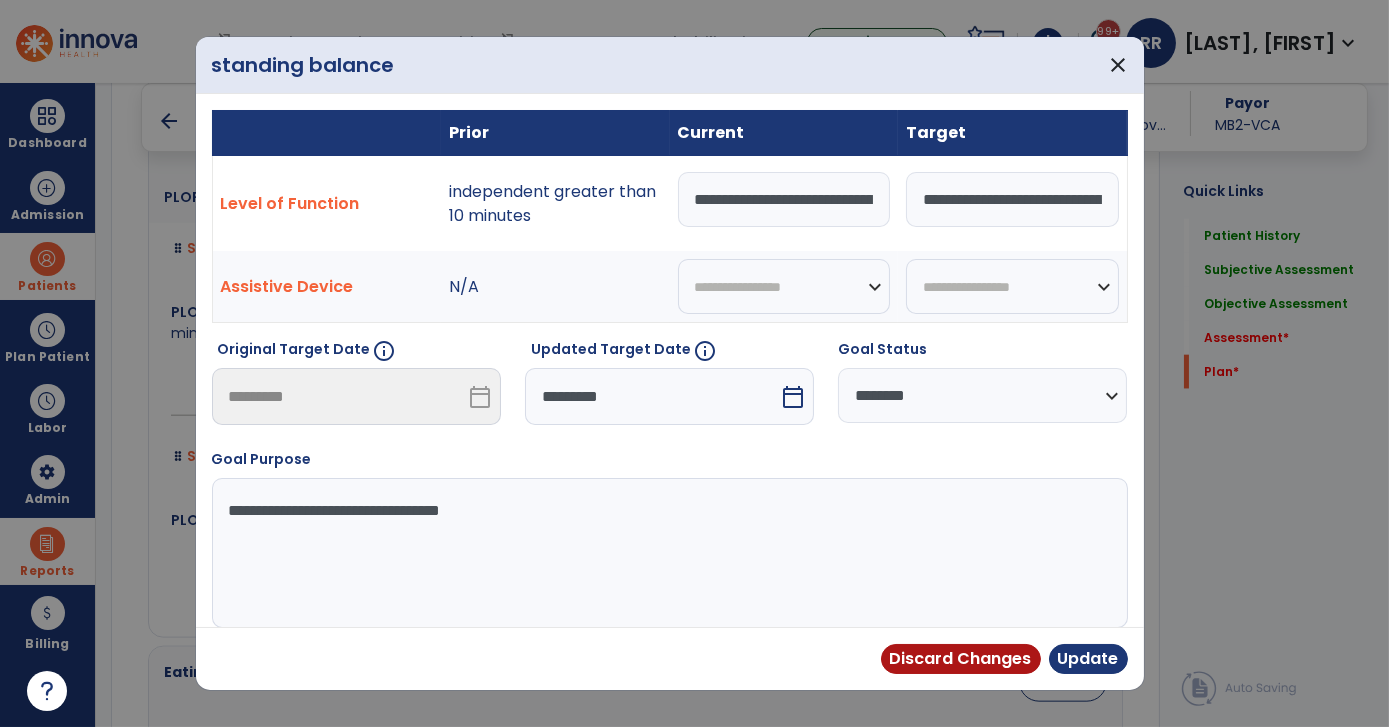 click on "calendar_today" at bounding box center [480, 397] 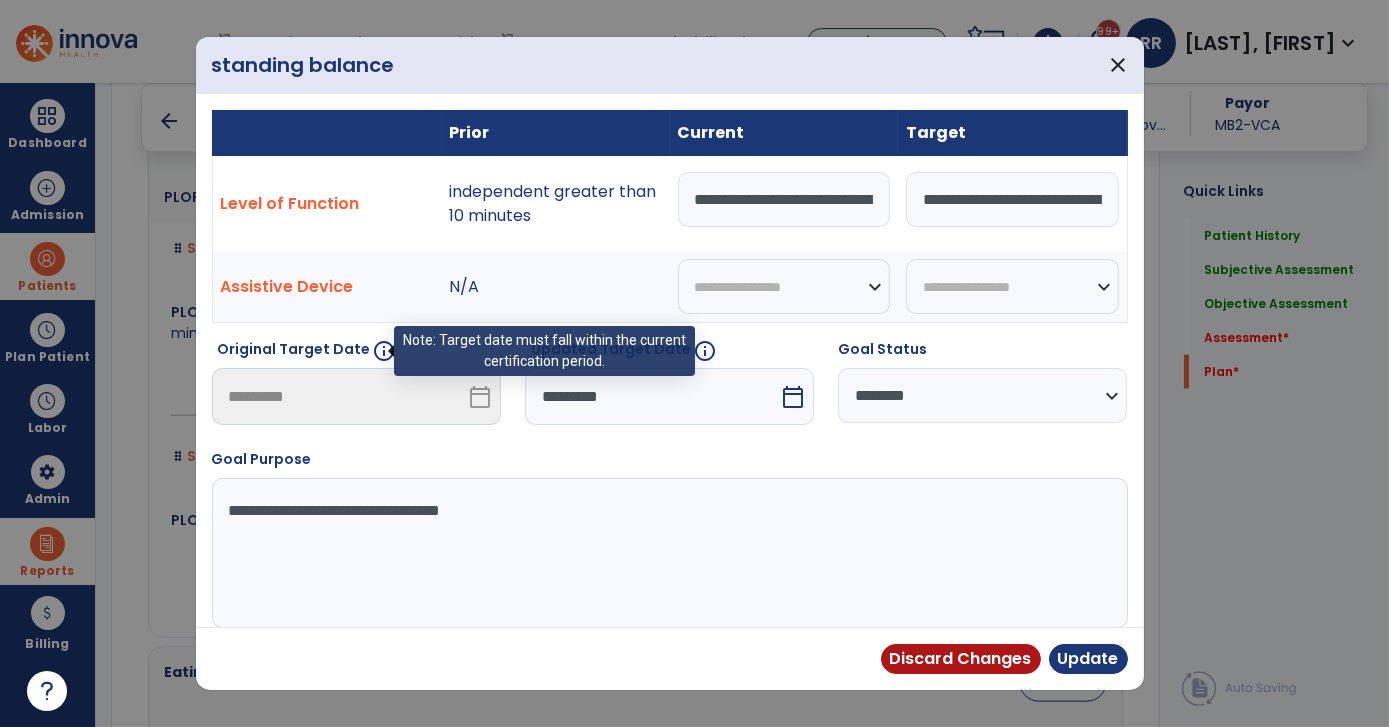 click on "info" at bounding box center [385, 351] 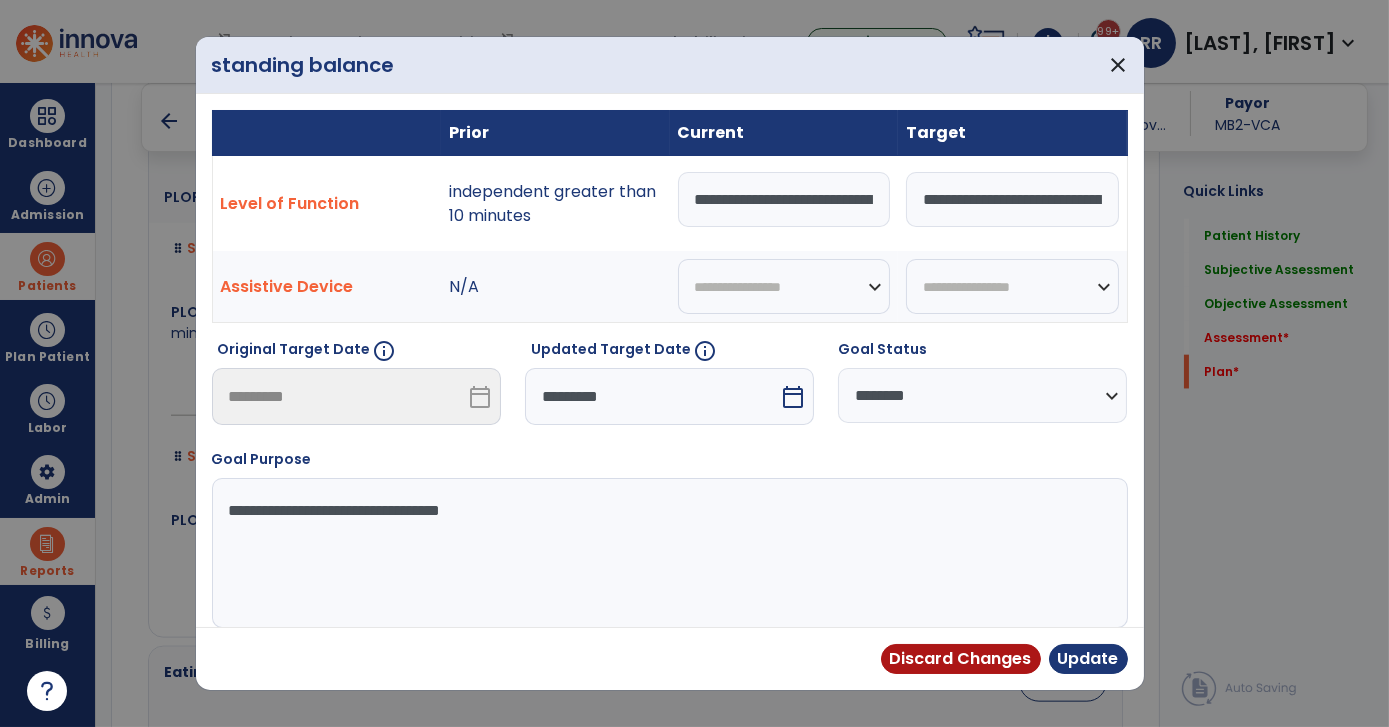 click on "Original Target Date   info" at bounding box center (356, 353) 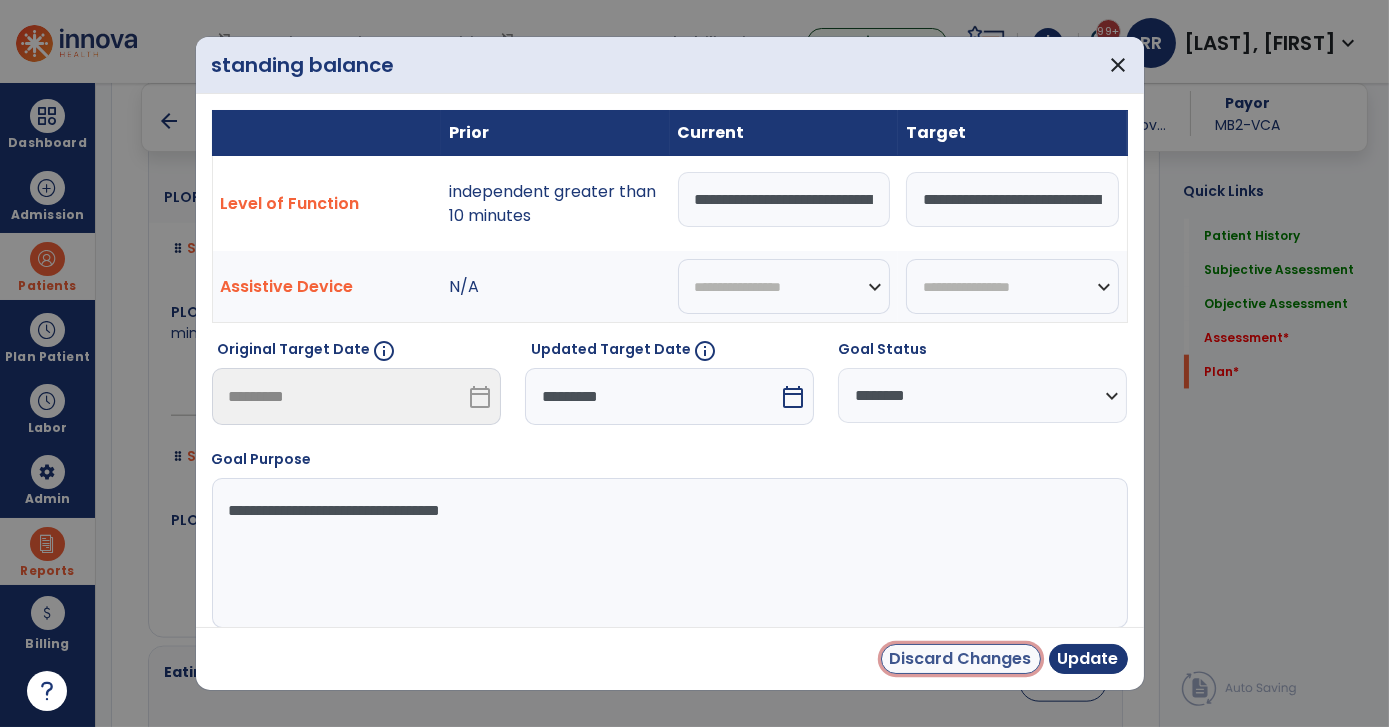 click on "Discard Changes" at bounding box center [961, 659] 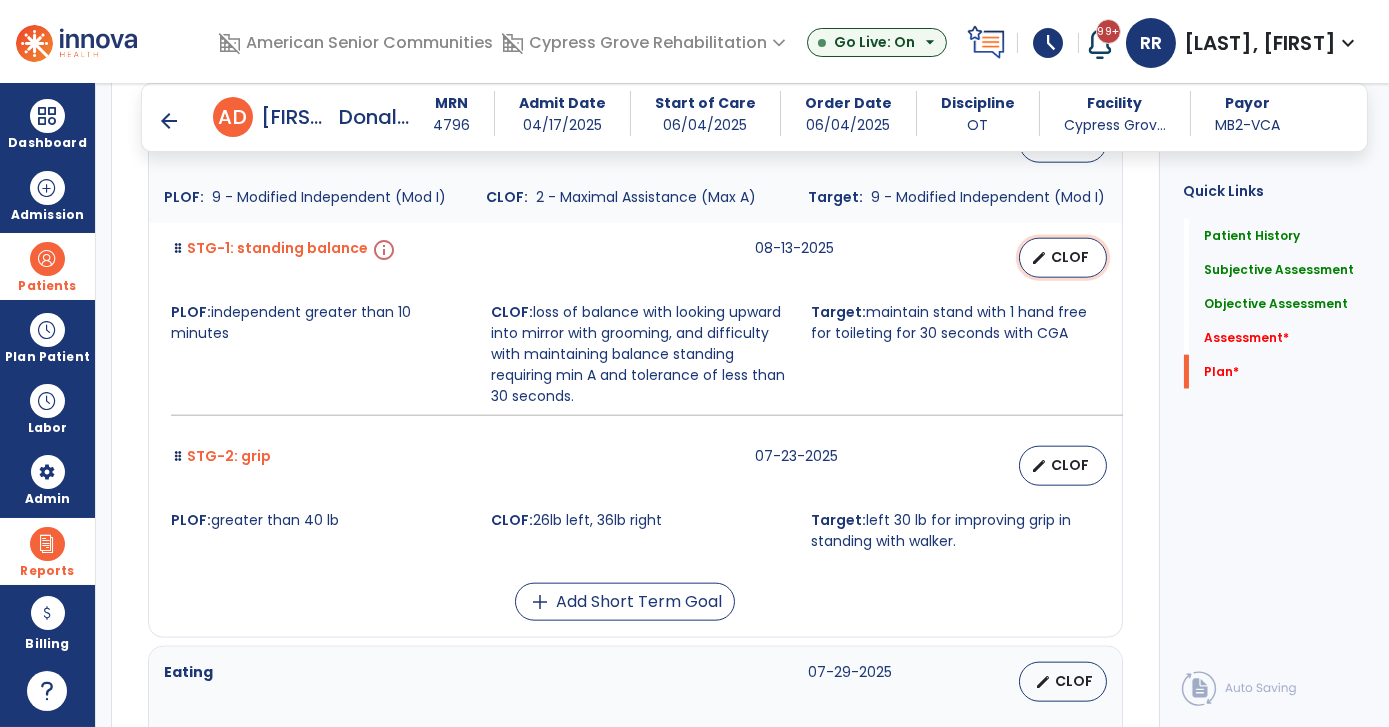 click on "CLOF" at bounding box center (1071, 257) 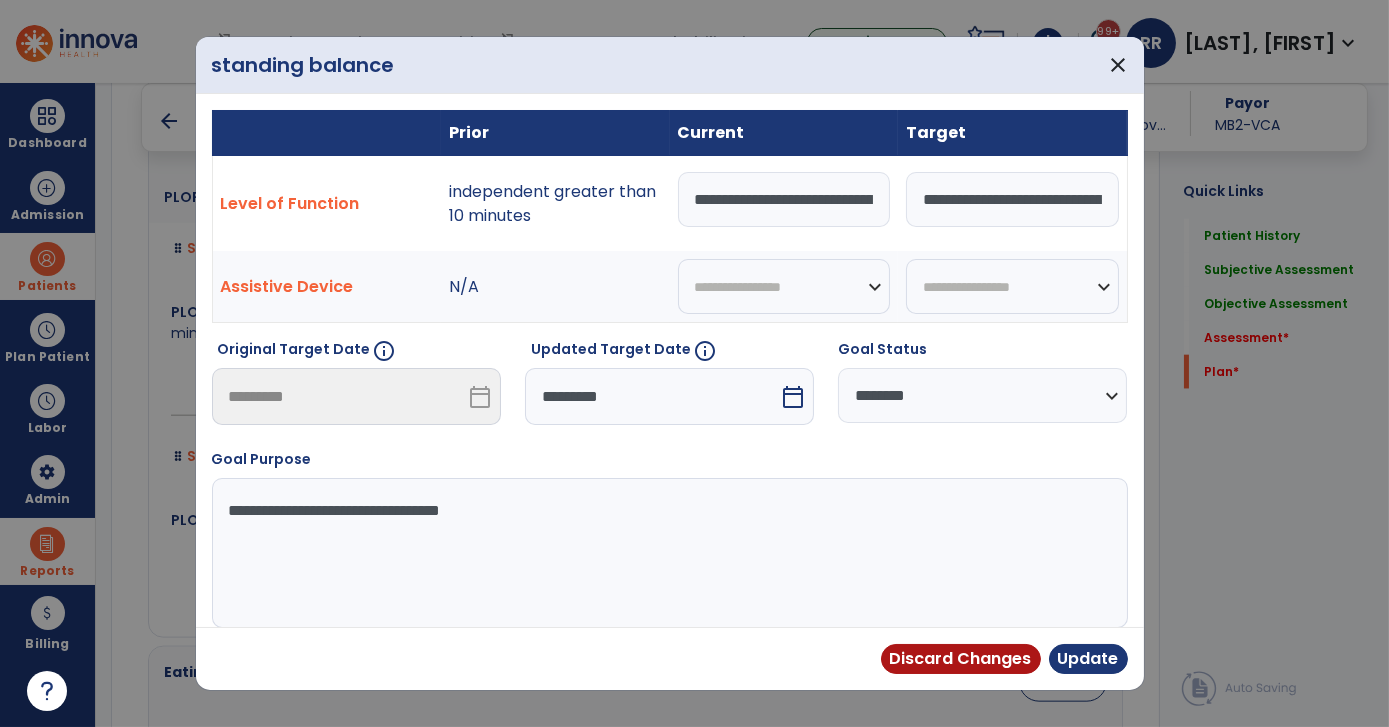 click on "calendar_today" at bounding box center (793, 397) 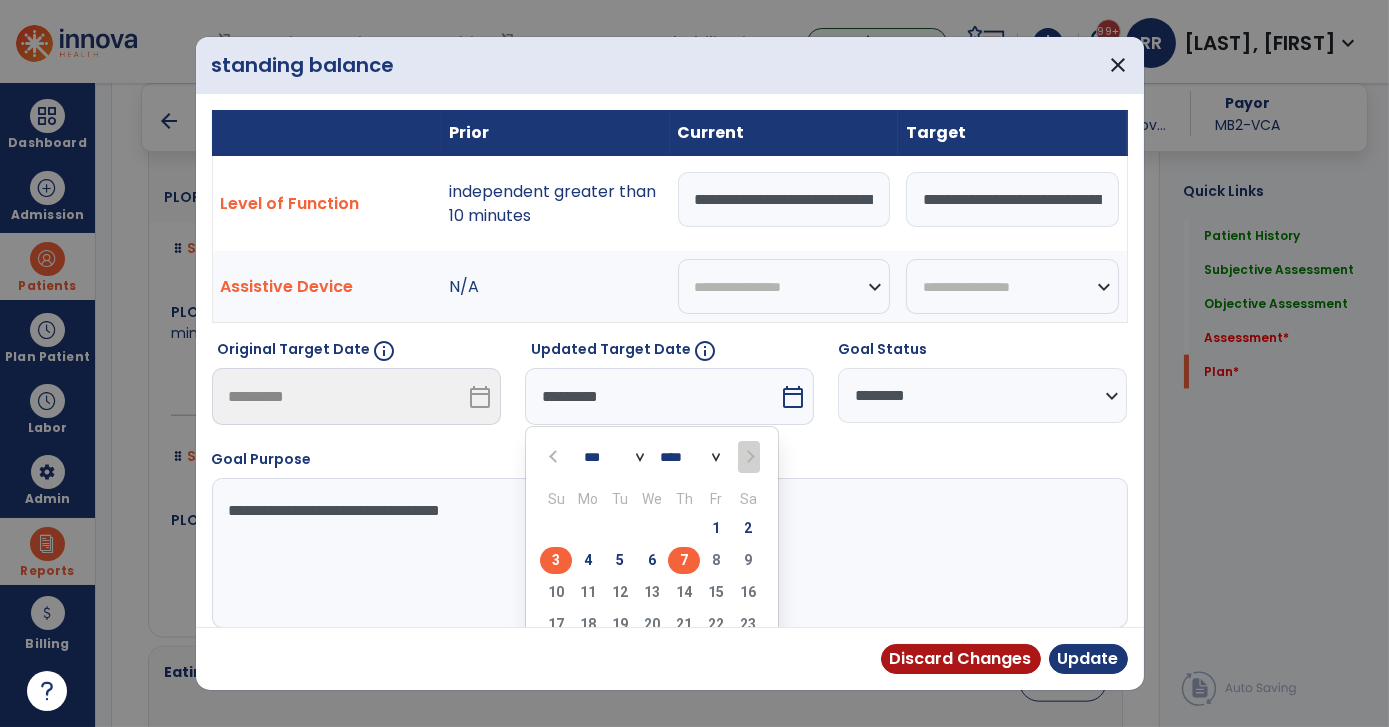 click on "3" at bounding box center [556, 560] 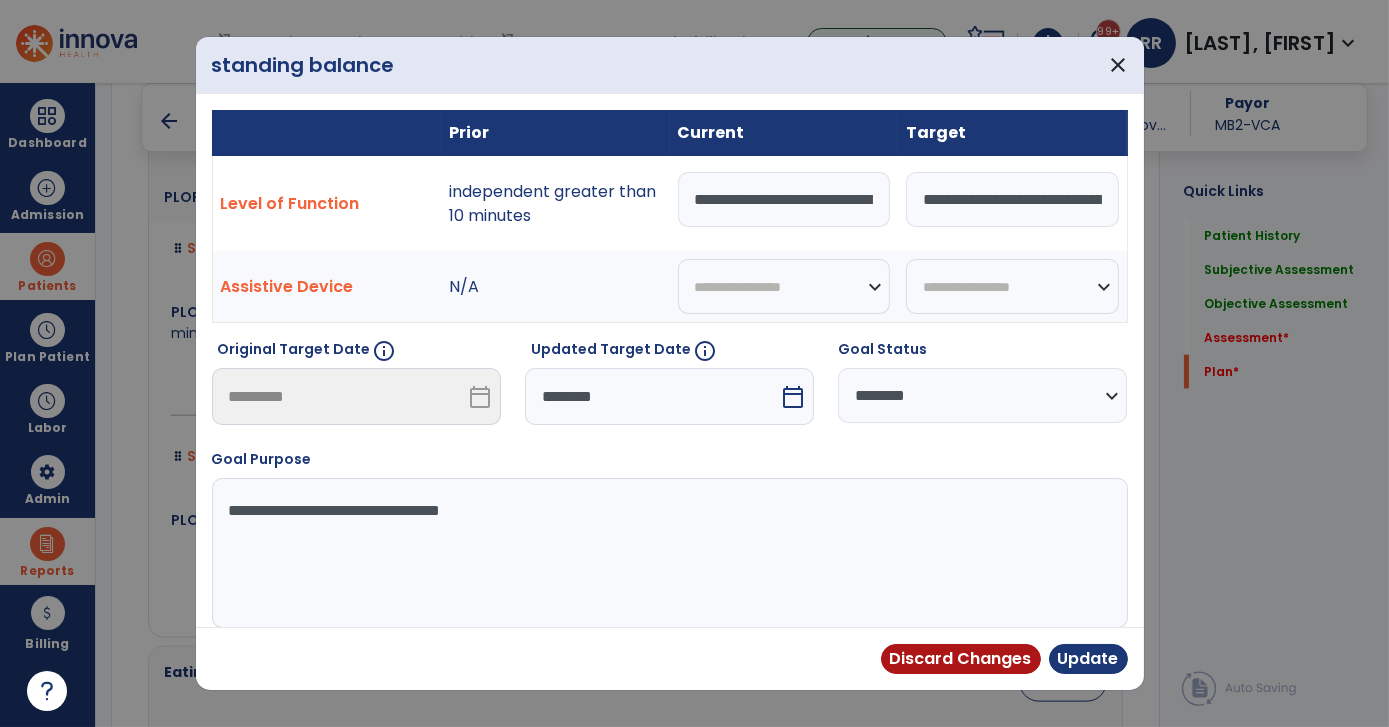click on "Original Target Date   info  *********  calendar_today" at bounding box center (356, 390) 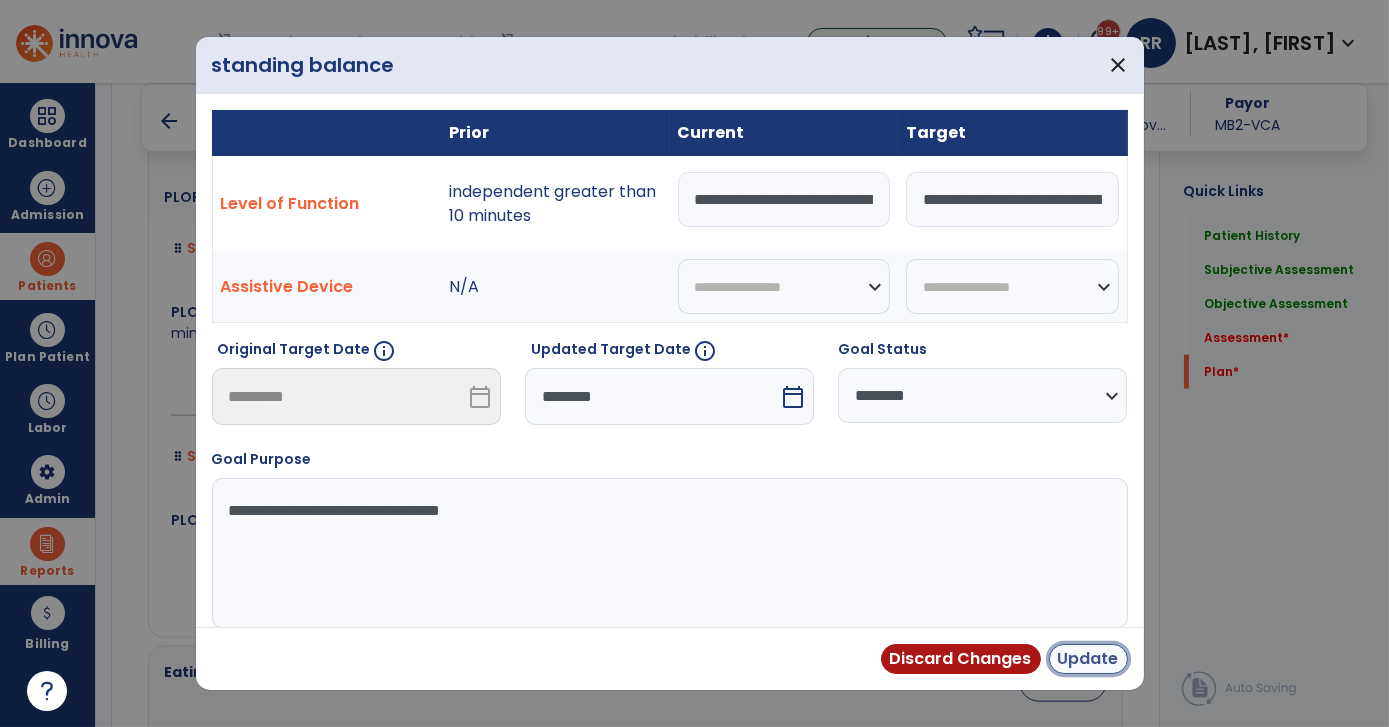 click on "Update" at bounding box center [1088, 659] 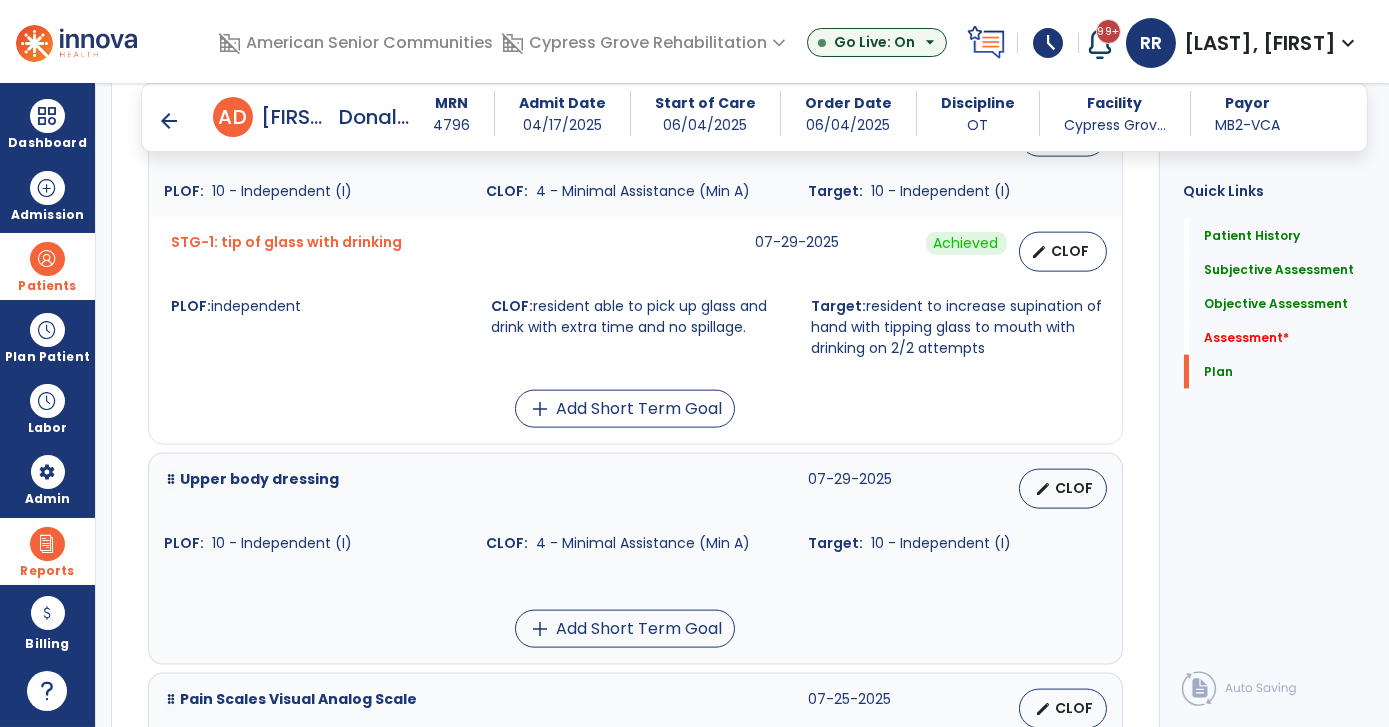 scroll, scrollTop: 5671, scrollLeft: 0, axis: vertical 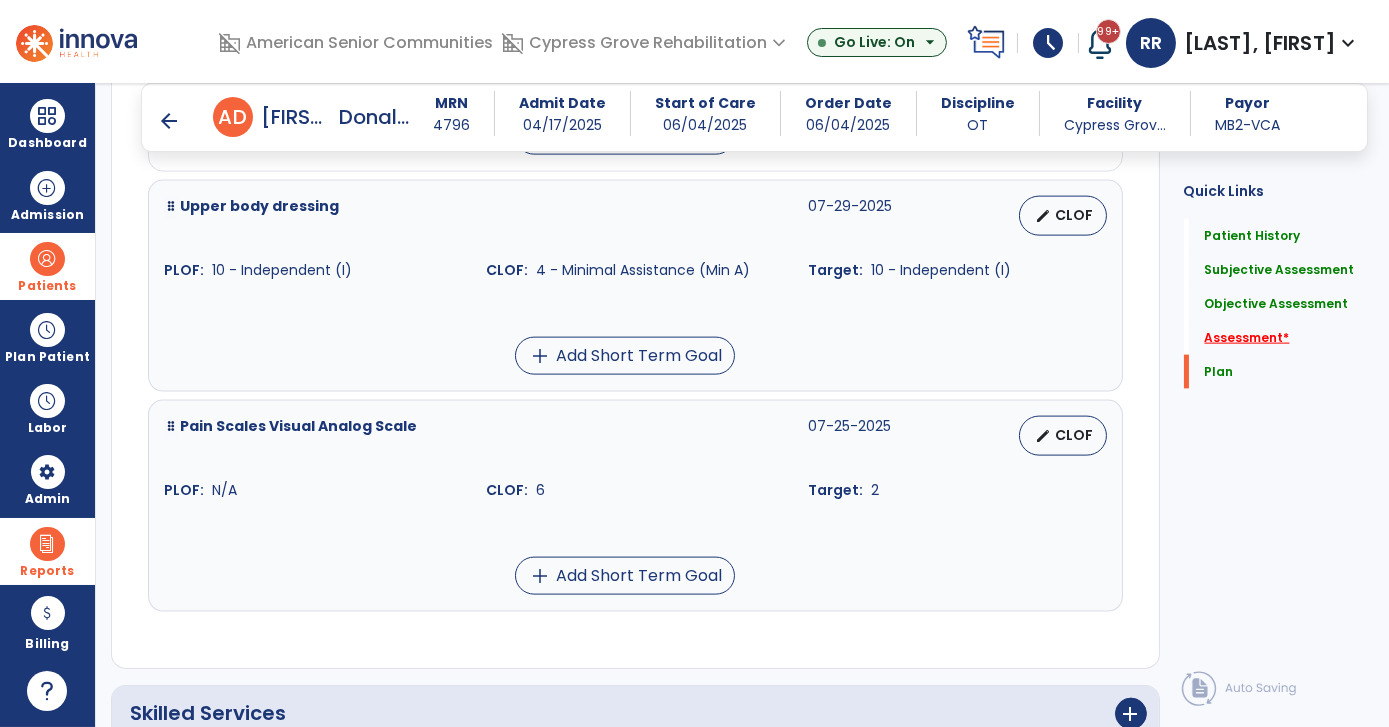 click on "Assessment   *" 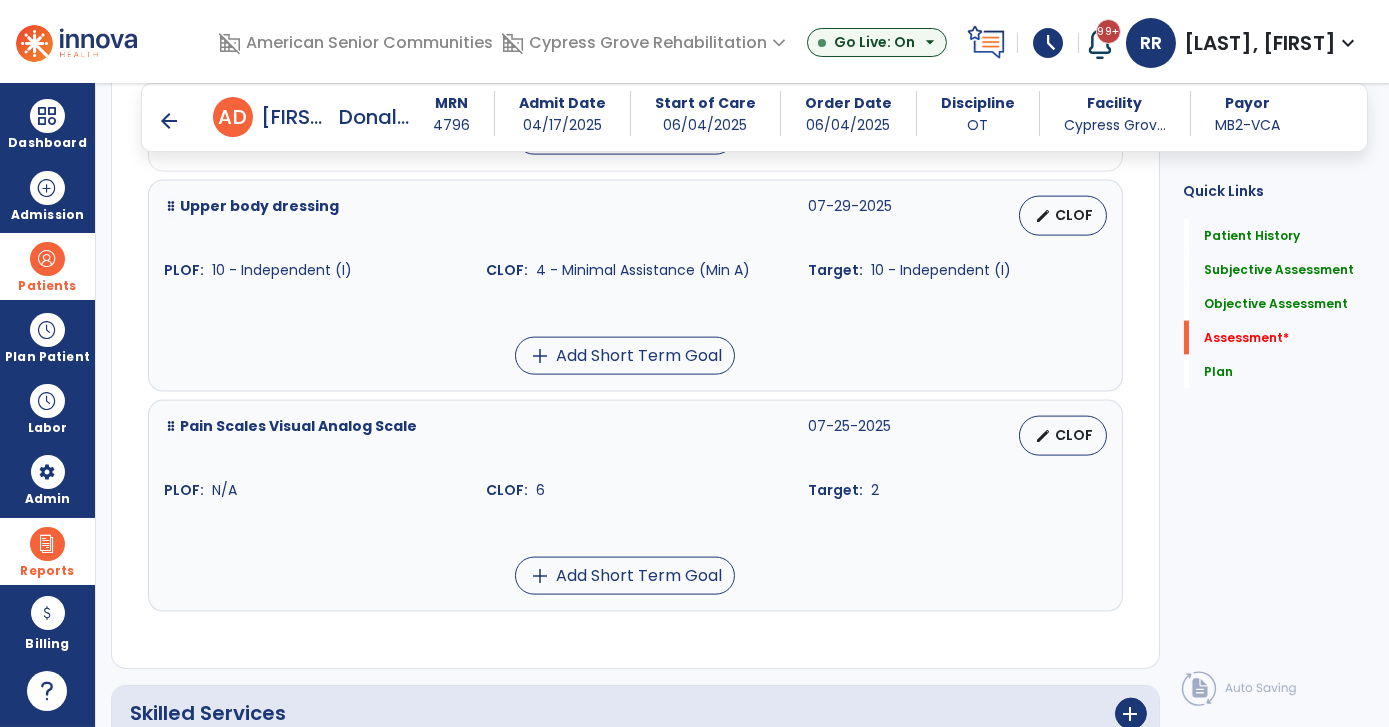 scroll, scrollTop: 41, scrollLeft: 0, axis: vertical 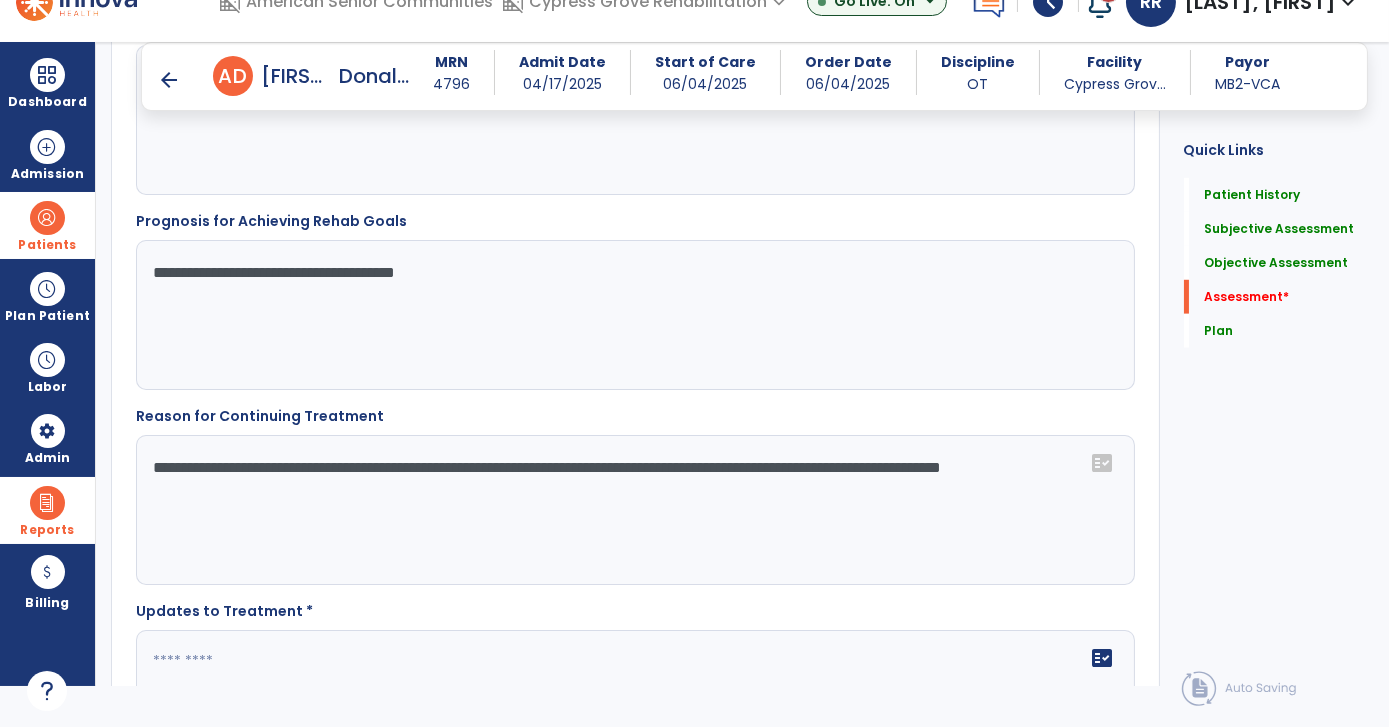 click 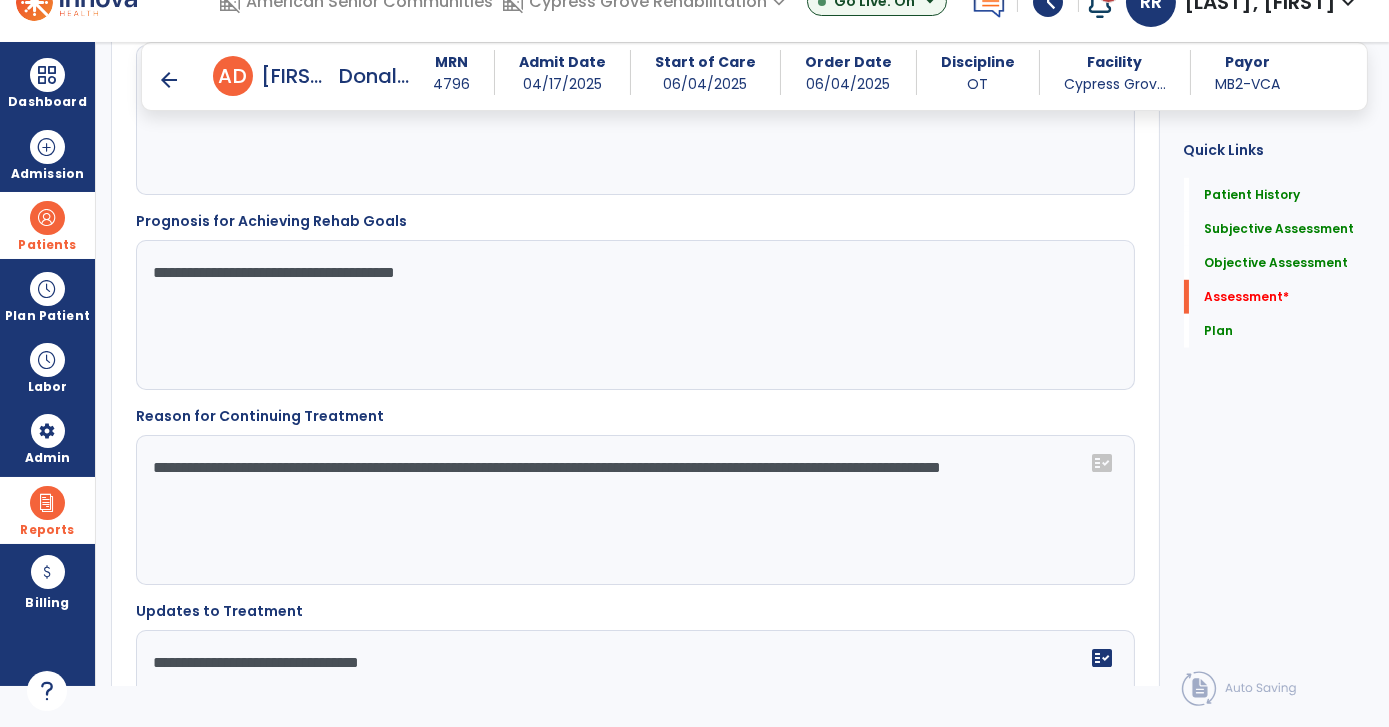 type on "**********" 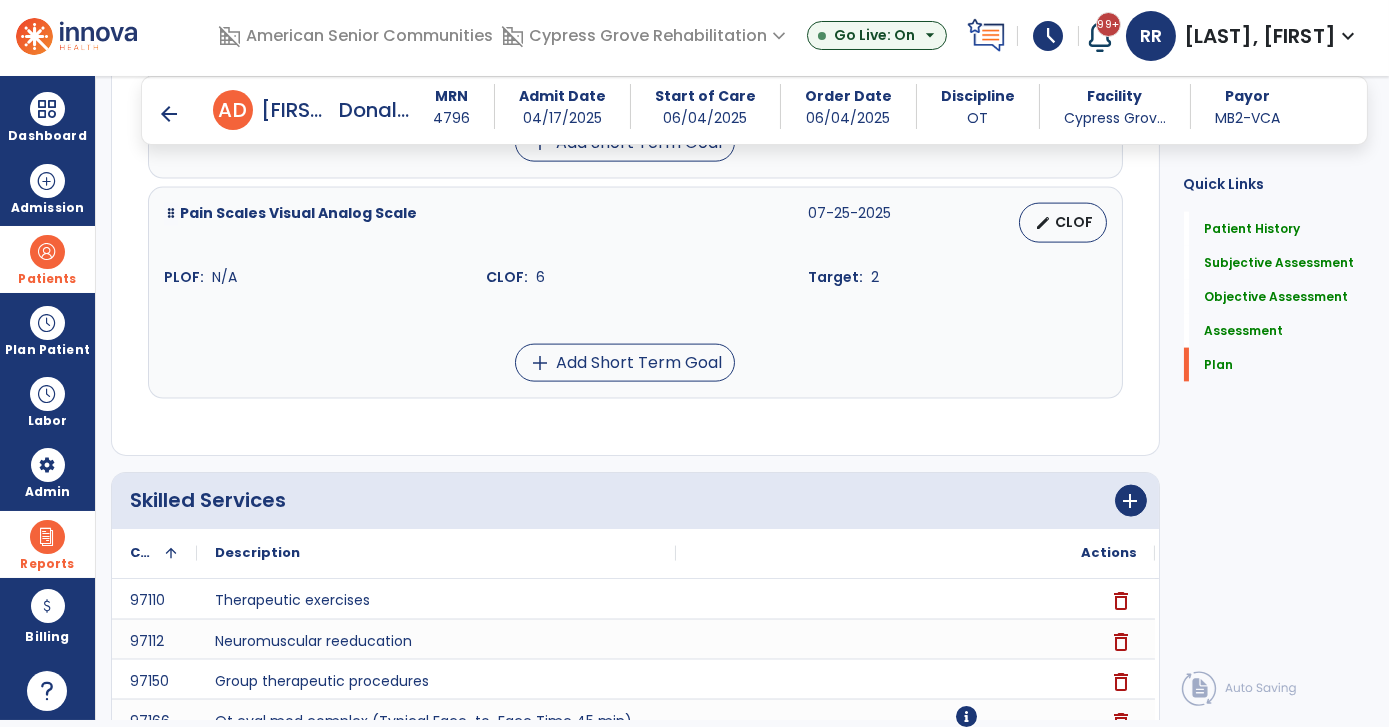 scroll, scrollTop: 6036, scrollLeft: 0, axis: vertical 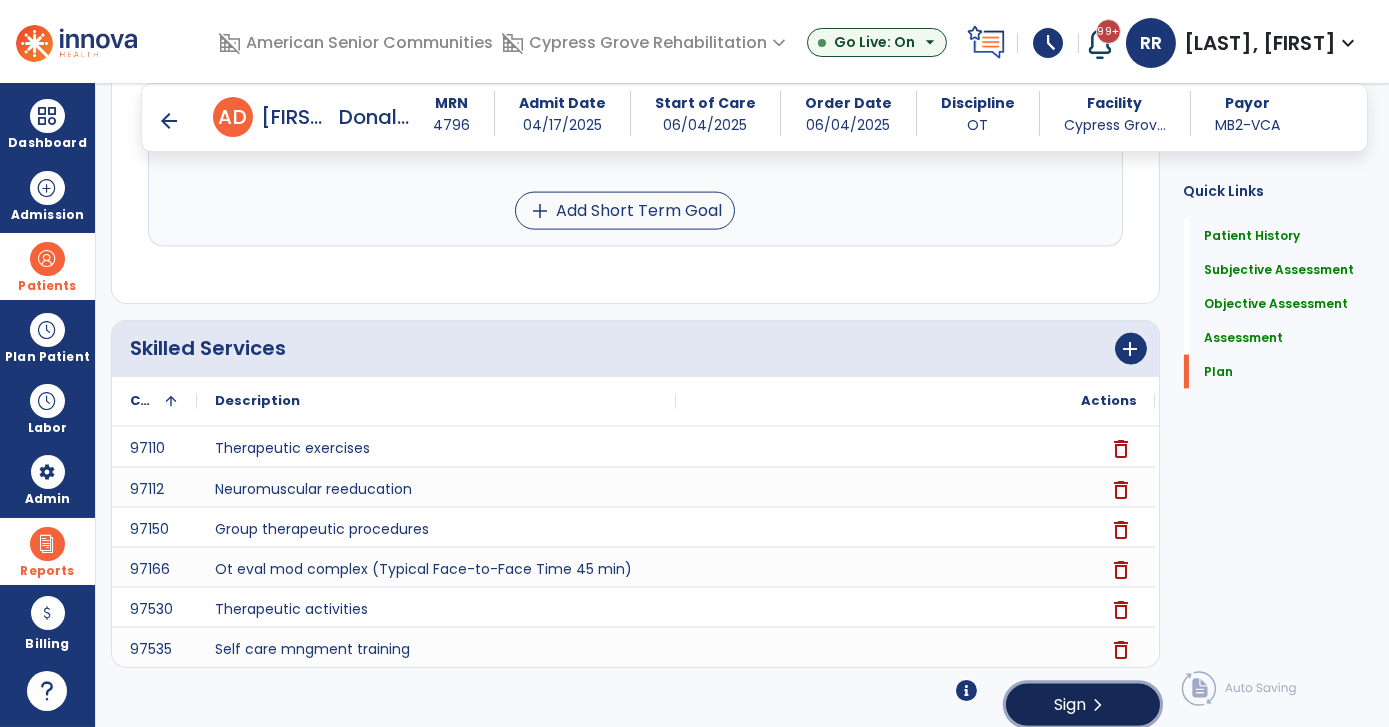 click on "Sign" 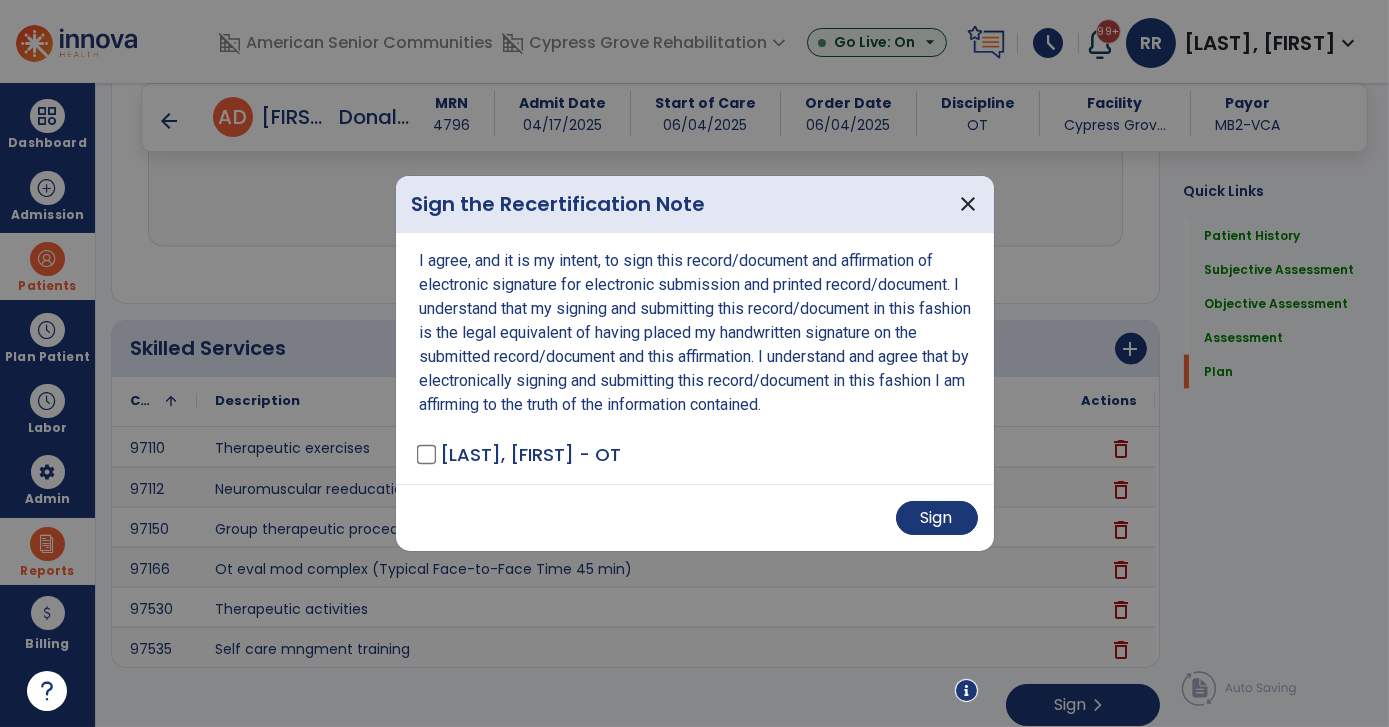 click on "Sign" at bounding box center (695, 517) 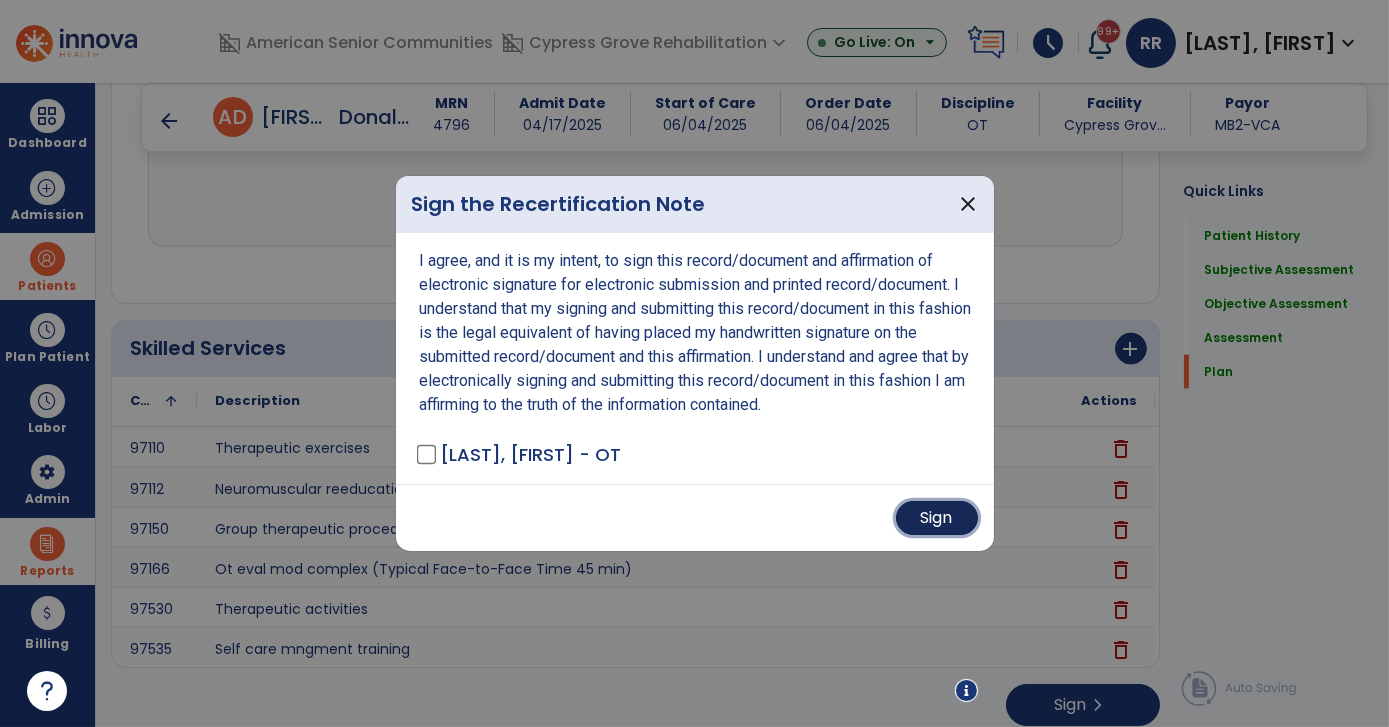 click on "Sign" at bounding box center (937, 518) 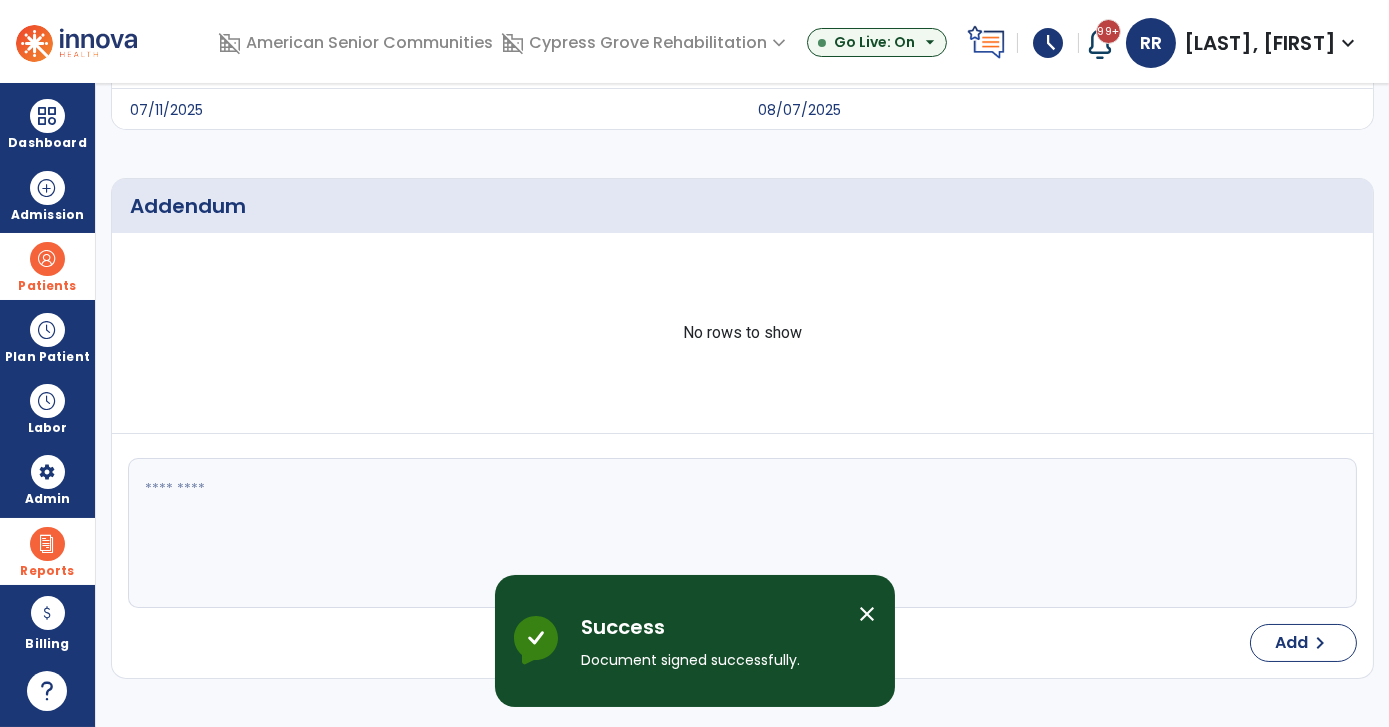 scroll, scrollTop: 0, scrollLeft: 0, axis: both 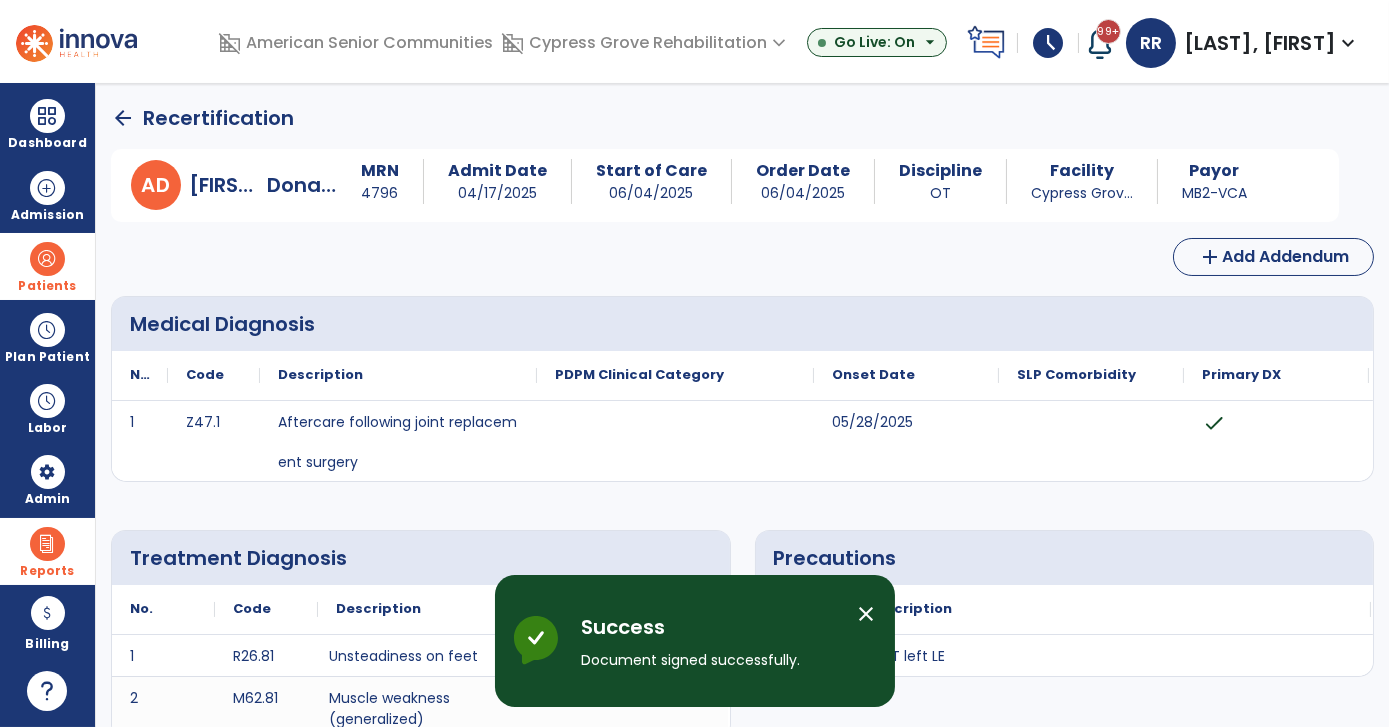 click on "arrow_back" 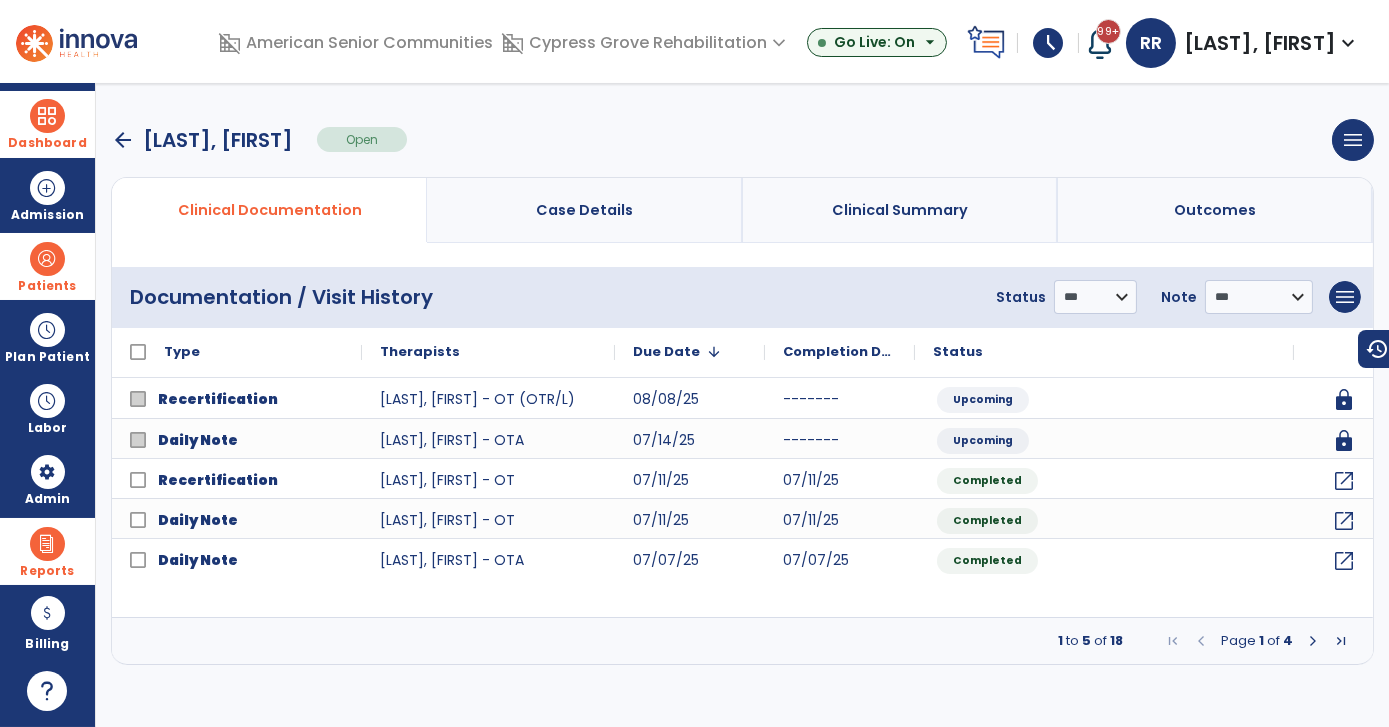 click at bounding box center [47, 116] 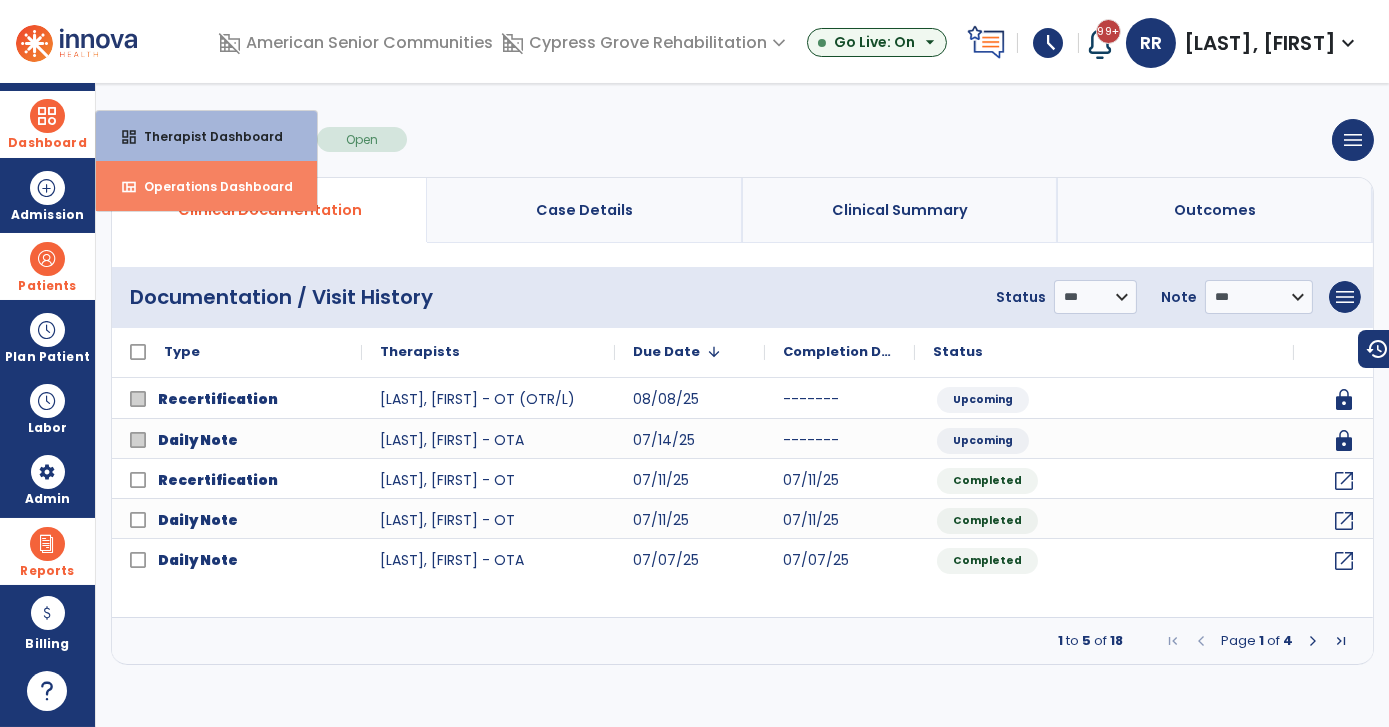 click on "view_quilt  Operations Dashboard" at bounding box center [206, 186] 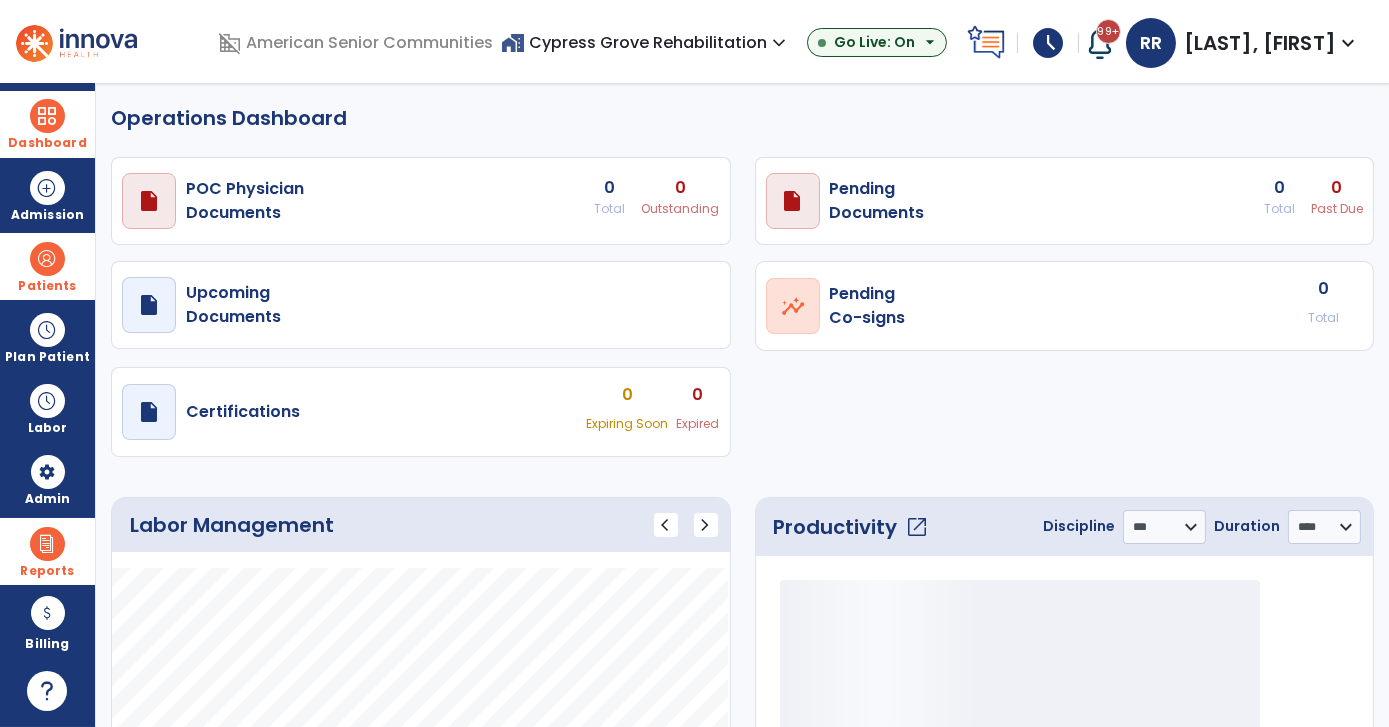 select on "***" 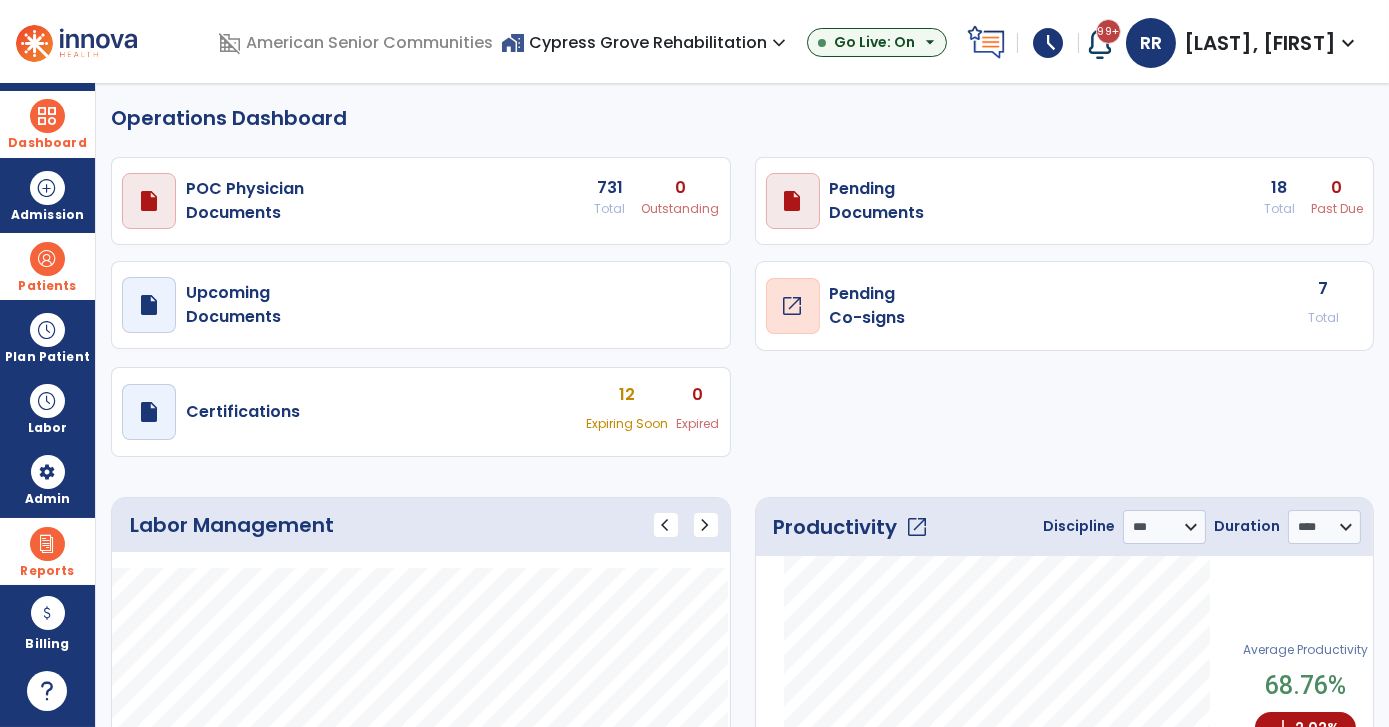 click on "open_in_new" at bounding box center (793, 306) 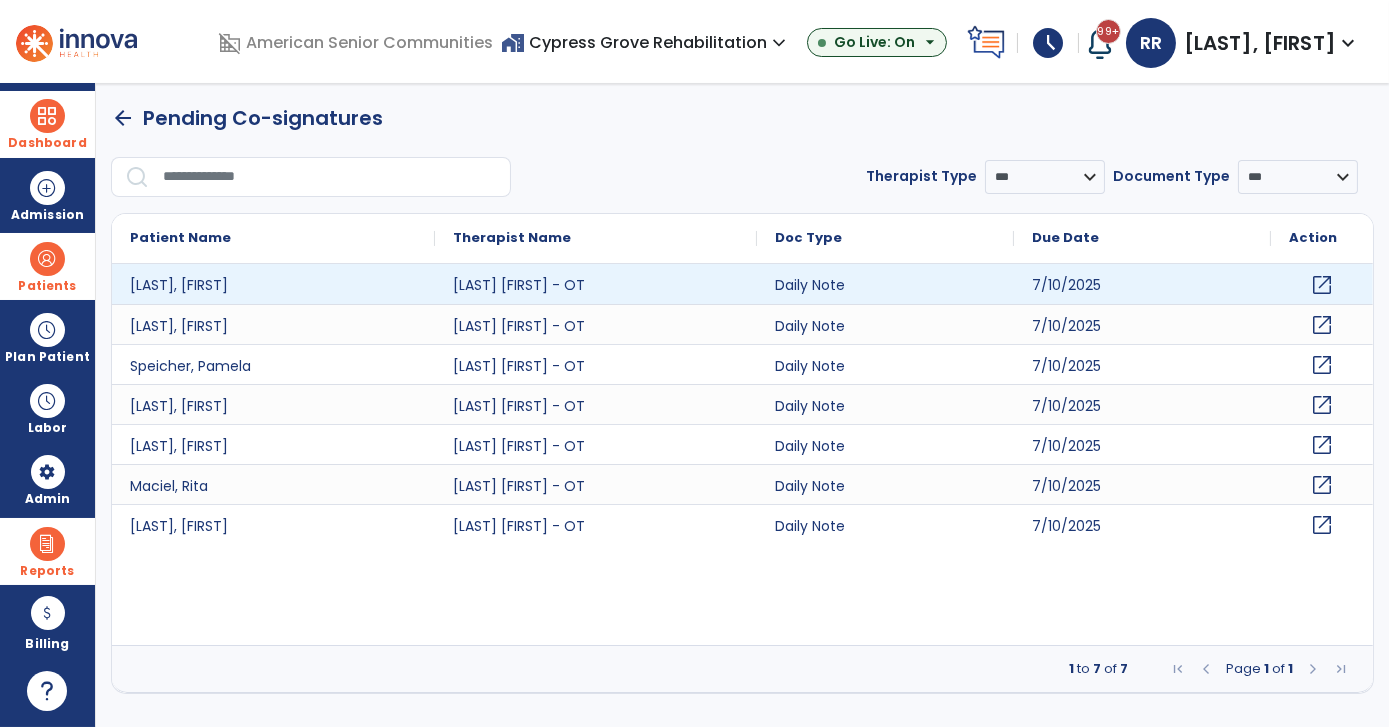 click on "open_in_new" 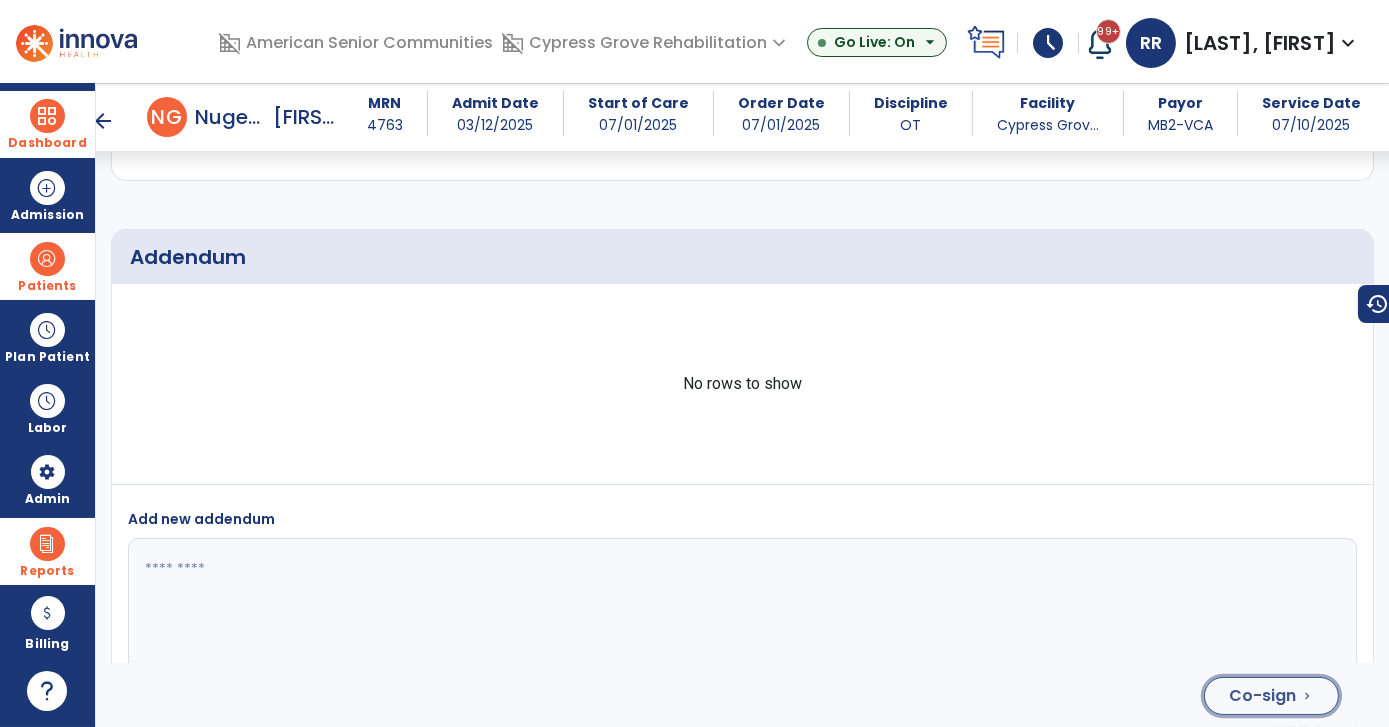 click on "Co-sign" 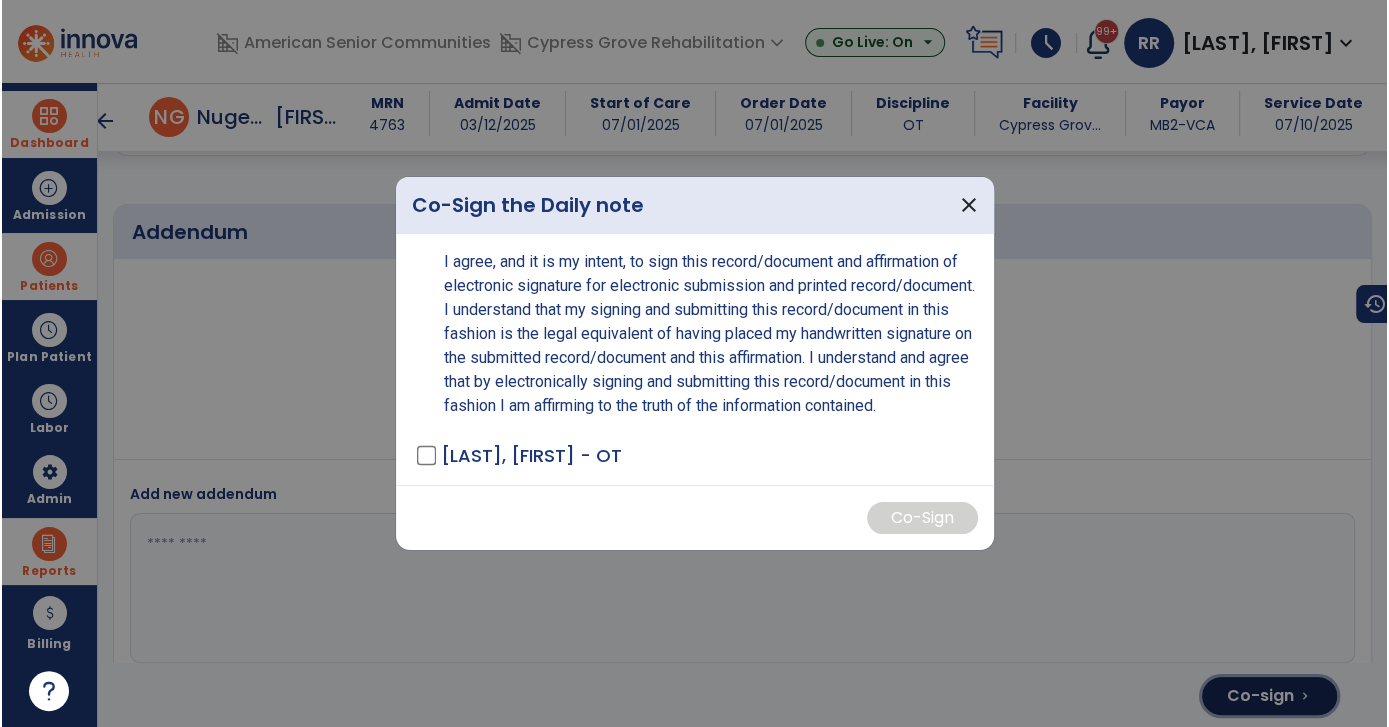scroll, scrollTop: 4213, scrollLeft: 0, axis: vertical 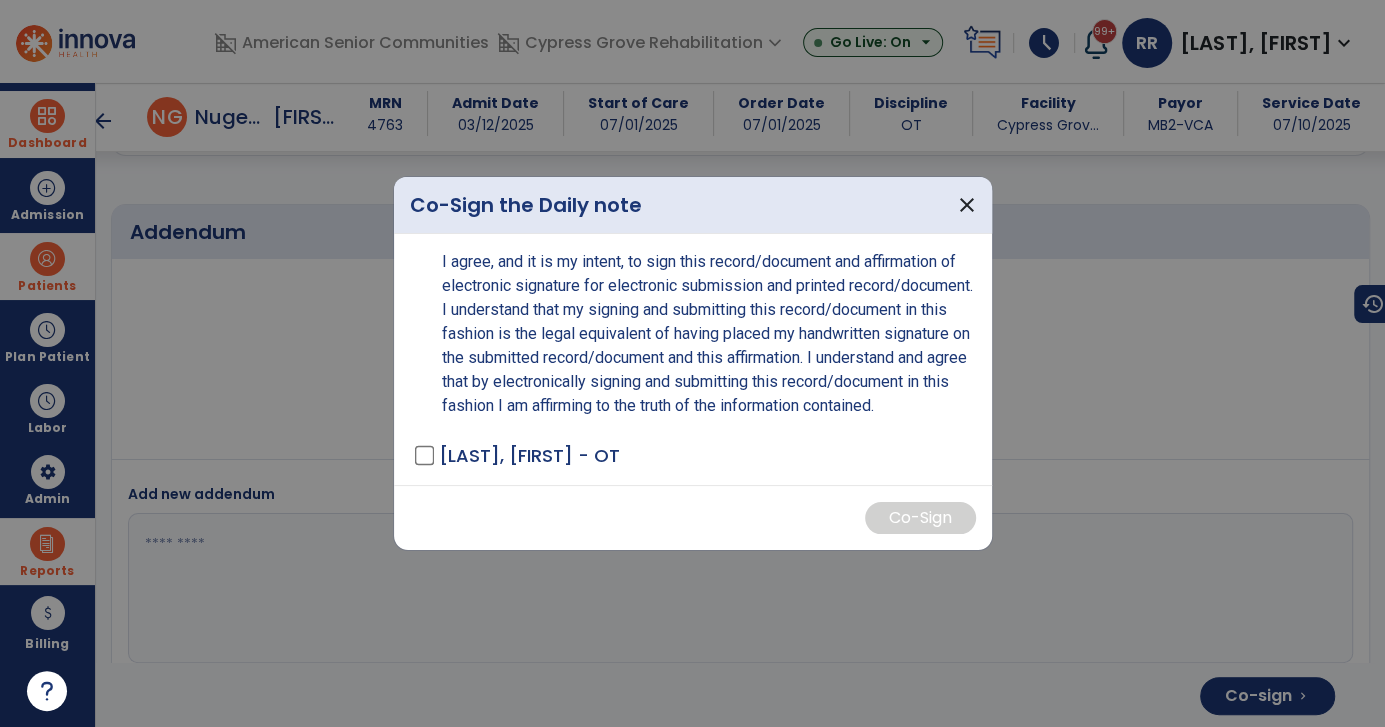 click on "[LAST], [FIRST] - OT" at bounding box center (529, 455) 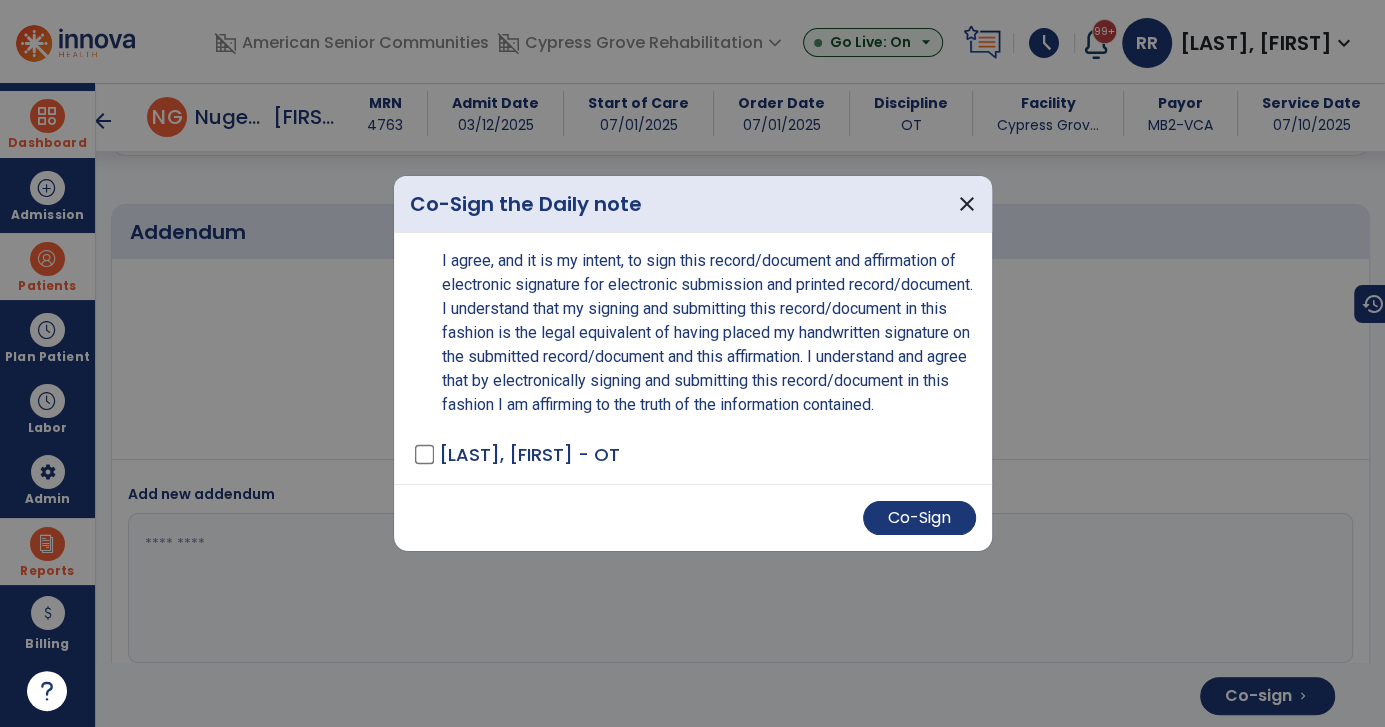 click on "Co-Sign" at bounding box center (693, 517) 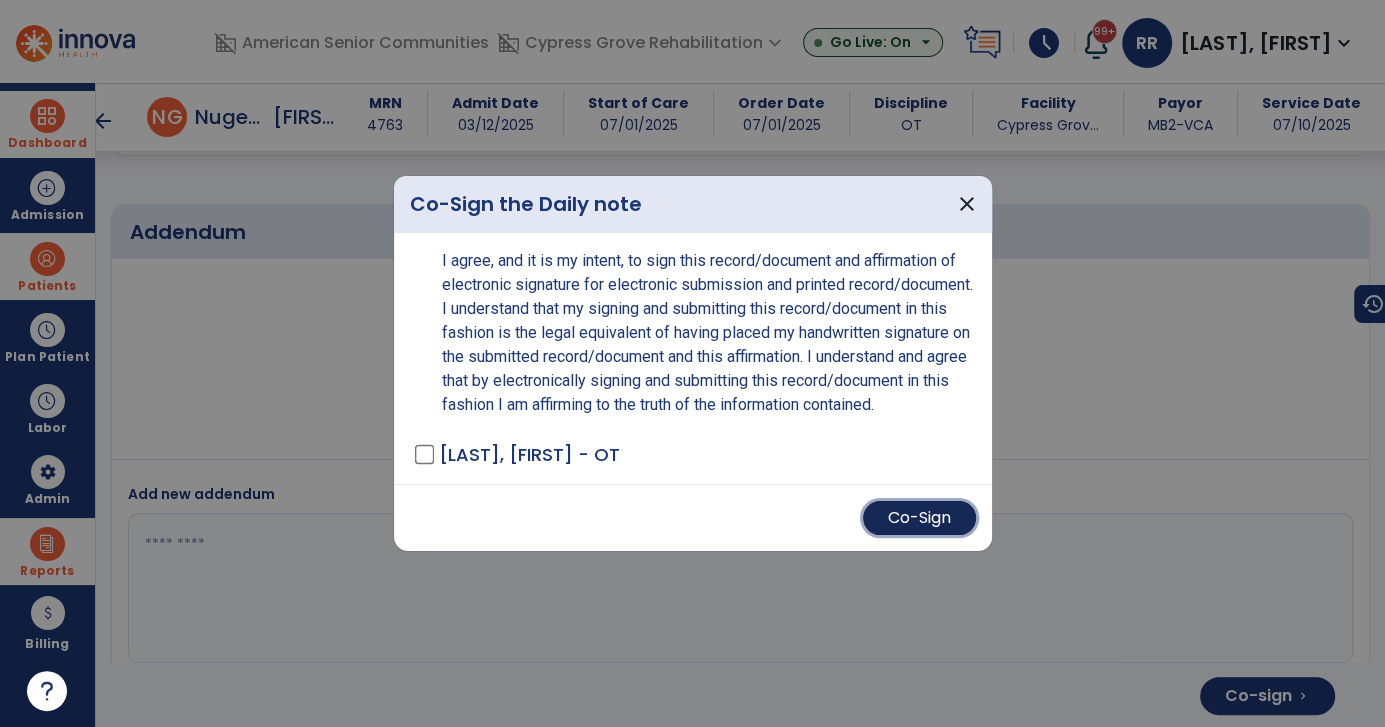 click on "Co-Sign" at bounding box center [919, 518] 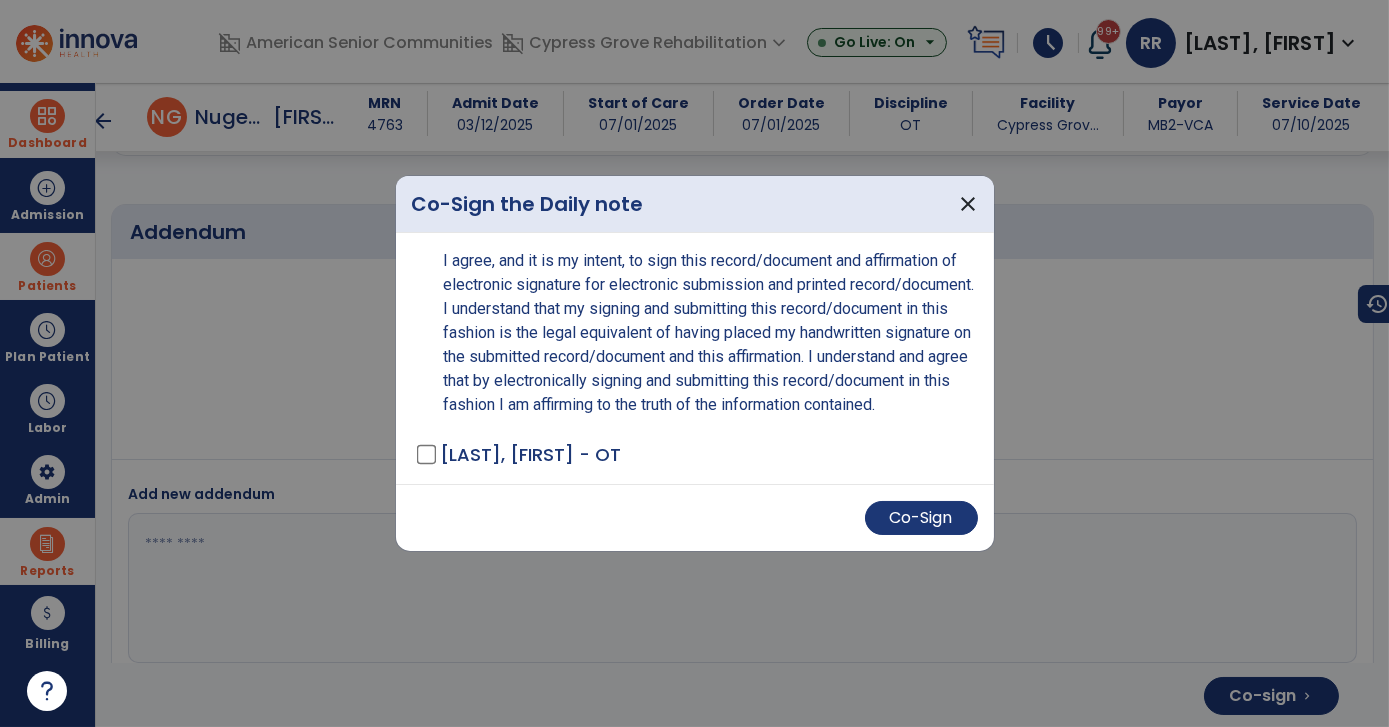 scroll, scrollTop: 4188, scrollLeft: 0, axis: vertical 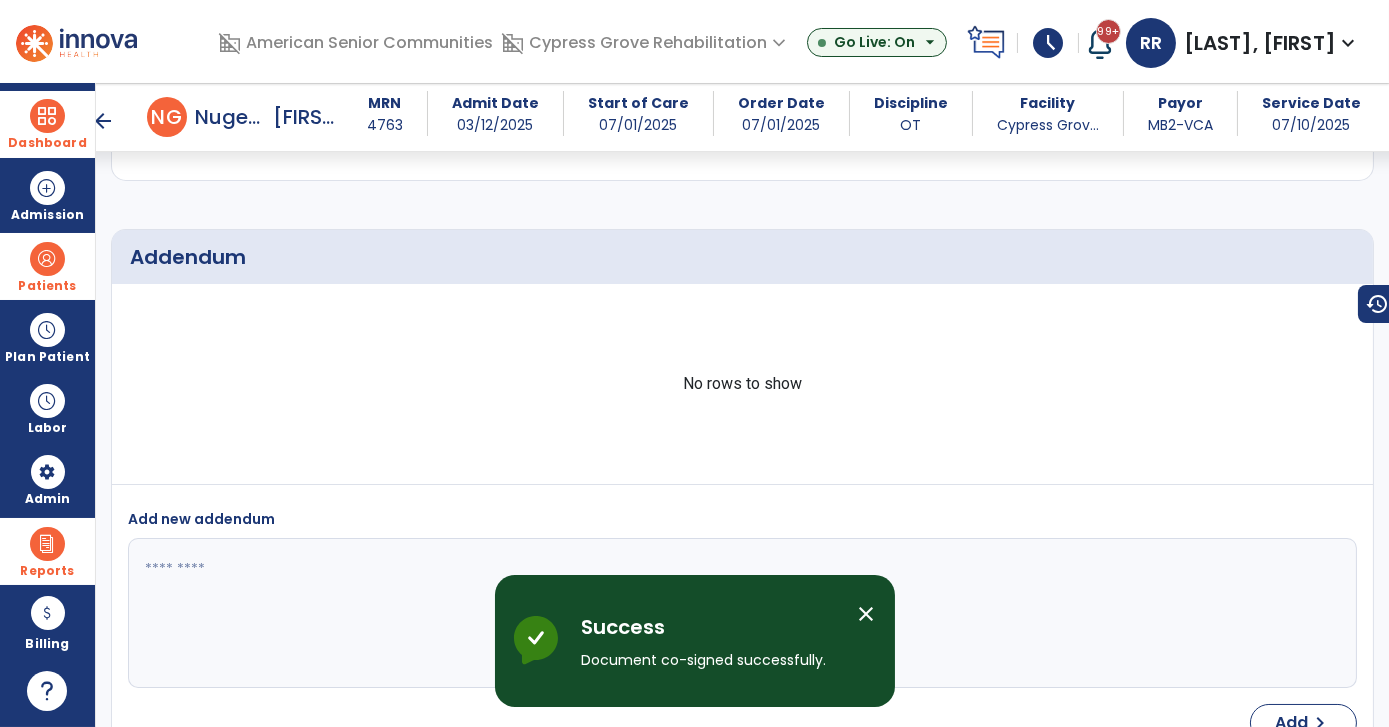 click on "arrow_back" at bounding box center (103, 121) 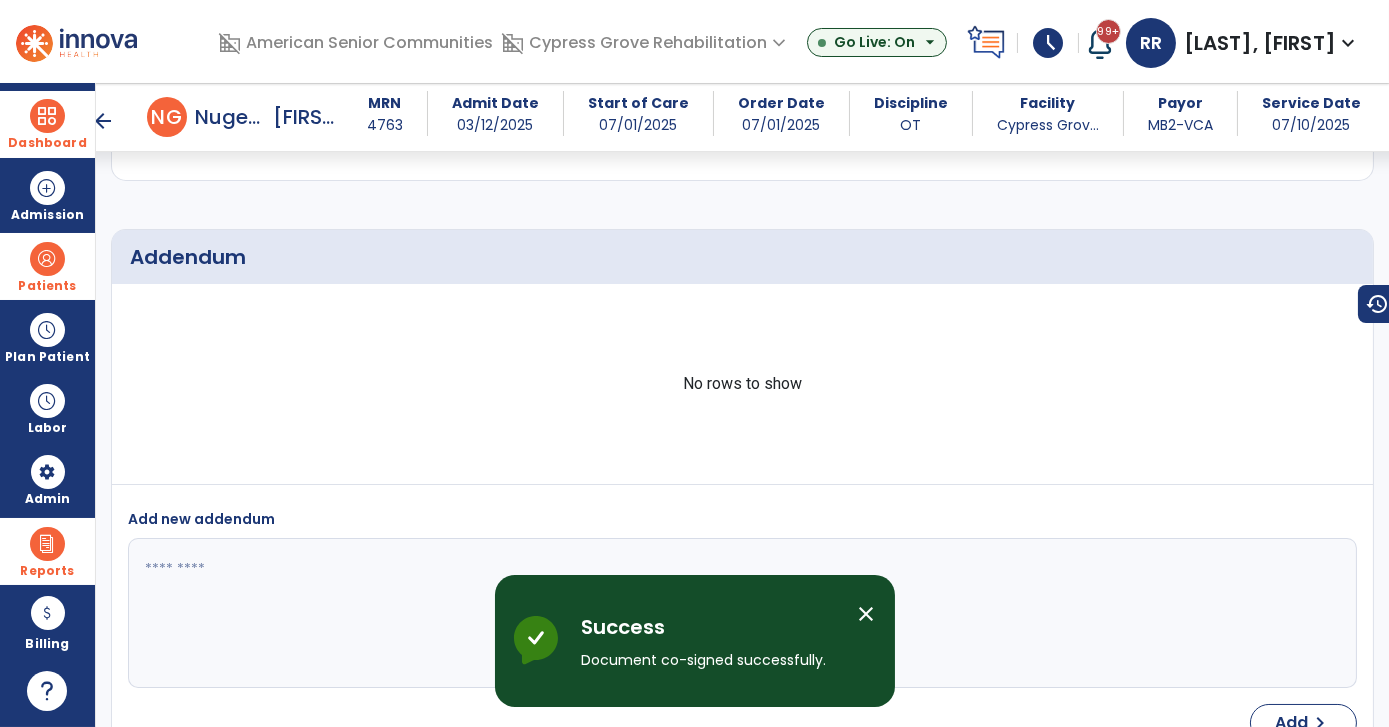 scroll, scrollTop: 0, scrollLeft: 0, axis: both 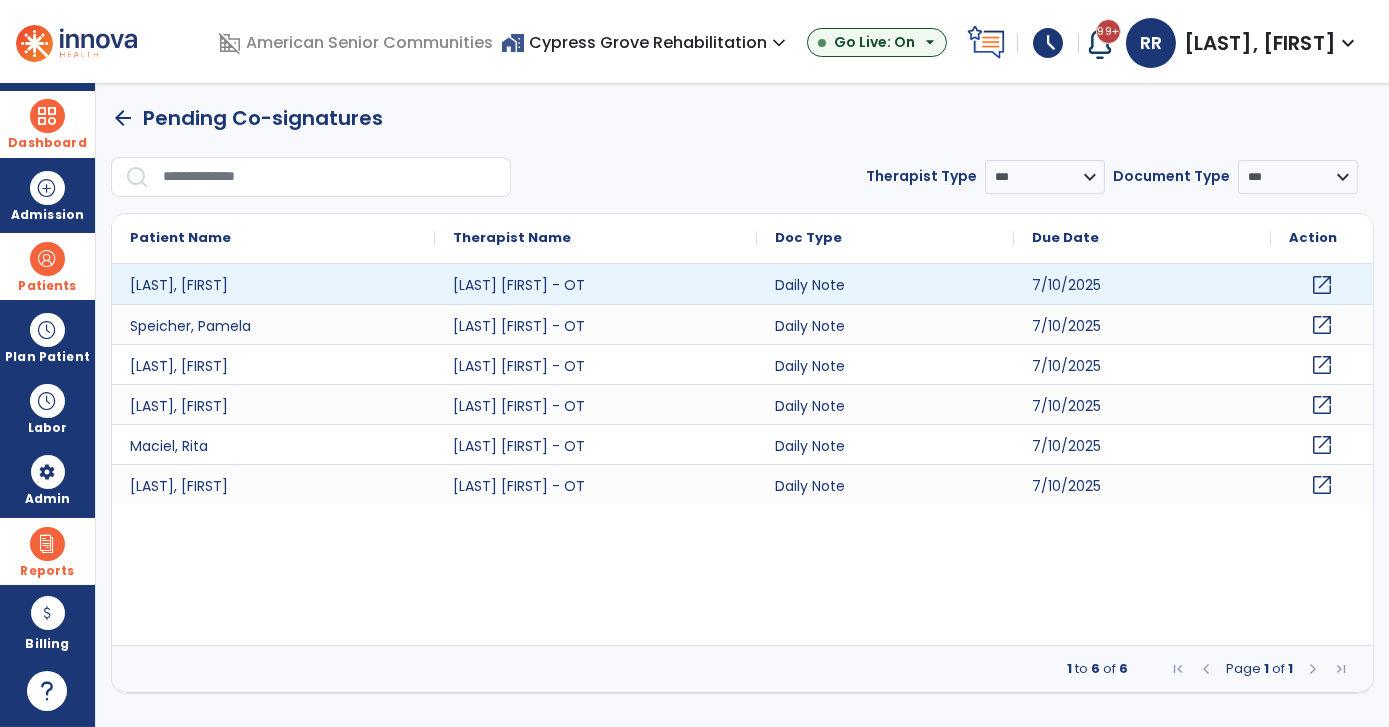 click on "open_in_new" 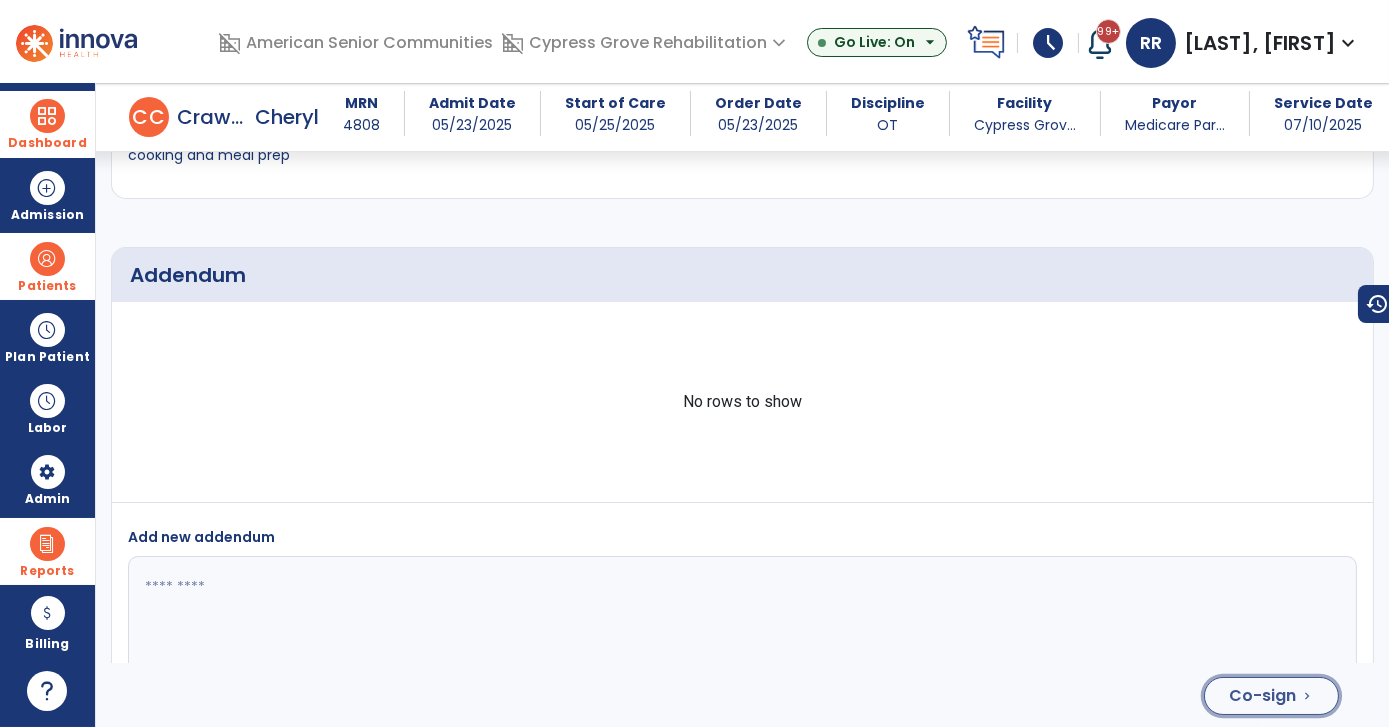 click on "Co-sign" 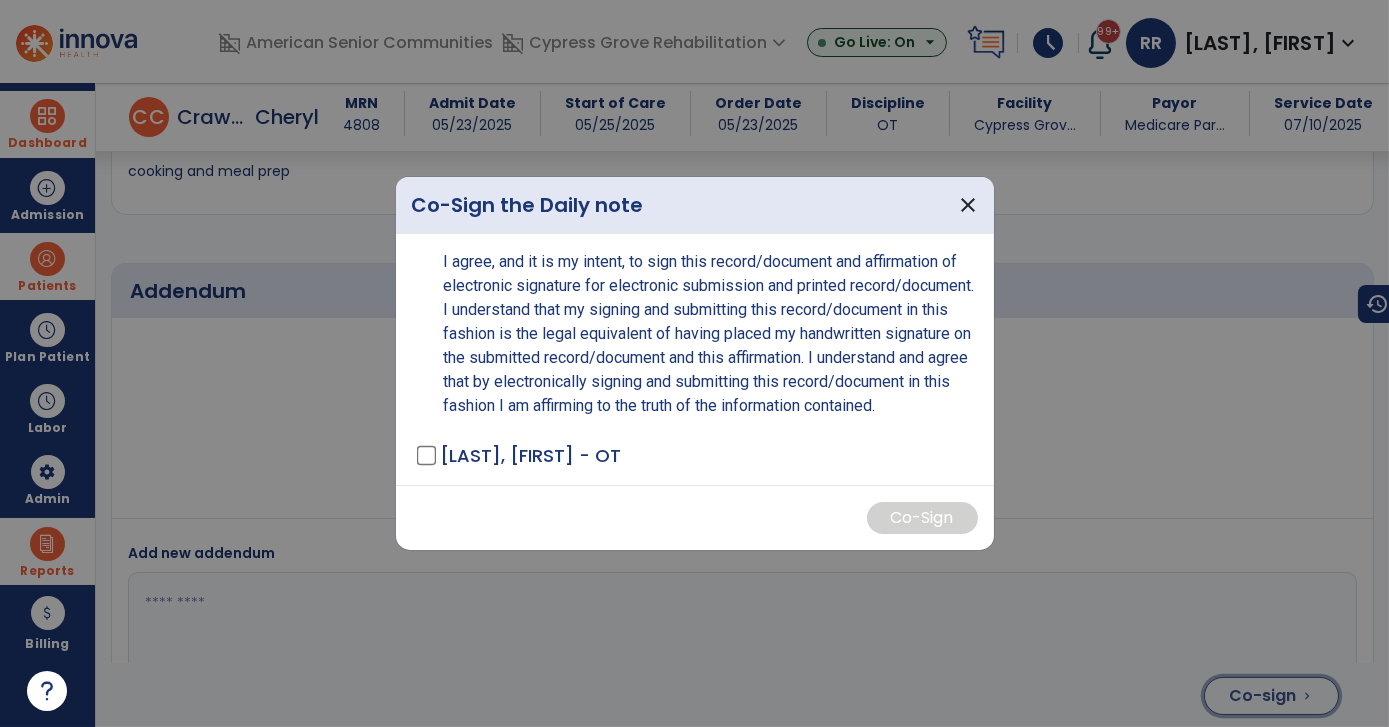 scroll, scrollTop: 4961, scrollLeft: 0, axis: vertical 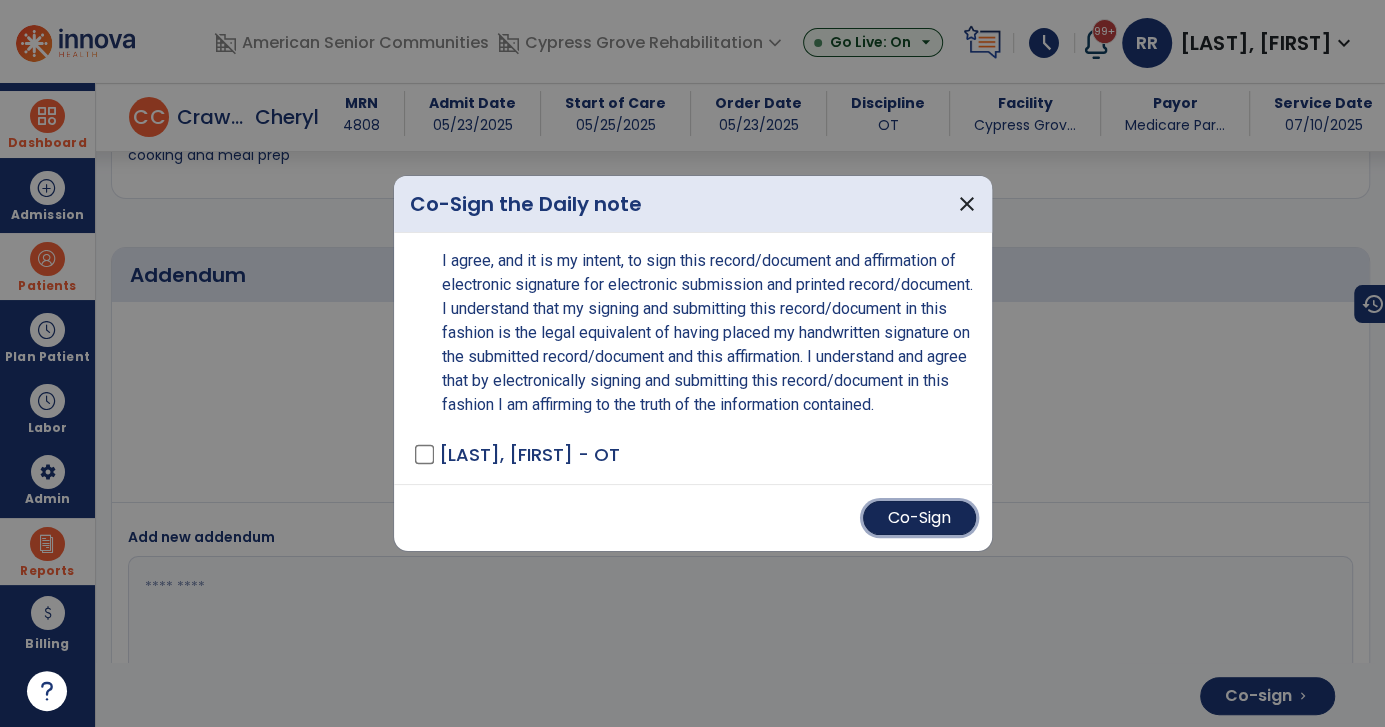 click on "Co-Sign" at bounding box center [919, 518] 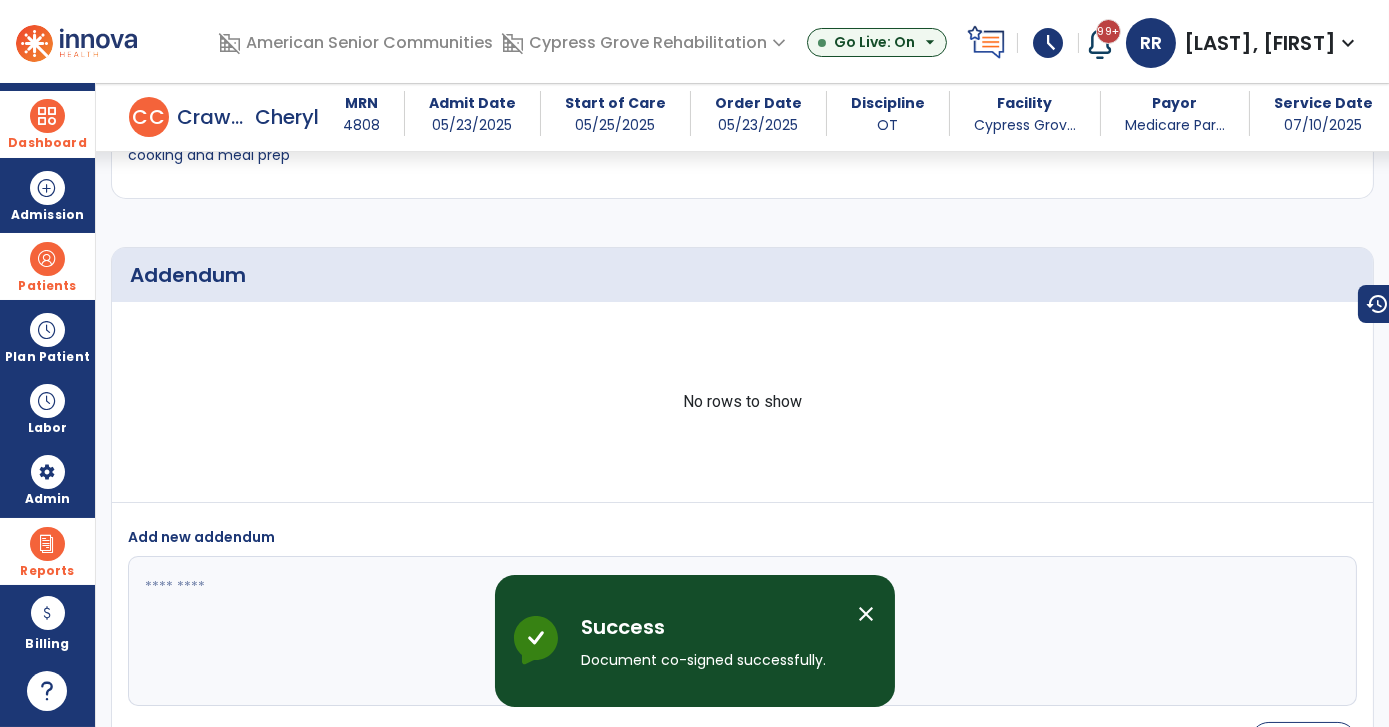 scroll, scrollTop: 0, scrollLeft: 0, axis: both 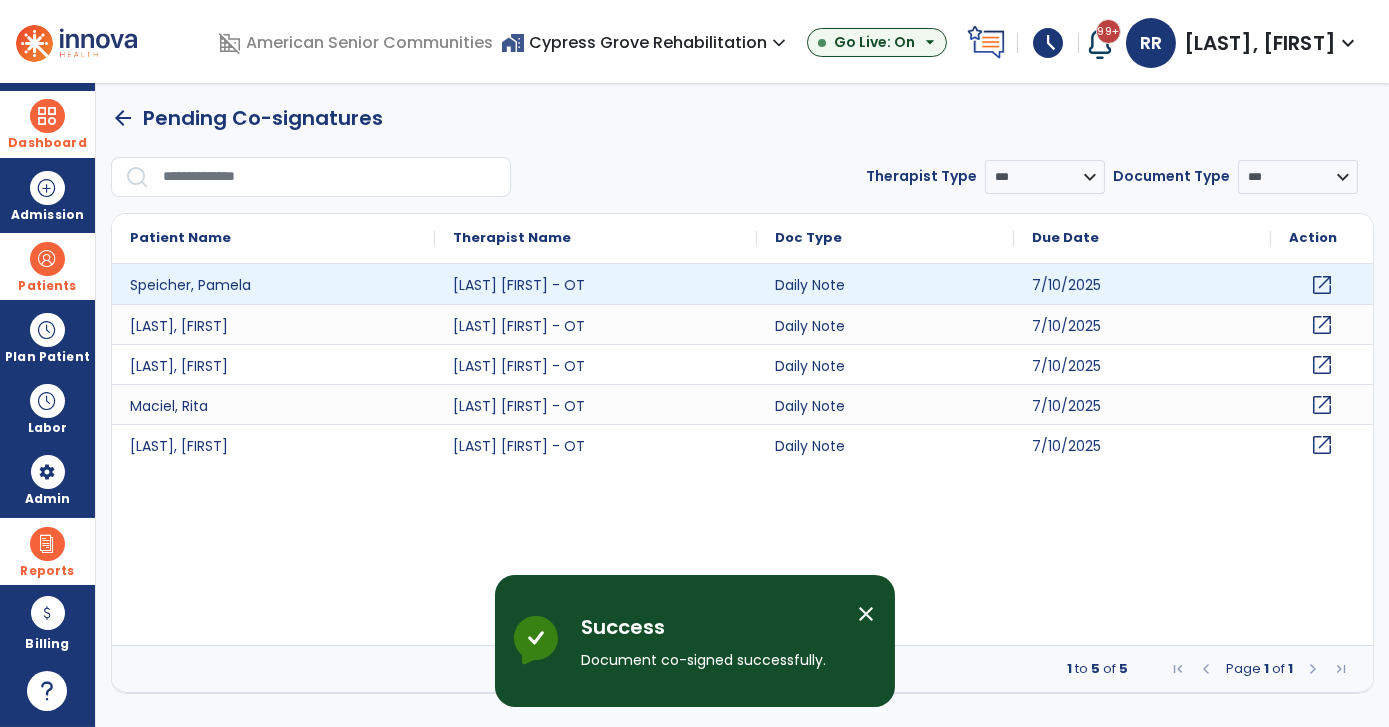 click on "open_in_new" 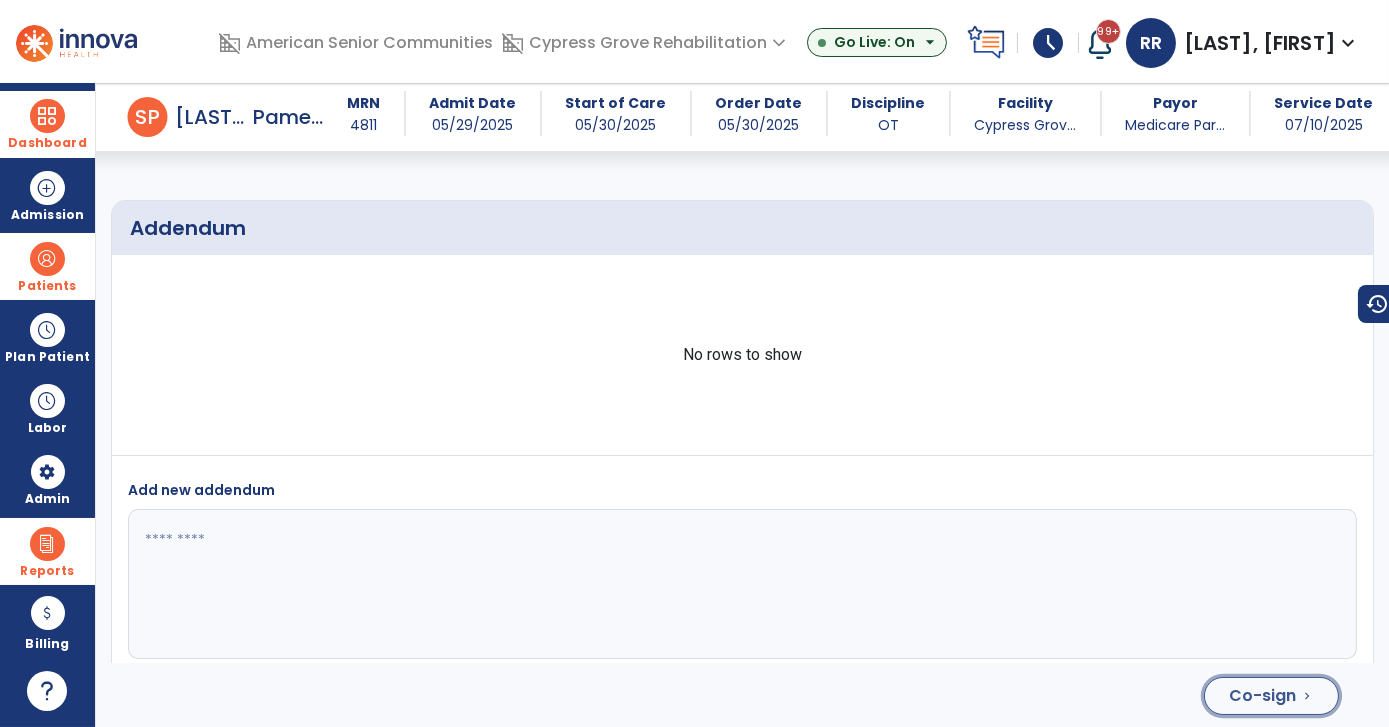 click on "Co-sign" 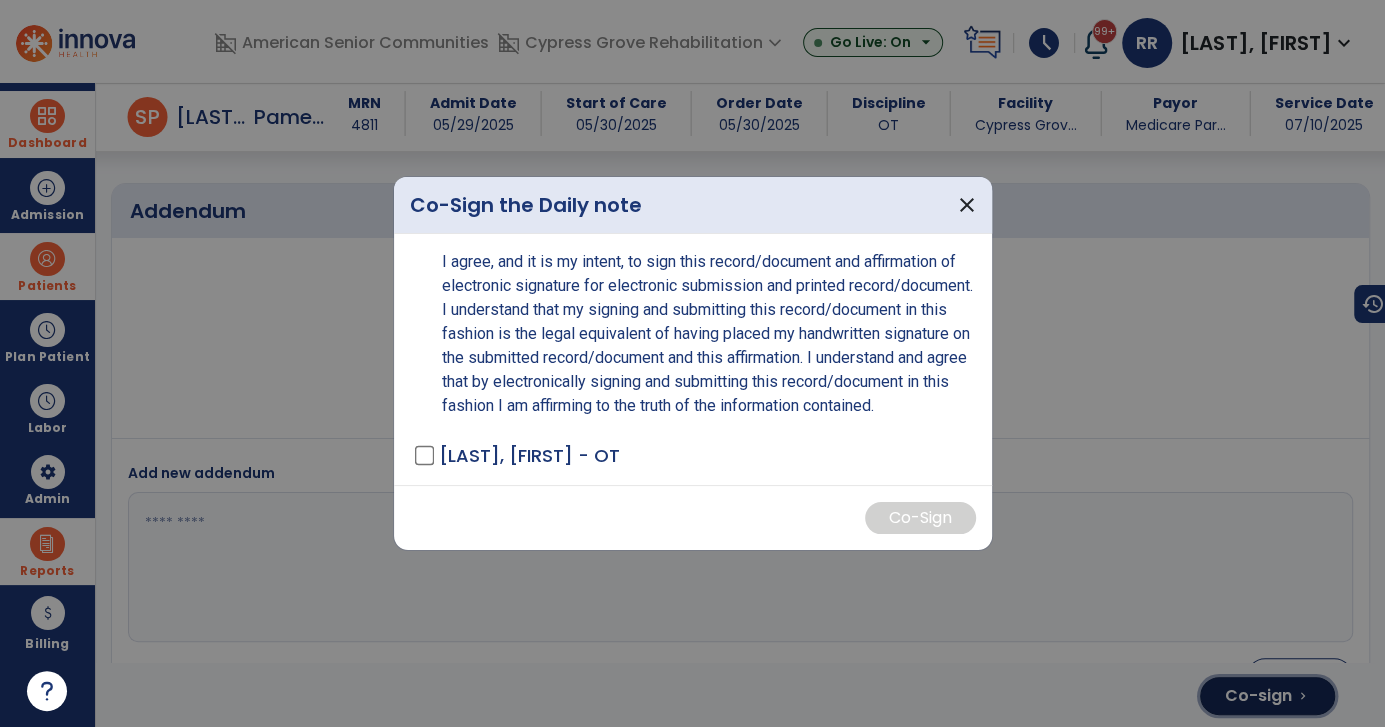 scroll, scrollTop: 4596, scrollLeft: 0, axis: vertical 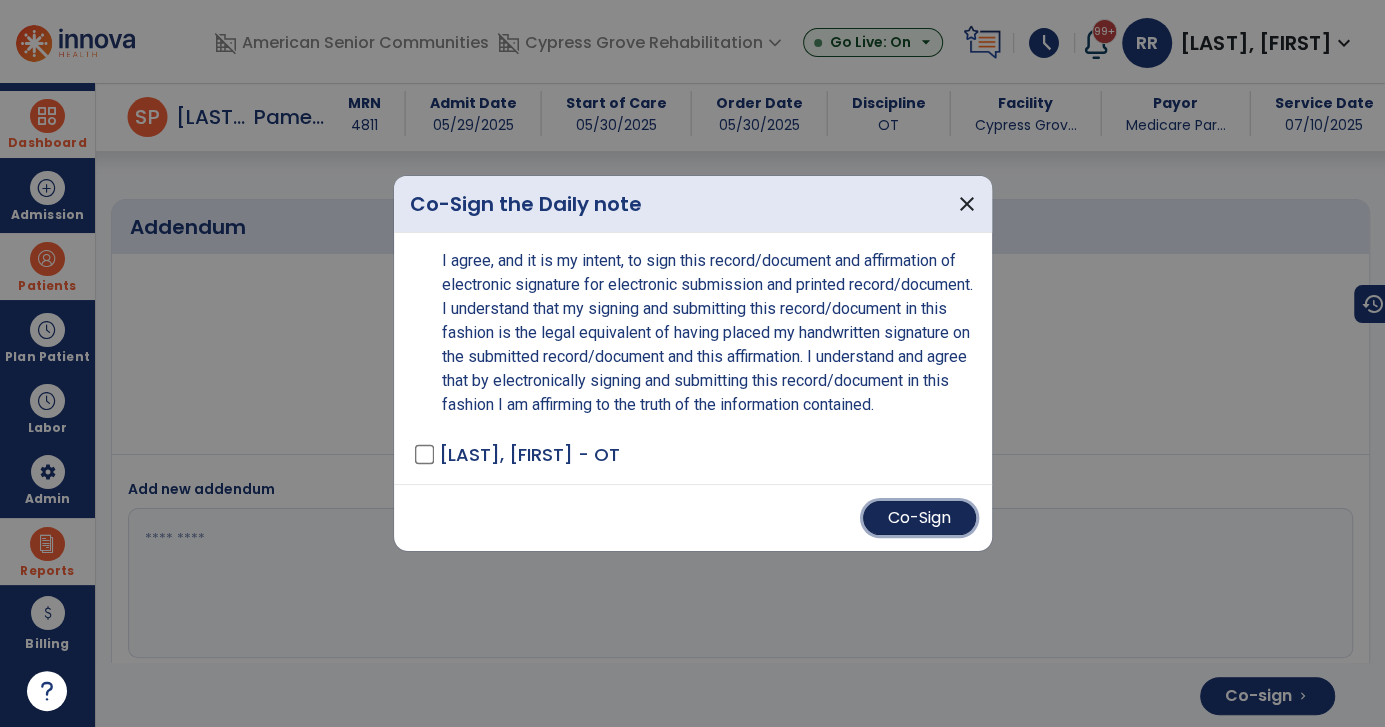 click on "Co-Sign" at bounding box center [919, 518] 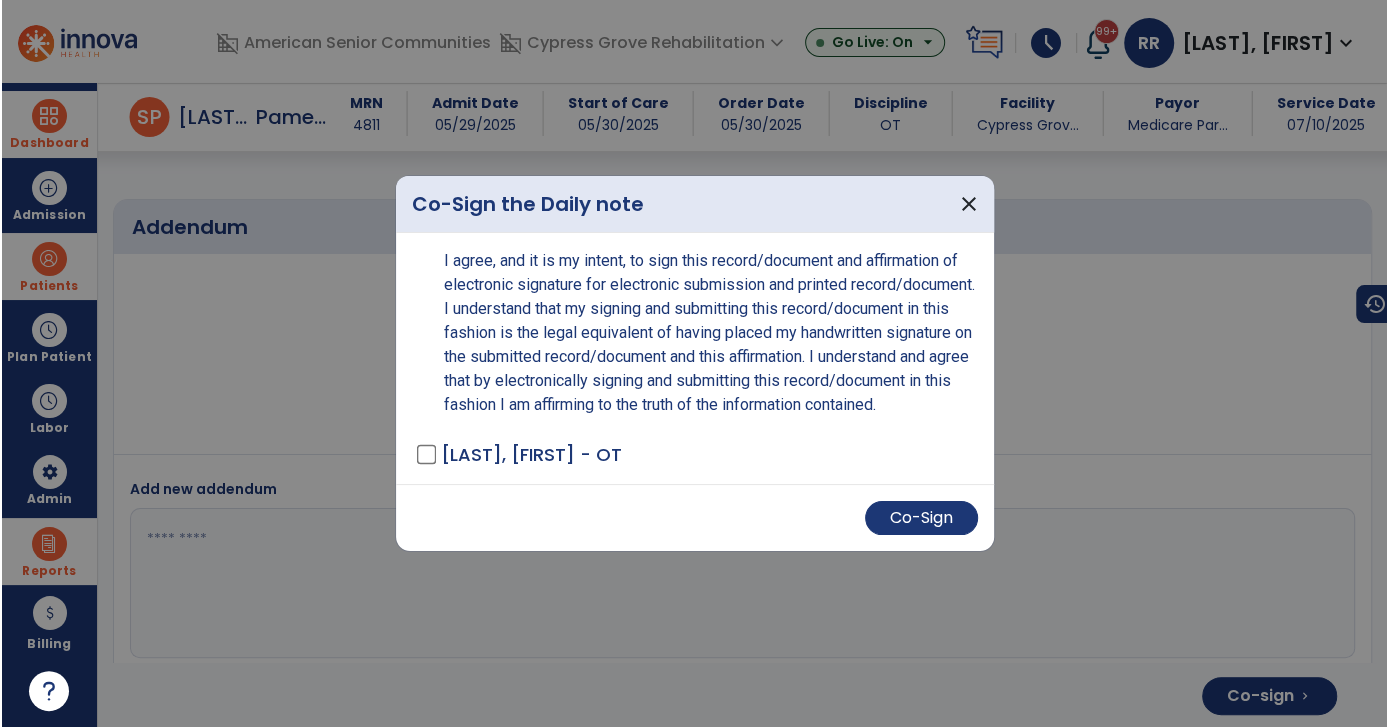 scroll, scrollTop: 4571, scrollLeft: 0, axis: vertical 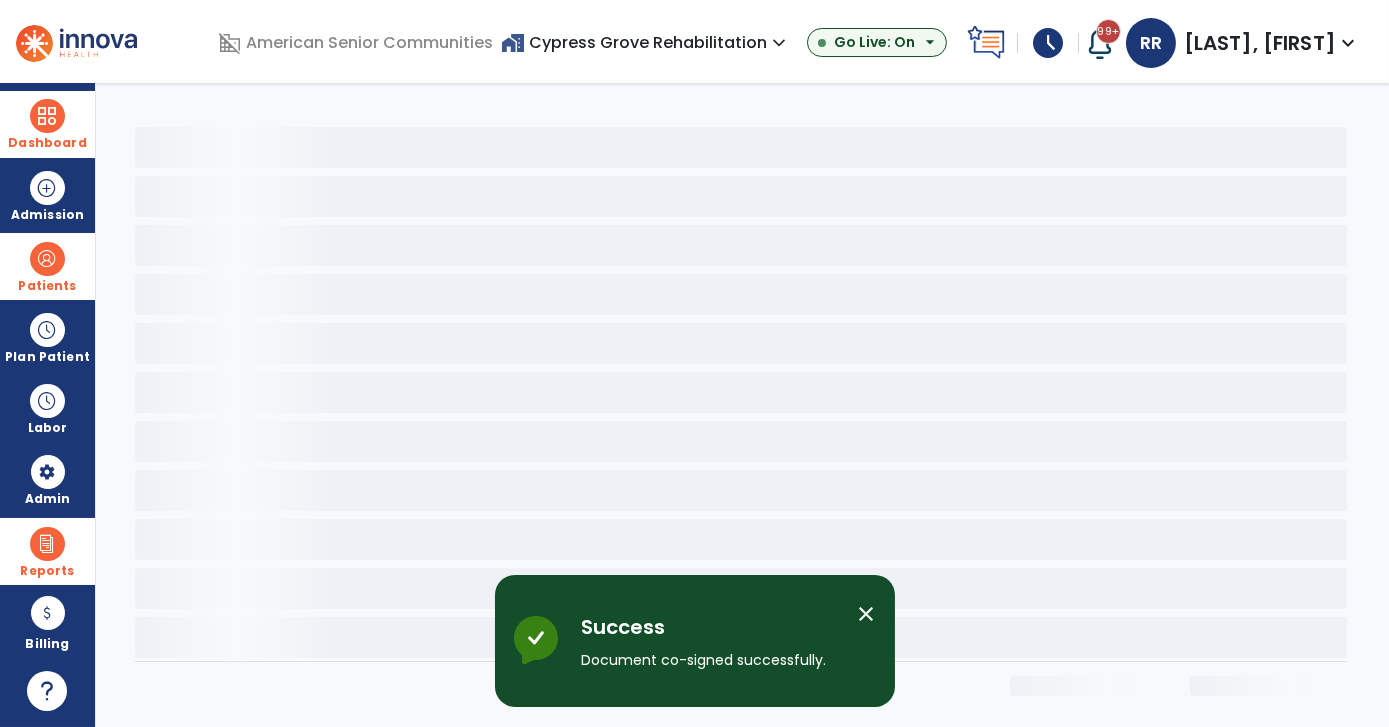 click at bounding box center [47, 116] 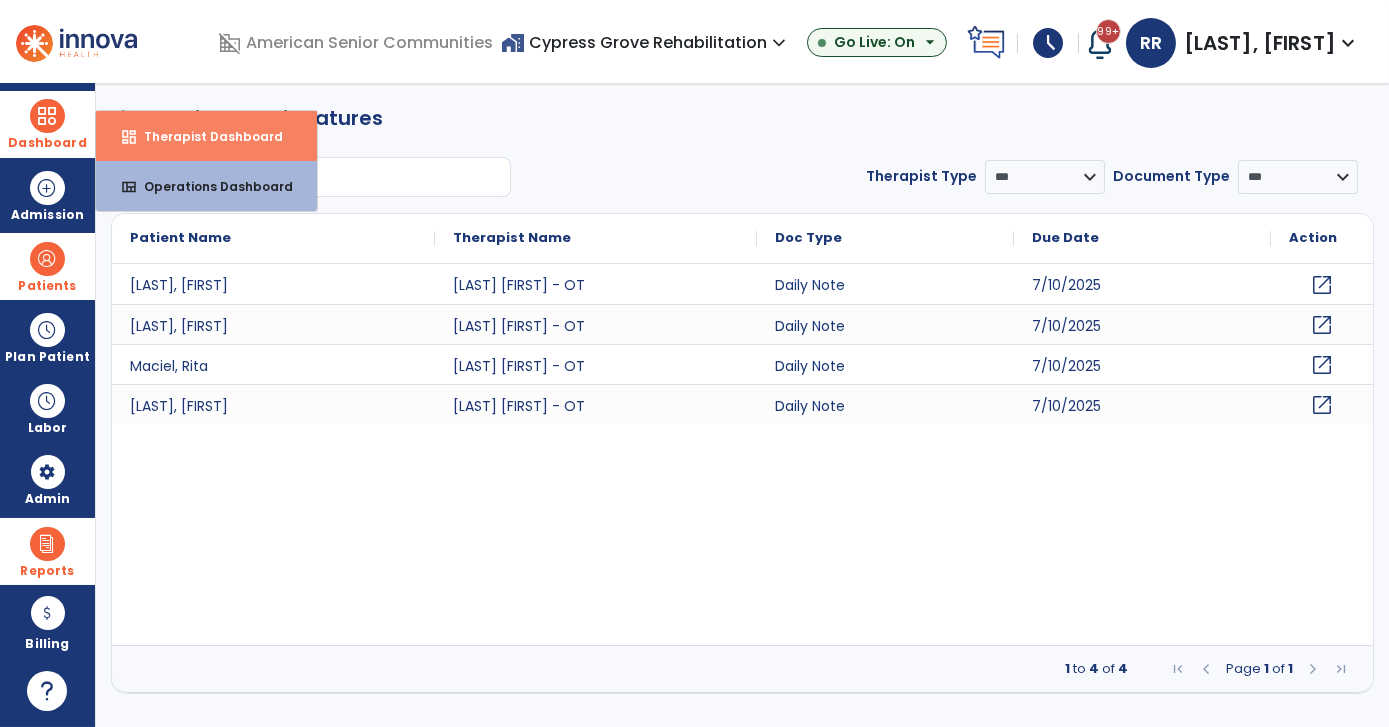 click on "dashboard  Therapist Dashboard" at bounding box center [206, 136] 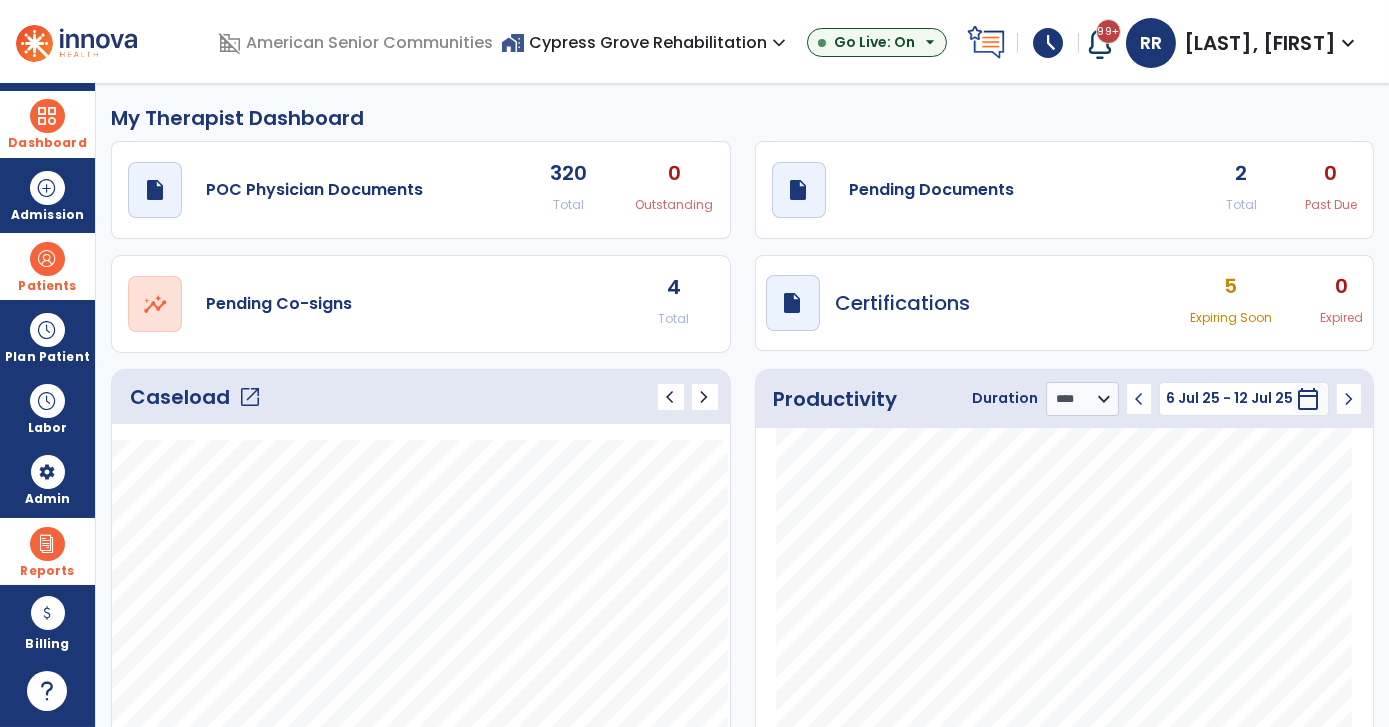 click on "open_in_new" 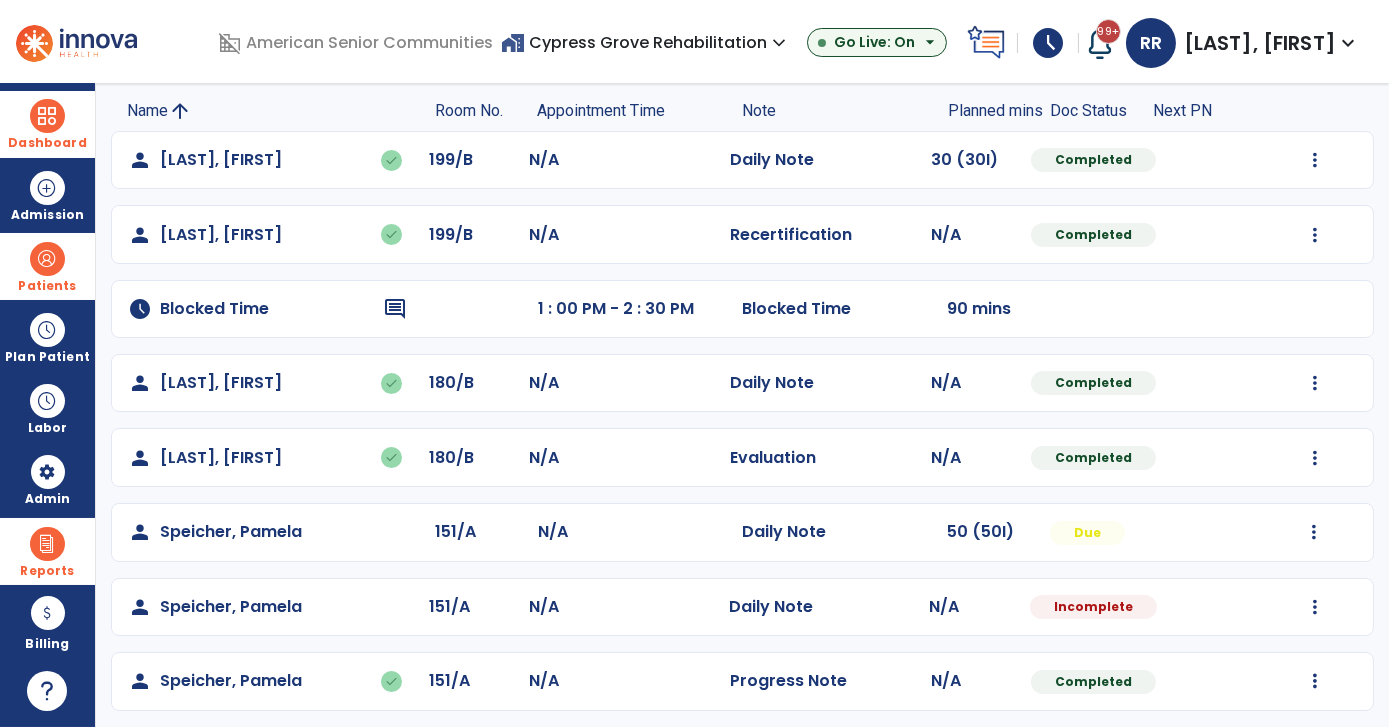 scroll, scrollTop: 134, scrollLeft: 0, axis: vertical 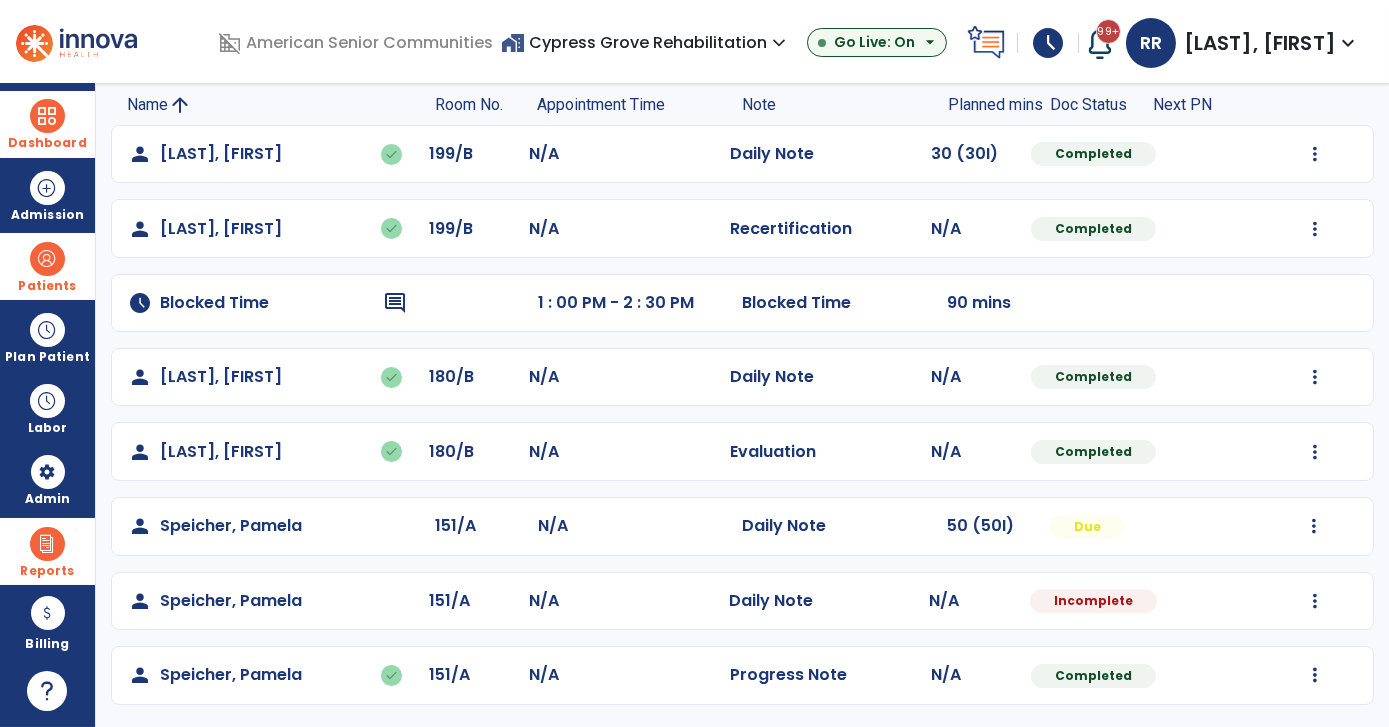 click on "Mark Visit As Complete   Reset Note   Open Document   G + C Mins" 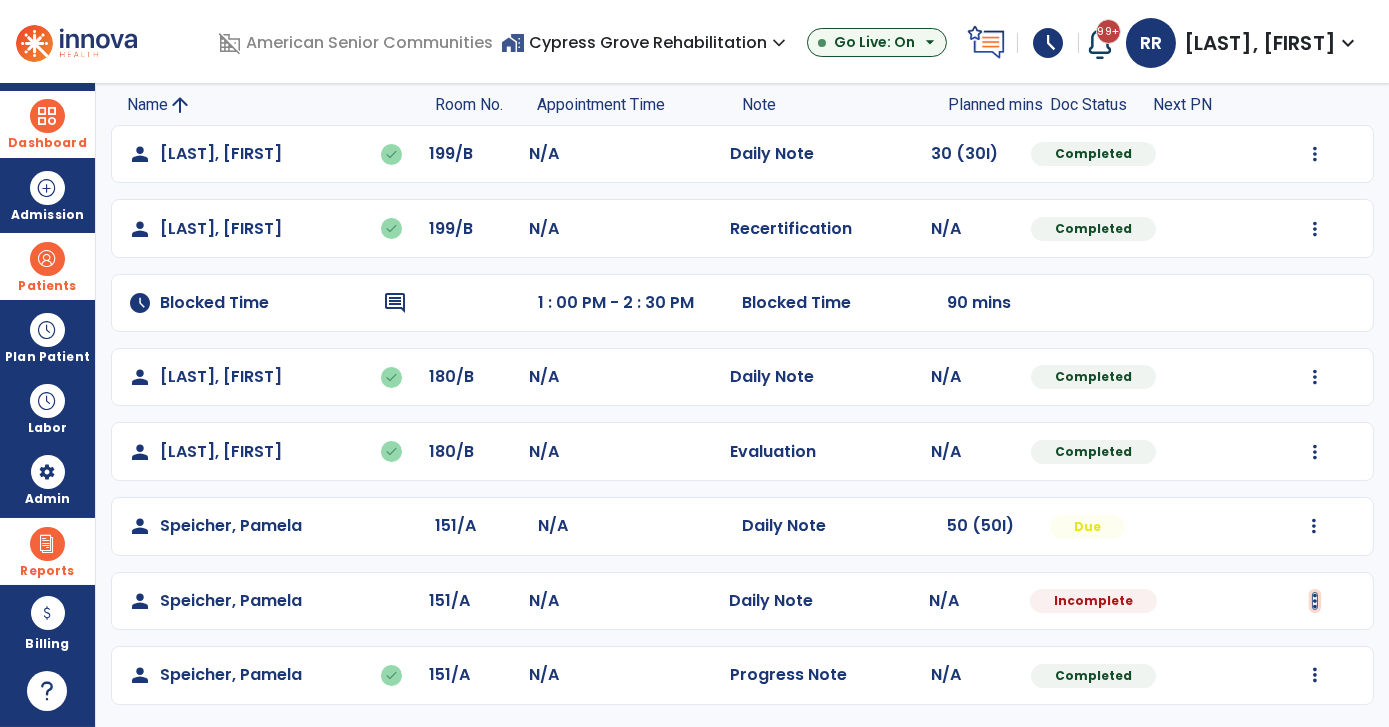 click at bounding box center (1315, 154) 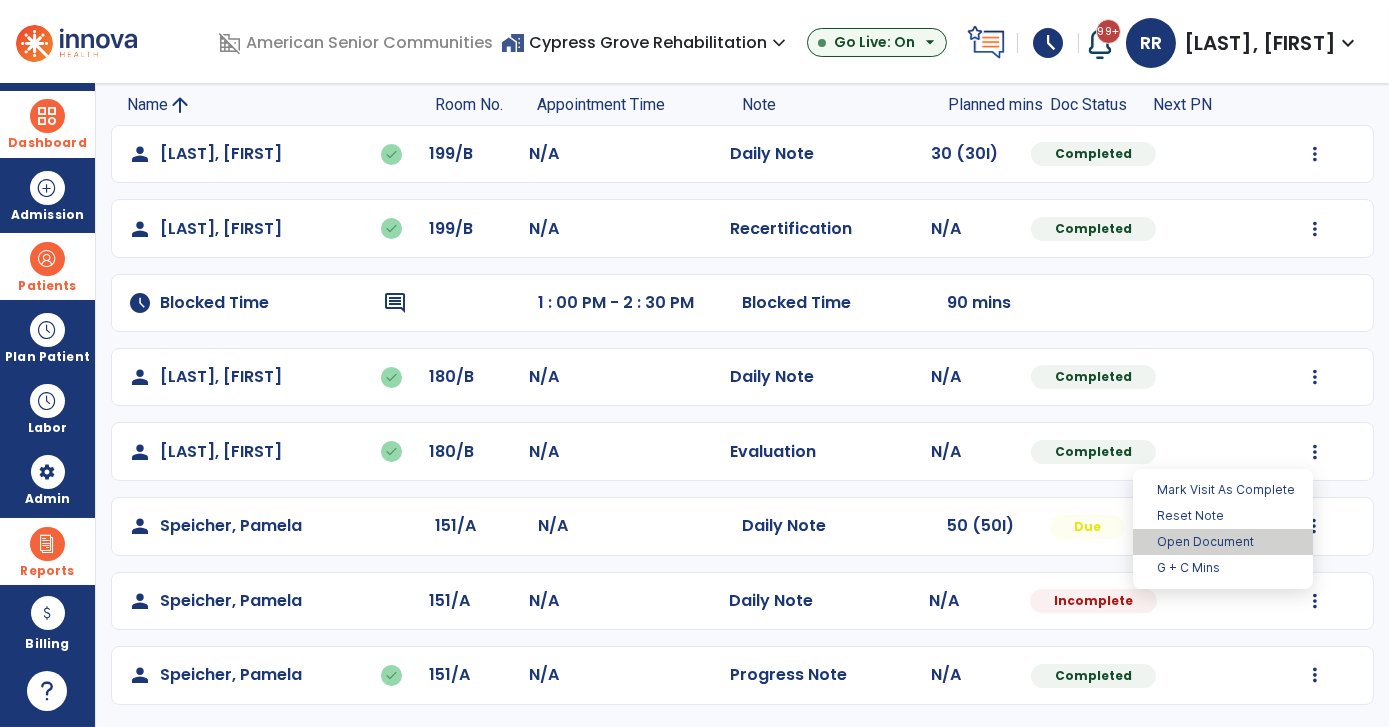 click on "Open Document" at bounding box center (1223, 542) 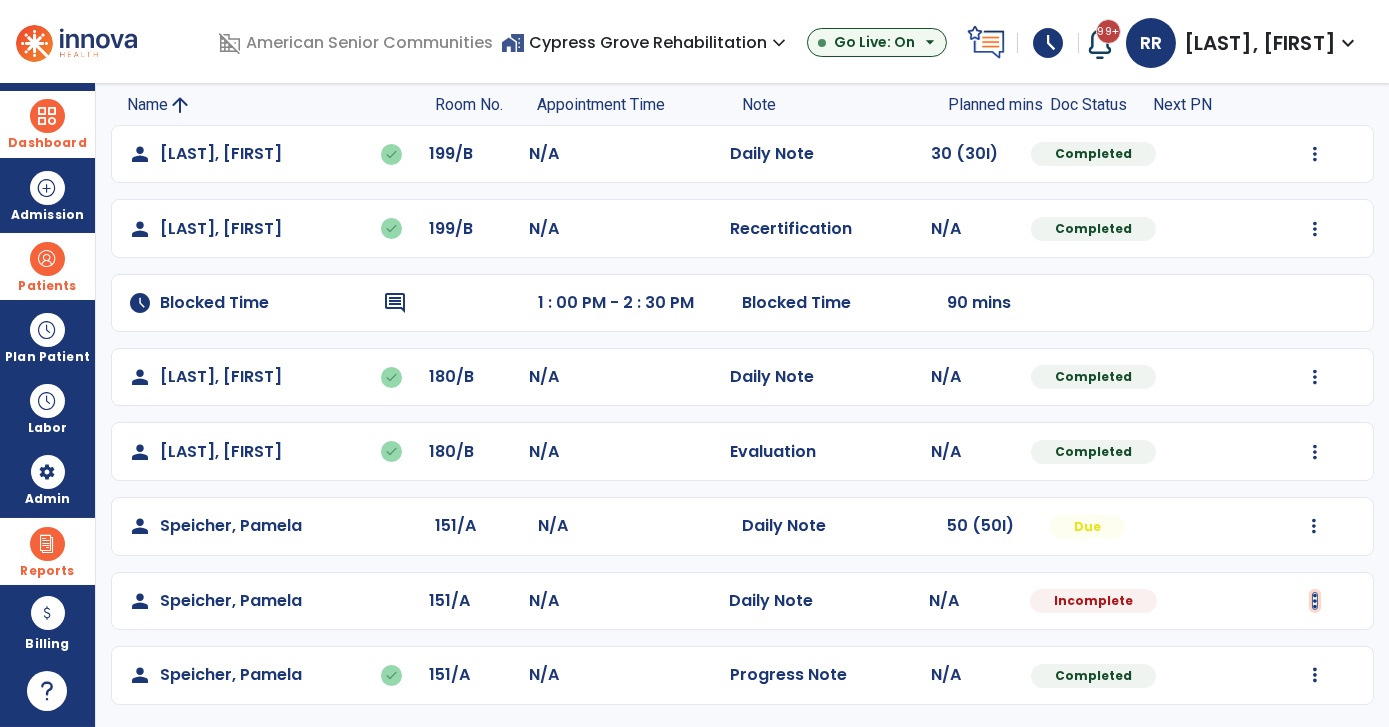 click at bounding box center [1315, 601] 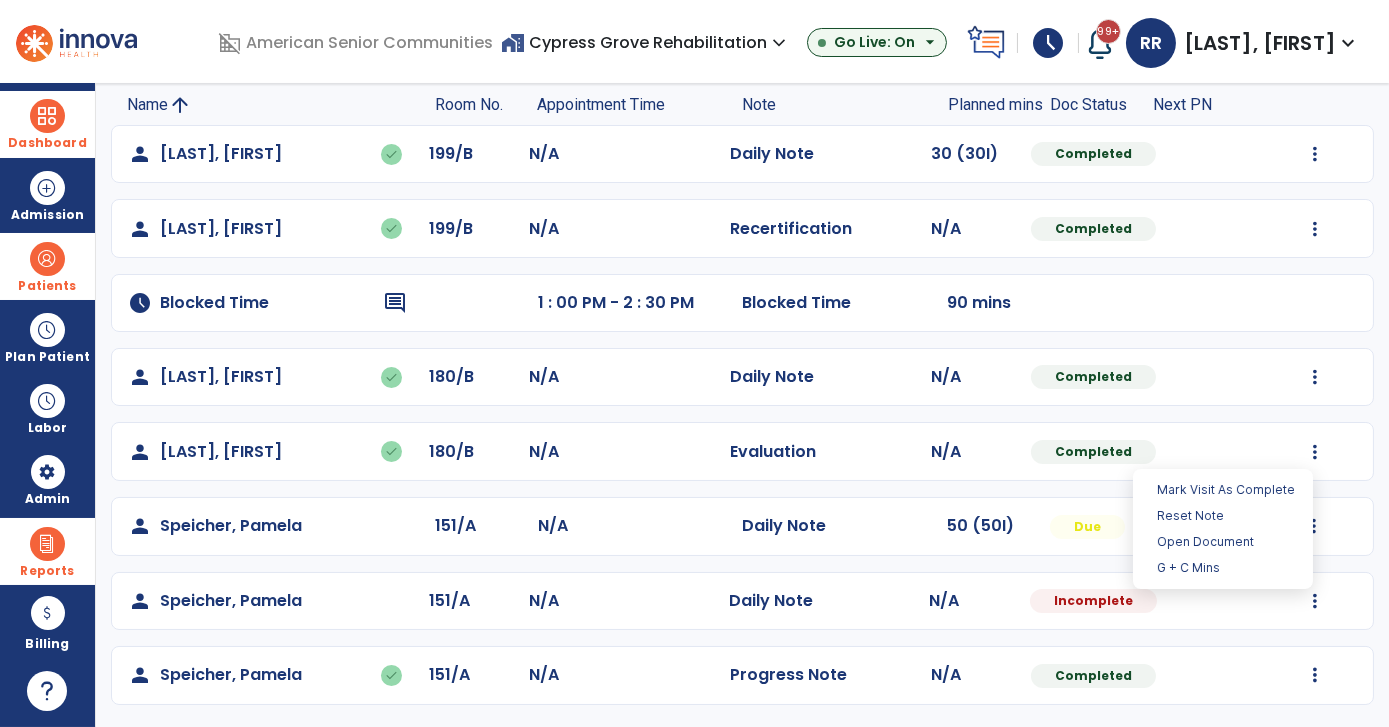 select on "*" 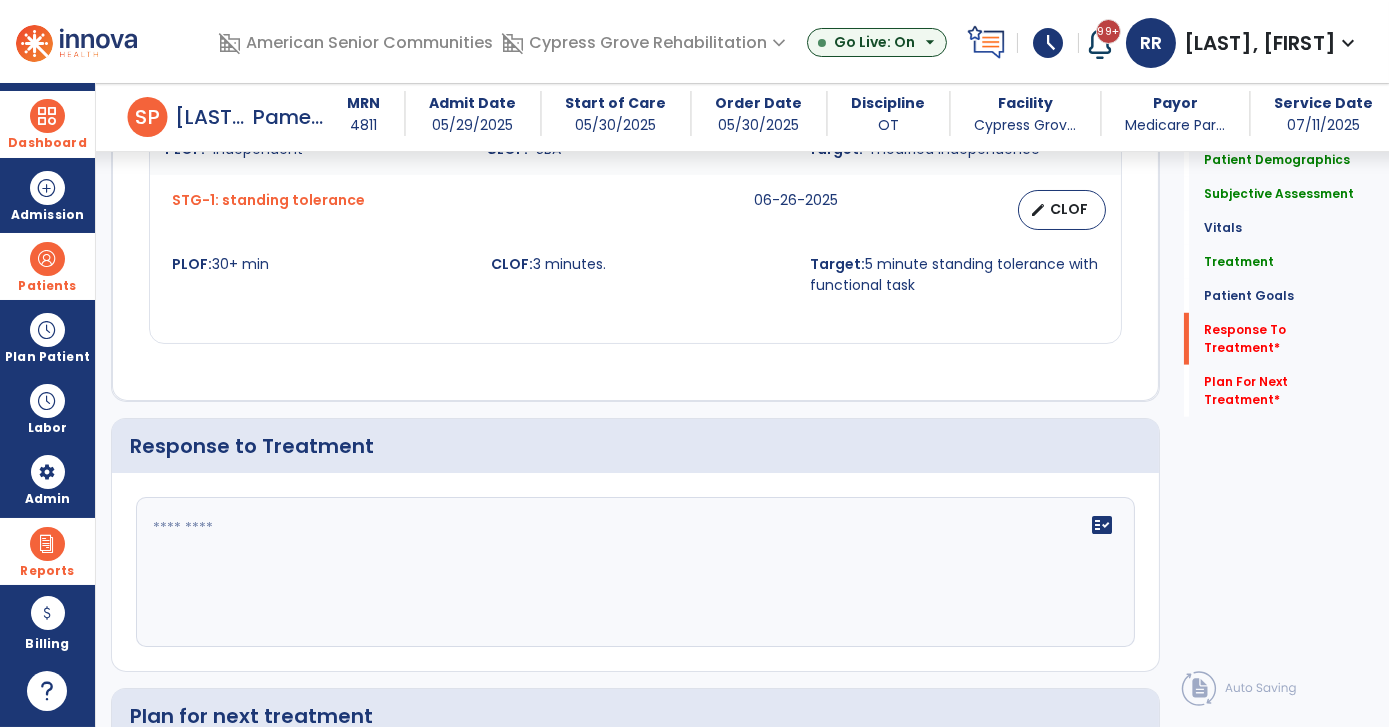 scroll, scrollTop: 3363, scrollLeft: 0, axis: vertical 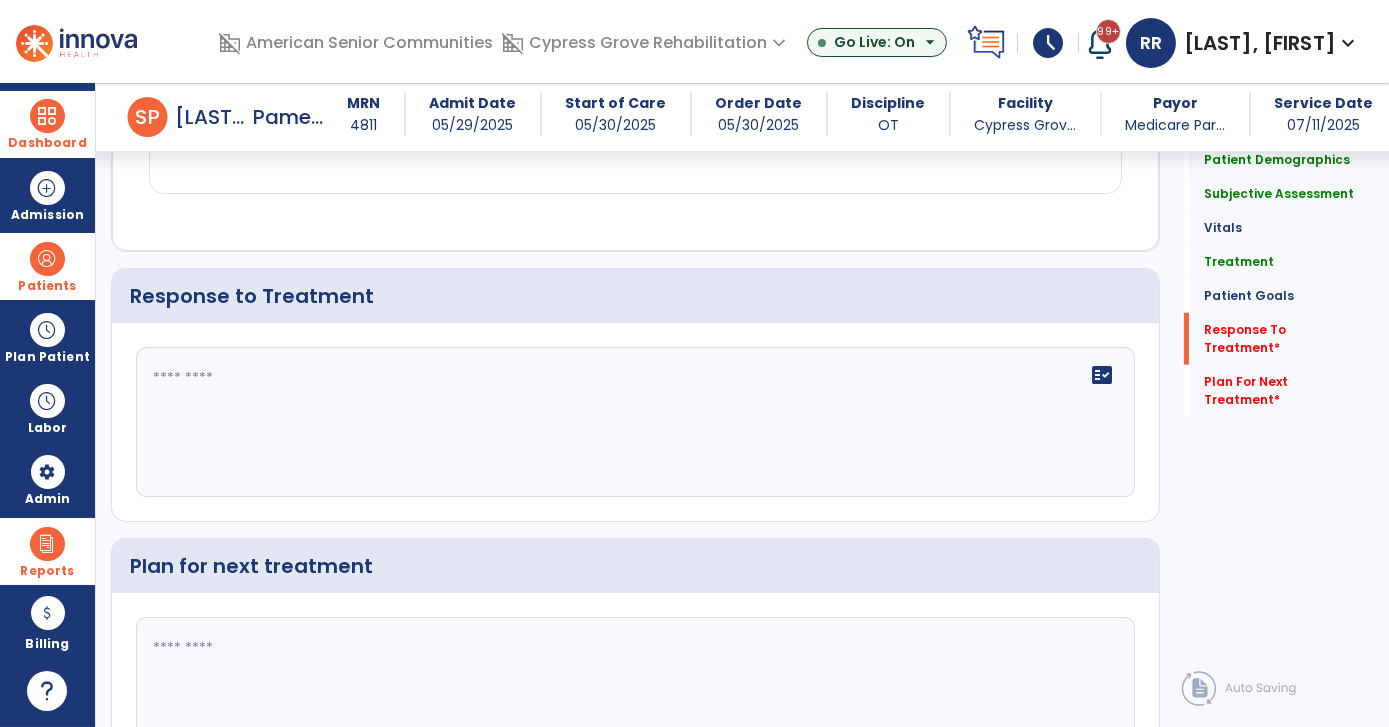 click 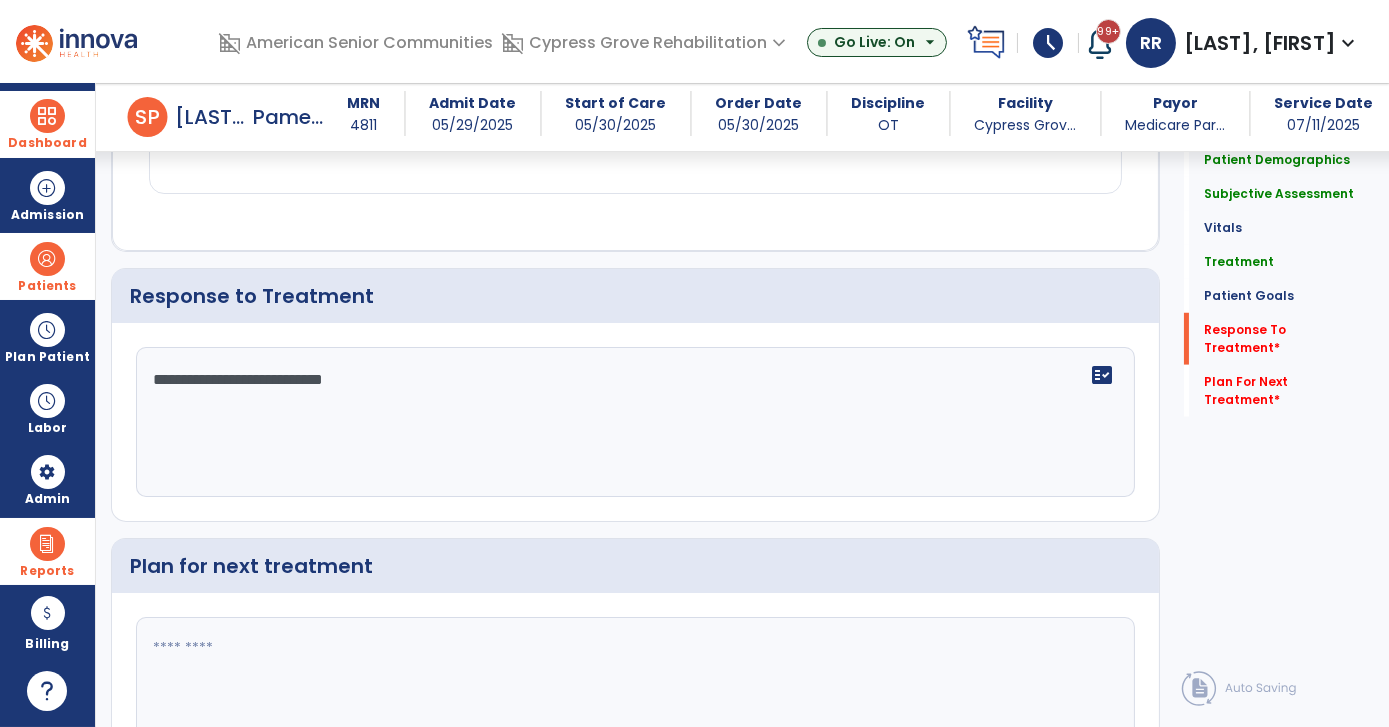 type on "**********" 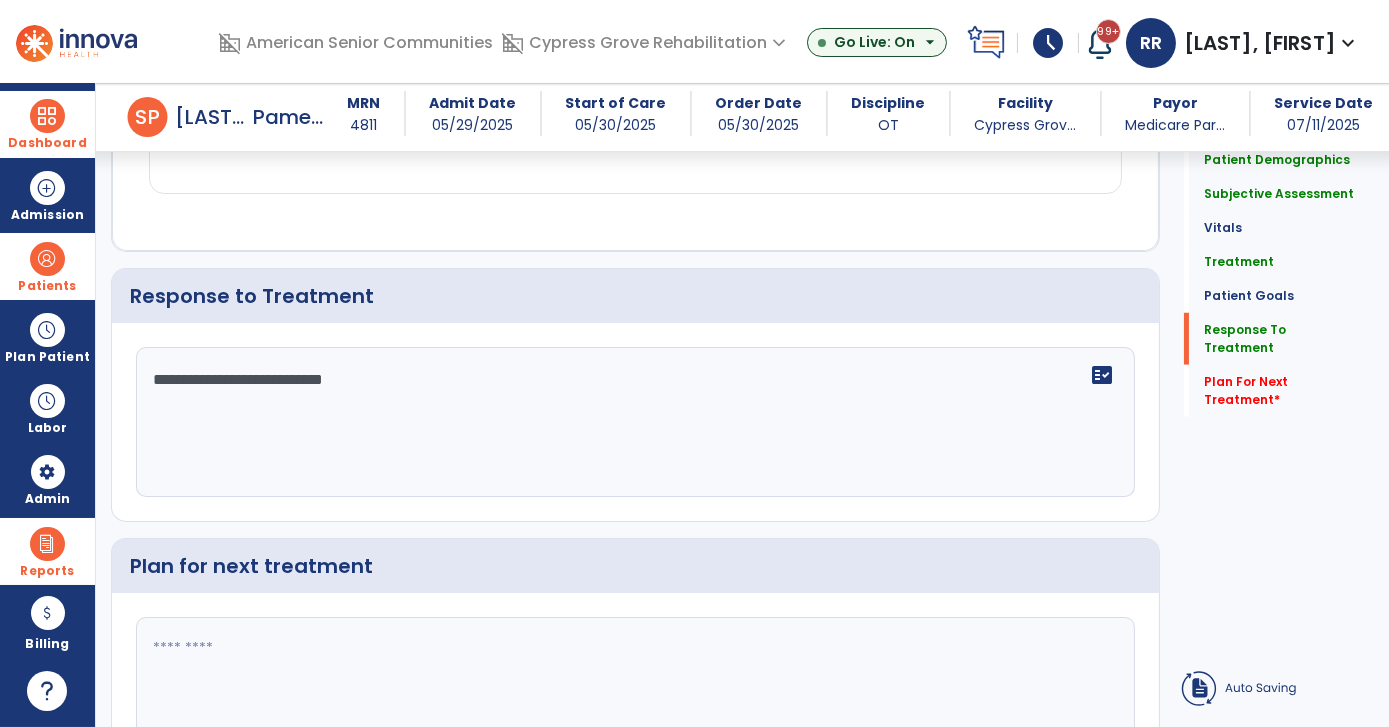 scroll, scrollTop: 3363, scrollLeft: 0, axis: vertical 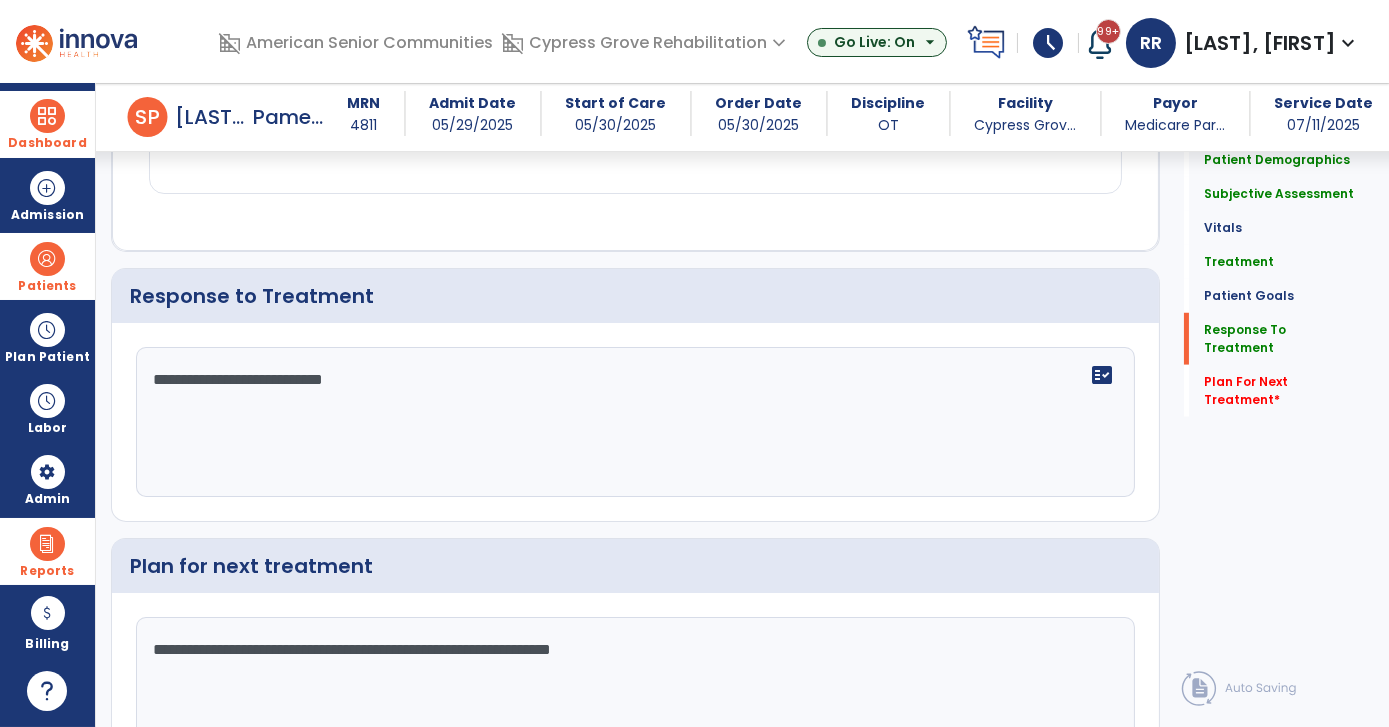 type on "**********" 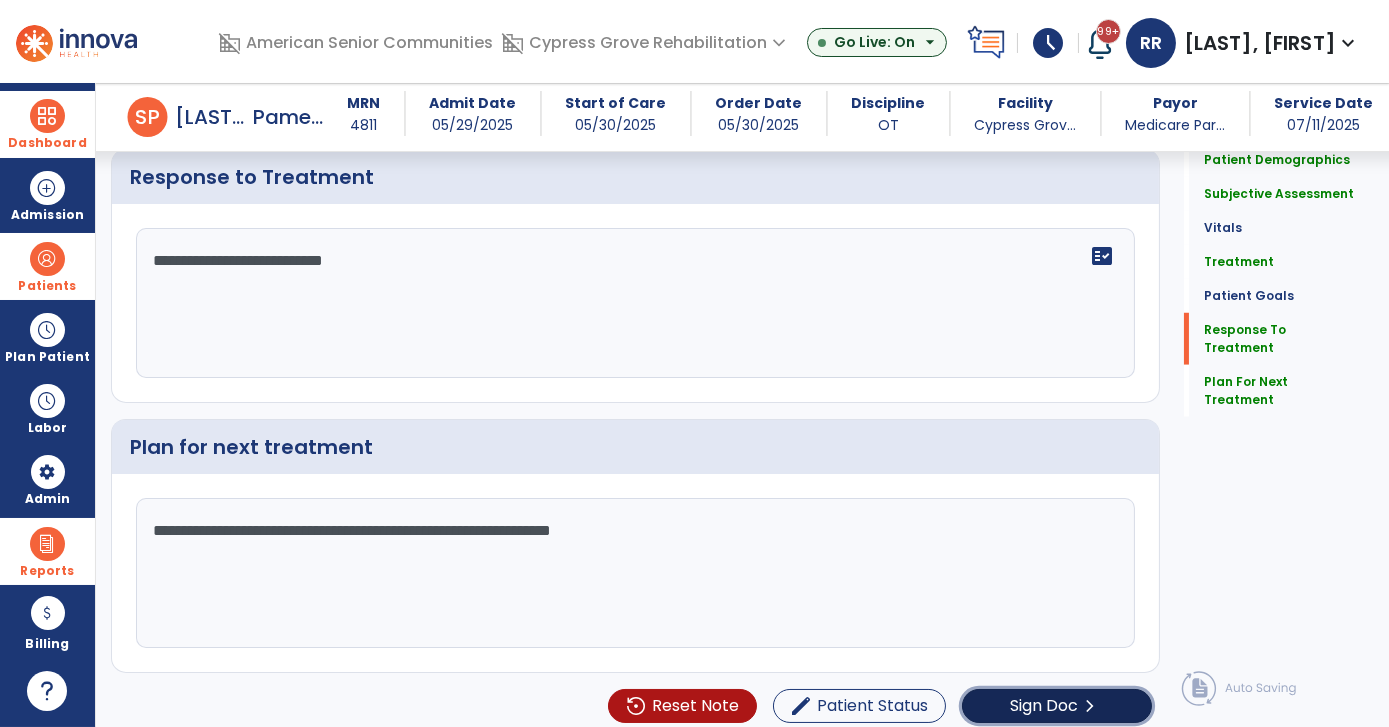 click on "Sign Doc" 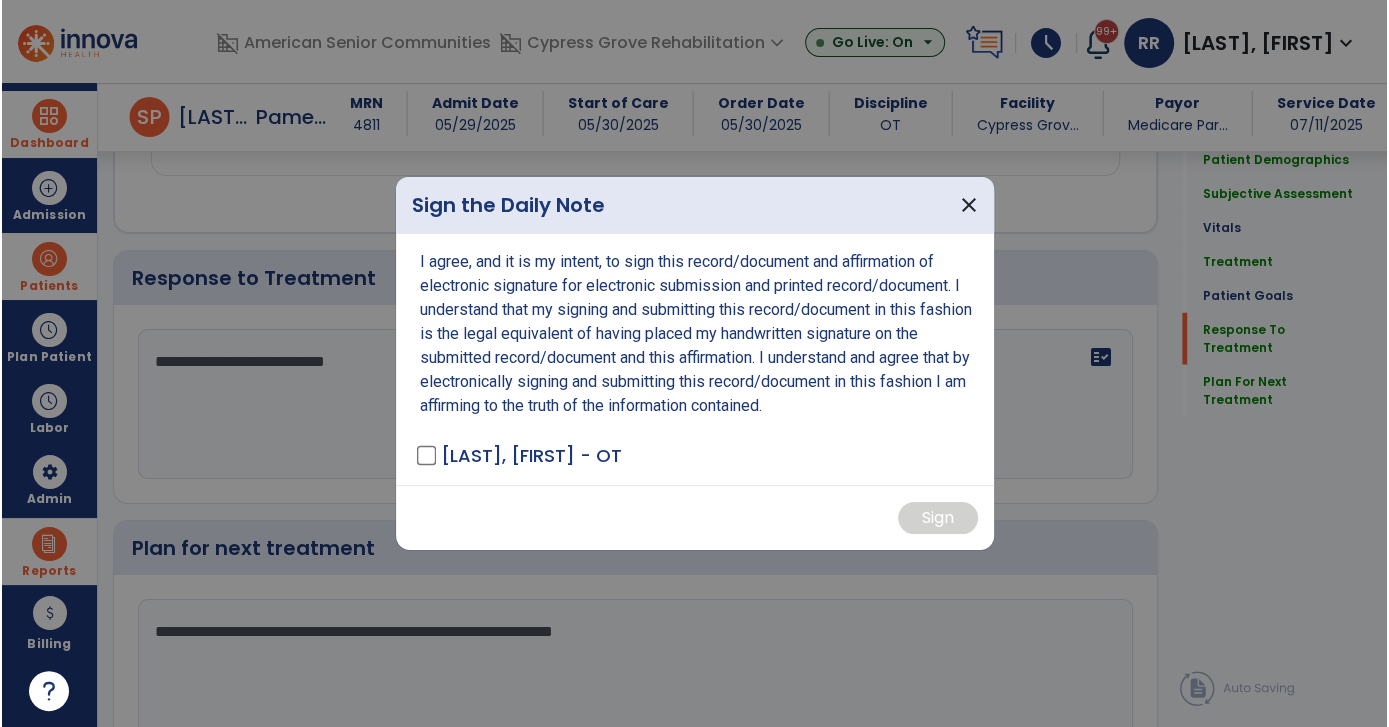 scroll, scrollTop: 3482, scrollLeft: 0, axis: vertical 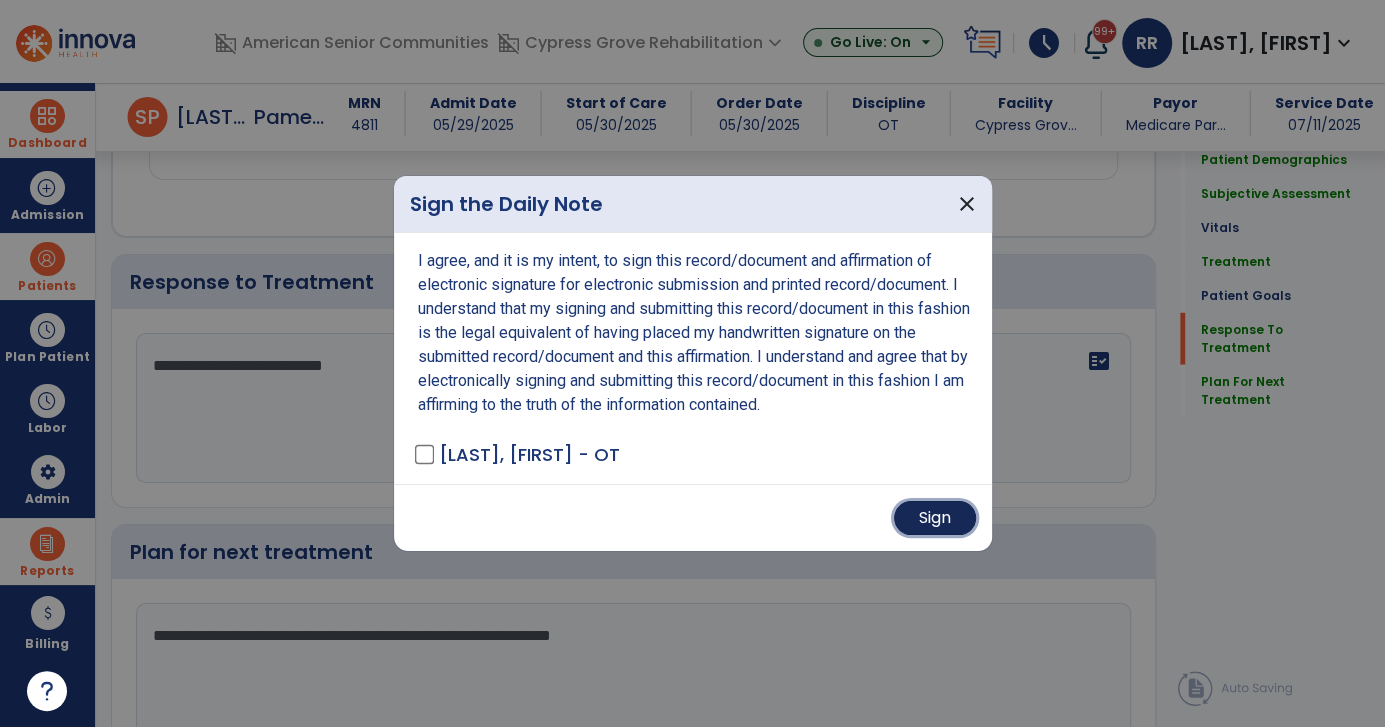 click on "Sign" at bounding box center (935, 518) 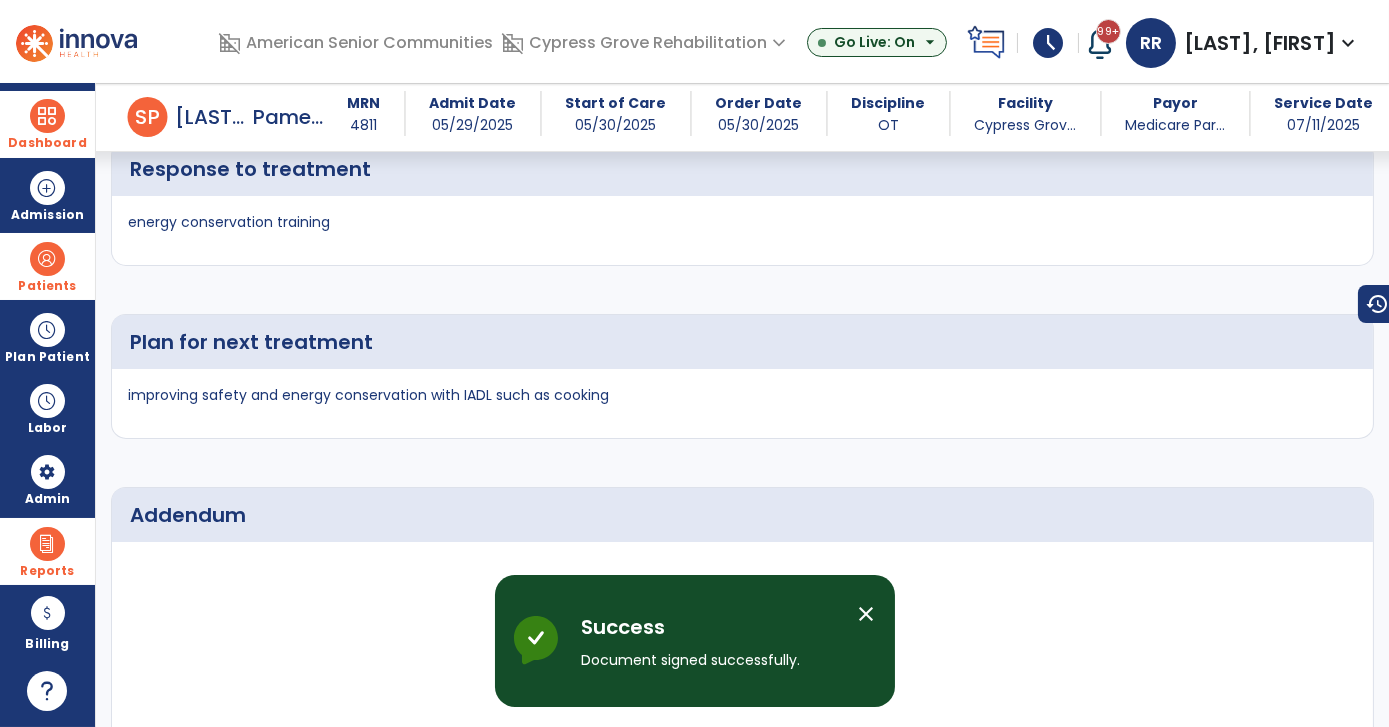 scroll, scrollTop: 4792, scrollLeft: 0, axis: vertical 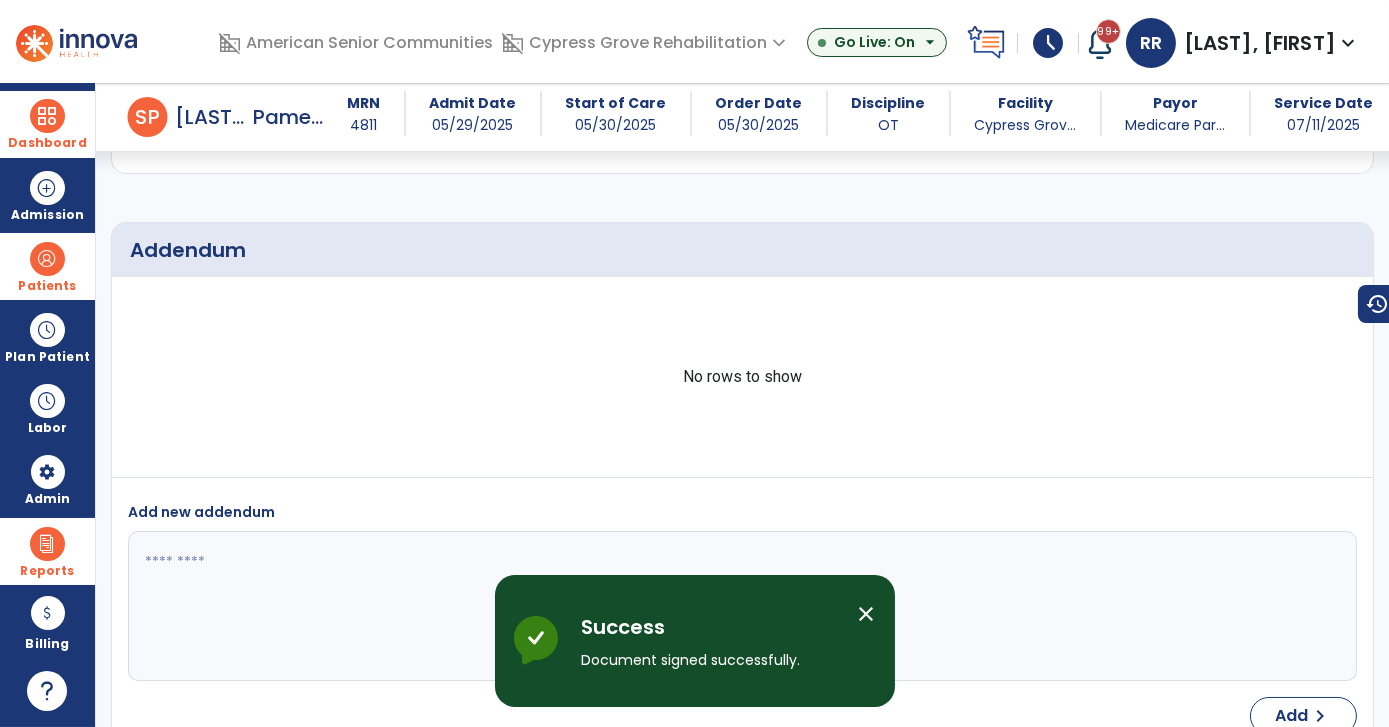 click at bounding box center (47, 116) 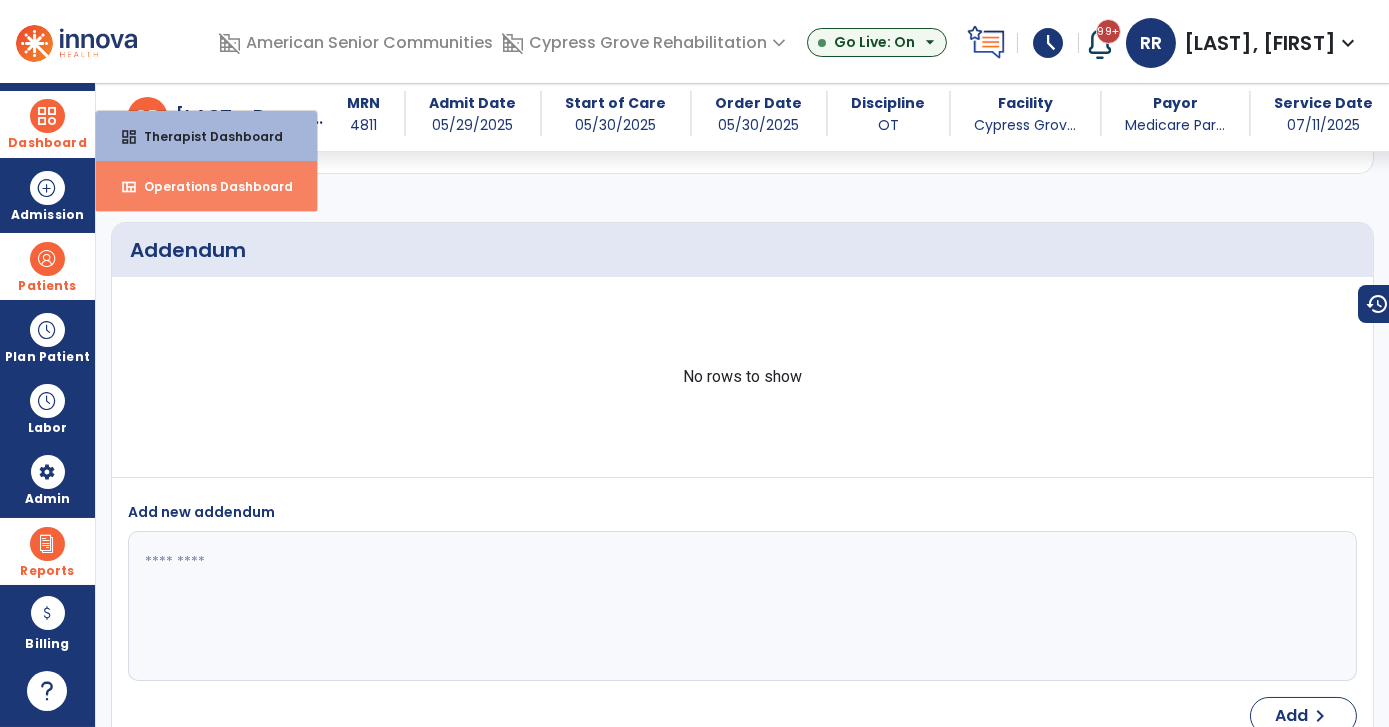 click on "Operations Dashboard" at bounding box center [210, 186] 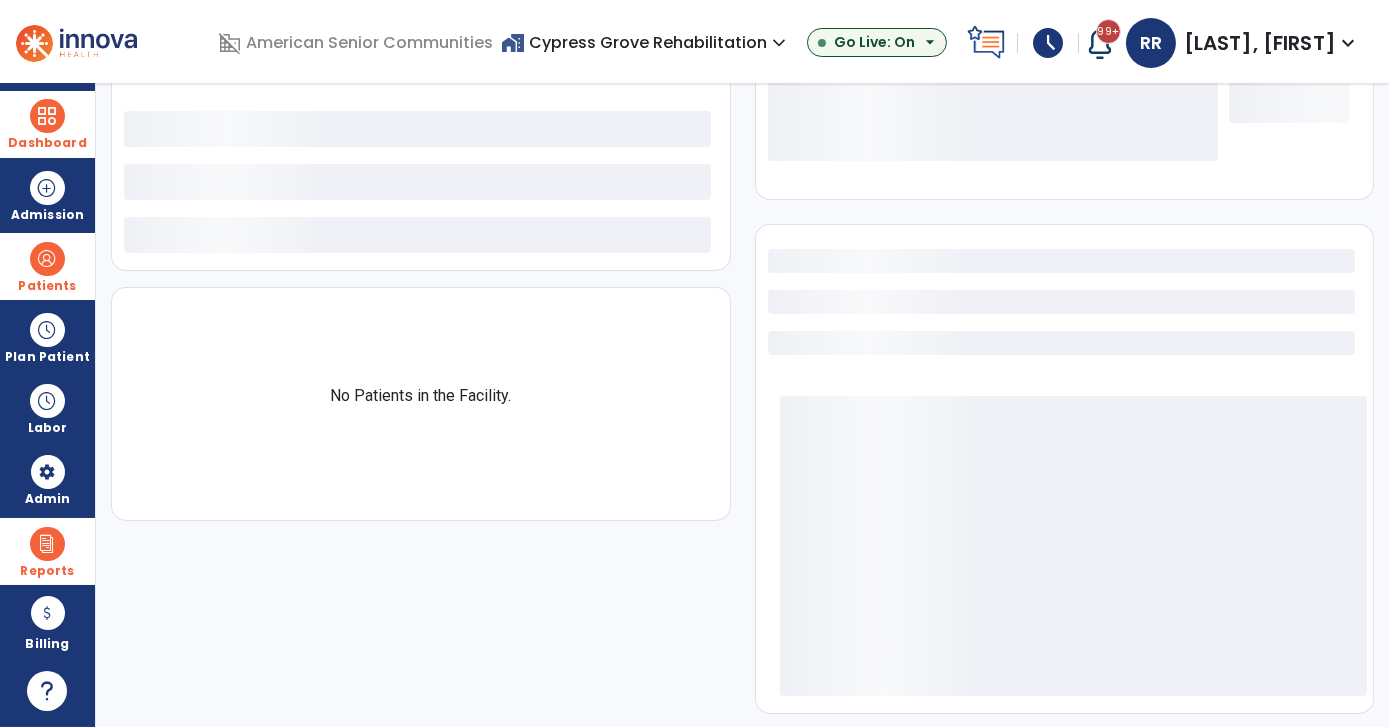 select on "***" 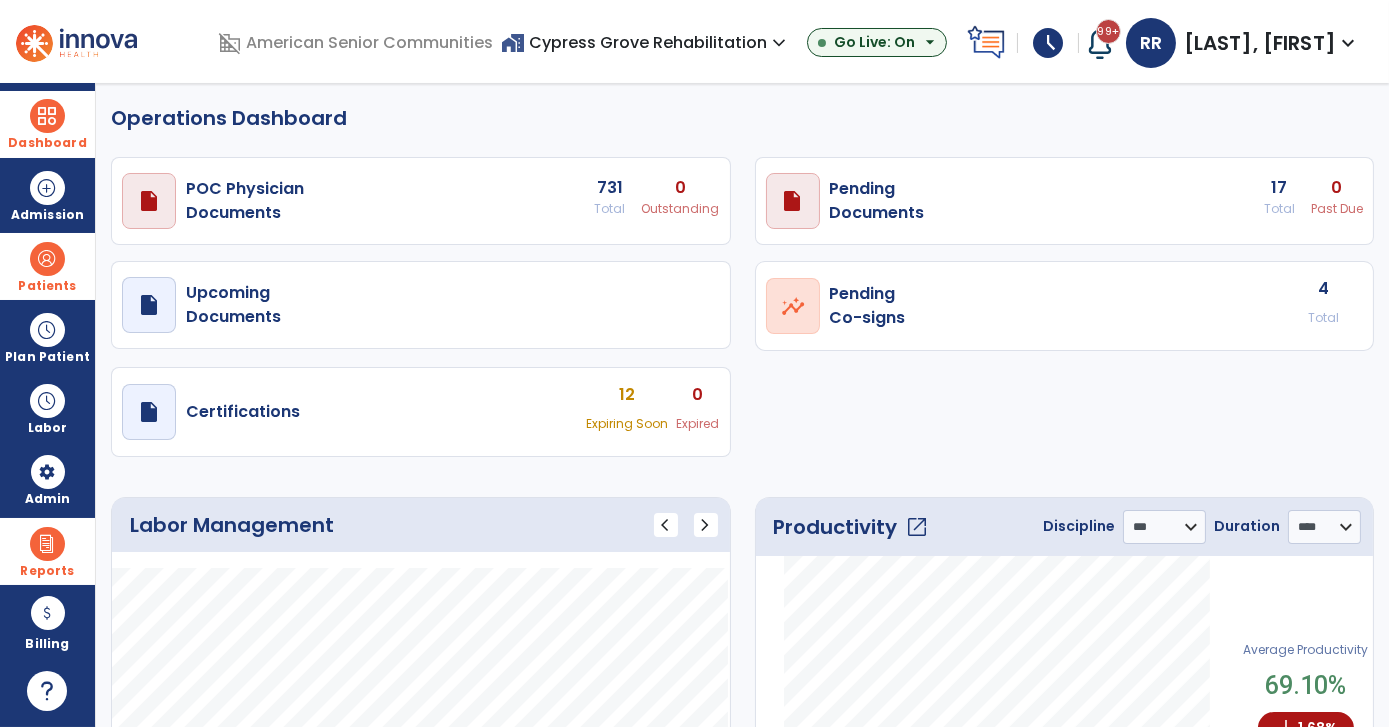scroll, scrollTop: 90, scrollLeft: 0, axis: vertical 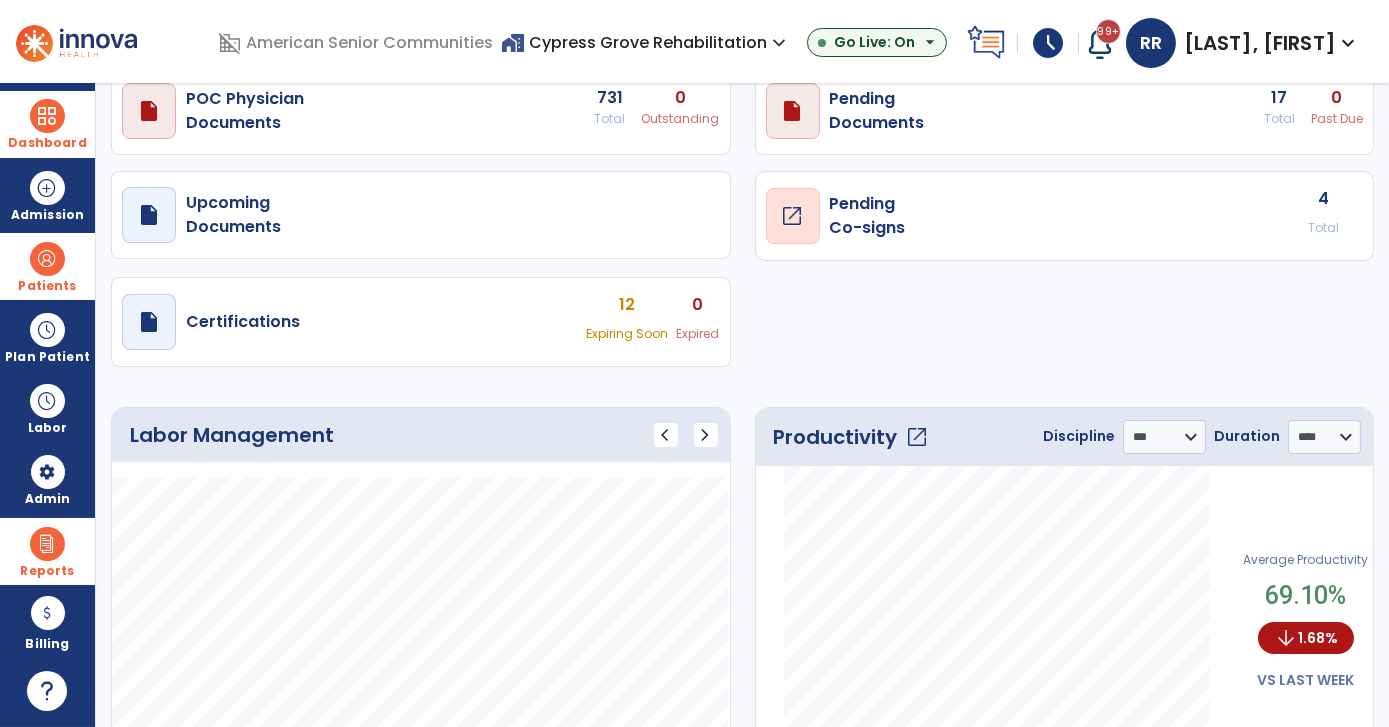 click on "open_in_new" at bounding box center (793, 216) 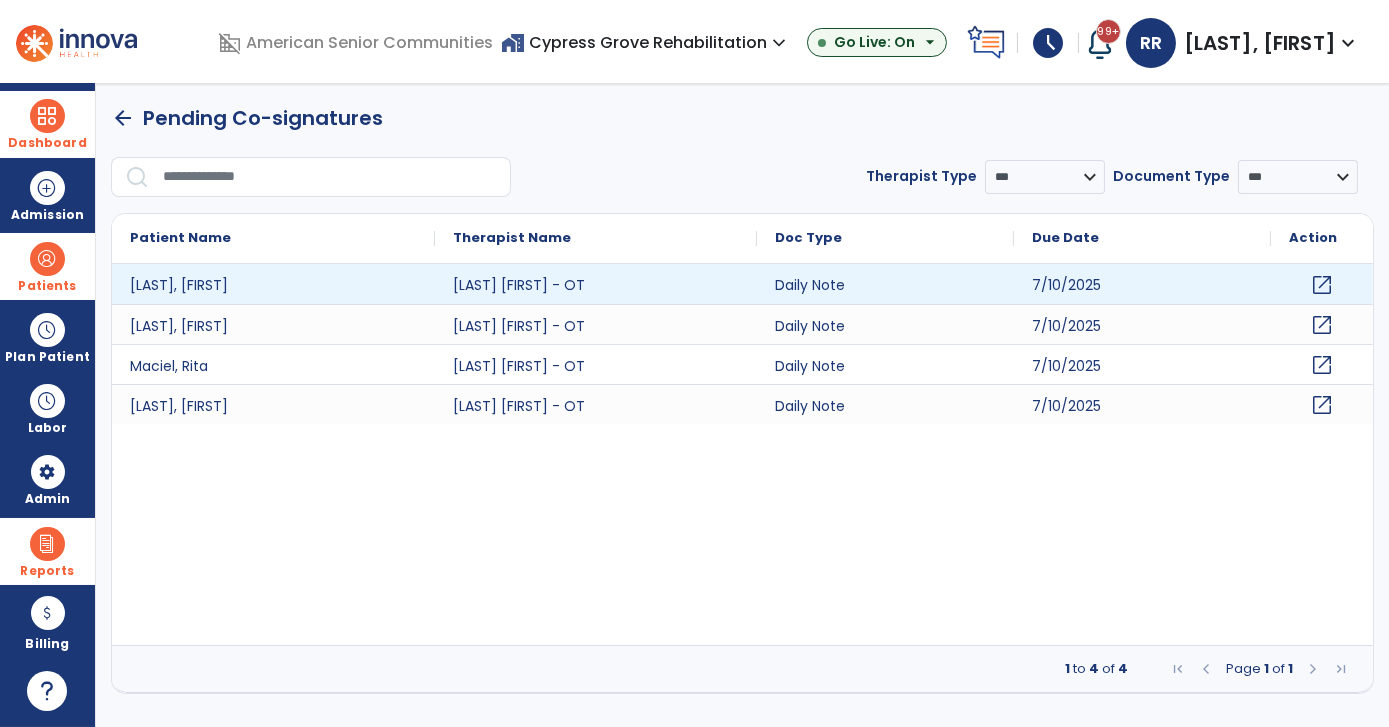 click on "open_in_new" 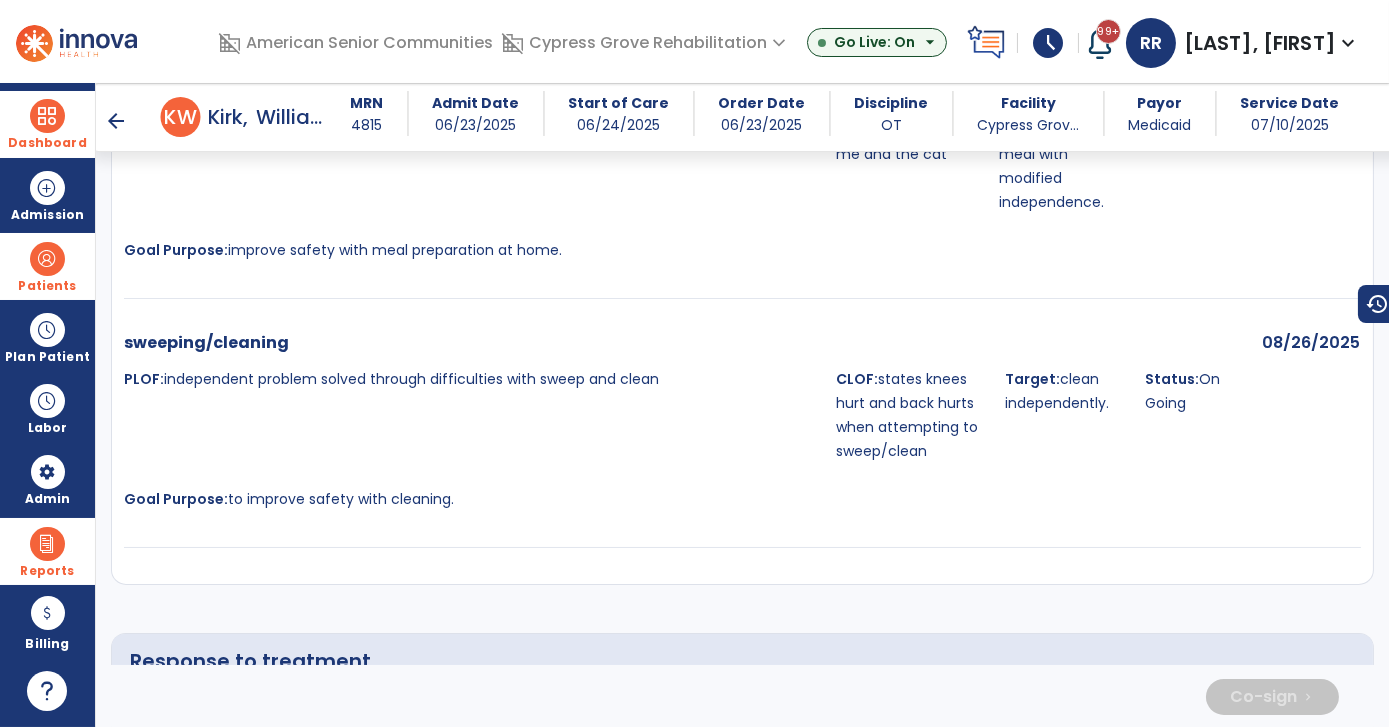 scroll, scrollTop: 4312, scrollLeft: 0, axis: vertical 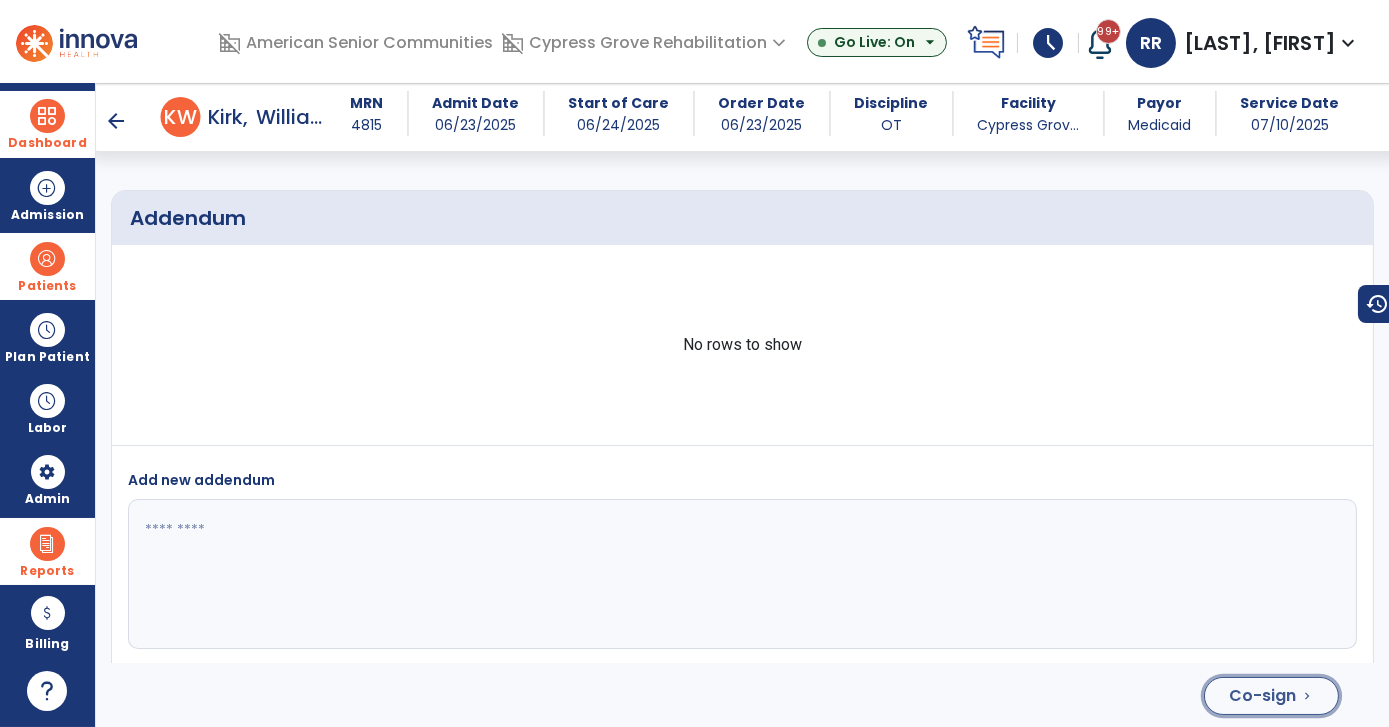click on "Co-sign" 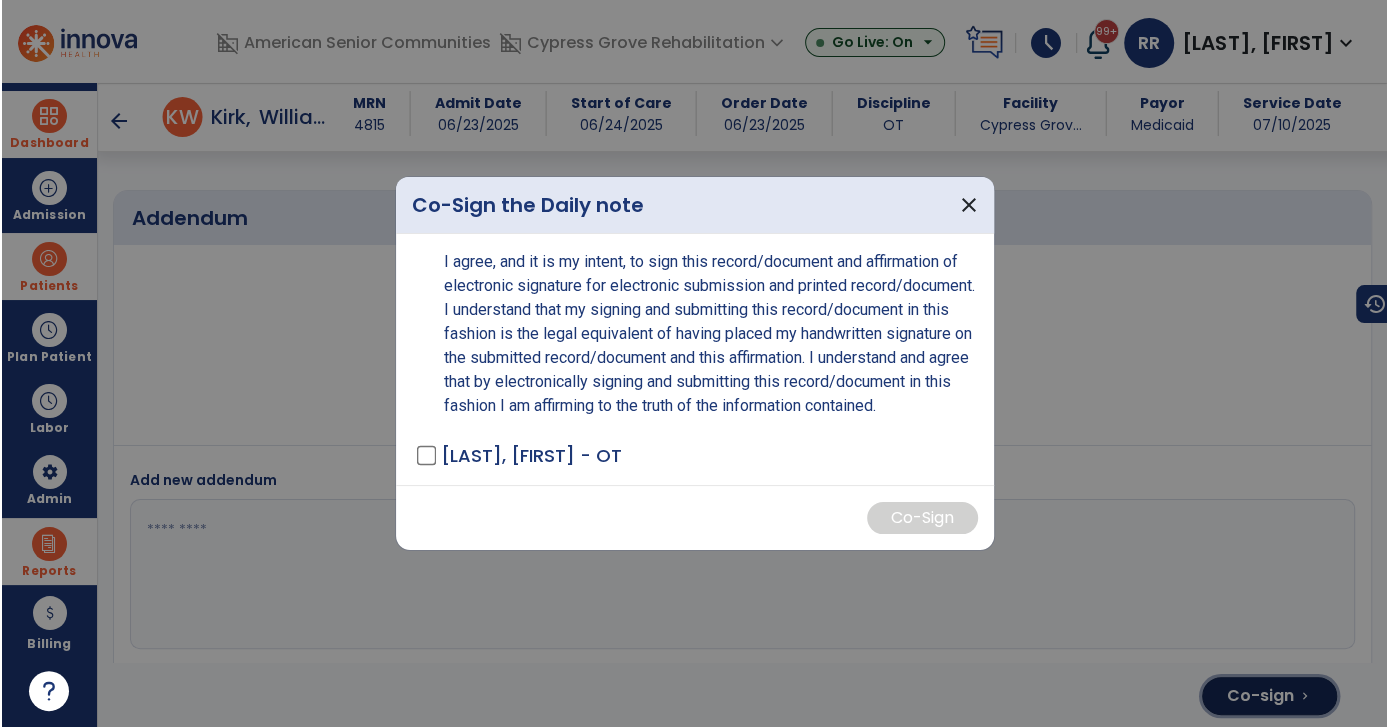 scroll, scrollTop: 4986, scrollLeft: 0, axis: vertical 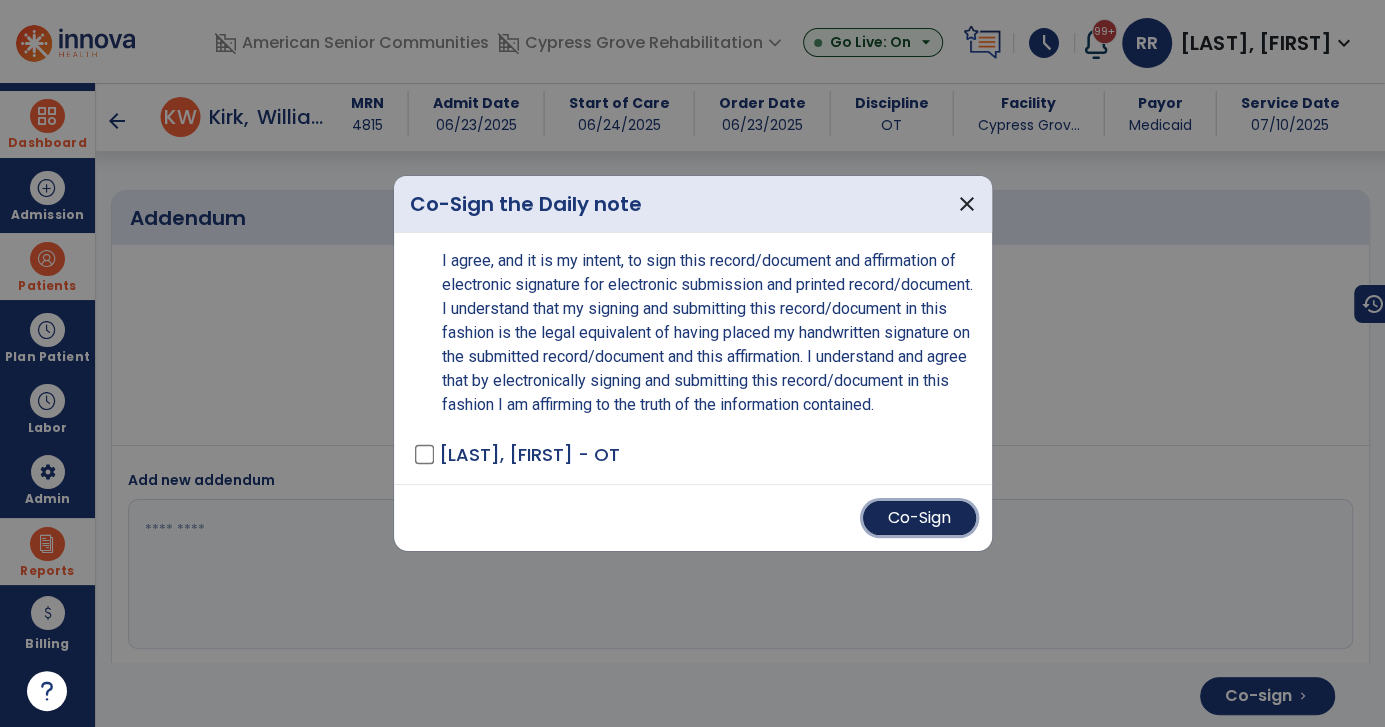 click on "Co-Sign" at bounding box center (919, 518) 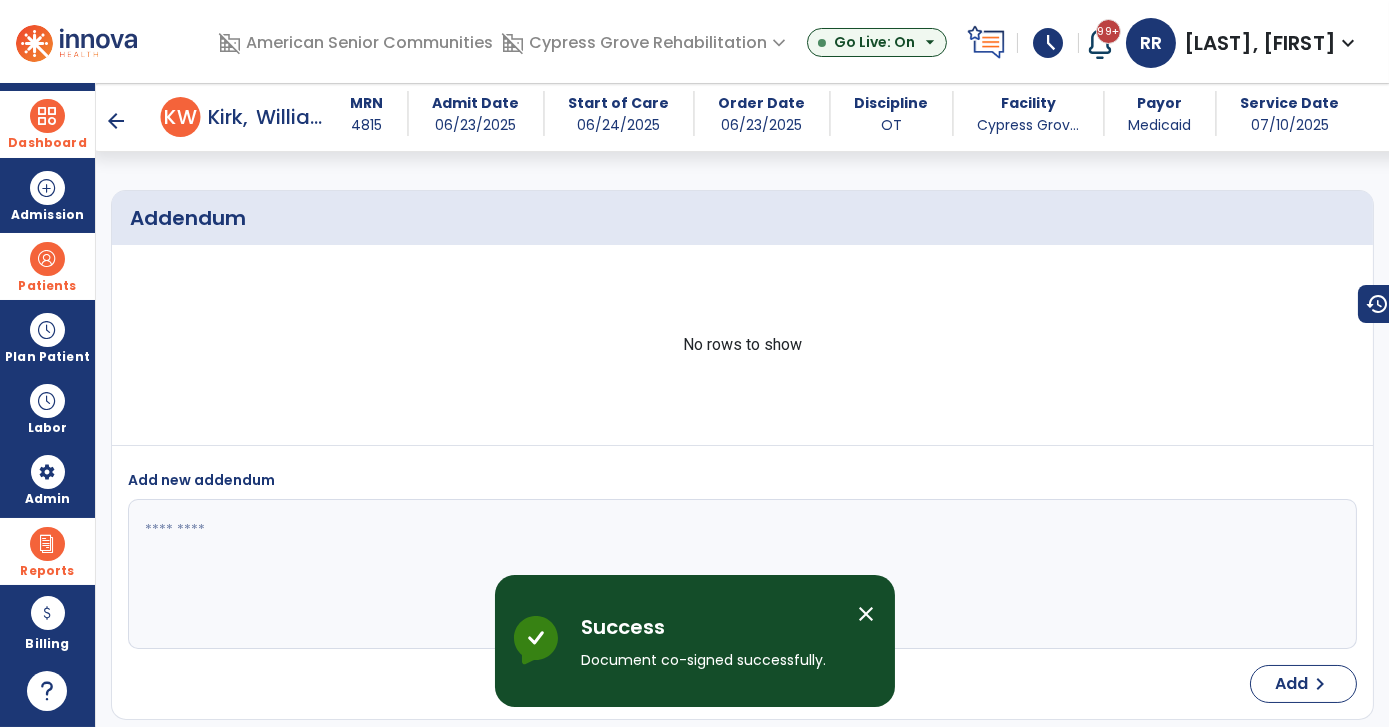 click on "arrow_back" at bounding box center [117, 121] 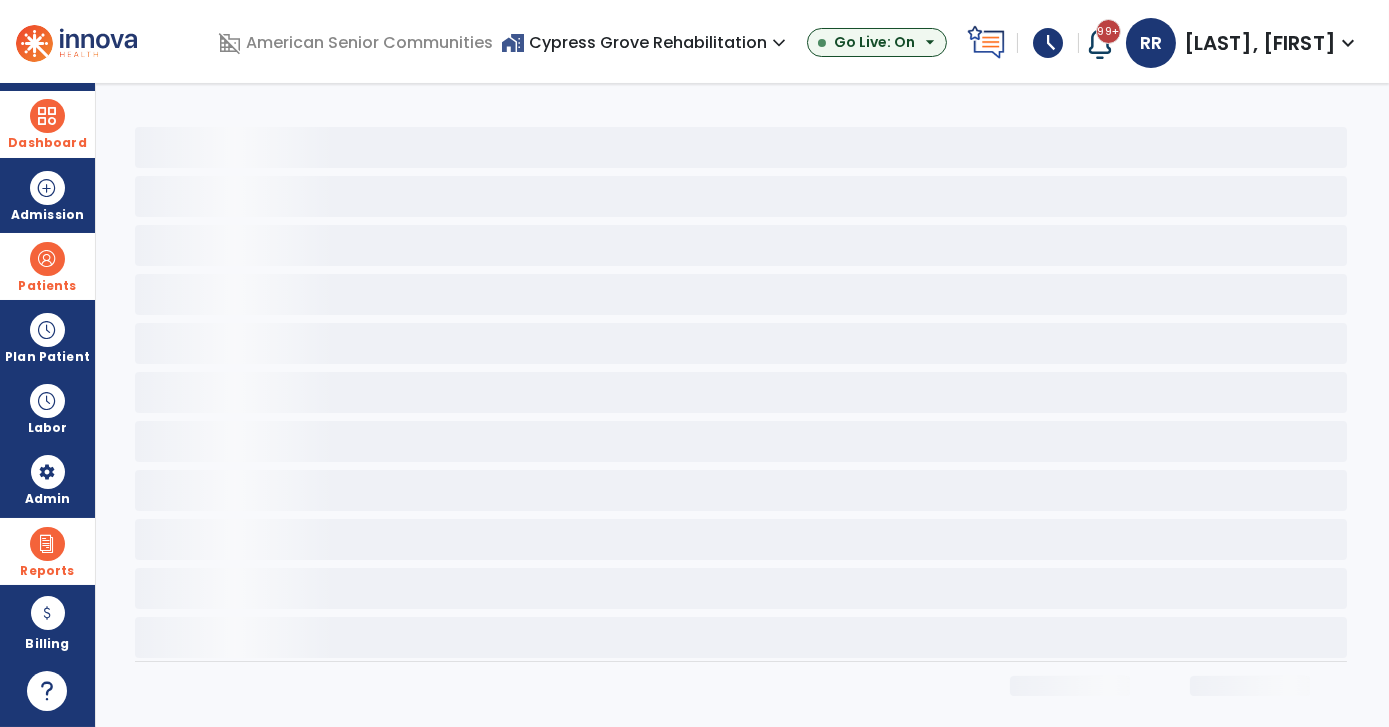 scroll, scrollTop: 0, scrollLeft: 0, axis: both 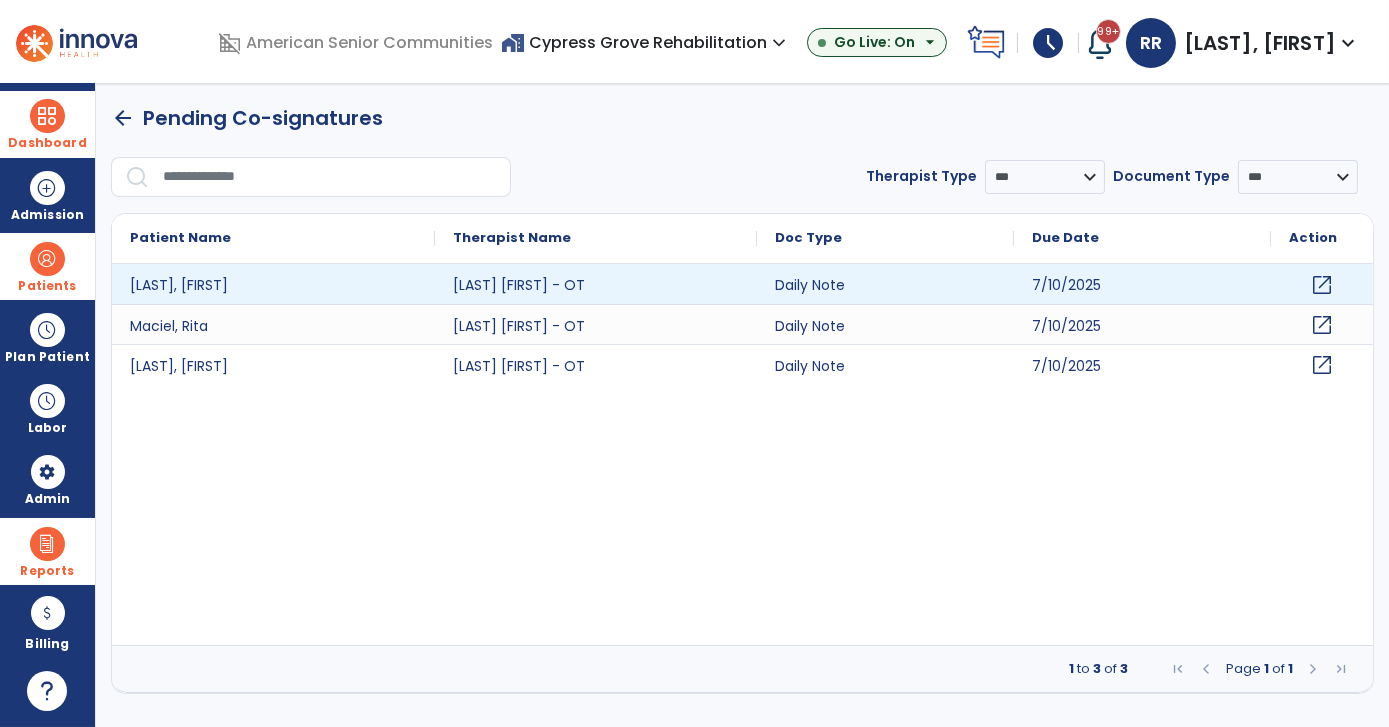 click on "open_in_new" 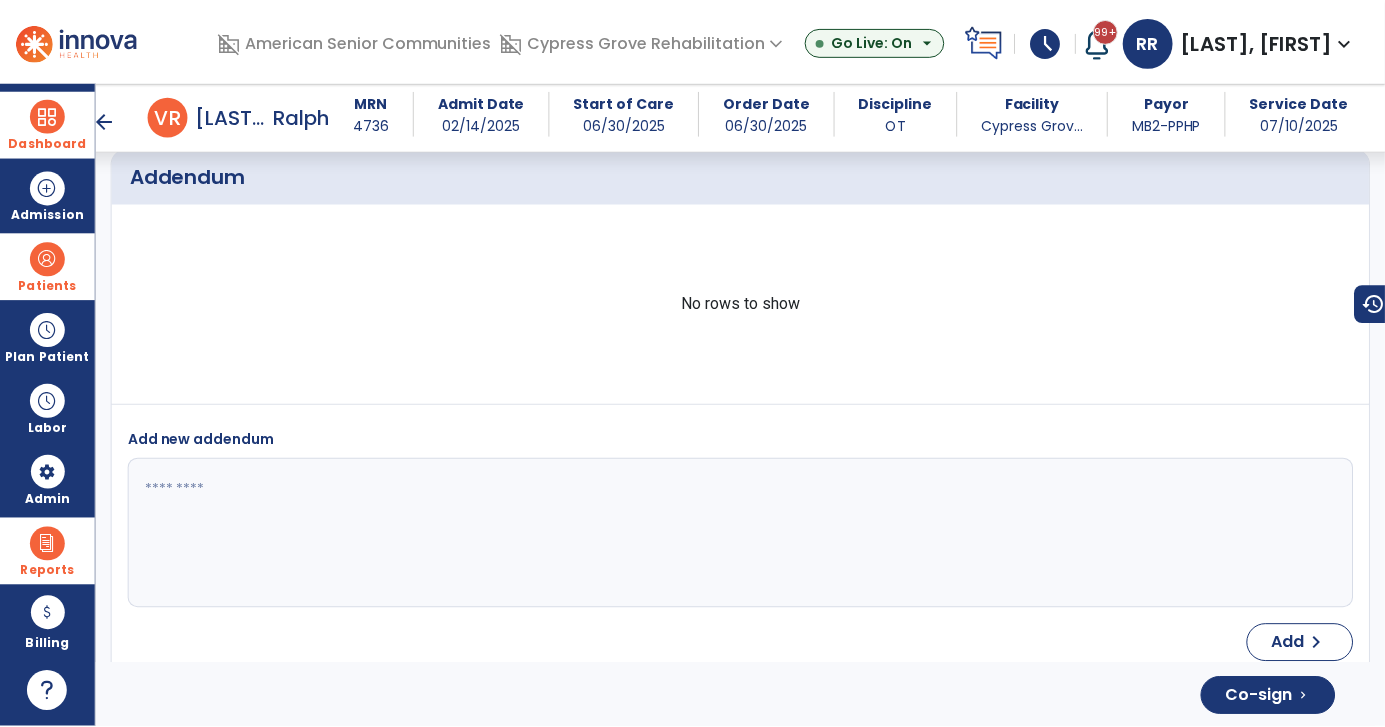 scroll, scrollTop: 4528, scrollLeft: 0, axis: vertical 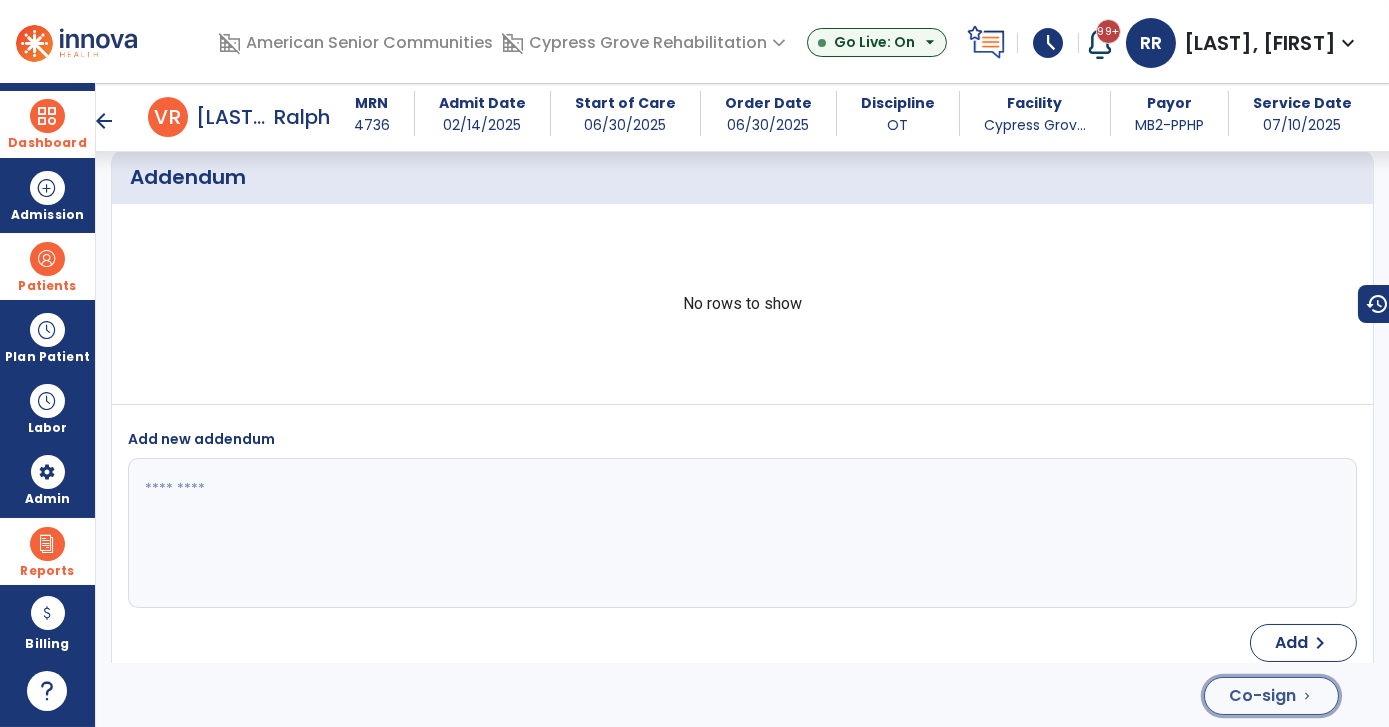 click on "Co-sign  chevron_right" 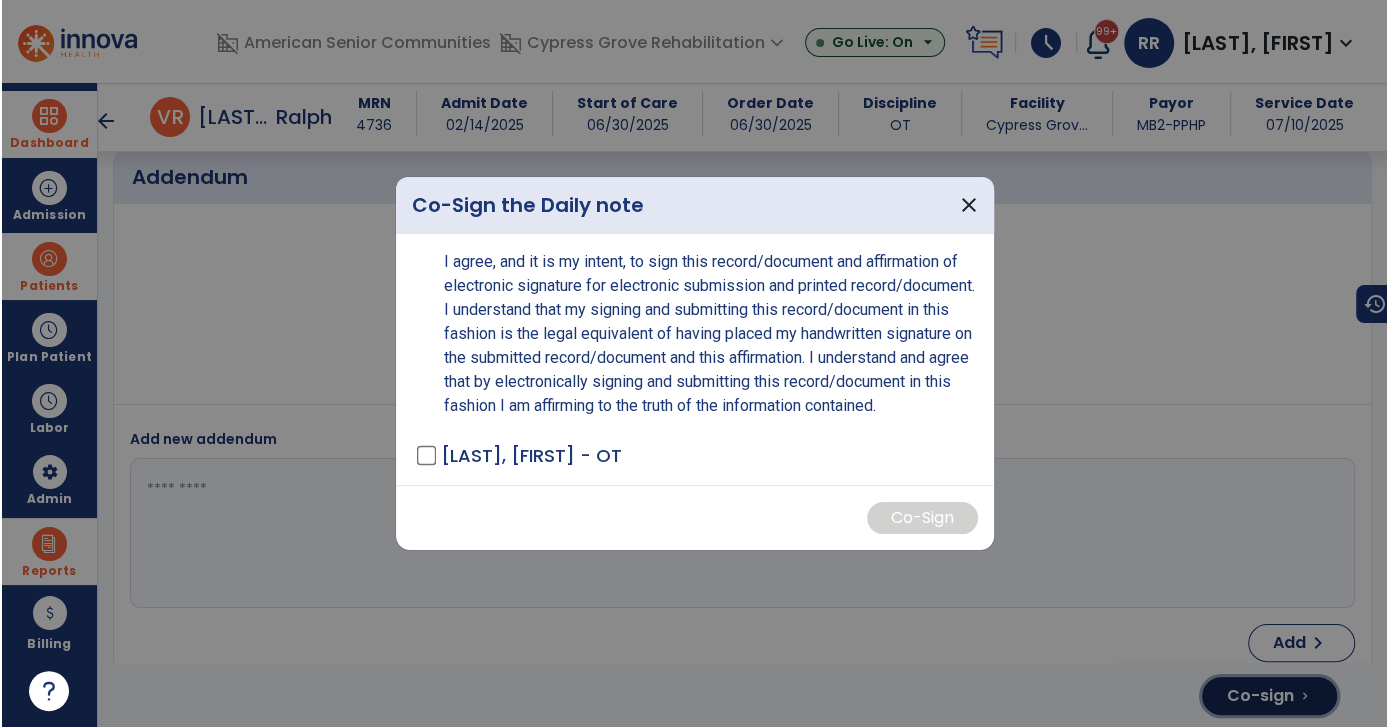 scroll, scrollTop: 4528, scrollLeft: 0, axis: vertical 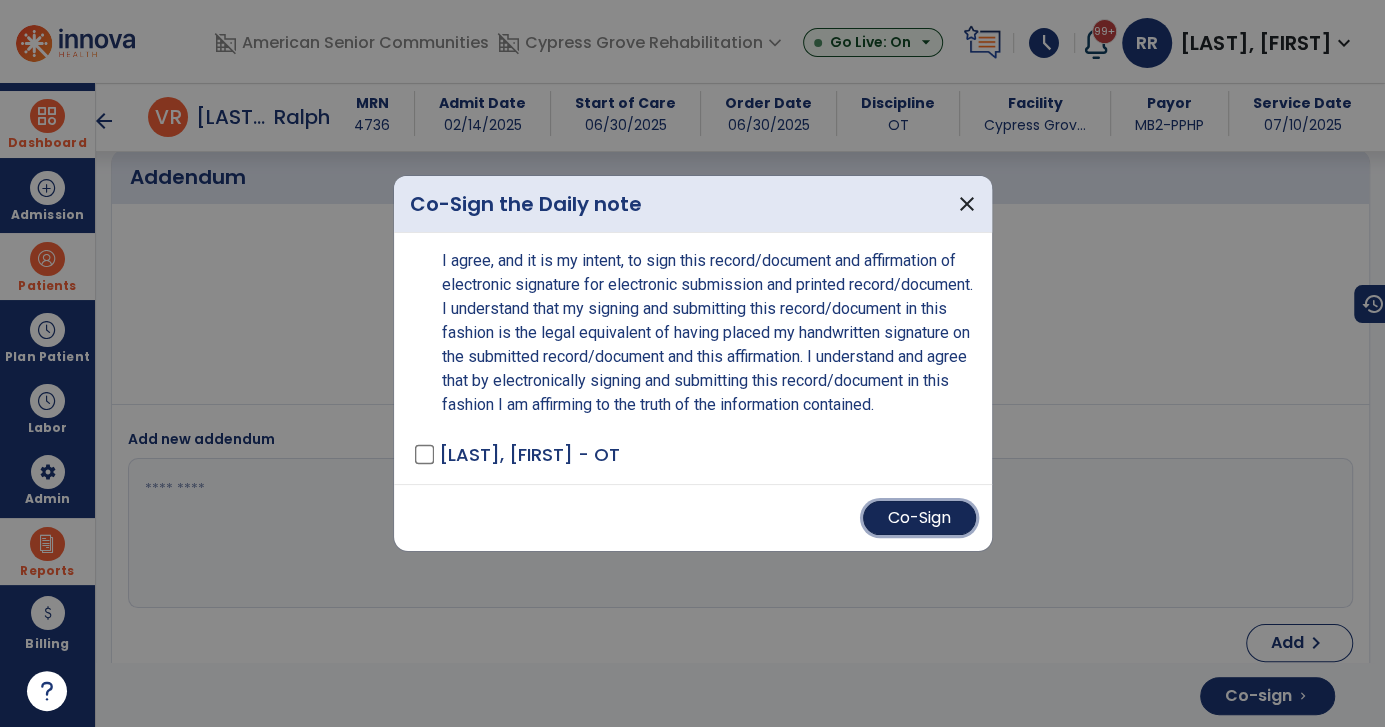 drag, startPoint x: 941, startPoint y: 531, endPoint x: 910, endPoint y: 522, distance: 32.280025 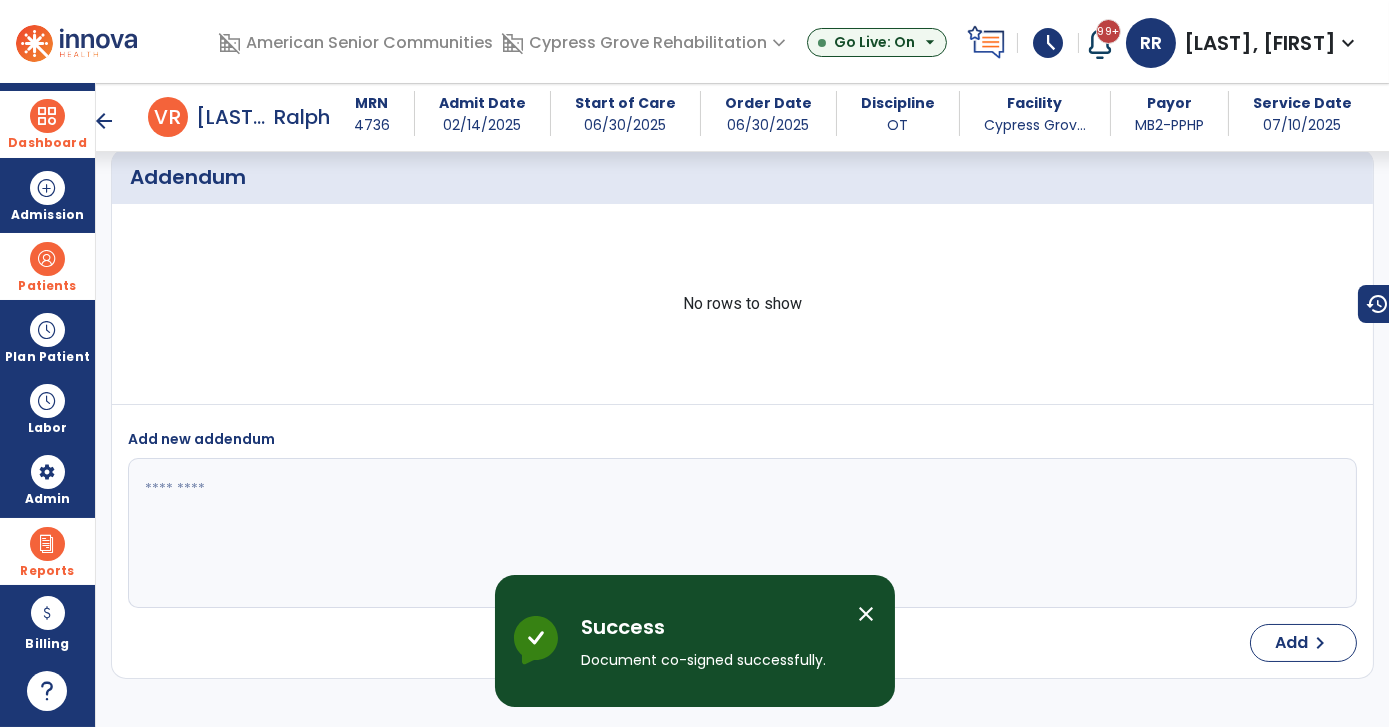 click on "arrow_back" at bounding box center (104, 121) 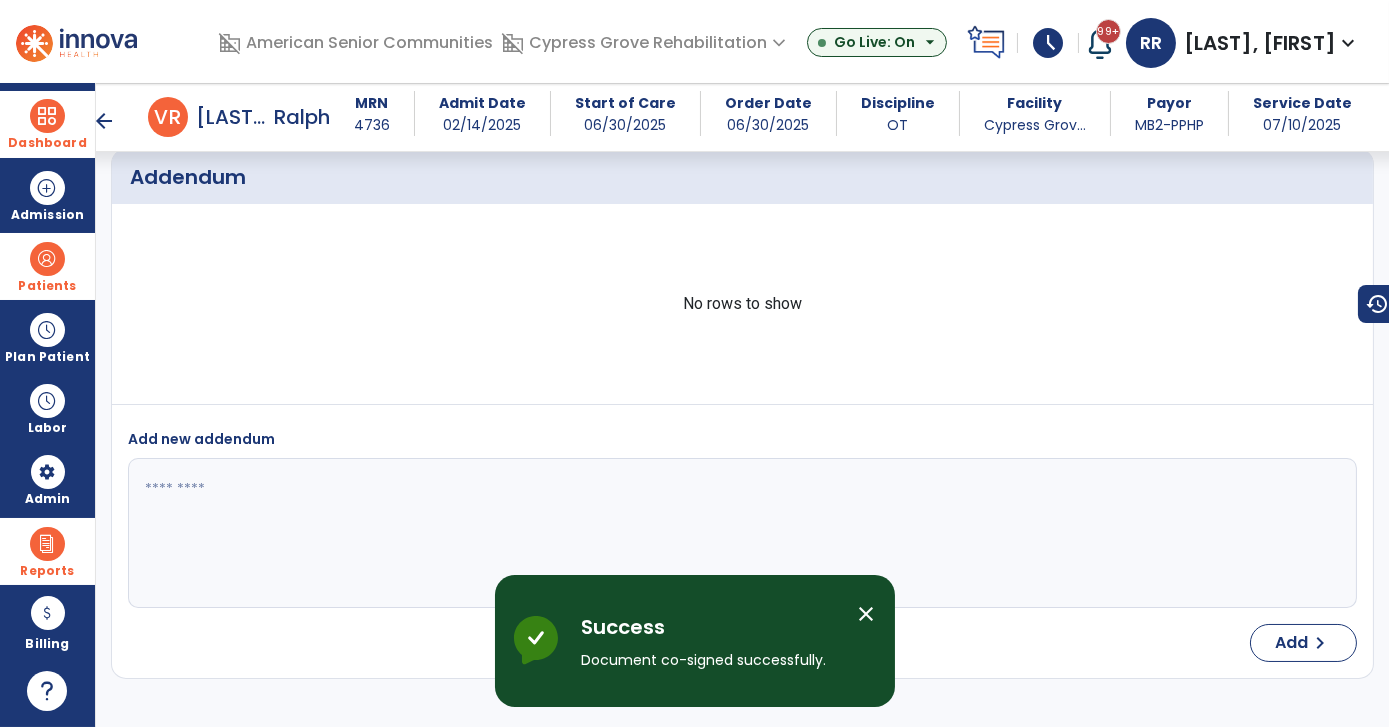 scroll, scrollTop: 0, scrollLeft: 0, axis: both 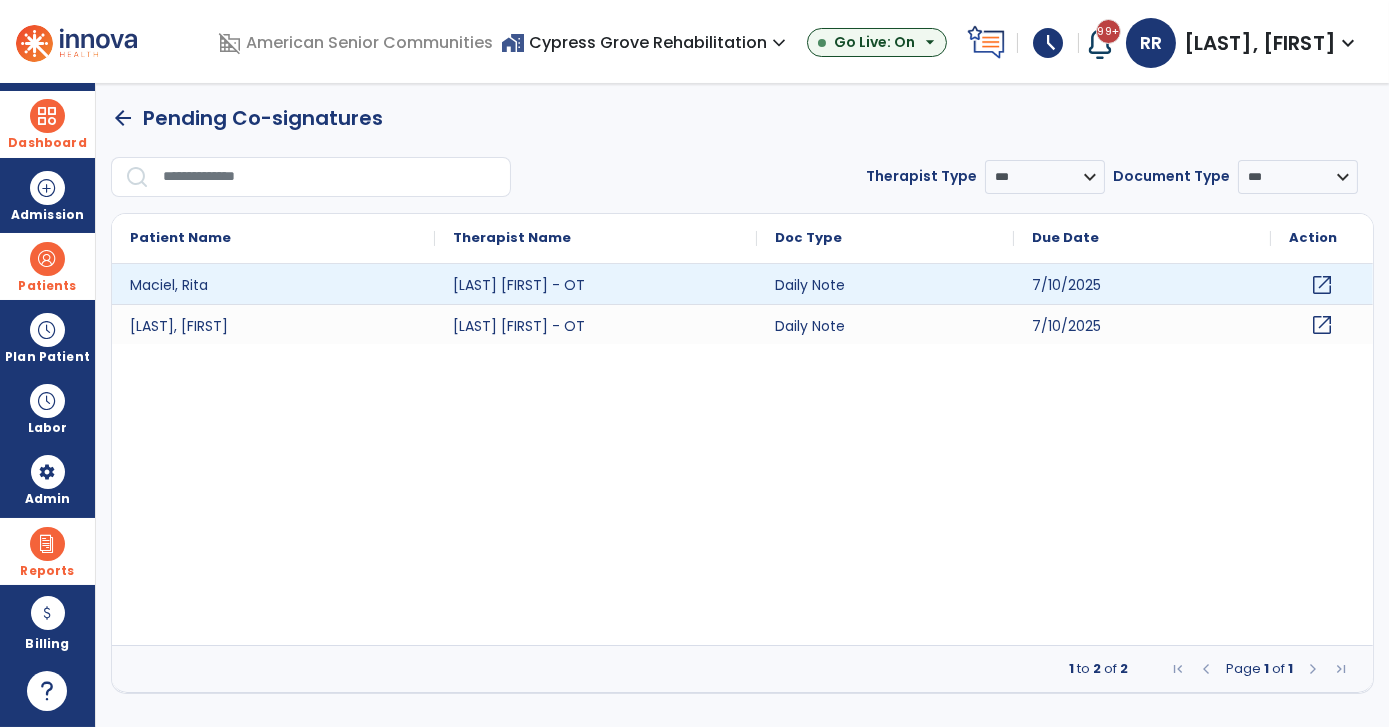 click on "open_in_new" 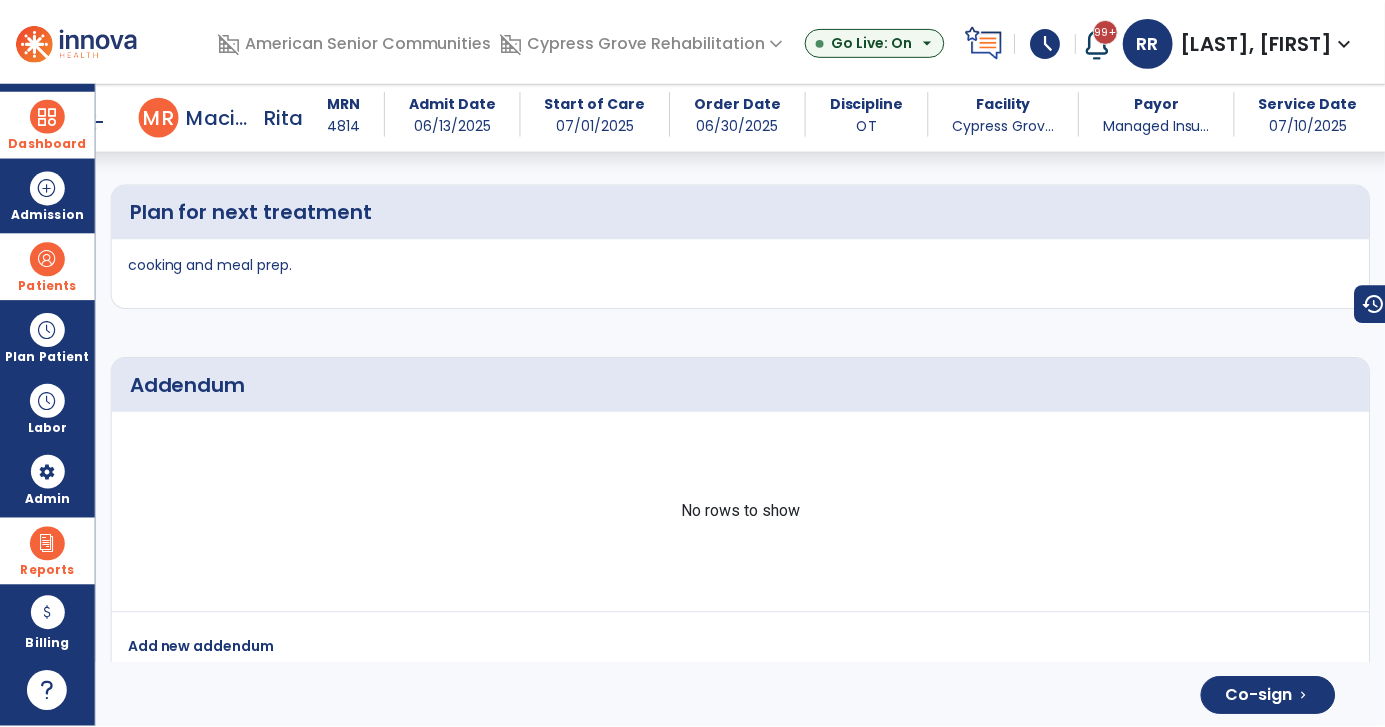 scroll, scrollTop: 5011, scrollLeft: 0, axis: vertical 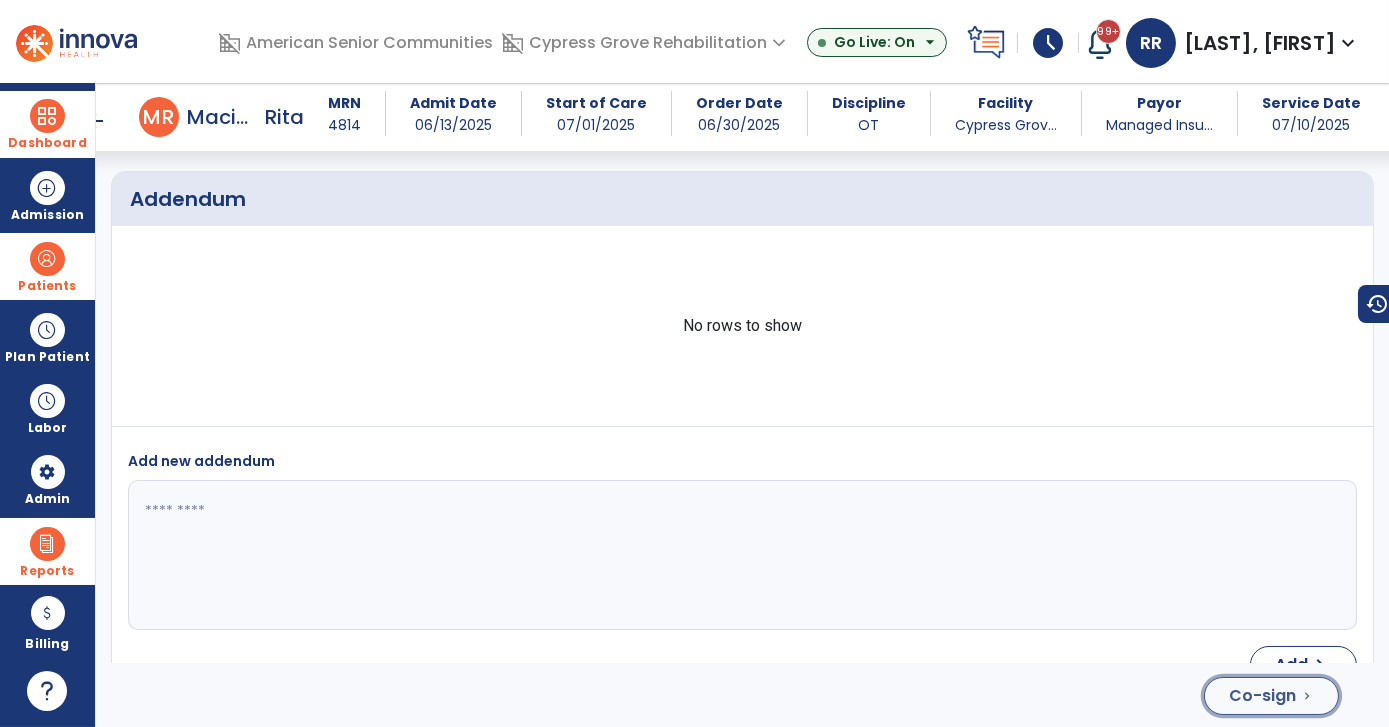 click on "Co-sign" 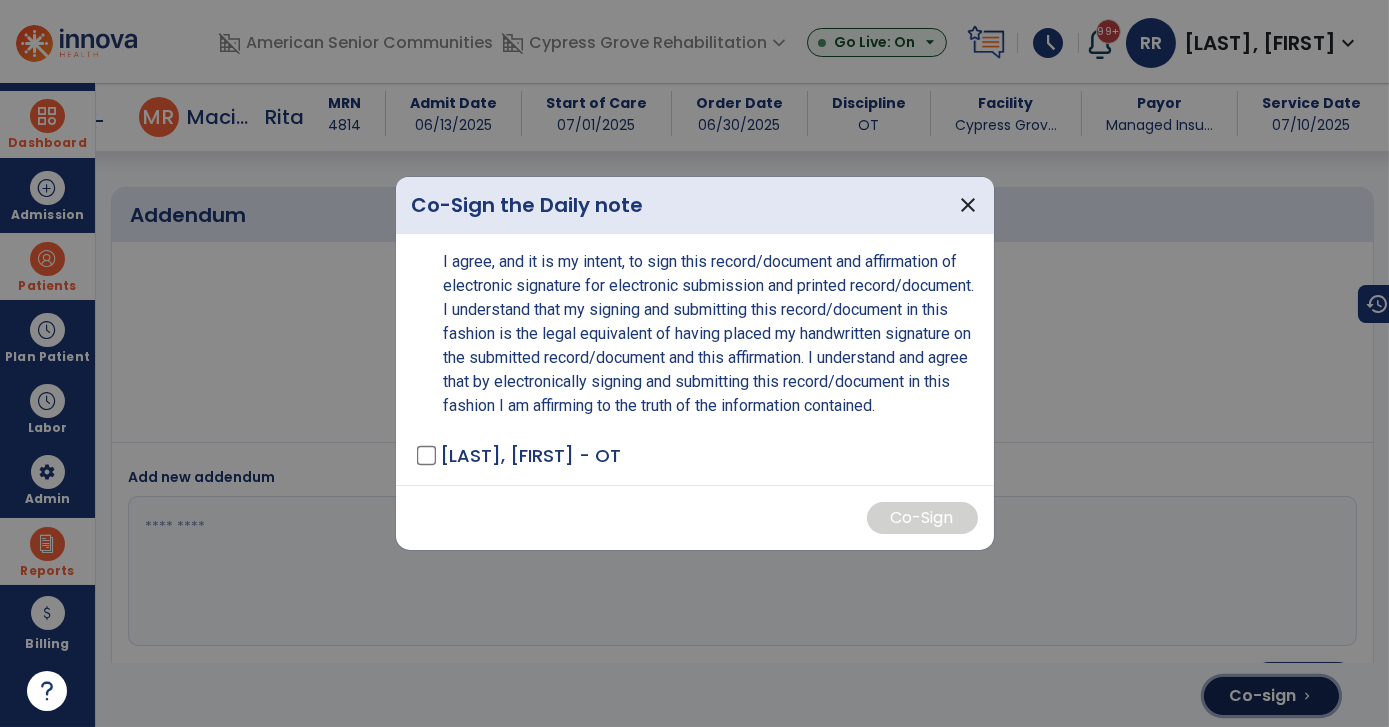 scroll, scrollTop: 5011, scrollLeft: 0, axis: vertical 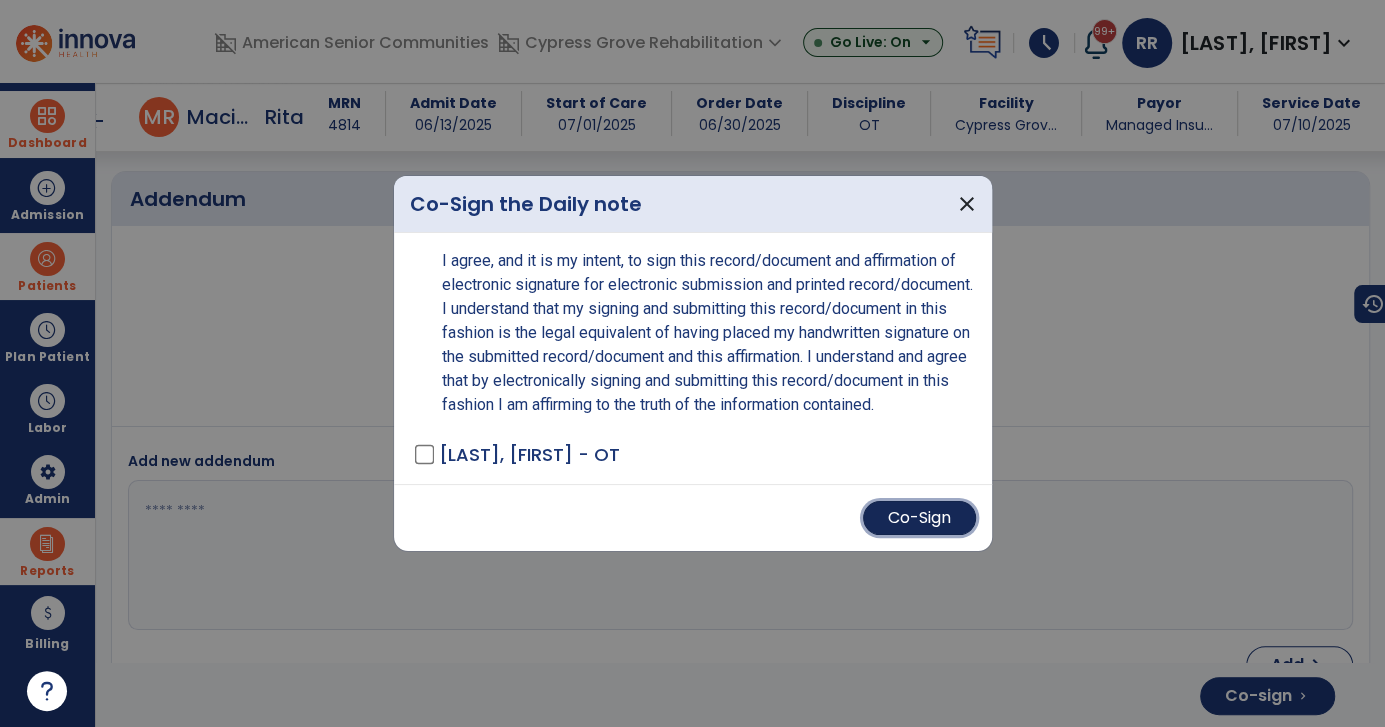 click on "Co-Sign" at bounding box center (919, 518) 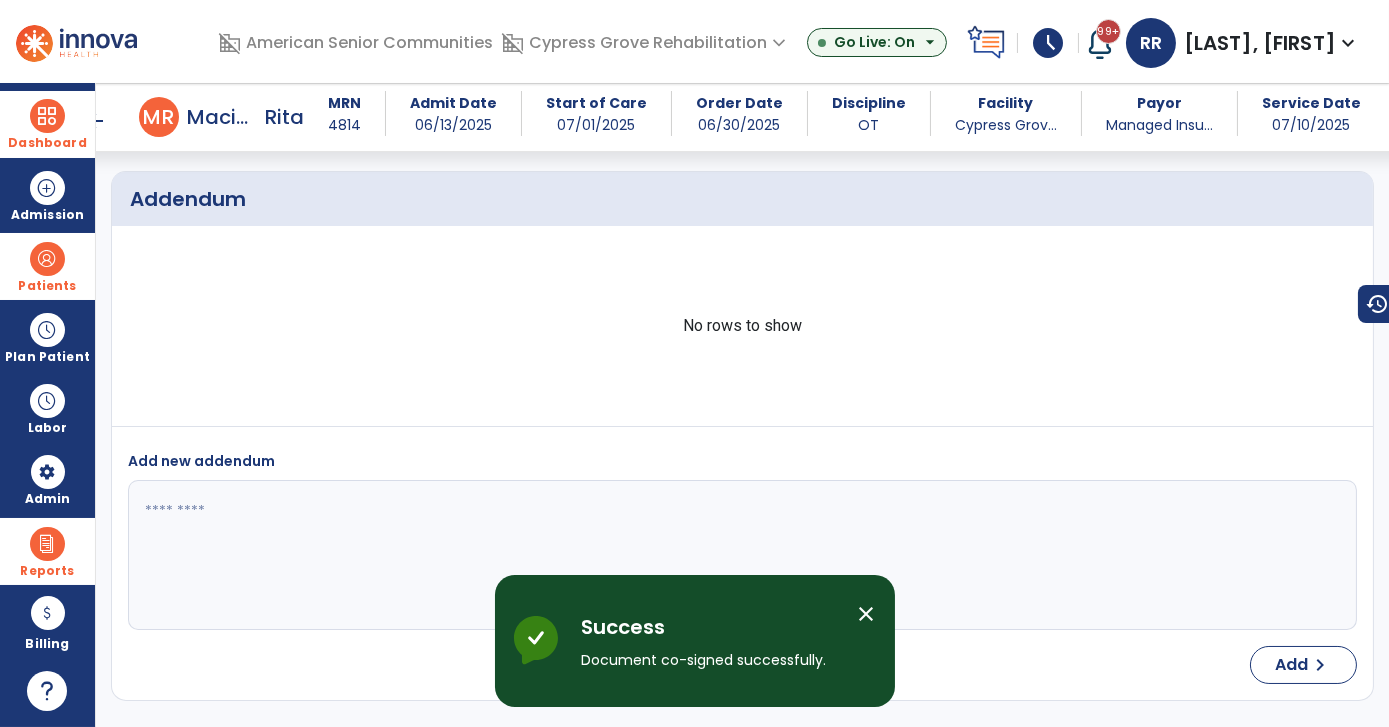 click on "arrow_back" at bounding box center [95, 121] 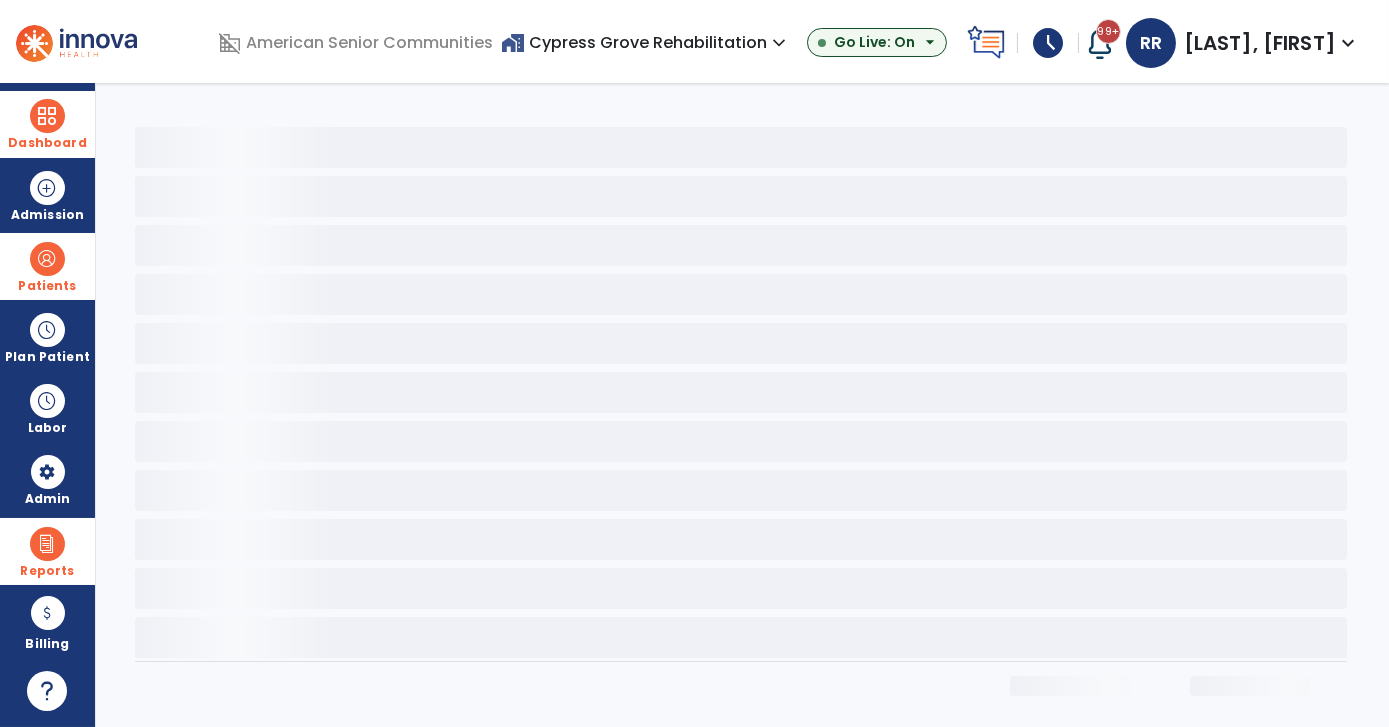 scroll, scrollTop: 0, scrollLeft: 0, axis: both 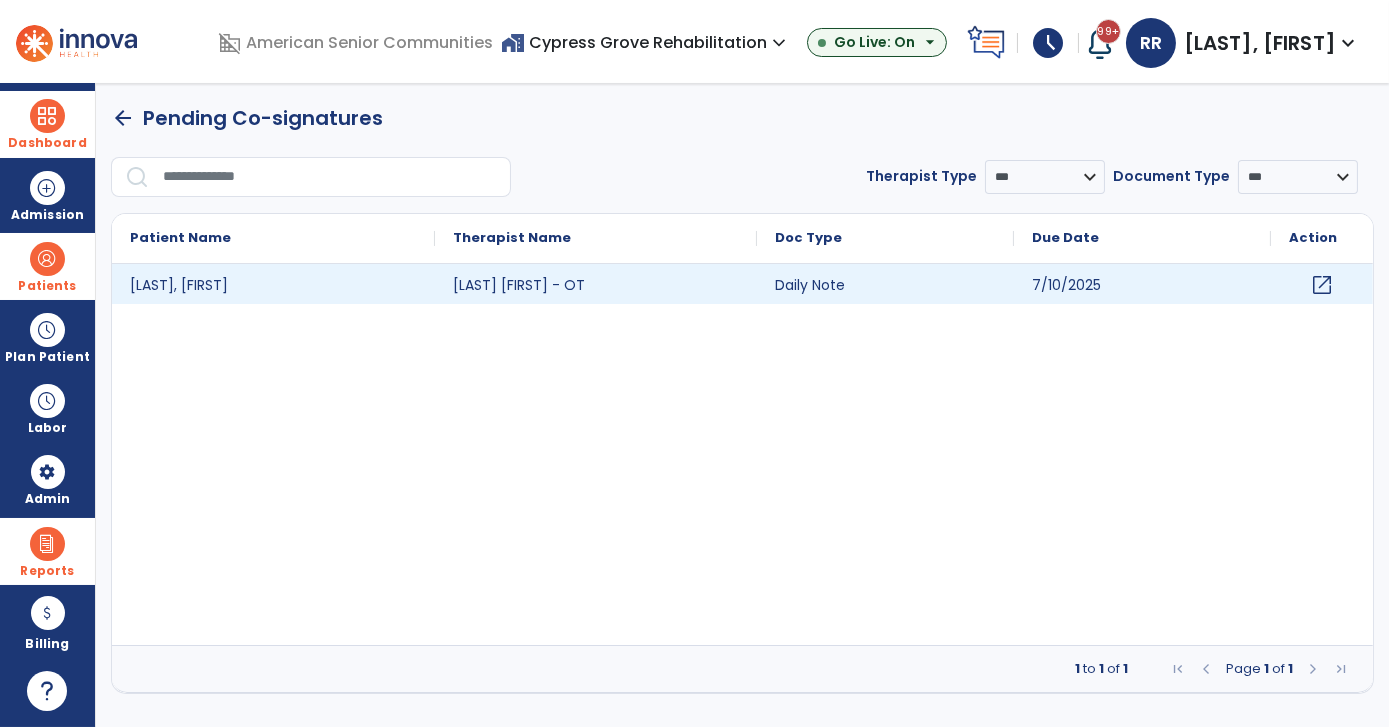 click on "open_in_new" 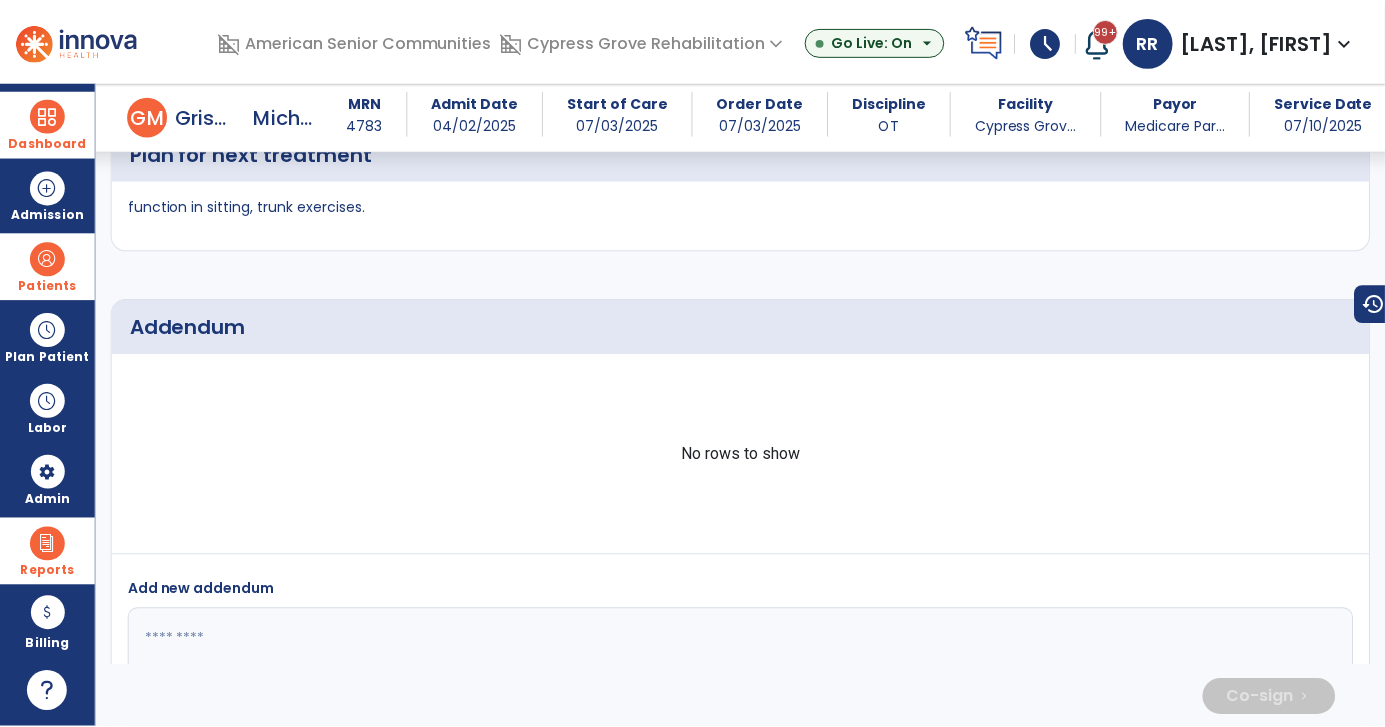 scroll, scrollTop: 3951, scrollLeft: 0, axis: vertical 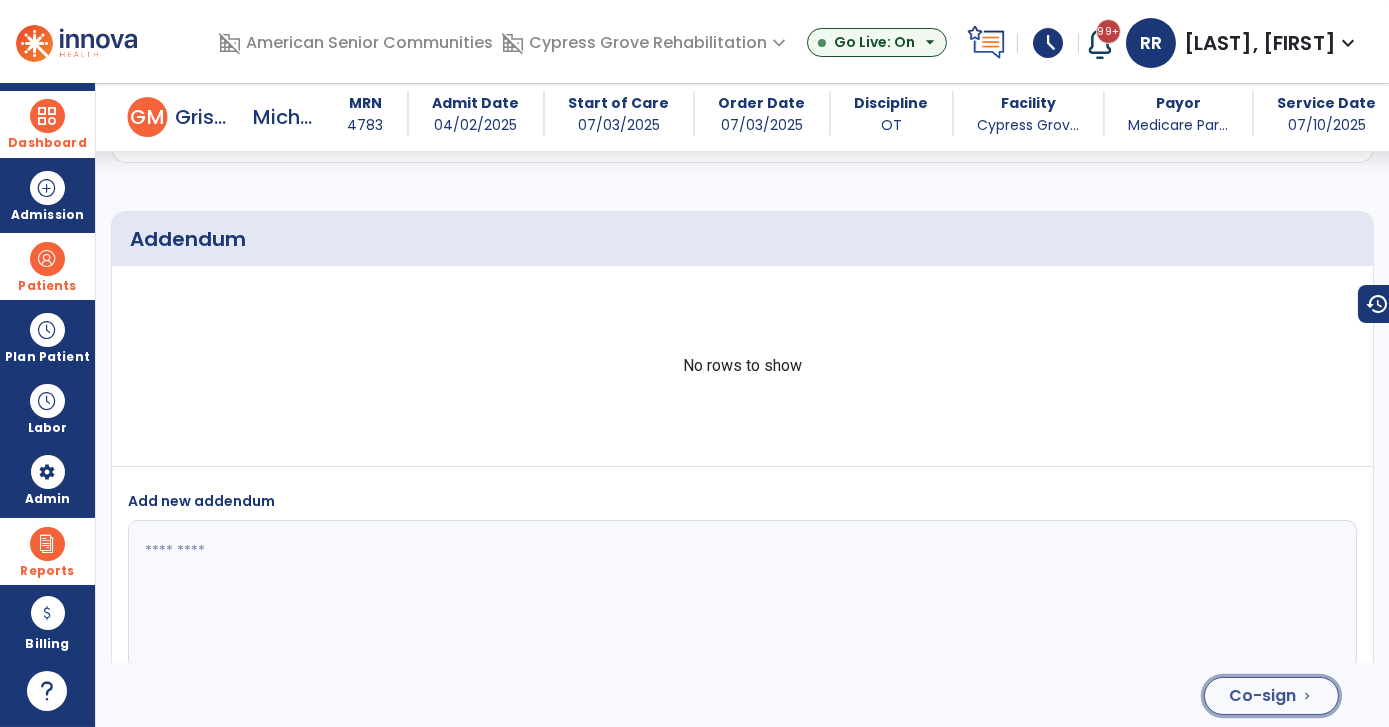 click on "Co-sign  chevron_right" 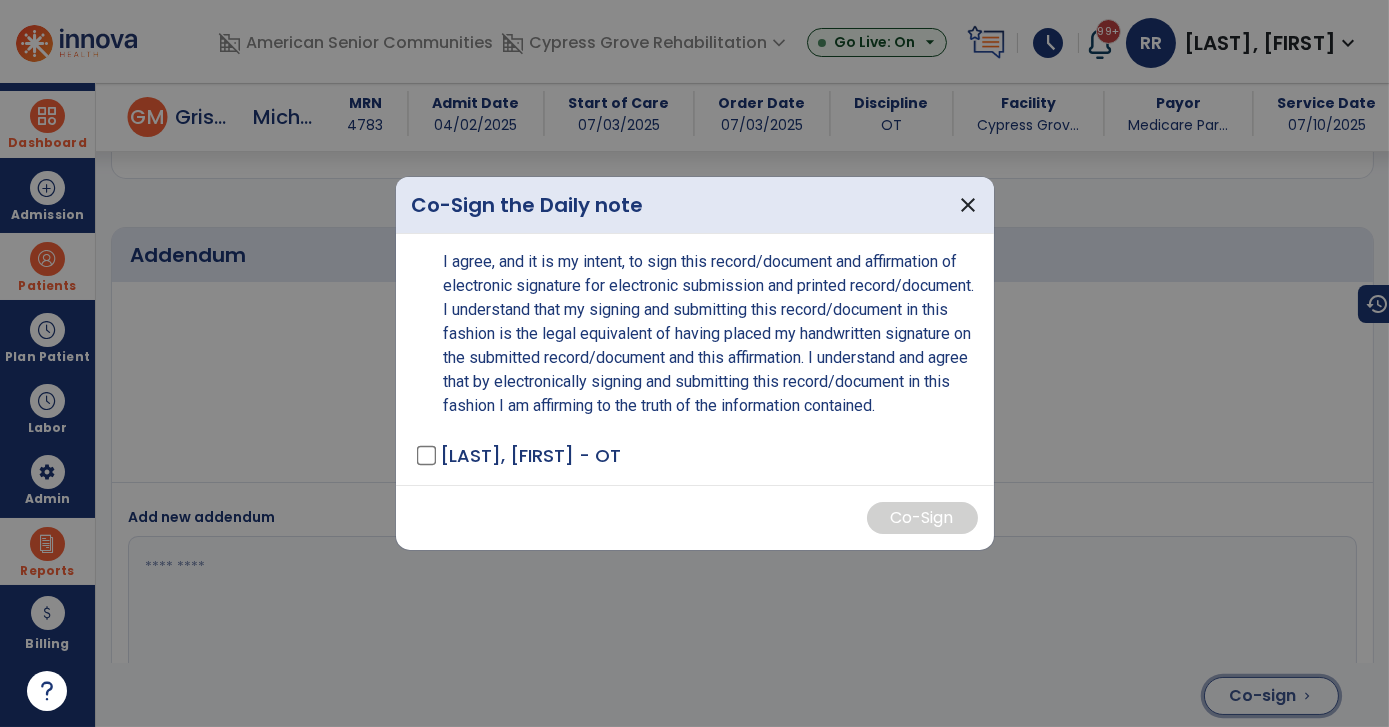 scroll, scrollTop: 3951, scrollLeft: 0, axis: vertical 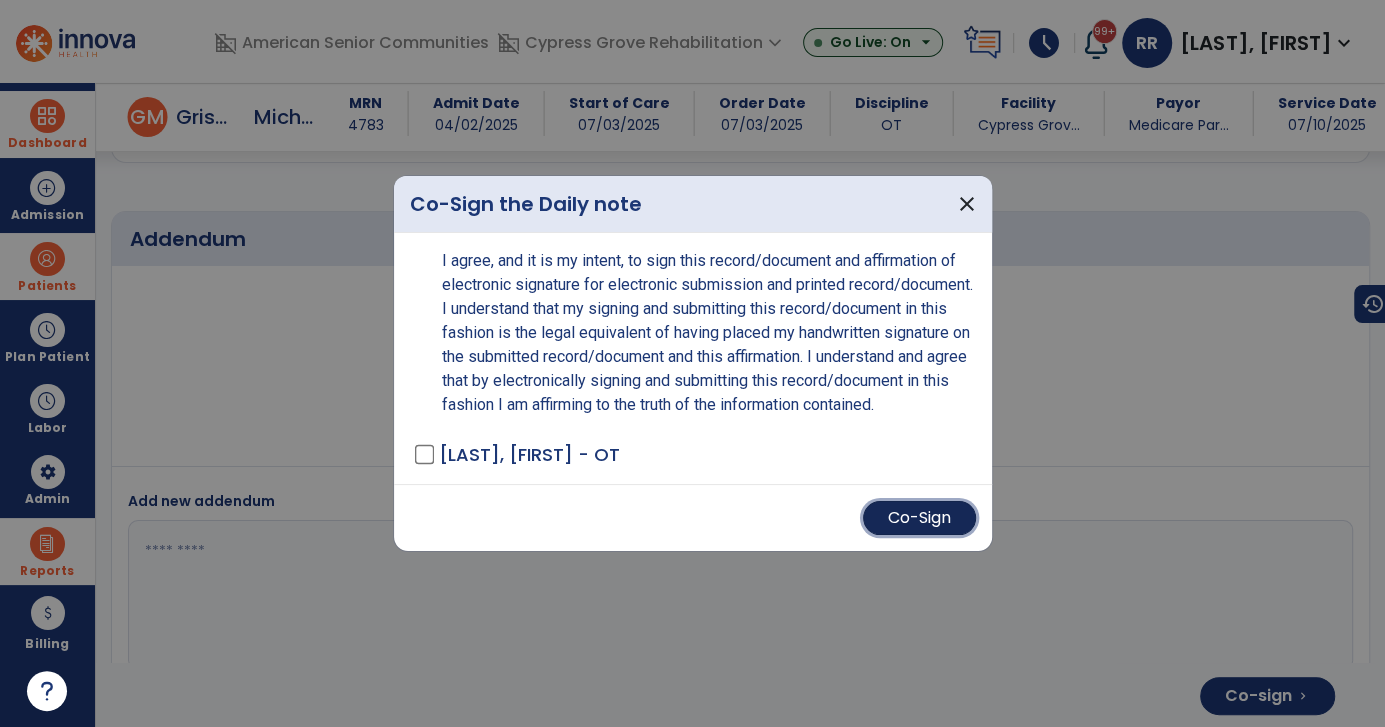click on "Co-Sign" at bounding box center (919, 518) 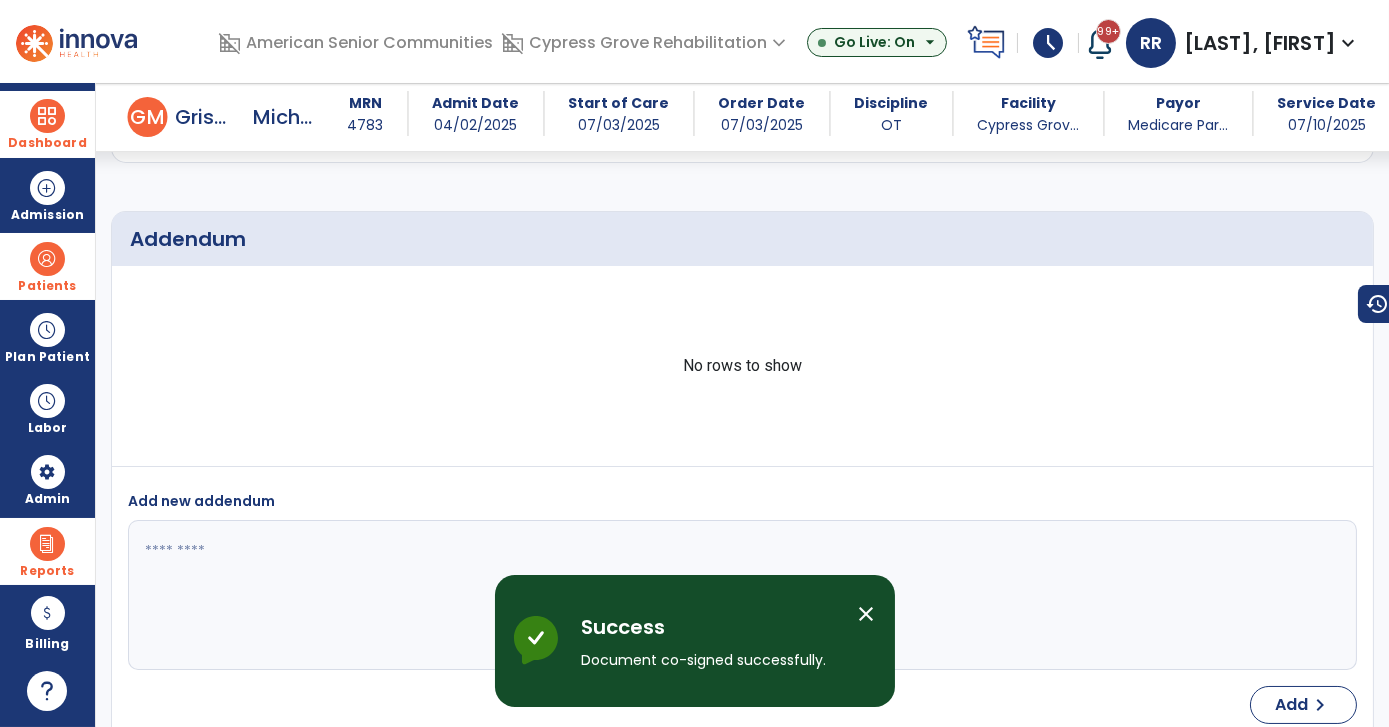 scroll, scrollTop: 0, scrollLeft: 0, axis: both 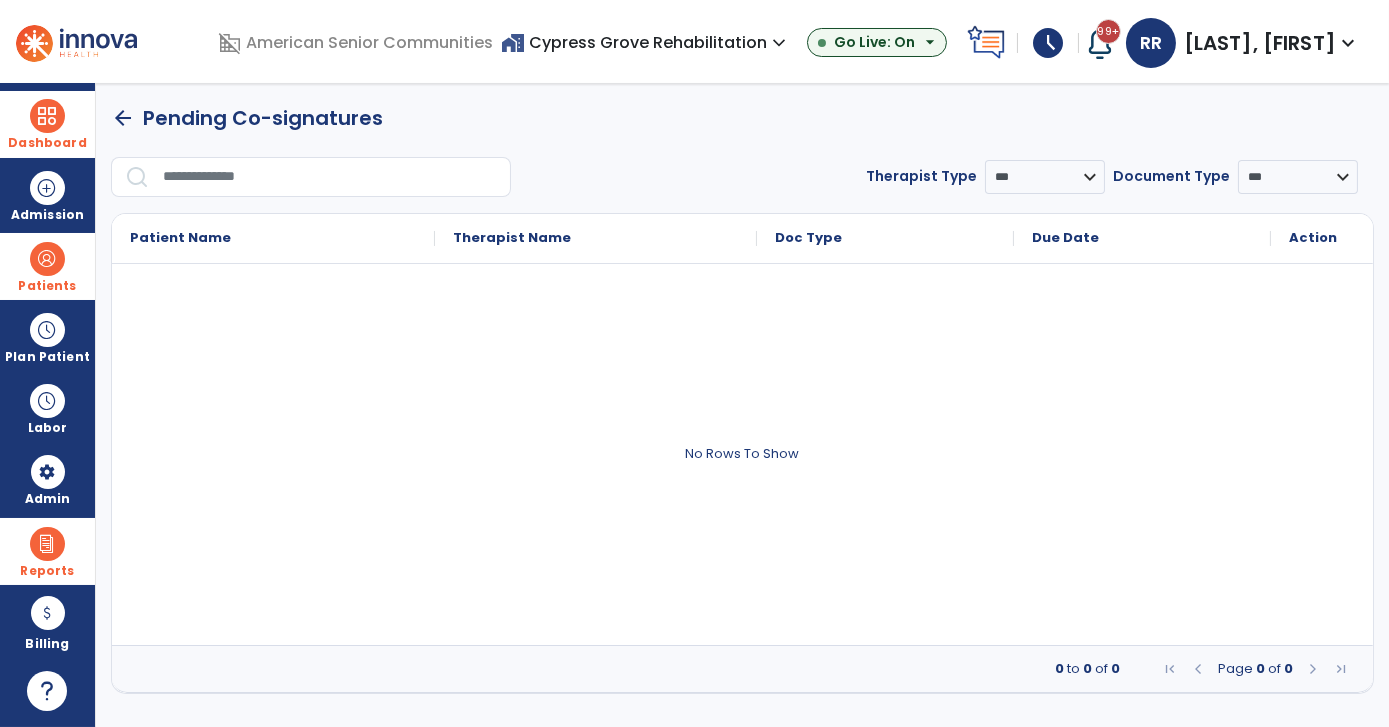 click on "arrow_back" 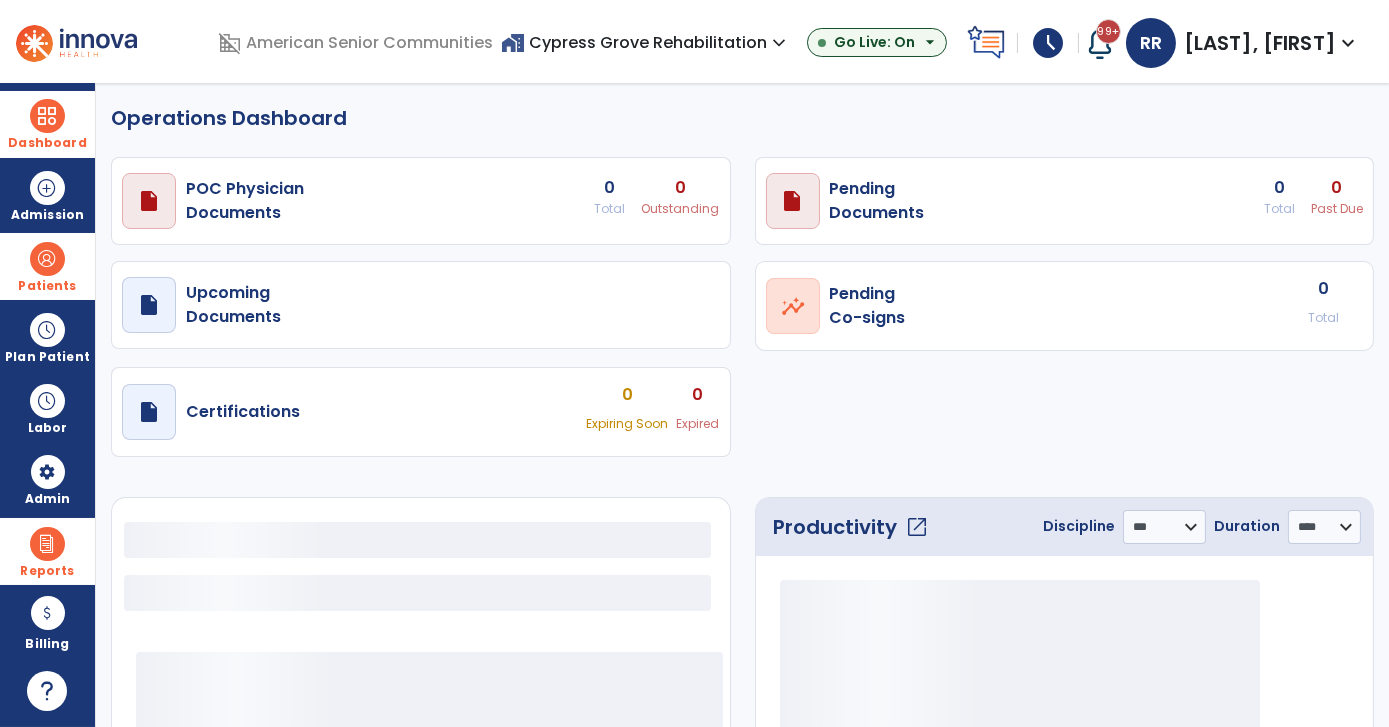 select on "***" 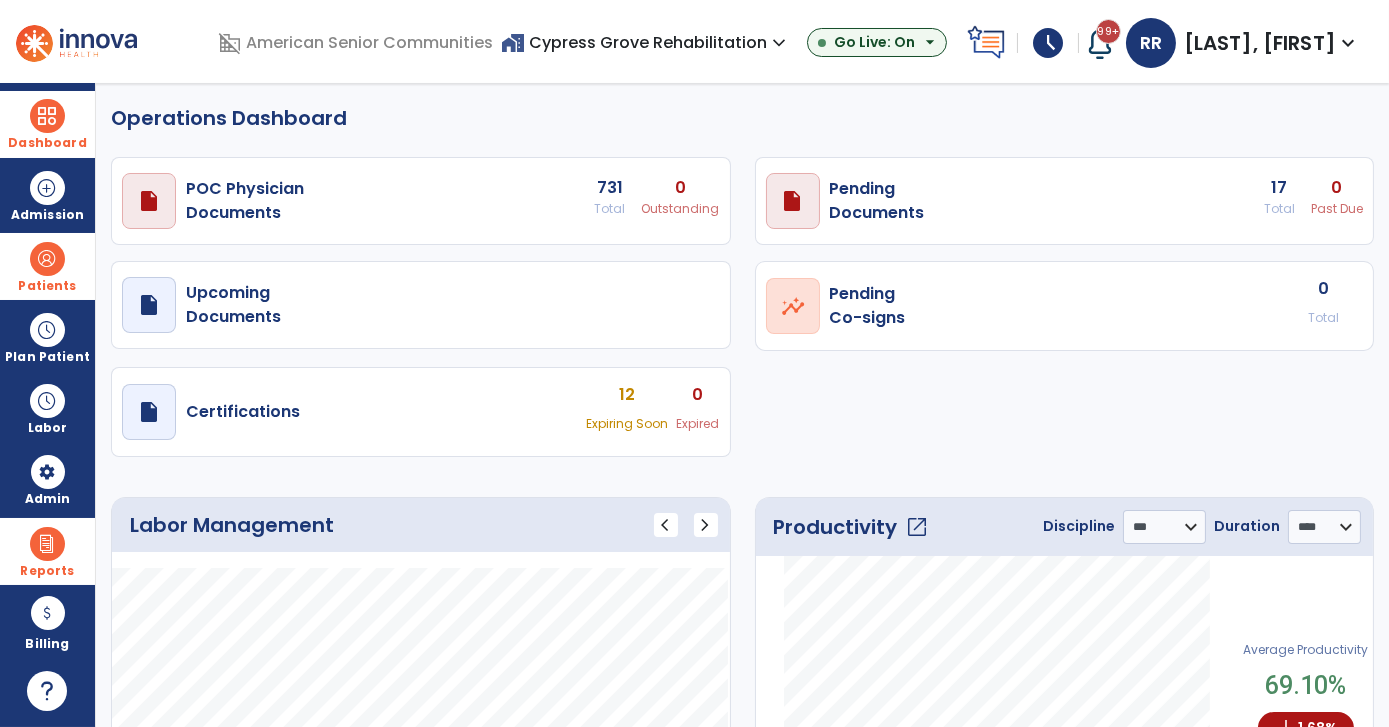 click on "draft   open_in_new  POC Physician  Documents 731 Total 0 Outstanding  draft   open_in_new  Pending   Documents 17 Total 0 Past Due  draft   open_in_new  Upcoming   Documents  open_in_new  Pending   Co-signs  0 Total  draft   open_in_new  Certifications 12 Expiring Soon 0 Expired" 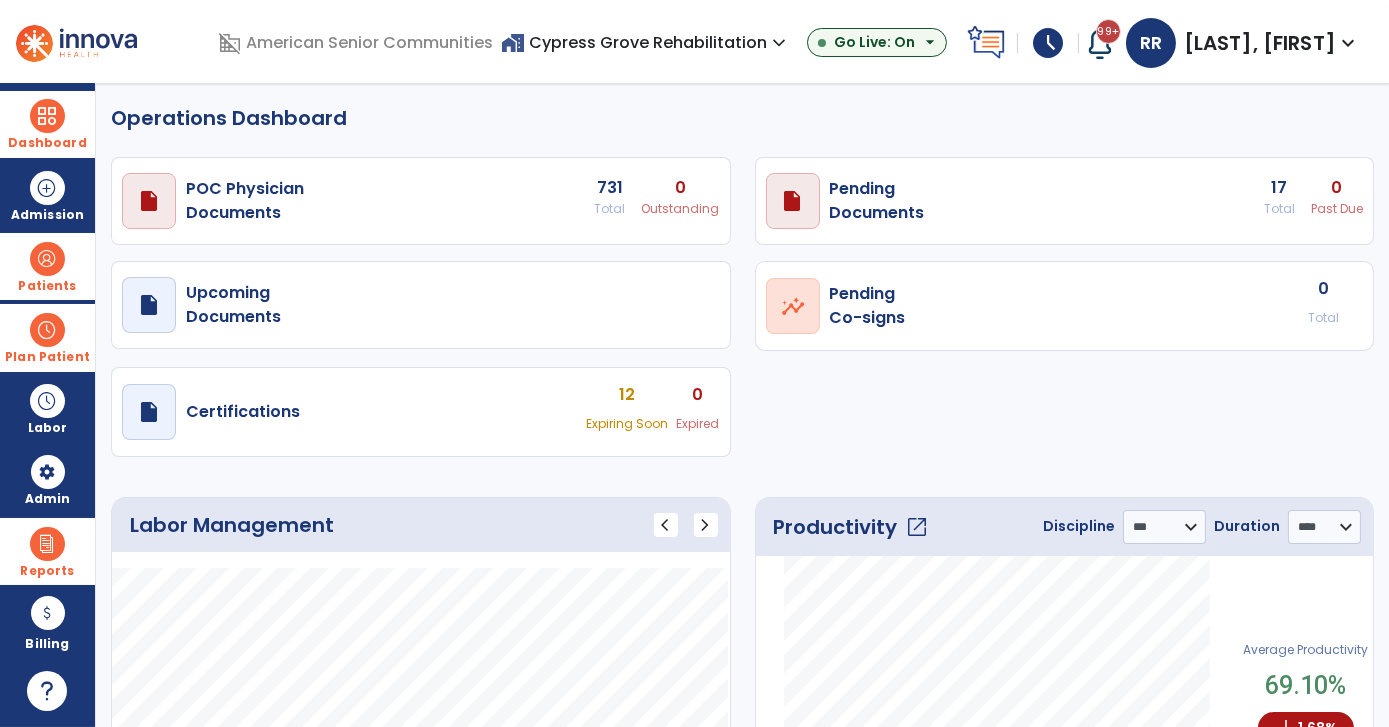 click at bounding box center [47, 330] 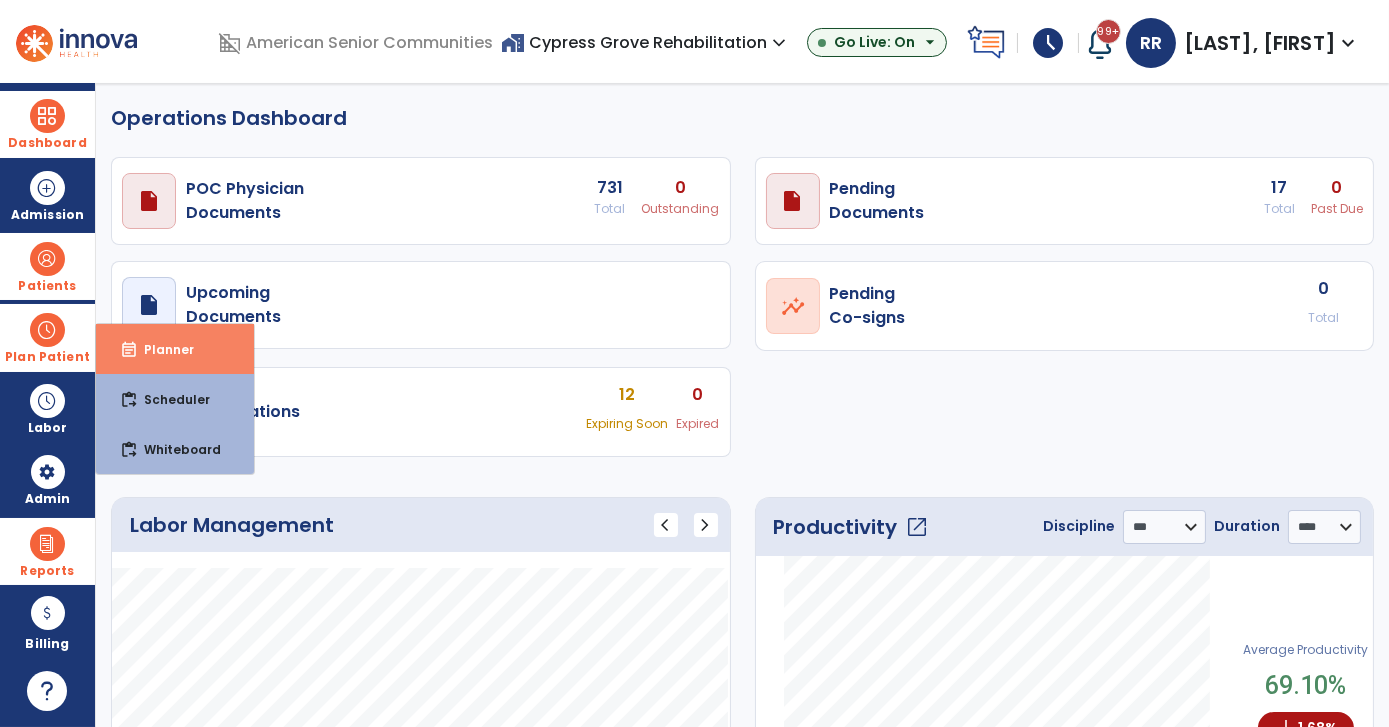 click on "event_note  Planner" at bounding box center [175, 349] 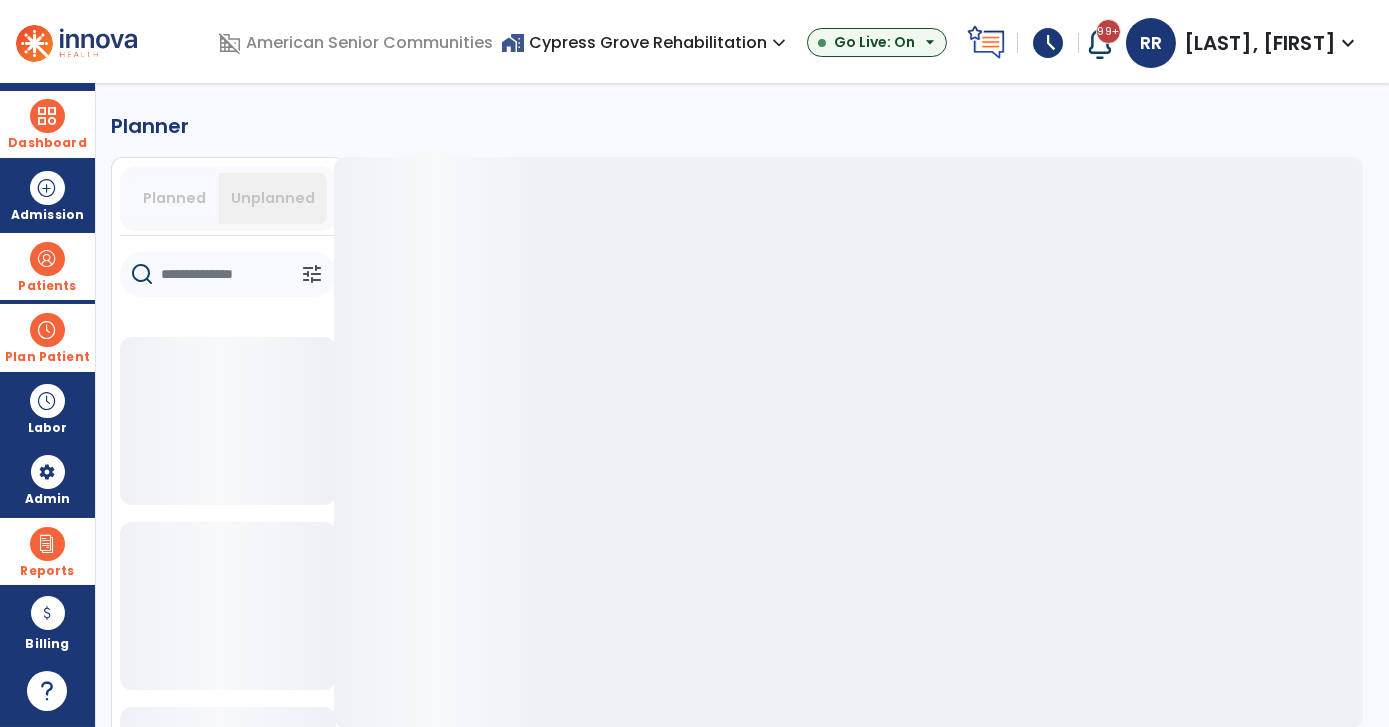 click 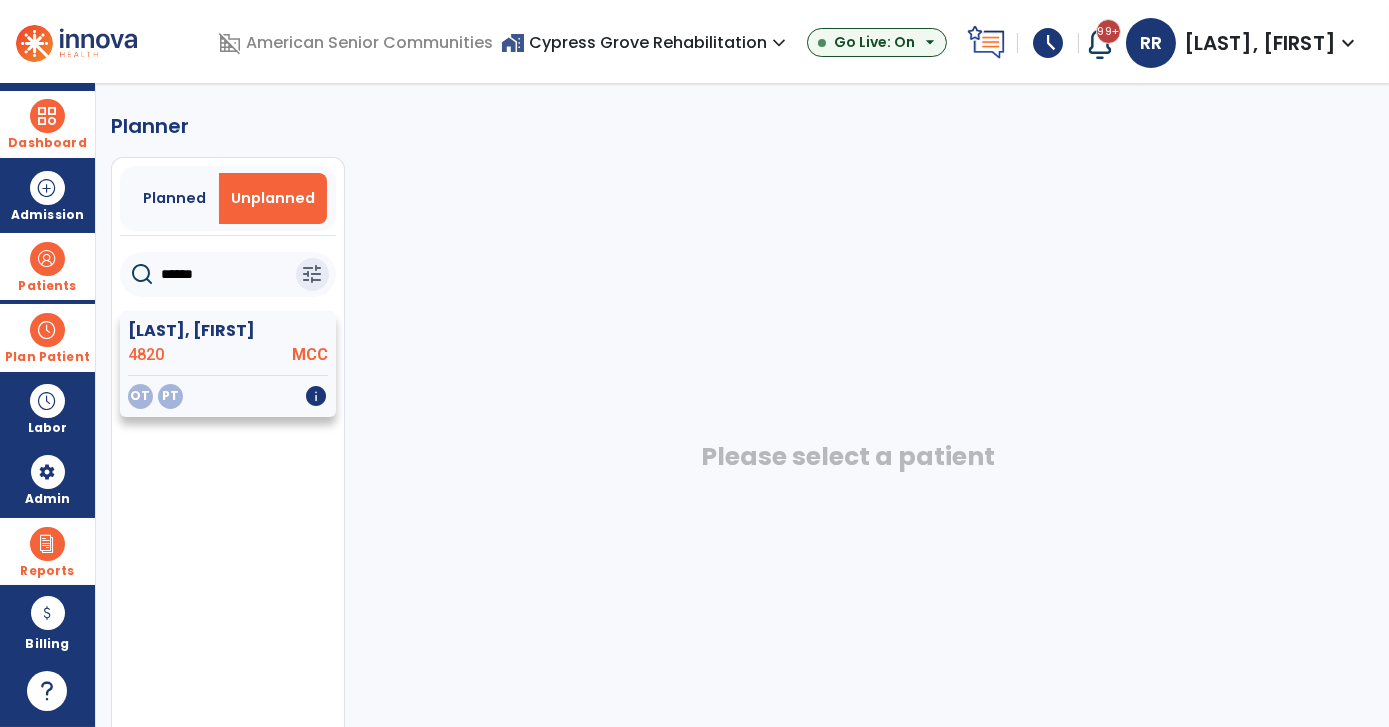 type on "******" 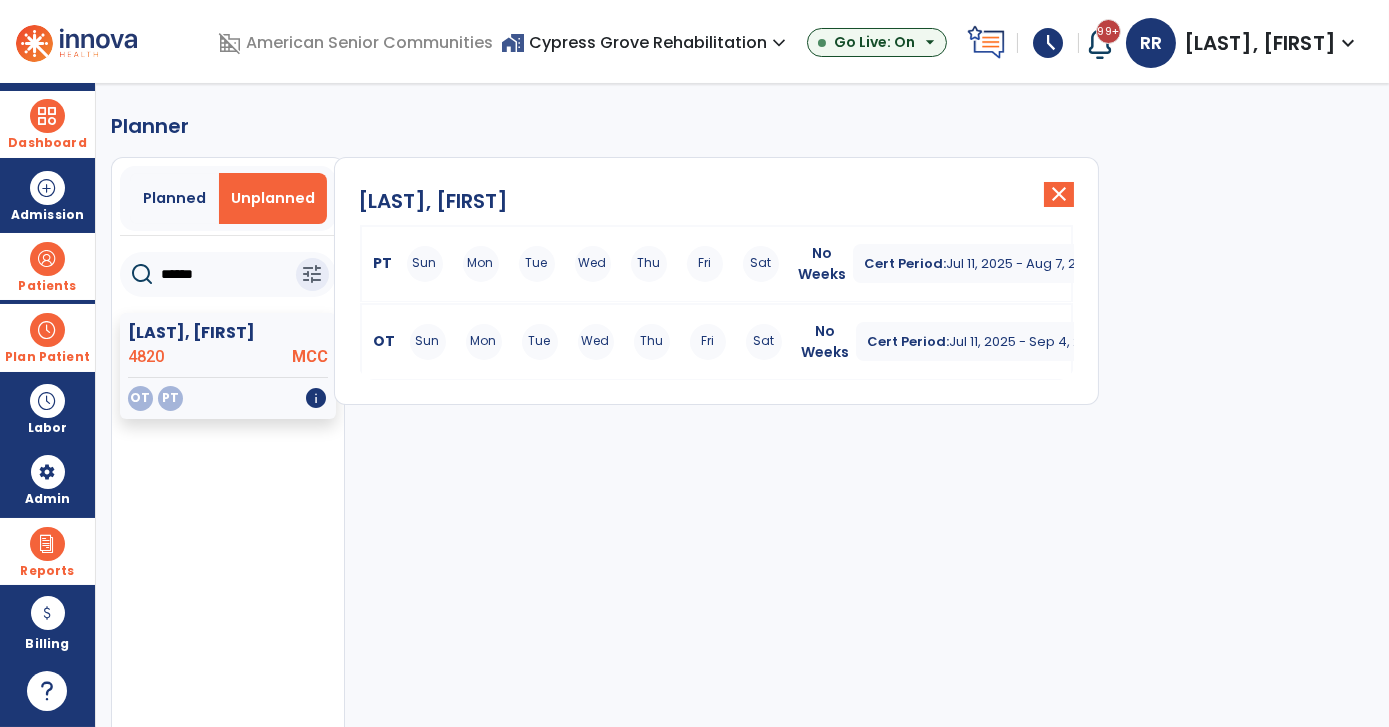 click on "Sun Mon Tue Wed Thu Fri Sat" at bounding box center [593, 264] 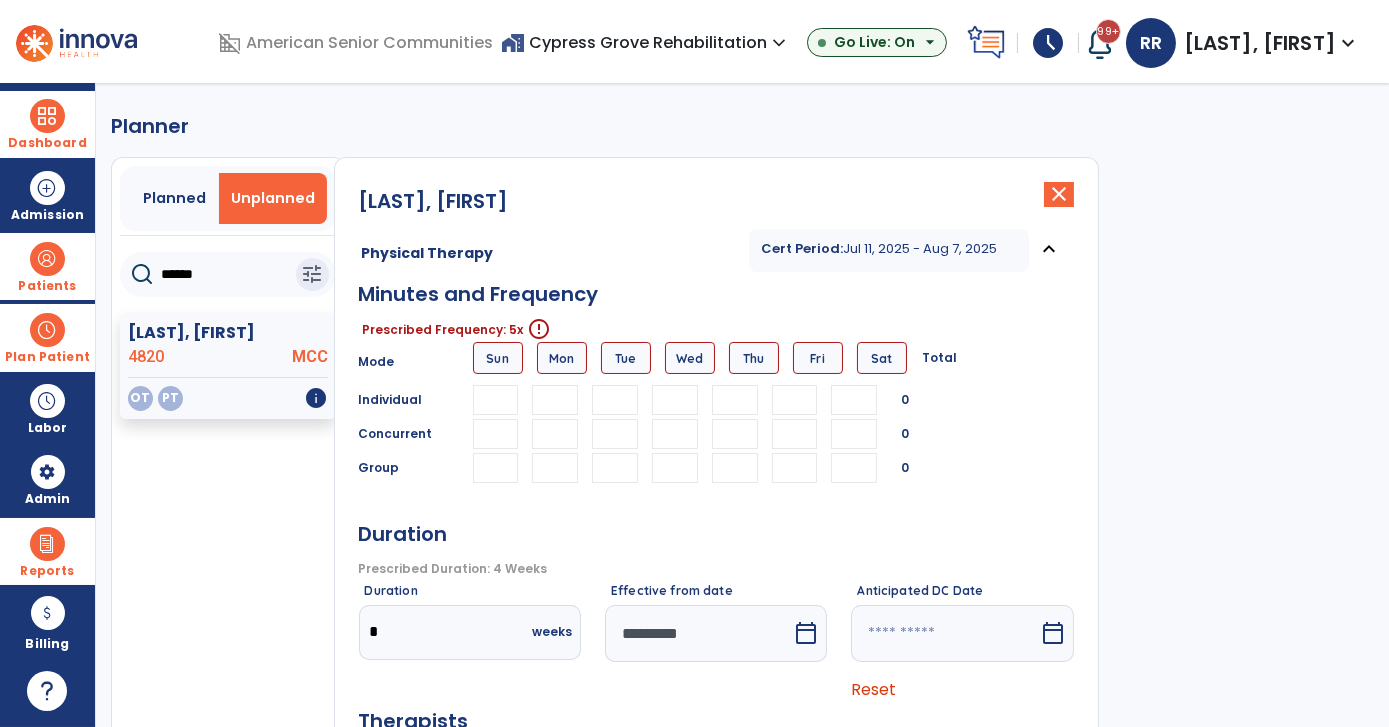 click at bounding box center (555, 400) 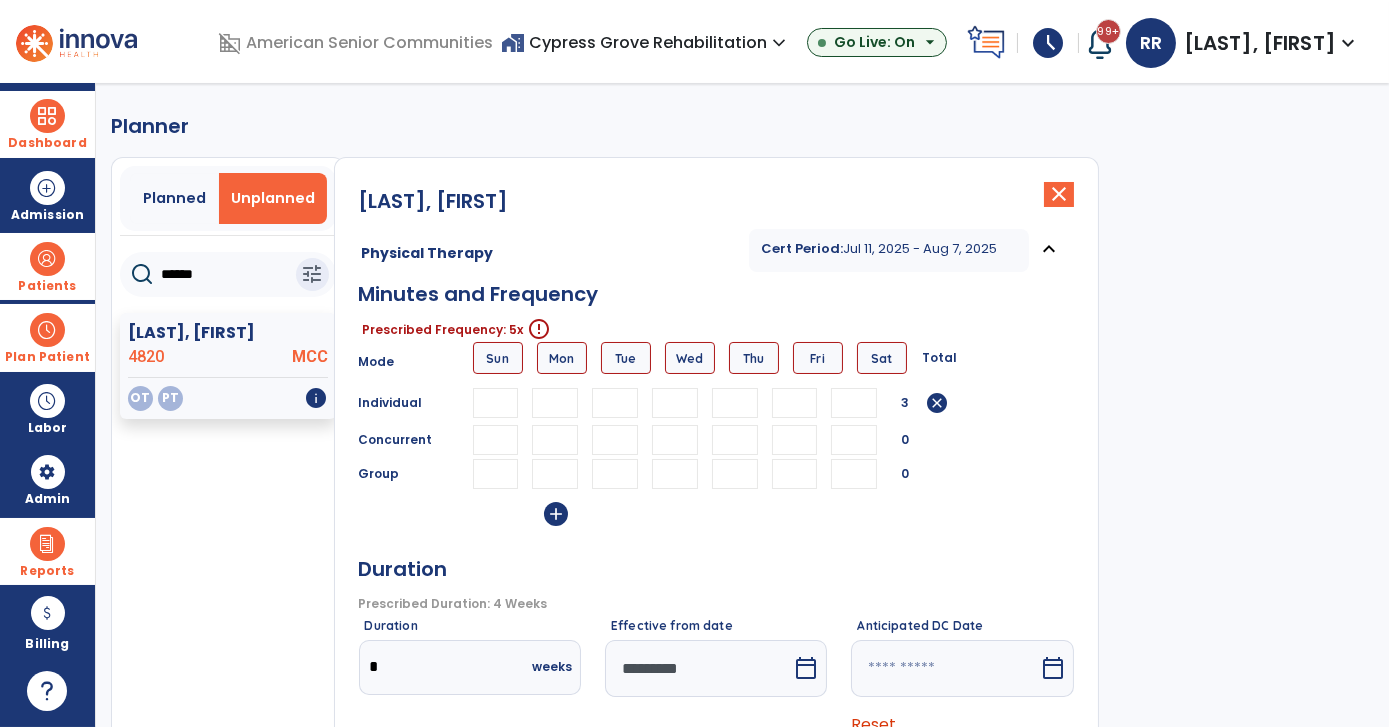 type on "**" 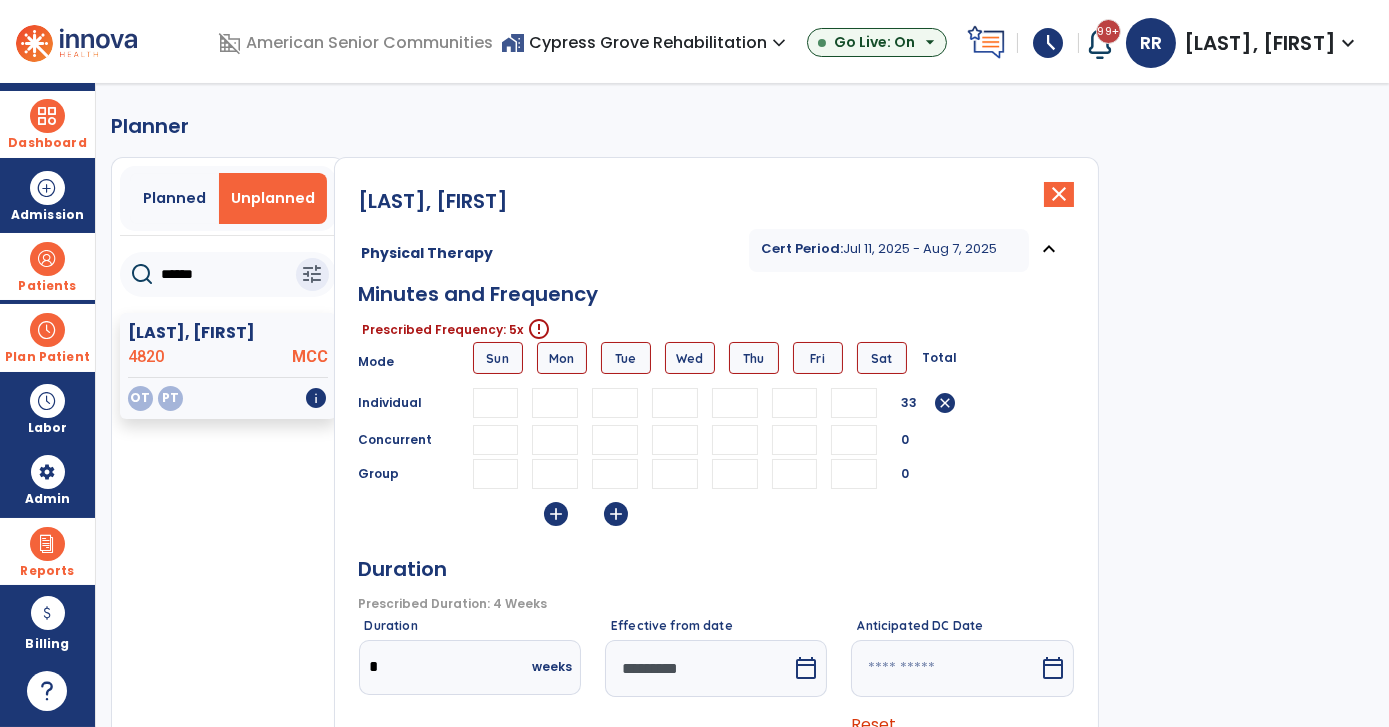 type on "**" 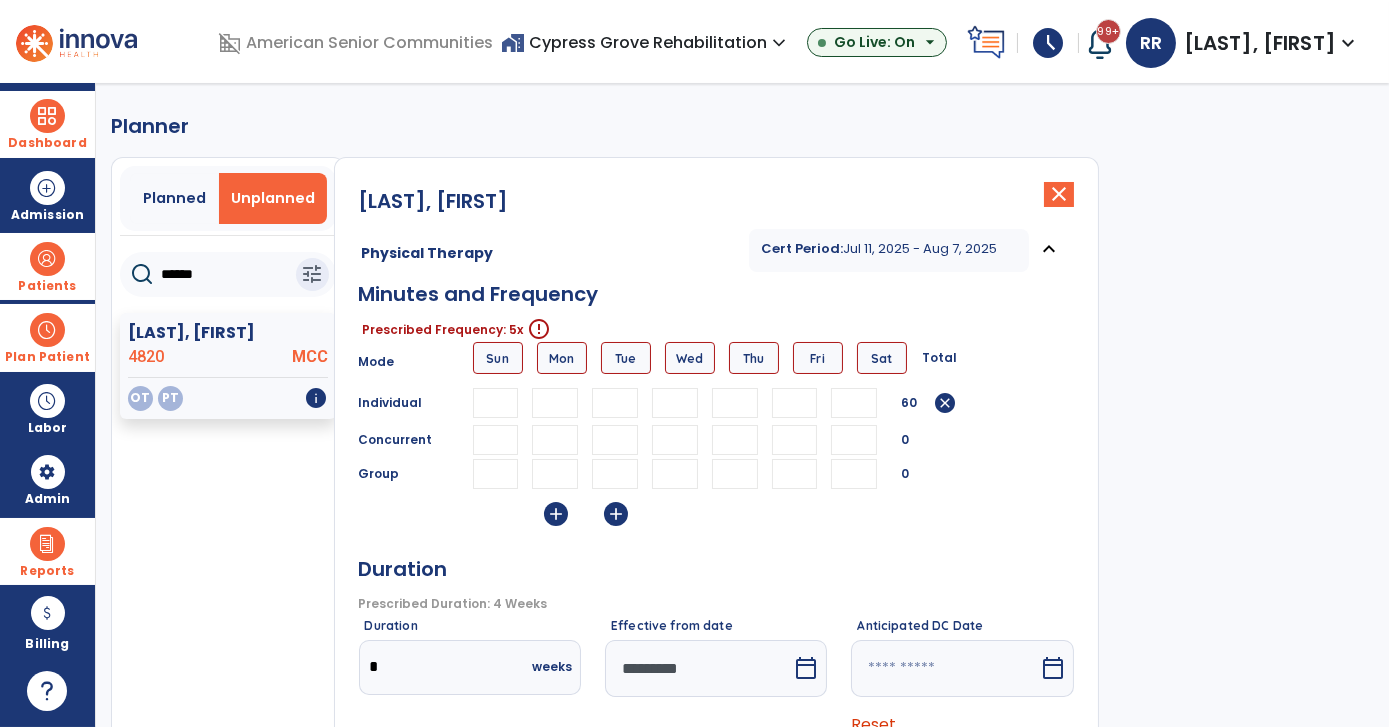 type on "**" 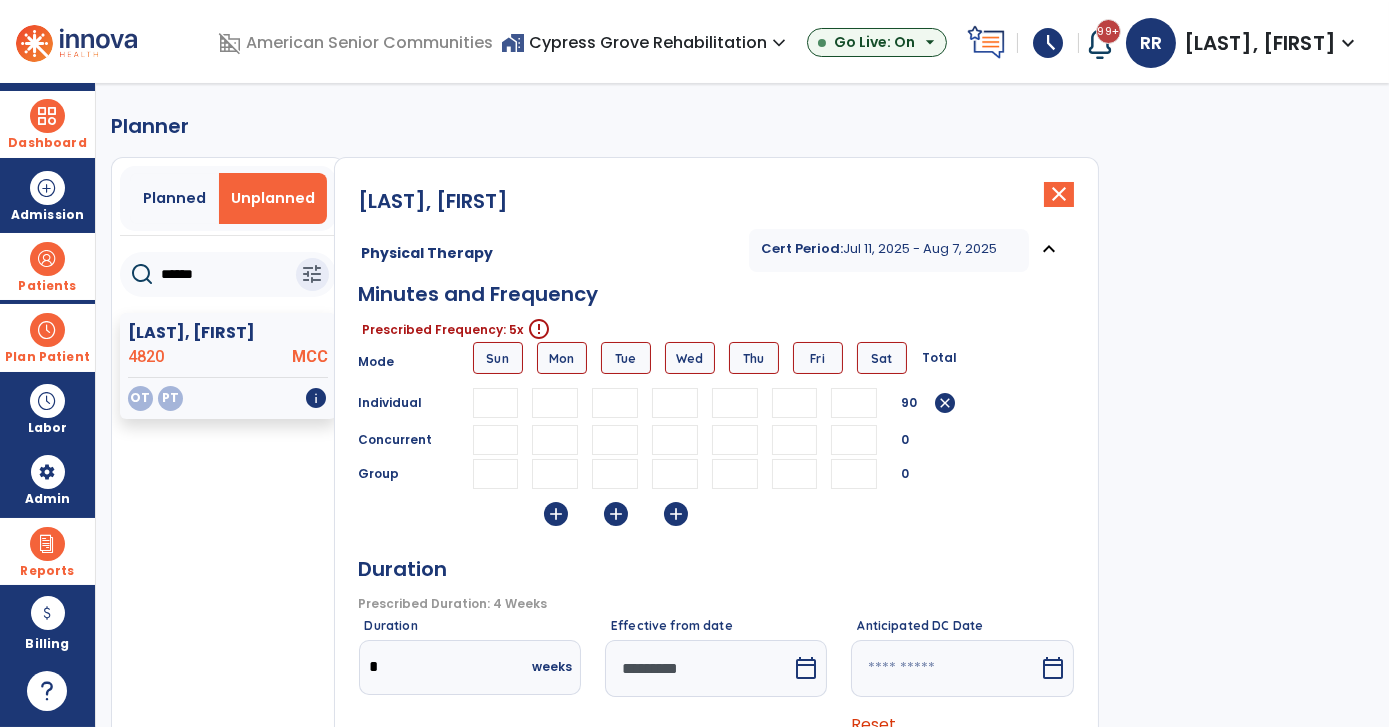 type on "**" 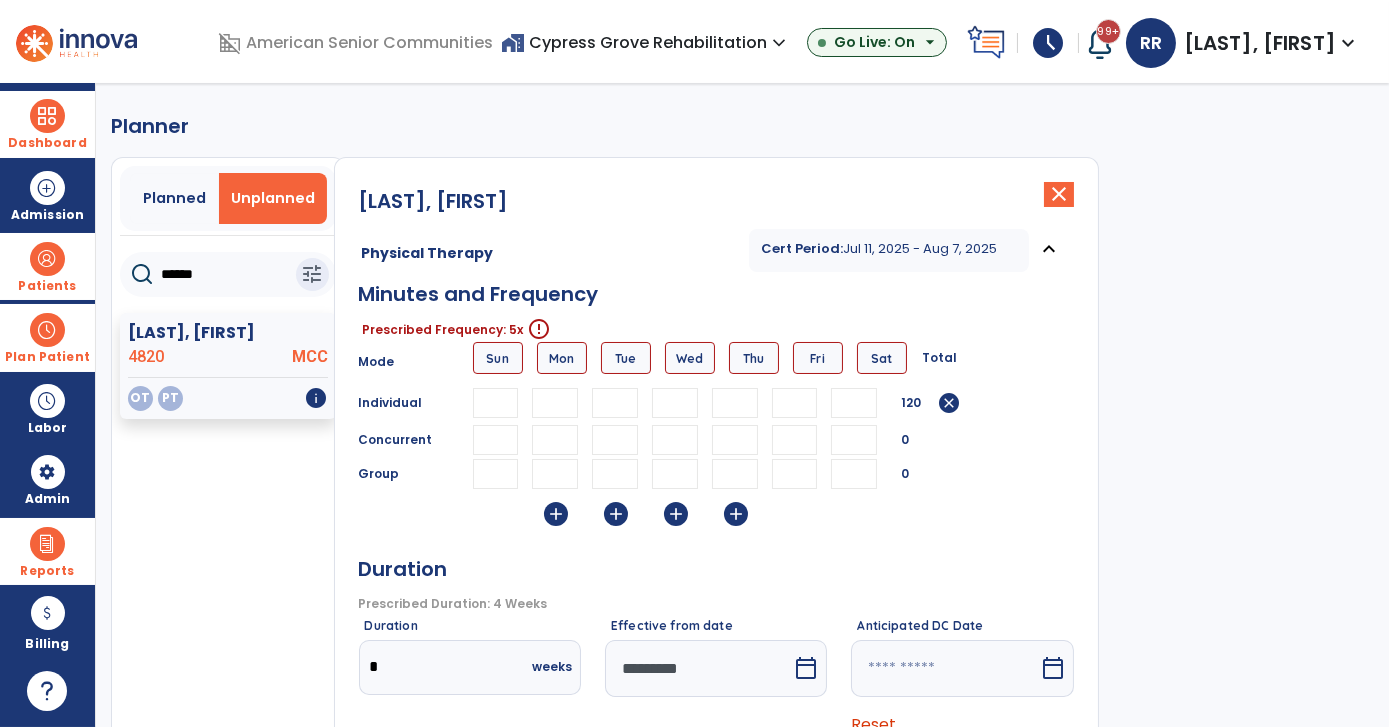 type on "**" 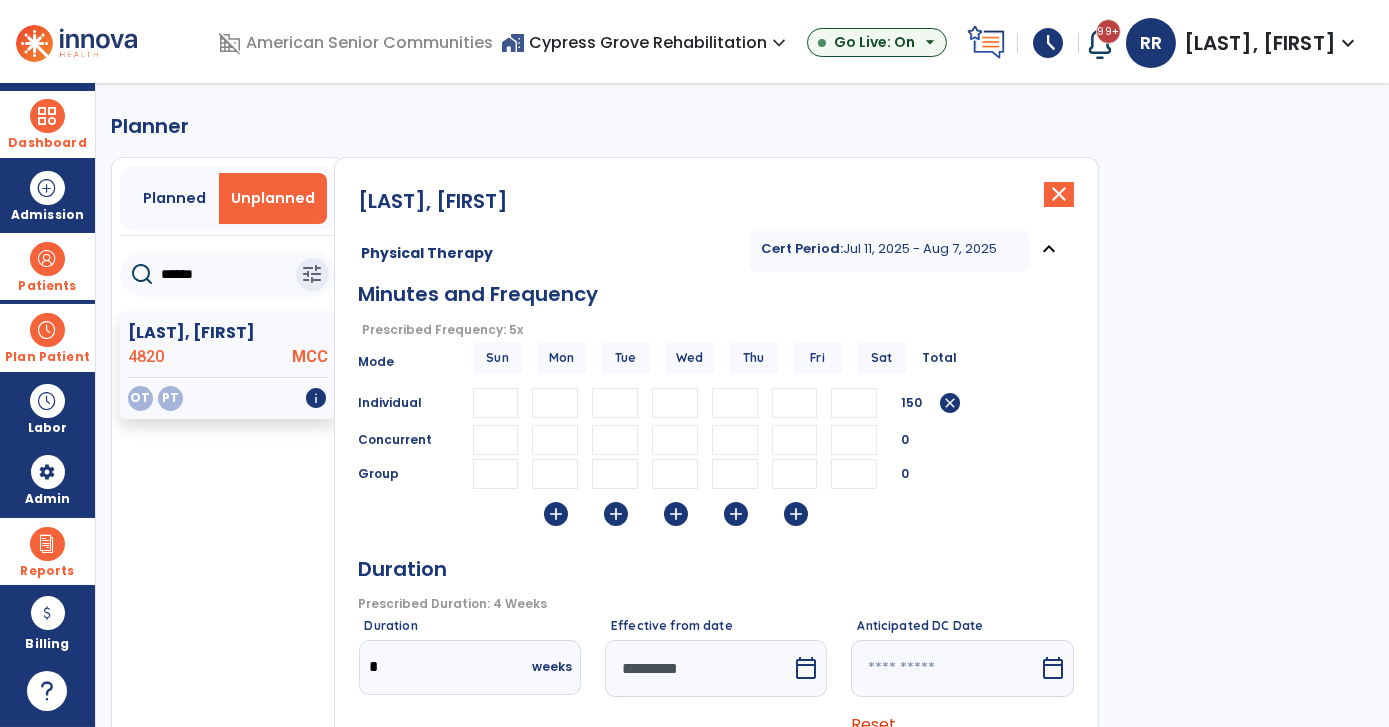 click on "Physical Therapy Cert Period:  Jul 11, 2025 - Aug 7, 2025  expand_less" at bounding box center [716, 250] 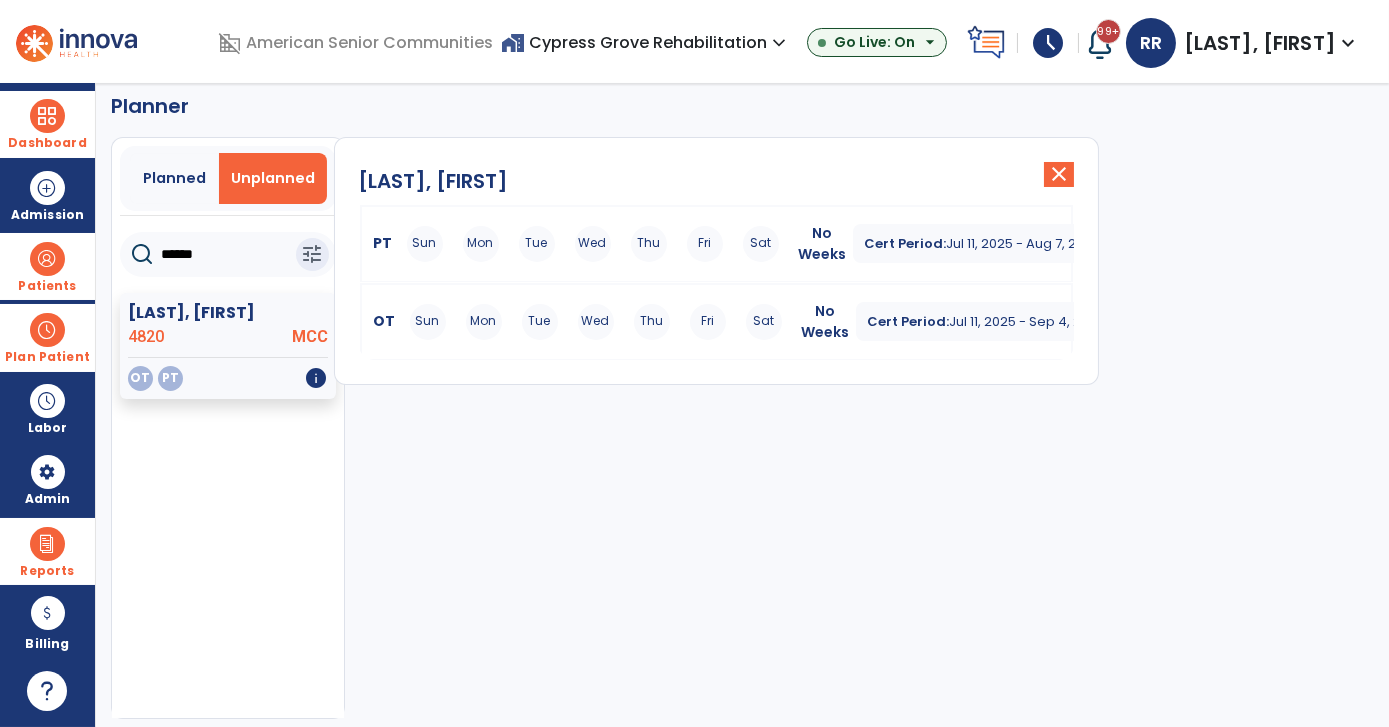 scroll, scrollTop: 37, scrollLeft: 0, axis: vertical 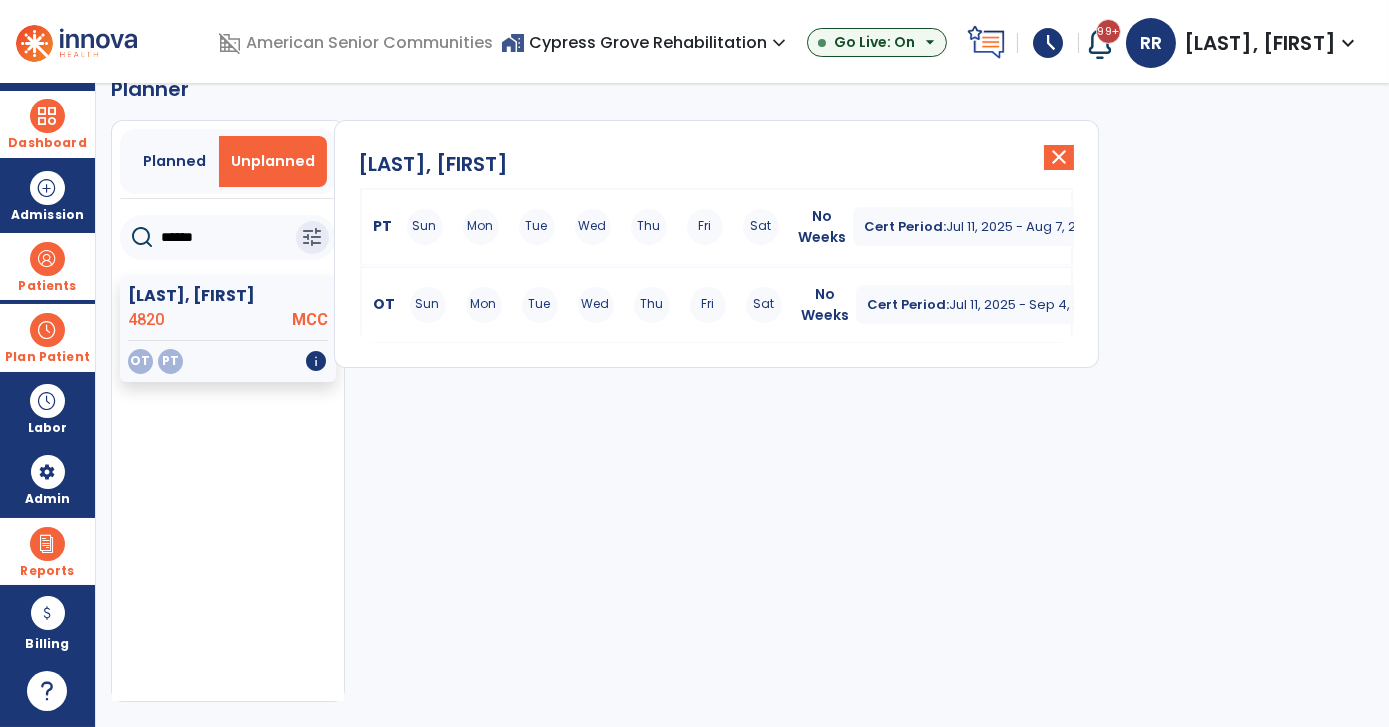 click on "Sun Mon Tue Wed Thu Fri Sat" at bounding box center (593, 227) 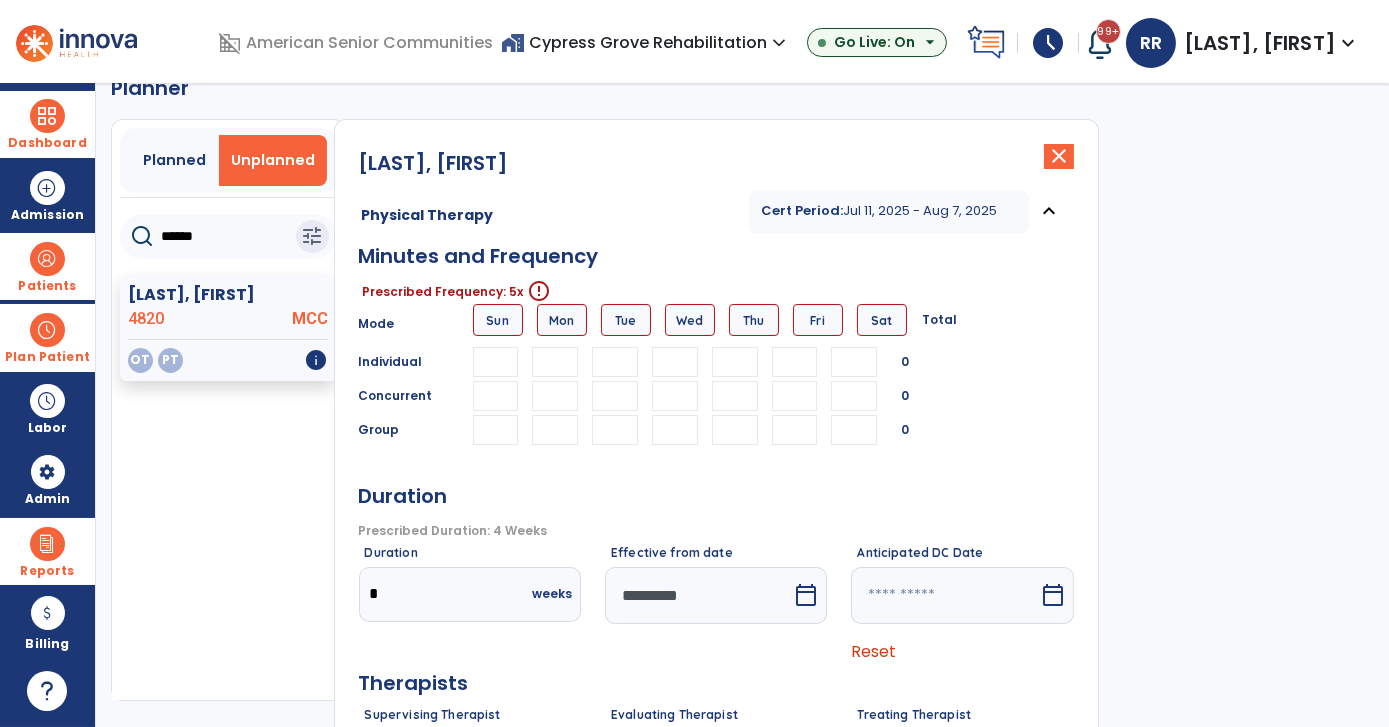 scroll, scrollTop: 36, scrollLeft: 0, axis: vertical 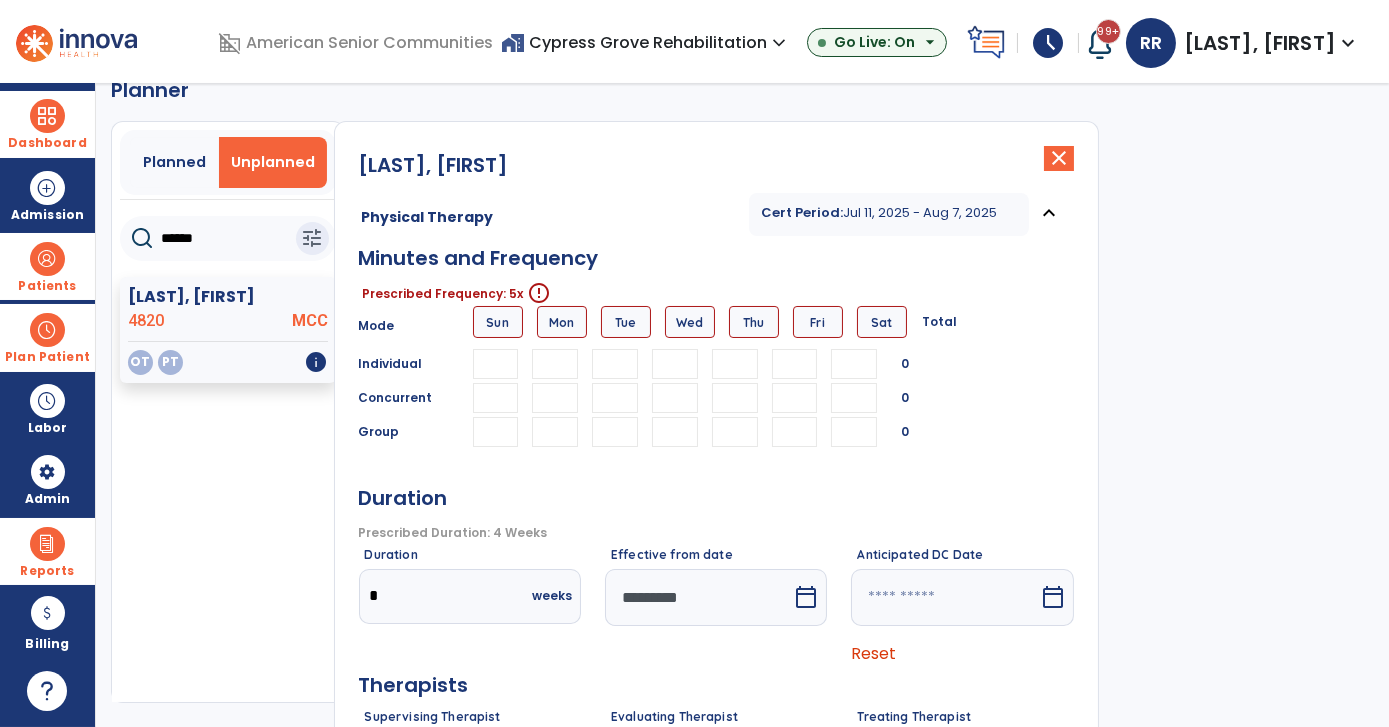click at bounding box center (555, 364) 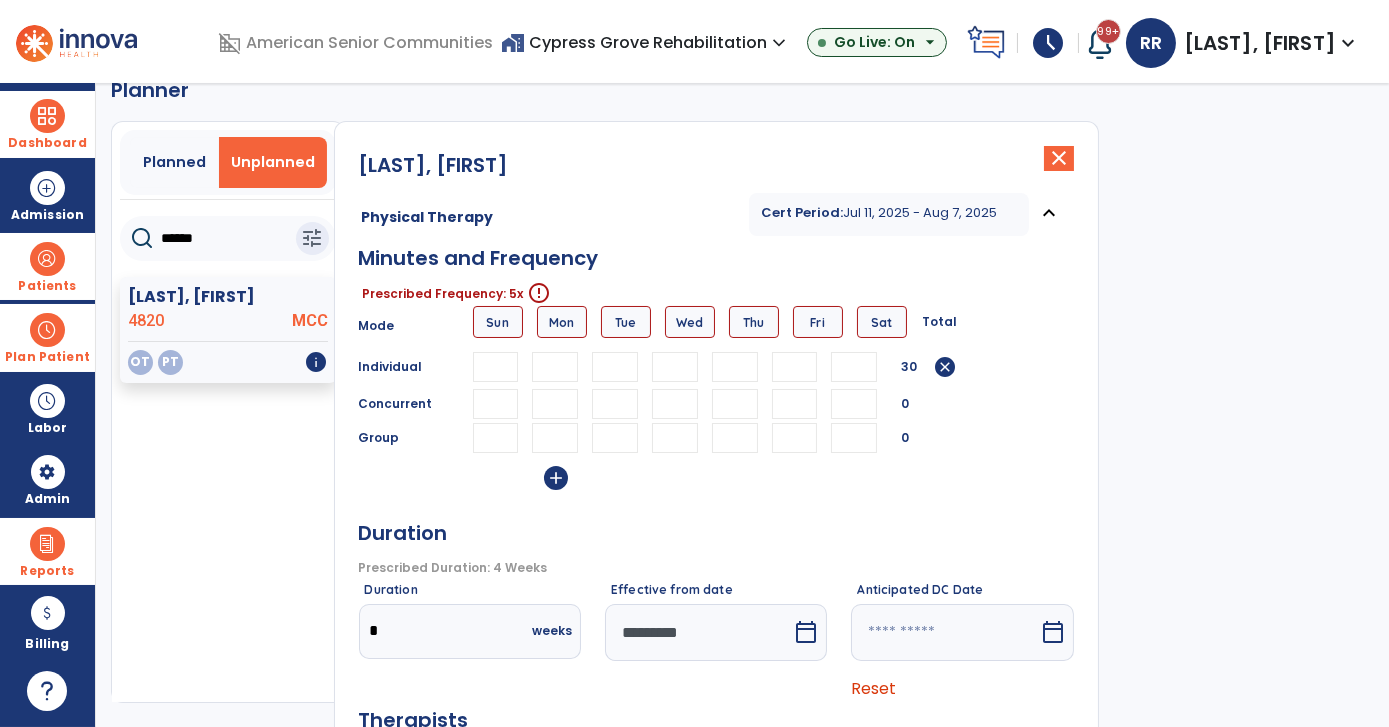 type on "**" 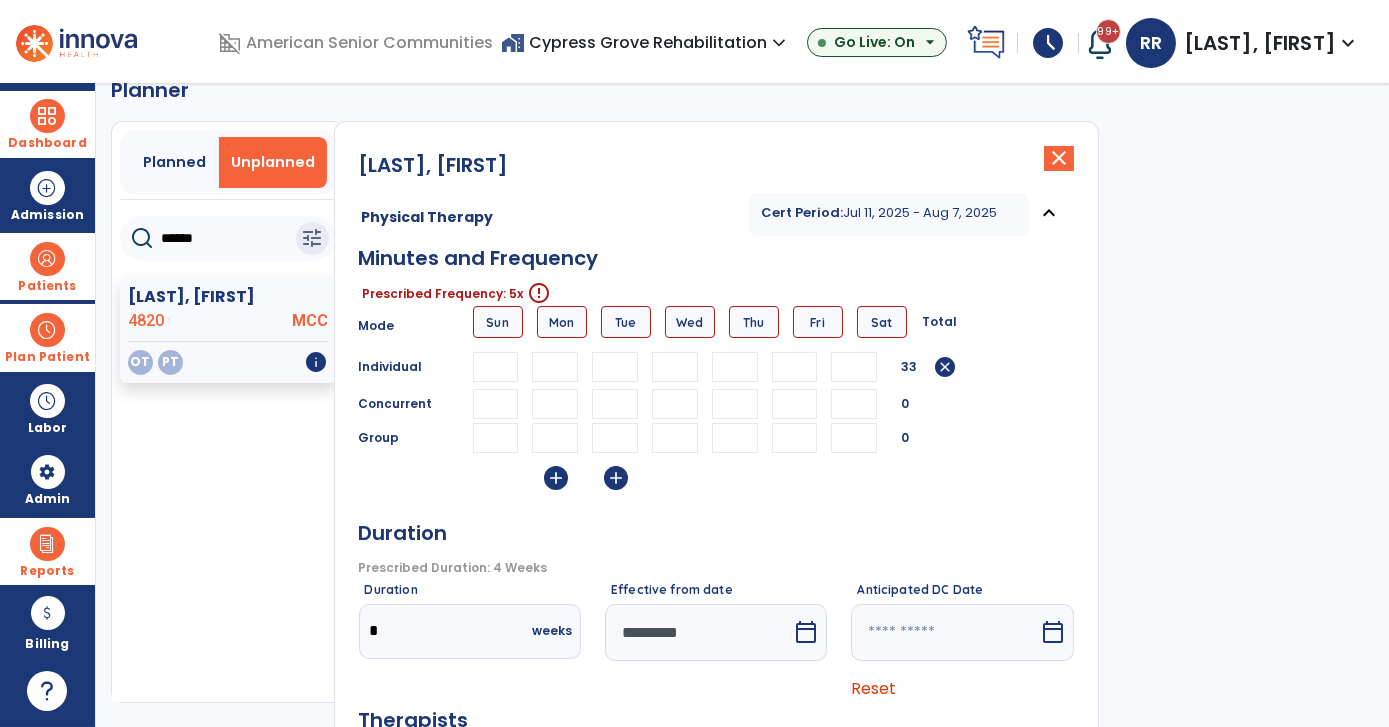 type on "**" 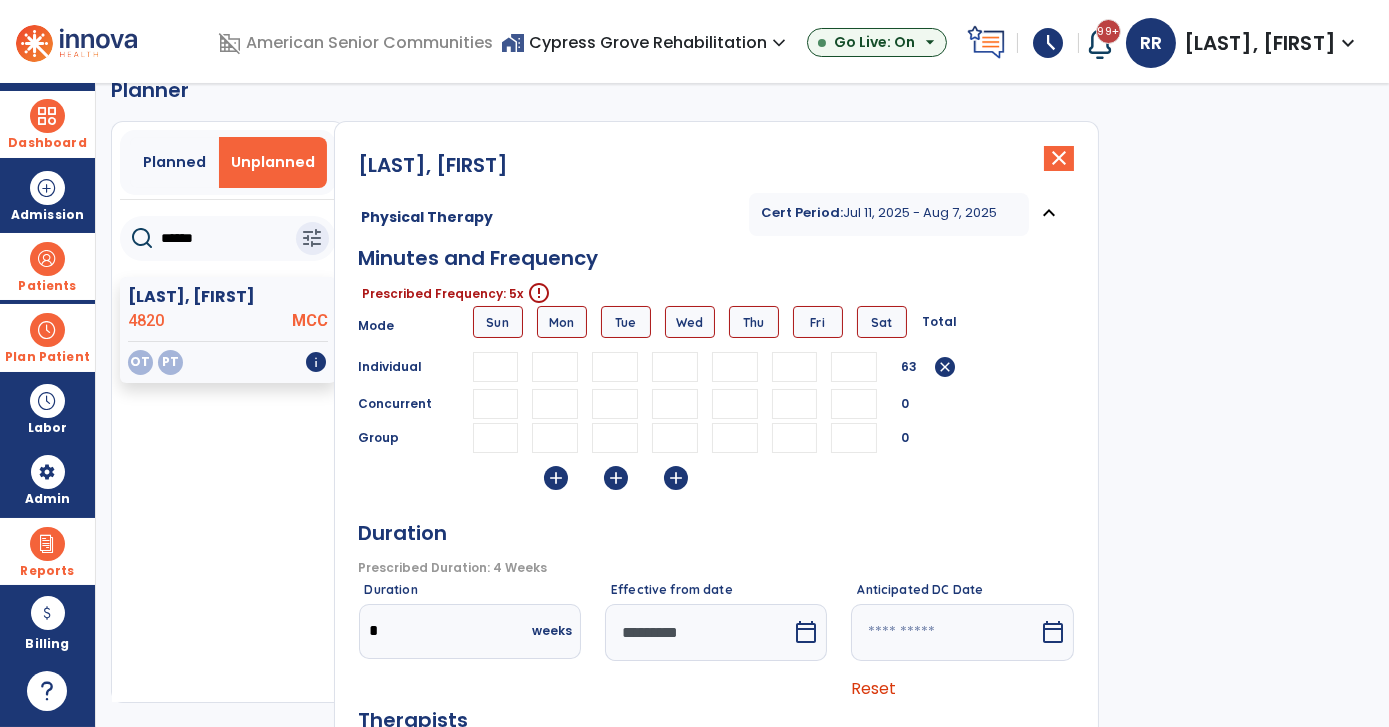 type on "**" 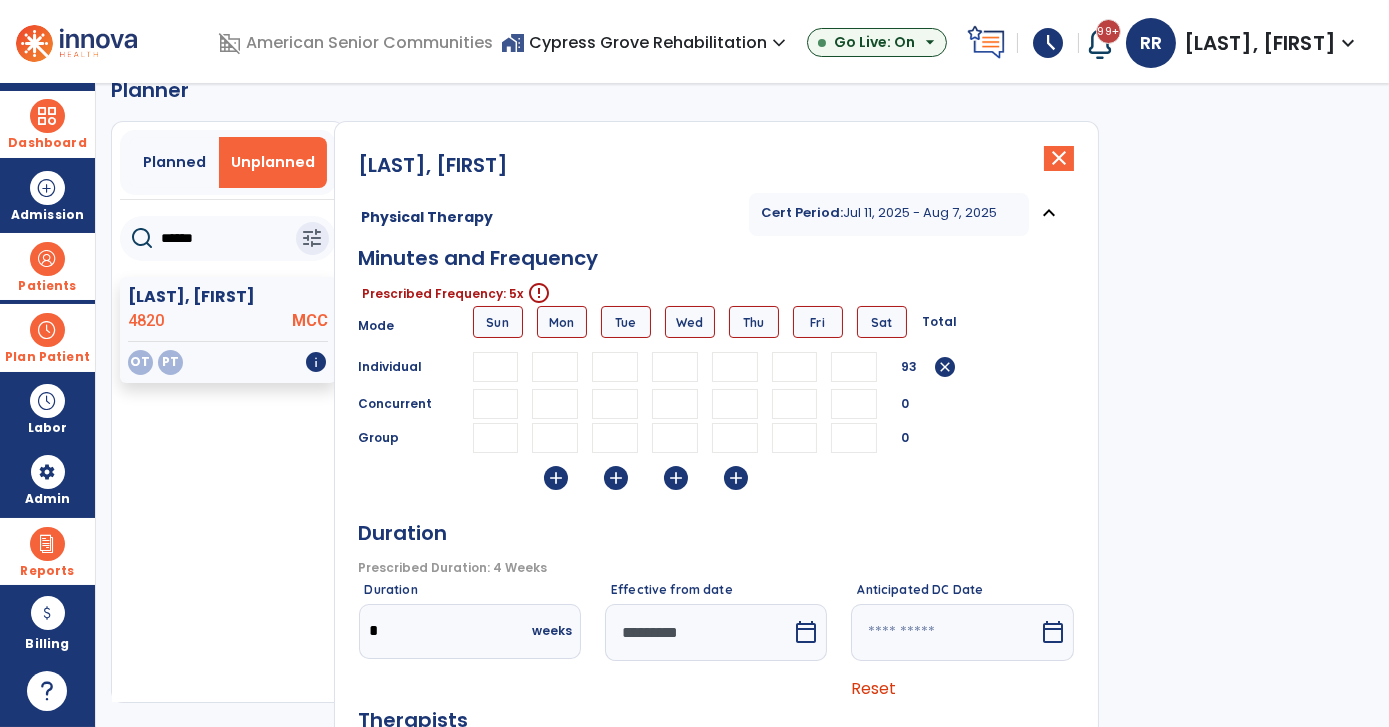 type on "**" 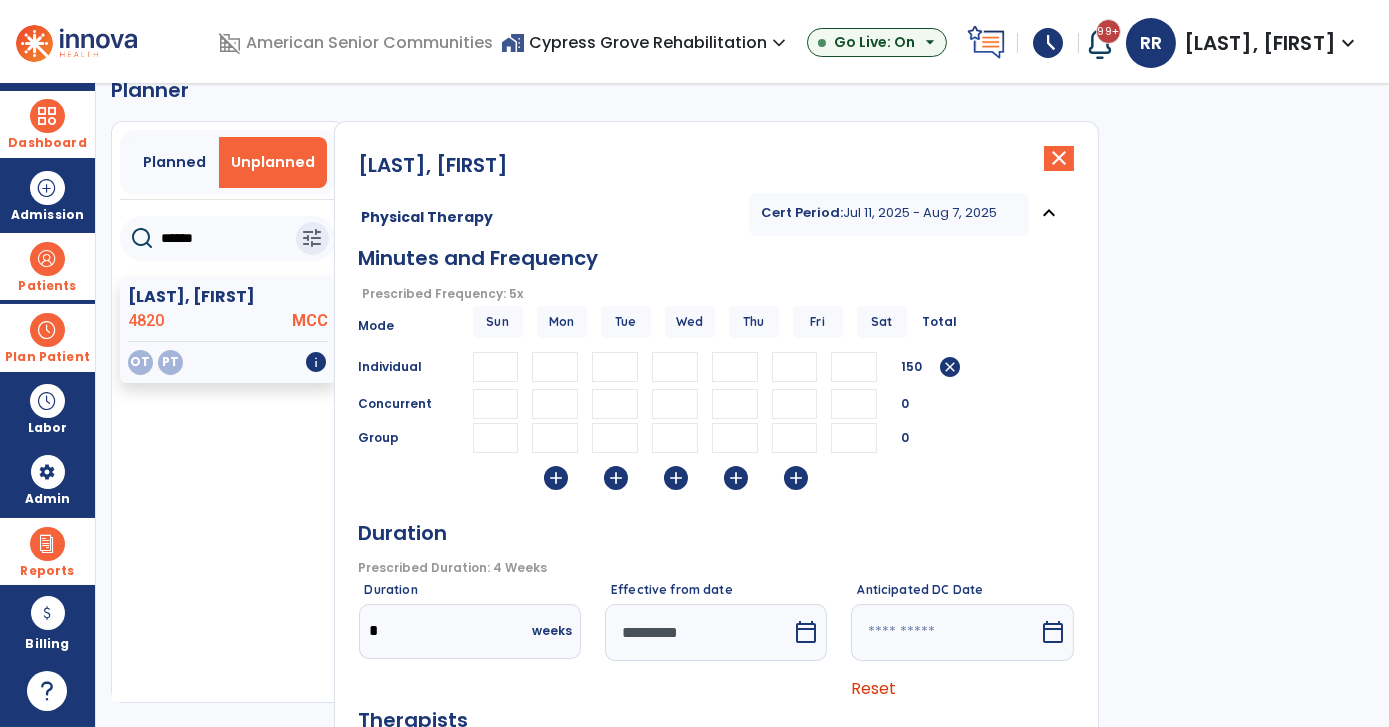 type on "**" 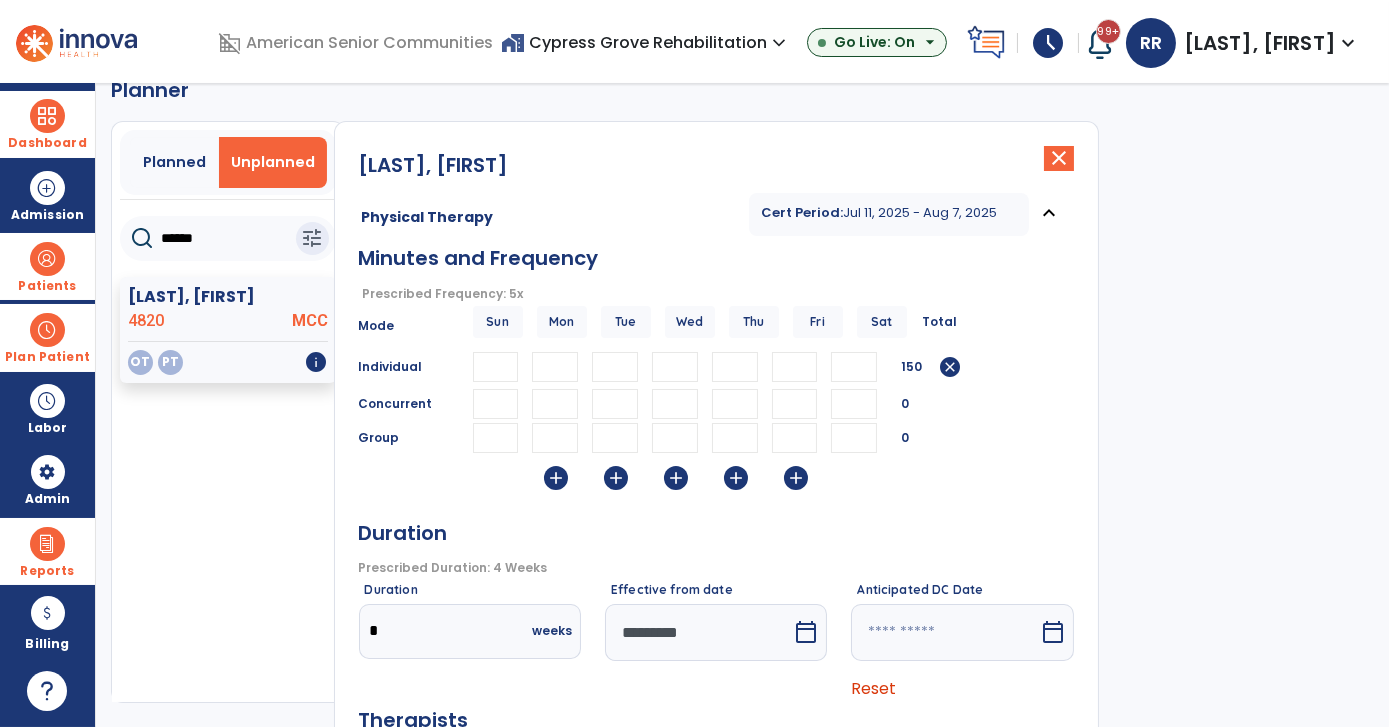 click on "Prescribed Duration: 4 Weeks   error_outline" at bounding box center [714, 568] 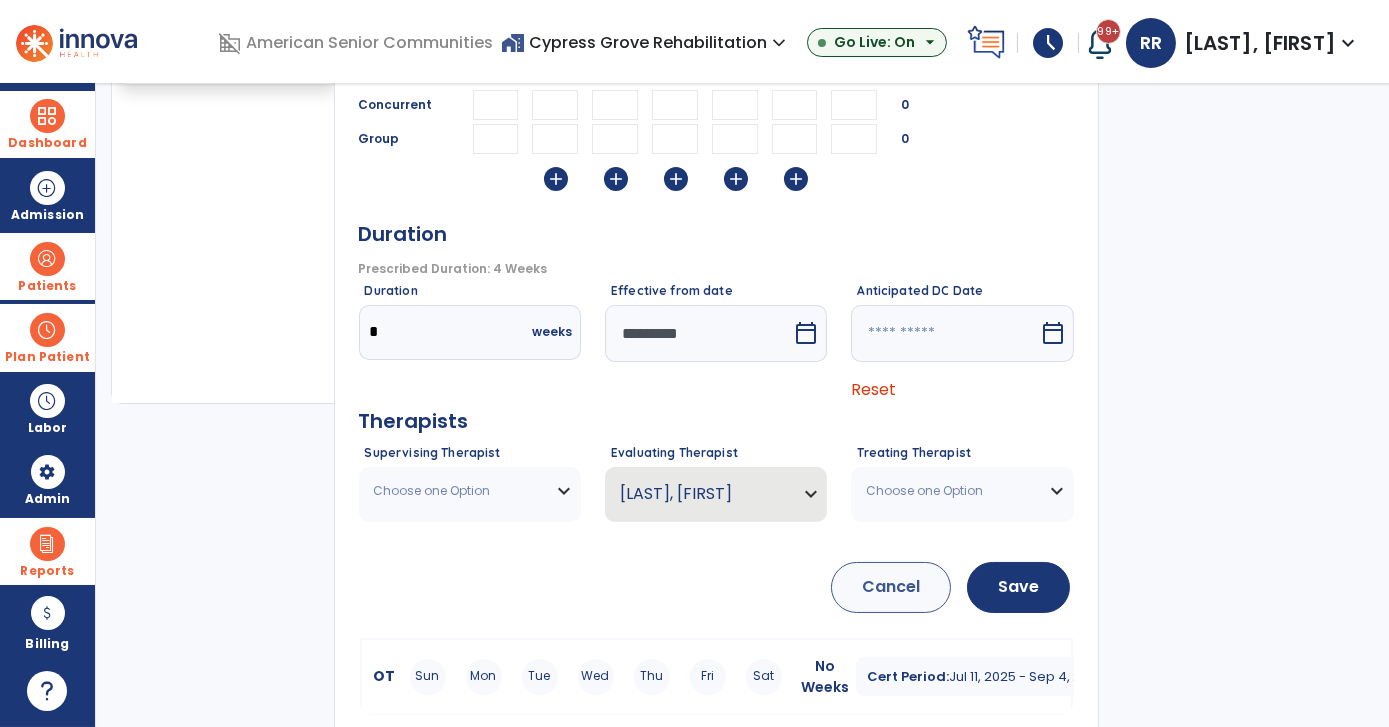 scroll, scrollTop: 343, scrollLeft: 0, axis: vertical 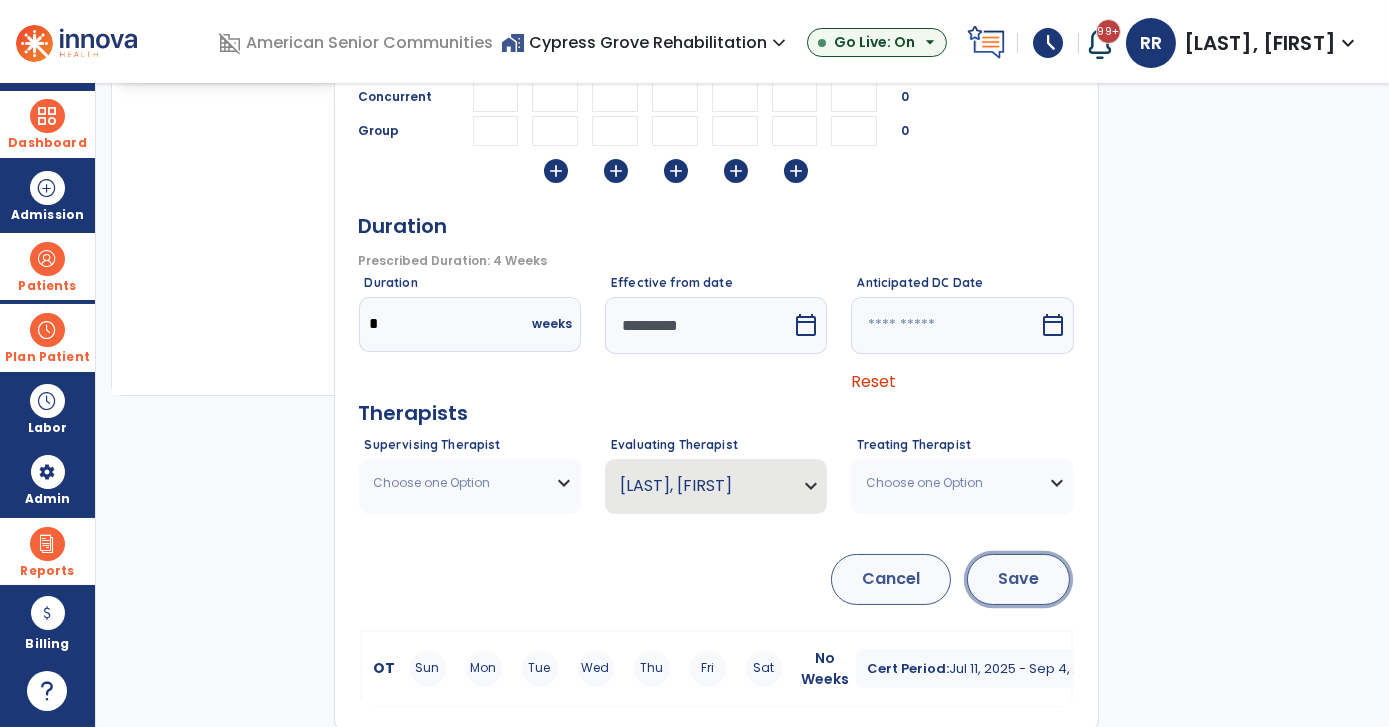 click on "Save" at bounding box center (1018, 579) 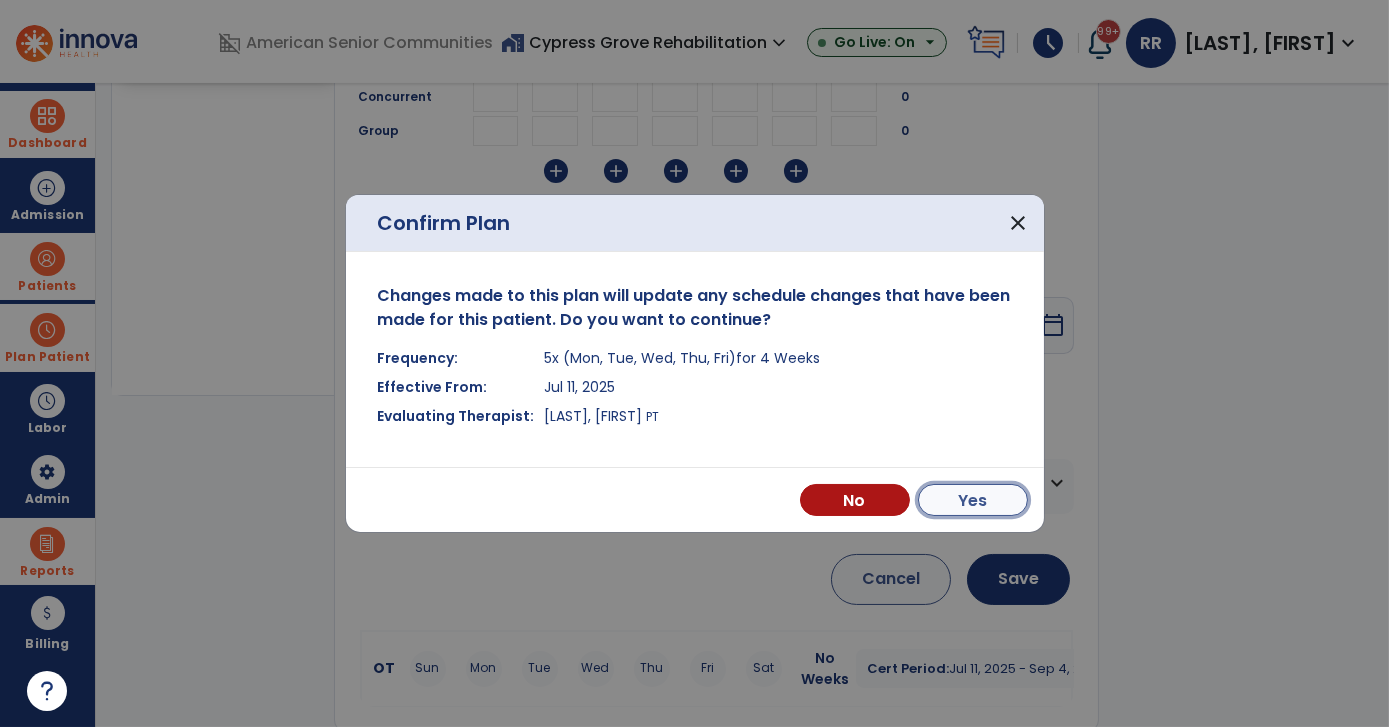 click on "Yes" at bounding box center [973, 500] 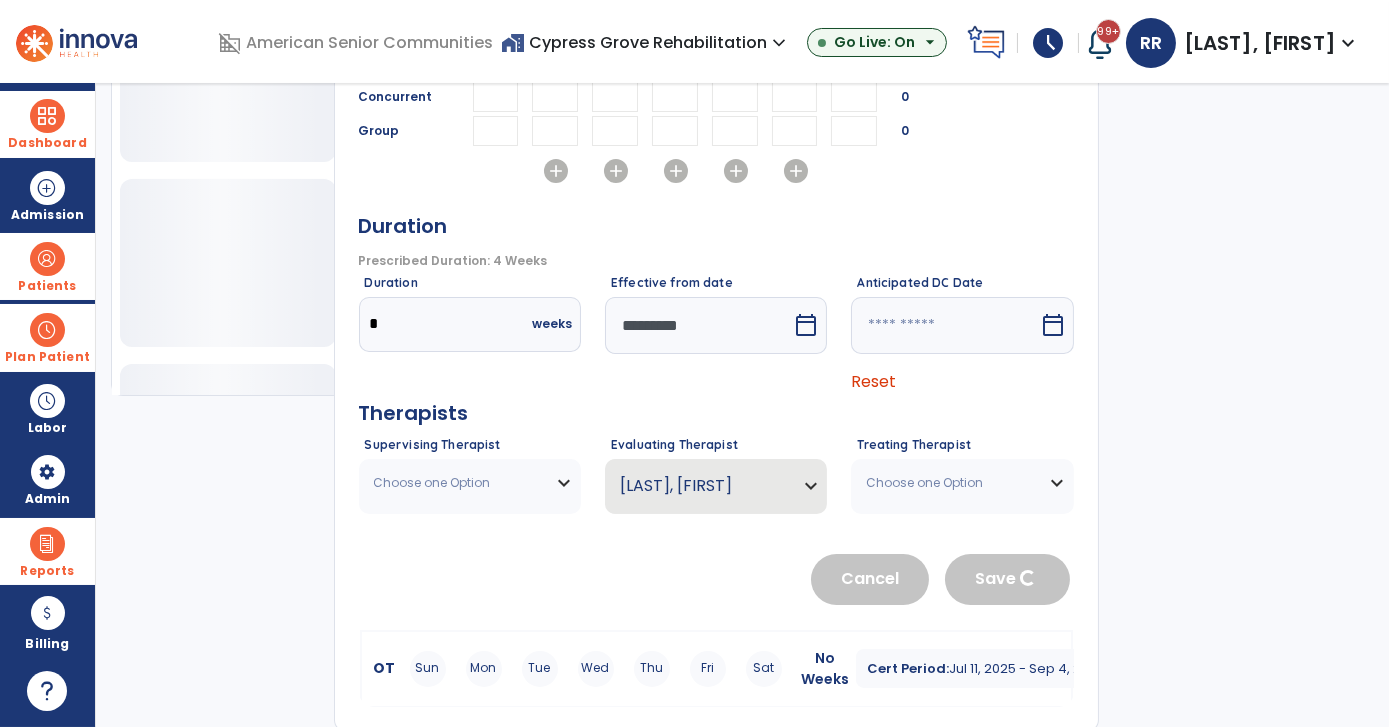 type 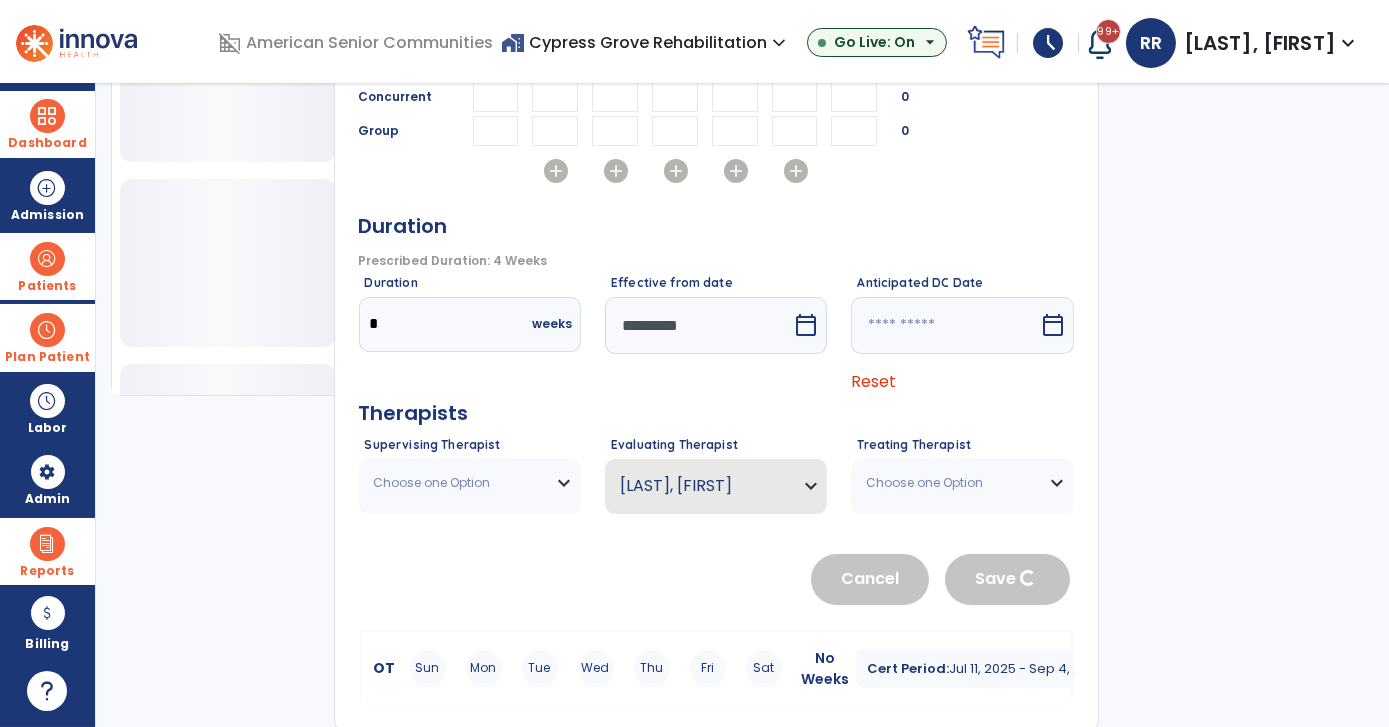 type 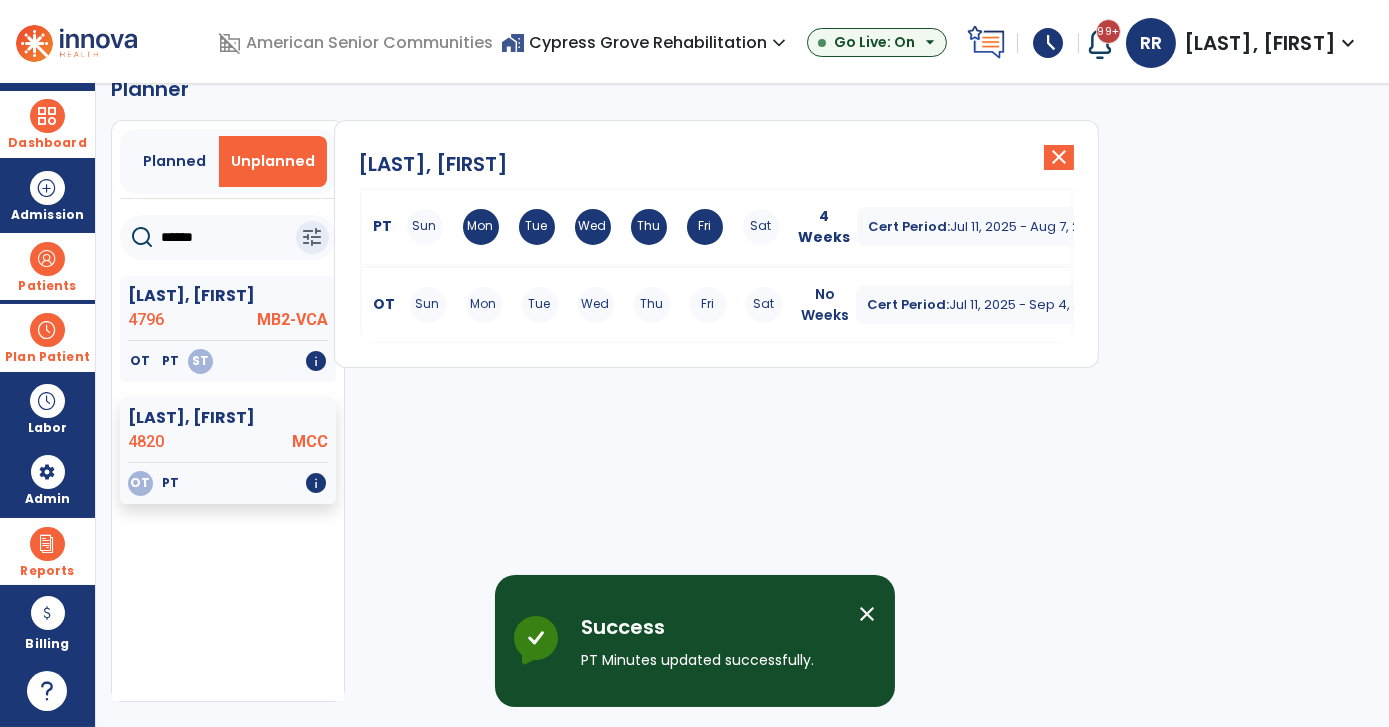 scroll, scrollTop: 37, scrollLeft: 0, axis: vertical 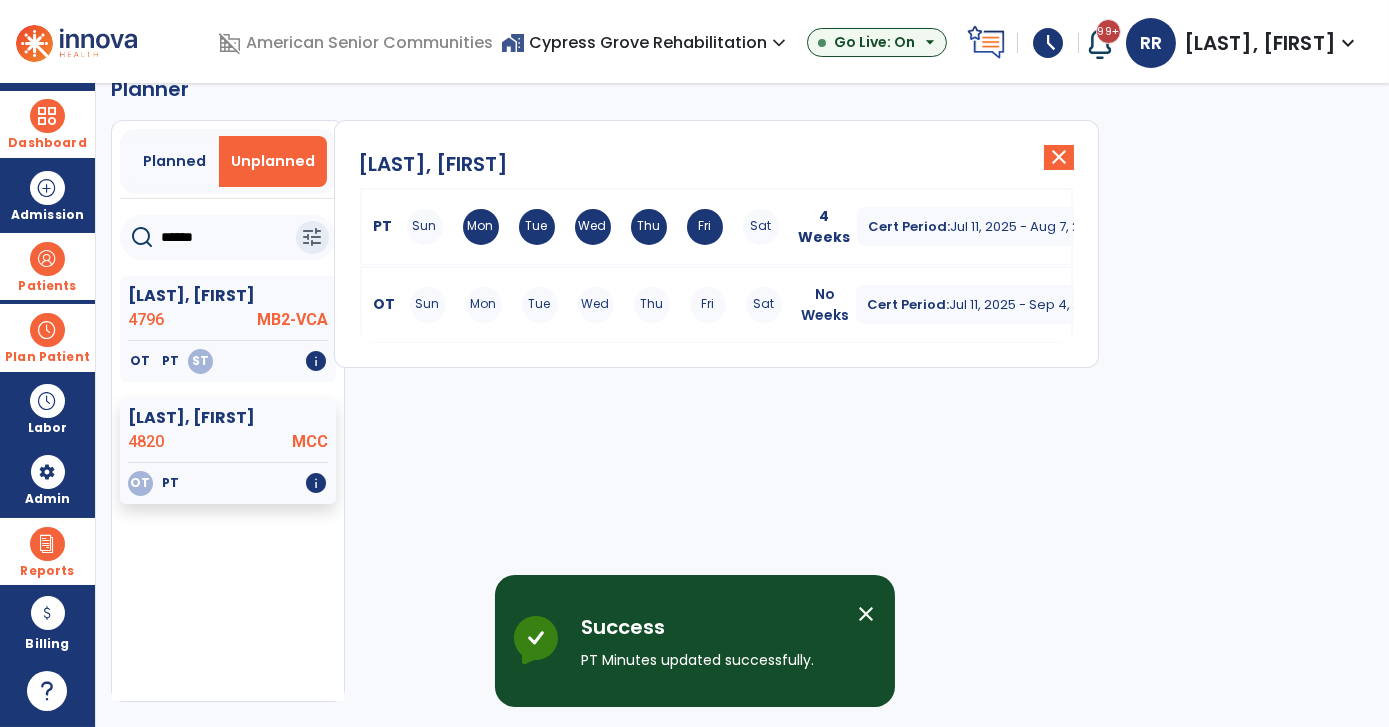 click on "Thu" at bounding box center [652, 305] 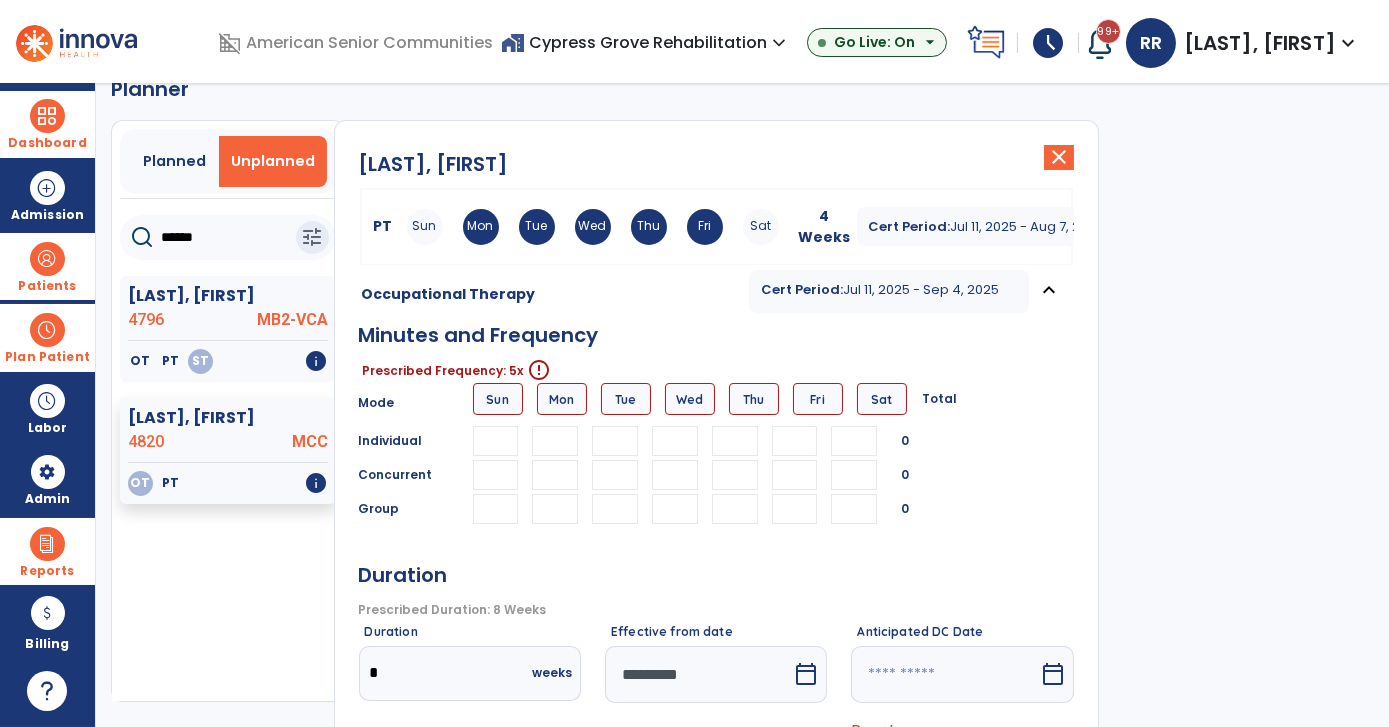 click at bounding box center (555, 441) 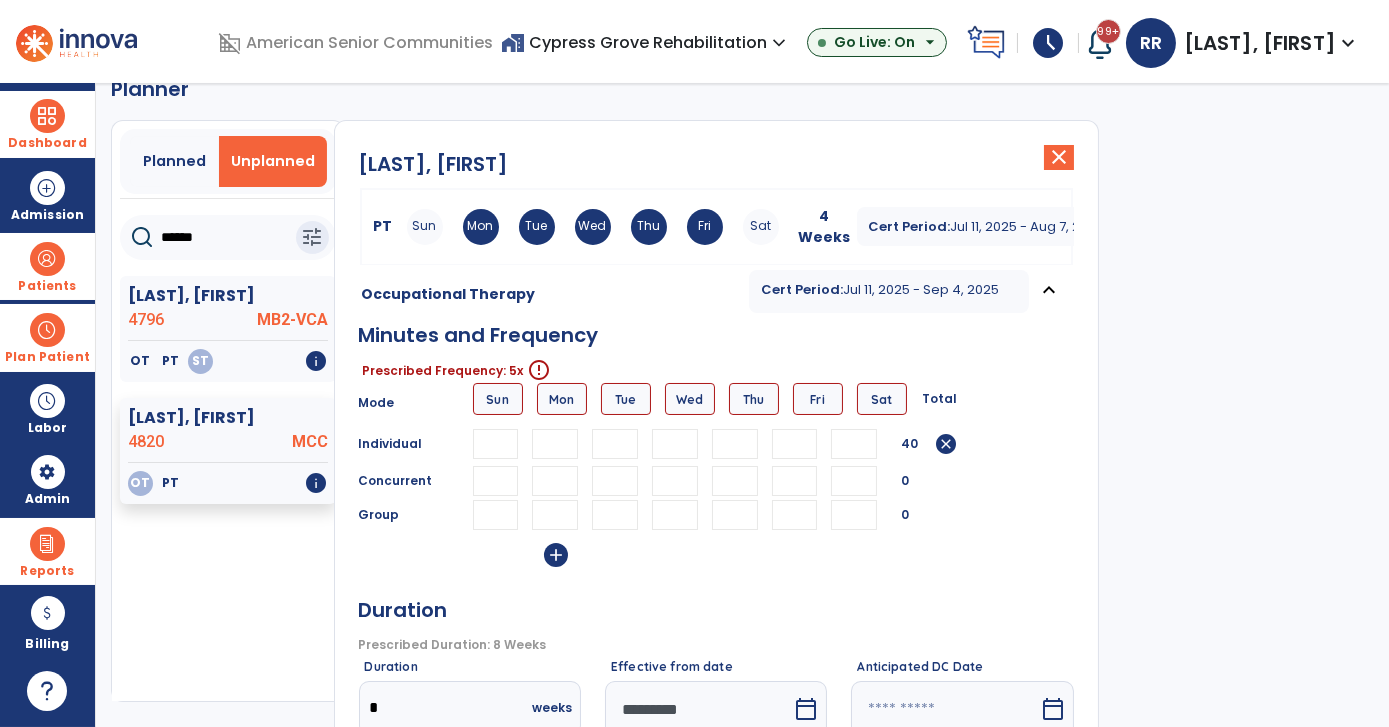 type on "**" 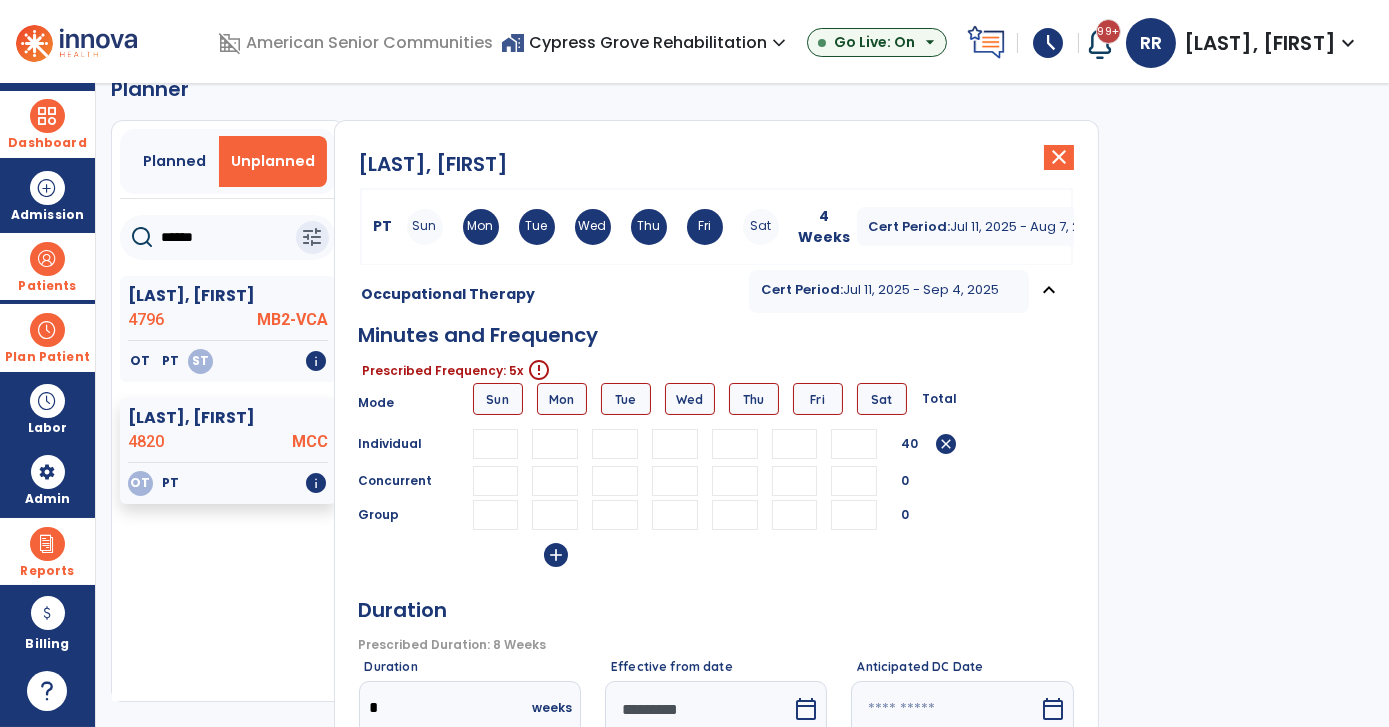 type on "**" 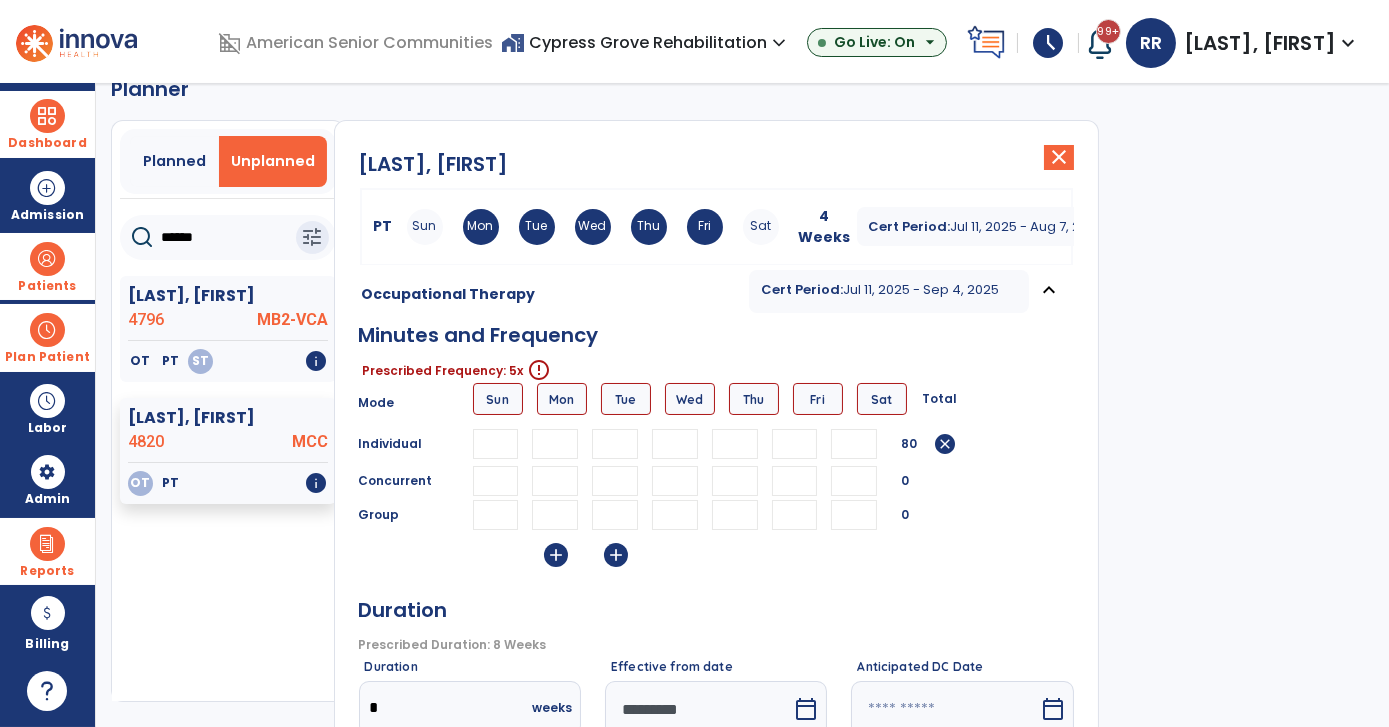 type on "**" 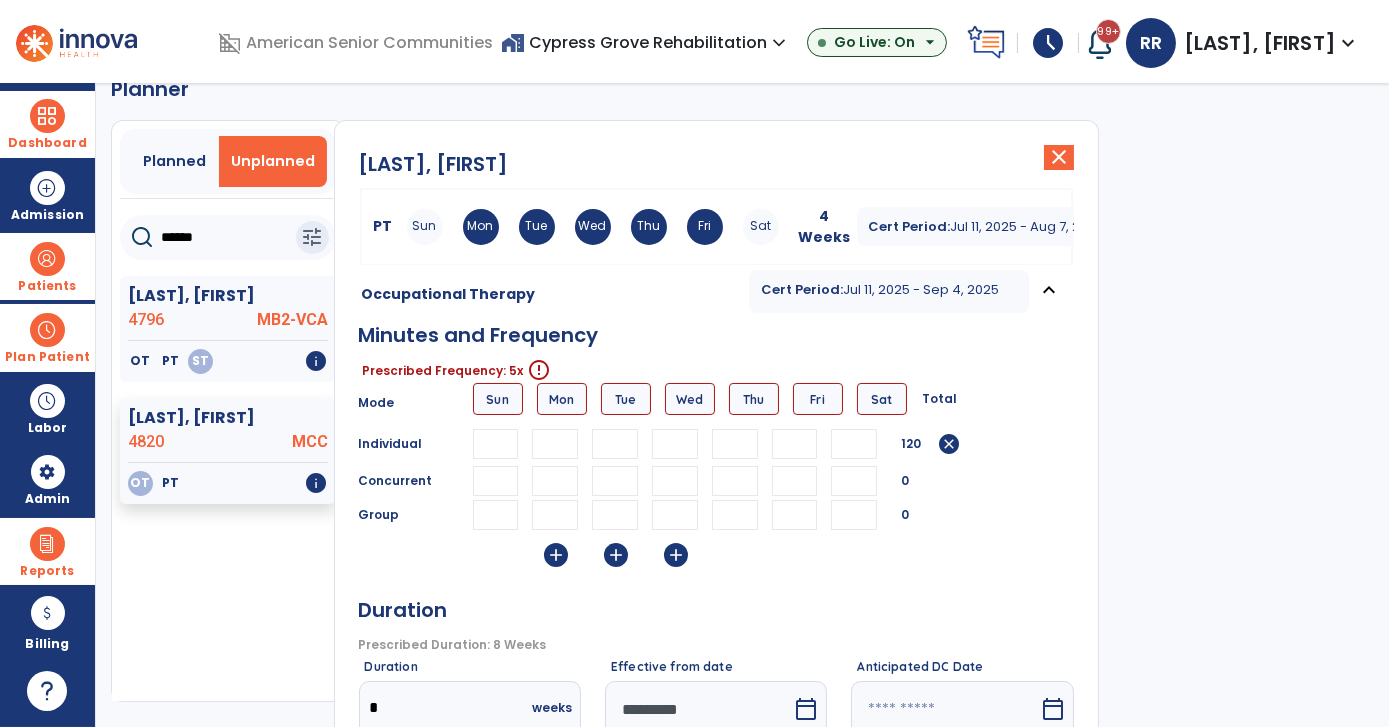 type on "**" 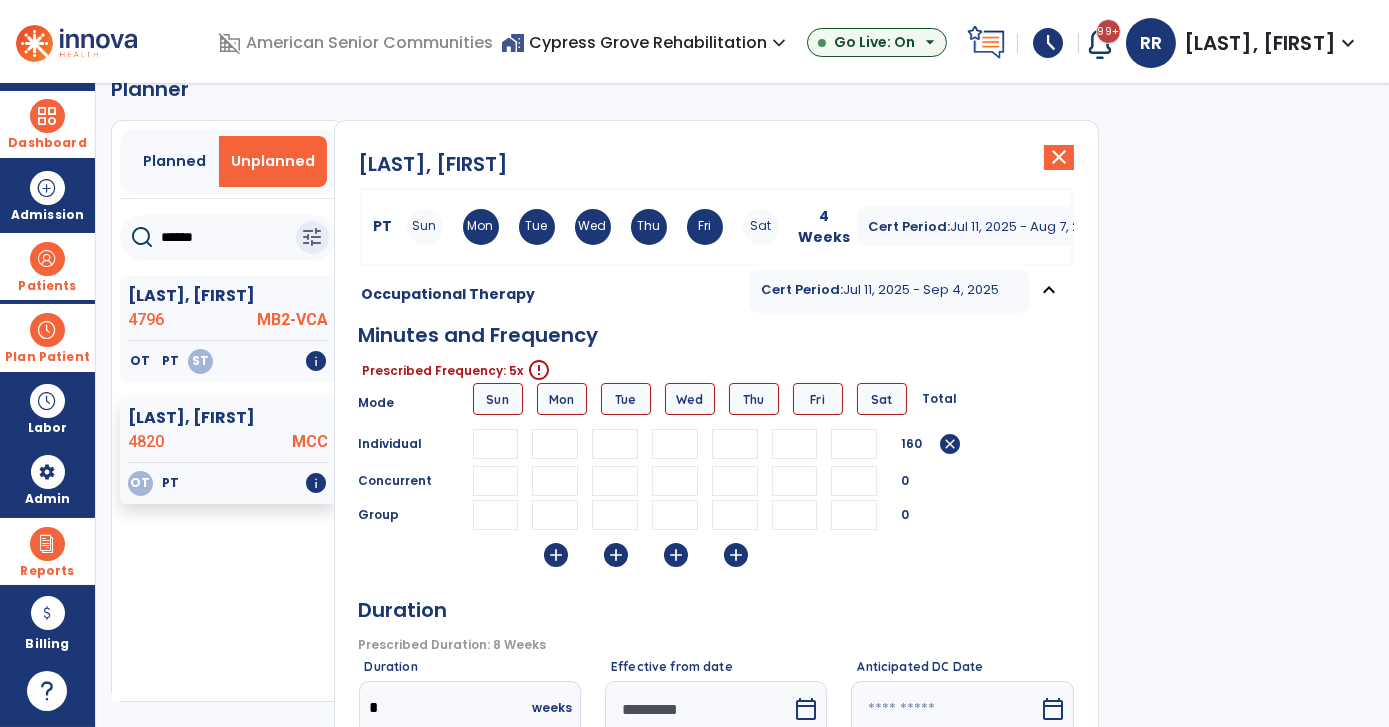 type on "**" 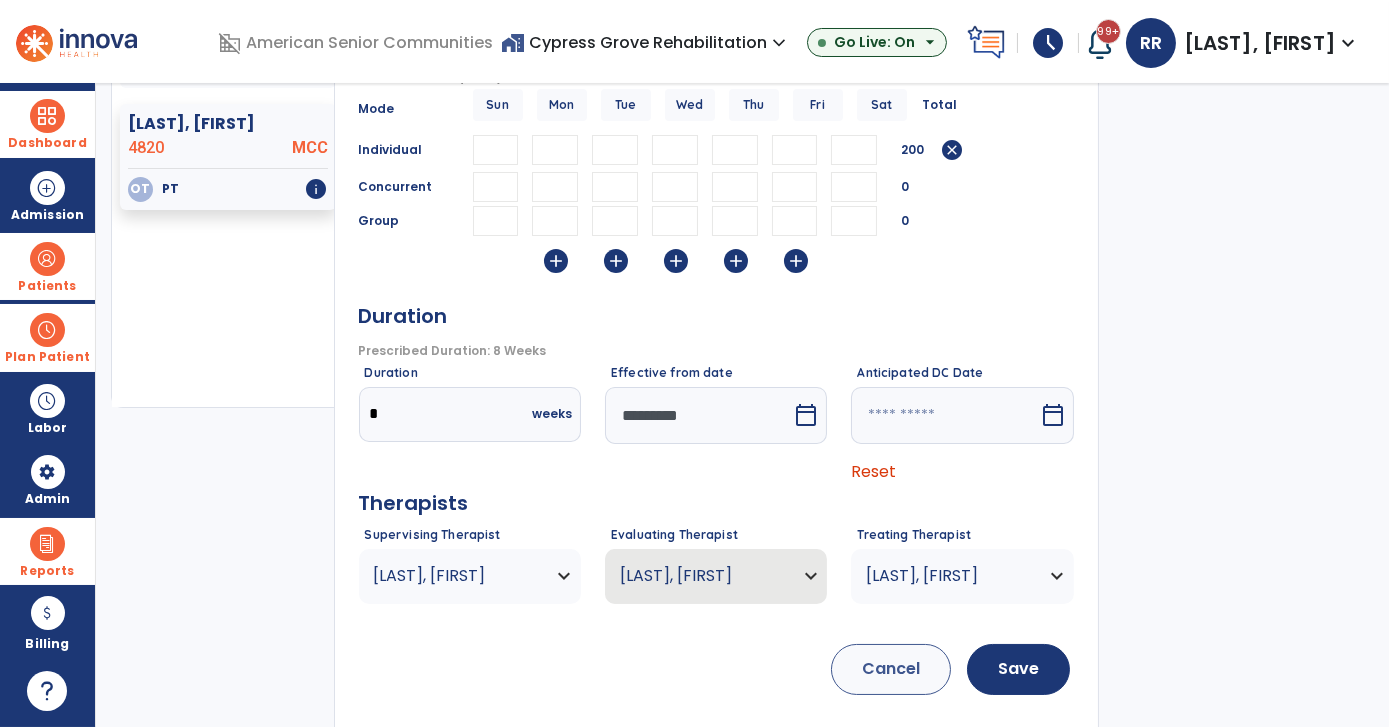 scroll, scrollTop: 343, scrollLeft: 0, axis: vertical 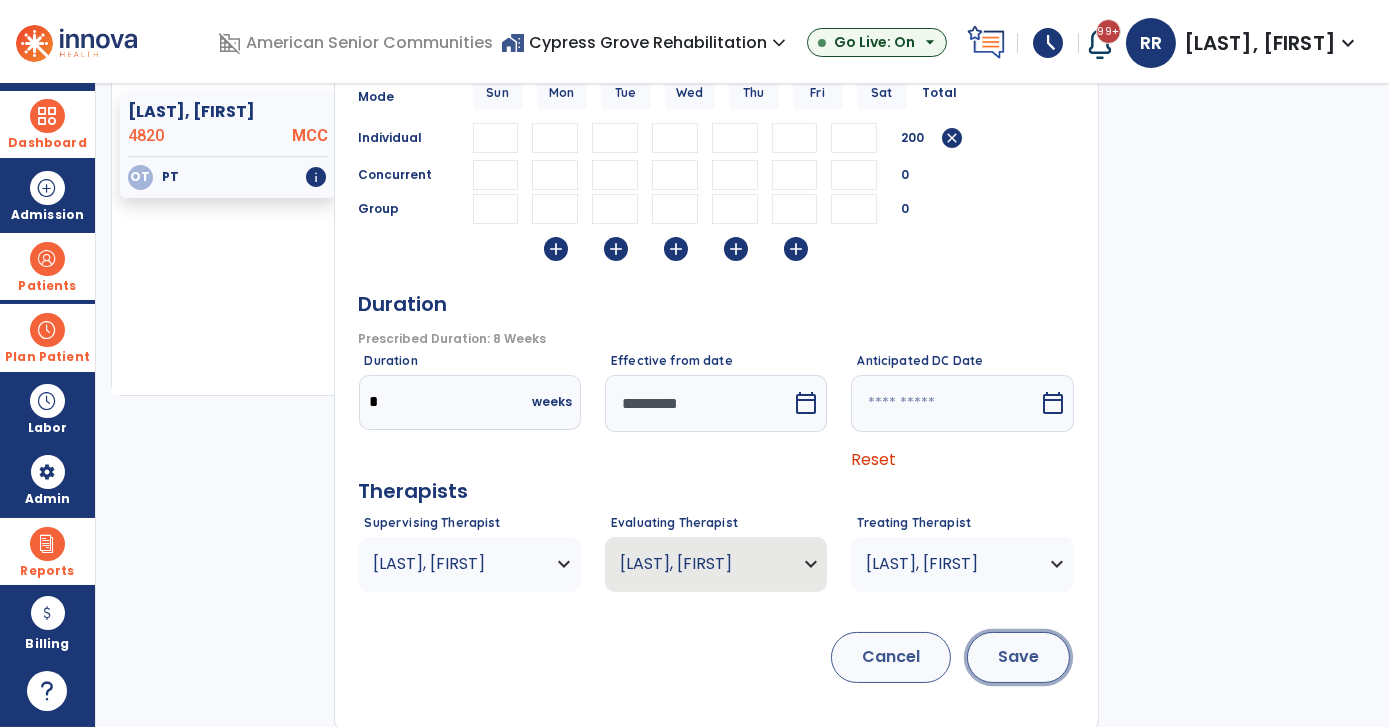 click on "Save" at bounding box center [1018, 657] 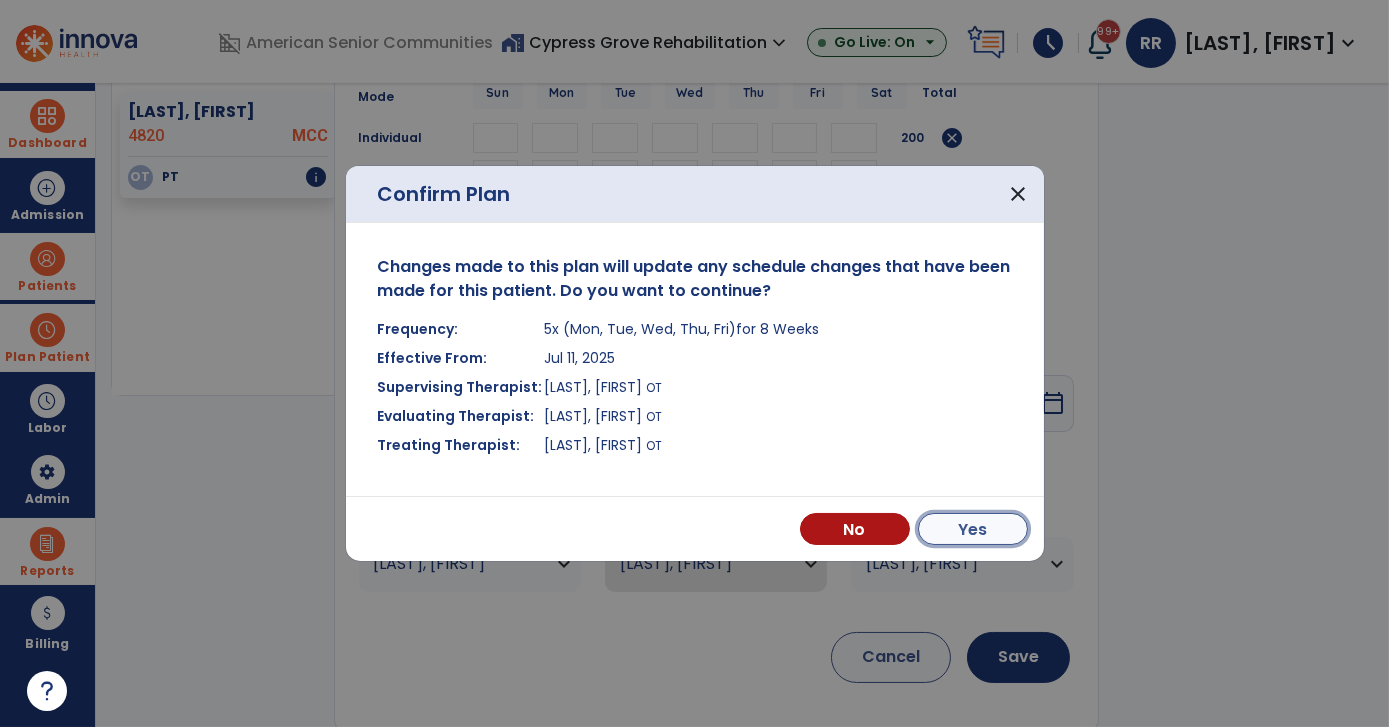click on "Yes" at bounding box center (973, 529) 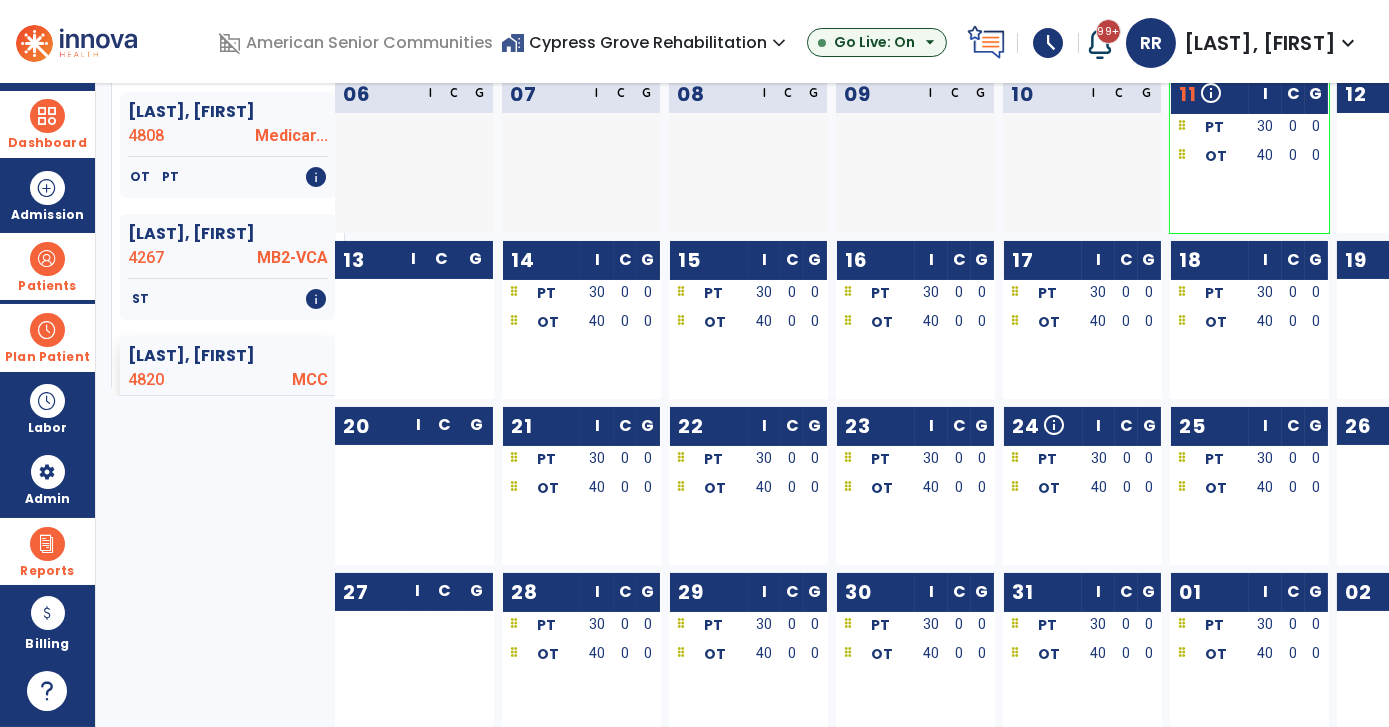 scroll, scrollTop: 0, scrollLeft: 0, axis: both 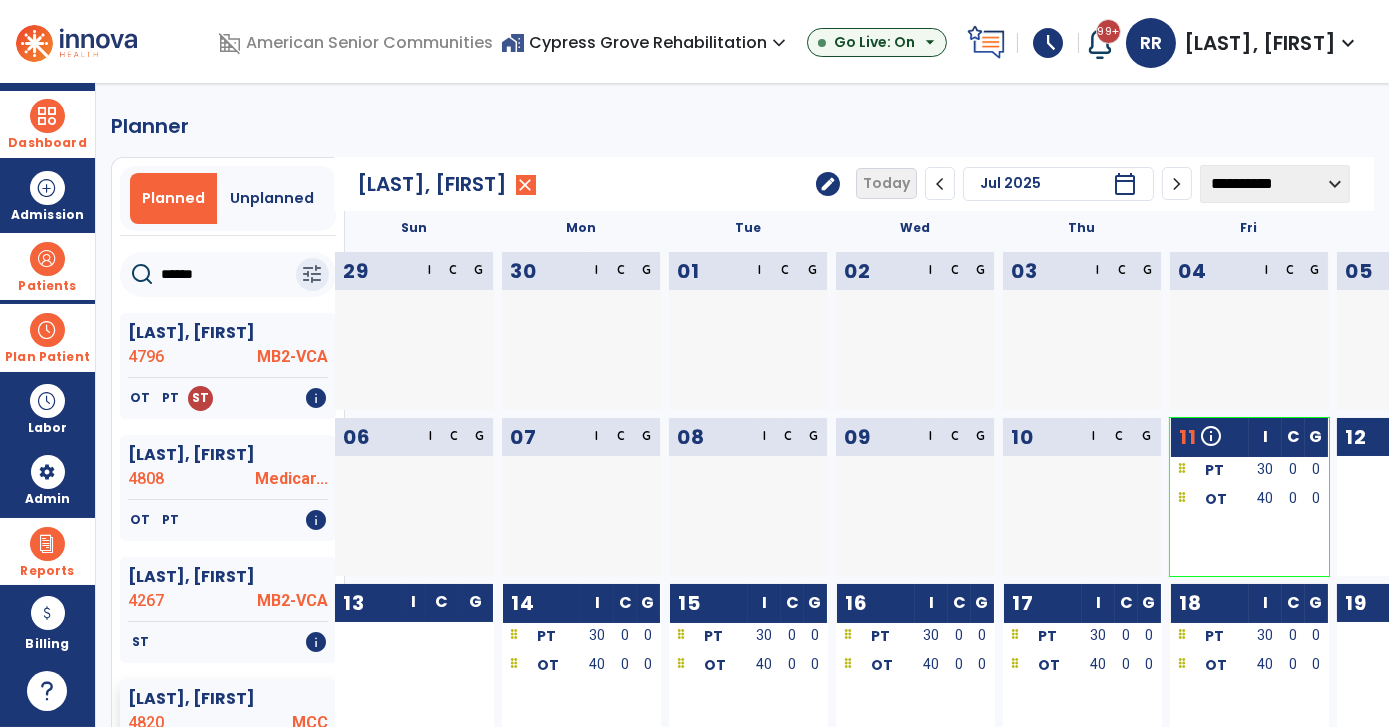 click on "Planner   Planned   Unplanned  ******  tune   [LAST], [FIRST]  4796 MB2-VCA   OT   PT   ST   info   [LAST], [FIRST]  4808 Medicar...   OT   PT   info   [LAST], [FIRST]  4267 MB2-VCA   ST   info   [LAST], [FIRST]  4820 MCC   OT   PT   info   [FIRST], [FIRST]  4819 Outpatient   PT   info   [LAST], [FIRST]  4729 MB2-VCA   OT   ST   info   [LAST], [FIRST]  4783 Medicar...   OT   ST   PT   info   [LAST], [FIRST]  4387 MB2-PPHP   OT   info   [LAST], [FIRST]  4651 MB2-VCA   PT   info   [LAST], [FIRST]  4780 Medicar...   OT   info   [LAST], [FIRST]  4271 MB2-PPHP   OT   info   [LAST], [FIRST]  4815 Medicaid   OT   PT   ST   info   [LAST], [FIRST]  4622 Medicaid   PT   info   [LAST], [FIRST]  4754 Medicar...   OT   info   [LAST], [FIRST]  4814 Managed...   OT   PT   info   [LAST], [FIRST]  3372 MB2-PPHP   OT   info   [LAST], [FIRST]  4165 MB2-PPHP   PT   info   [LAST], [FIRST]  4178 MB2-VCA   OT   PT   ST   info   [LAST], [FIRST]  4675 Anthem ...   OT   PT   info   [LAST], [FIRST]  4193 MB2-VCA   ST   OT   info  4804 I" 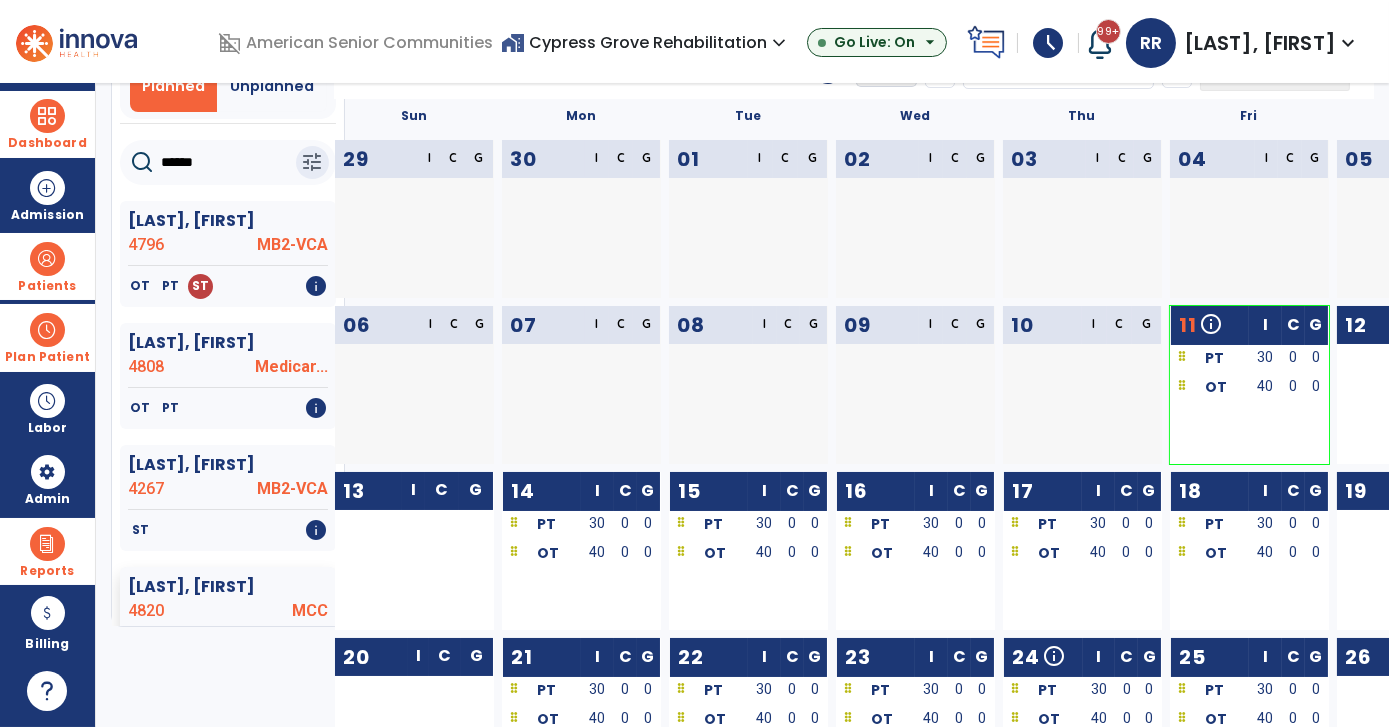 scroll, scrollTop: 0, scrollLeft: 0, axis: both 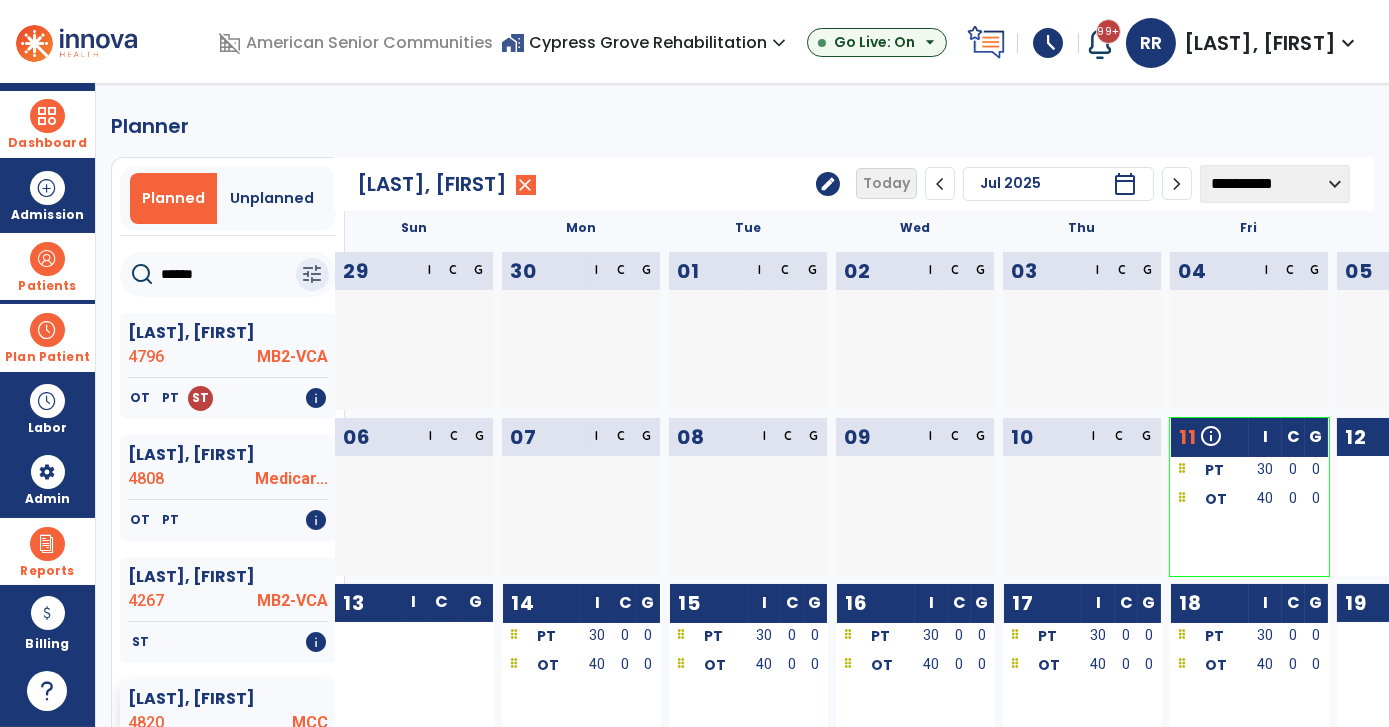 click on "Planner   Planned   Unplanned  ******  tune   [LAST], [FIRST]  4796 MB2-VCA   OT   PT   ST   info   [LAST], [FIRST]  4808 Medicar...   OT   PT   info   [LAST], [FIRST]  4267 MB2-VCA   ST   info   [LAST], [FIRST]  4820 MCC   OT   PT   info   [FIRST], [FIRST]  4819 Outpatient   PT   info   [LAST], [FIRST]  4729 MB2-VCA   OT   ST   info   [LAST], [FIRST]  4783 Medicar...   OT   ST   PT   info   [LAST], [FIRST]  4387 MB2-PPHP   OT   info   [LAST], [FIRST]  4651 MB2-VCA   PT   info   [LAST], [FIRST]  4780 Medicar...   OT   info   [LAST], [FIRST]  4271 MB2-PPHP   OT   info   [LAST], [FIRST]  4815 Medicaid   OT   PT   ST   info   [LAST], [FIRST]  4622 Medicaid   PT   info   [LAST], [FIRST]  4754 Medicar...   OT   info   [LAST], [FIRST]  4814 Managed...   OT   PT   info   [LAST], [FIRST]  3372 MB2-PPHP   OT   info   [LAST], [FIRST]  4165 MB2-PPHP   PT   info   [LAST], [FIRST]  4178 MB2-VCA   OT   PT   ST   info   [LAST], [FIRST]  4675 Anthem ...   OT   PT   info   [LAST], [FIRST]  4193 MB2-VCA   ST   OT   info  4804 I" 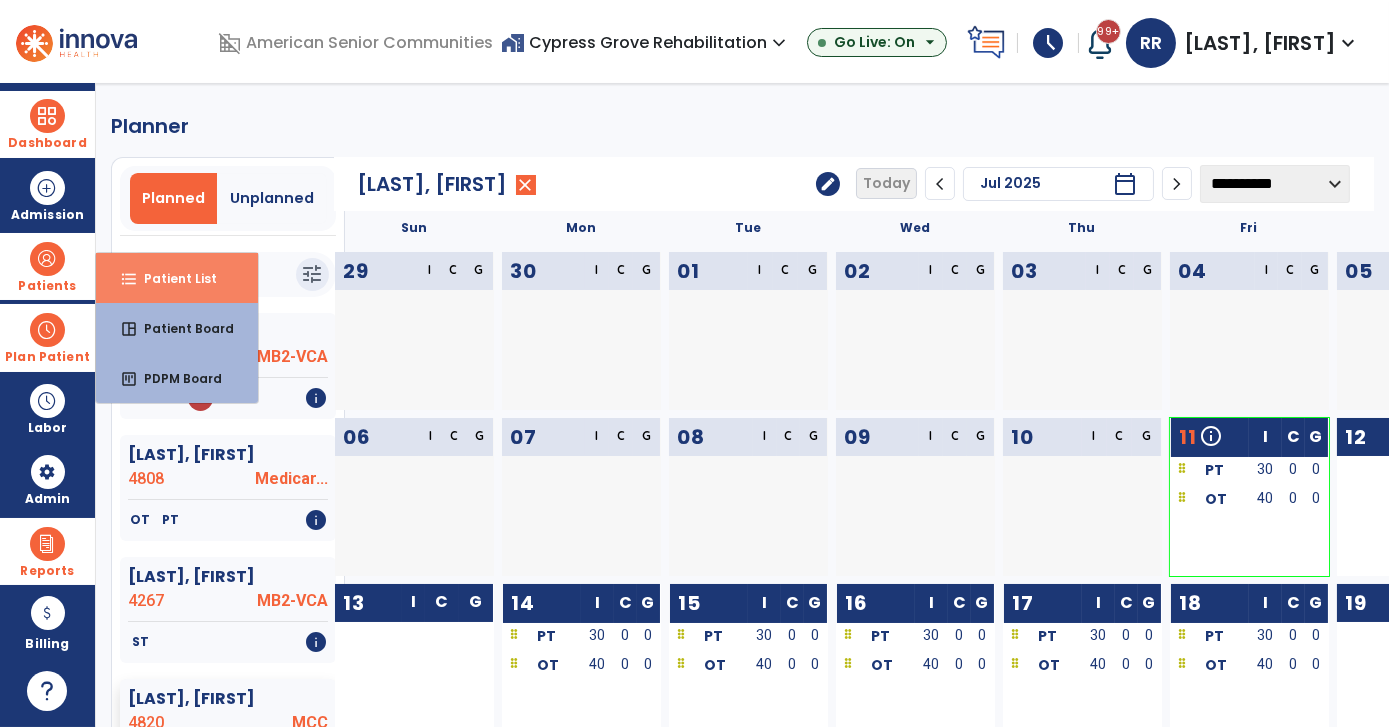 click on "format_list_bulleted  Patient List" at bounding box center [177, 278] 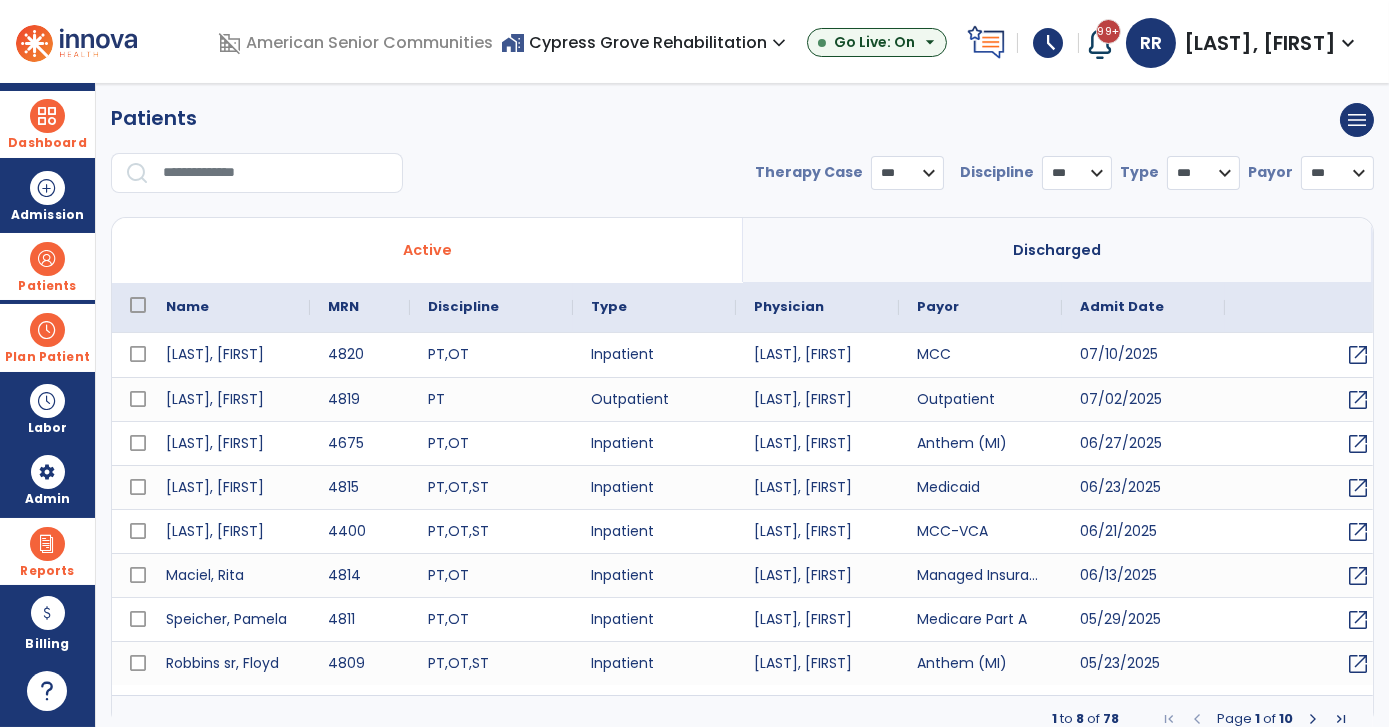 select on "***" 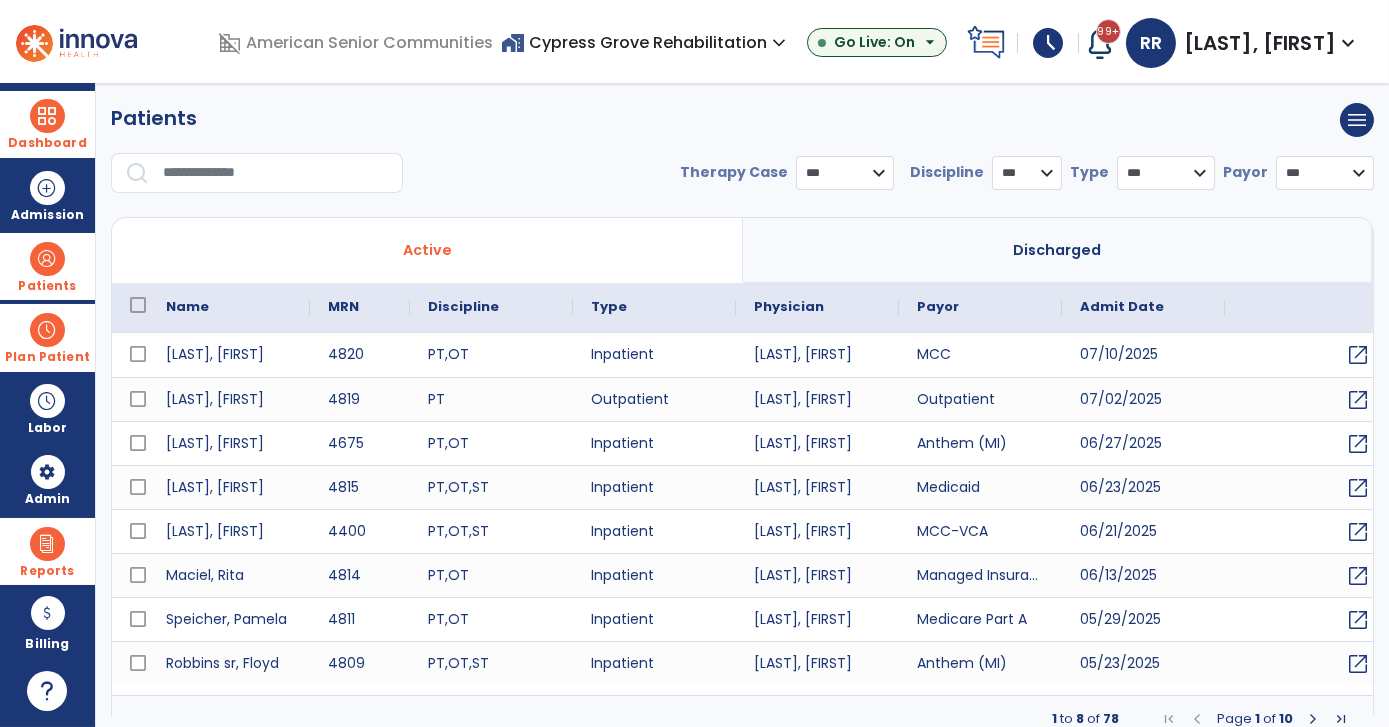 click at bounding box center (276, 173) 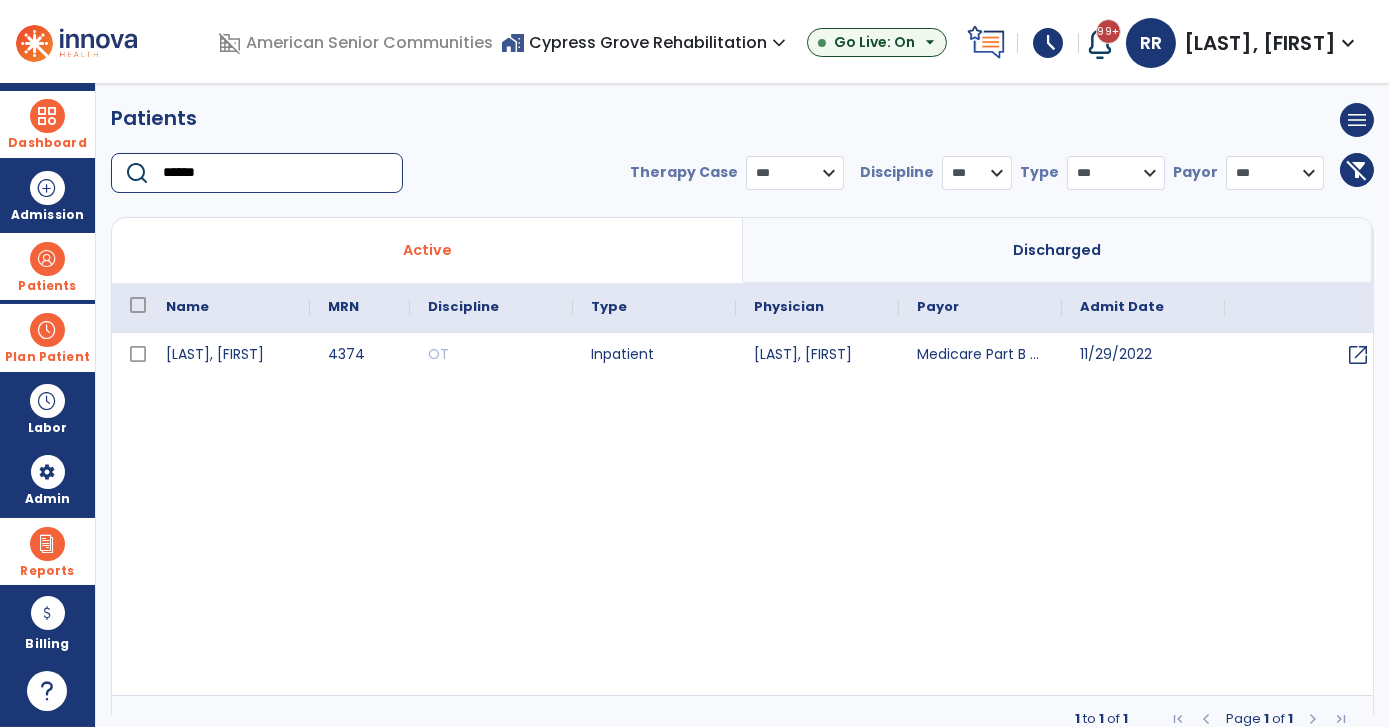 type on "******" 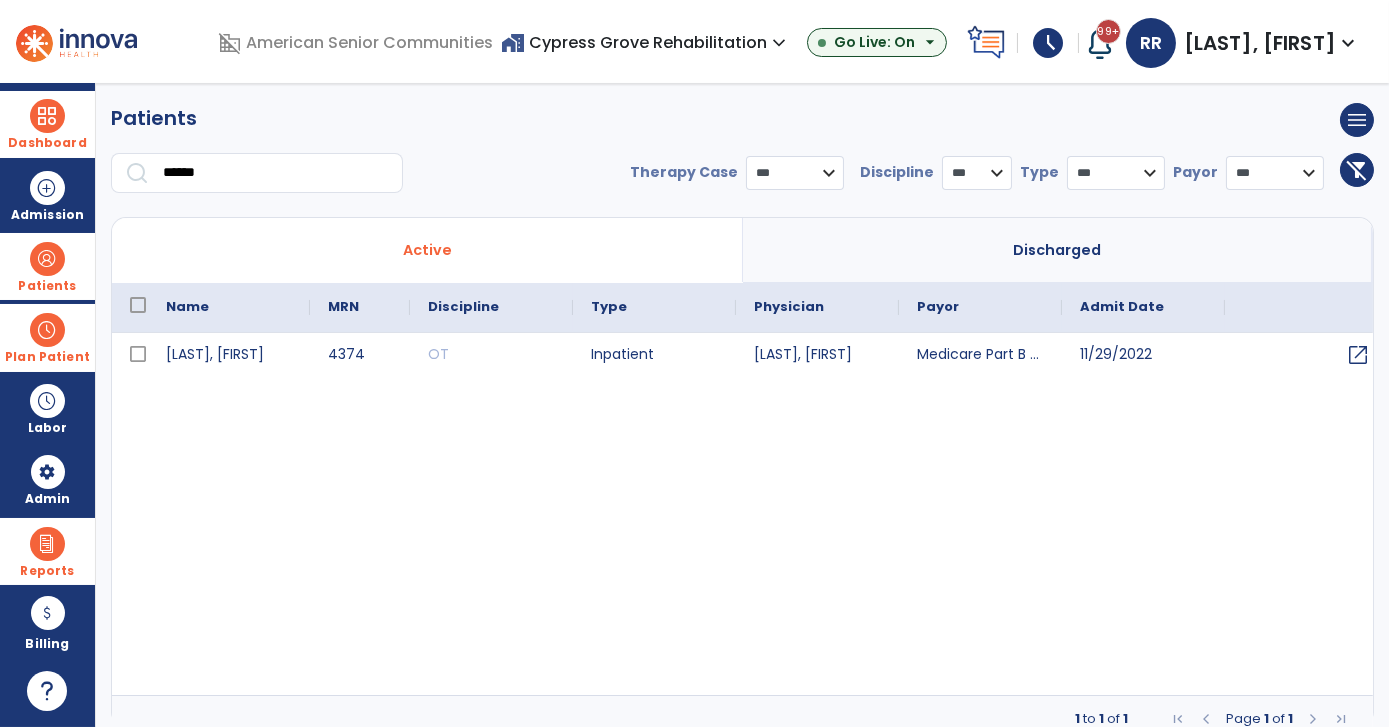 click on "**********" at bounding box center (742, 181) 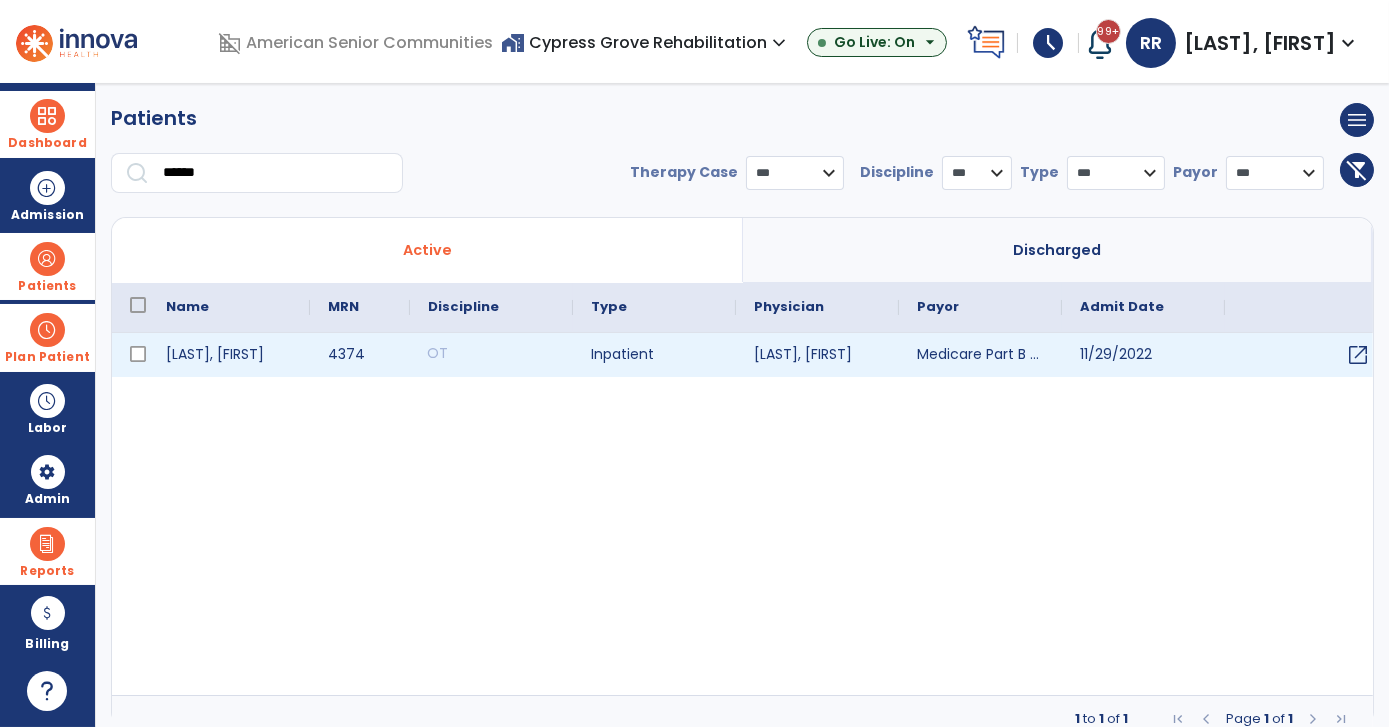 click on "OT" at bounding box center [491, 355] 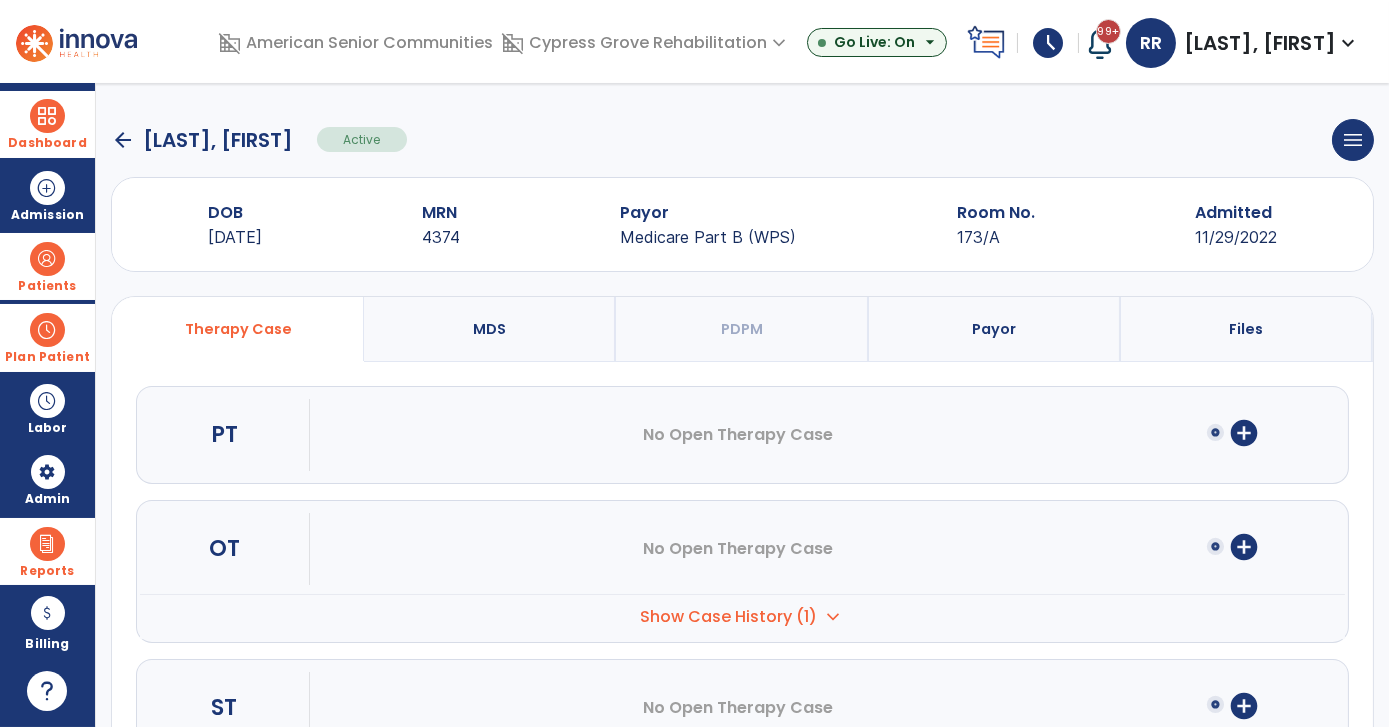 click on "arrow_back   [LAST], [FIRST]  Active  menu   Edit Admission   View OBRA Report   Discharge Patient" 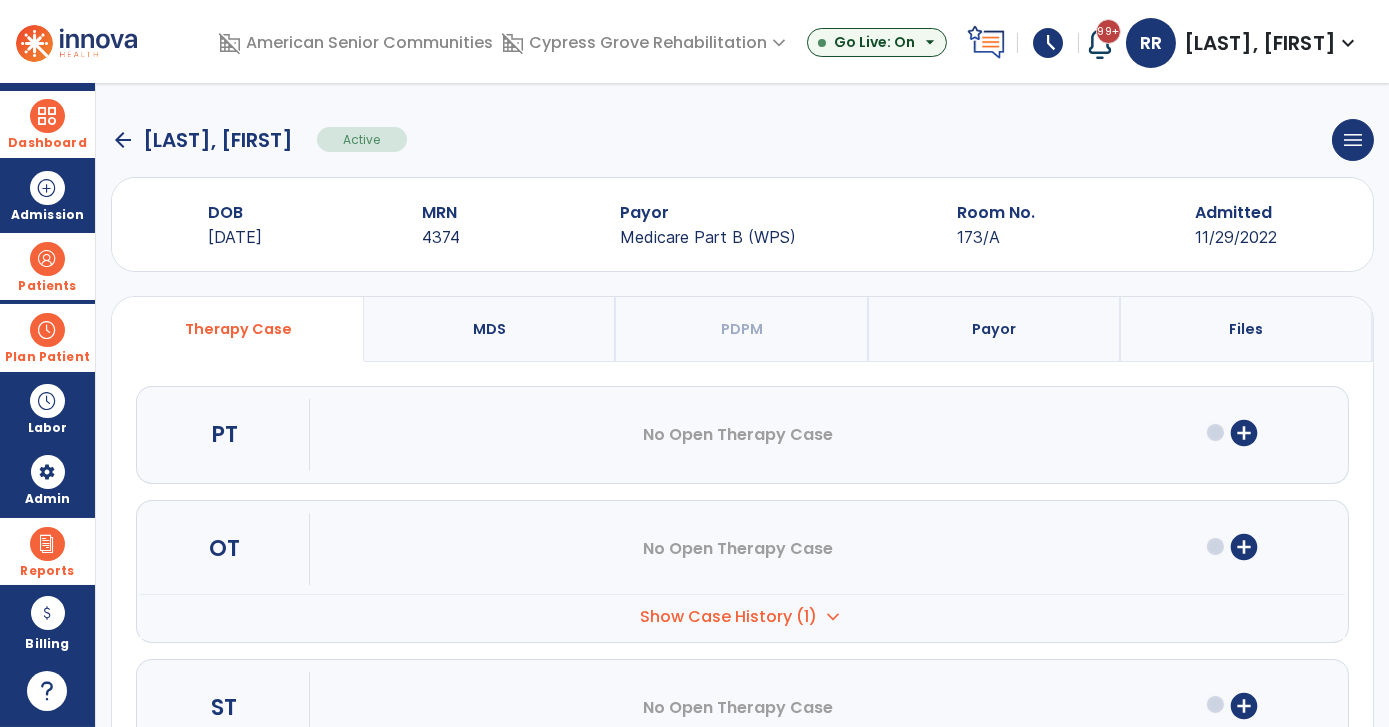 click on "arrow_back   [LAST], [FIRST]  Active  menu   Edit Admission   View OBRA Report   Discharge Patient" 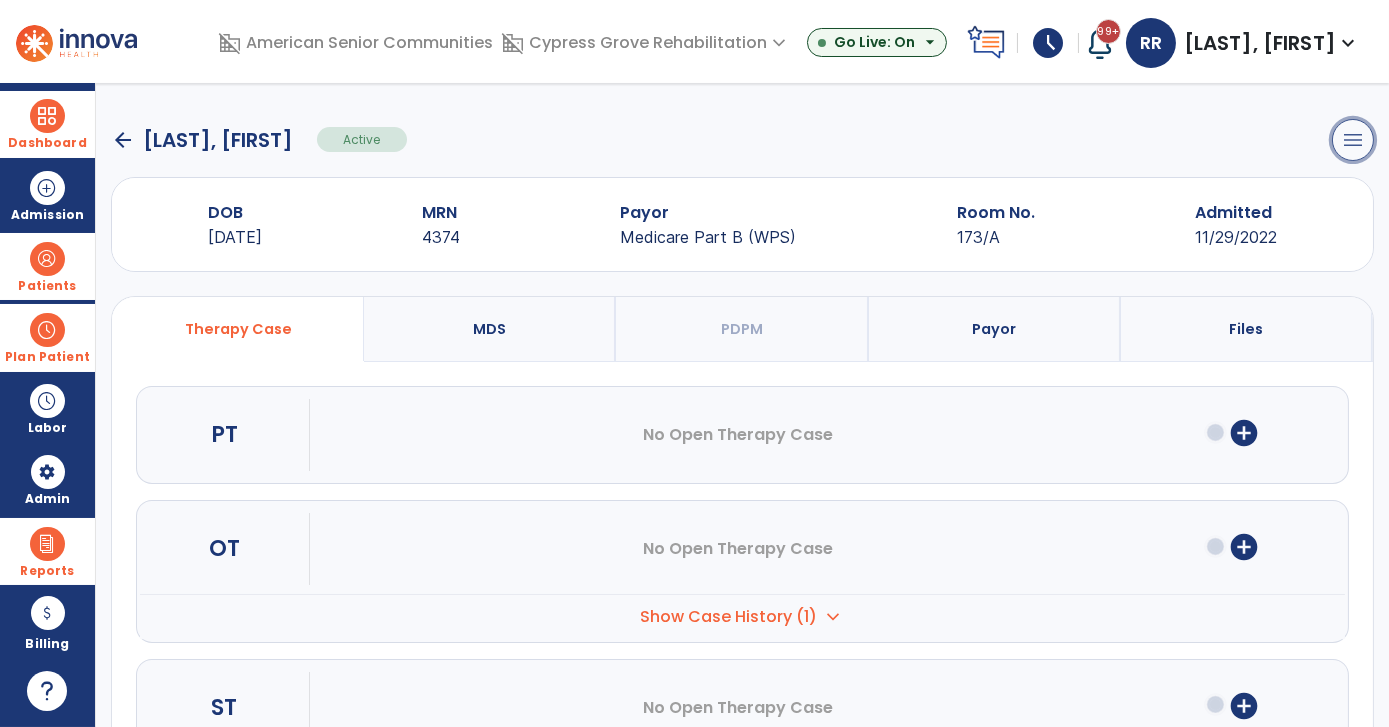 click on "menu" at bounding box center [1353, 140] 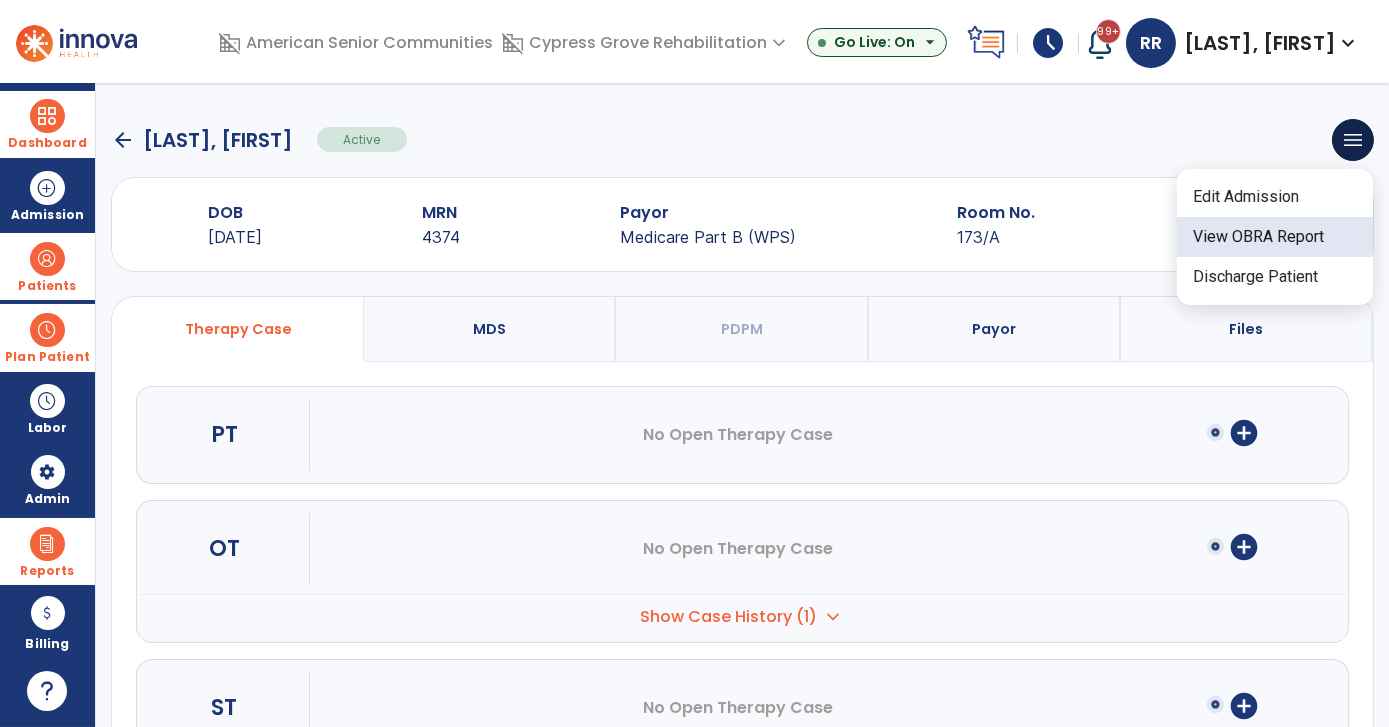 click on "View OBRA Report" 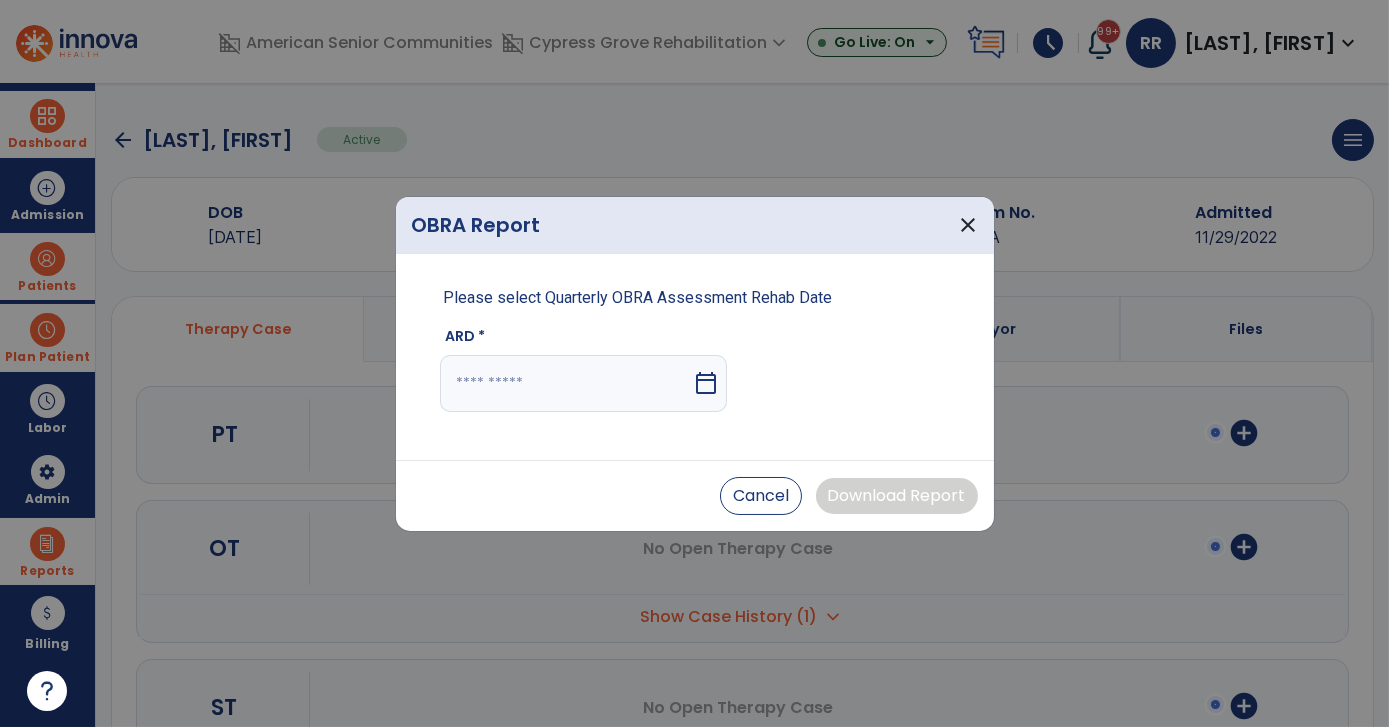 click on "calendar_today" at bounding box center [706, 383] 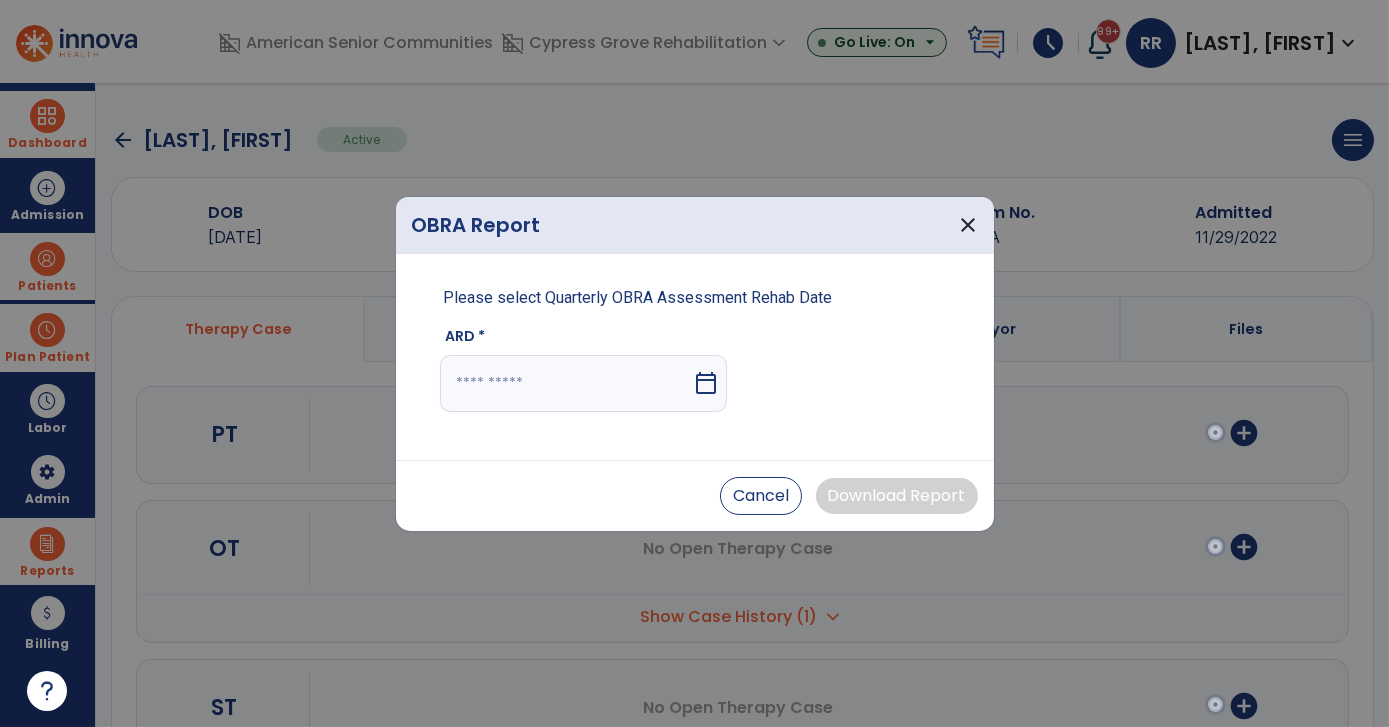 select on "*" 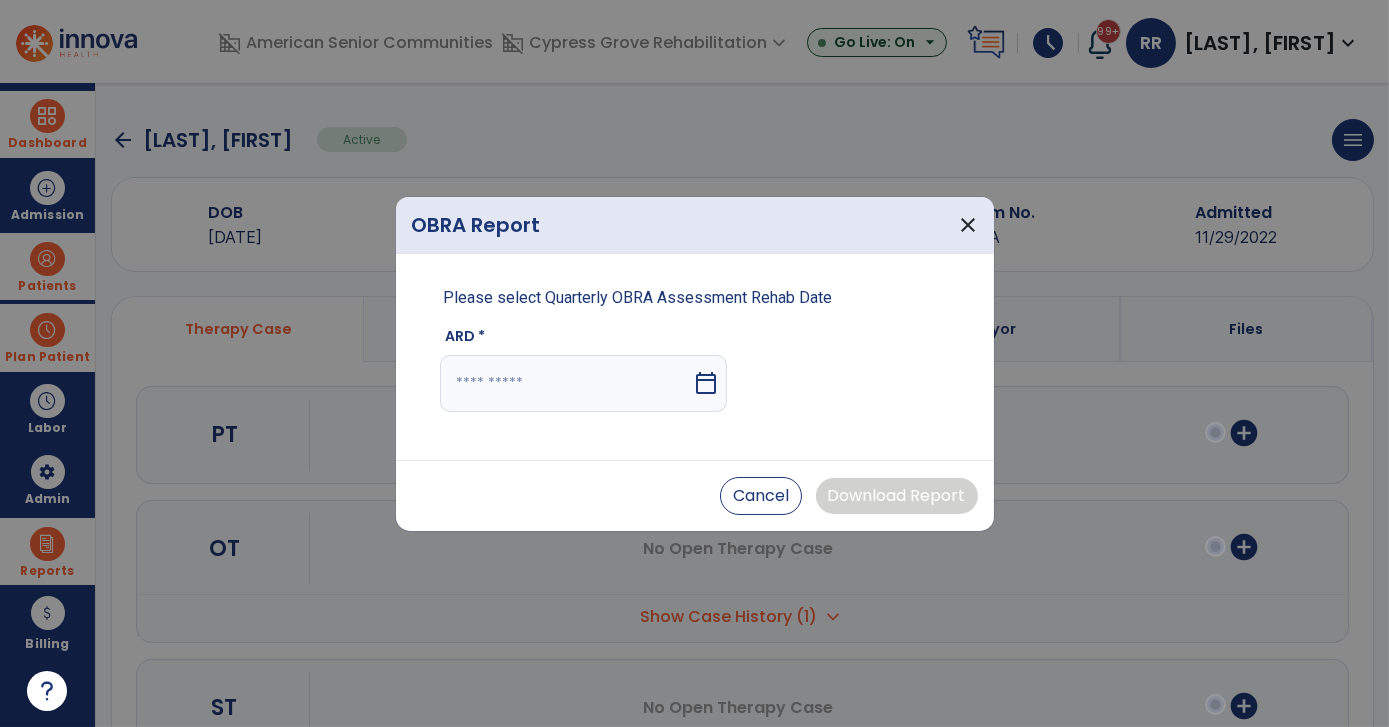 select on "****" 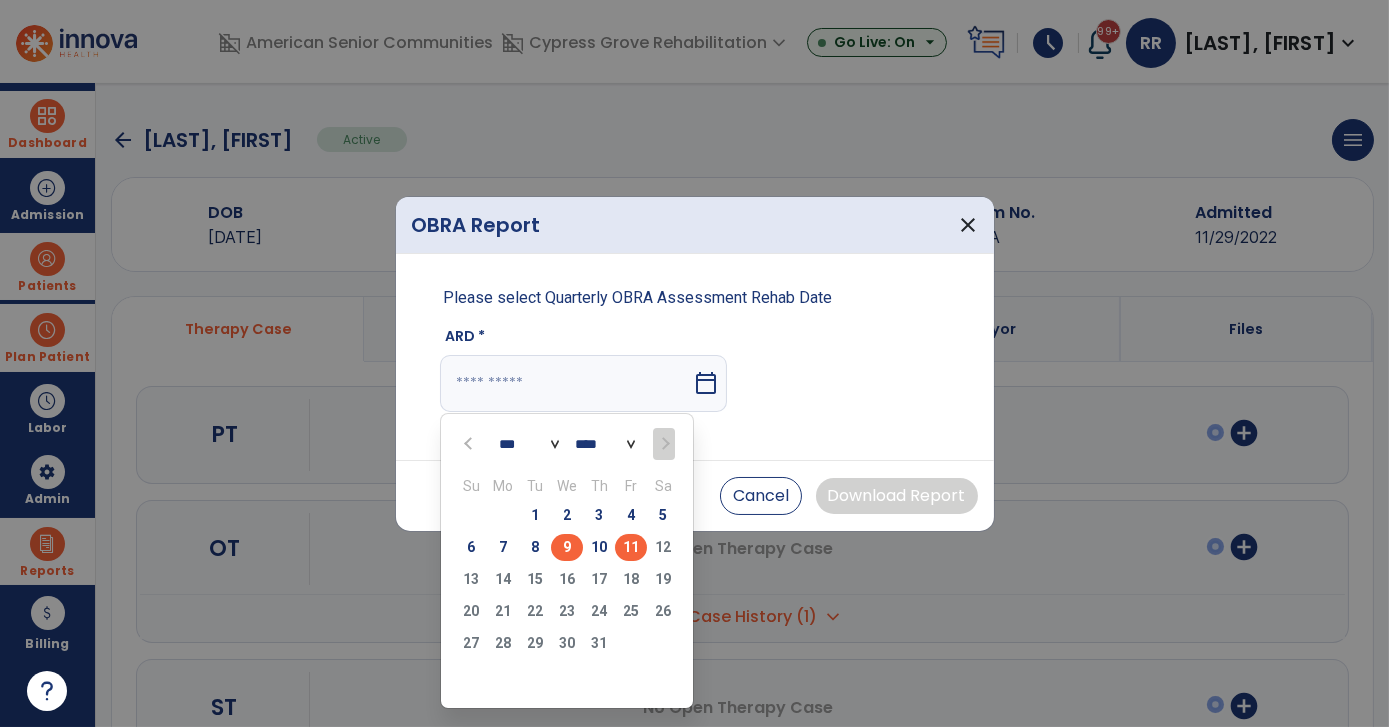 click on "9" at bounding box center [567, 547] 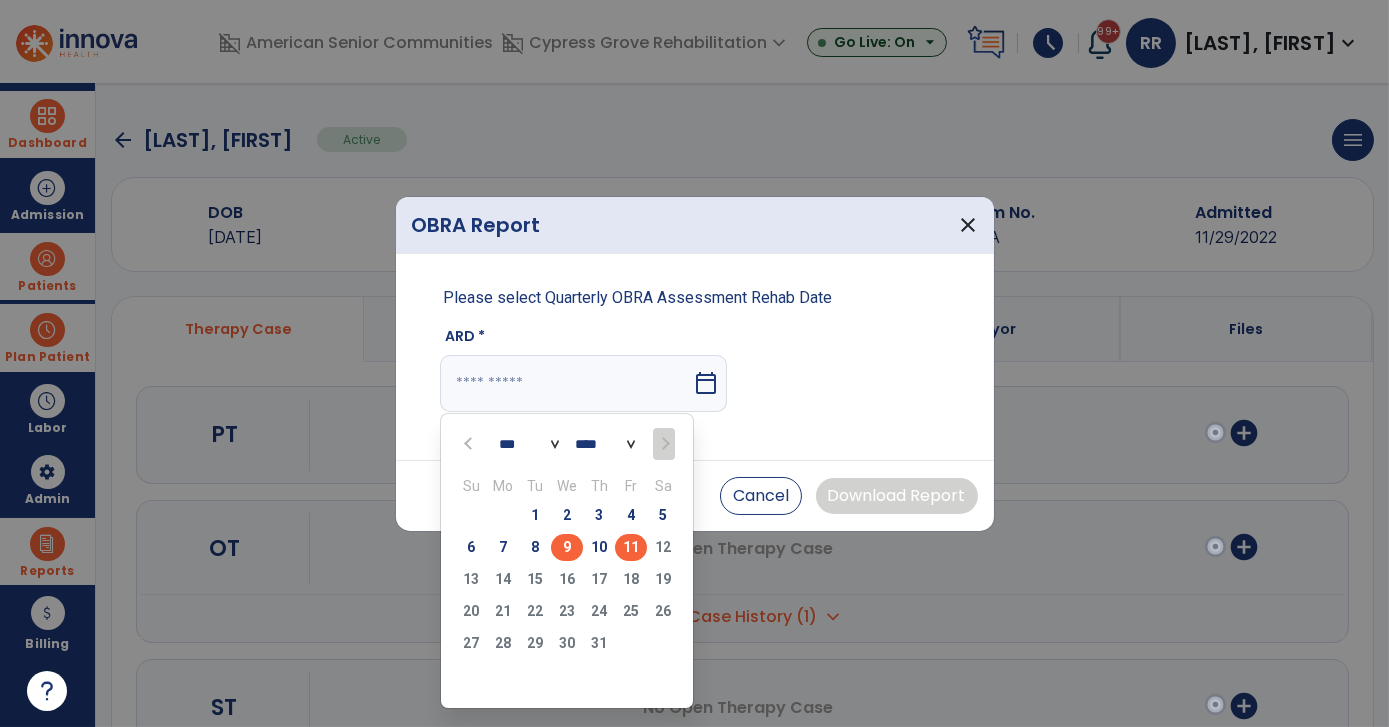 type on "********" 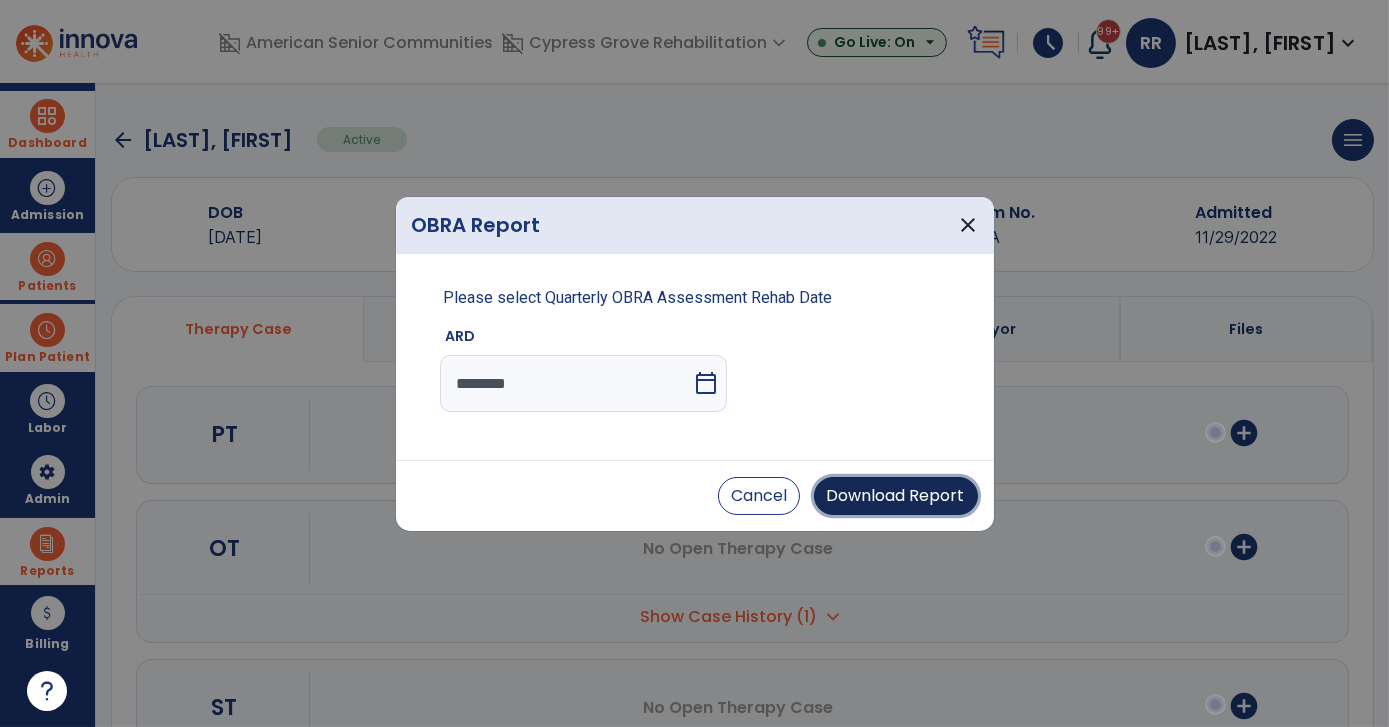 click on "Download Report" at bounding box center [896, 496] 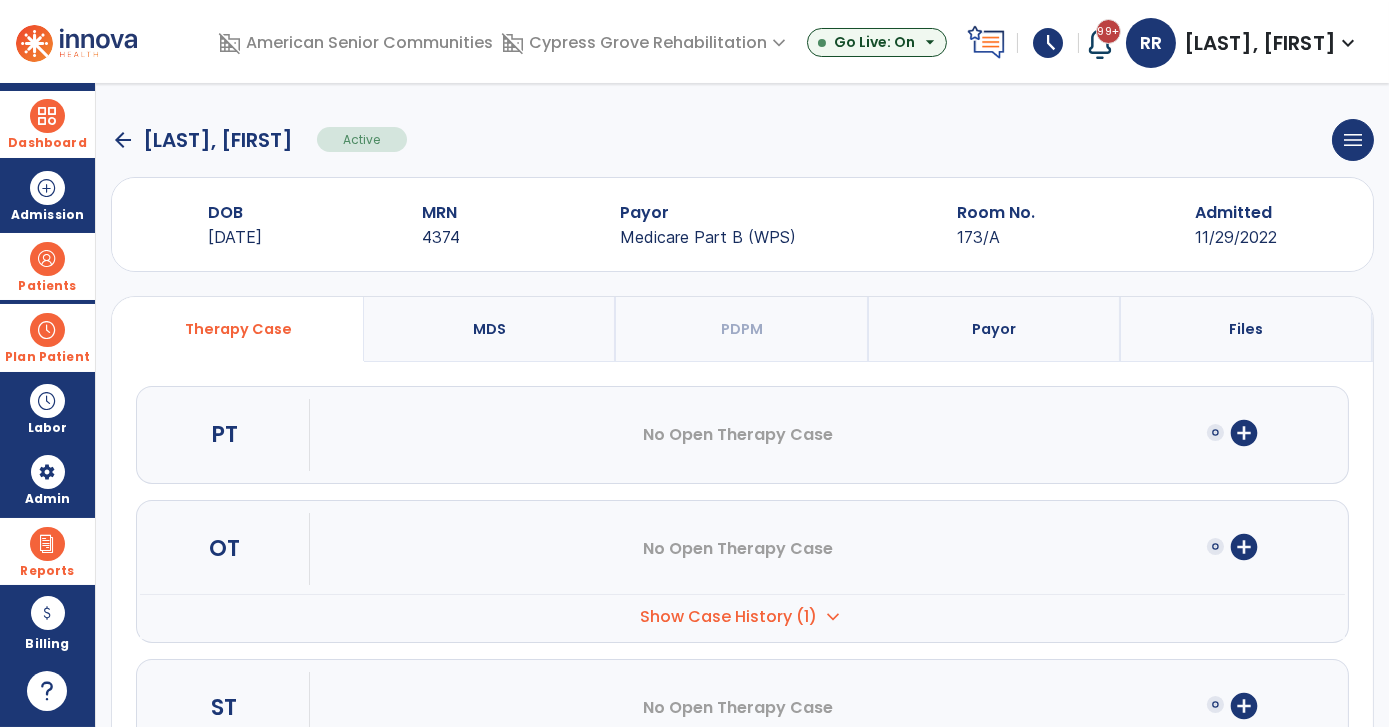 click on "arrow_back   [LAST], [FIRST]  Active  menu   Edit Admission   View OBRA Report   Discharge Patient  DOB [DATE] MRN [NUMBER] Payor Medicare Part B (WPS) Room No. 173/A Admitted [DATE]  Therapy Case   MDS   PDPM   Payor   Files  PT No Open Therapy Case  add_circle  OT No Open Therapy Case  add_circle
Case No.
01 --" at bounding box center (742, 405) 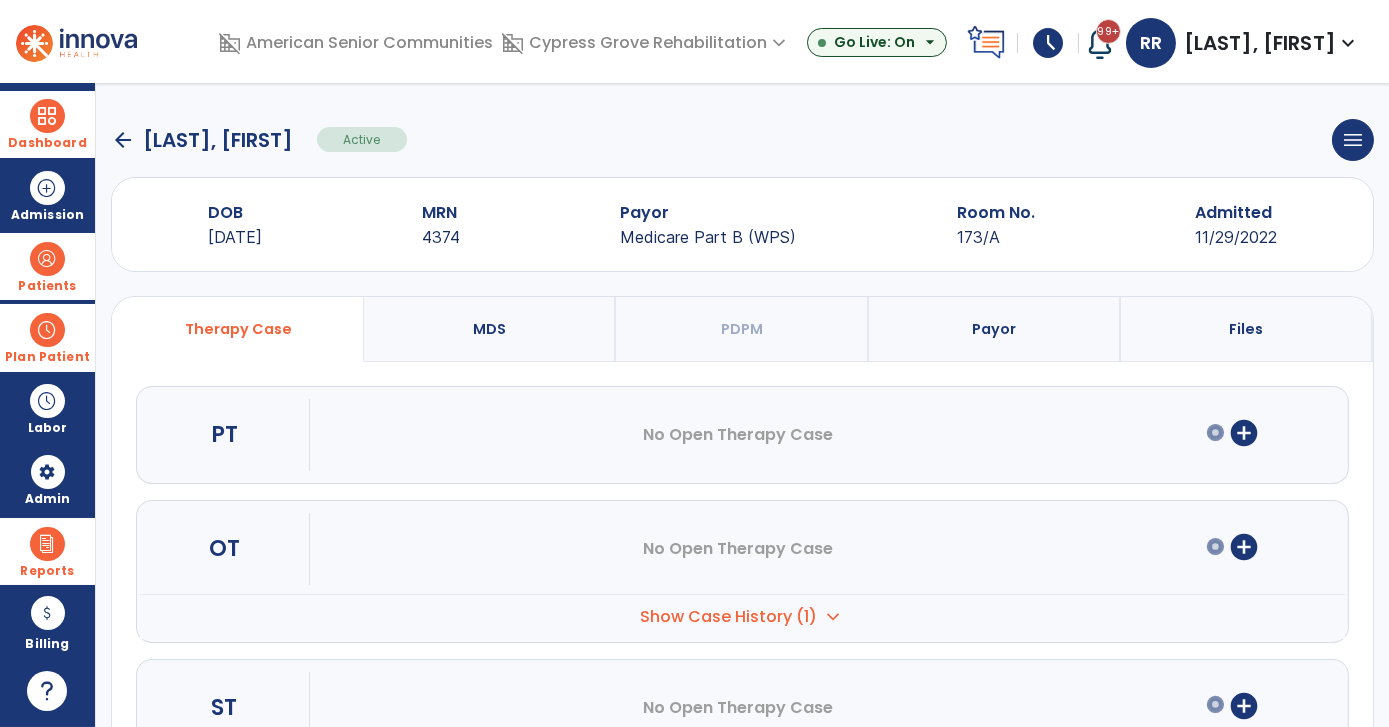 click on "Show Case History (1)" at bounding box center (728, 617) 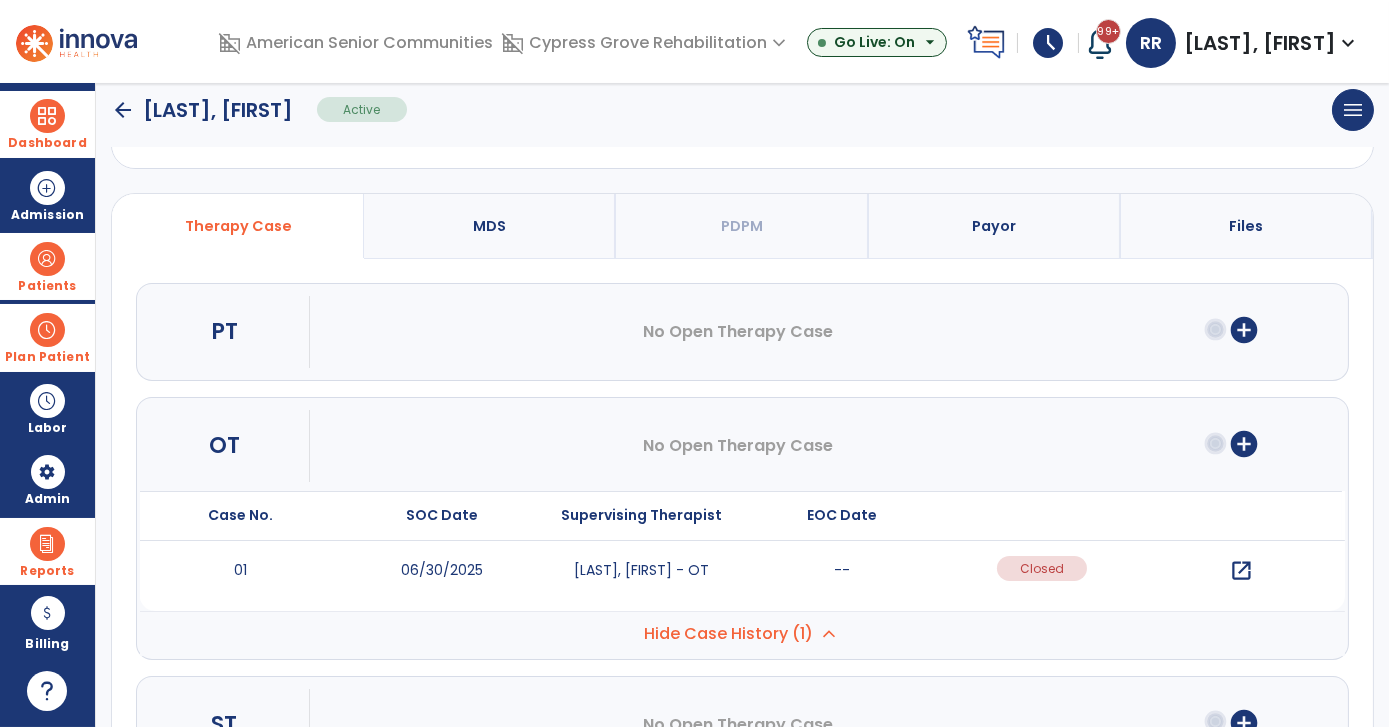 scroll, scrollTop: 181, scrollLeft: 0, axis: vertical 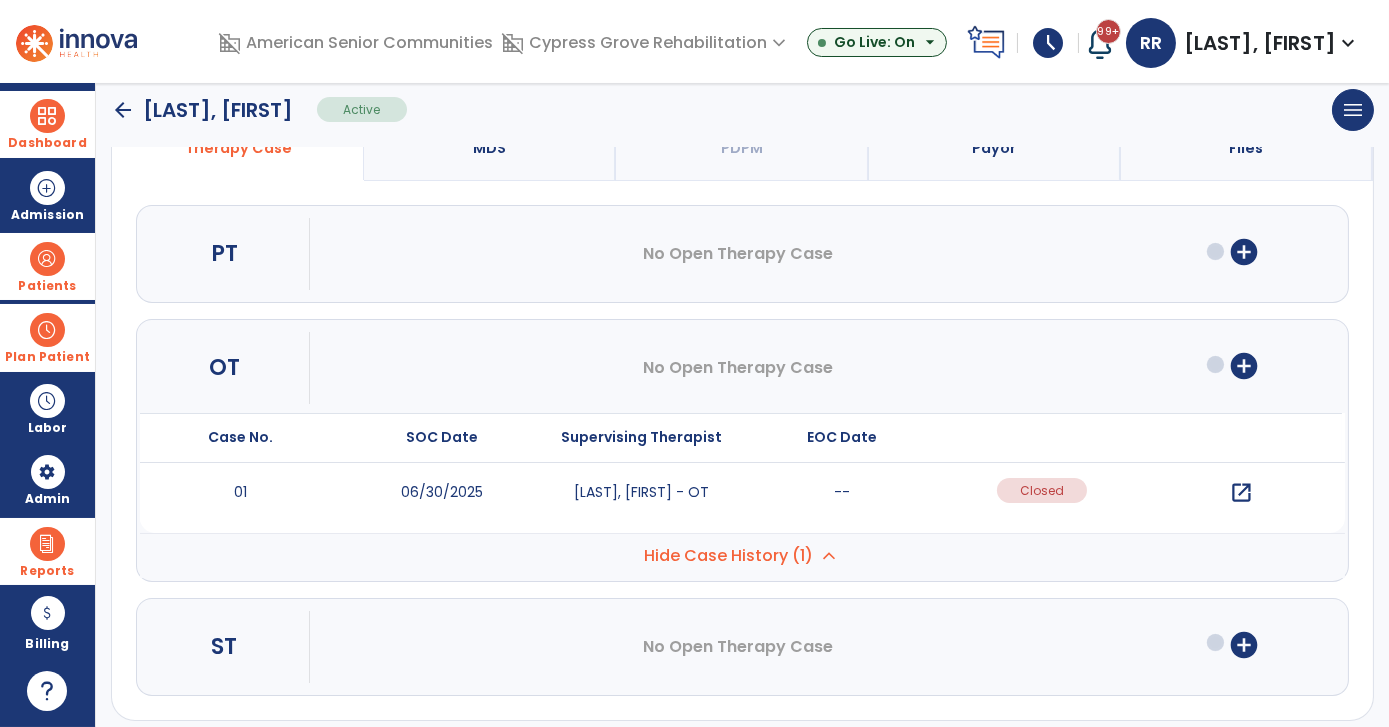 click on "open_in_new" at bounding box center [1241, 493] 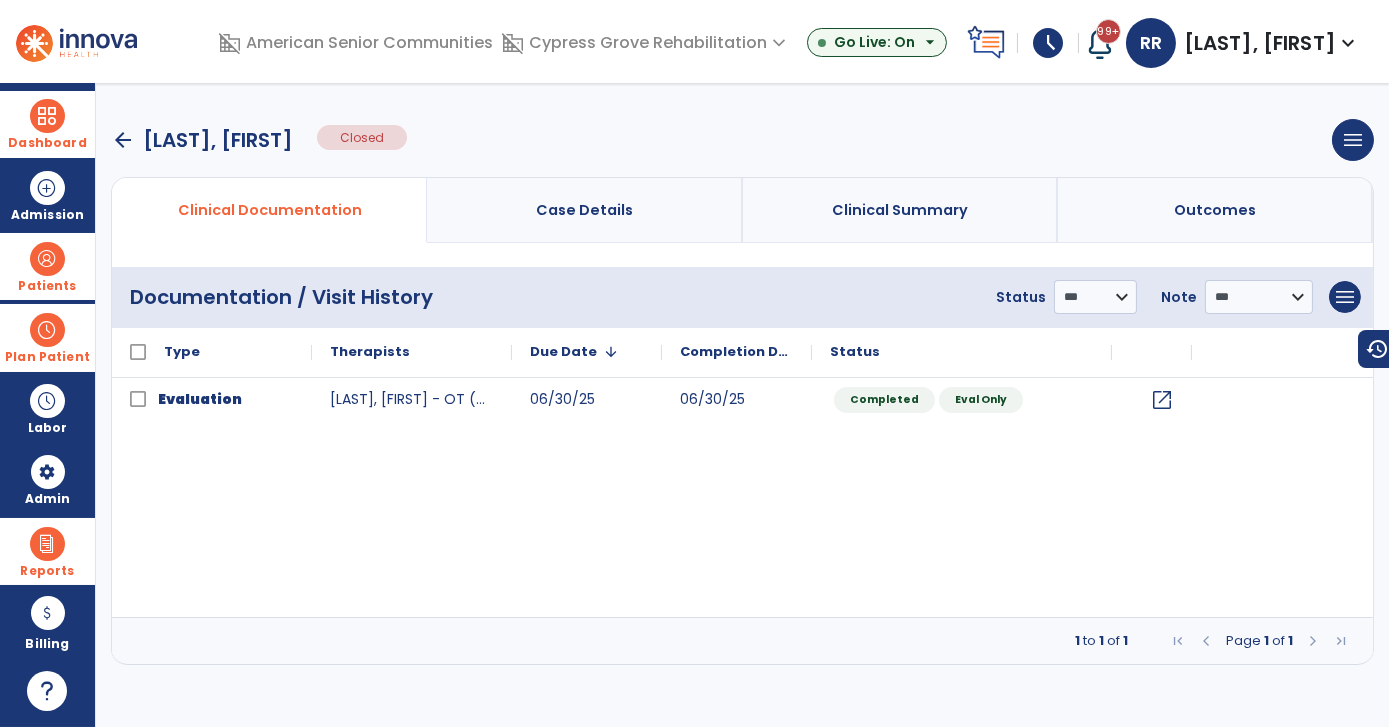 scroll, scrollTop: 0, scrollLeft: 0, axis: both 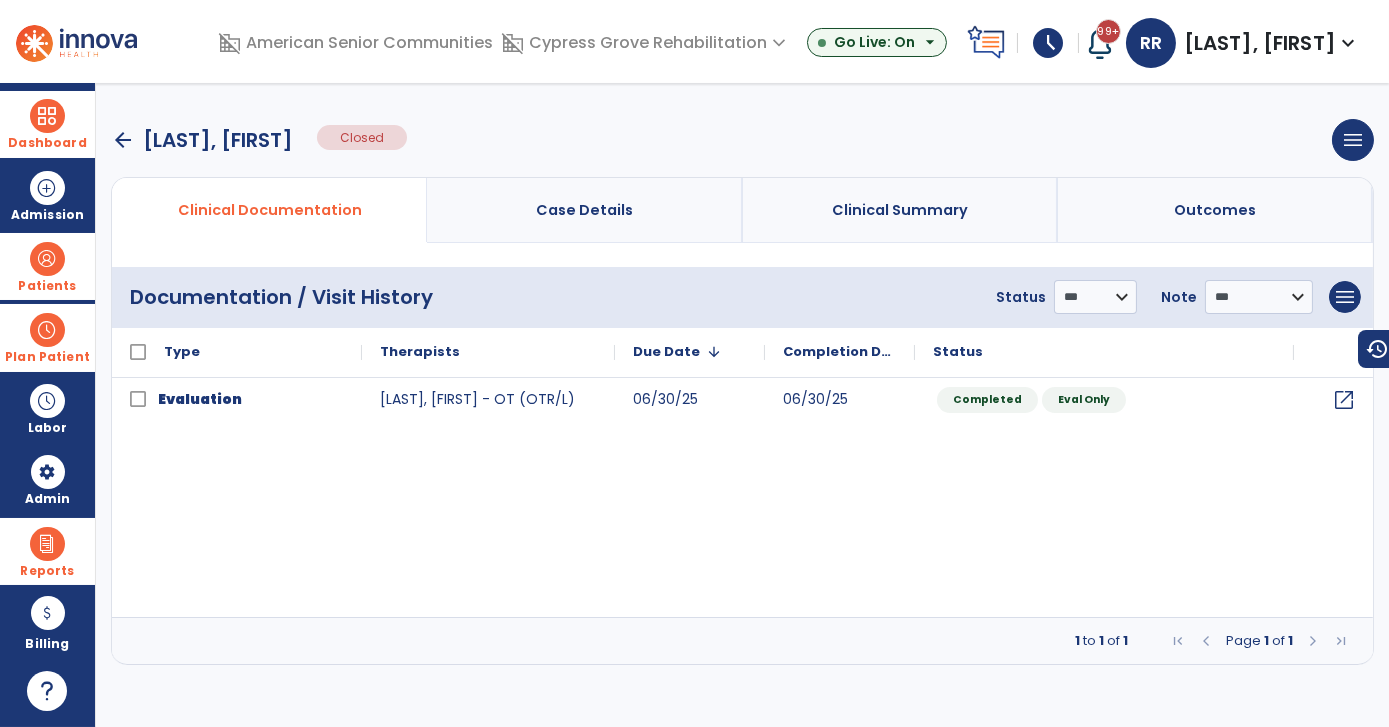 click on "**********" at bounding box center [742, 405] 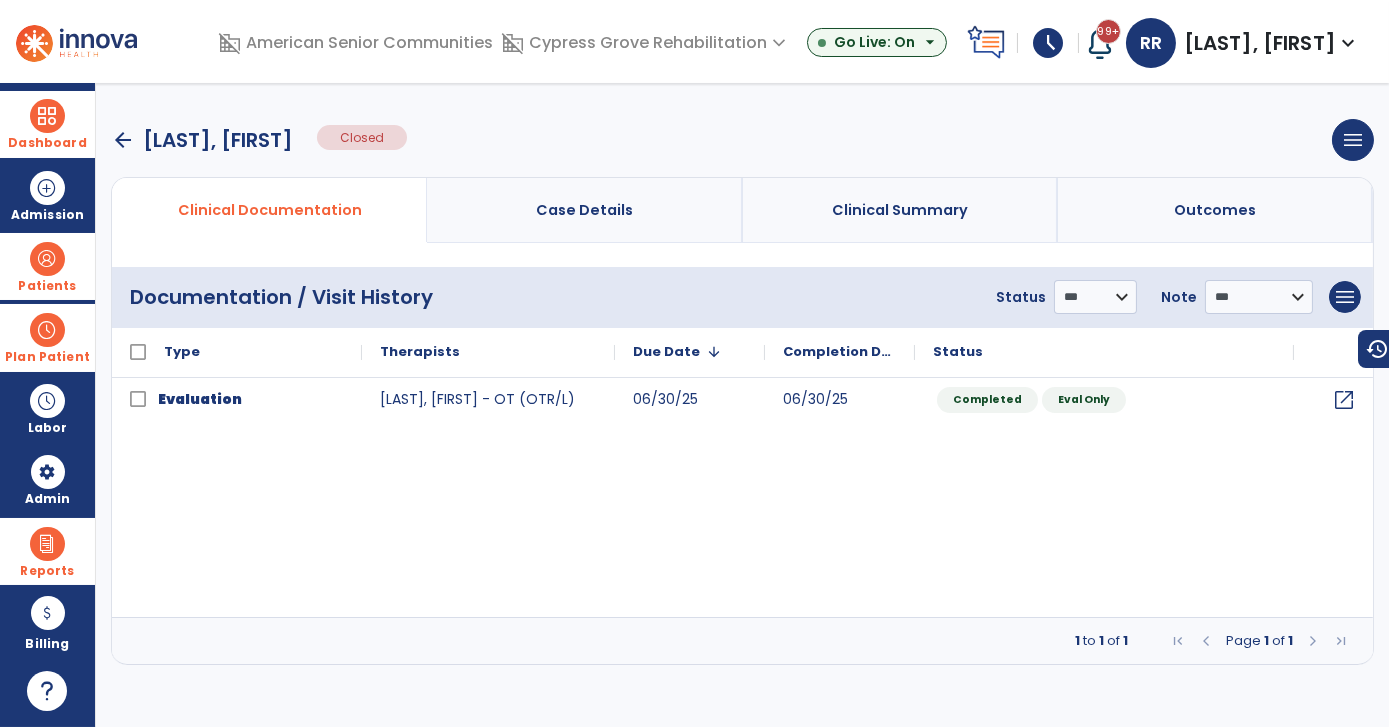 click on "arrow_back" at bounding box center (123, 140) 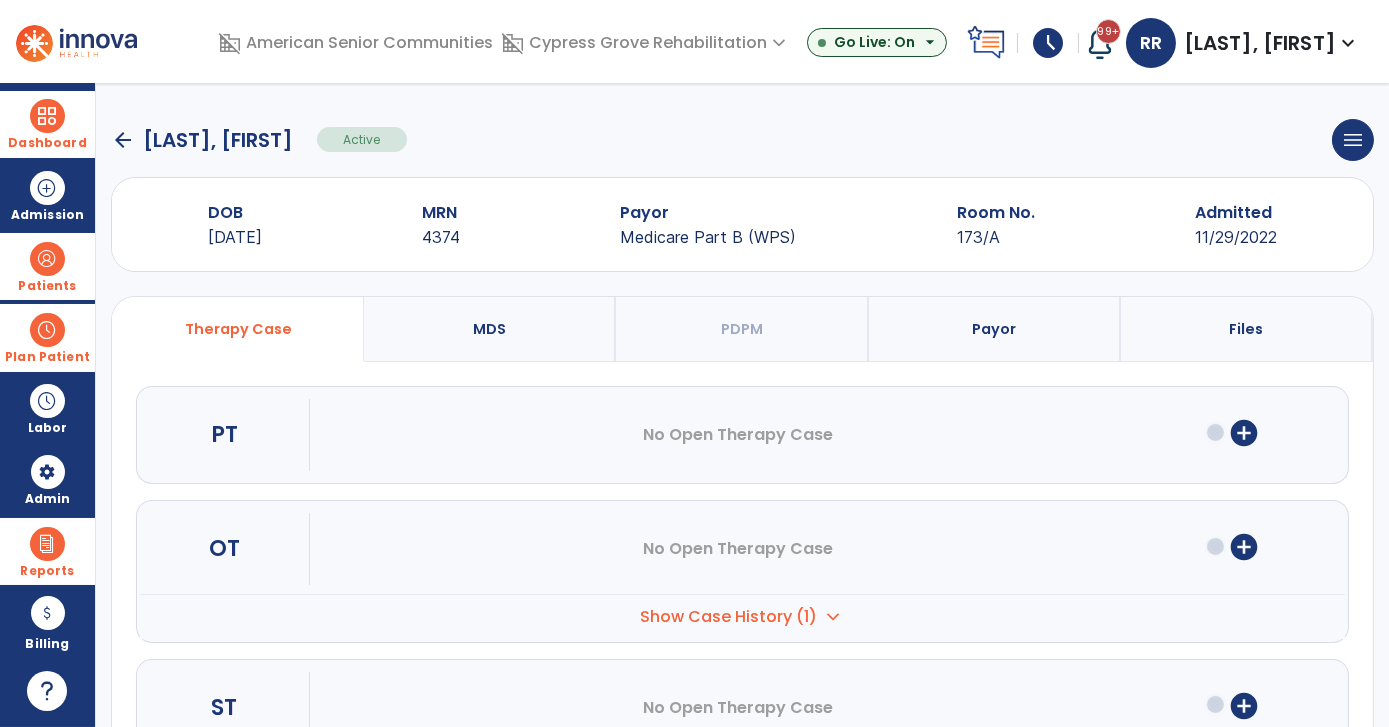 click on "arrow_back" 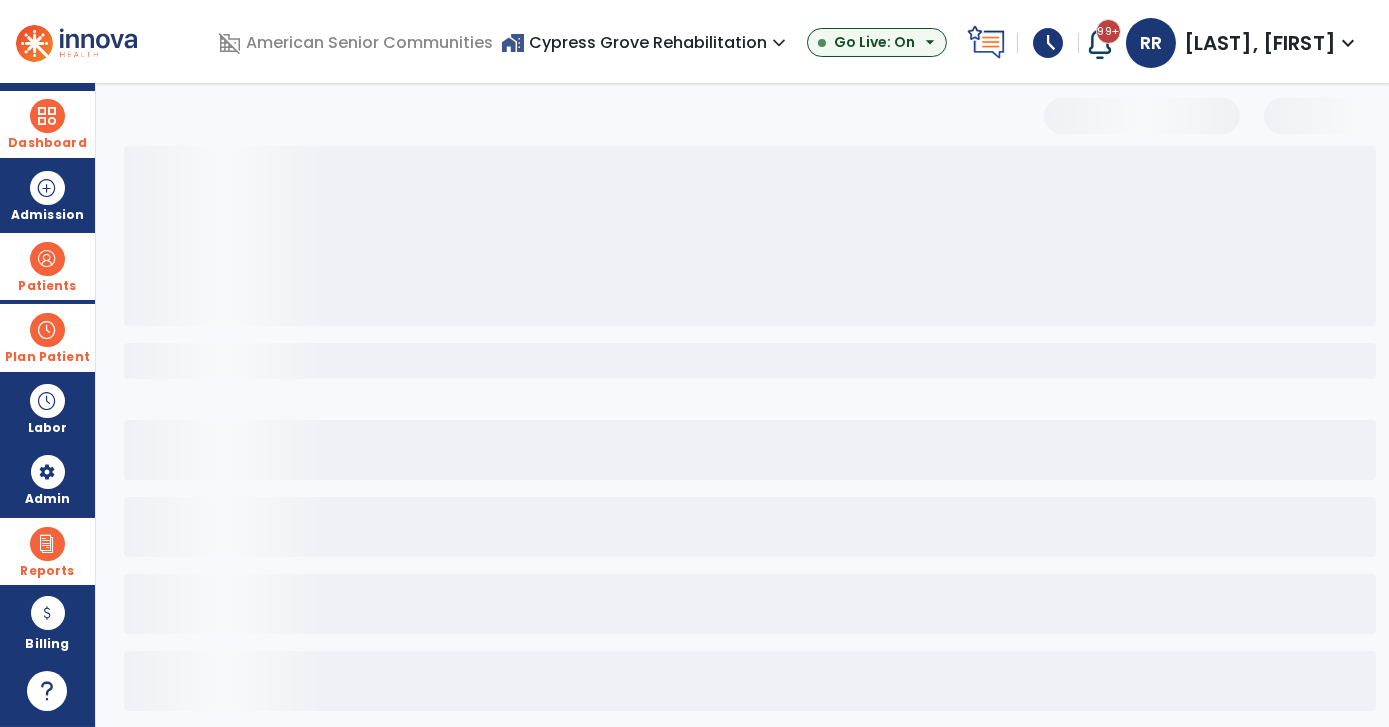 select on "***" 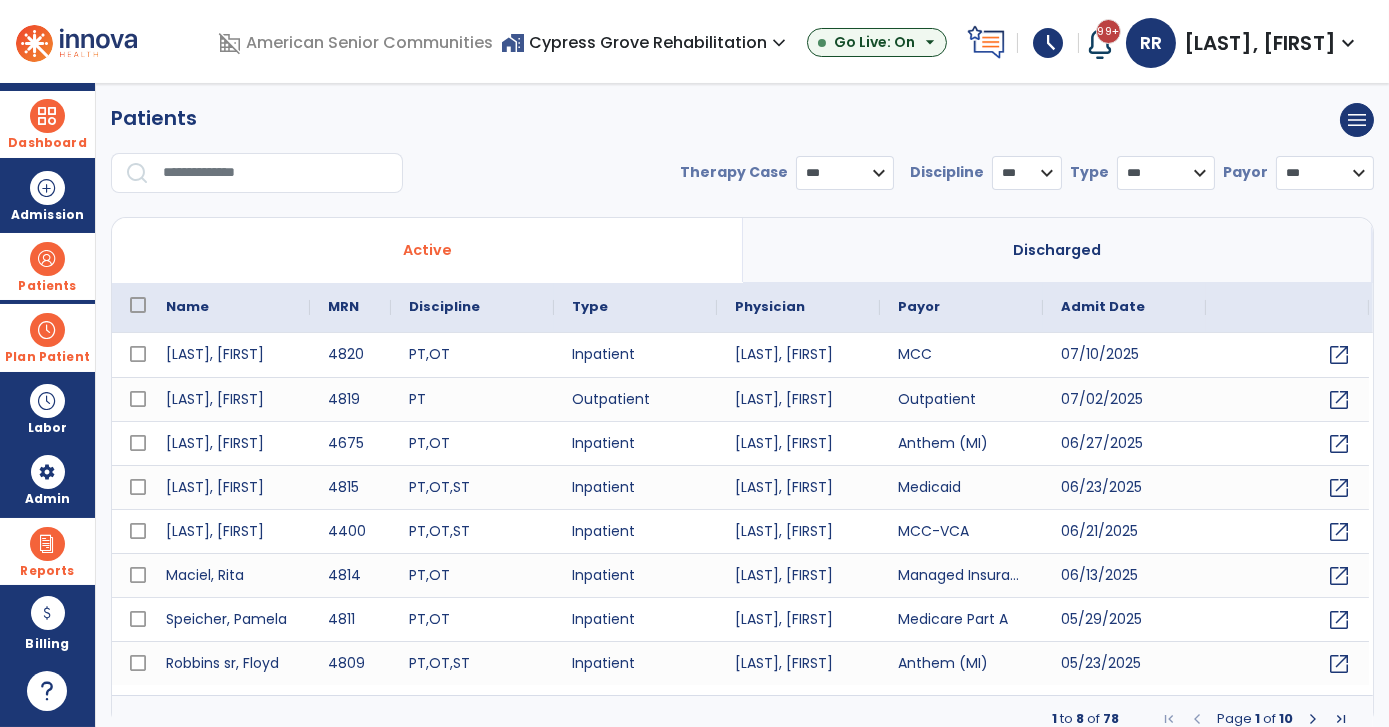 click at bounding box center (276, 173) 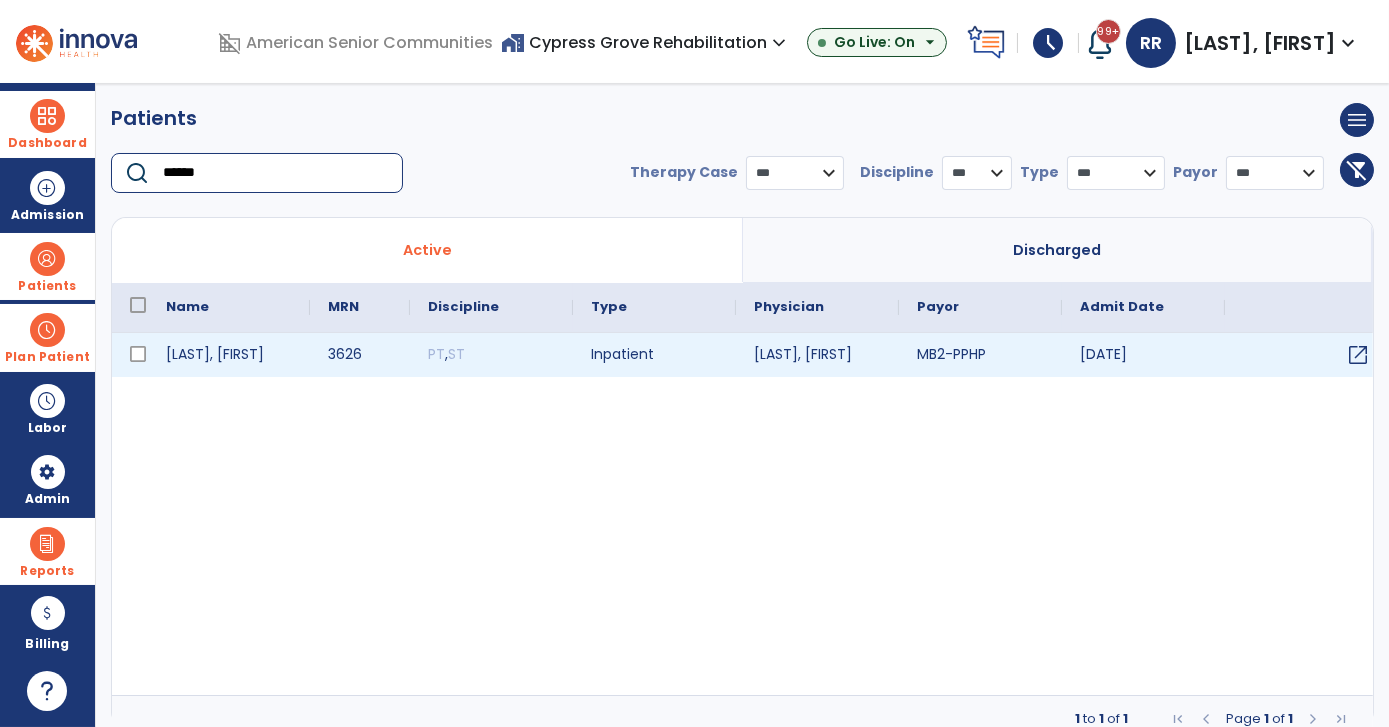 type on "******" 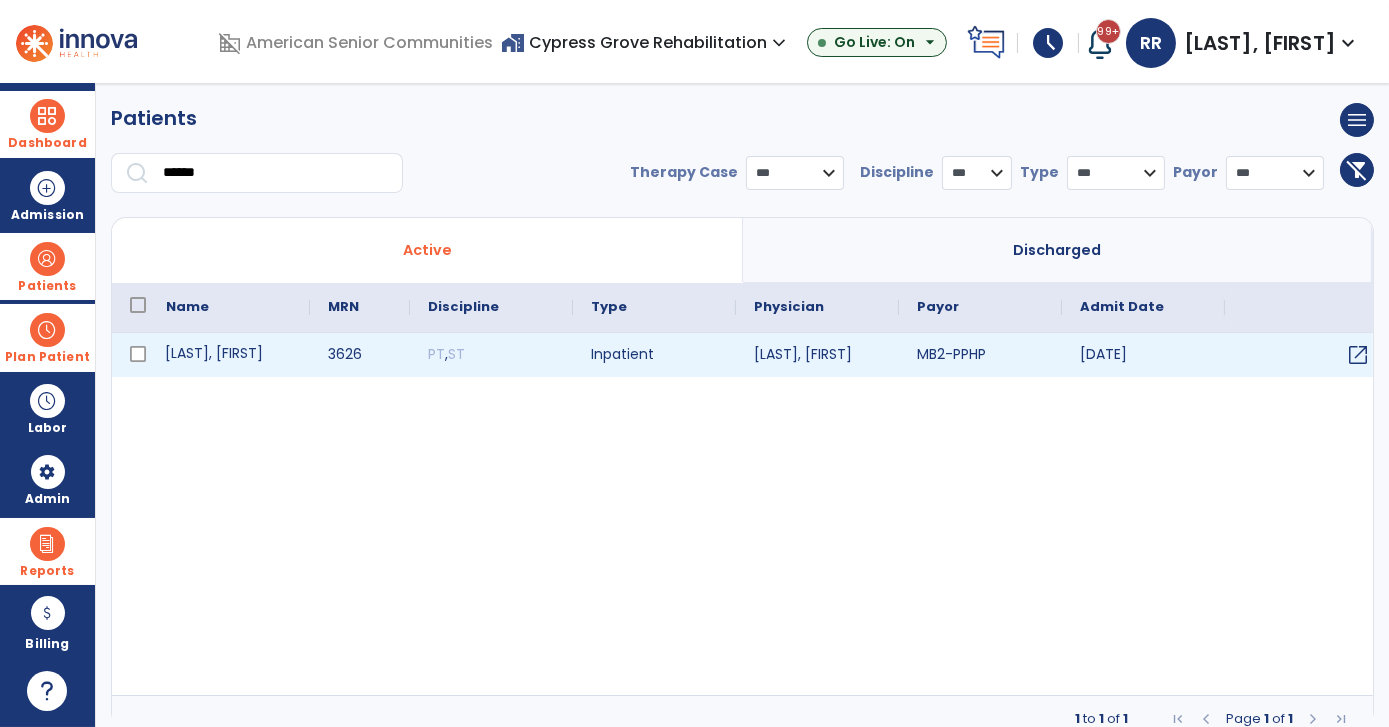 click on "[LAST], [FIRST]" at bounding box center [229, 355] 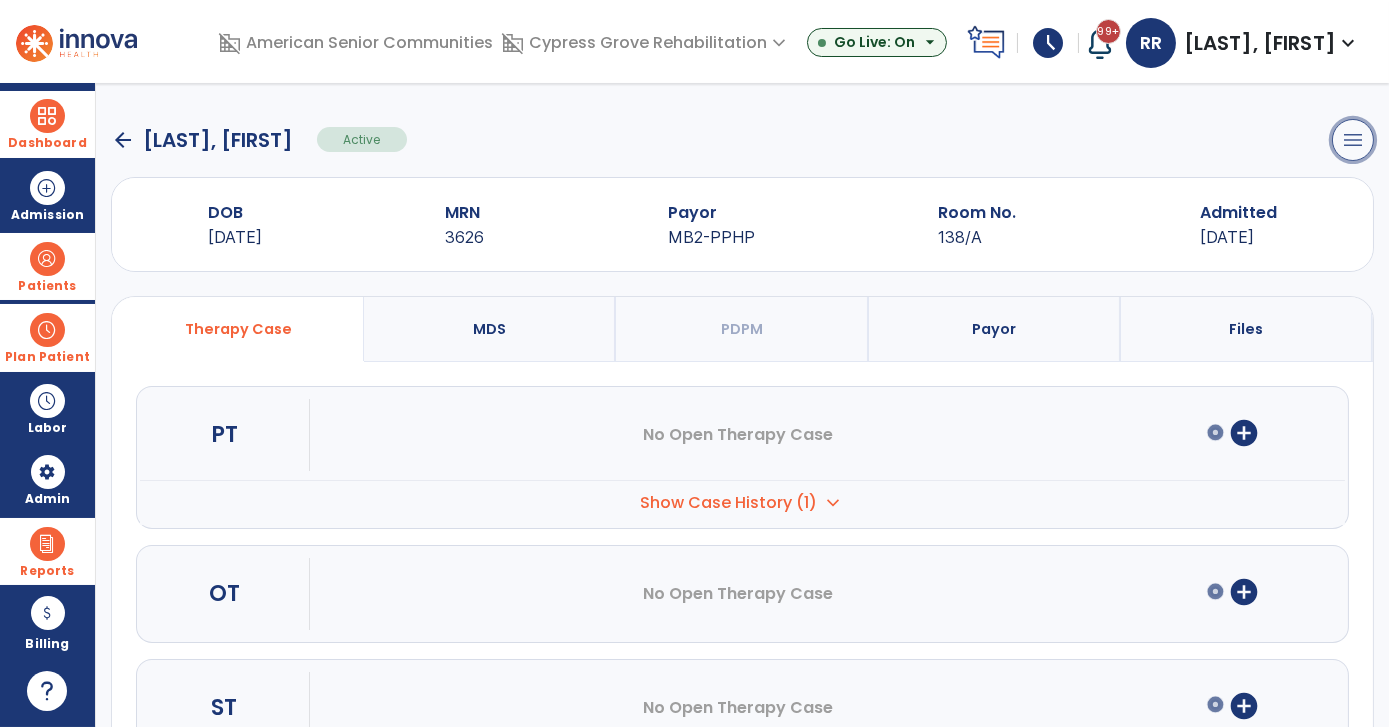click on "menu" at bounding box center (1353, 140) 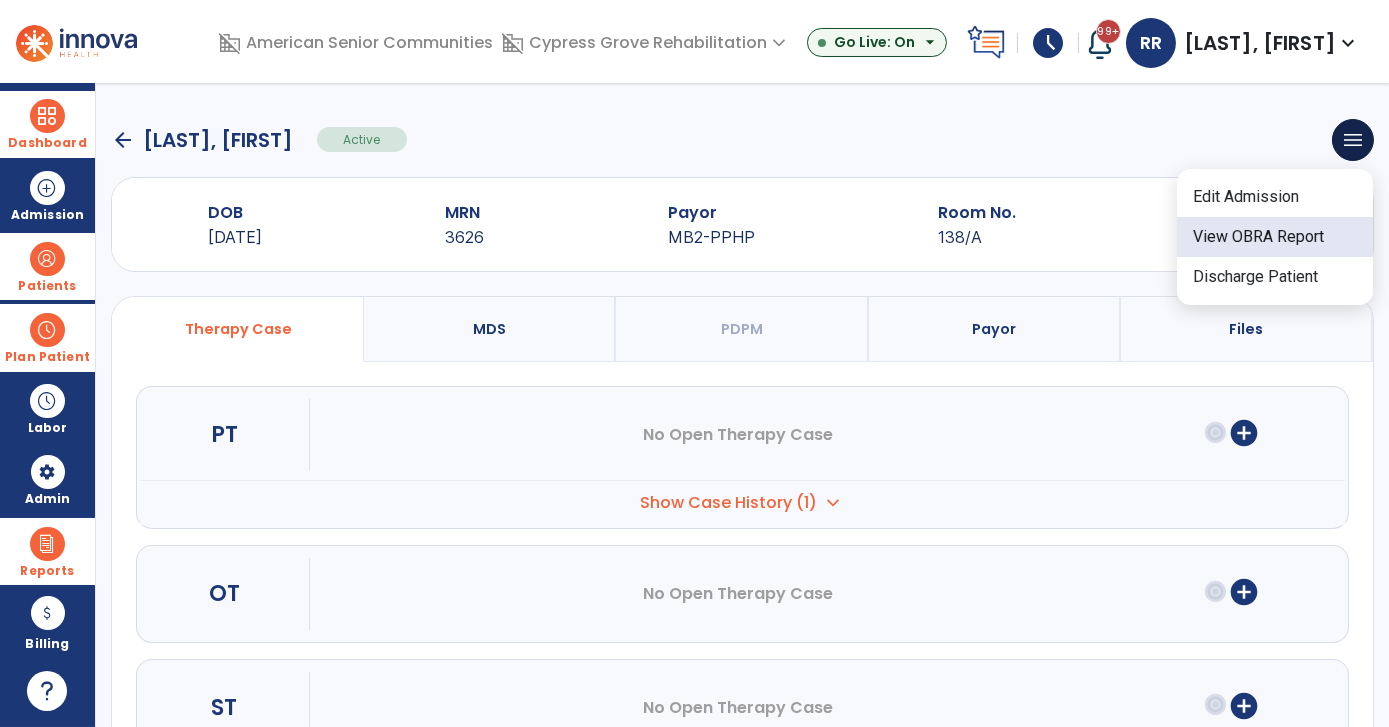 click on "View OBRA Report" 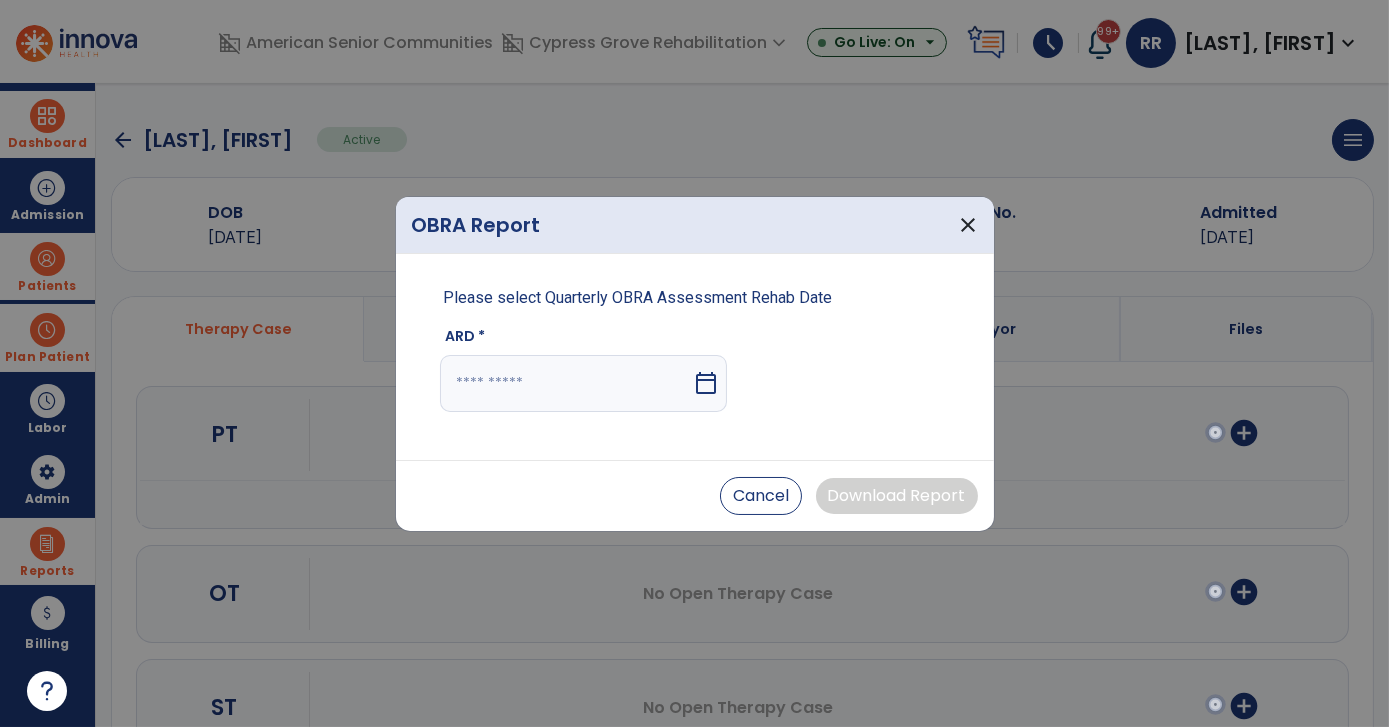 click on "calendar_today" at bounding box center [706, 383] 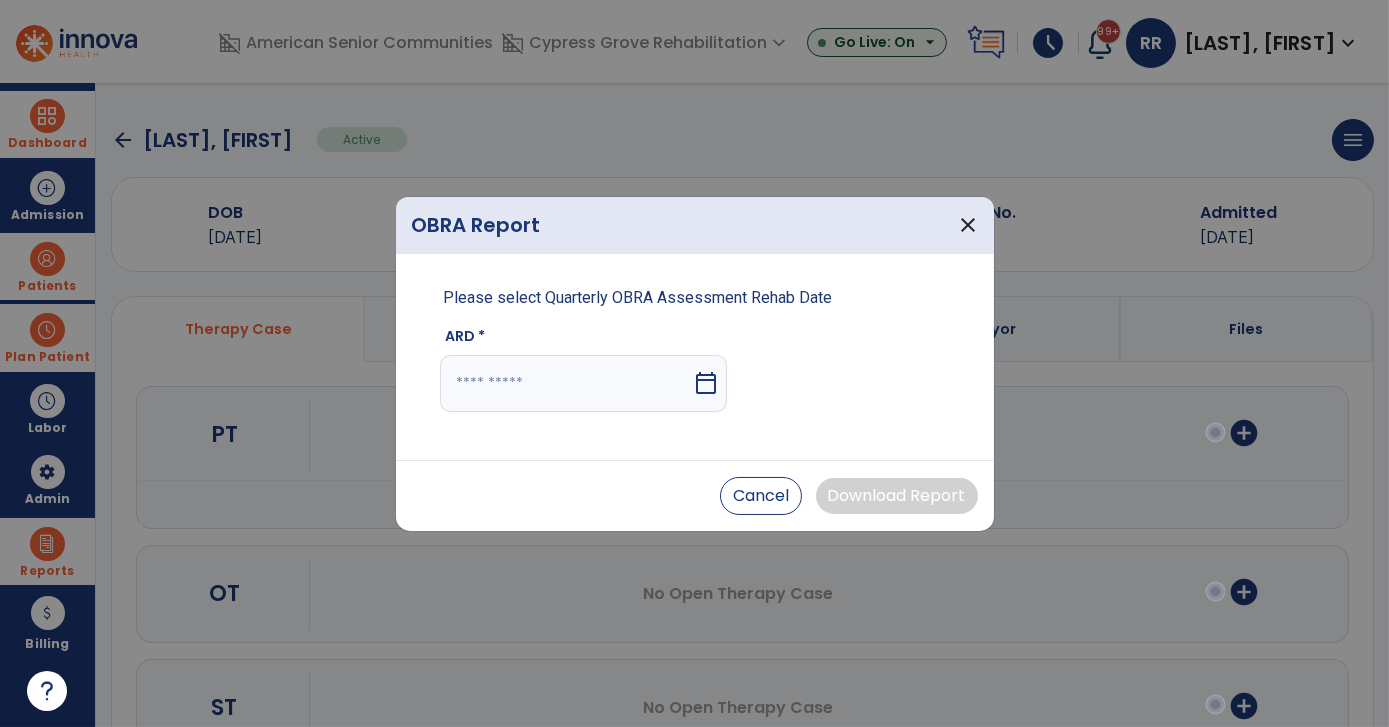 select on "*" 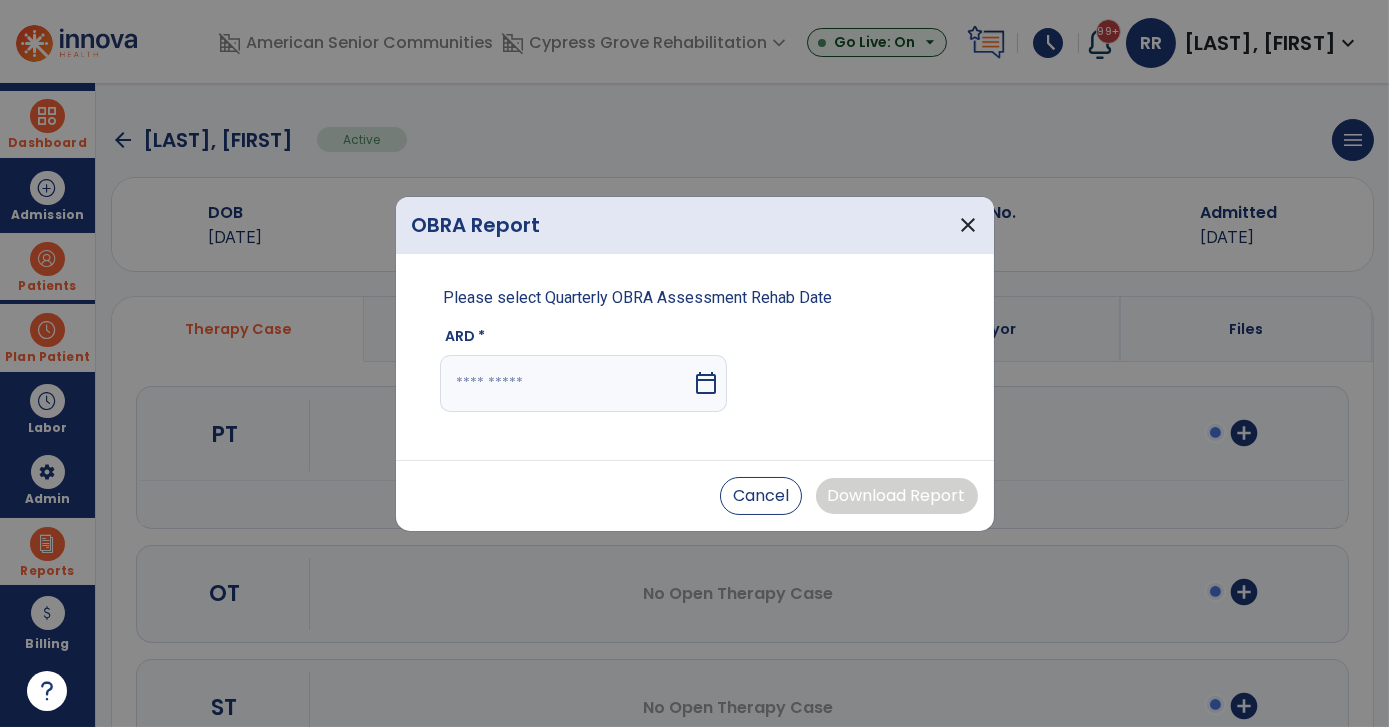 select on "****" 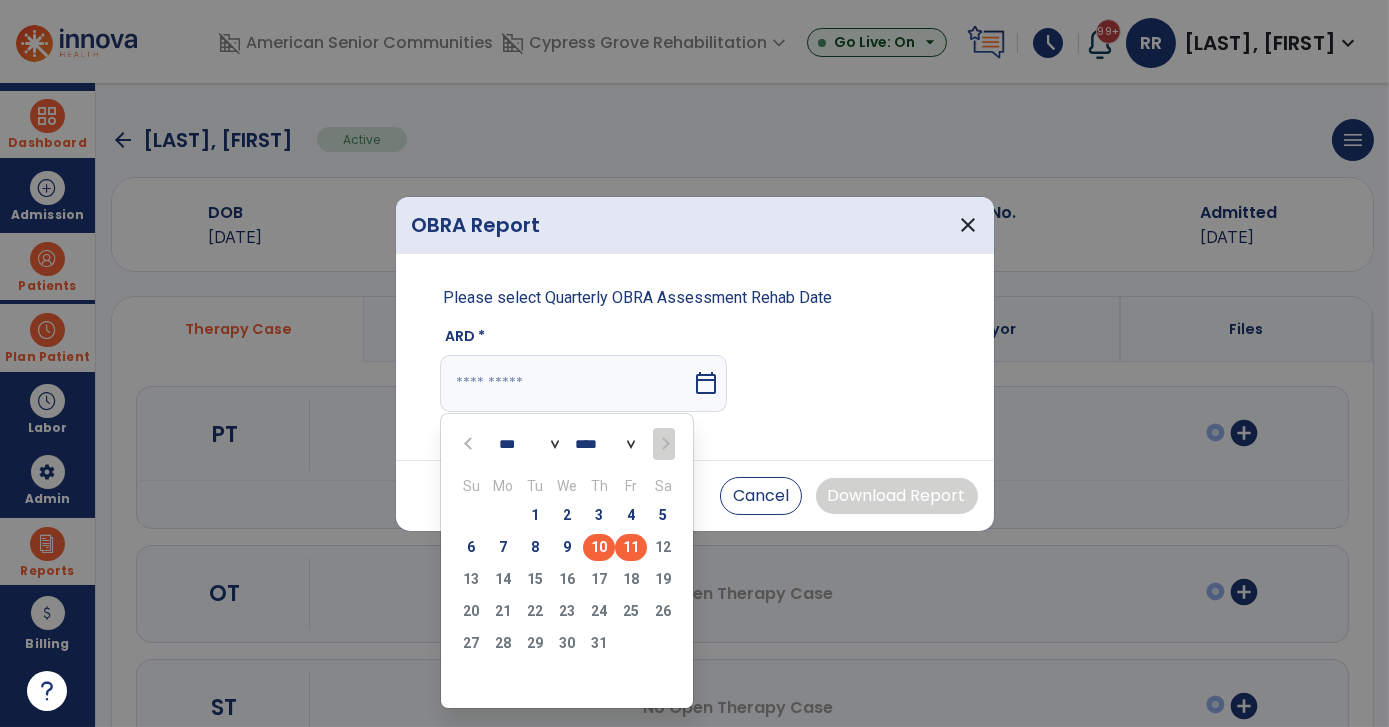 click on "10" at bounding box center (599, 547) 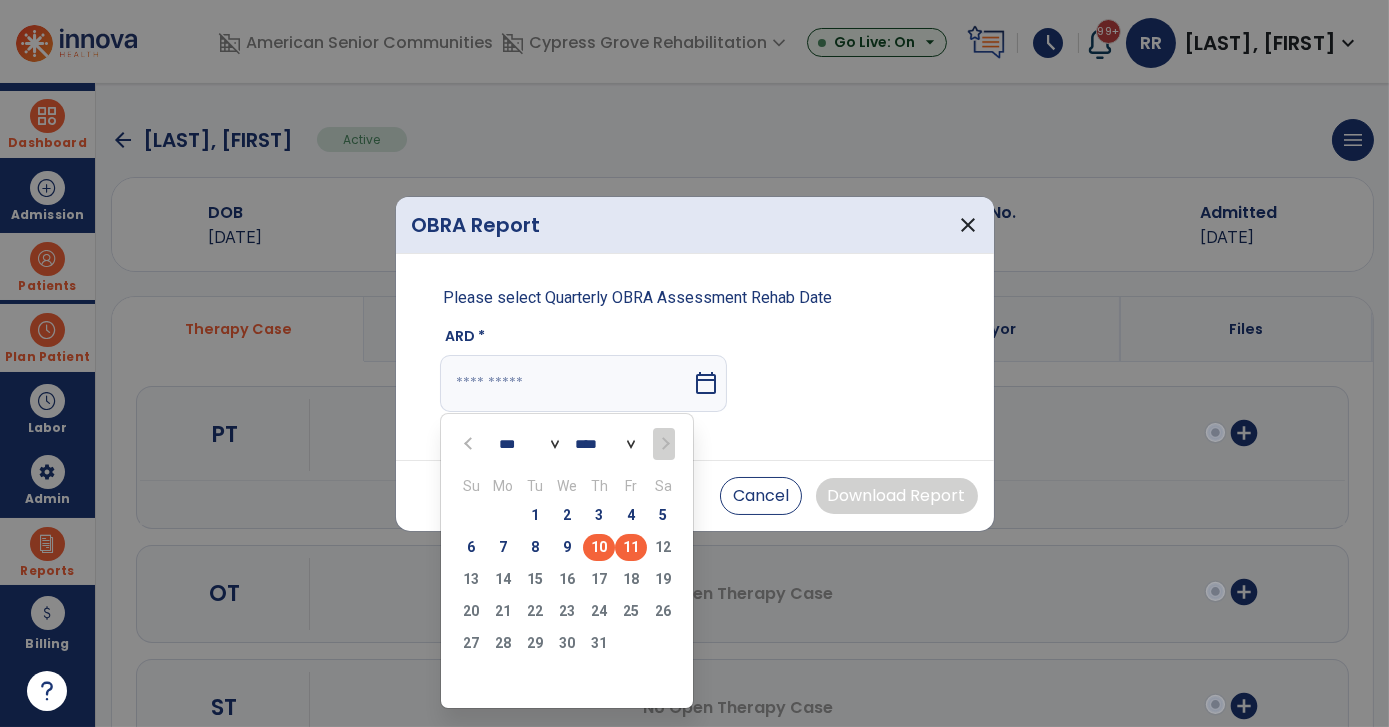 type on "*********" 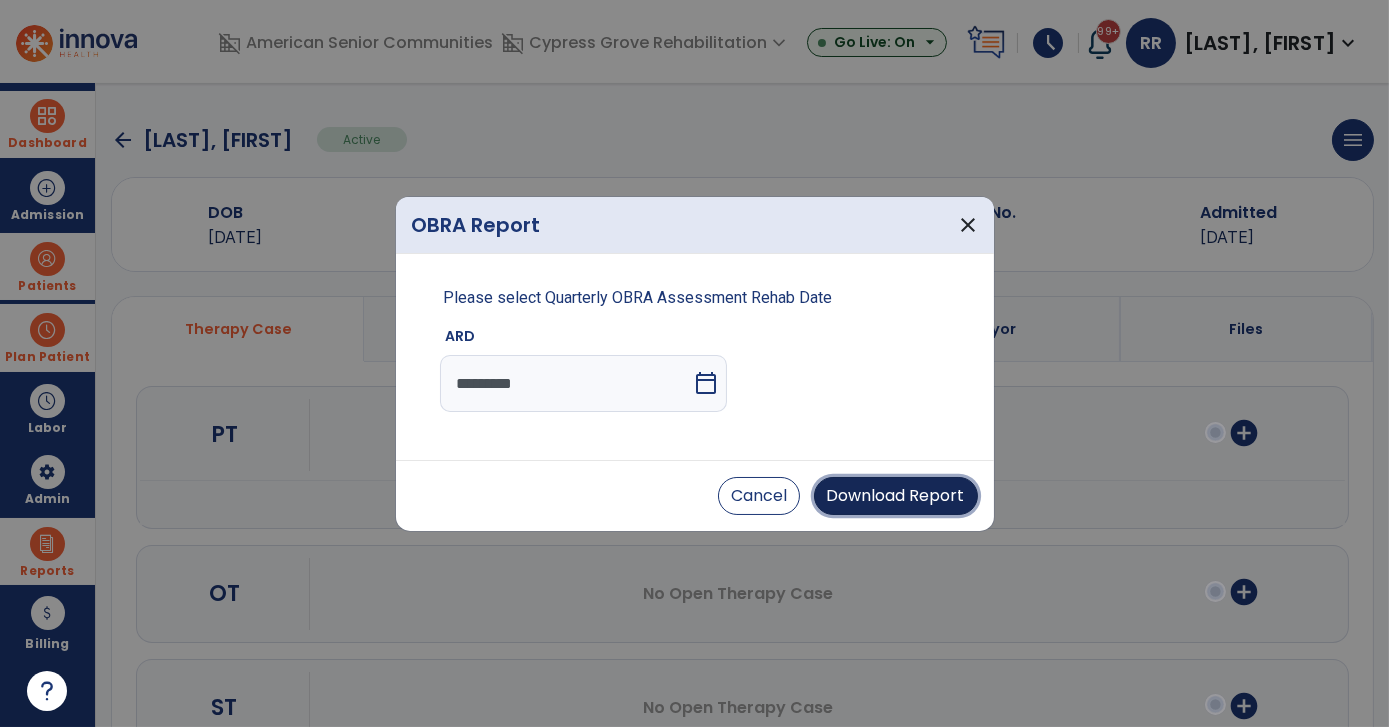 click on "Download Report" at bounding box center (896, 496) 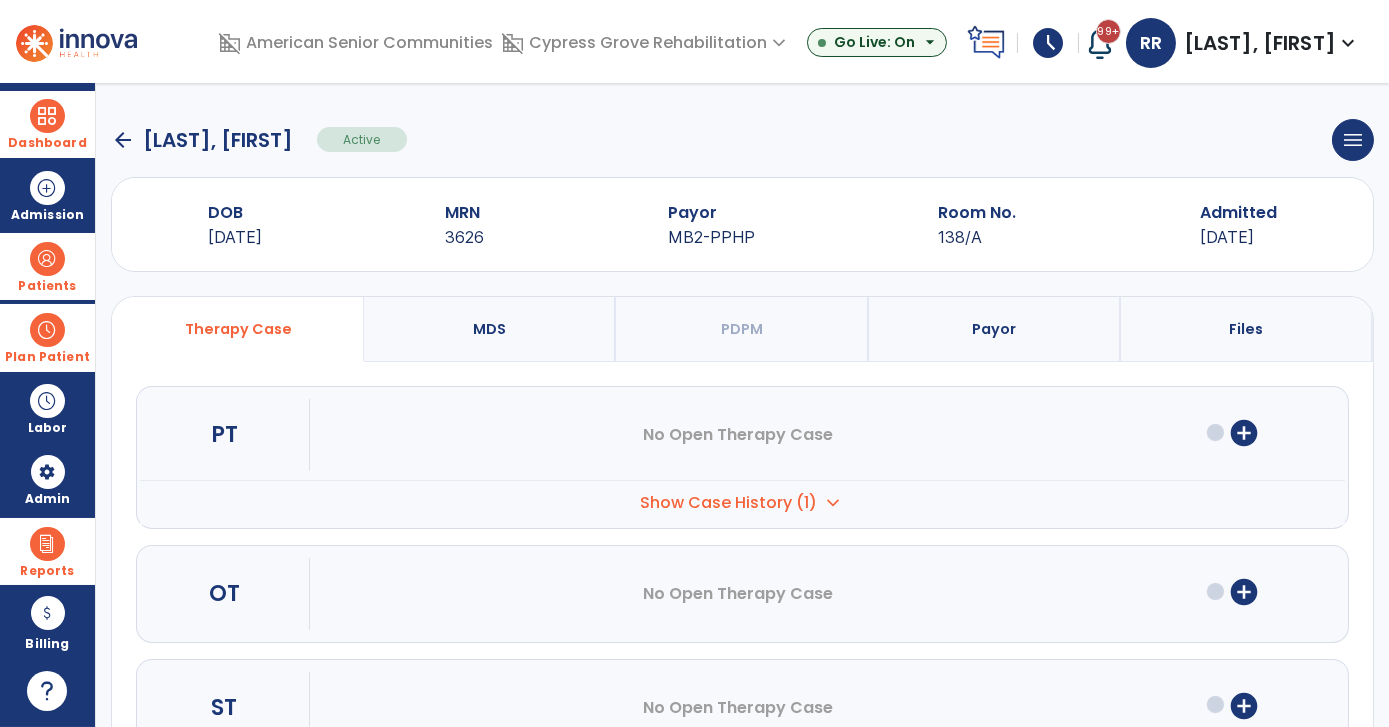 click on "arrow_back   [LAST], [FIRST]  Active  menu   Edit Admission   View OBRA Report   Discharge Patient" 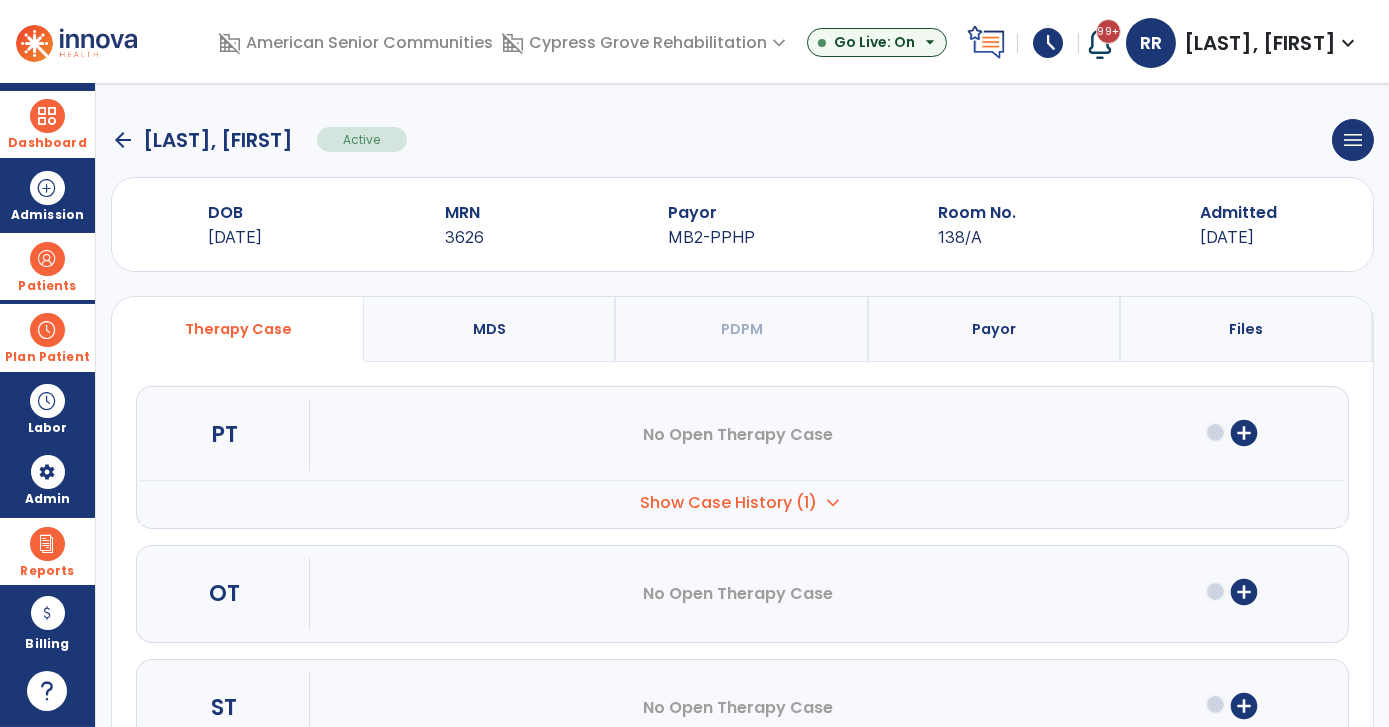click on "arrow_back" 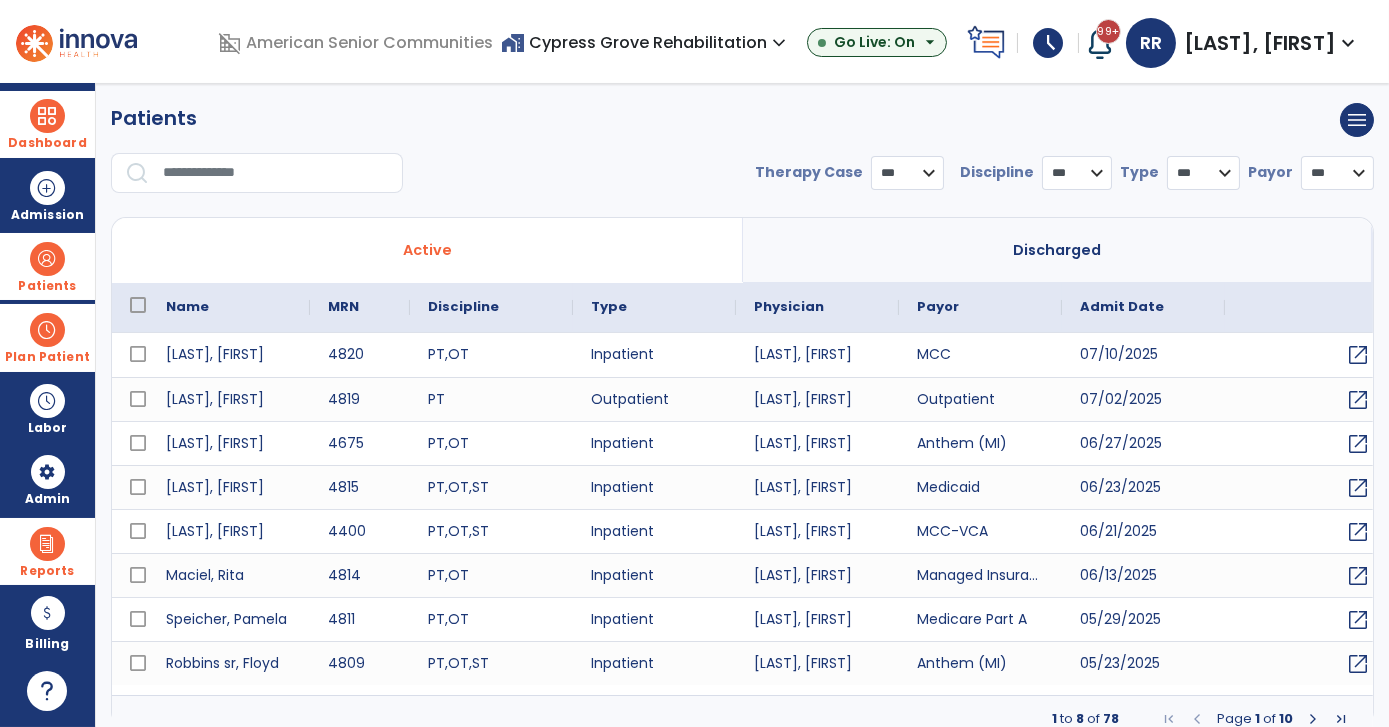 select on "***" 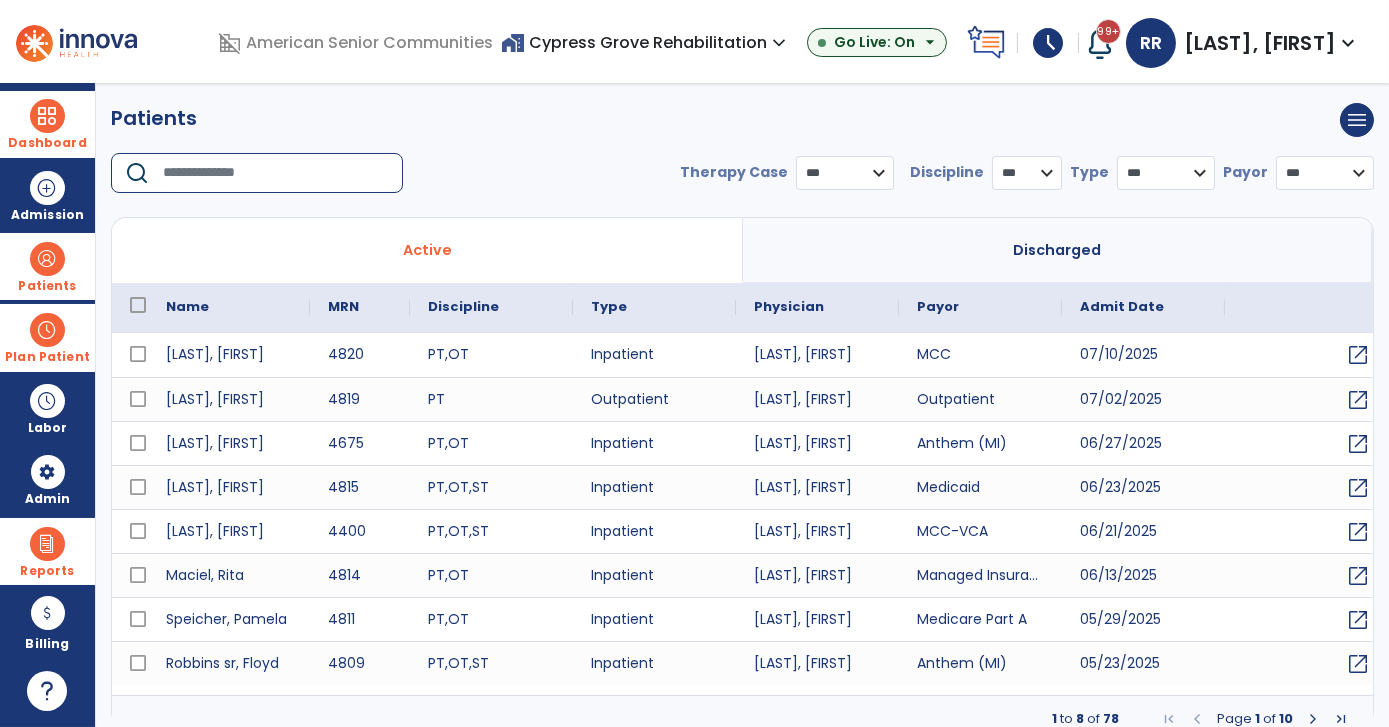 click at bounding box center (276, 173) 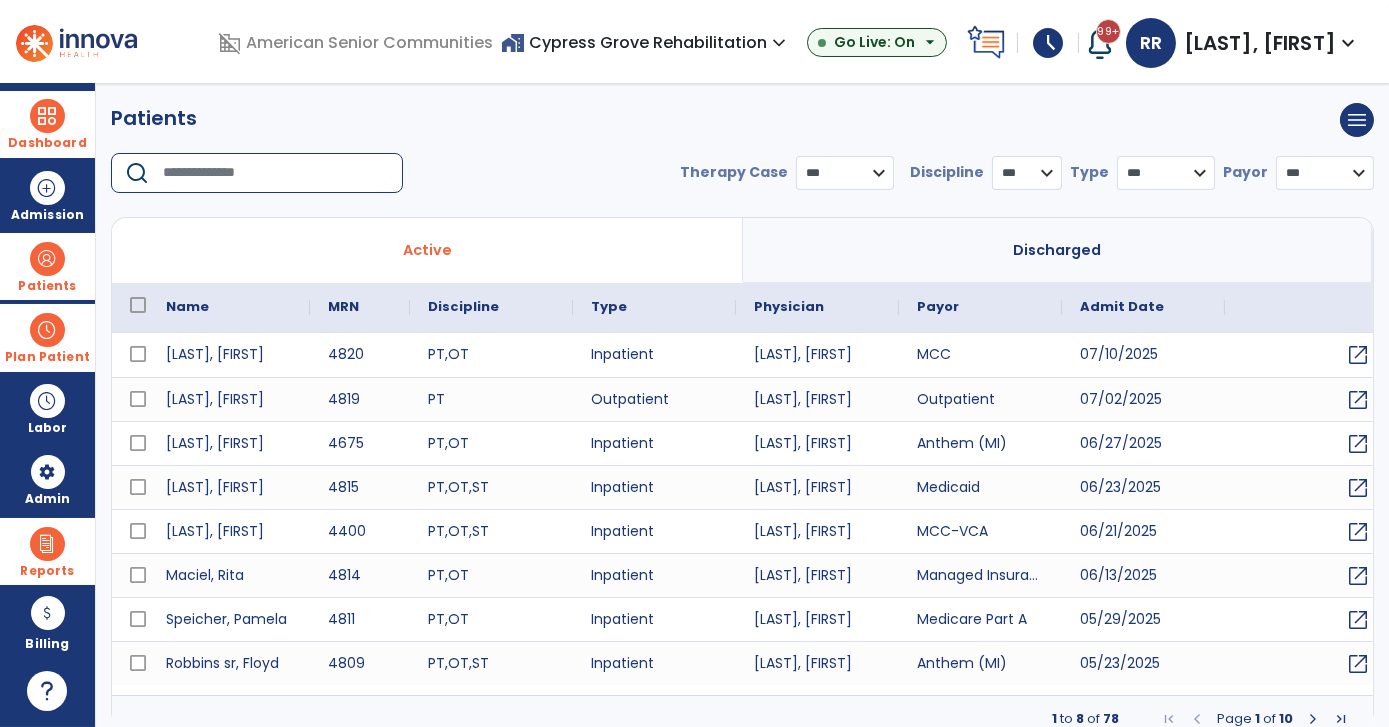 click at bounding box center (276, 173) 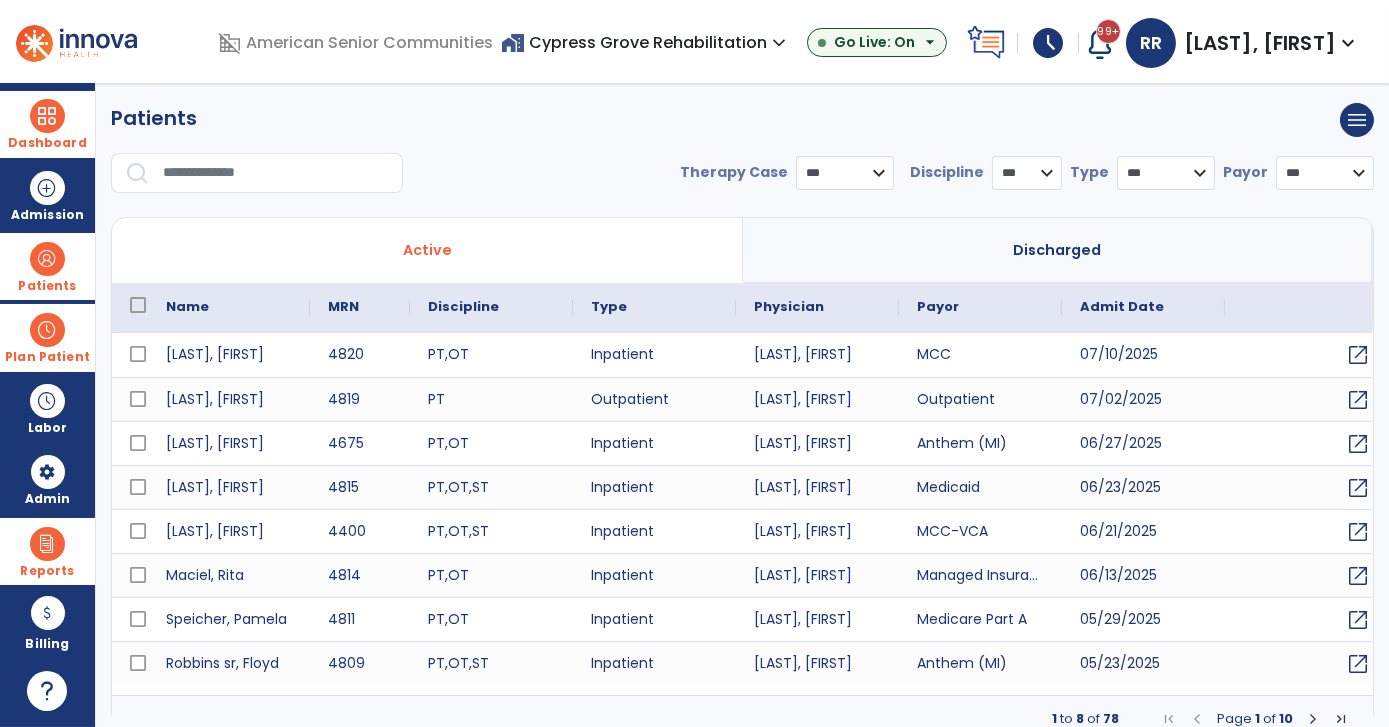 click on "**********" at bounding box center [742, 156] 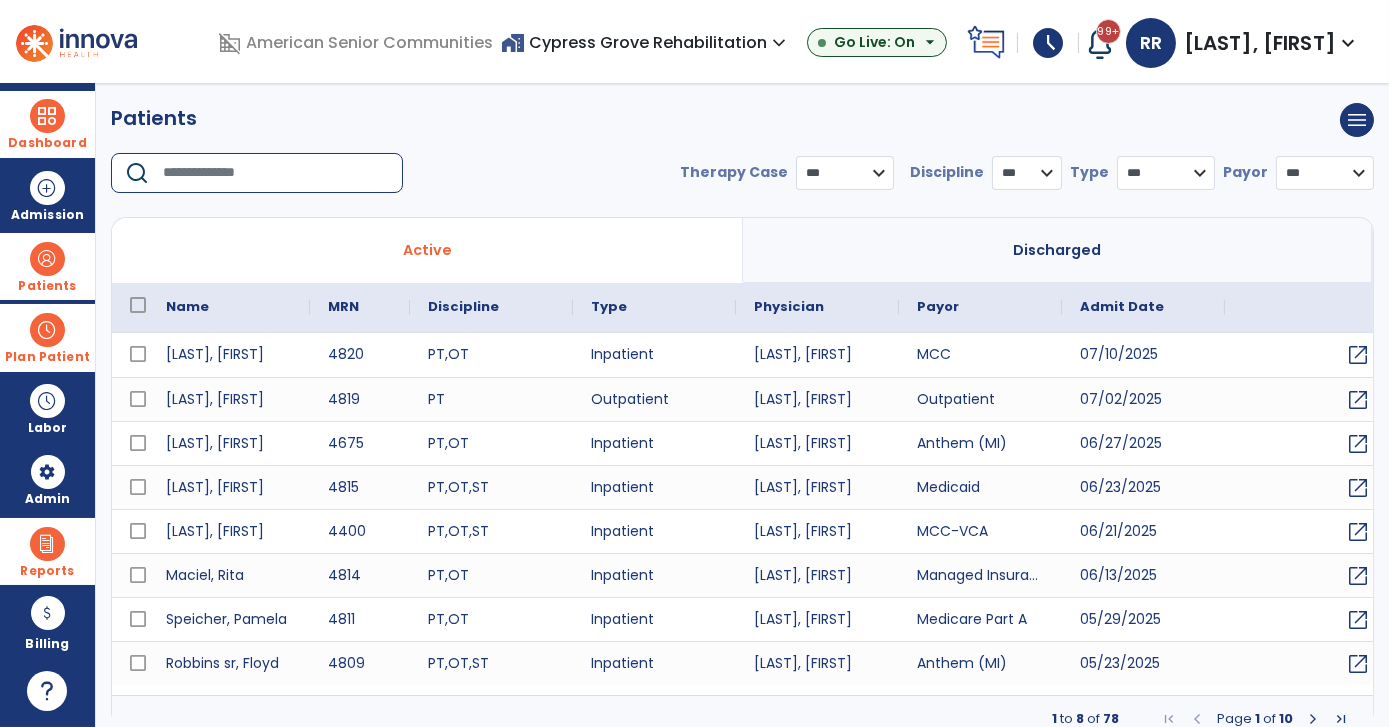 click at bounding box center [276, 173] 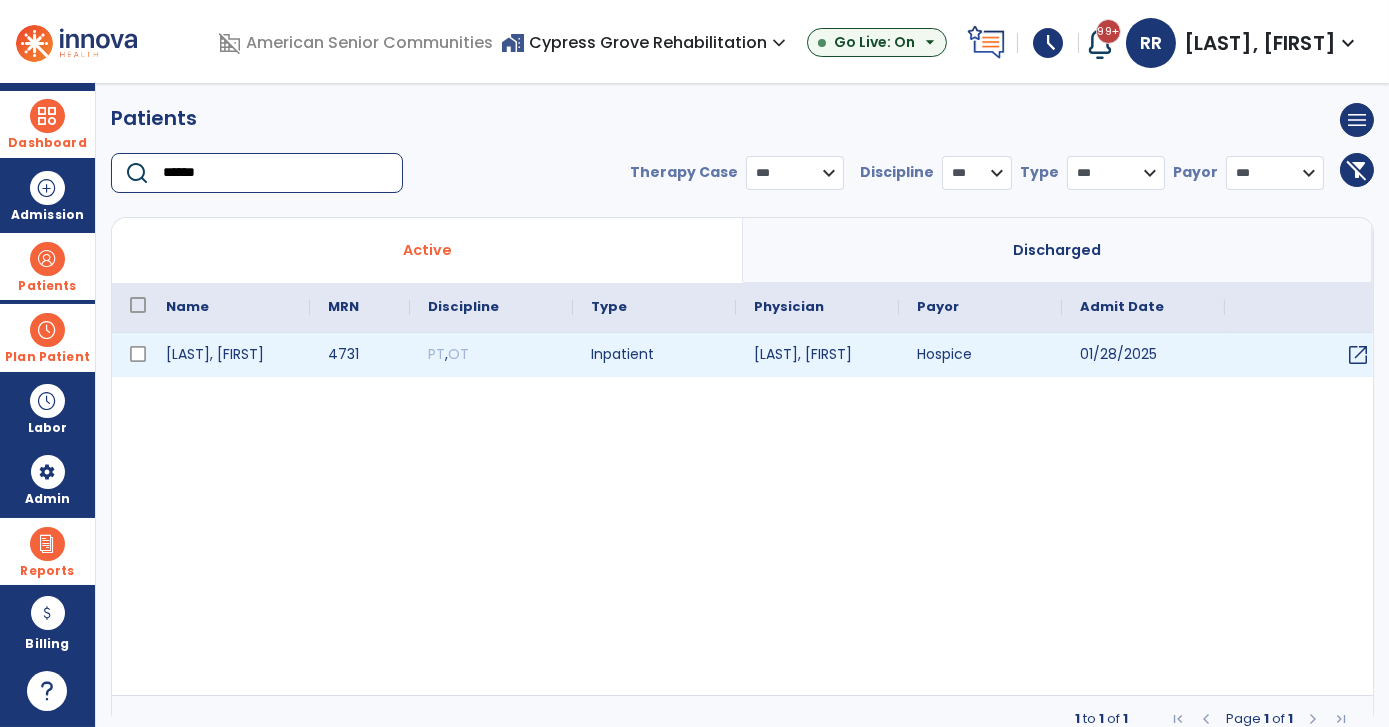 type on "******" 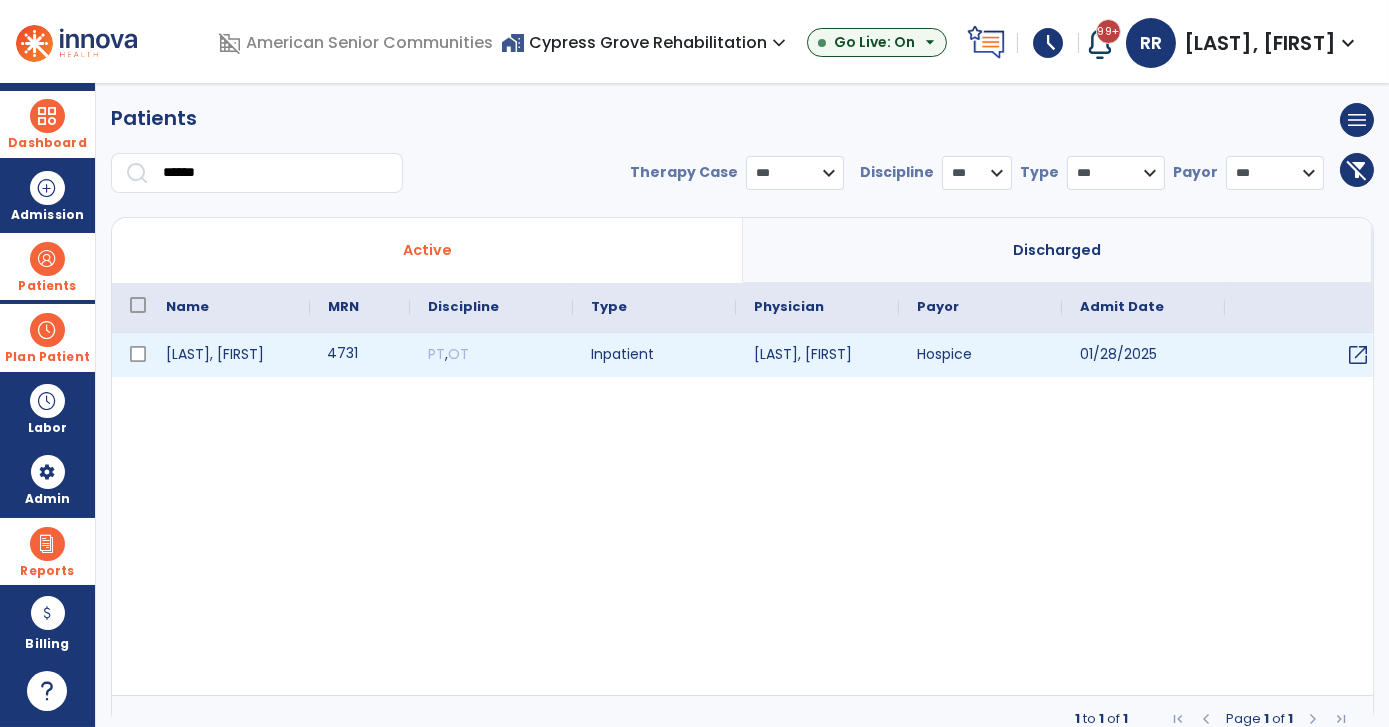 click on "4731" at bounding box center [360, 355] 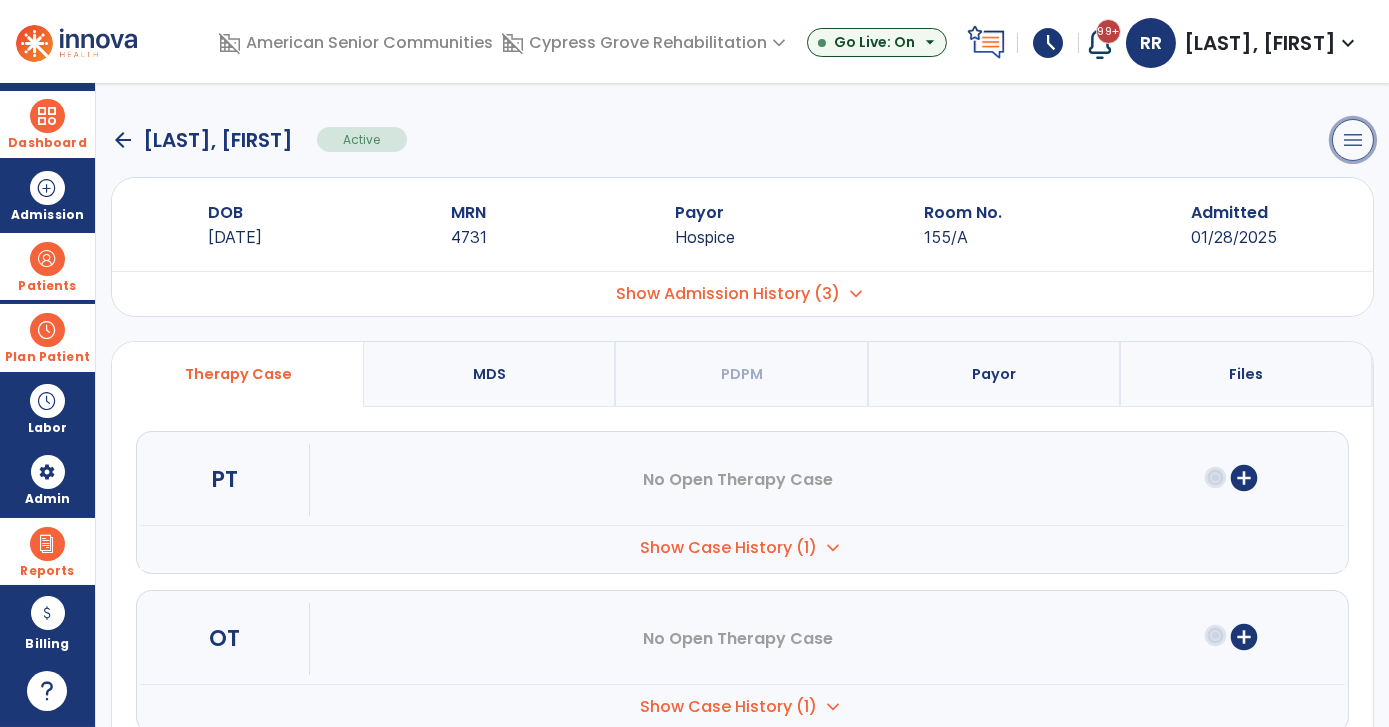 click on "menu" at bounding box center (1353, 140) 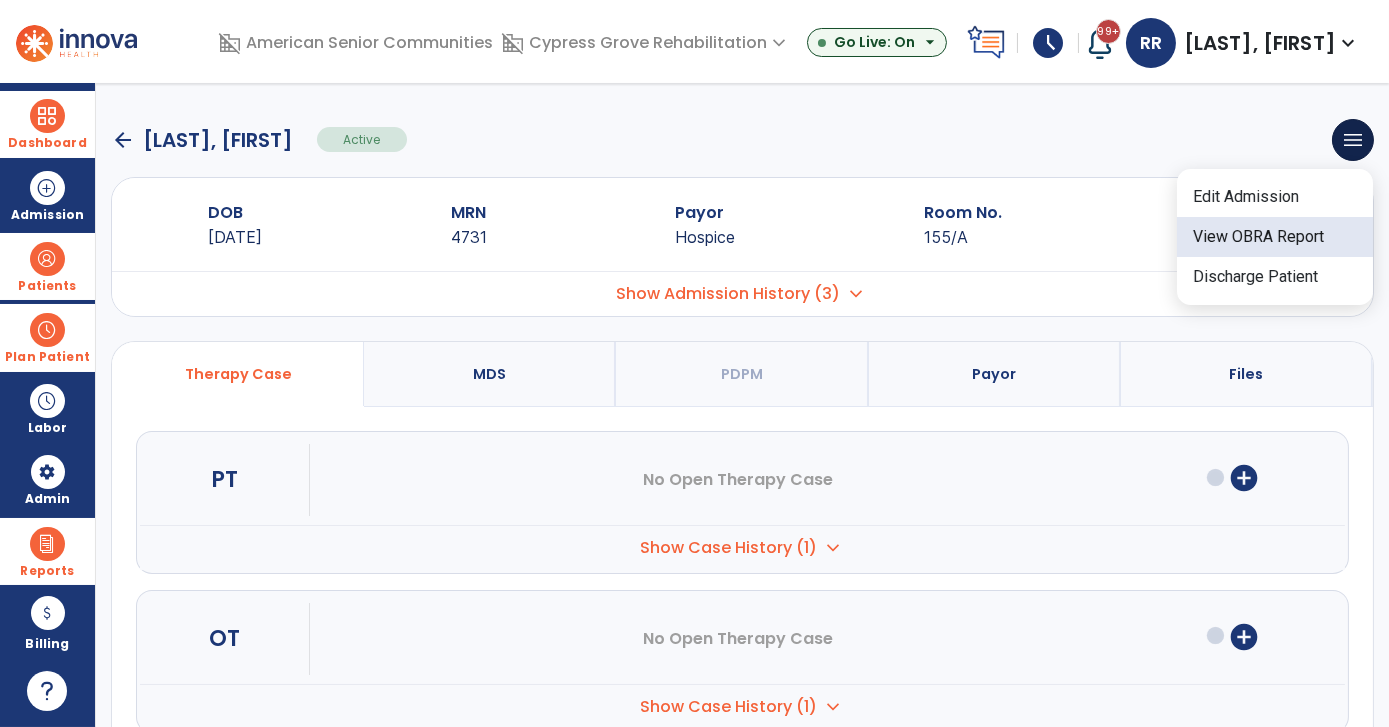 click on "View OBRA Report" 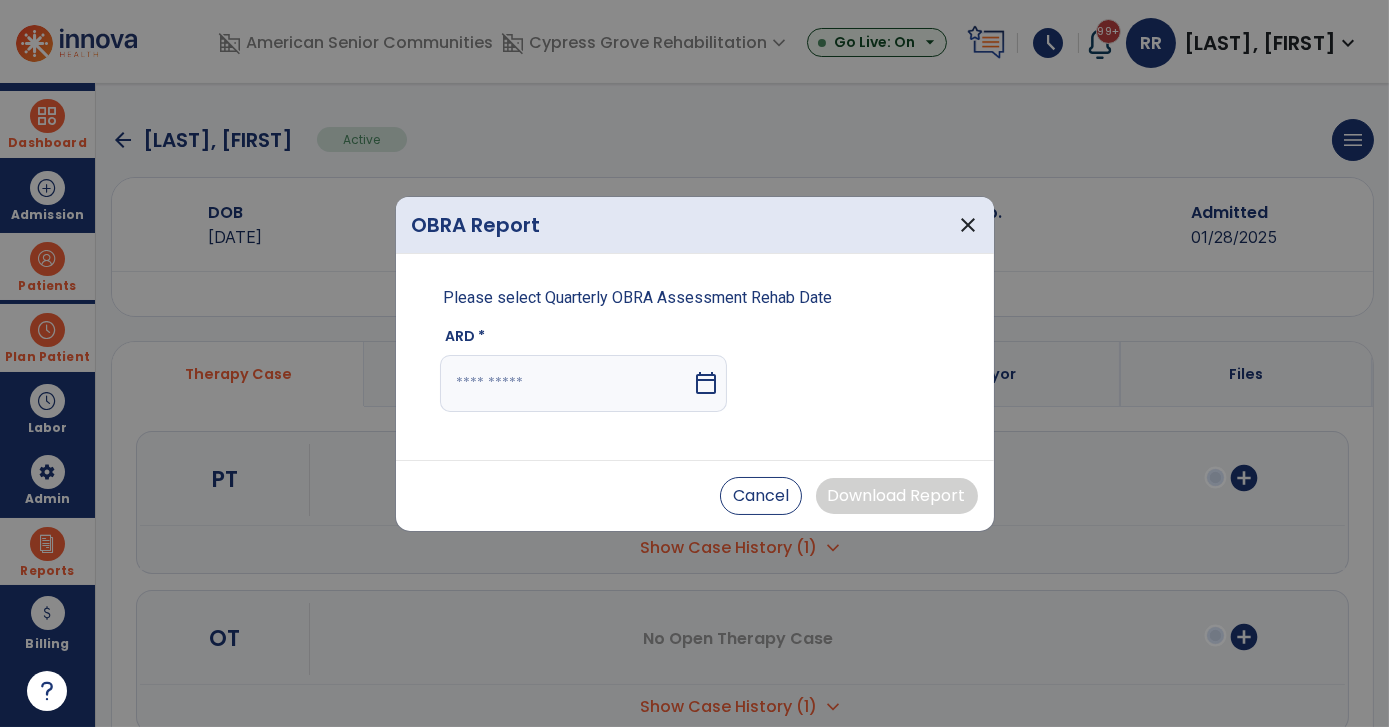 click on "calendar_today" at bounding box center (706, 383) 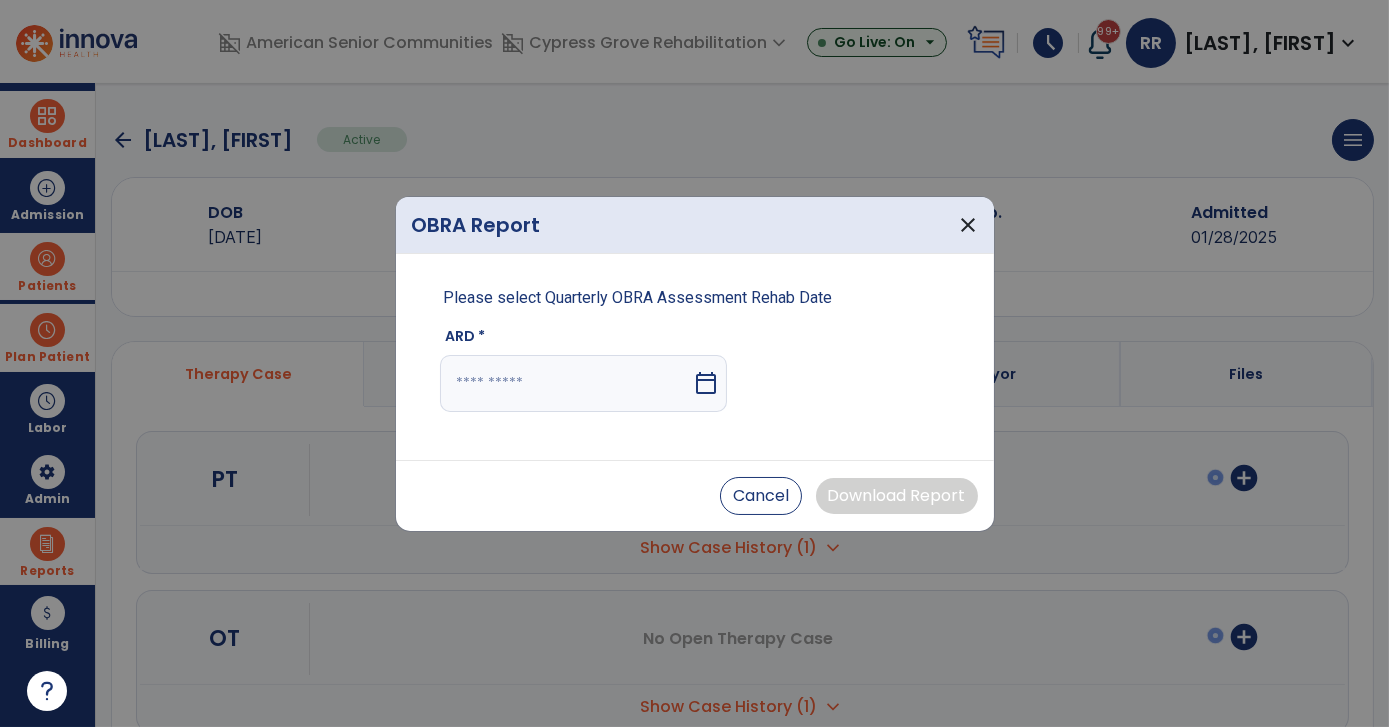 select on "*" 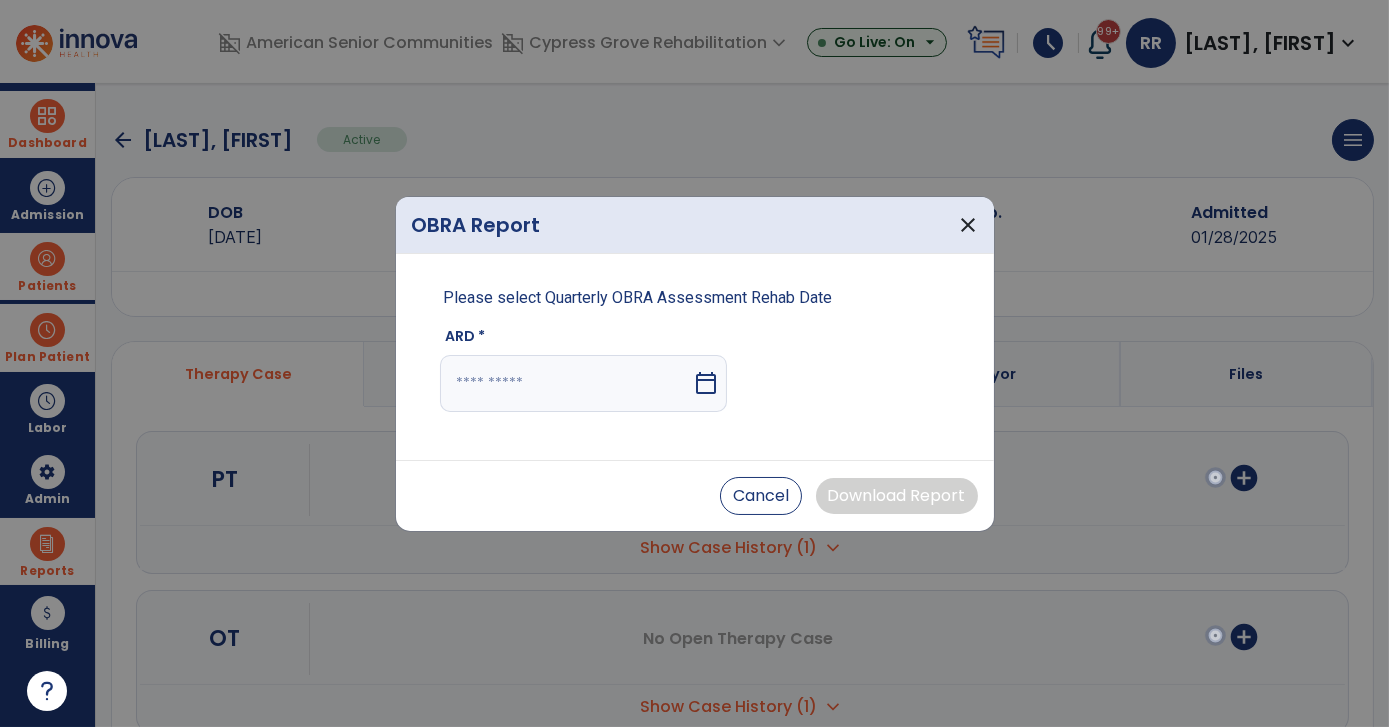 select on "****" 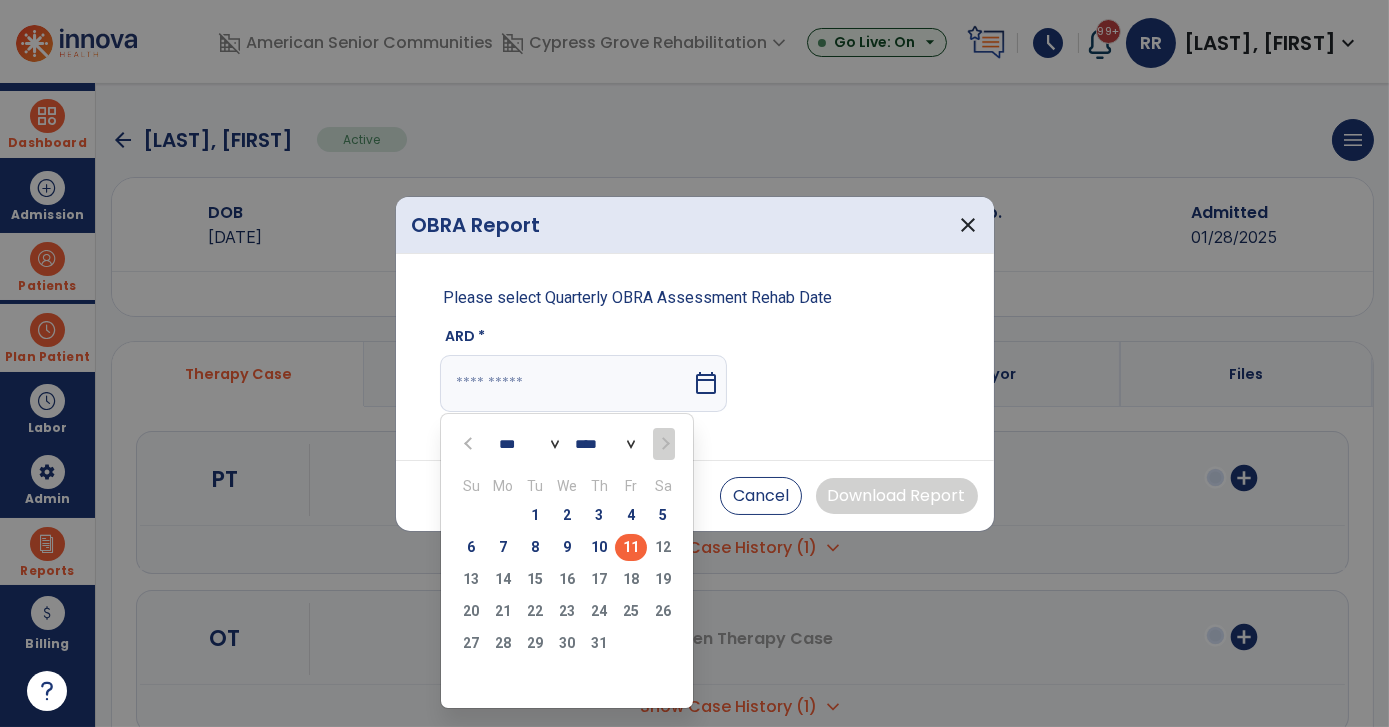 click on "11" at bounding box center (631, 547) 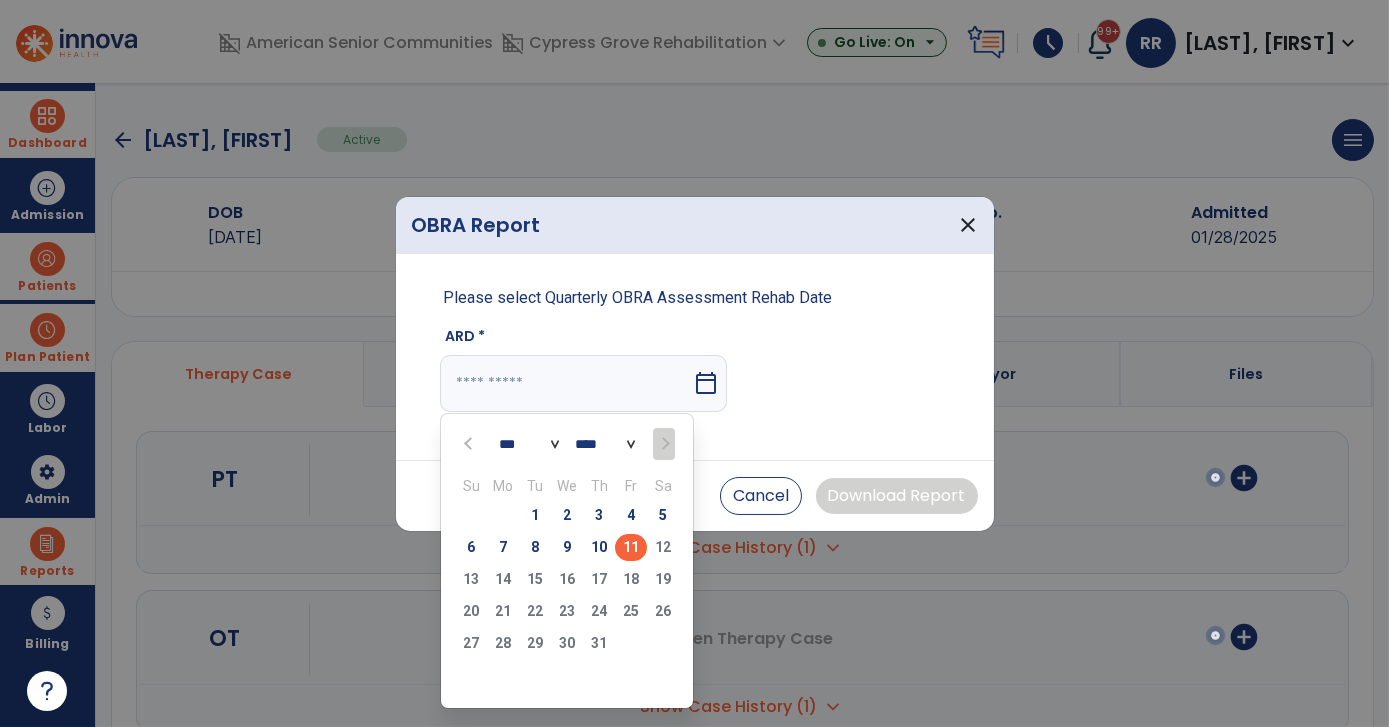 type on "*********" 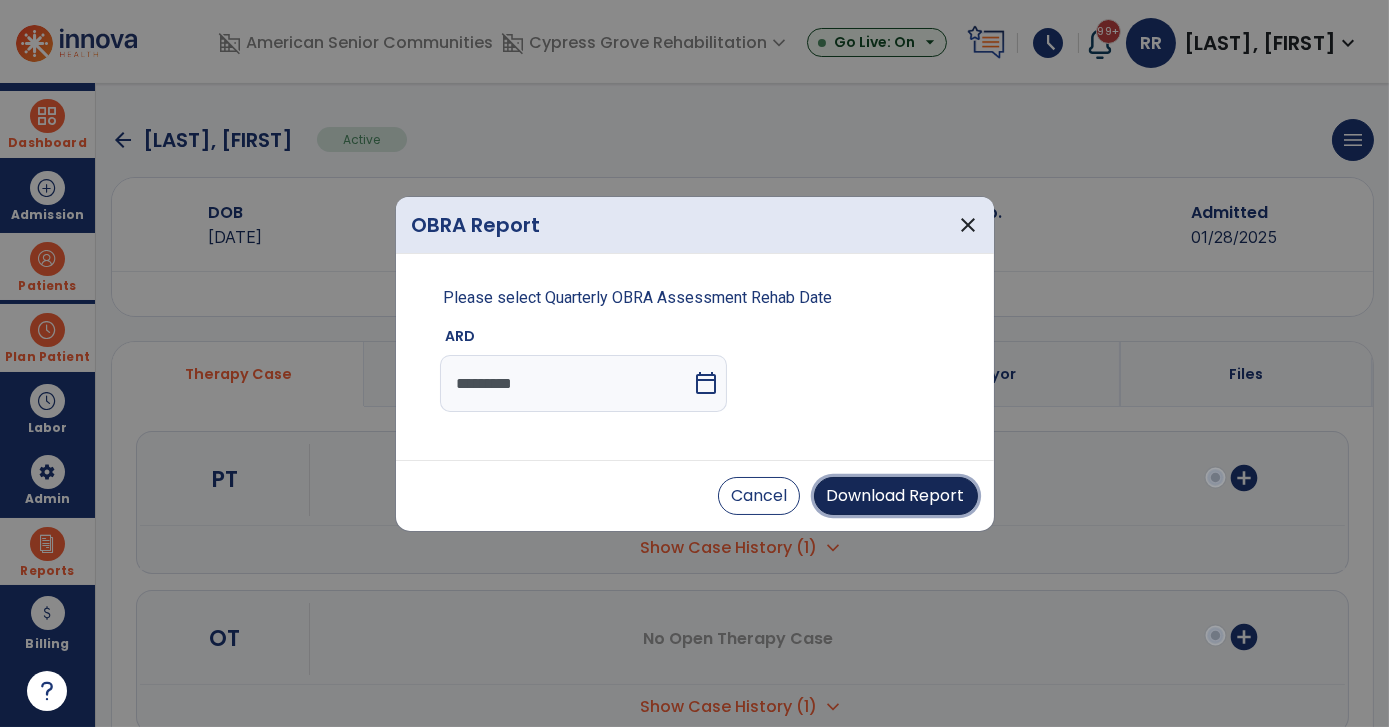 click on "Download Report" at bounding box center (896, 496) 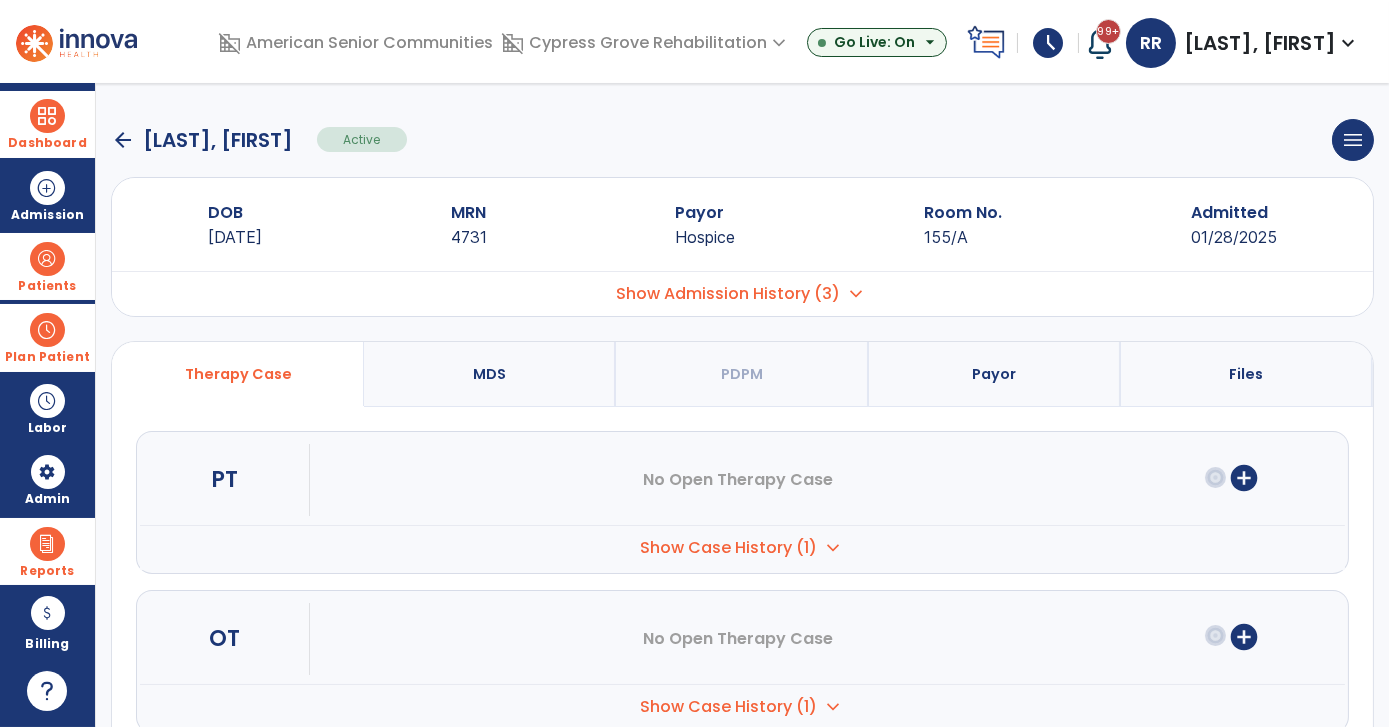 click on "arrow_back   [LAST], [FIRST]  Active  menu   Edit Admission   View OBRA Report   Discharge Patient" 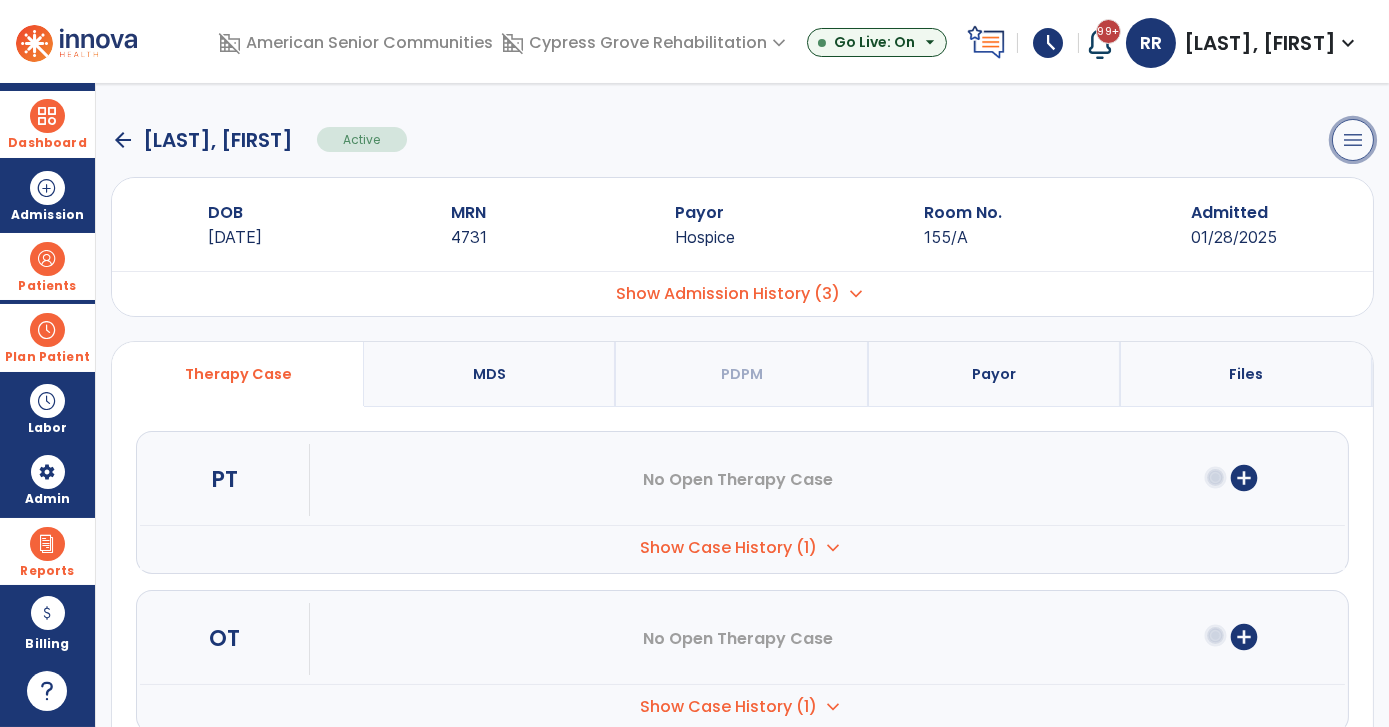 click on "menu" at bounding box center [1353, 140] 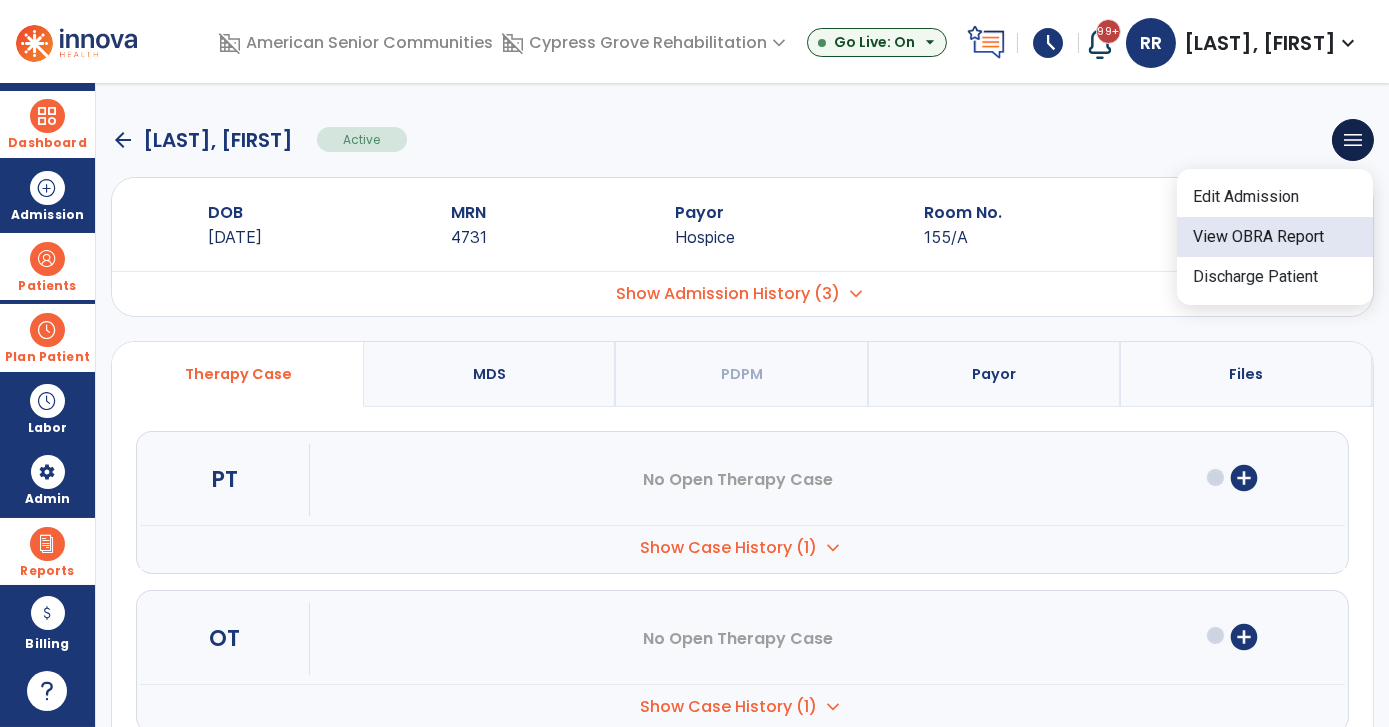 click on "View OBRA Report" 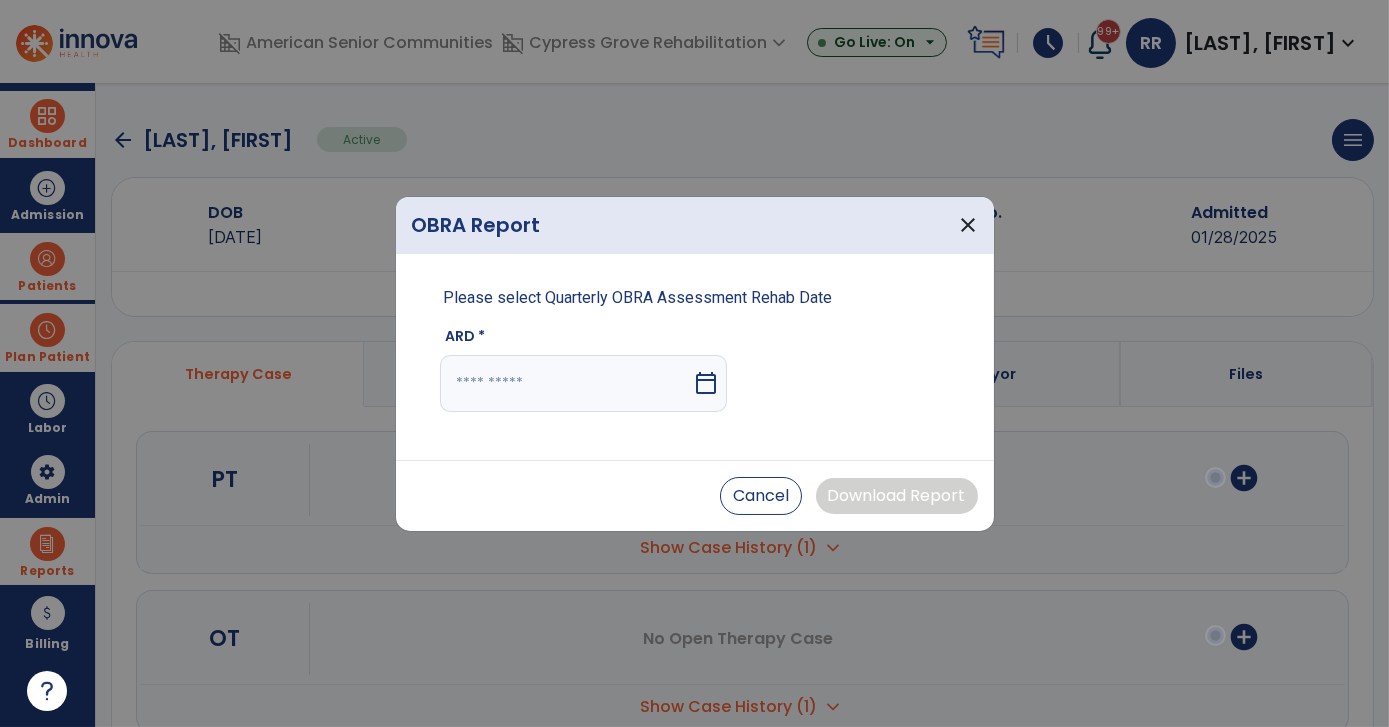 click on "calendar_today" at bounding box center (706, 383) 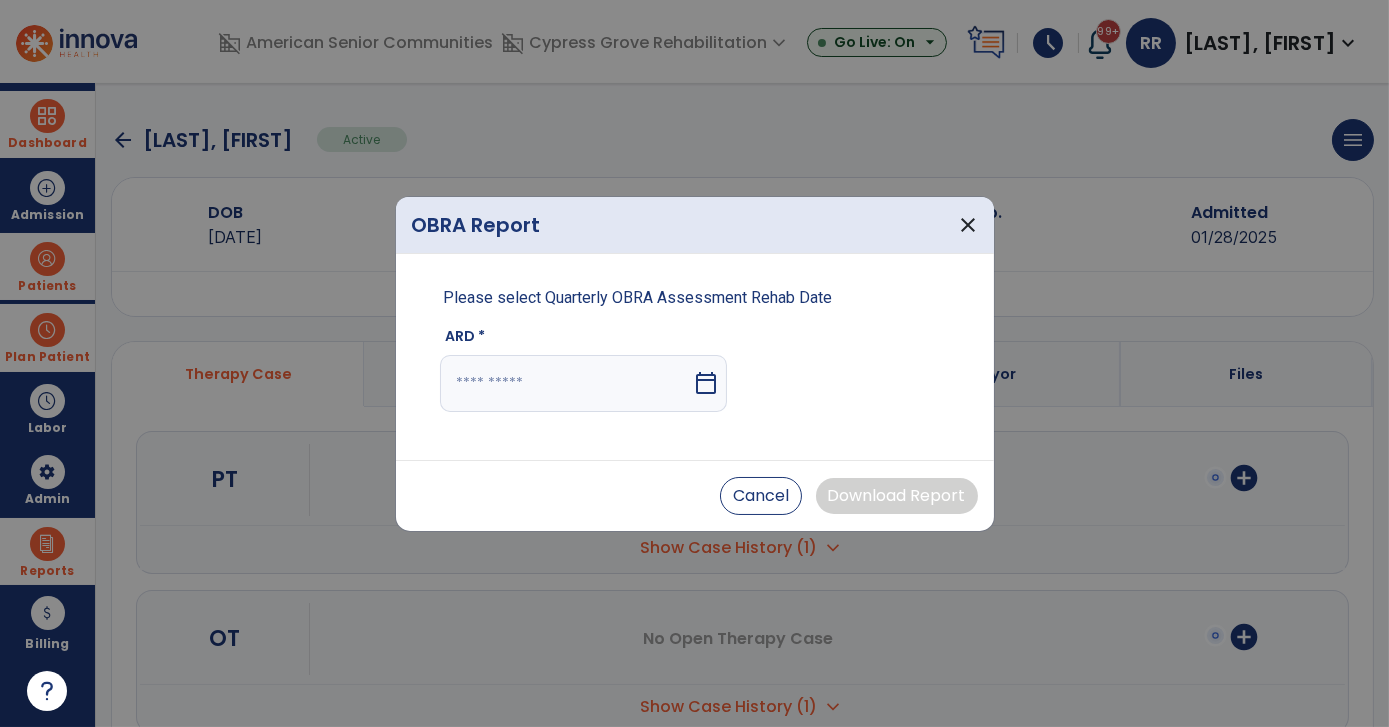 select on "*" 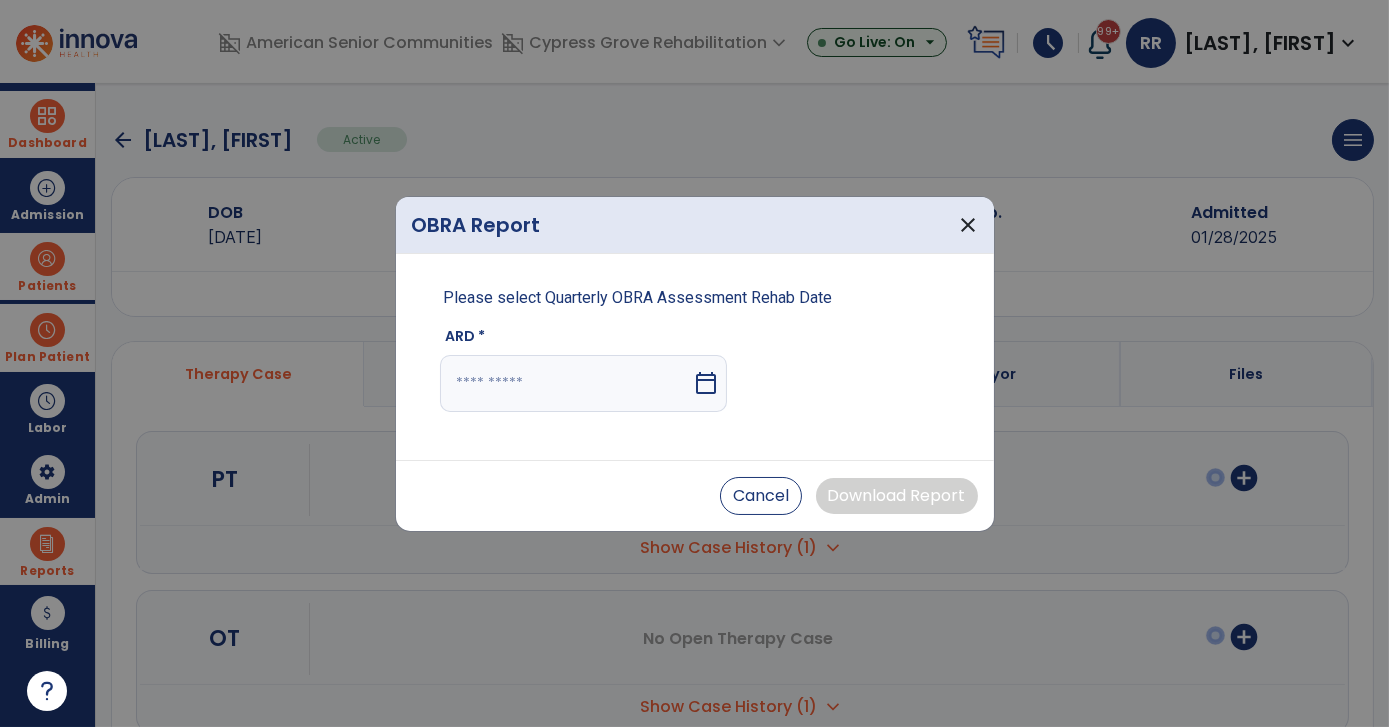 select on "****" 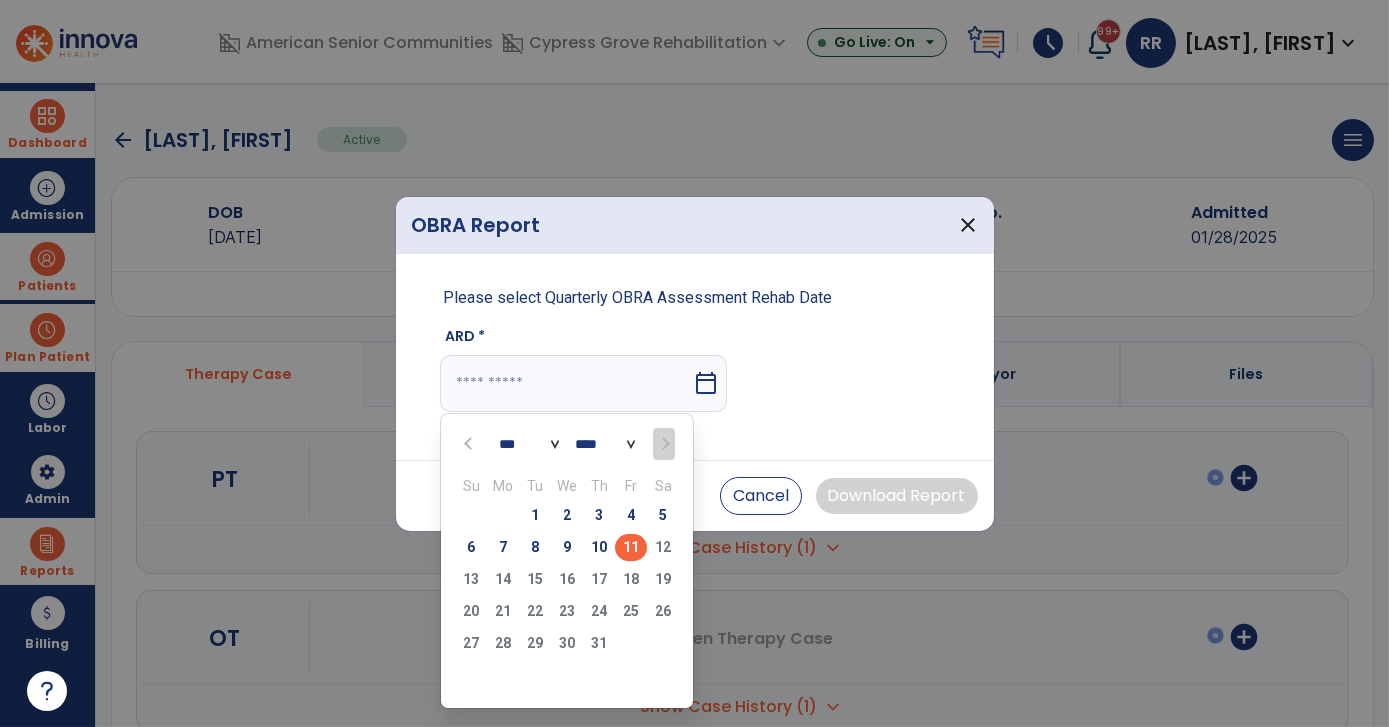 click on "11" at bounding box center (631, 547) 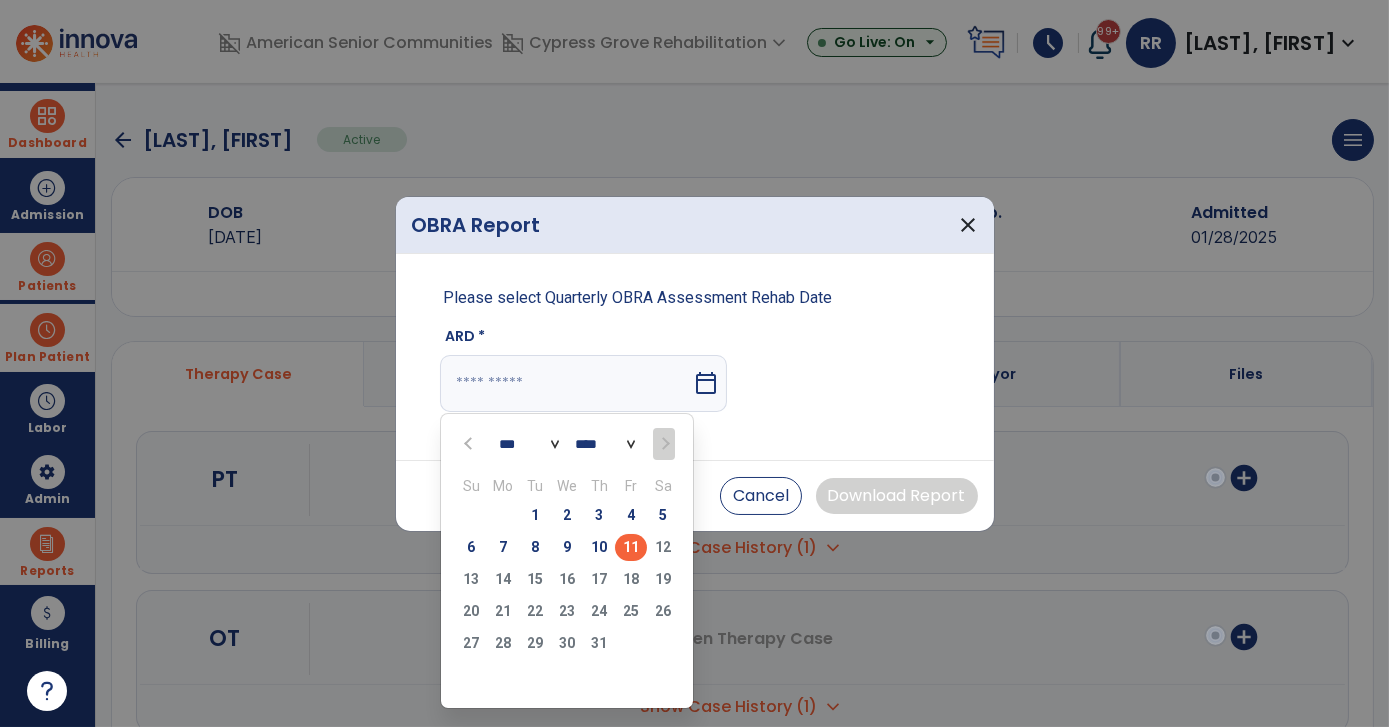 type on "*********" 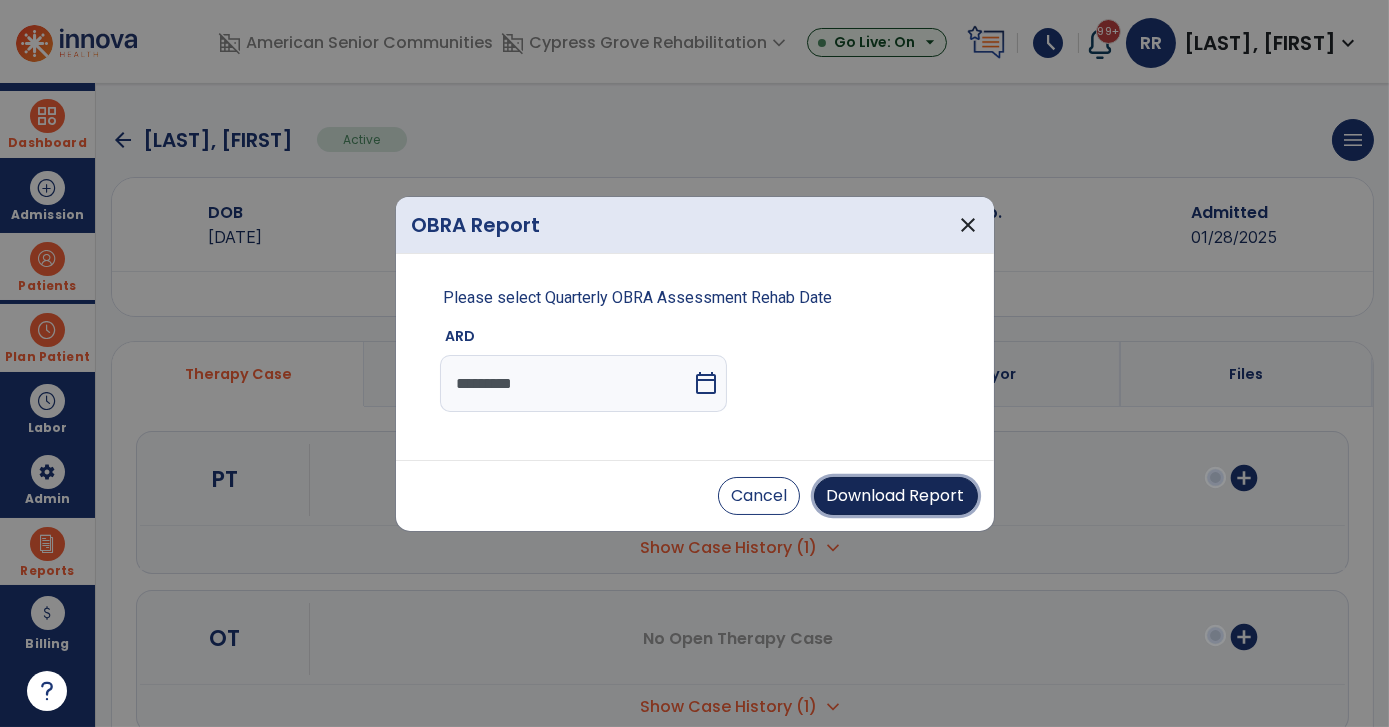 click on "Download Report" at bounding box center (896, 496) 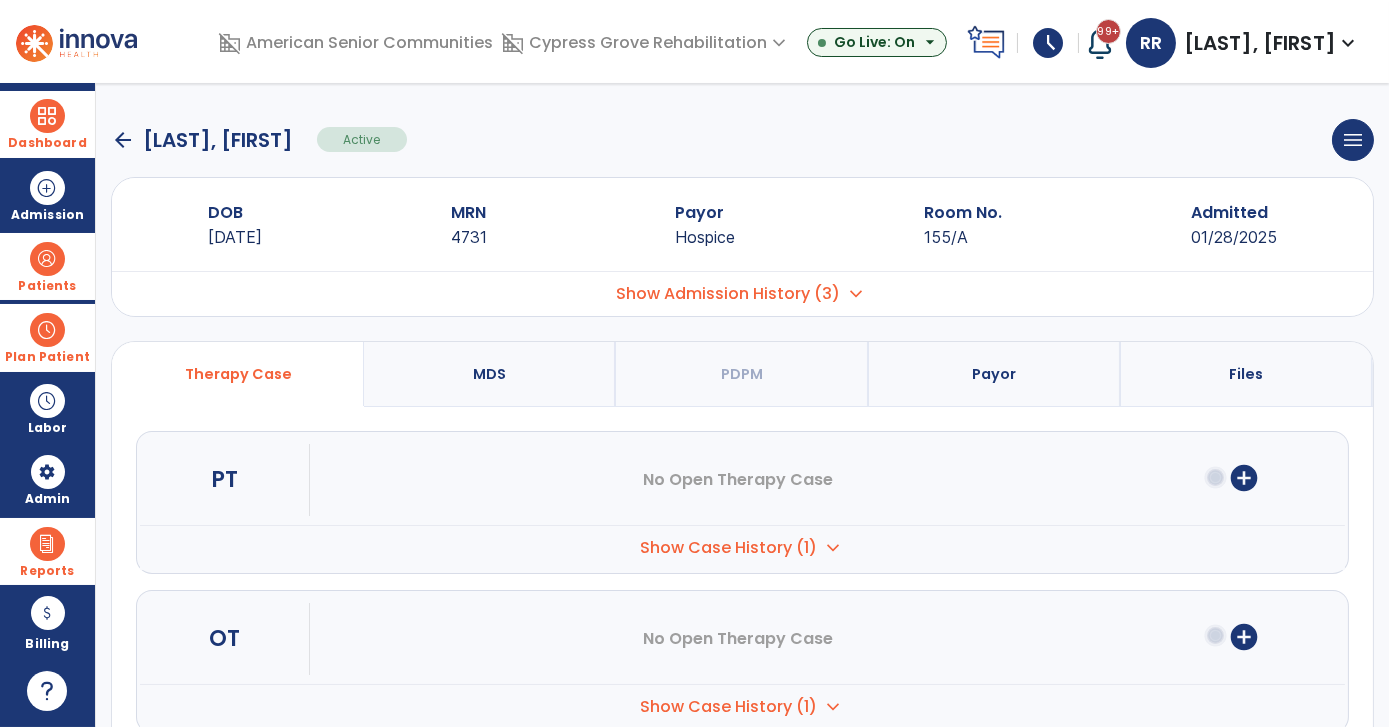 click on "arrow_back   [LAST], [FIRST]  Active  menu   Edit Admission   View OBRA Report   Discharge Patient  DOB [DATE] MRN [NUMBER] Payor Hospice Room No. 155/A Admitted [DATE]
Admission No.
Admit Date
2" at bounding box center [742, 405] 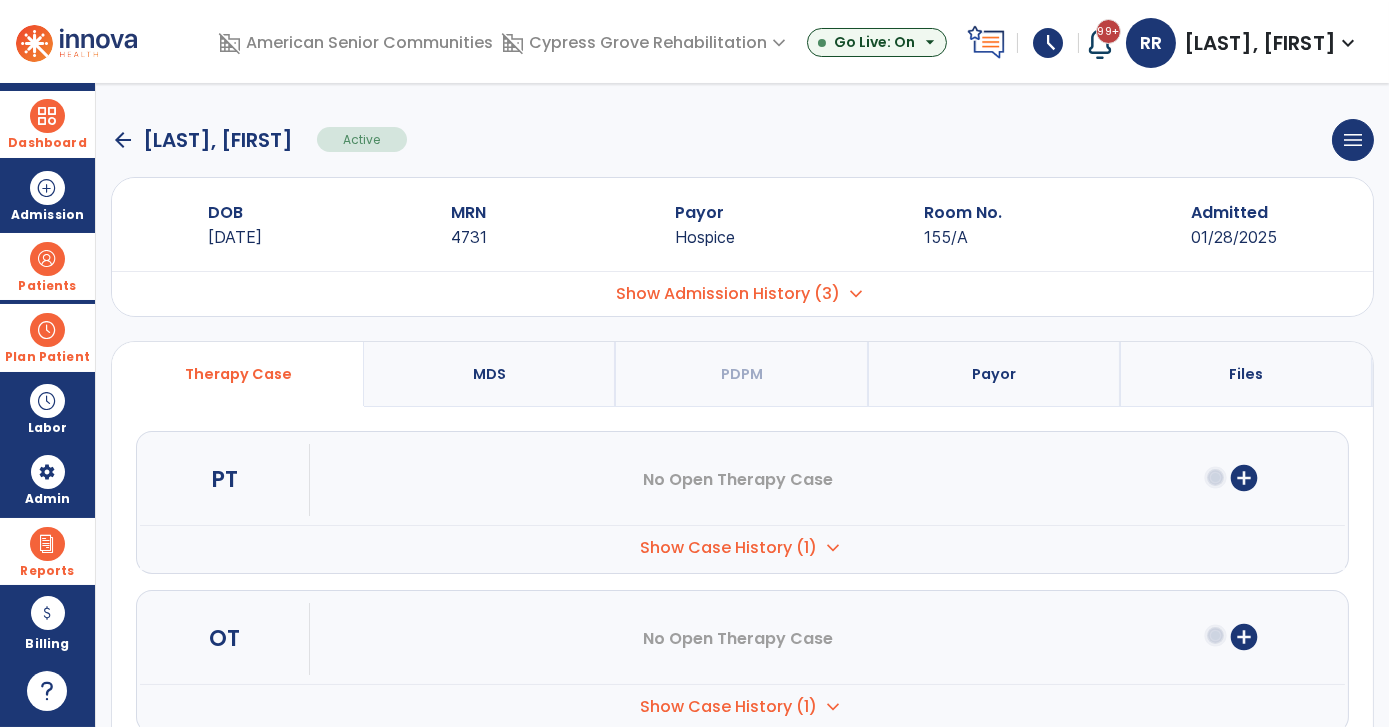 click on "arrow_back" 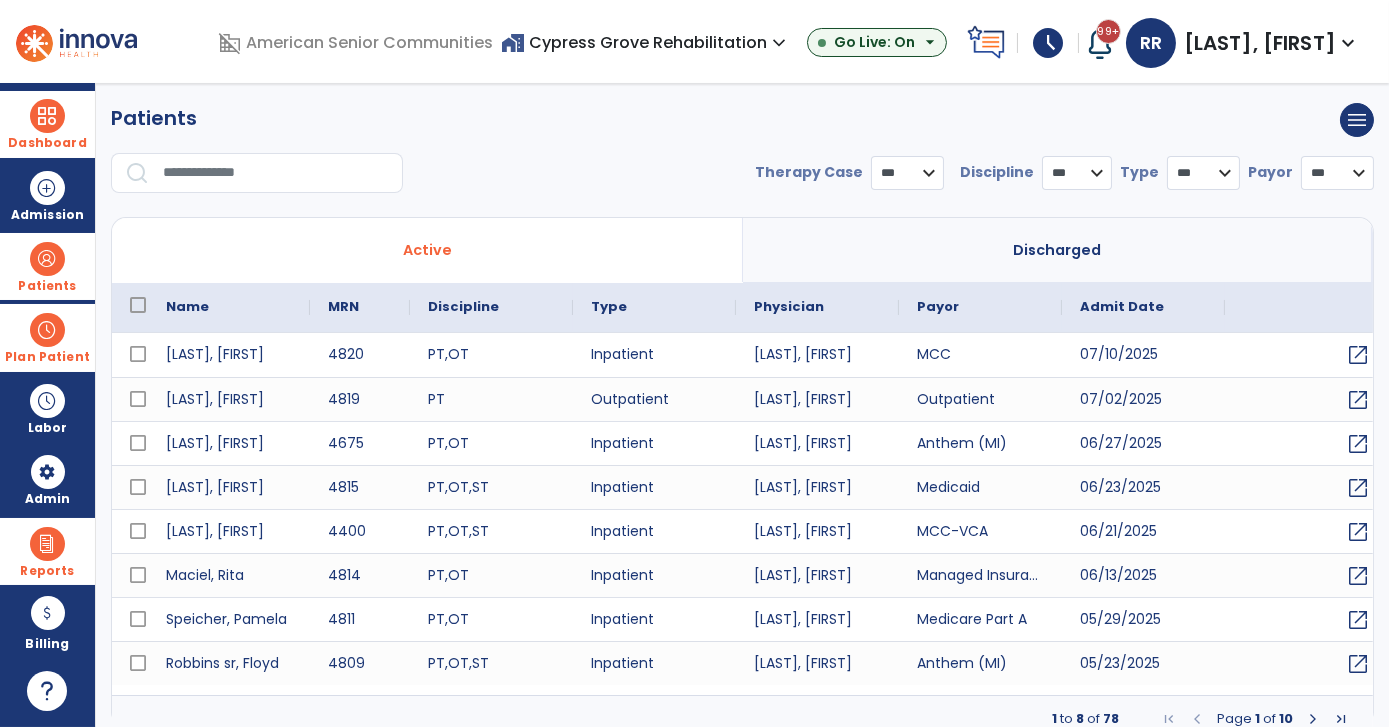 select on "***" 